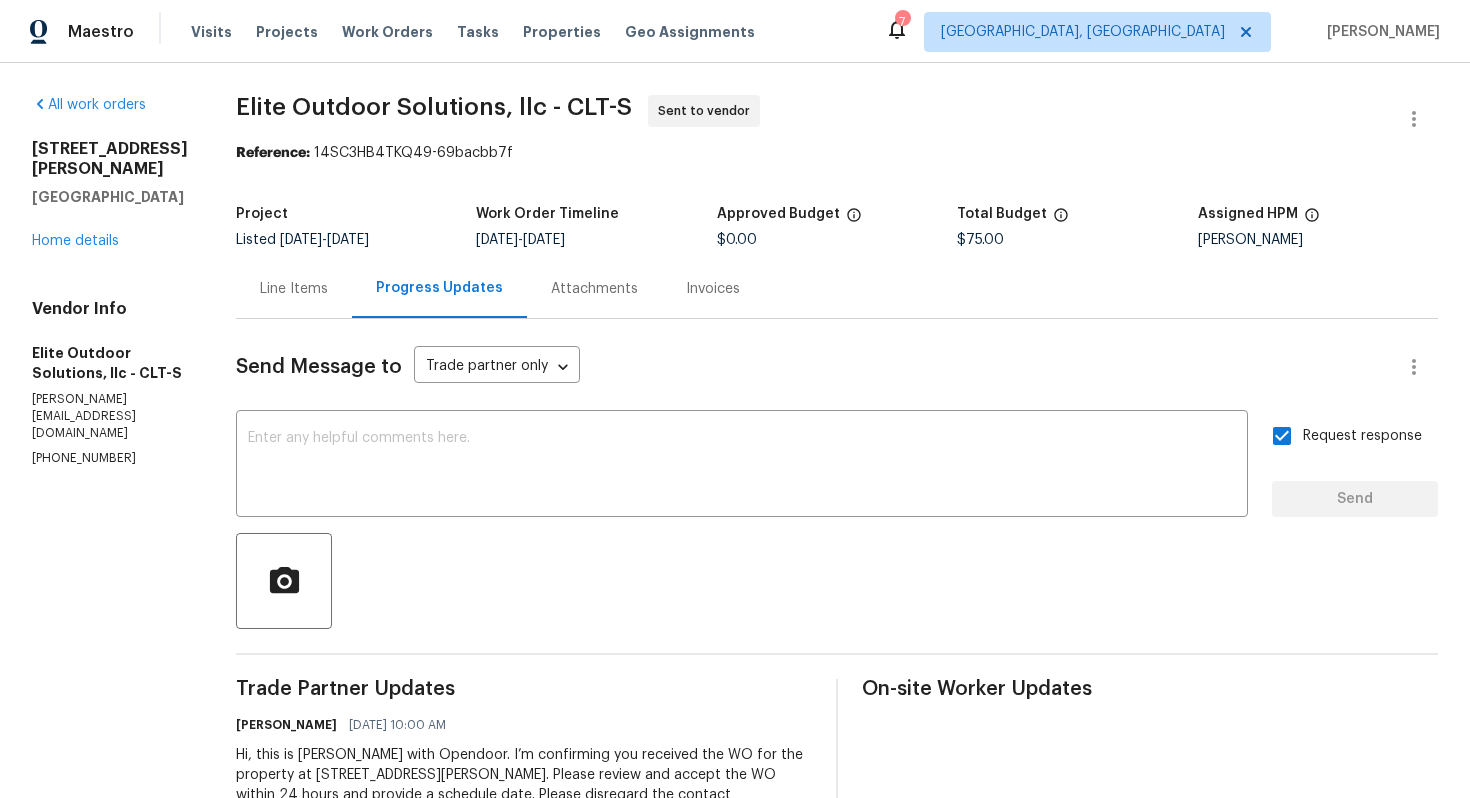 scroll, scrollTop: 0, scrollLeft: 0, axis: both 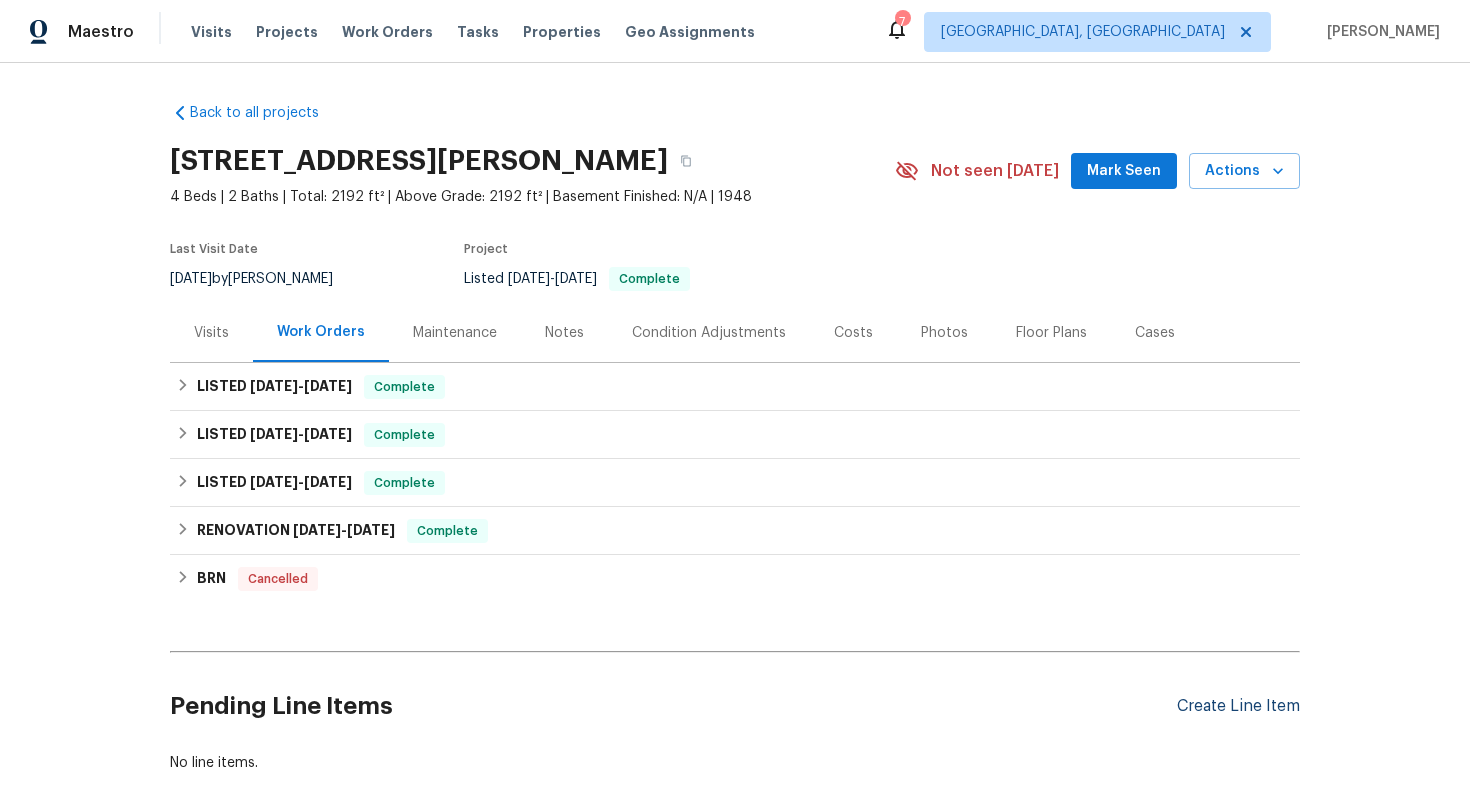 click on "Create Line Item" at bounding box center (1238, 706) 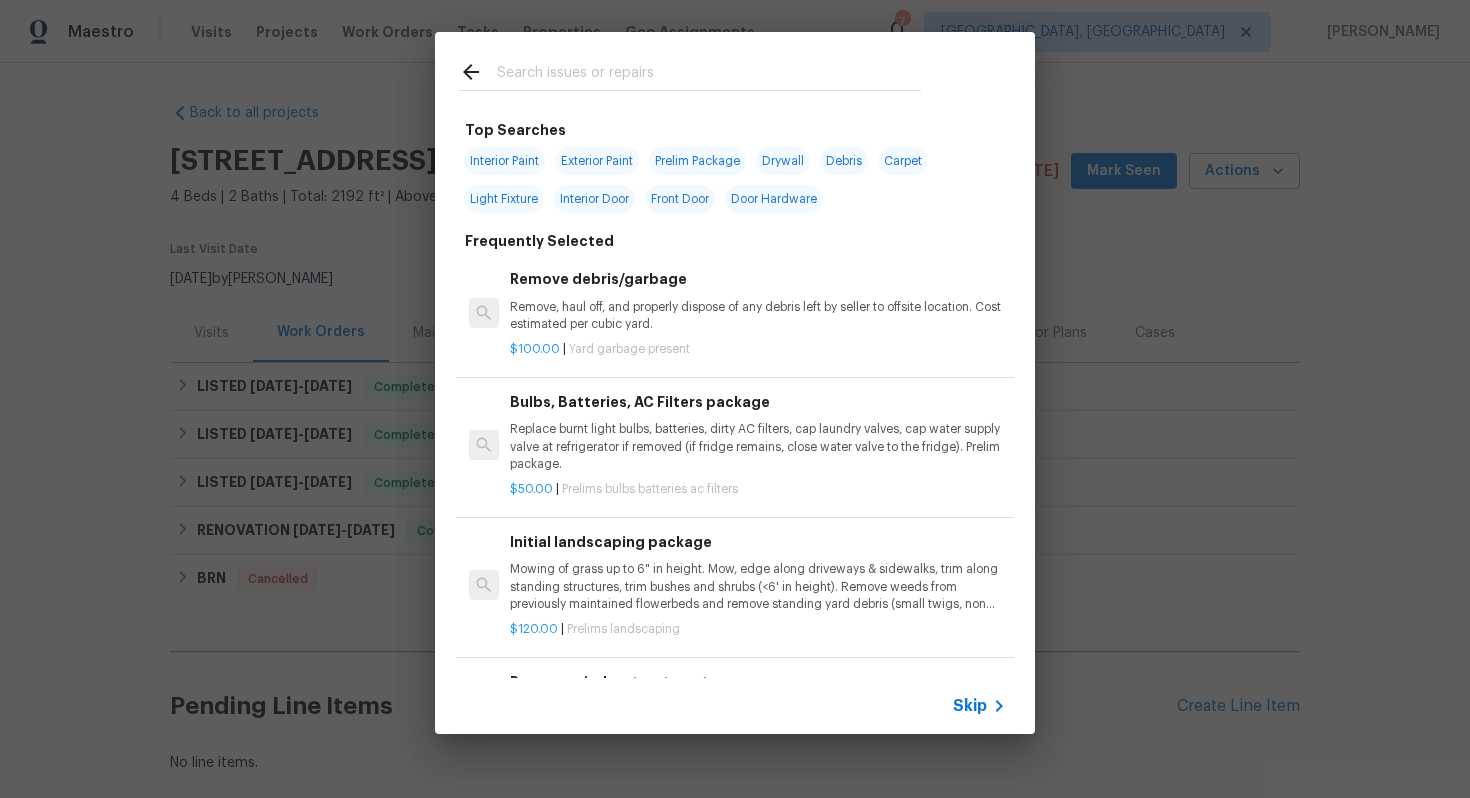 click on "Top Searches Interior Paint Exterior Paint Prelim Package Drywall Debris Carpet Light Fixture Interior Door Front Door Door Hardware Frequently Selected Remove debris/garbage Remove, haul off, and properly dispose of any debris left by seller to offsite location. Cost estimated per cubic yard. $100.00   |   Yard garbage present Bulbs, Batteries, AC Filters package Replace burnt light bulbs, batteries, dirty AC filters, cap laundry valves, cap water supply valve at refrigerator if removed (if fridge remains, close water valve to the fridge). Prelim package. $50.00   |   Prelims bulbs batteries ac filters Initial landscaping package Mowing of grass up to 6" in height. Mow, edge along driveways & sidewalks, trim along standing structures, trim bushes and shrubs (<6' in height). Remove weeds from previously maintained flowerbeds and remove standing yard debris (small twigs, non seasonal falling leaves).  Use leaf blower to remove clippings from hard surfaces." $120.00   |   Prelims landscaping $10.00   |   $75.00" at bounding box center [735, 383] 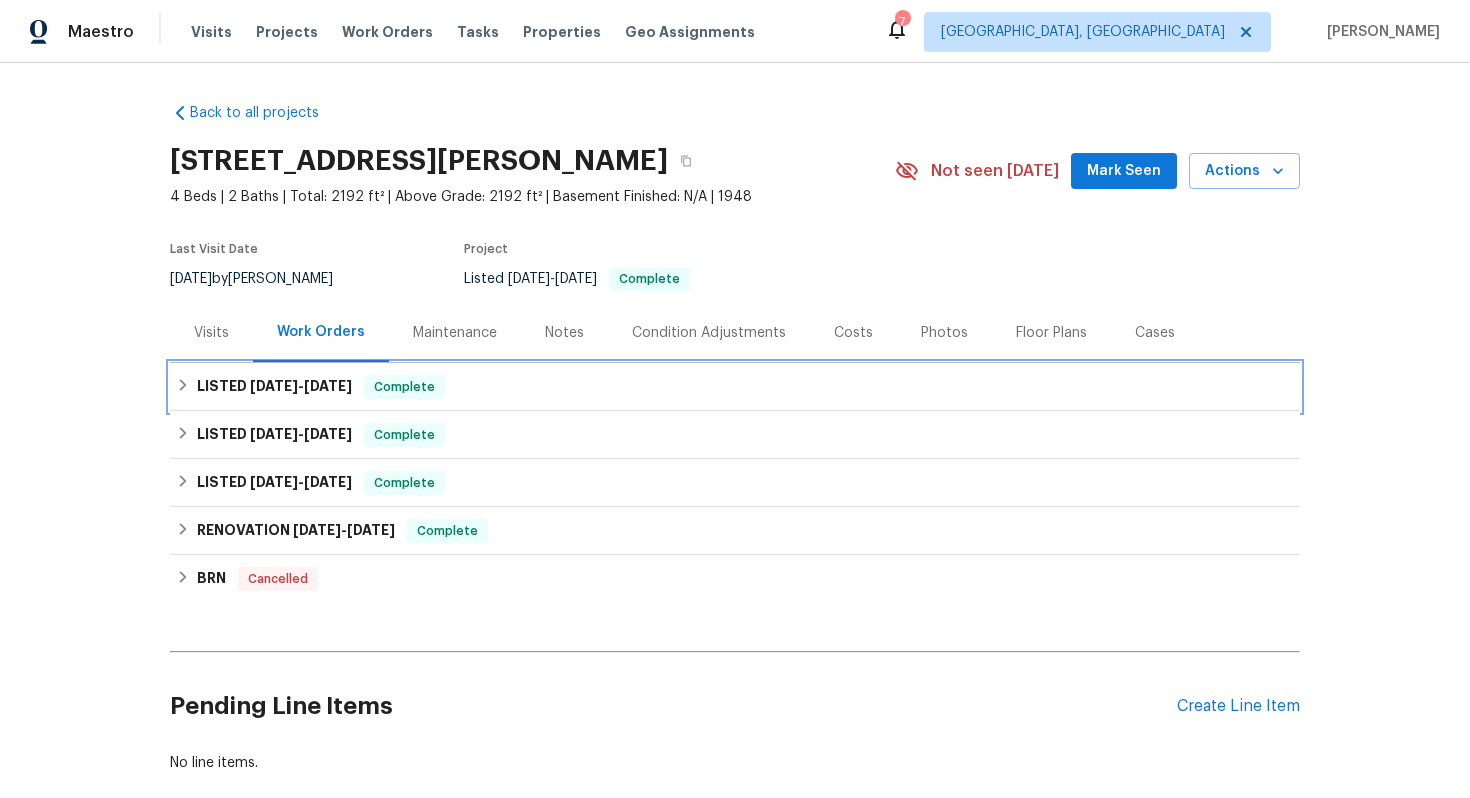 click on "LISTED   6/30/25  -  7/7/25 Complete" at bounding box center (735, 387) 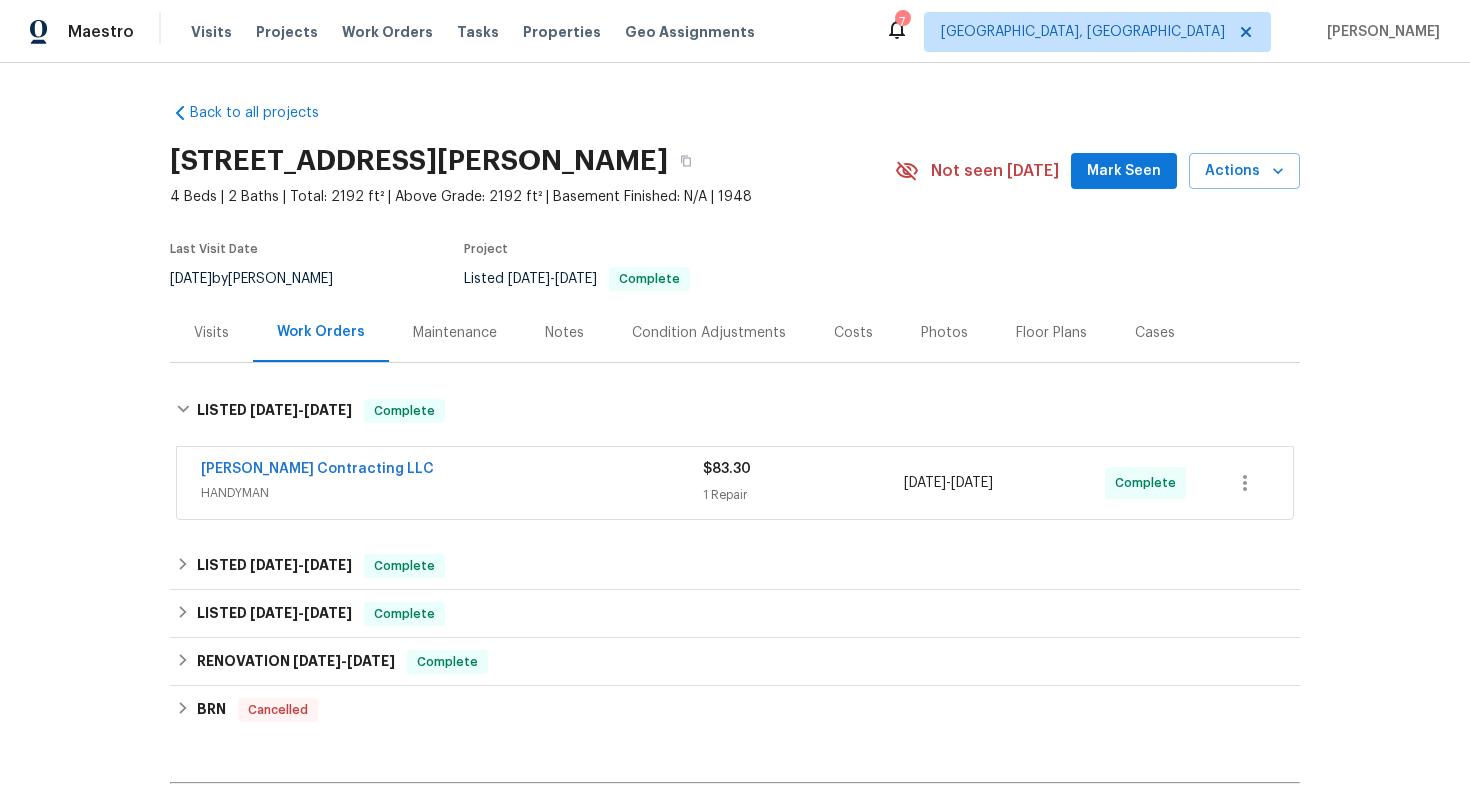 click on "Solano Contracting LLC" at bounding box center [452, 471] 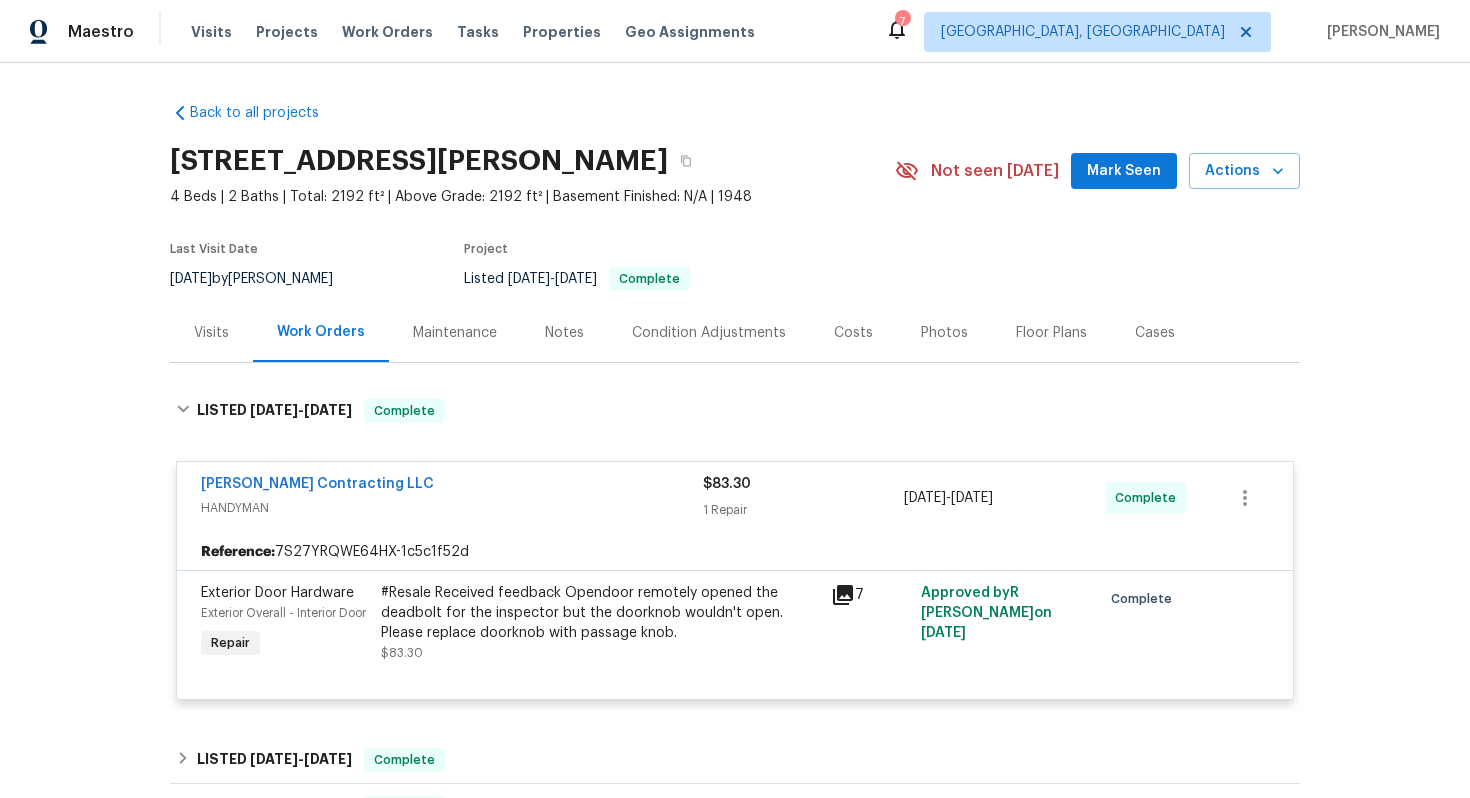 click on "Solano Contracting LLC" at bounding box center [452, 486] 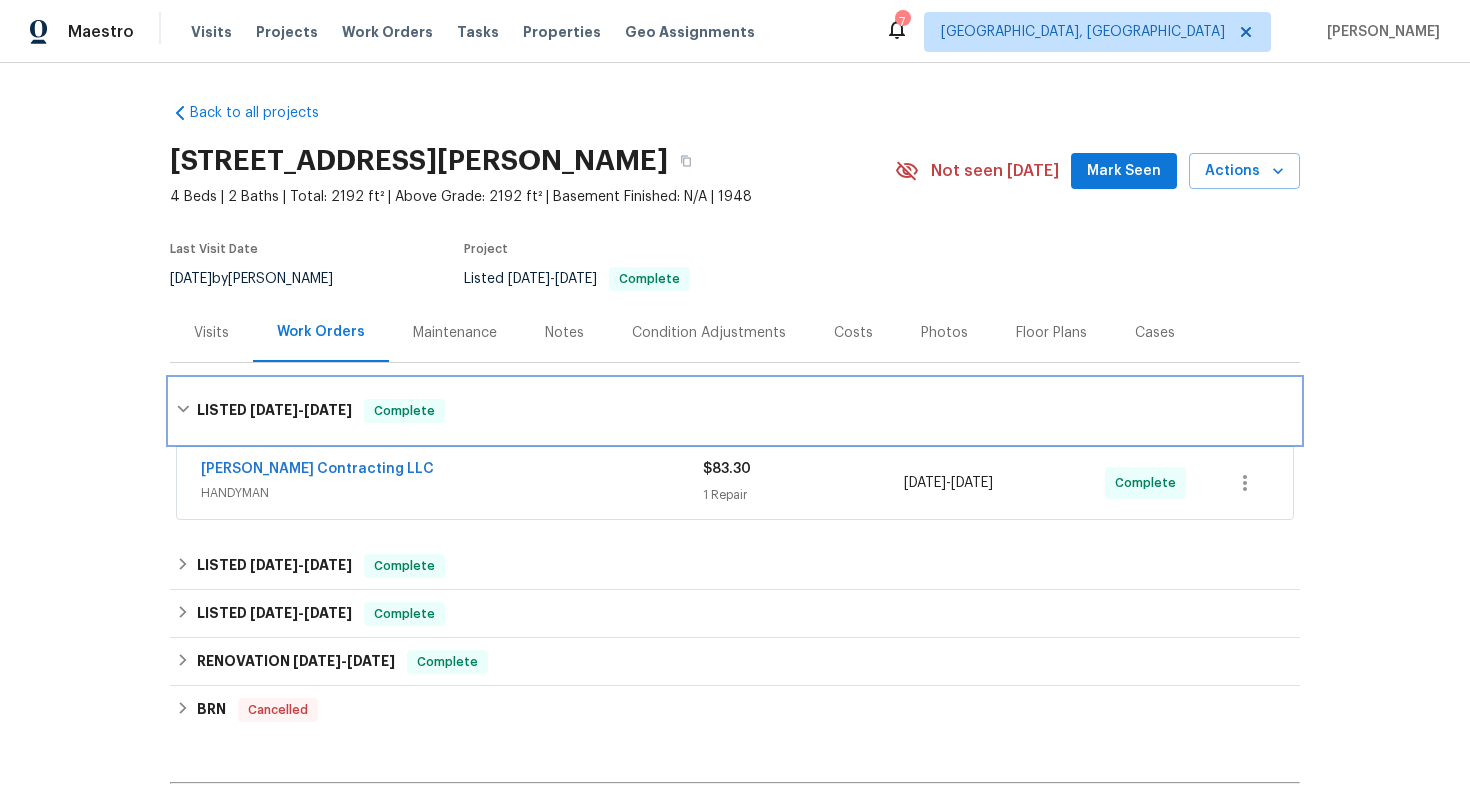 click on "LISTED   6/30/25  -  7/7/25 Complete" at bounding box center (735, 411) 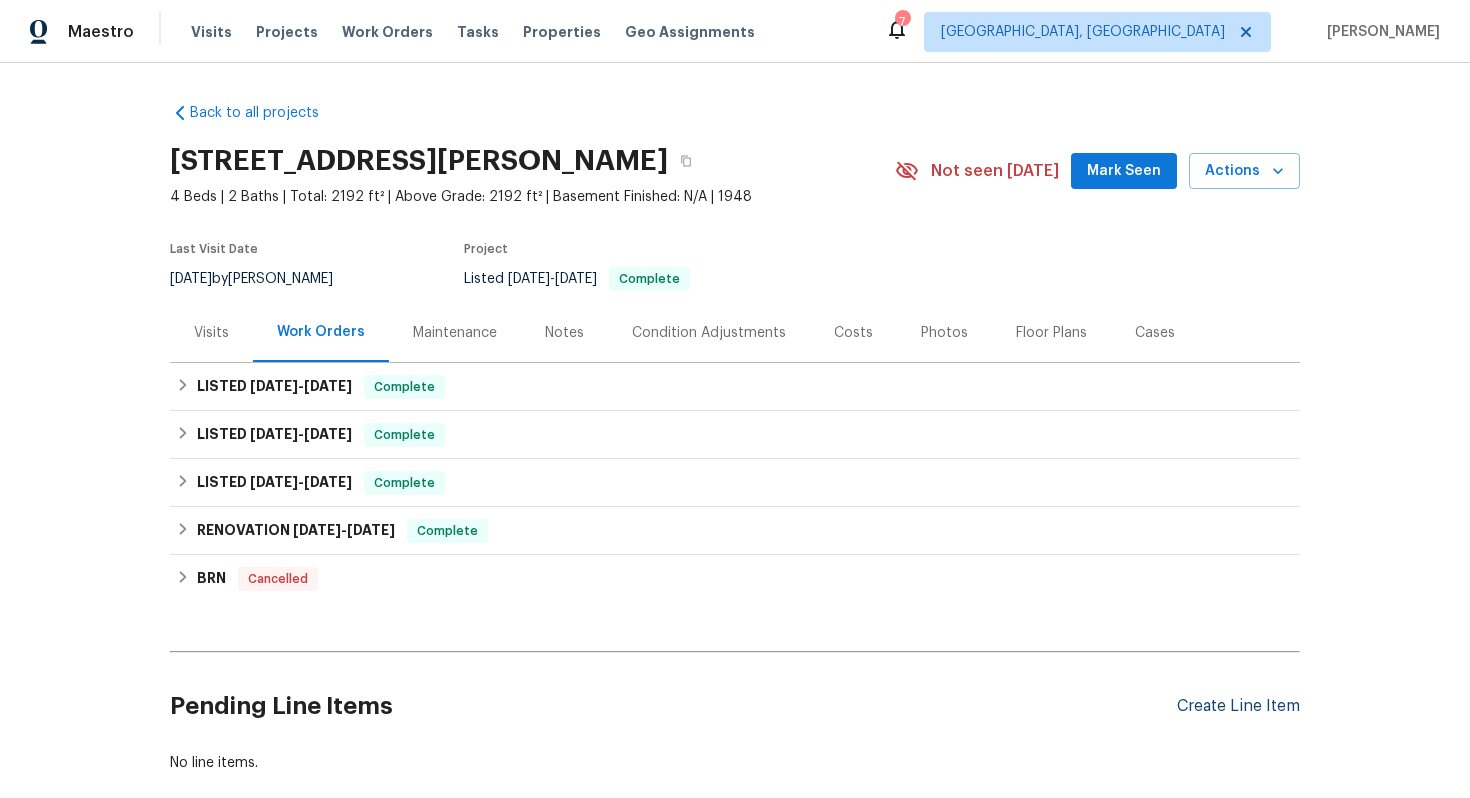 click on "Create Line Item" at bounding box center (1238, 706) 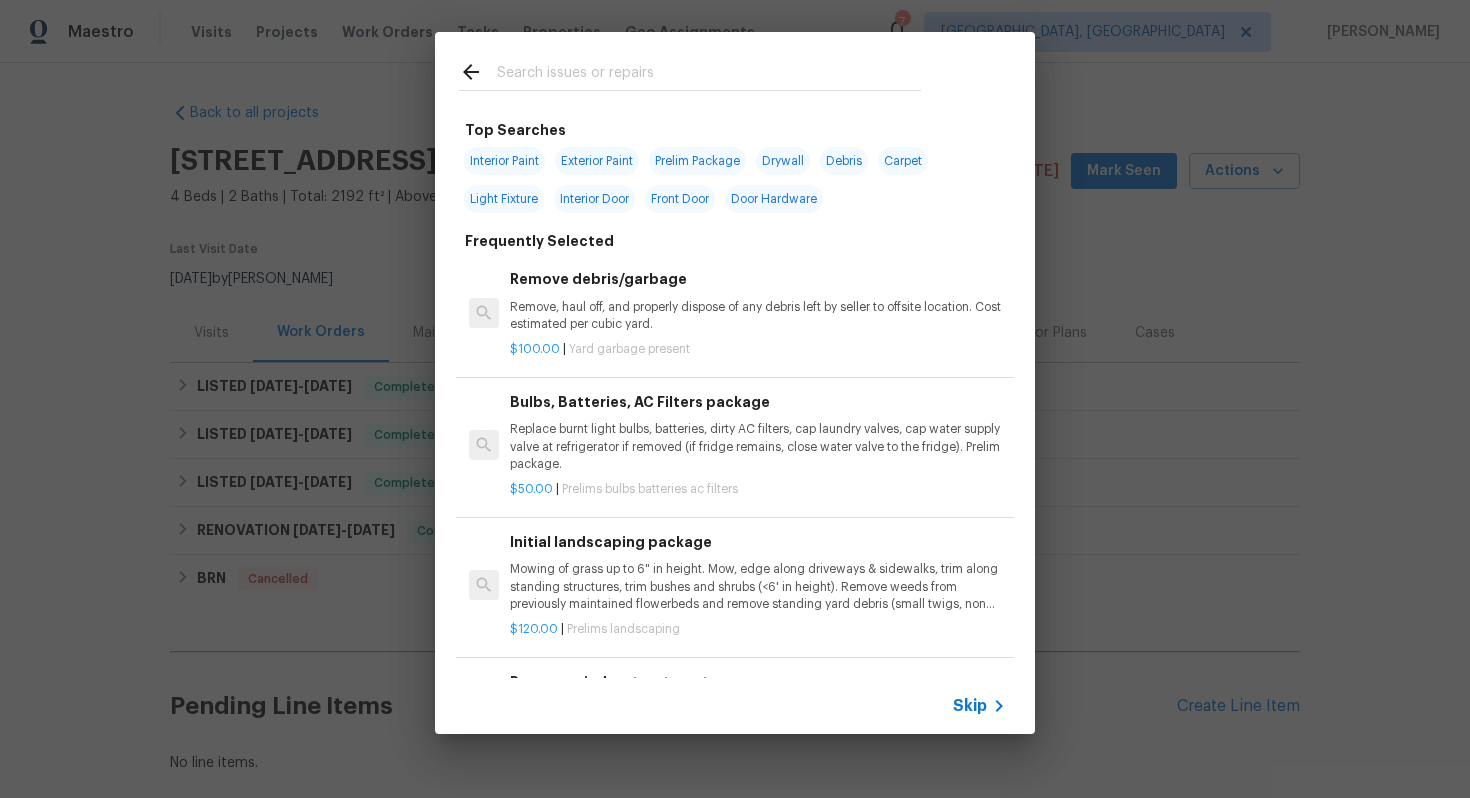 click at bounding box center [709, 75] 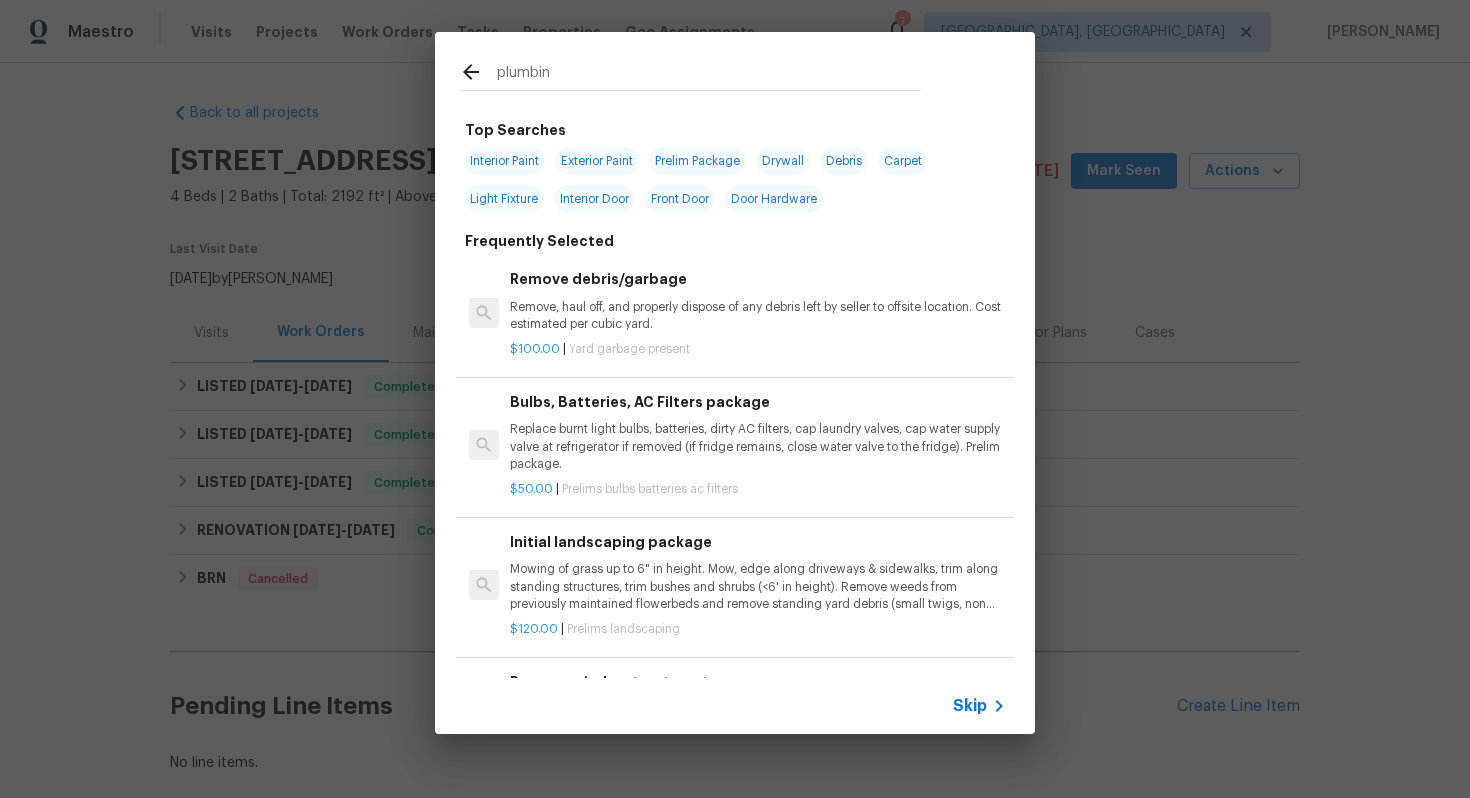 type on "plumbing" 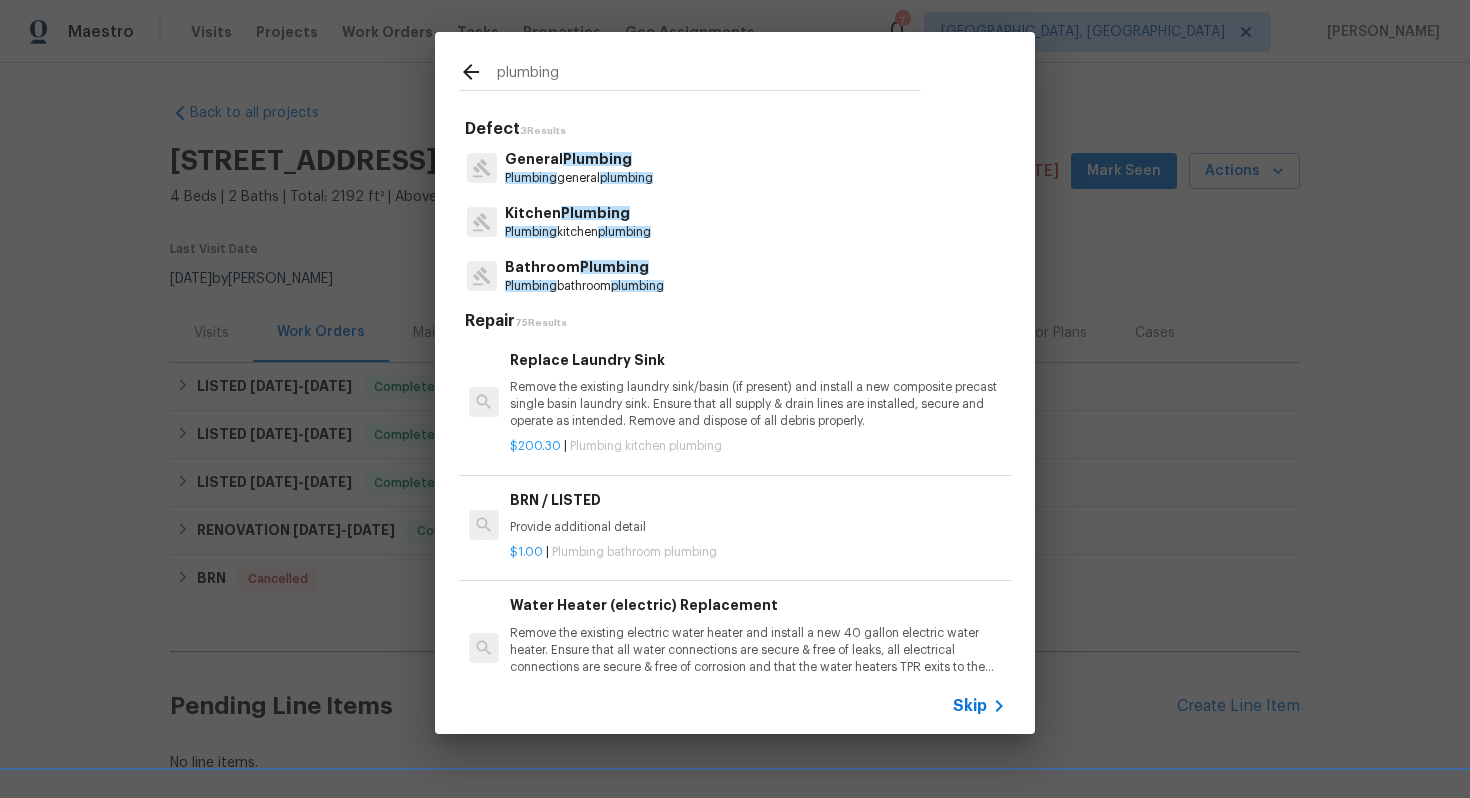 click on "General  Plumbing" at bounding box center (579, 159) 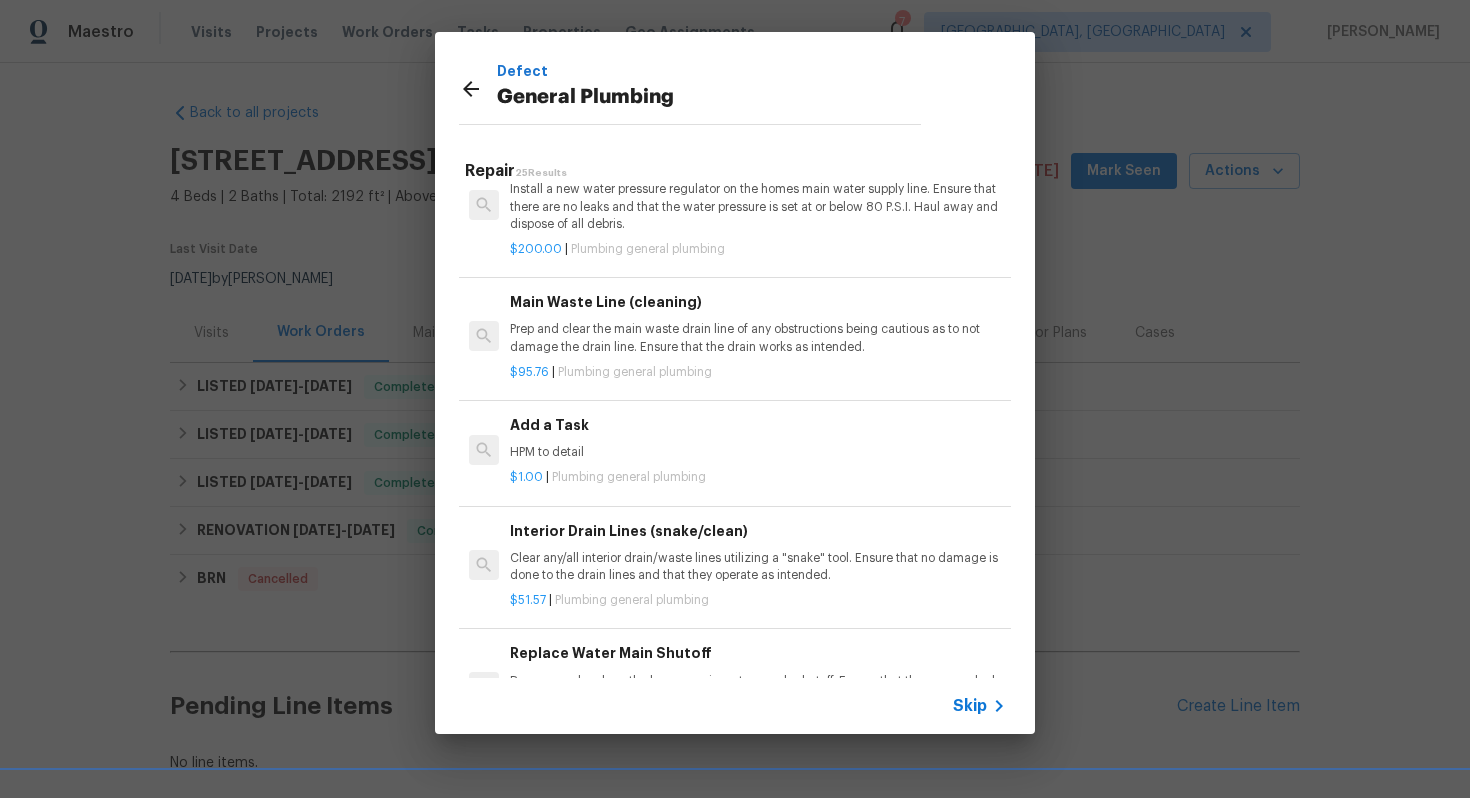 scroll, scrollTop: 1900, scrollLeft: 0, axis: vertical 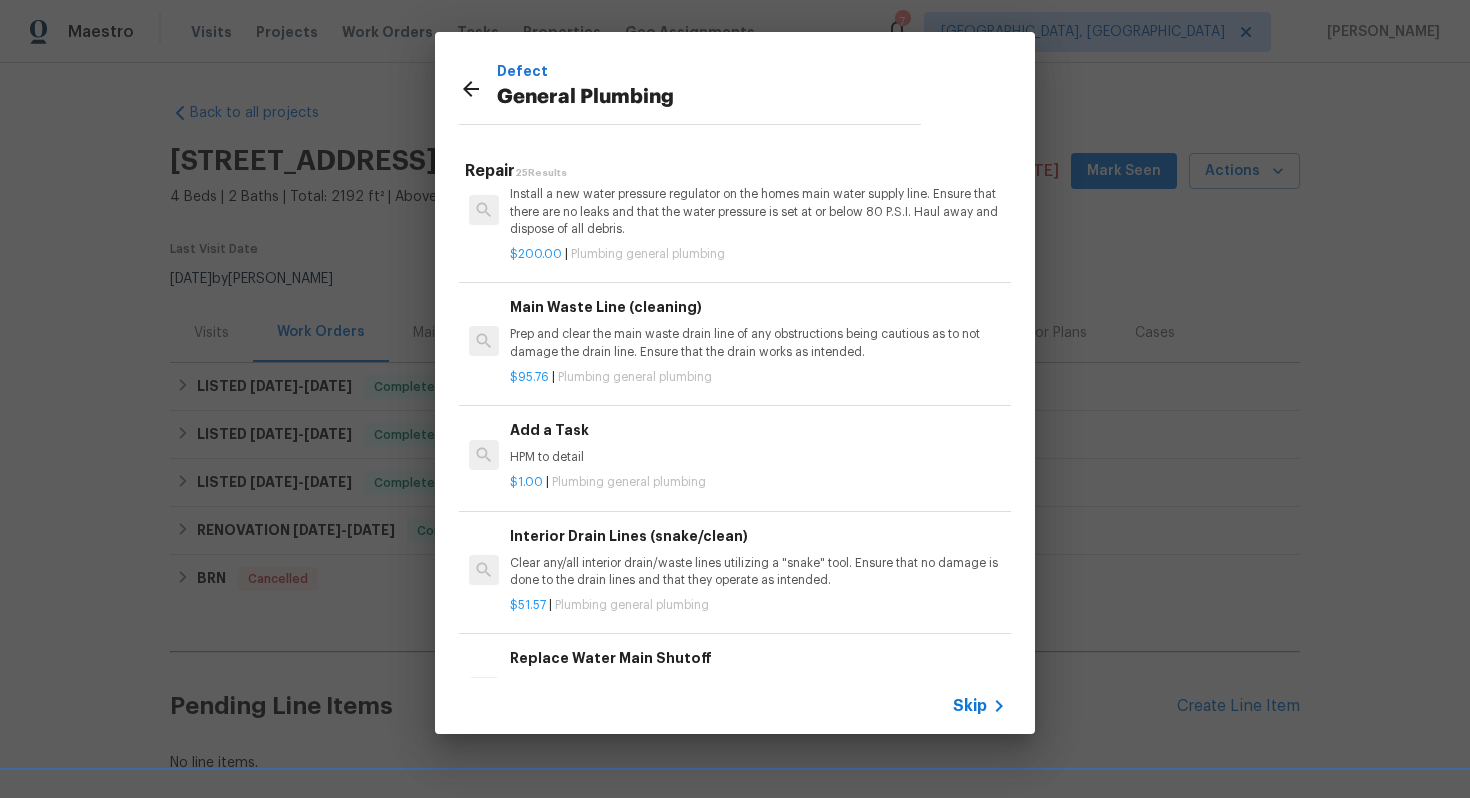click on "HPM to detail" at bounding box center [758, 457] 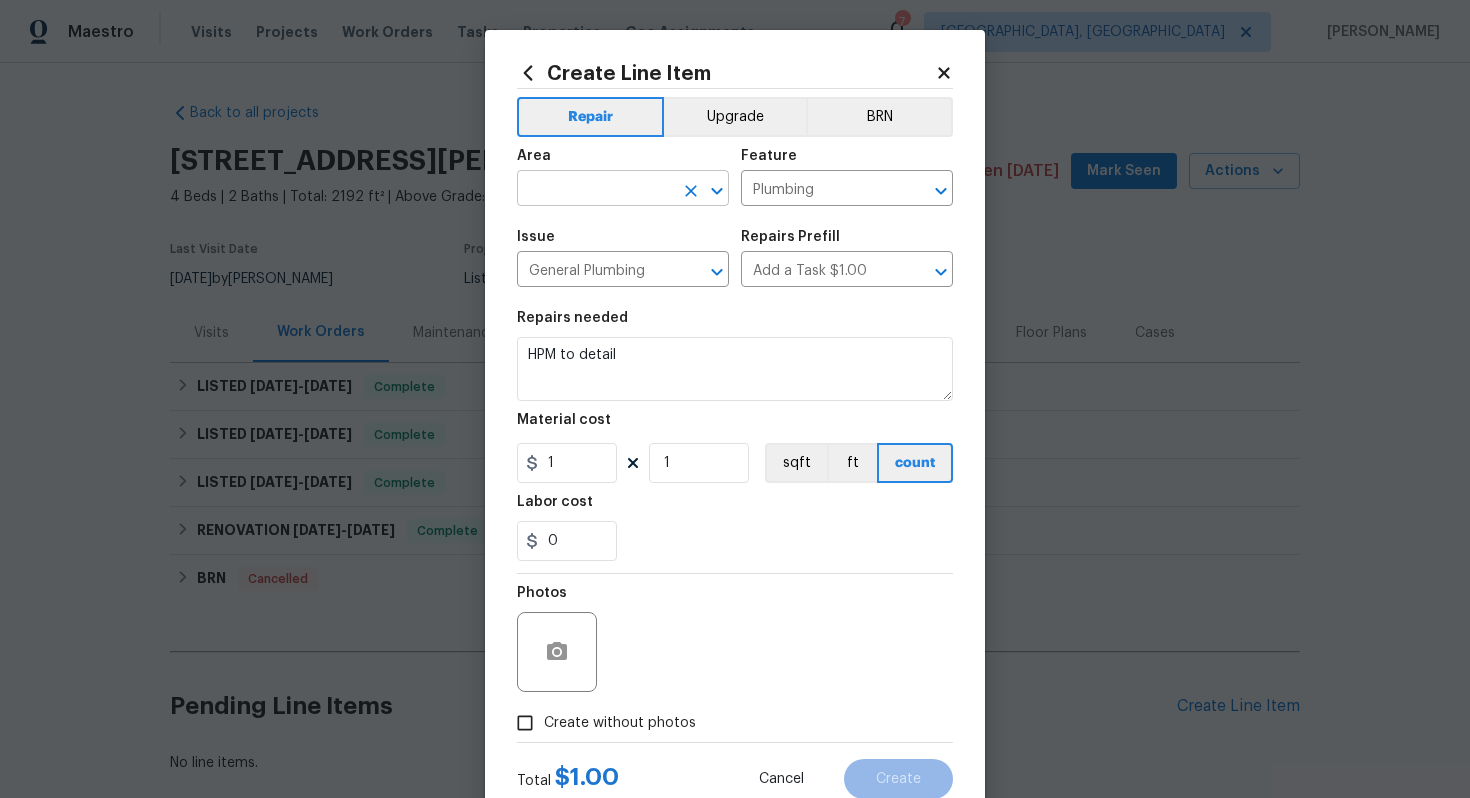 click at bounding box center [595, 190] 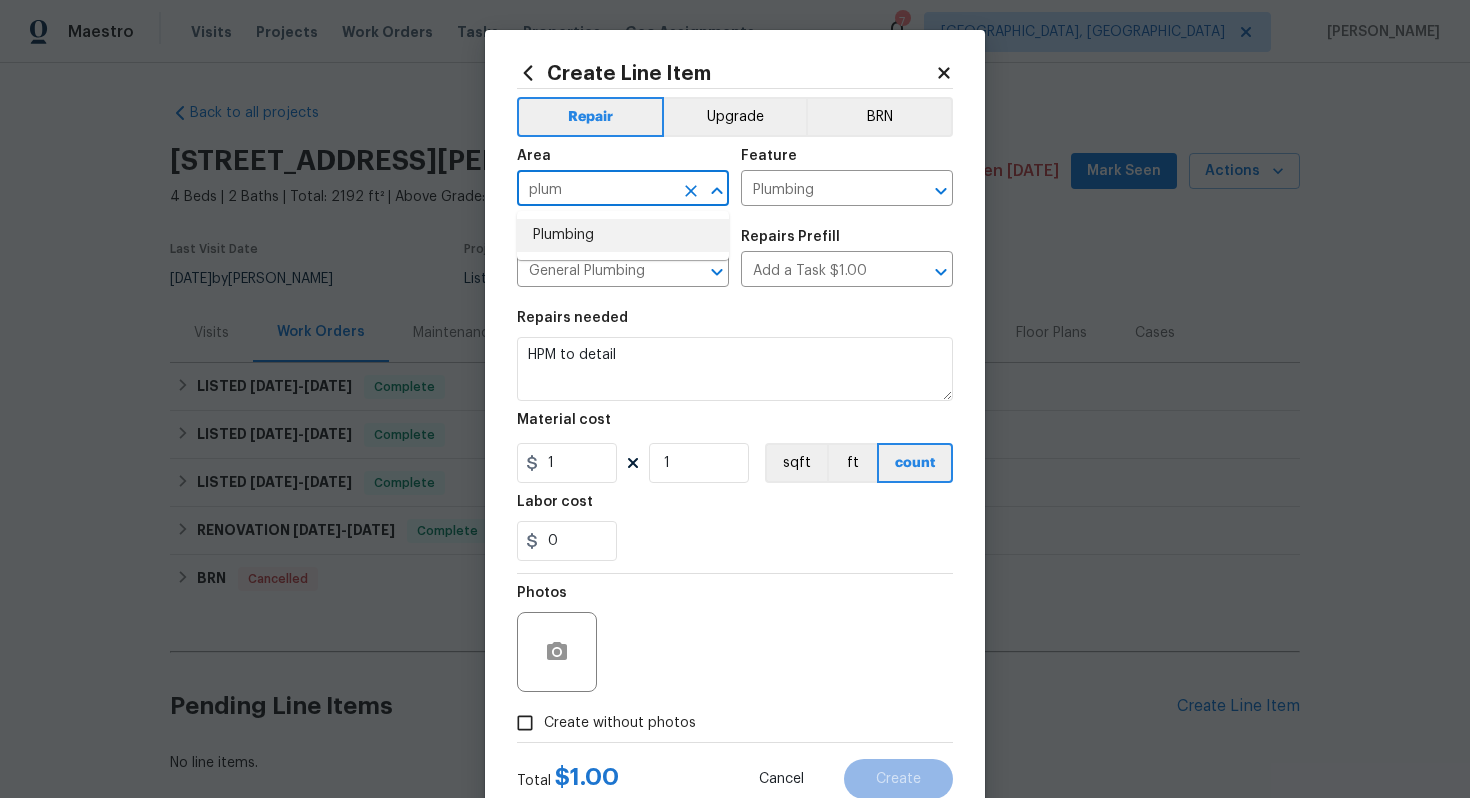 click on "Plumbing" at bounding box center [623, 235] 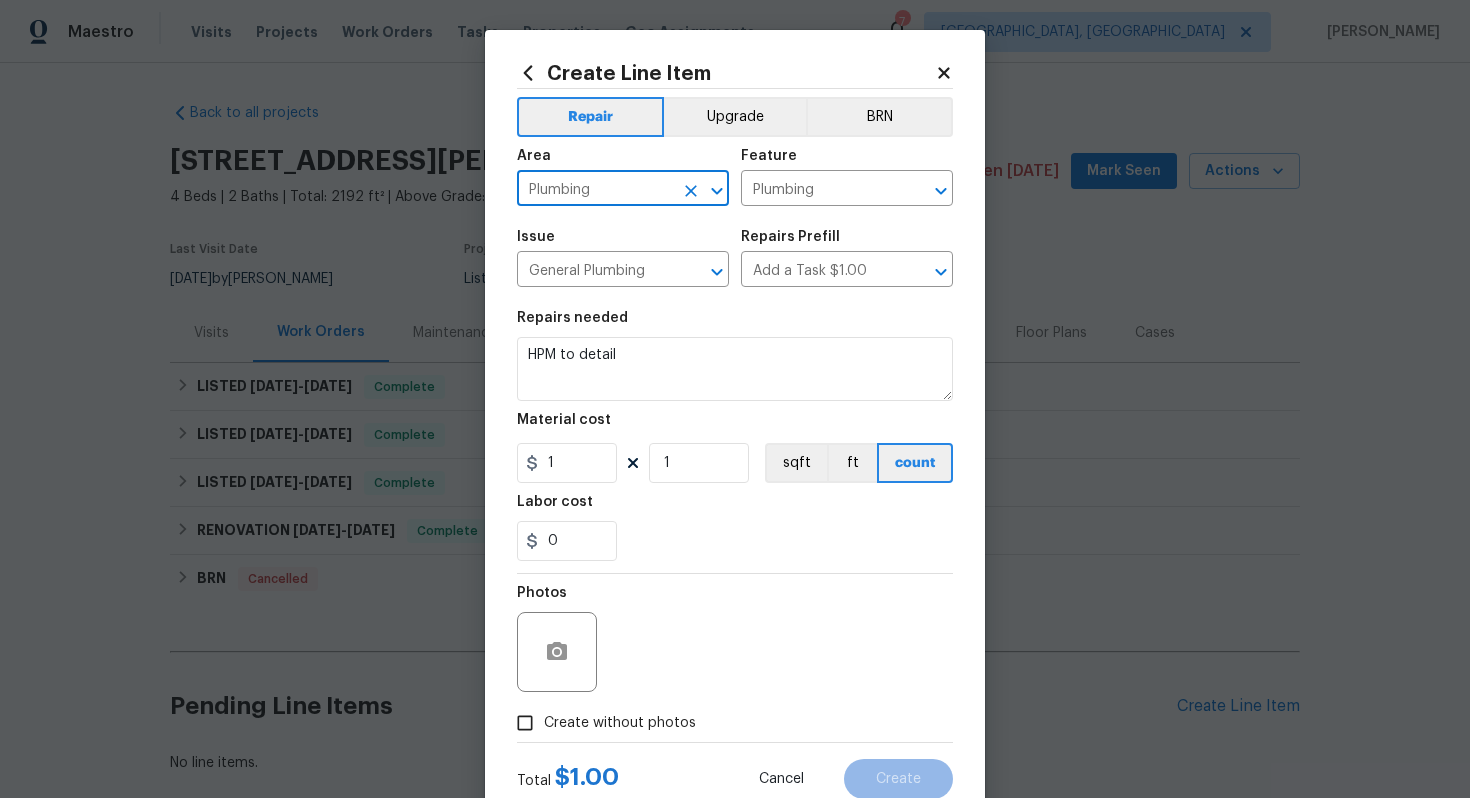 type on "Plumbing" 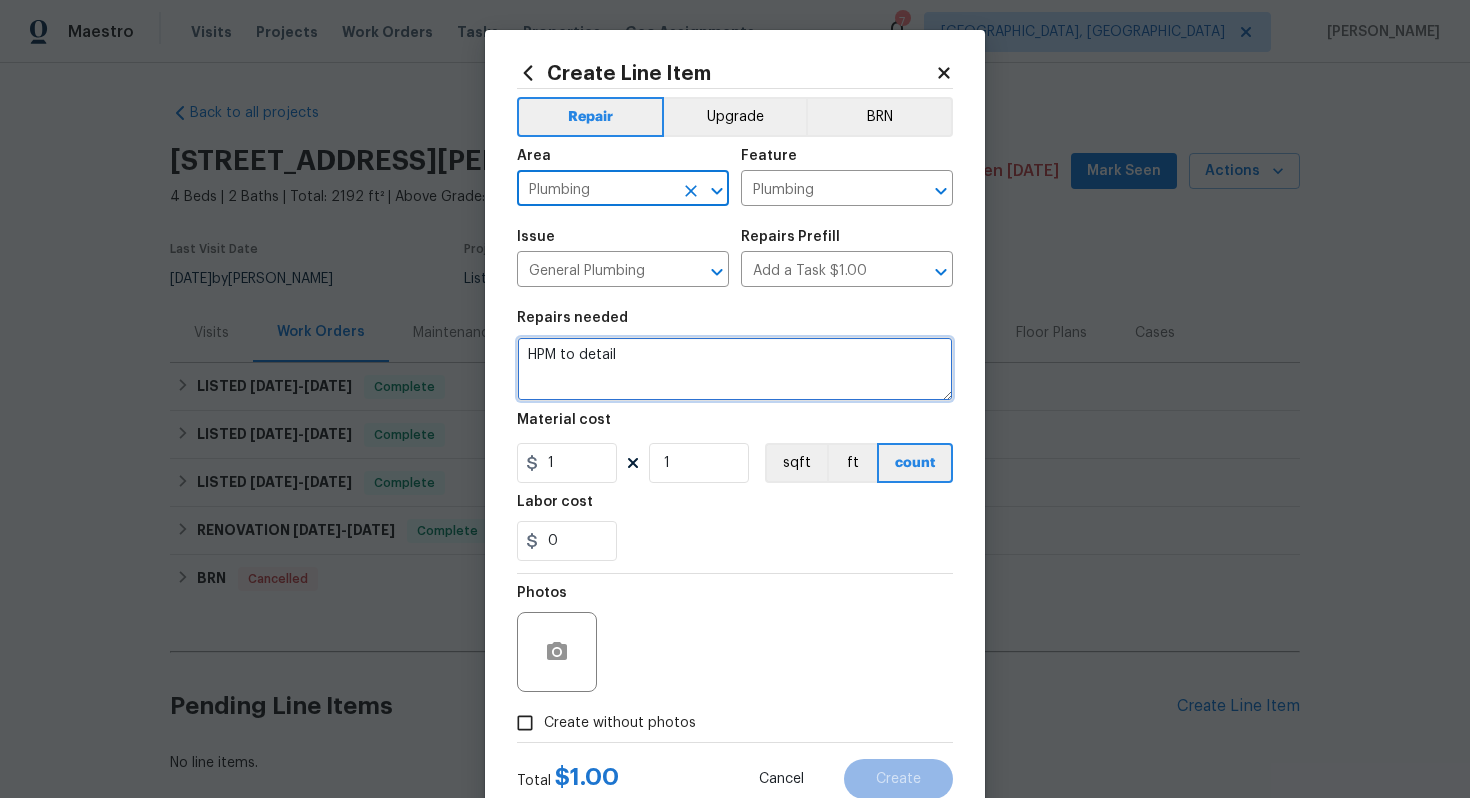 click on "HPM to detail" at bounding box center (735, 369) 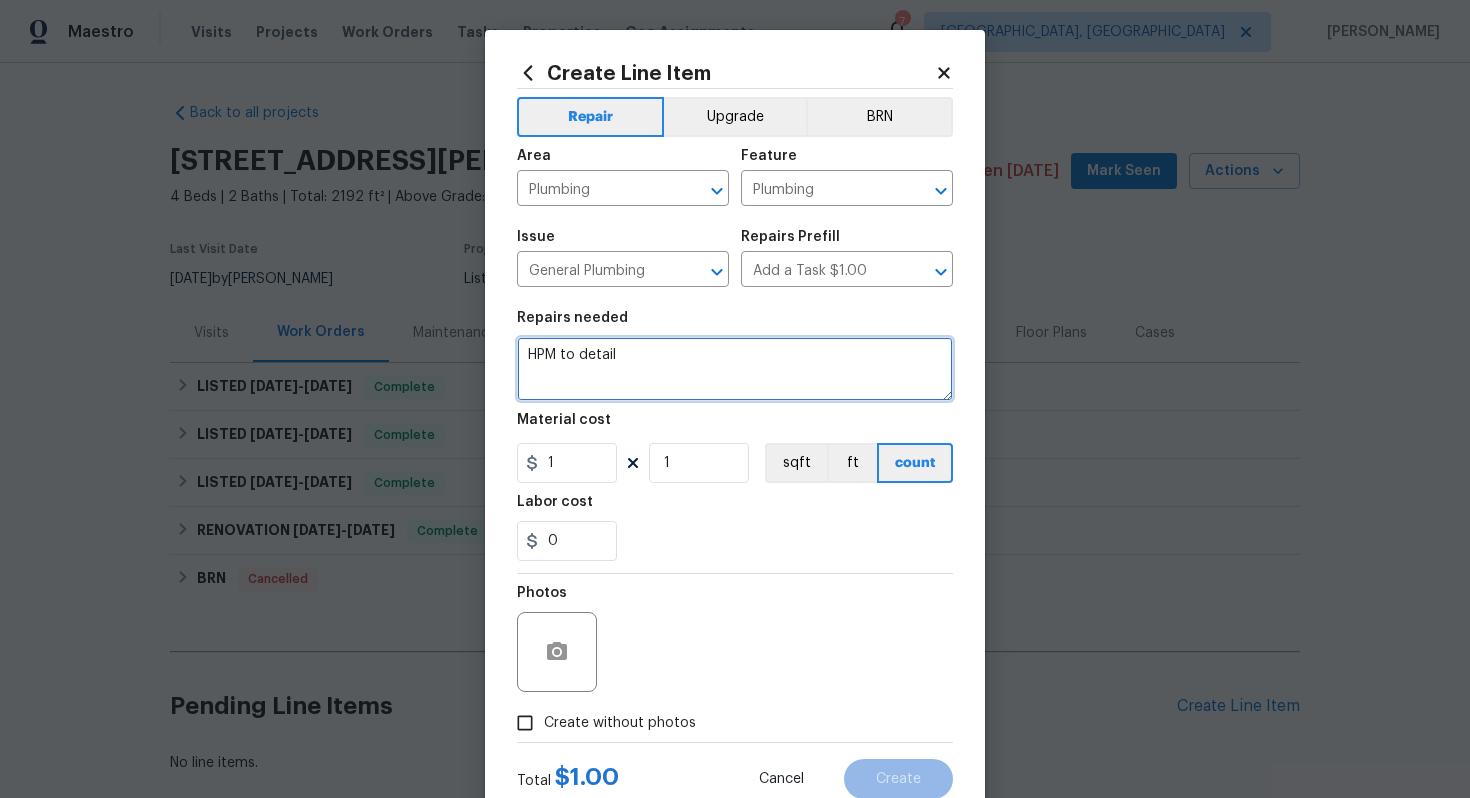 click on "HPM to detail" at bounding box center (735, 369) 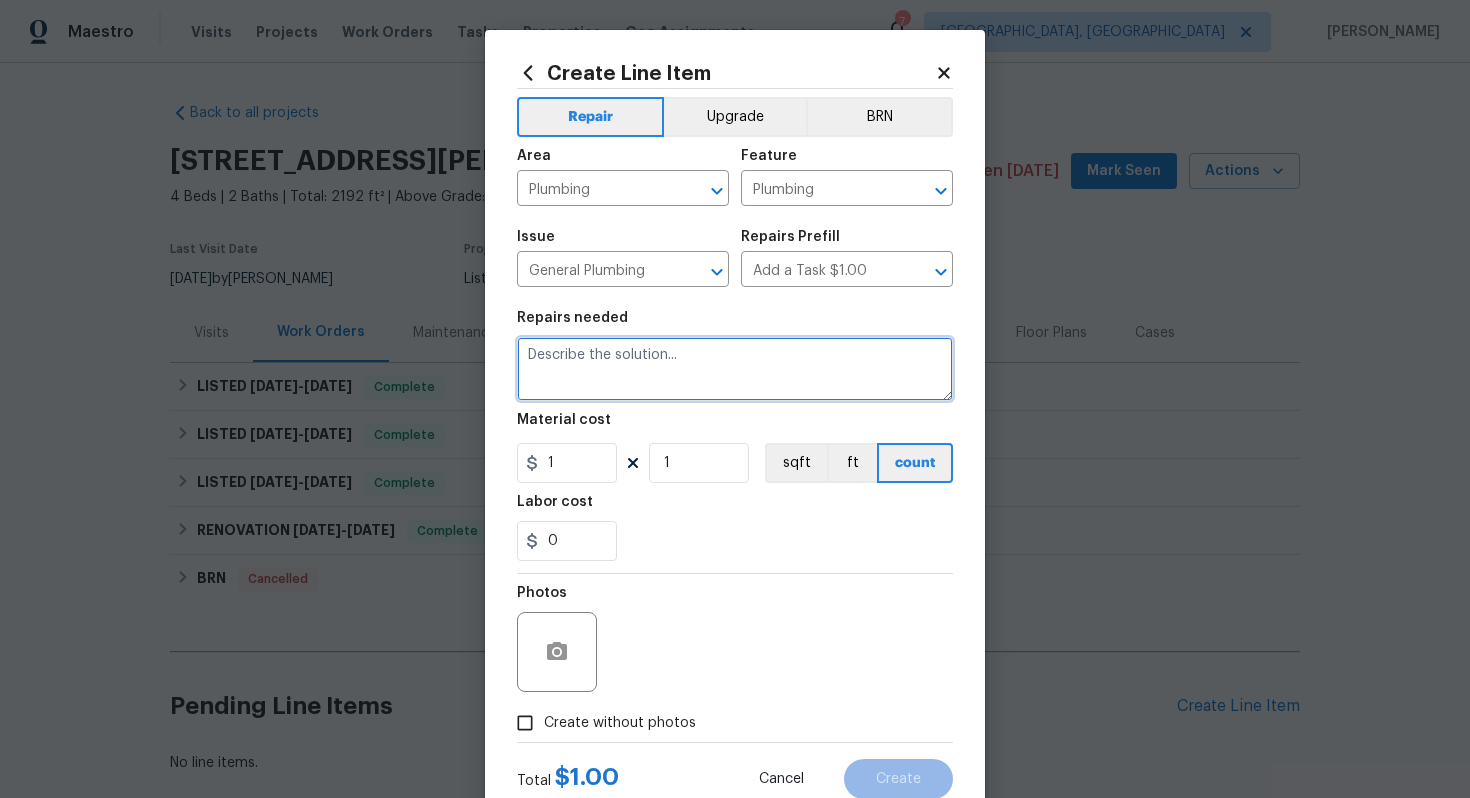 click at bounding box center [735, 369] 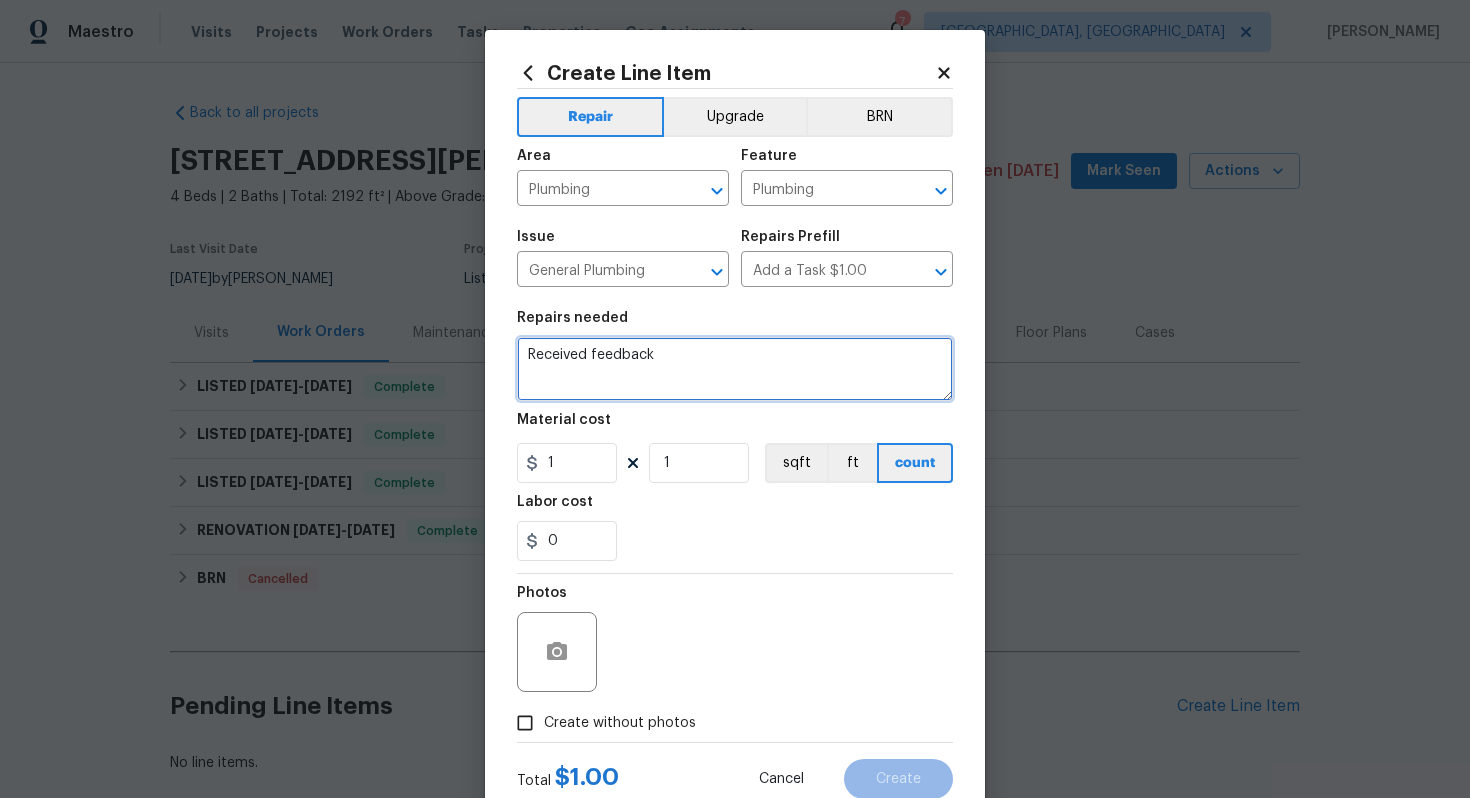 paste on "Water dripping in basement from water heater maybe" 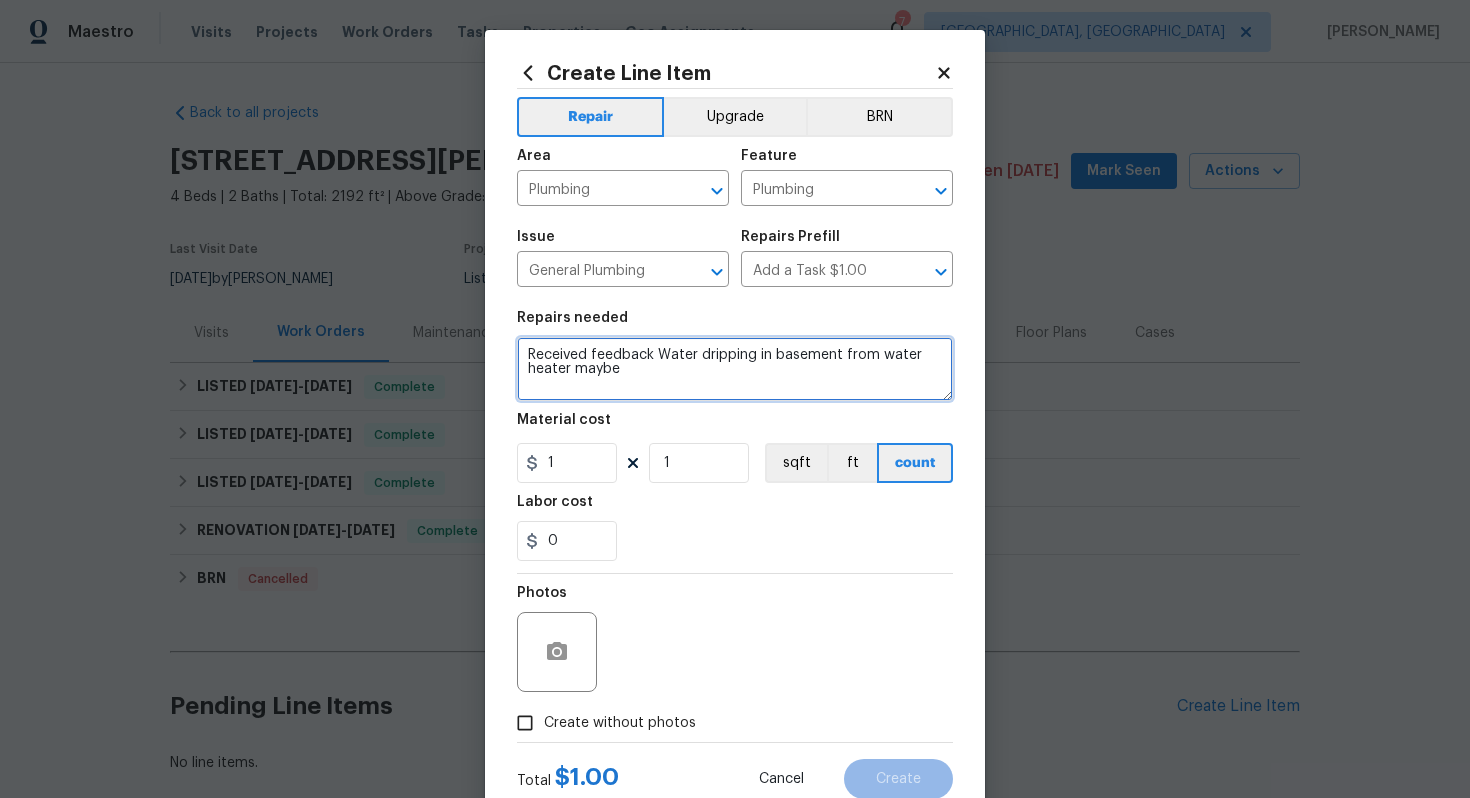 type on "Received feedback Water dripping in basement from water heater maybe" 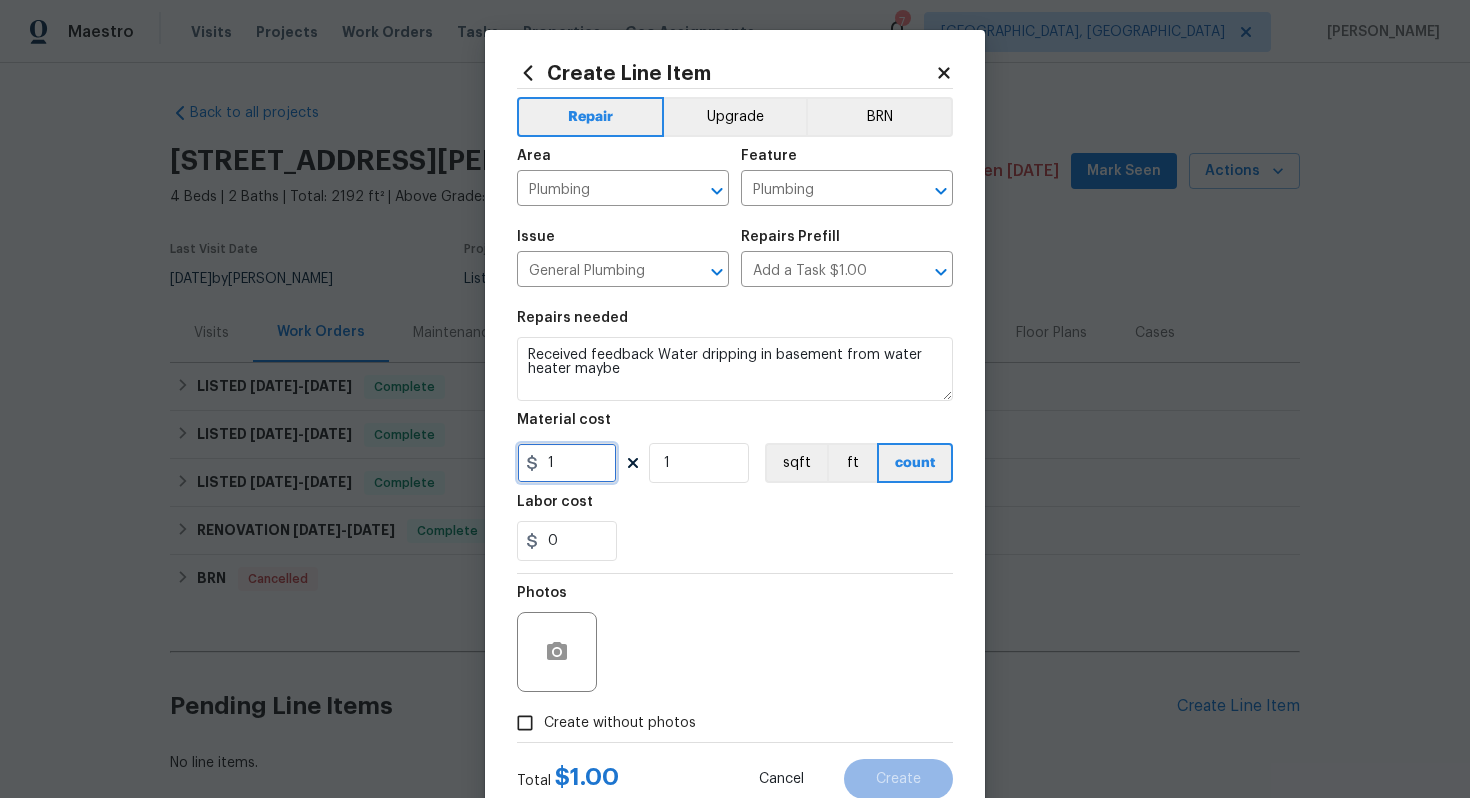 click on "1" at bounding box center [567, 463] 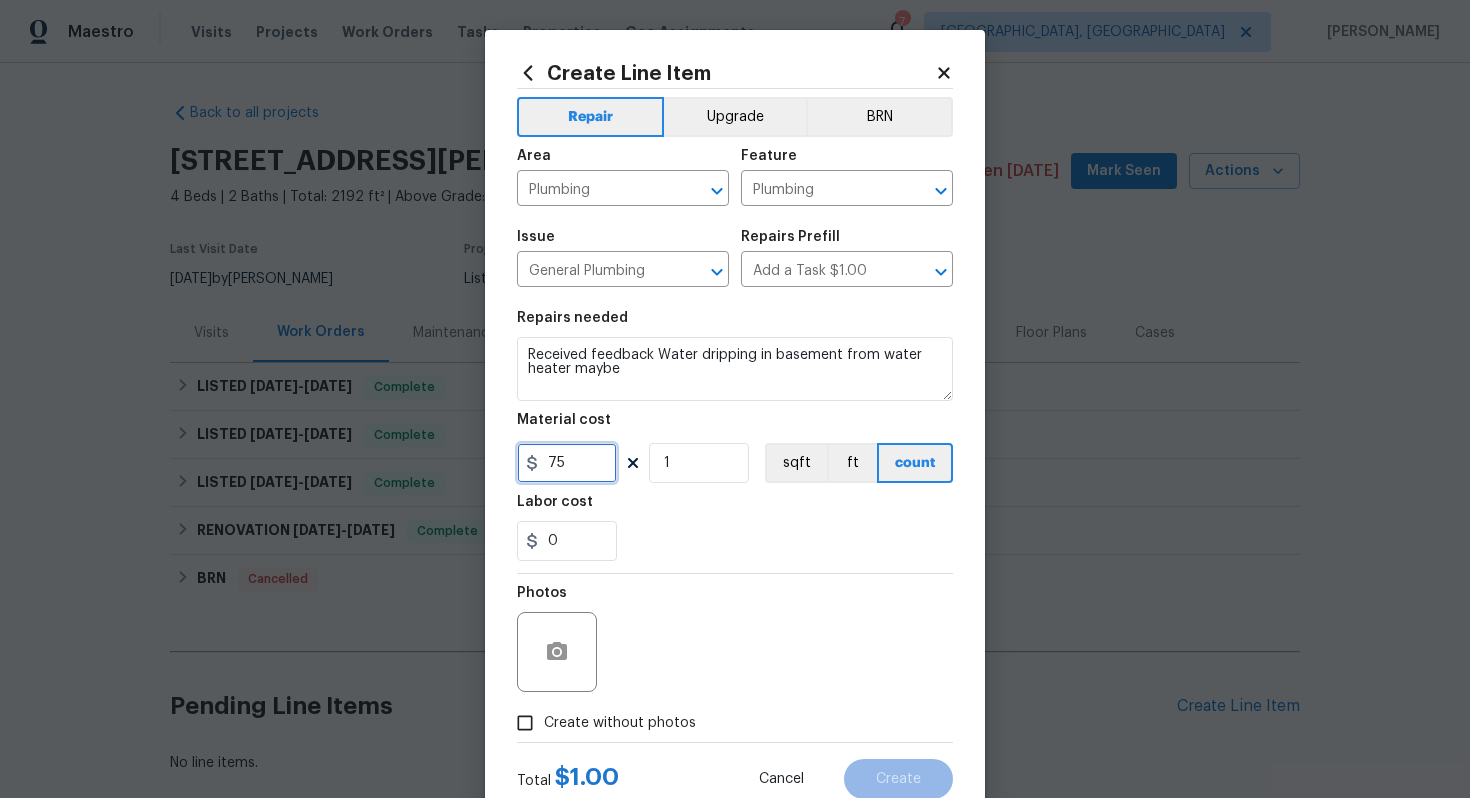 type on "75" 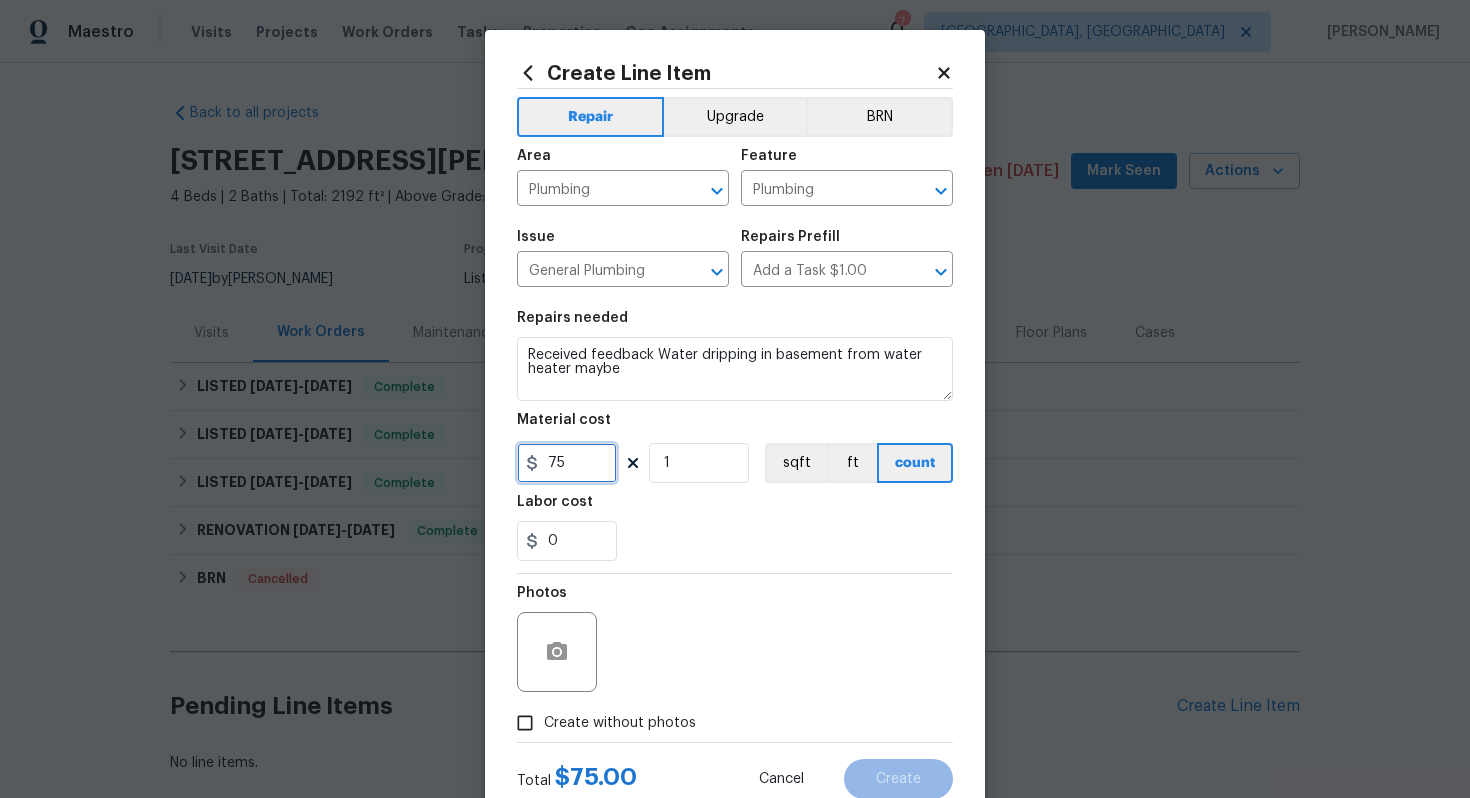 scroll, scrollTop: 64, scrollLeft: 0, axis: vertical 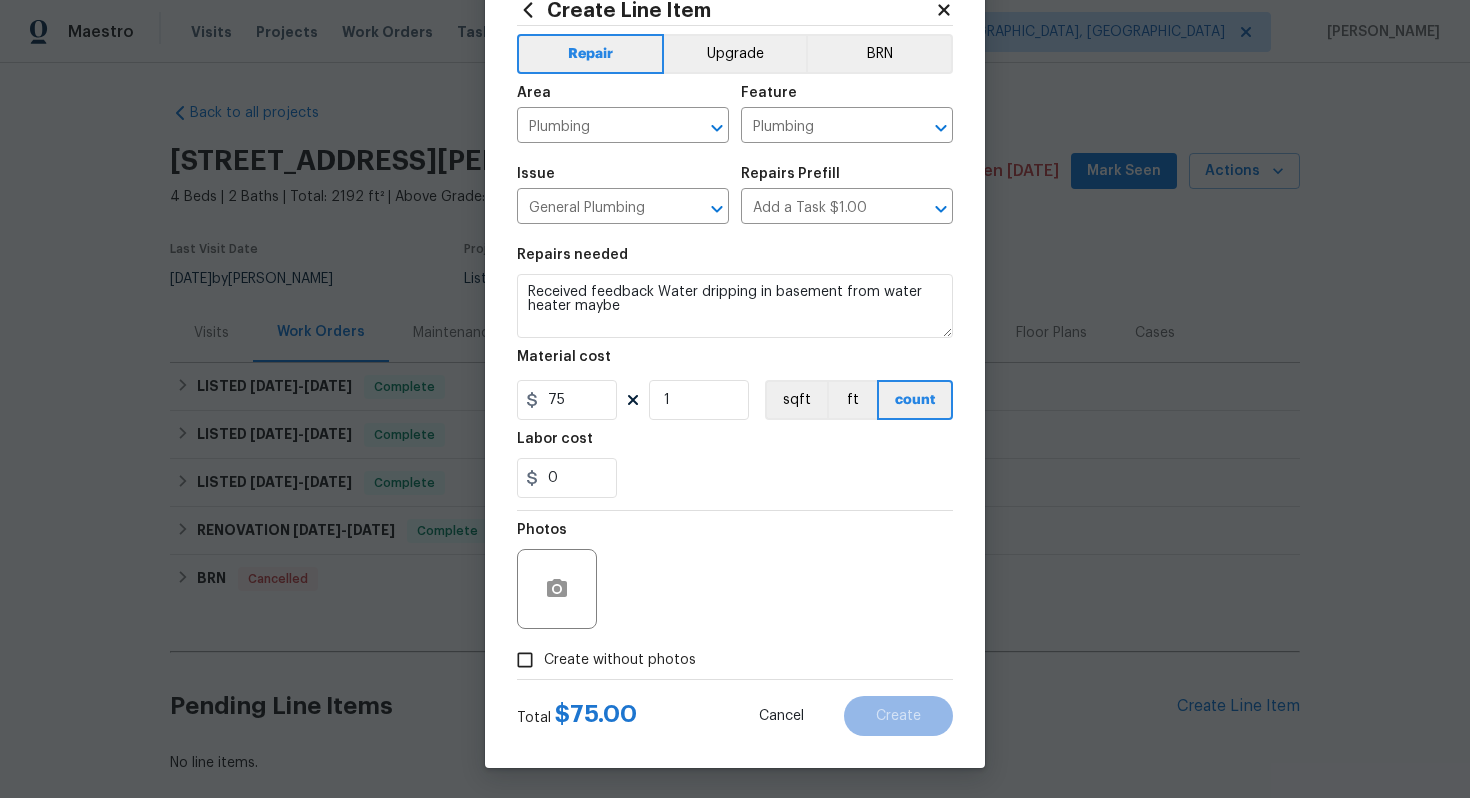 click on "Create without photos" at bounding box center (601, 660) 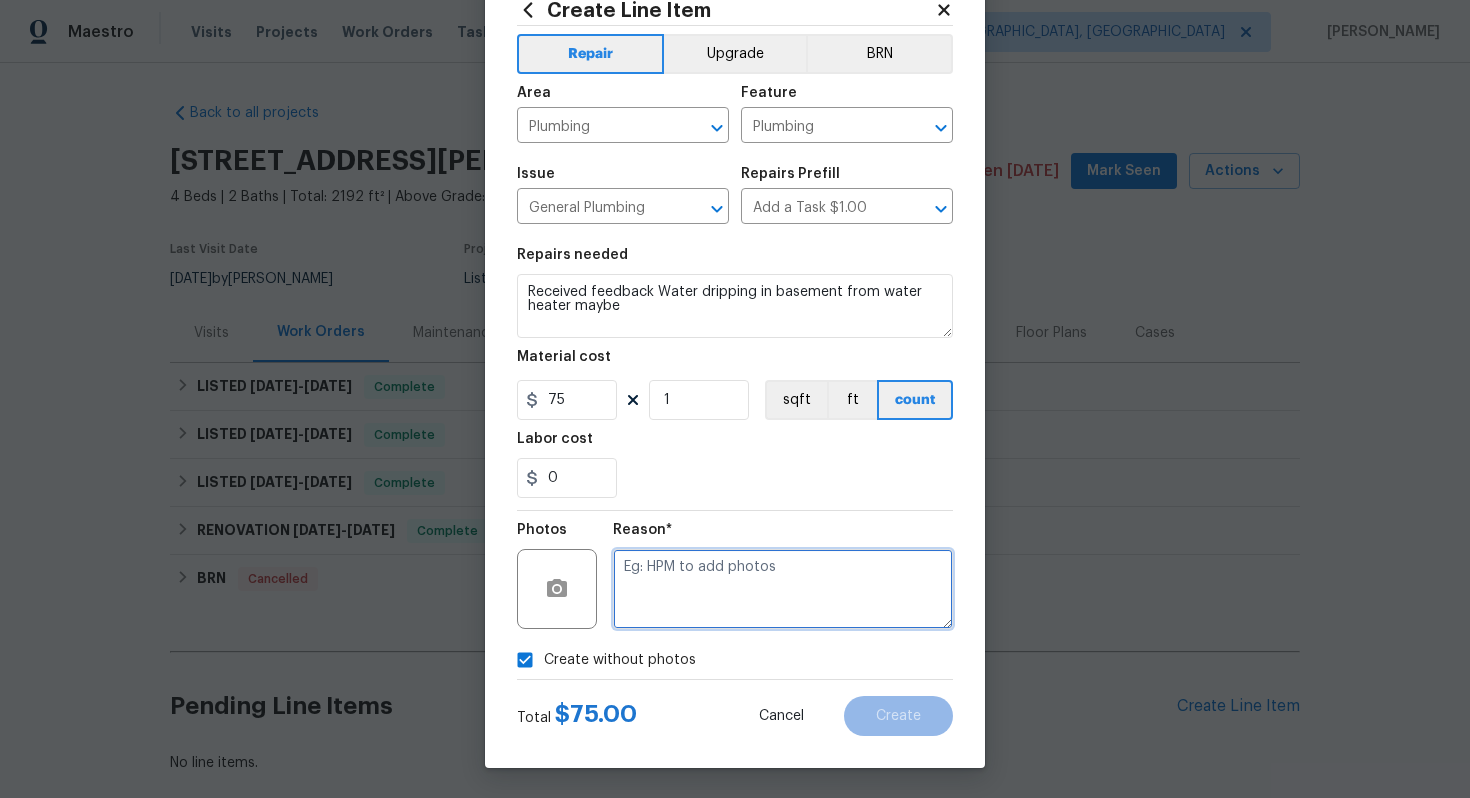 click at bounding box center [783, 589] 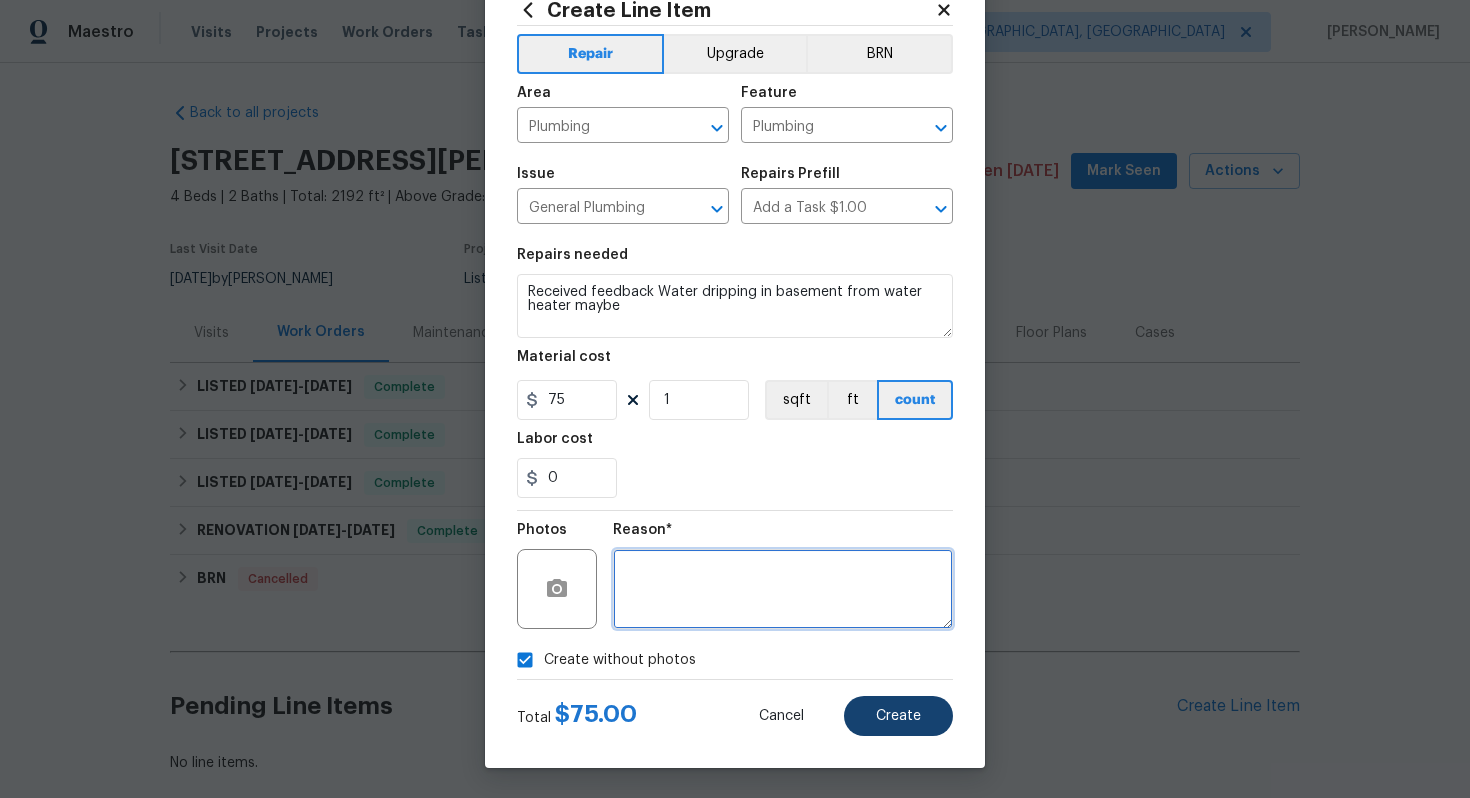 type 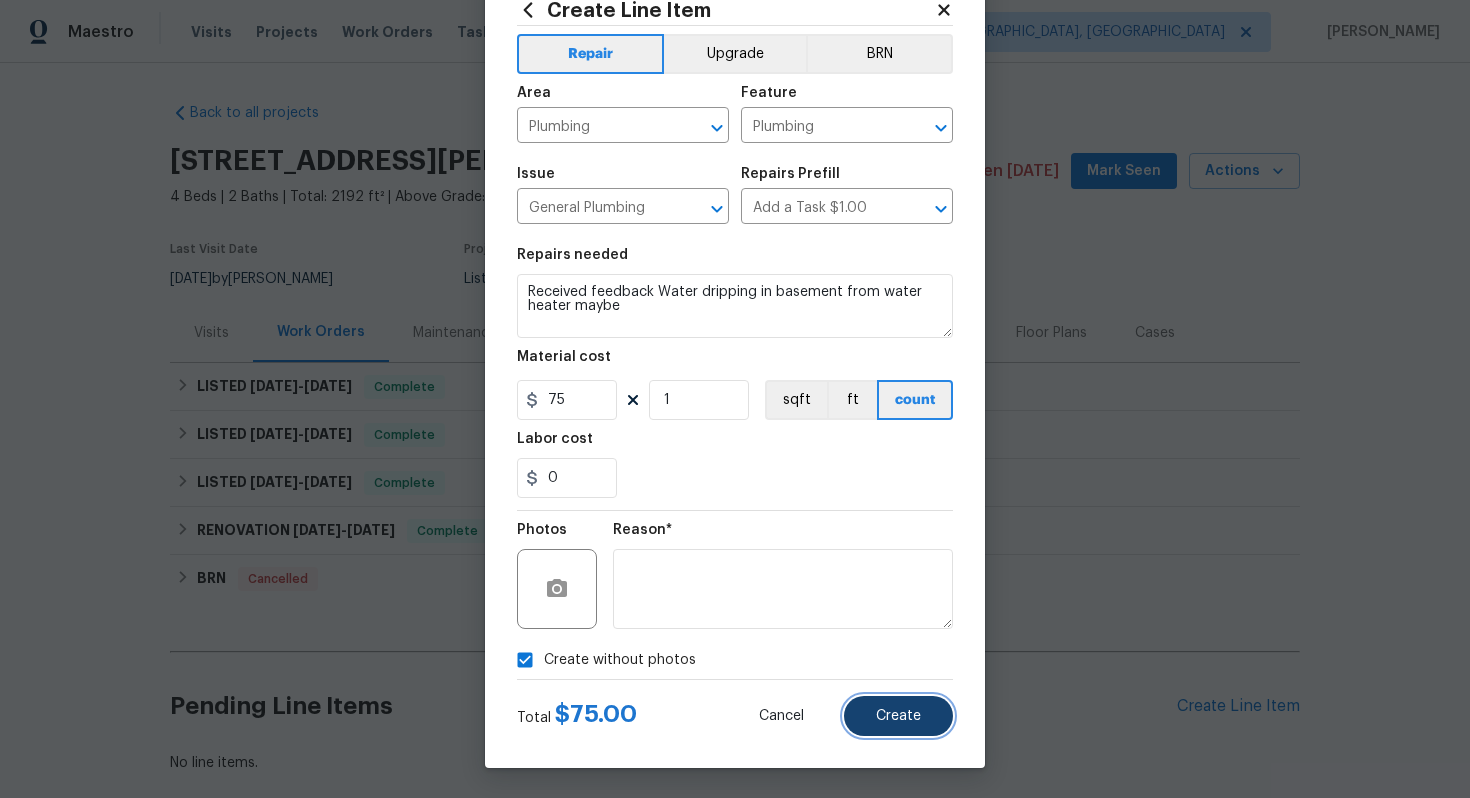 click on "Create" at bounding box center (898, 716) 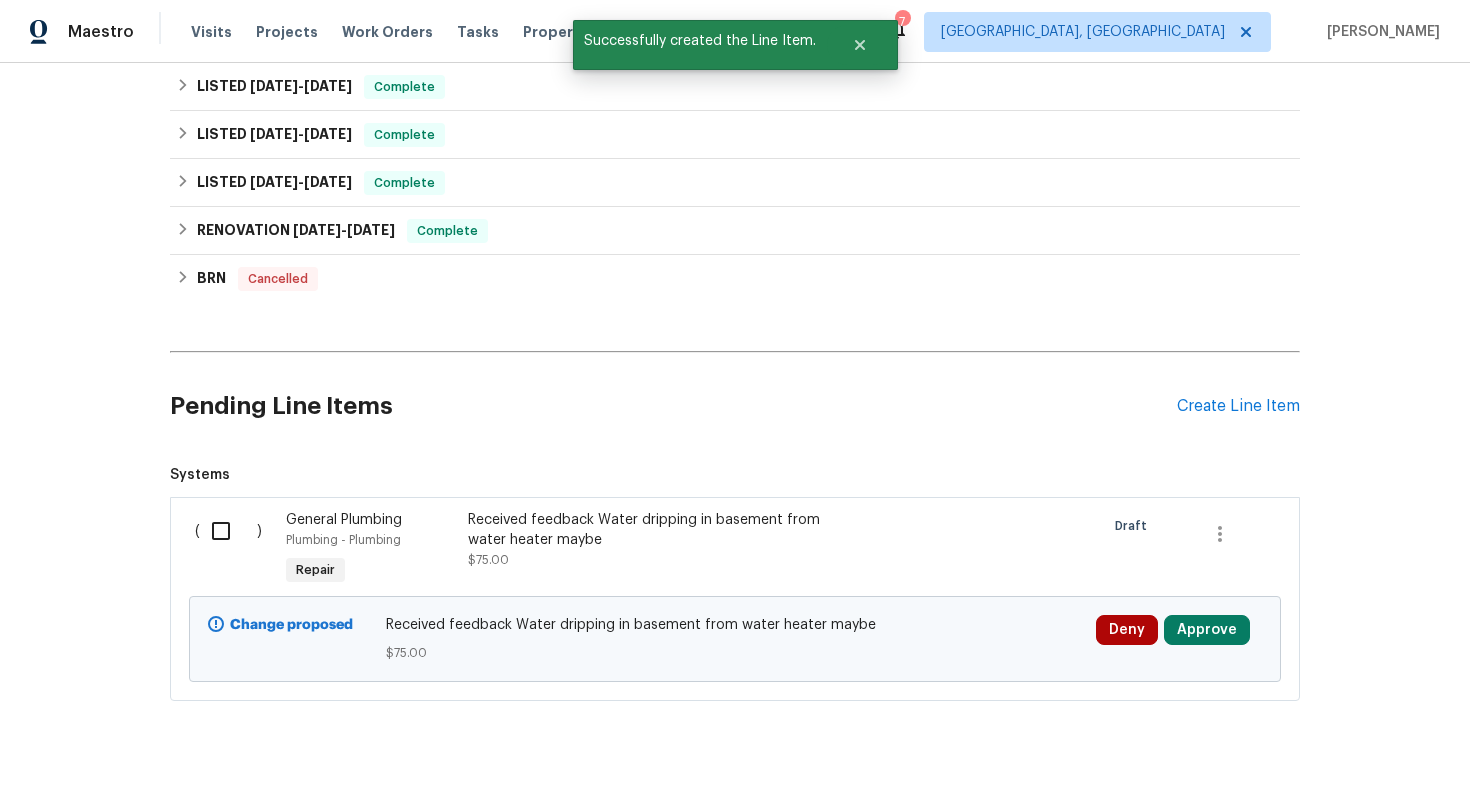 scroll, scrollTop: 324, scrollLeft: 0, axis: vertical 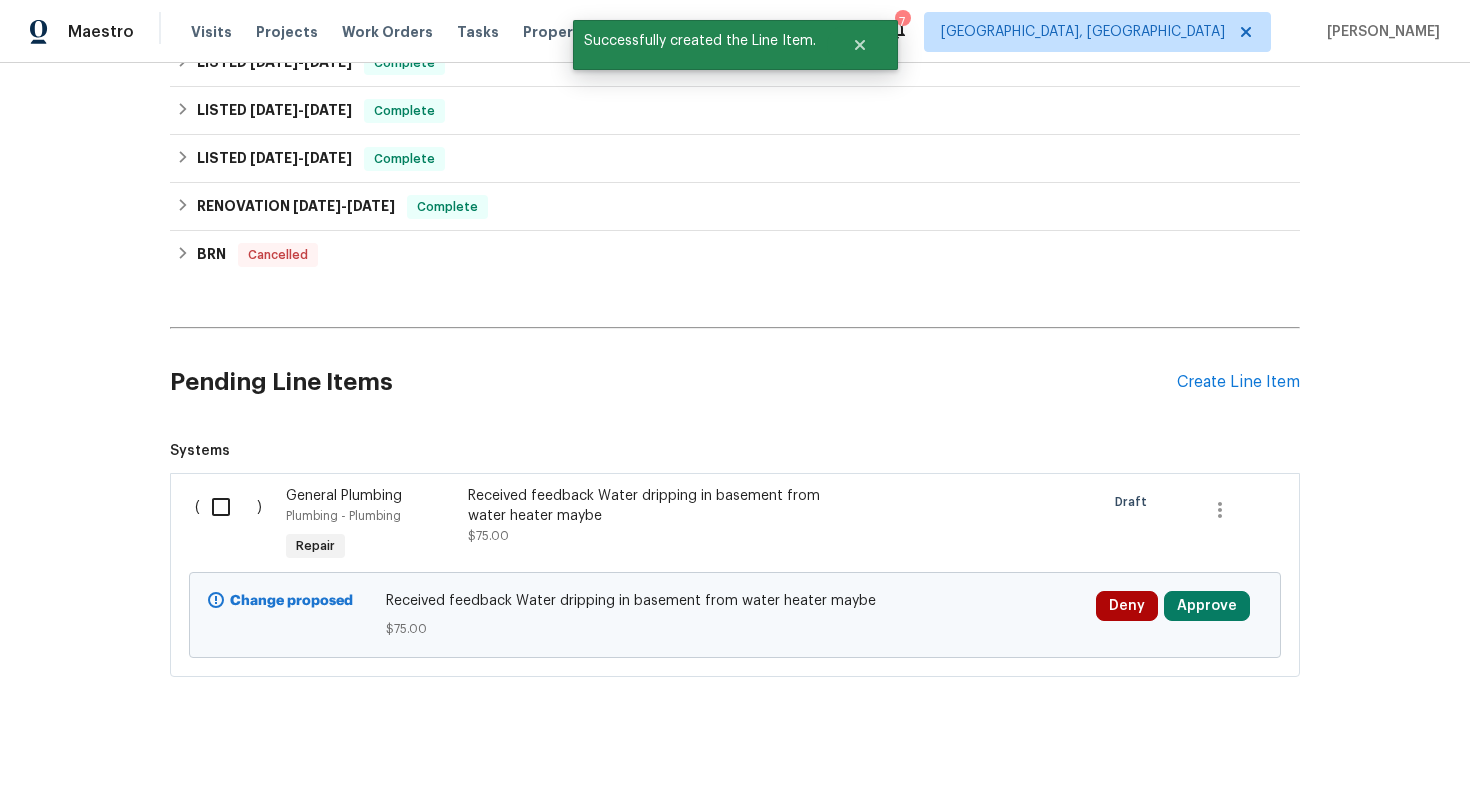 click at bounding box center (228, 507) 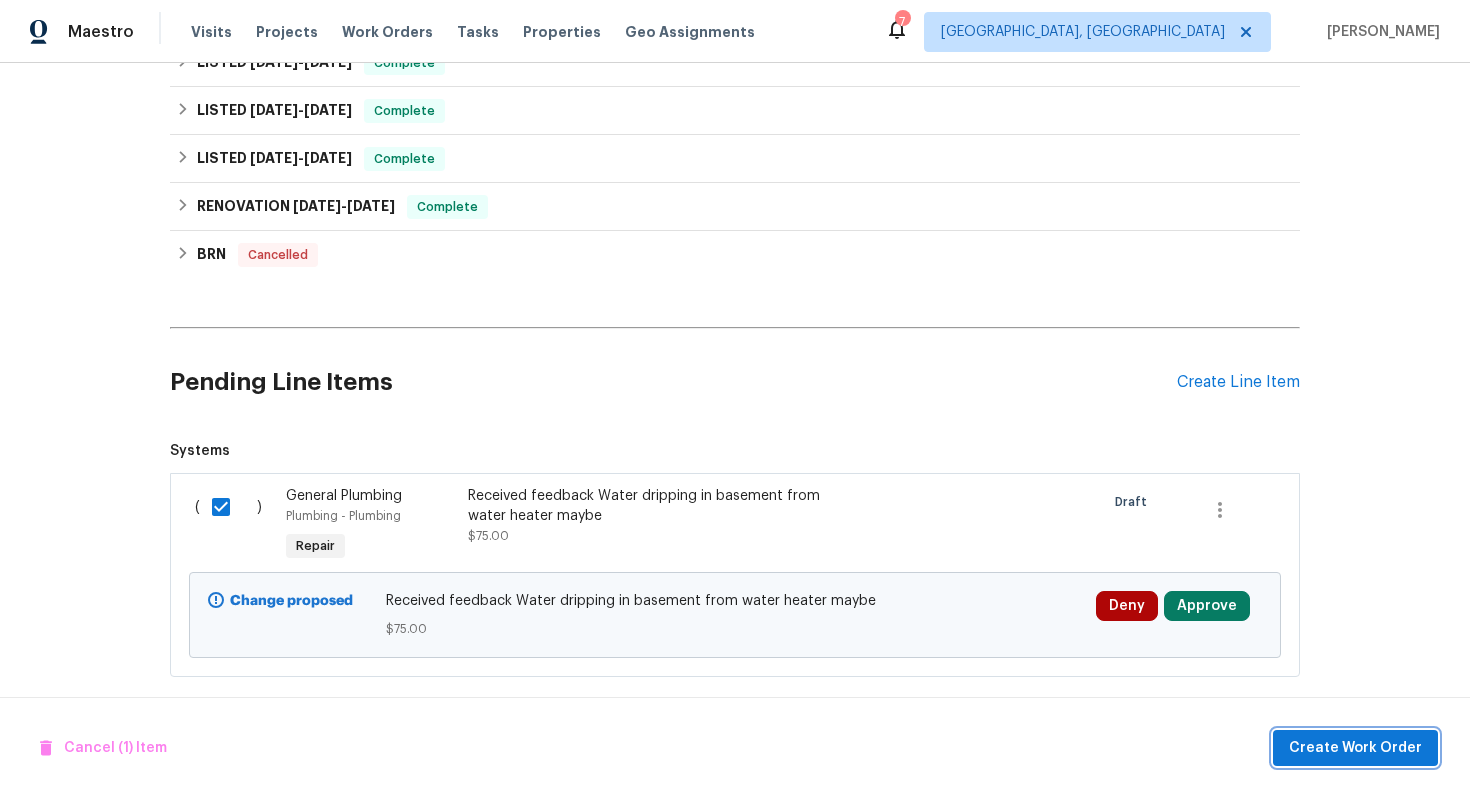 click on "Create Work Order" at bounding box center (1355, 748) 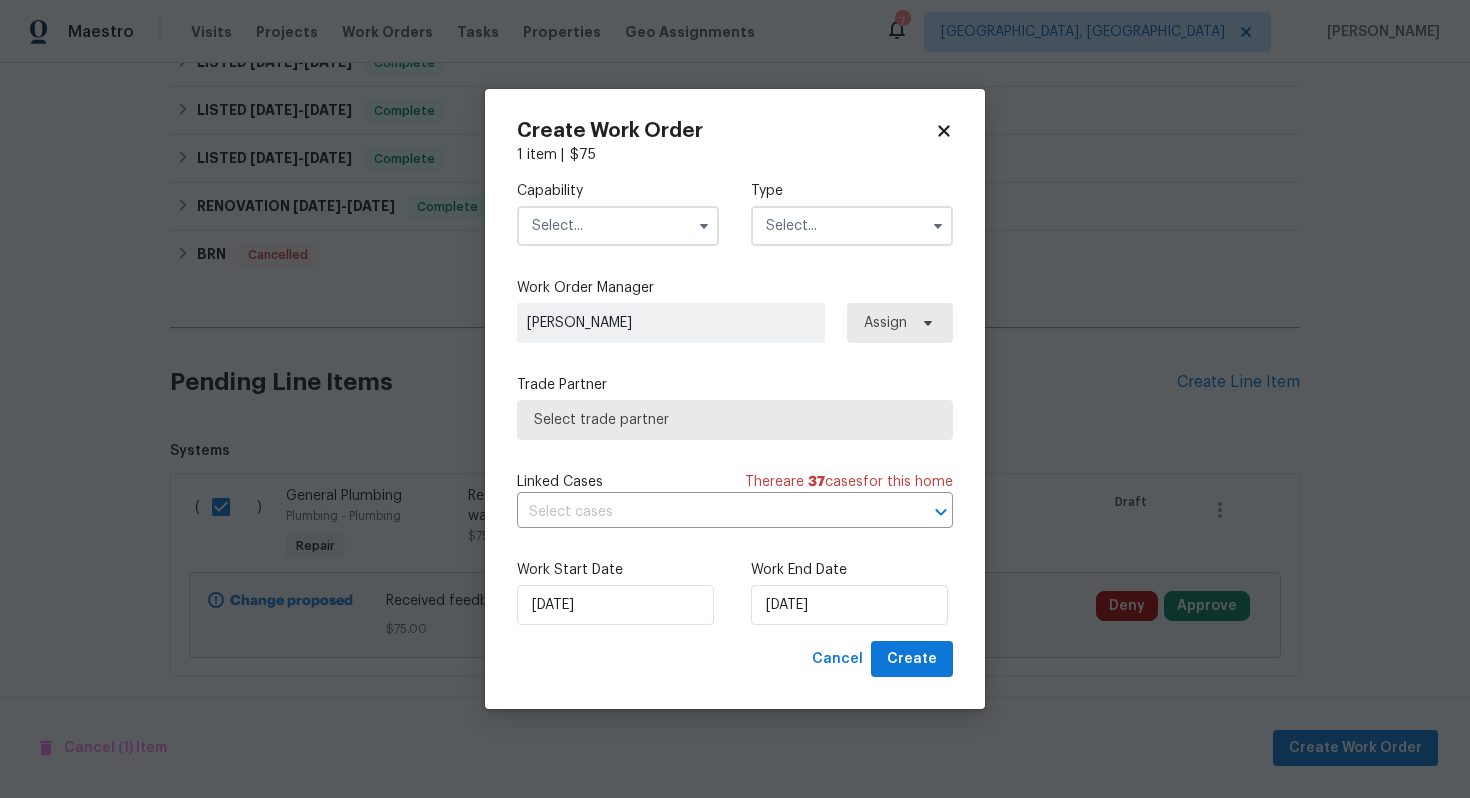 click at bounding box center [618, 226] 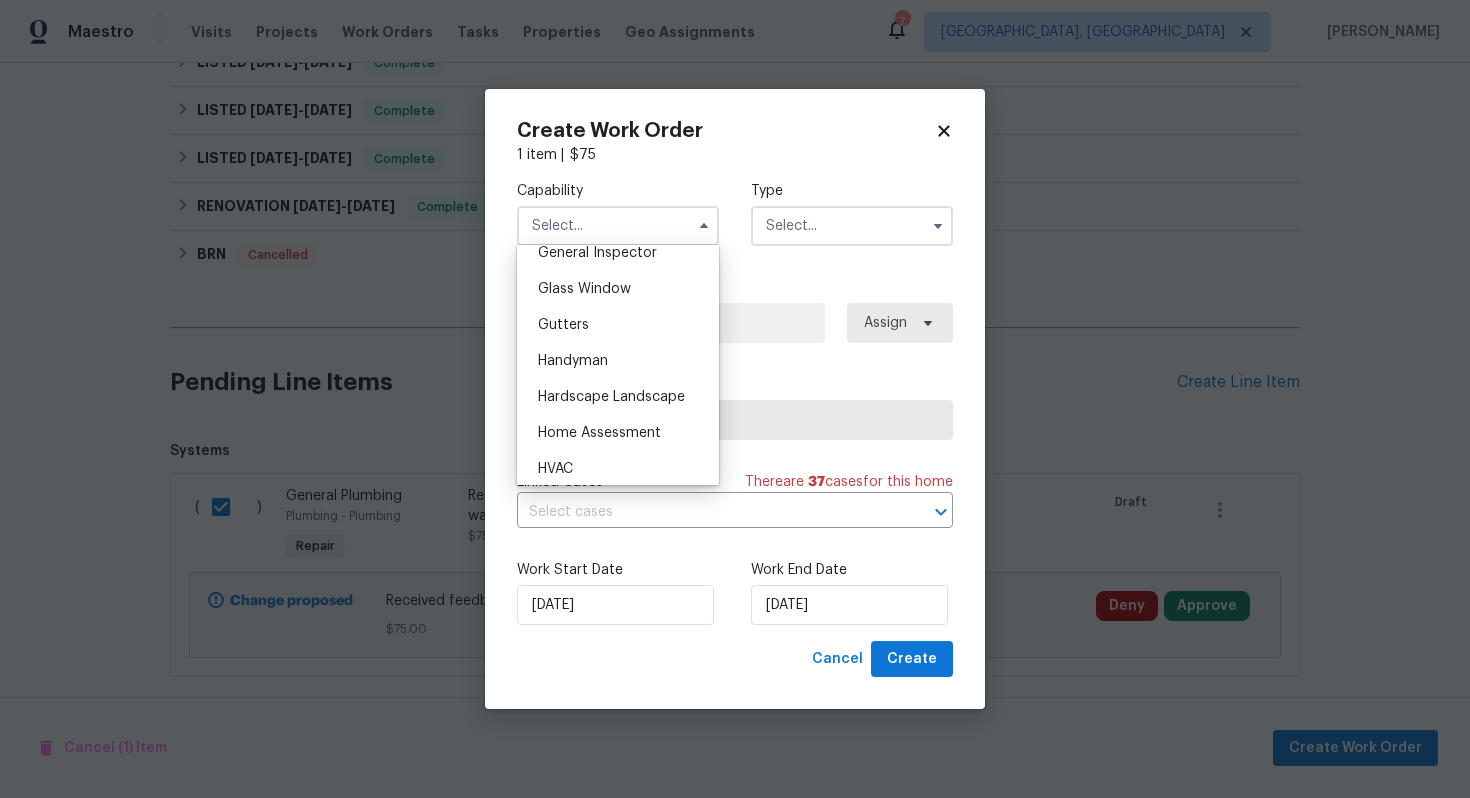 scroll, scrollTop: 1010, scrollLeft: 0, axis: vertical 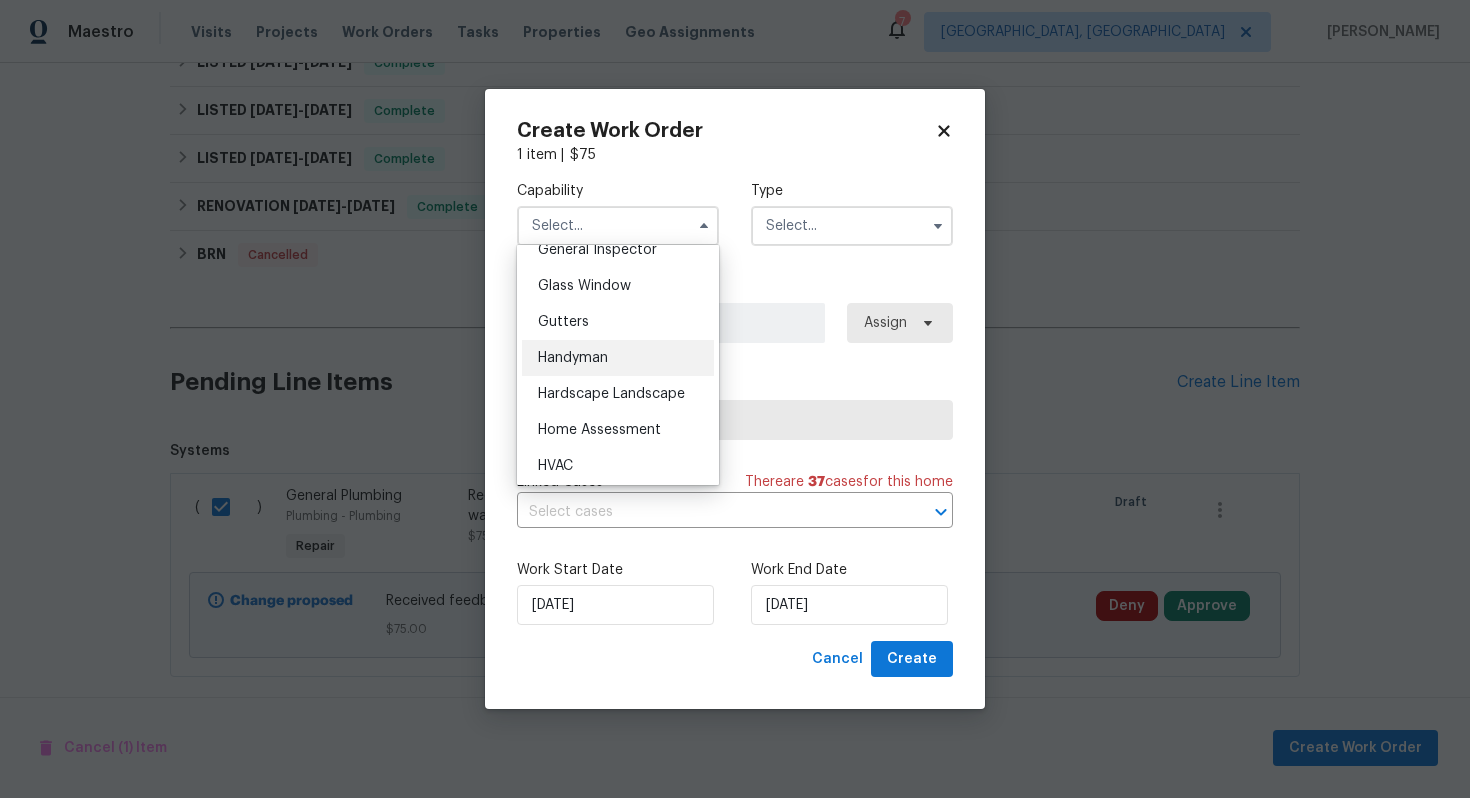 click on "Handyman" at bounding box center [618, 358] 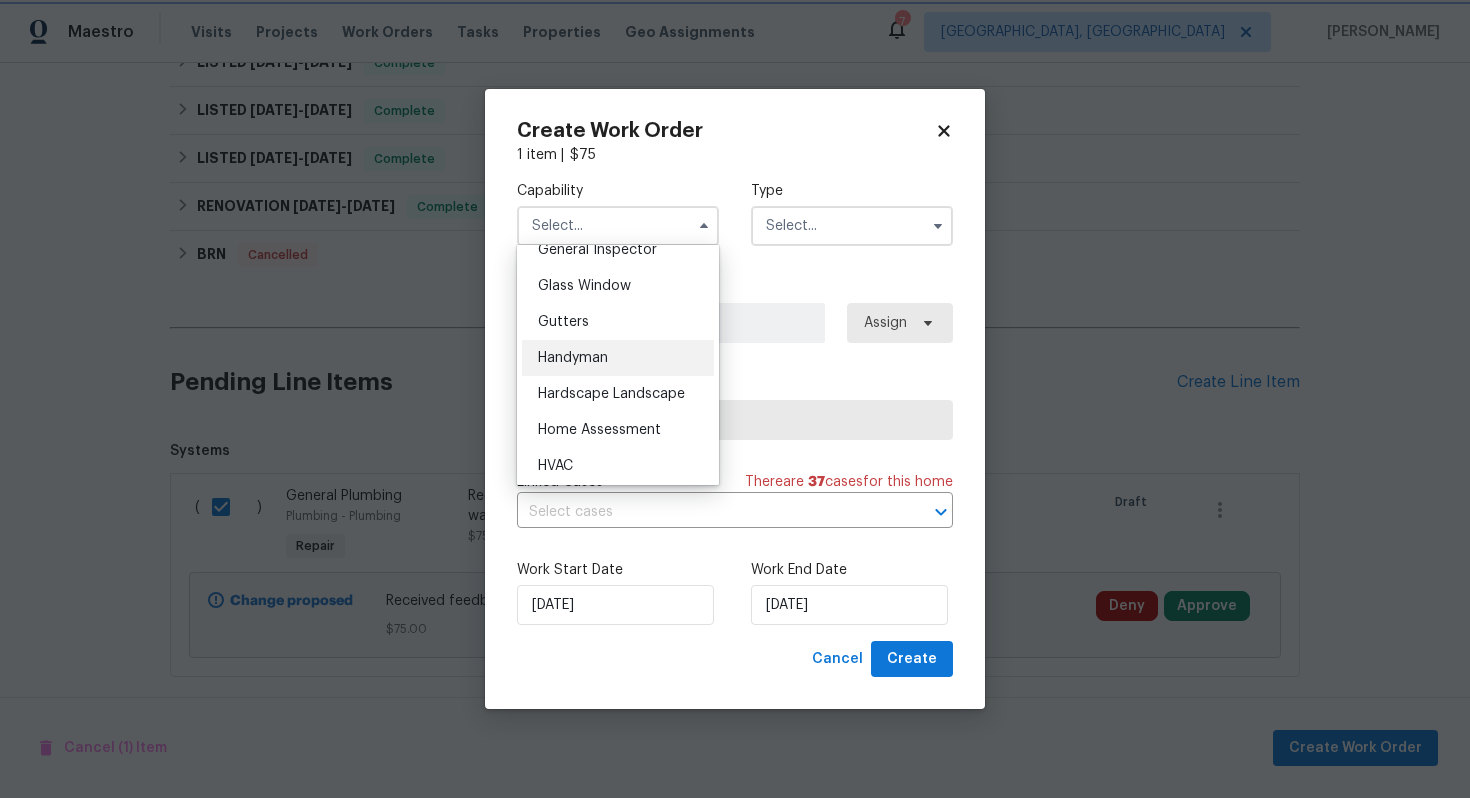 type on "Handyman" 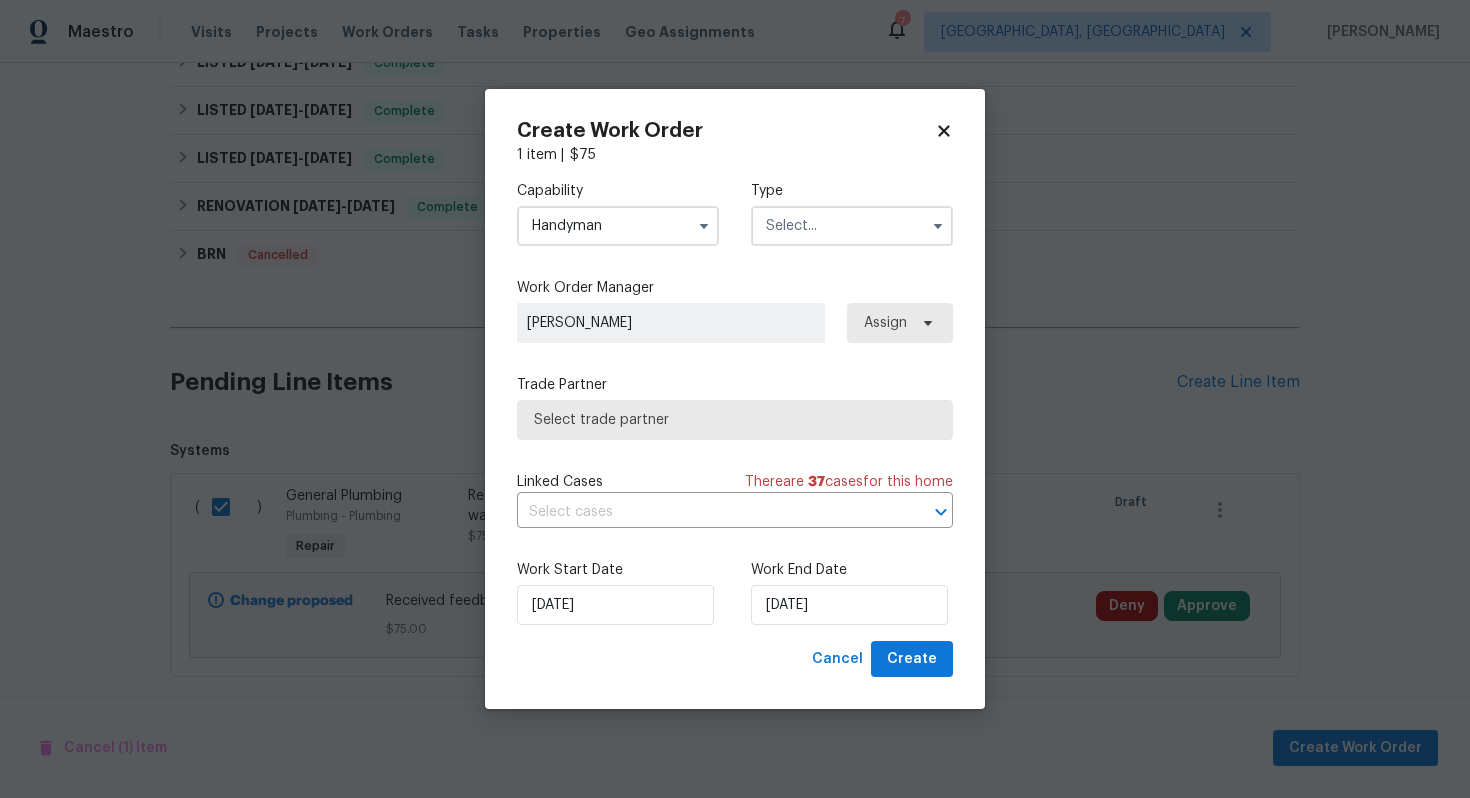 click at bounding box center [852, 226] 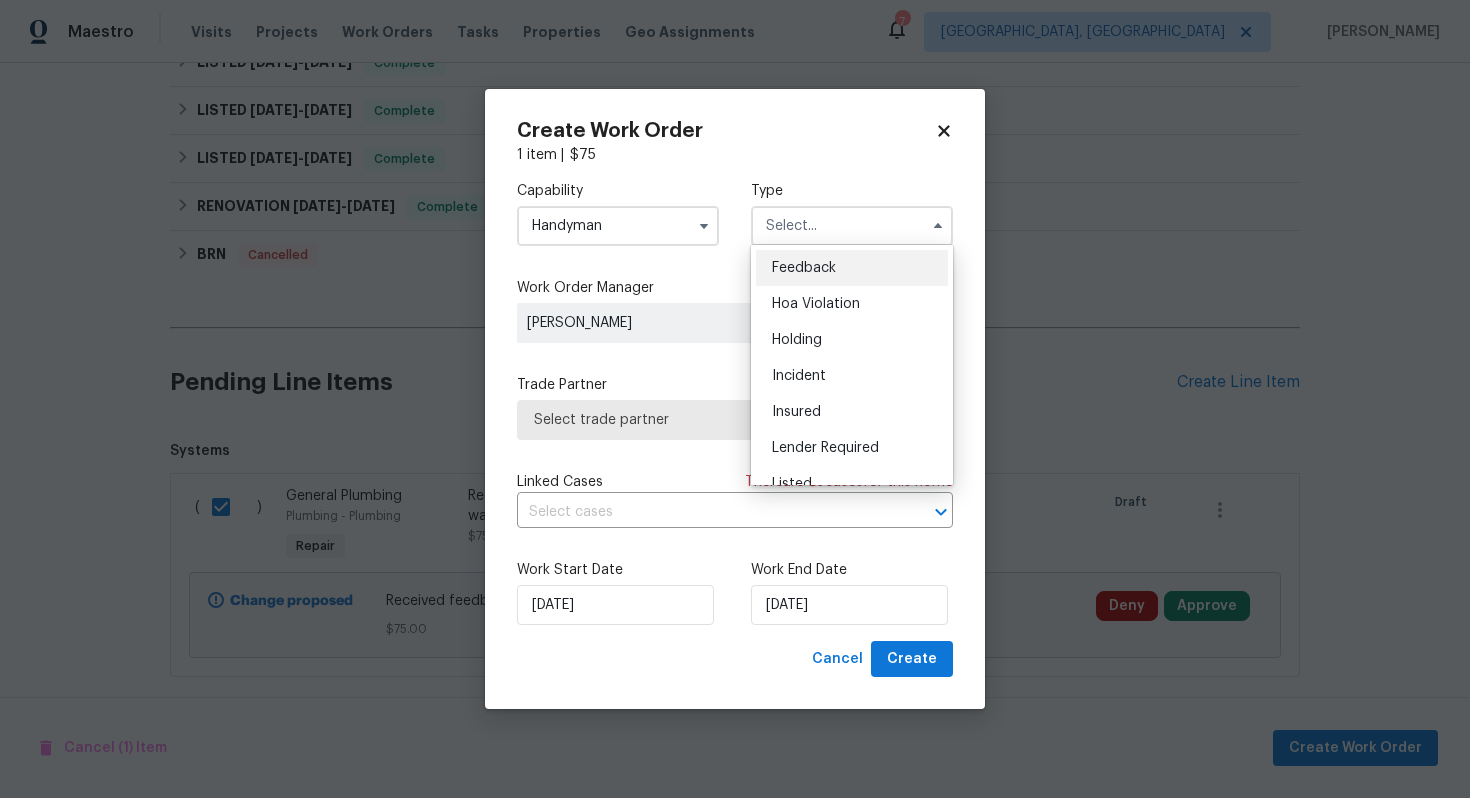 click on "Feedback" at bounding box center [804, 268] 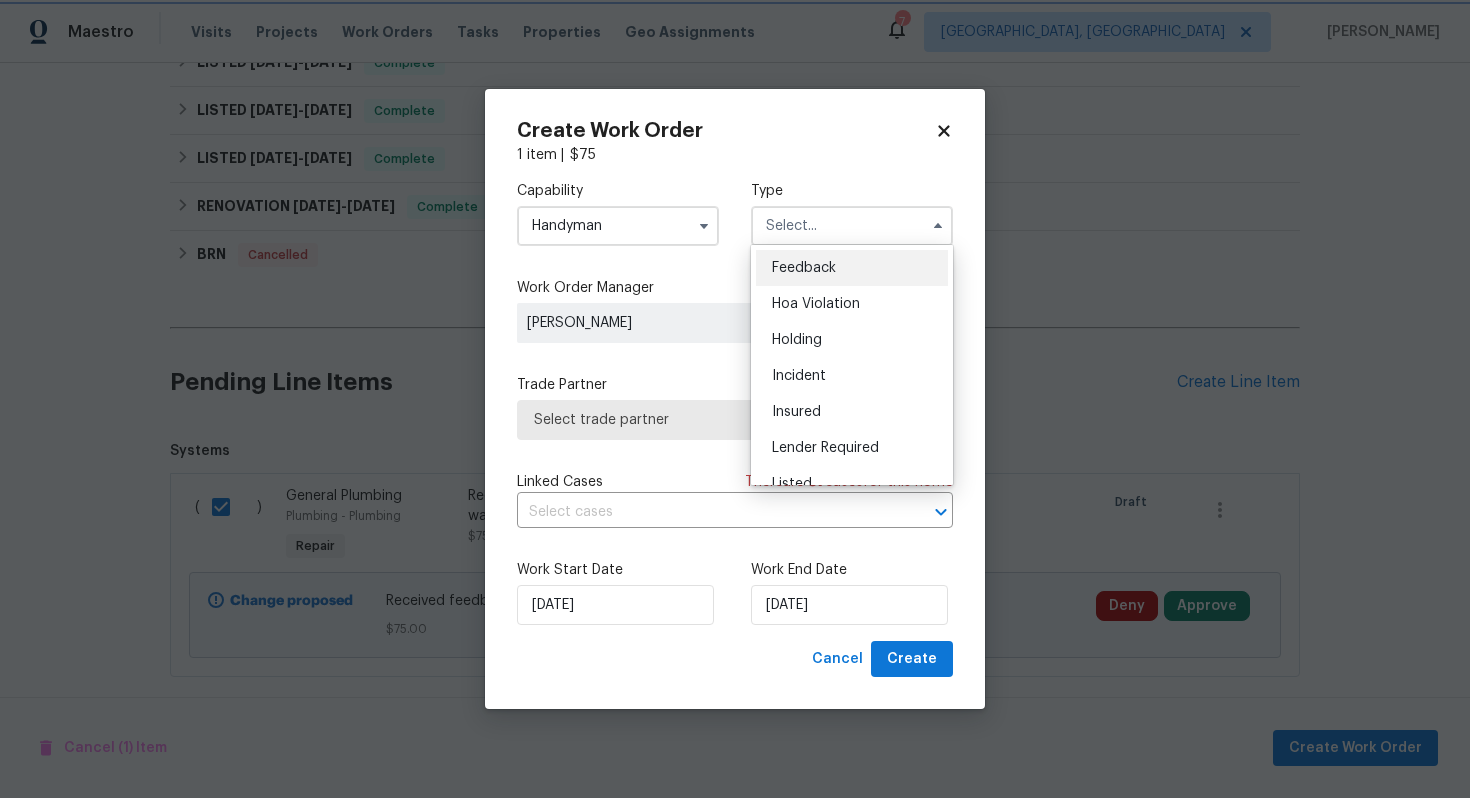 type on "Feedback" 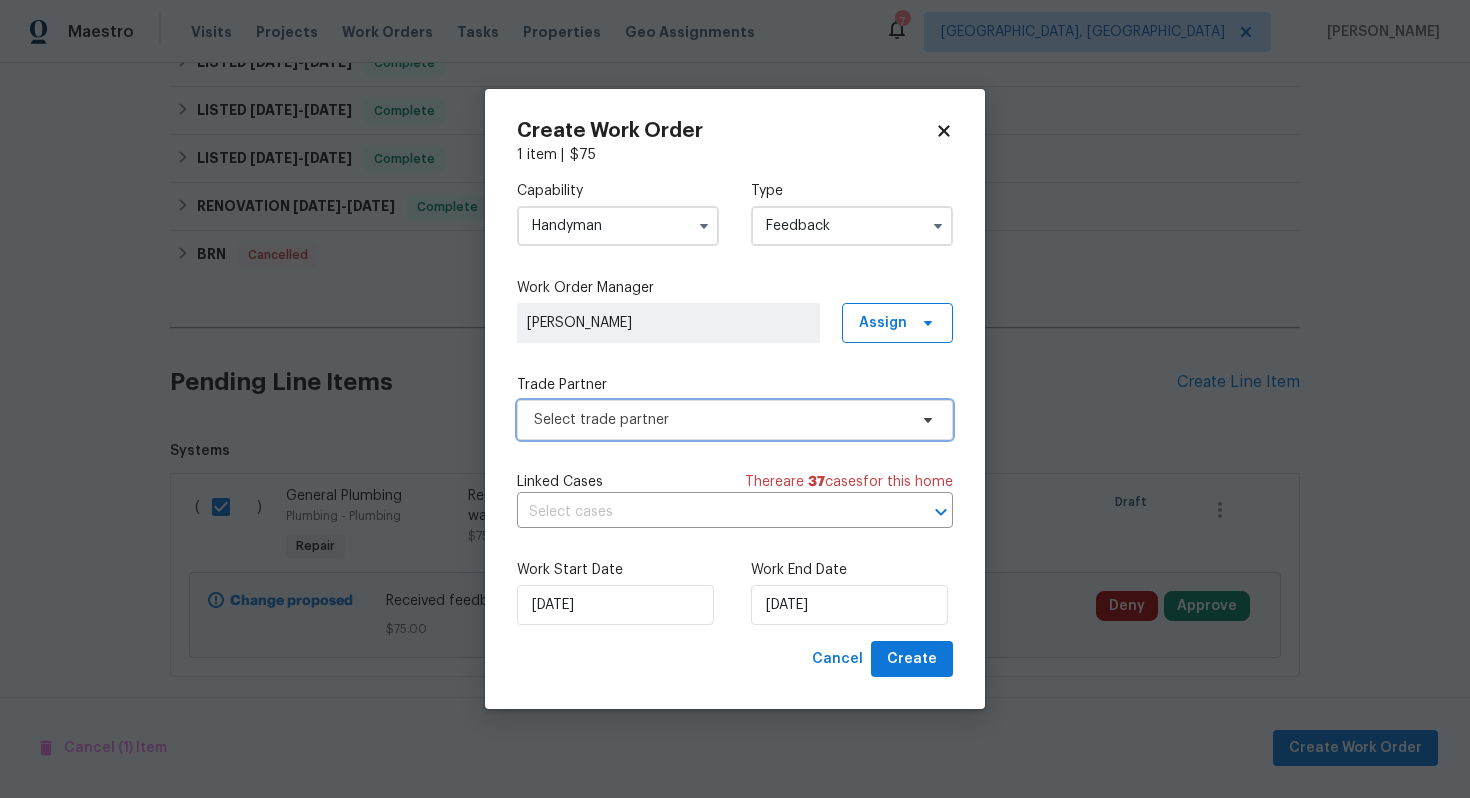 click on "Select trade partner" at bounding box center [720, 420] 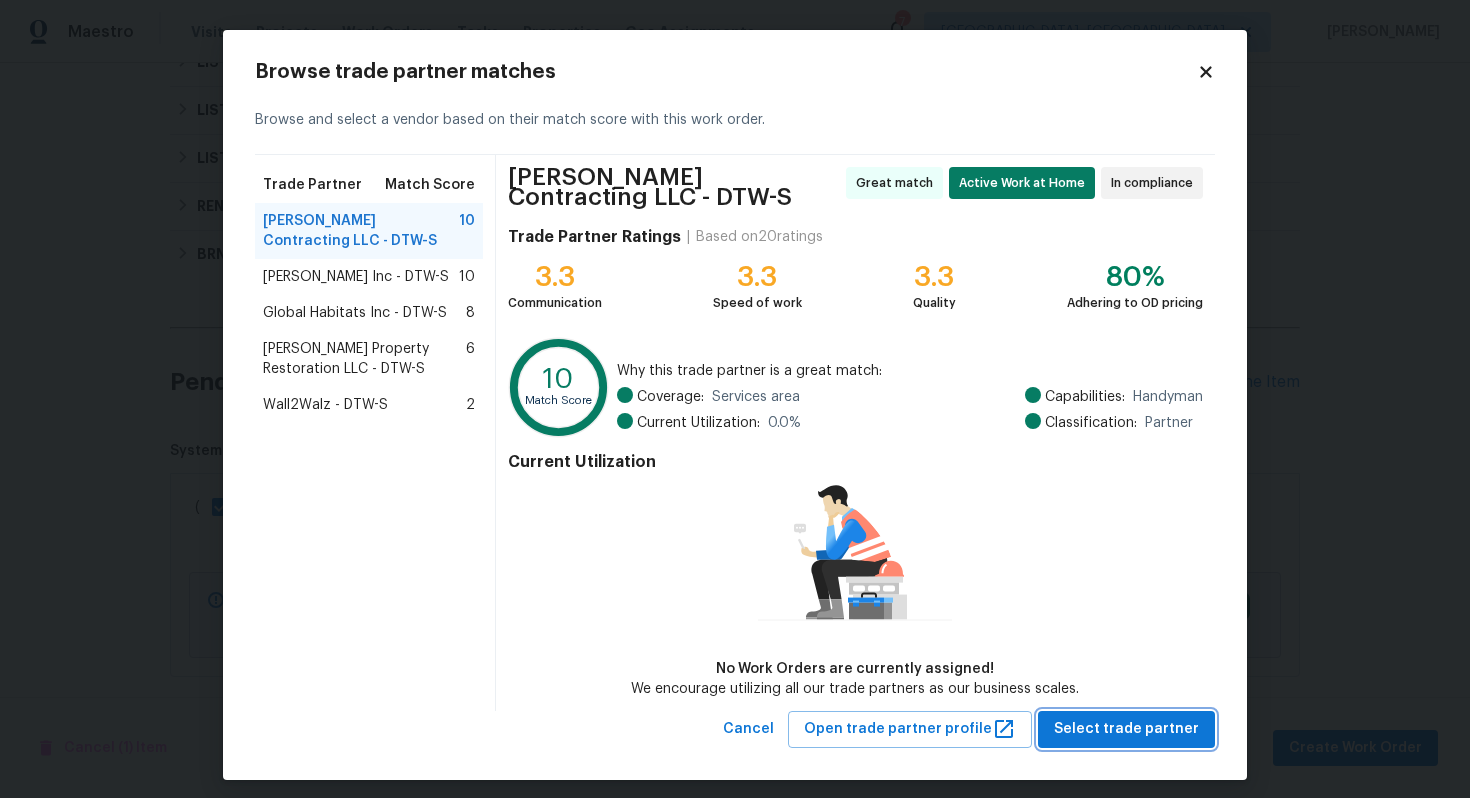 click on "Select trade partner" at bounding box center [1126, 729] 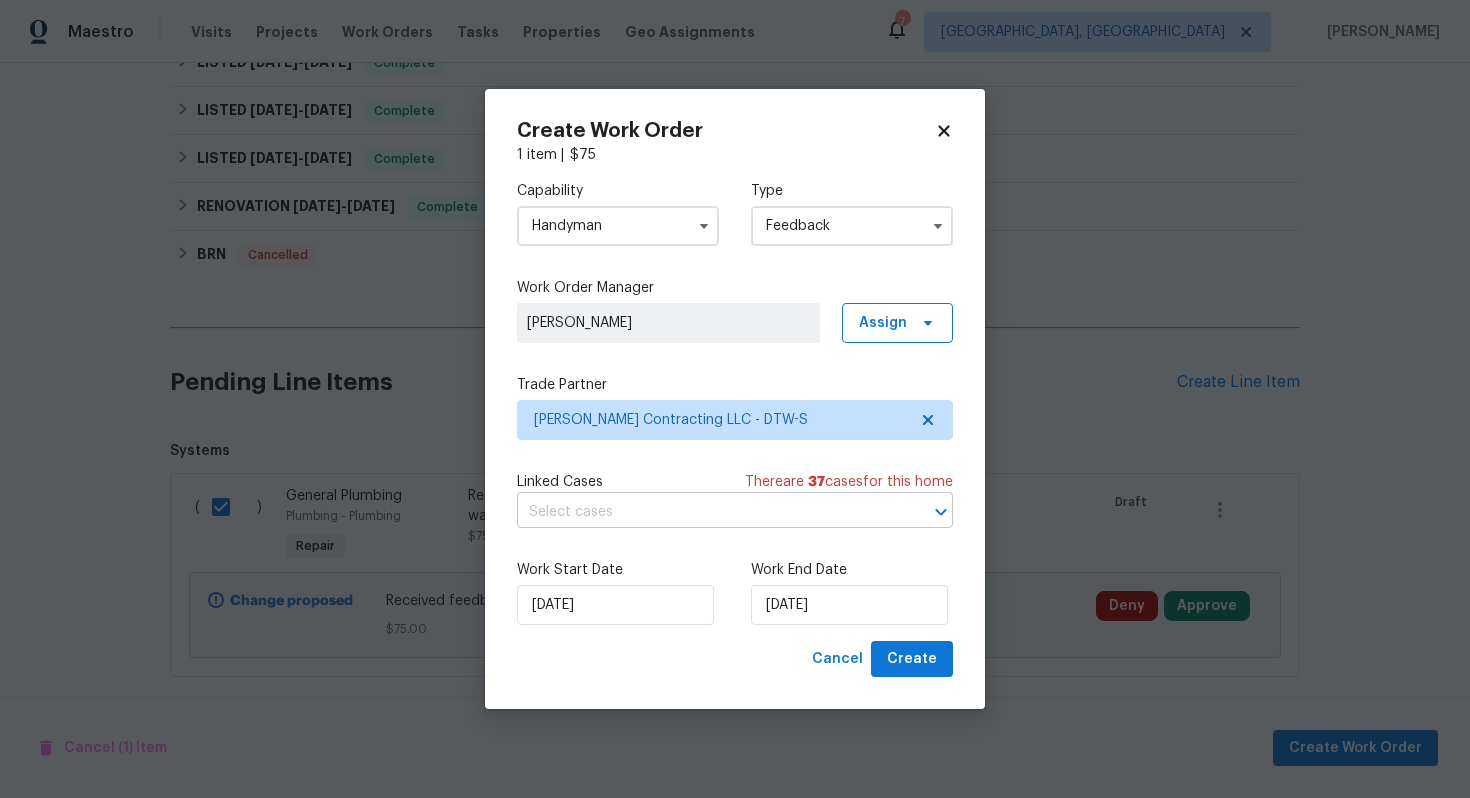 click at bounding box center (707, 512) 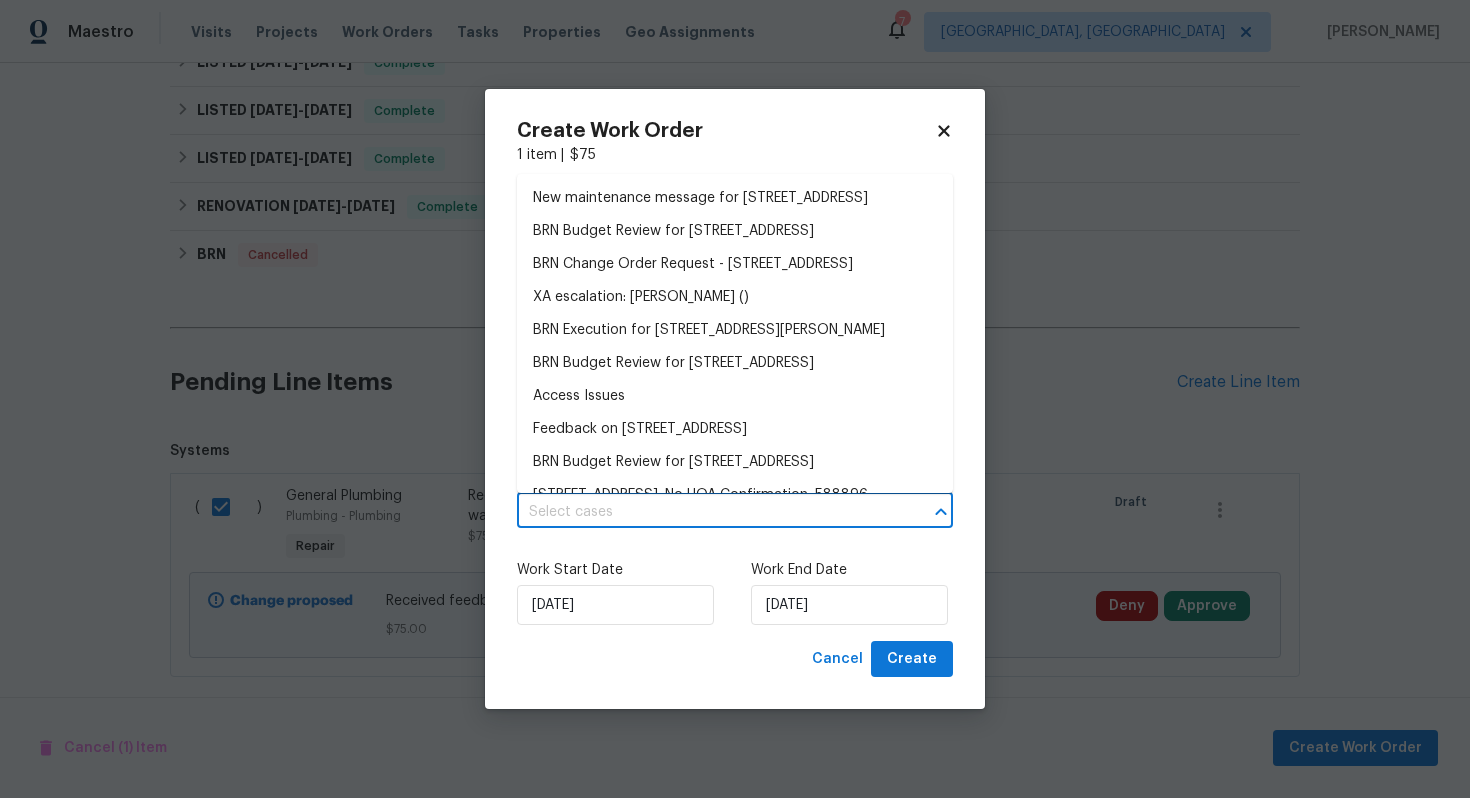 click at bounding box center (707, 512) 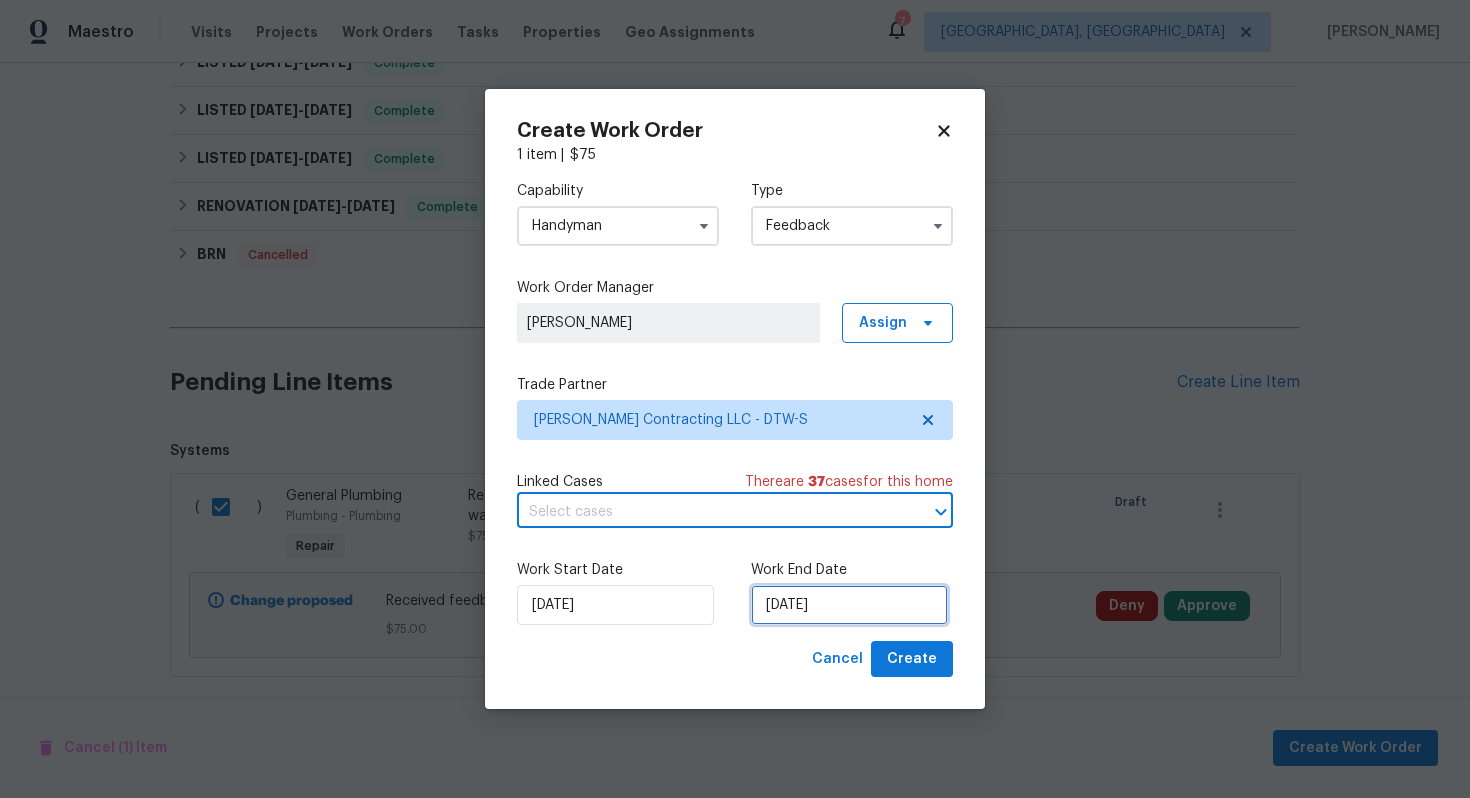 click on "[DATE]" at bounding box center (849, 605) 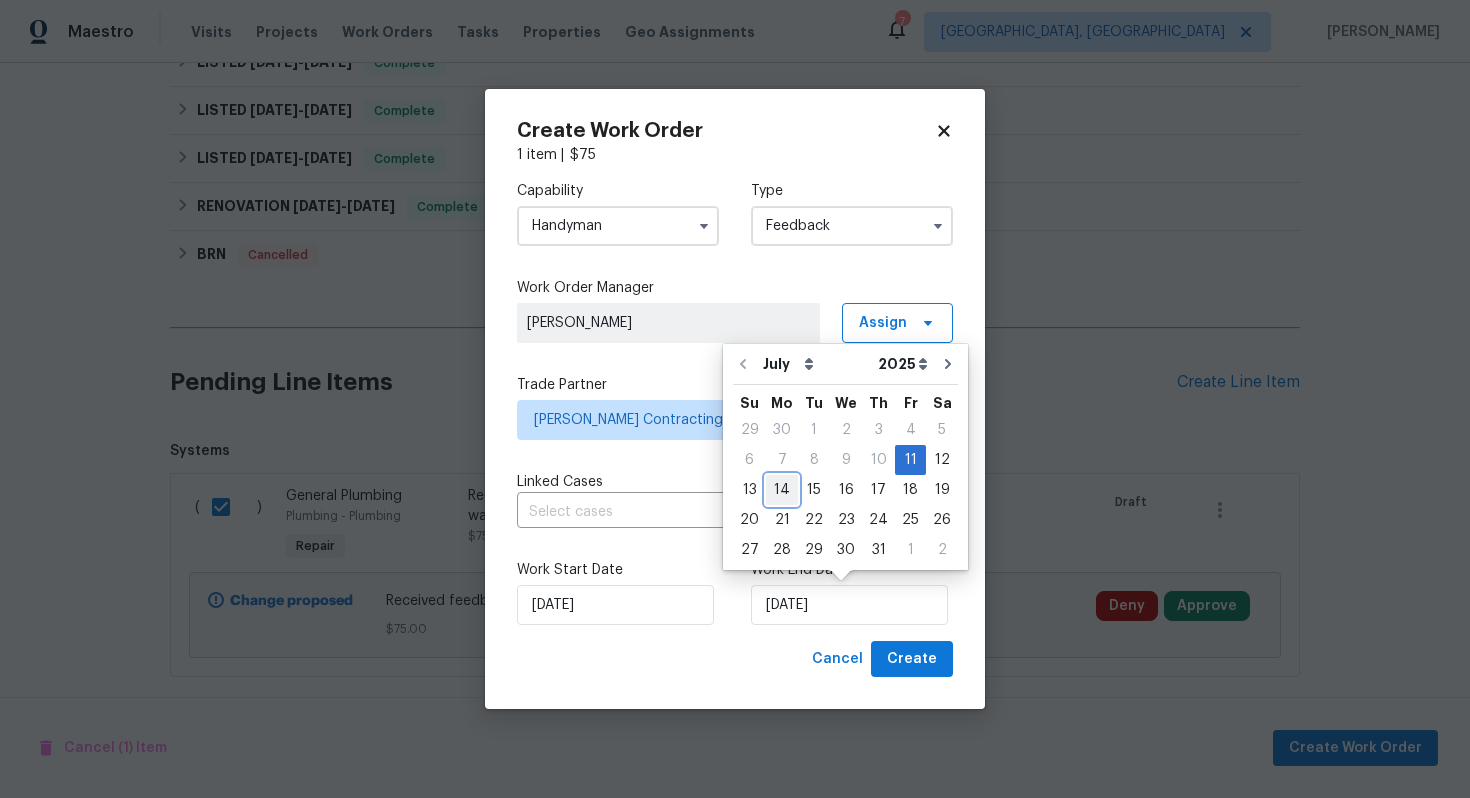 click on "14" at bounding box center [782, 490] 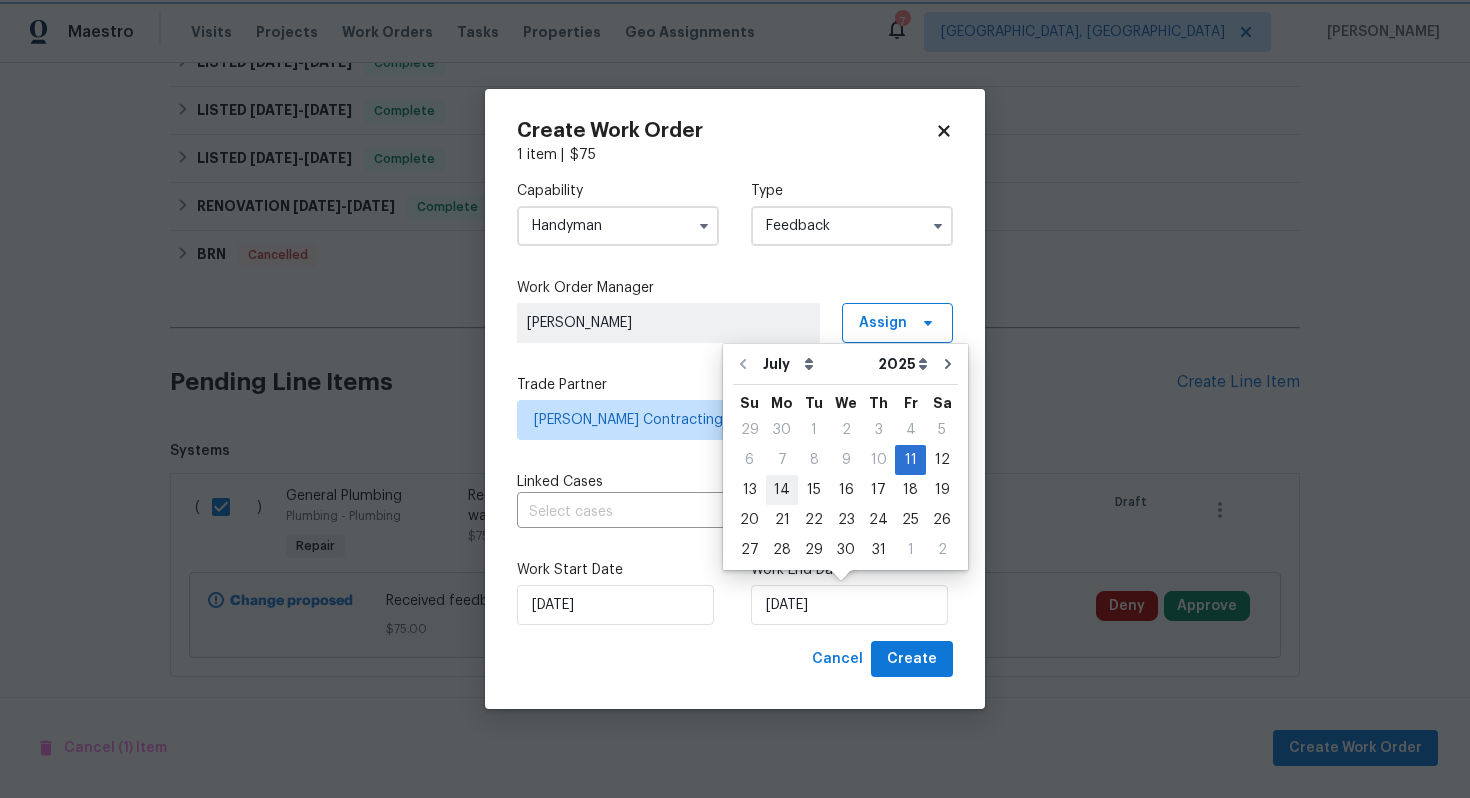 type on "[DATE]" 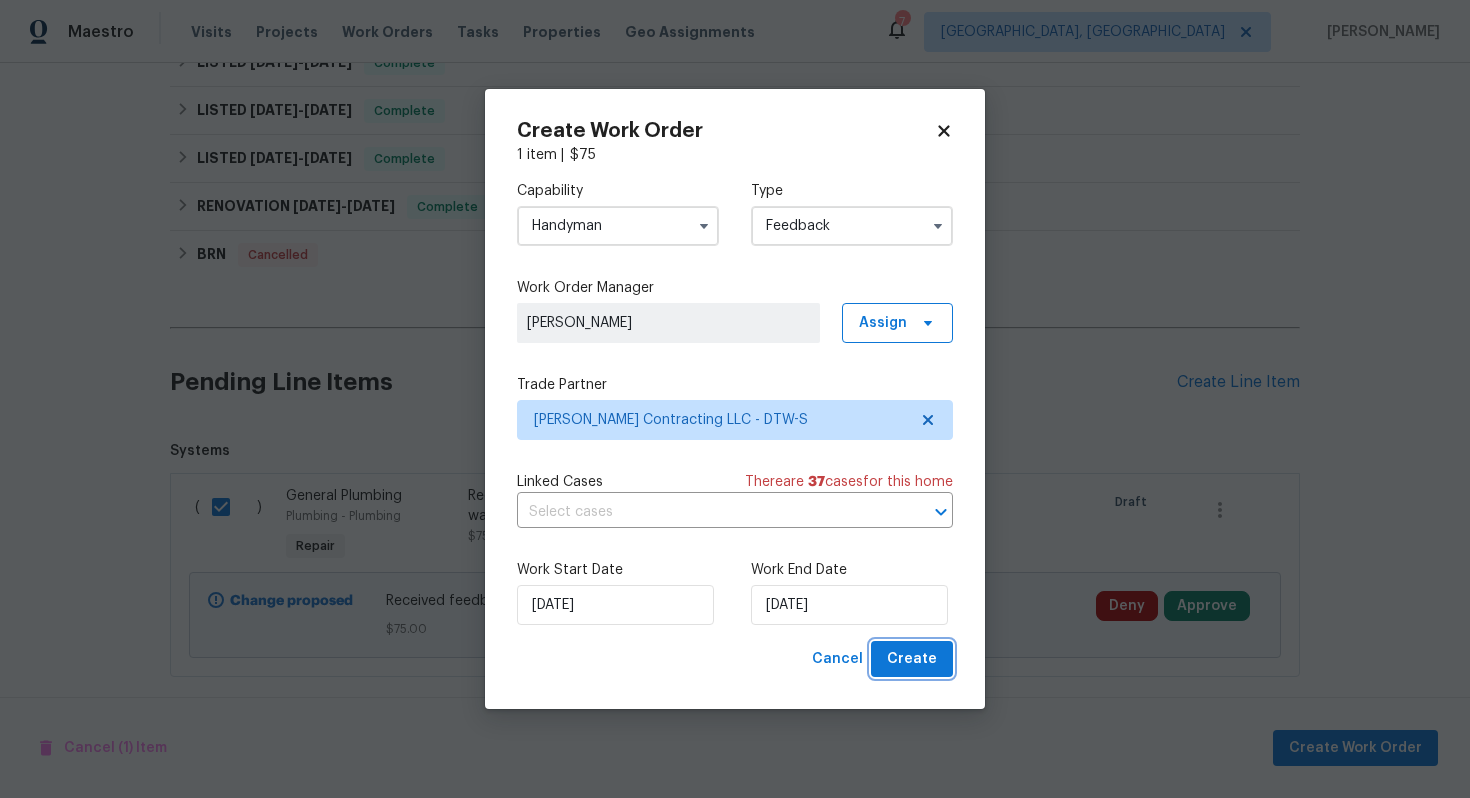 click on "Create" at bounding box center (912, 659) 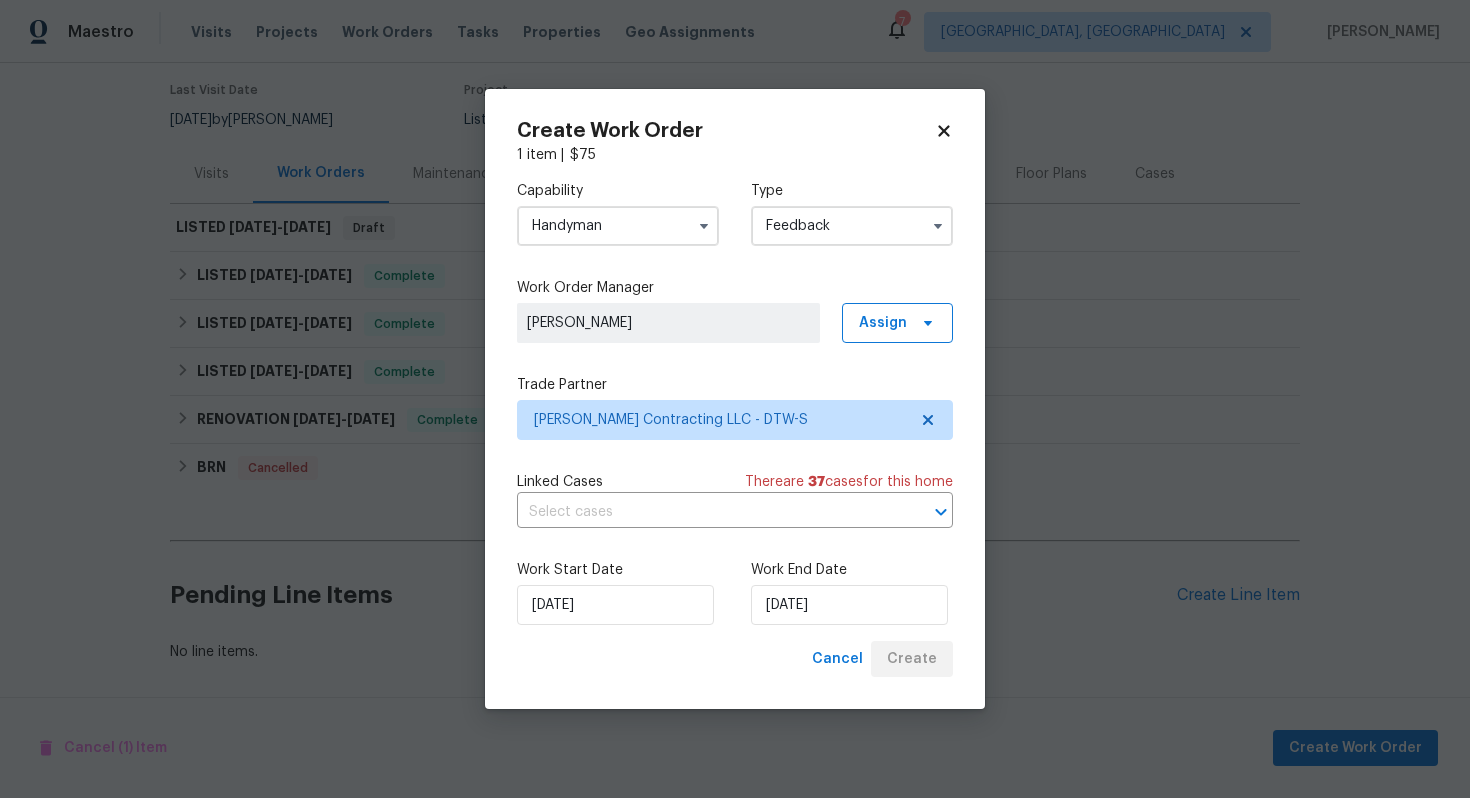 scroll, scrollTop: 159, scrollLeft: 0, axis: vertical 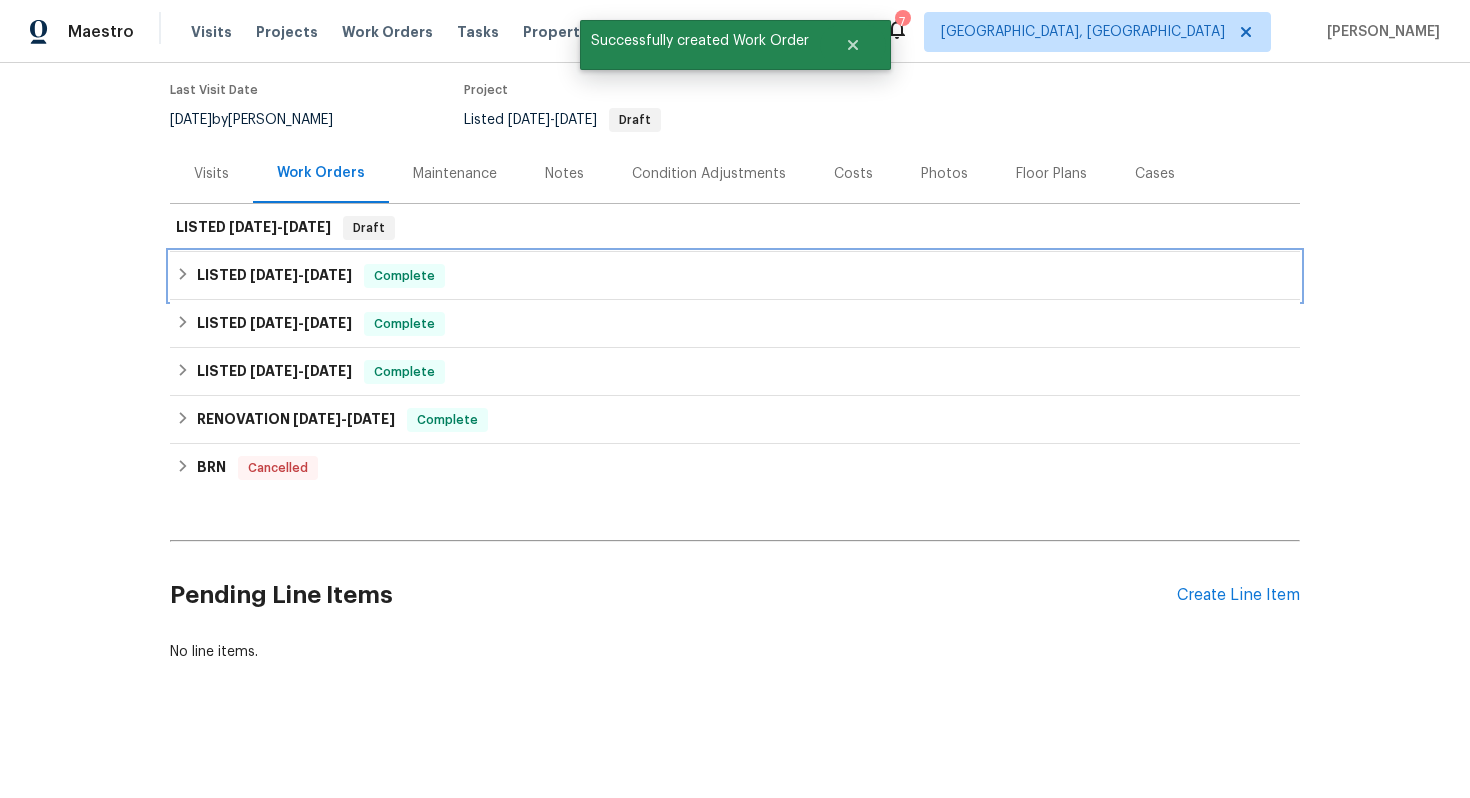click on "6/30/25" at bounding box center [274, 275] 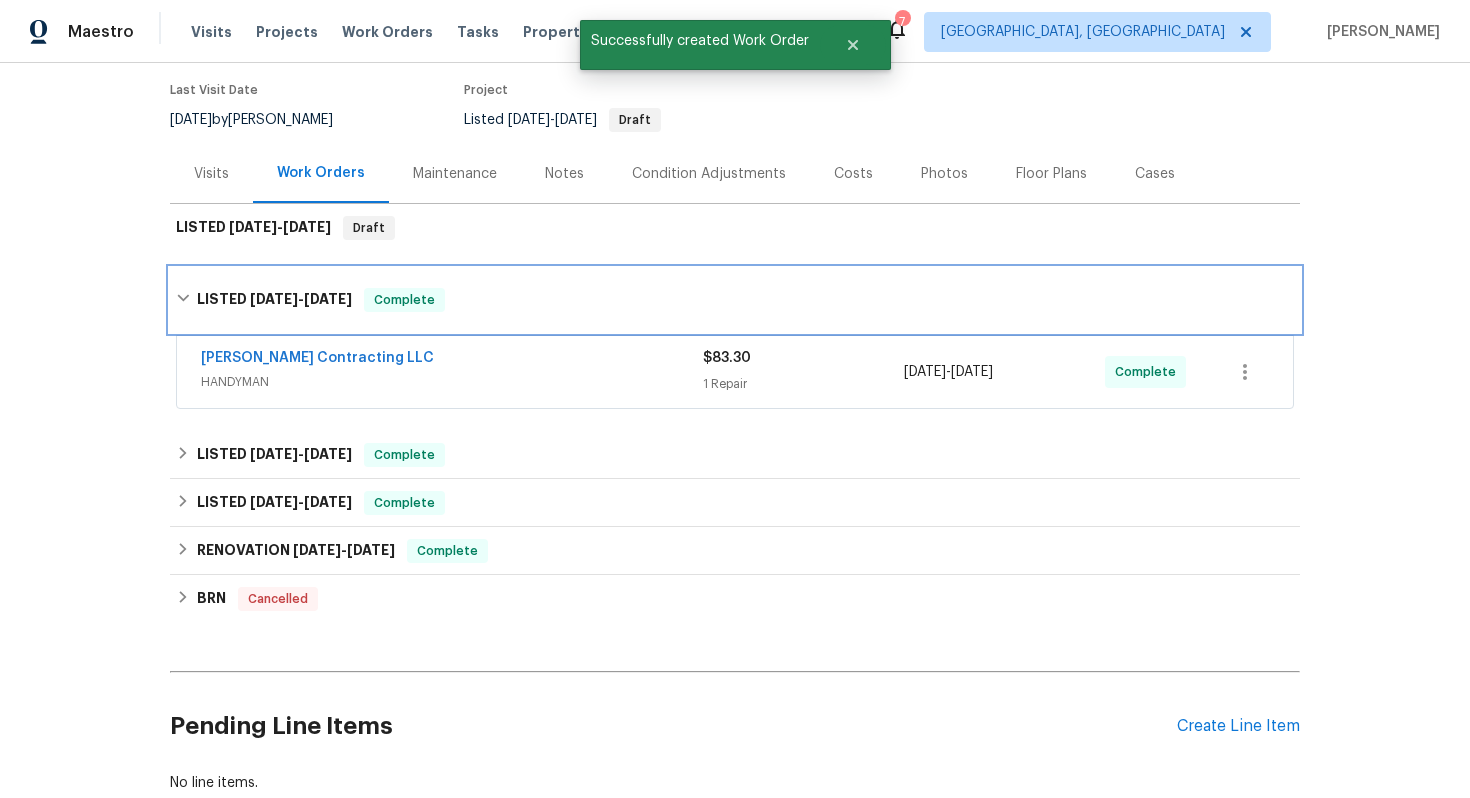 click on "LISTED   6/30/25  -  7/7/25 Complete" at bounding box center [735, 300] 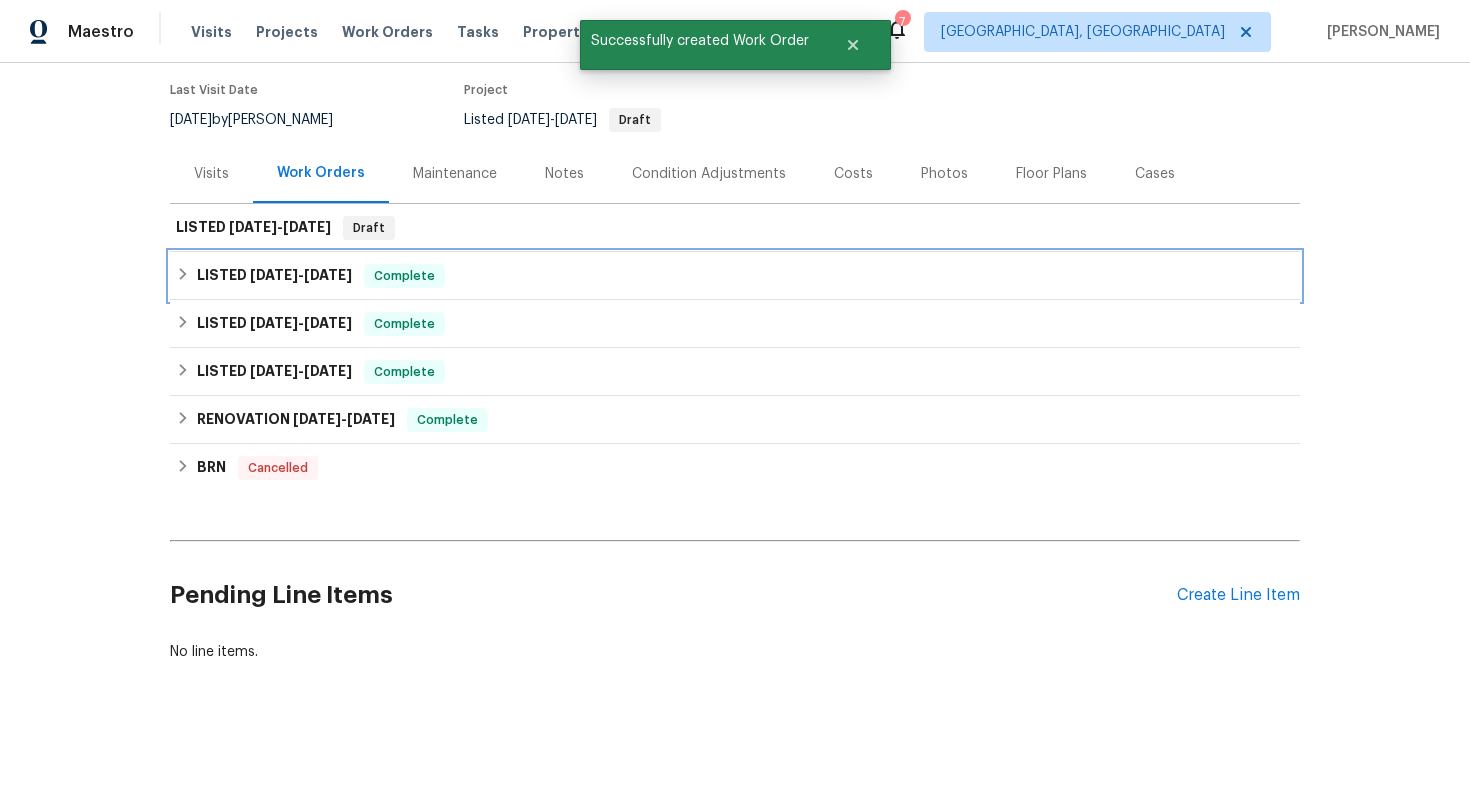 scroll, scrollTop: 0, scrollLeft: 0, axis: both 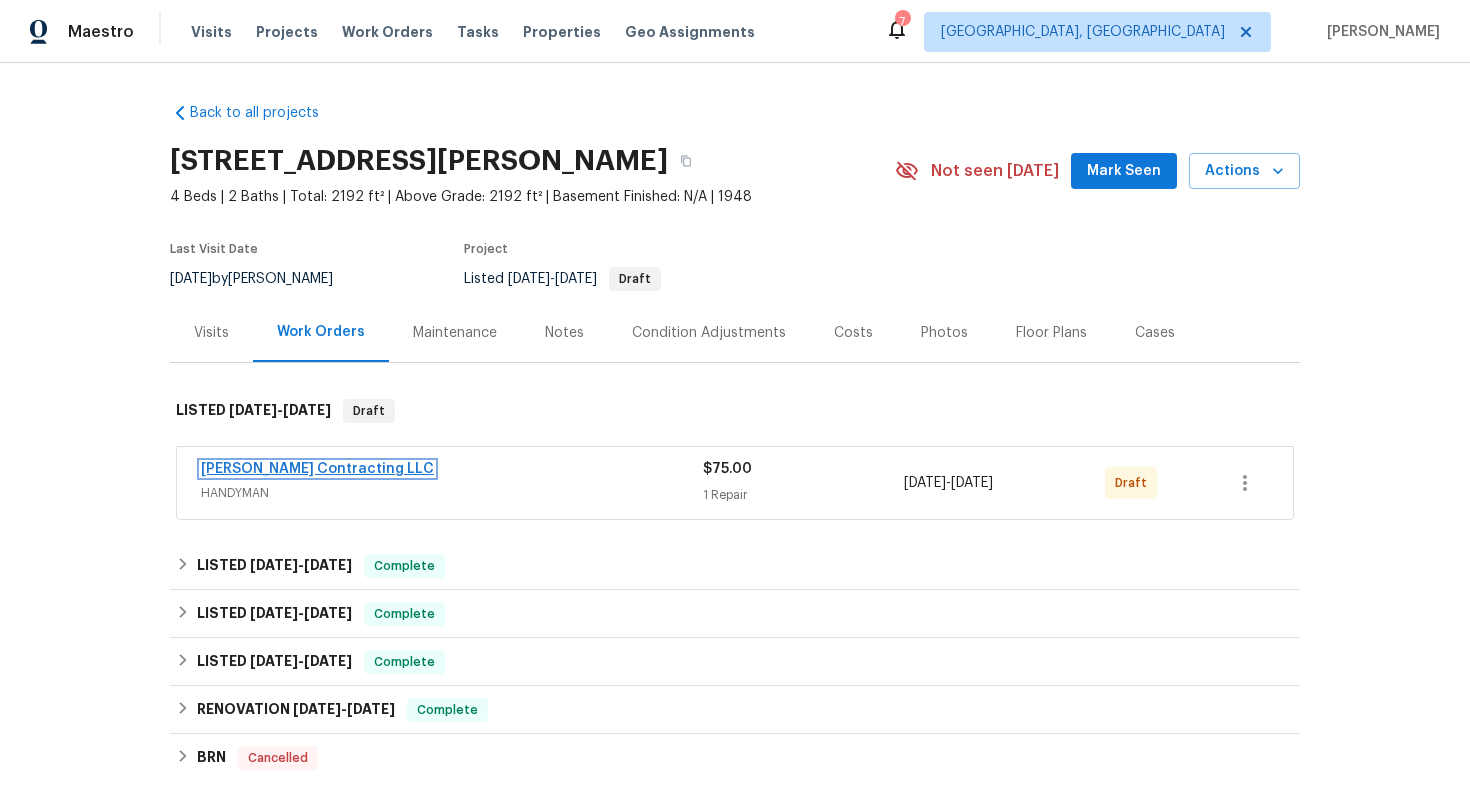 click on "Solano Contracting LLC" at bounding box center [317, 469] 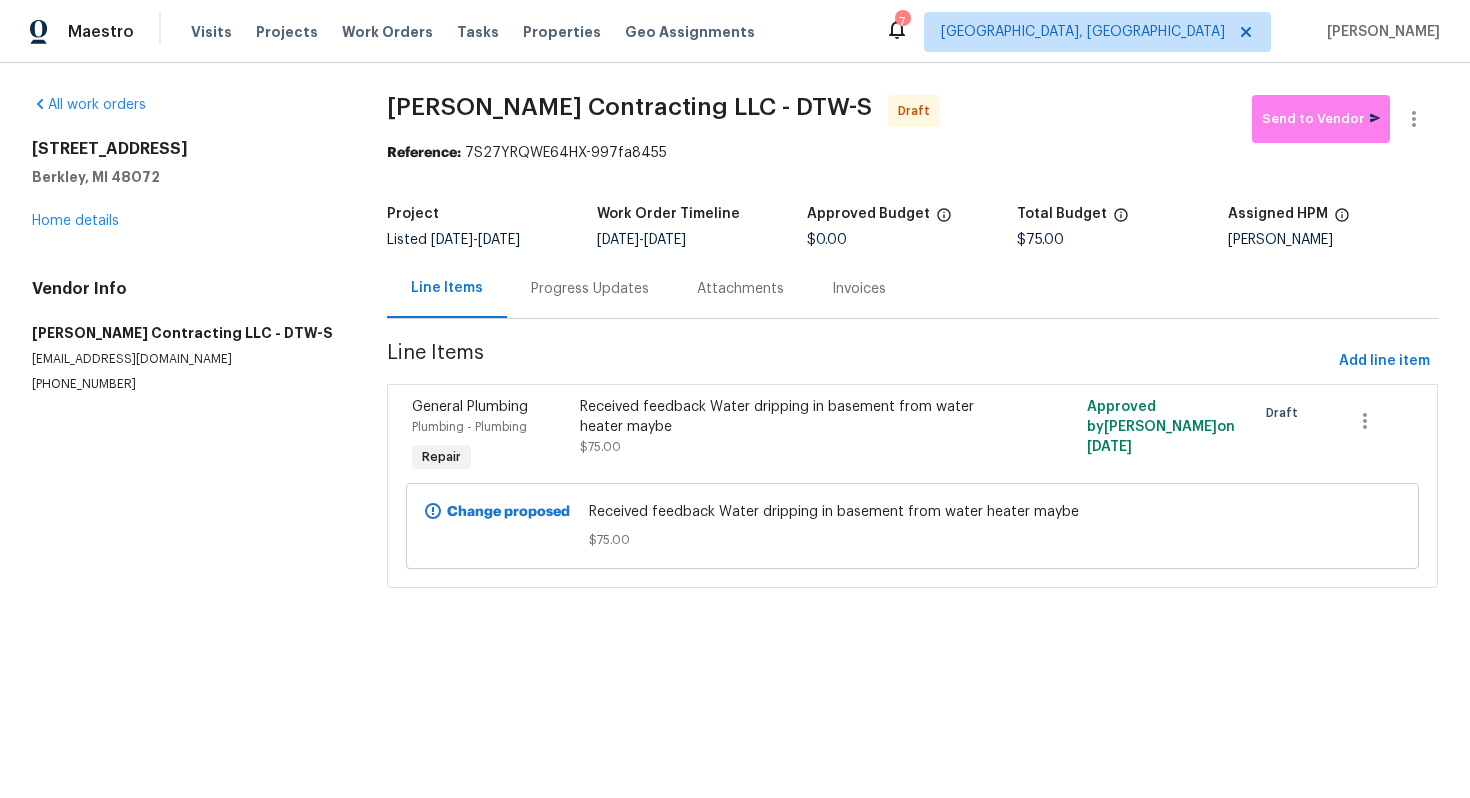 click on "Progress Updates" at bounding box center [590, 289] 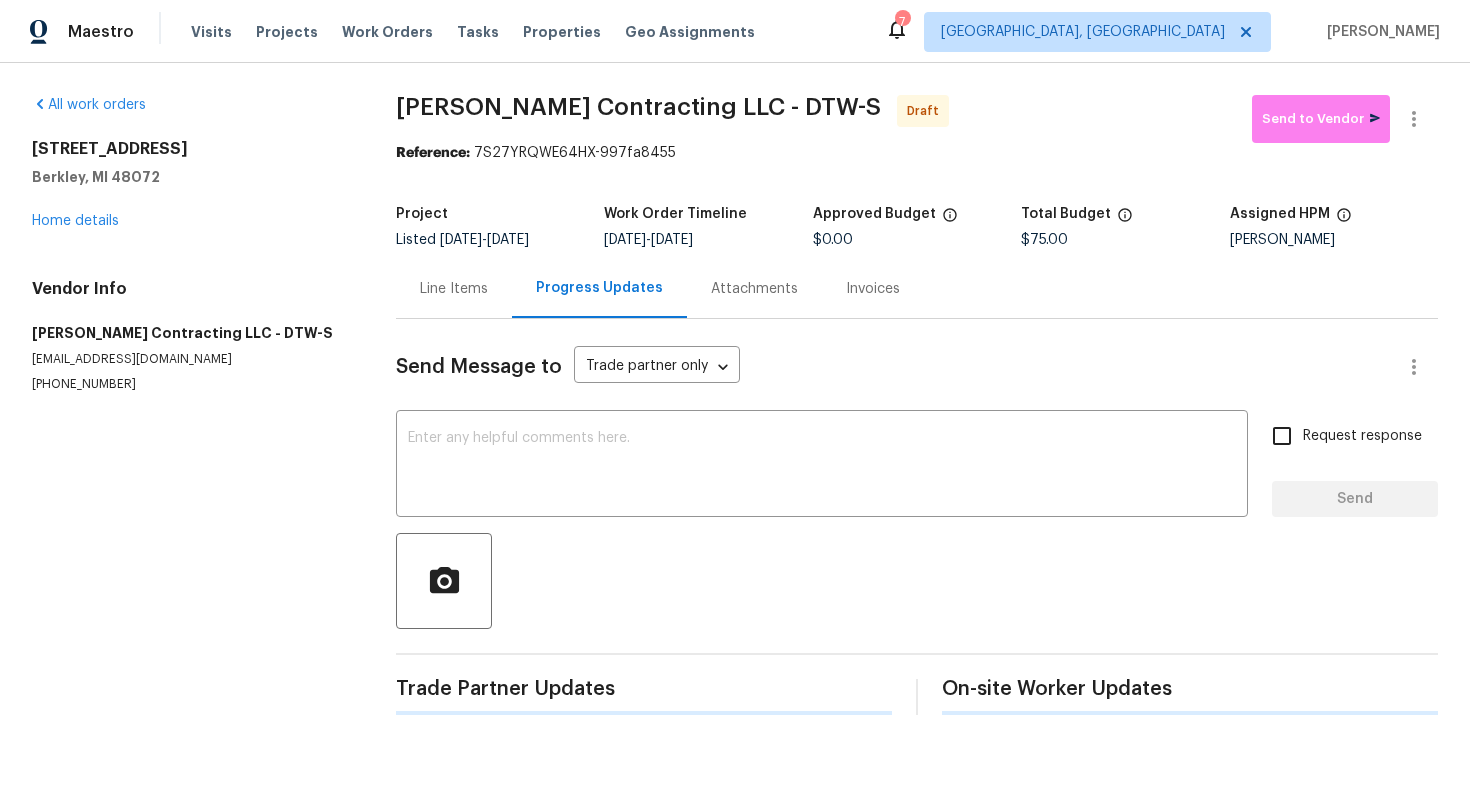 click on "Send Message to Trade partner only Trade partner only ​ x ​ Request response Send Trade Partner Updates On-site Worker Updates" at bounding box center (917, 517) 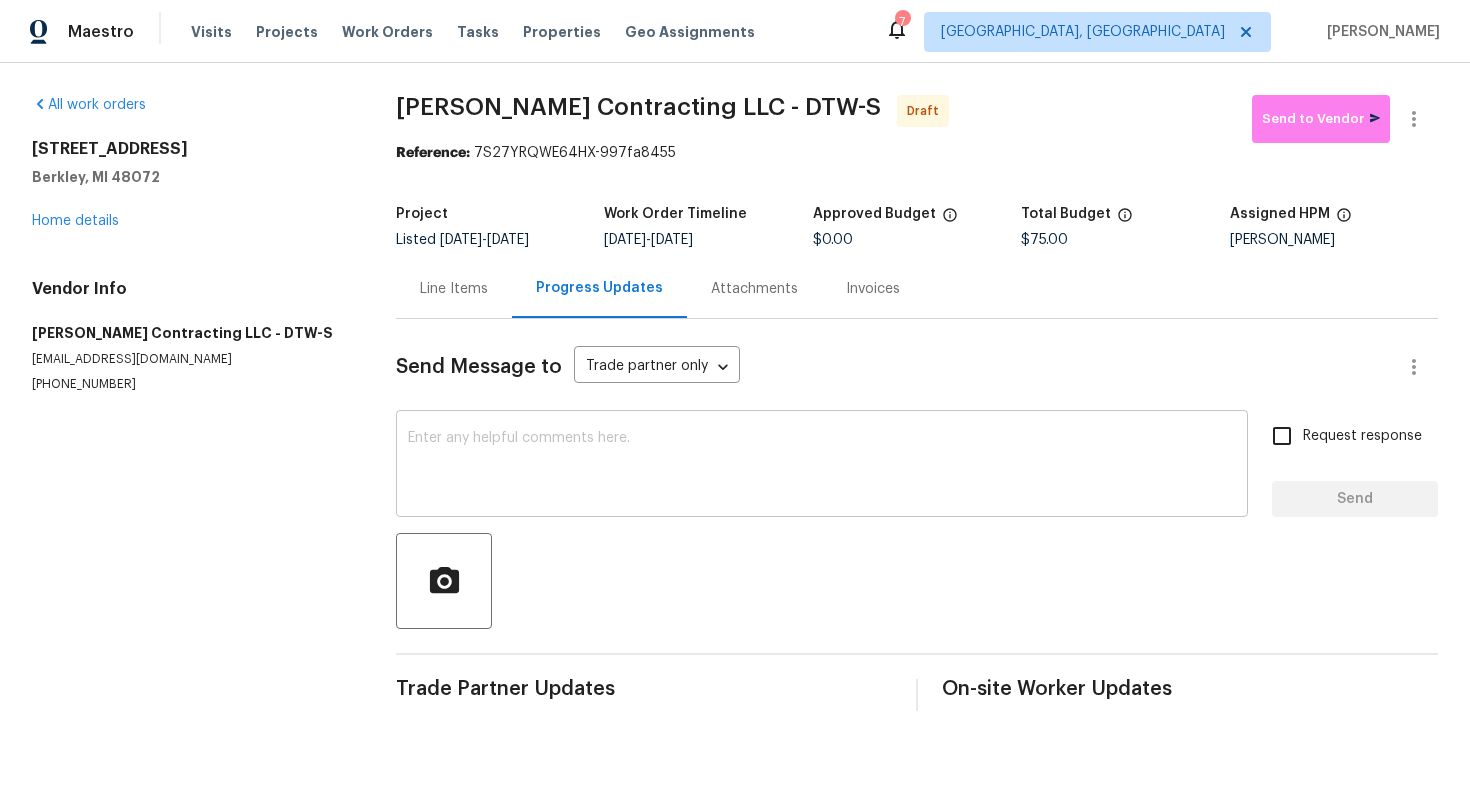 click at bounding box center [822, 466] 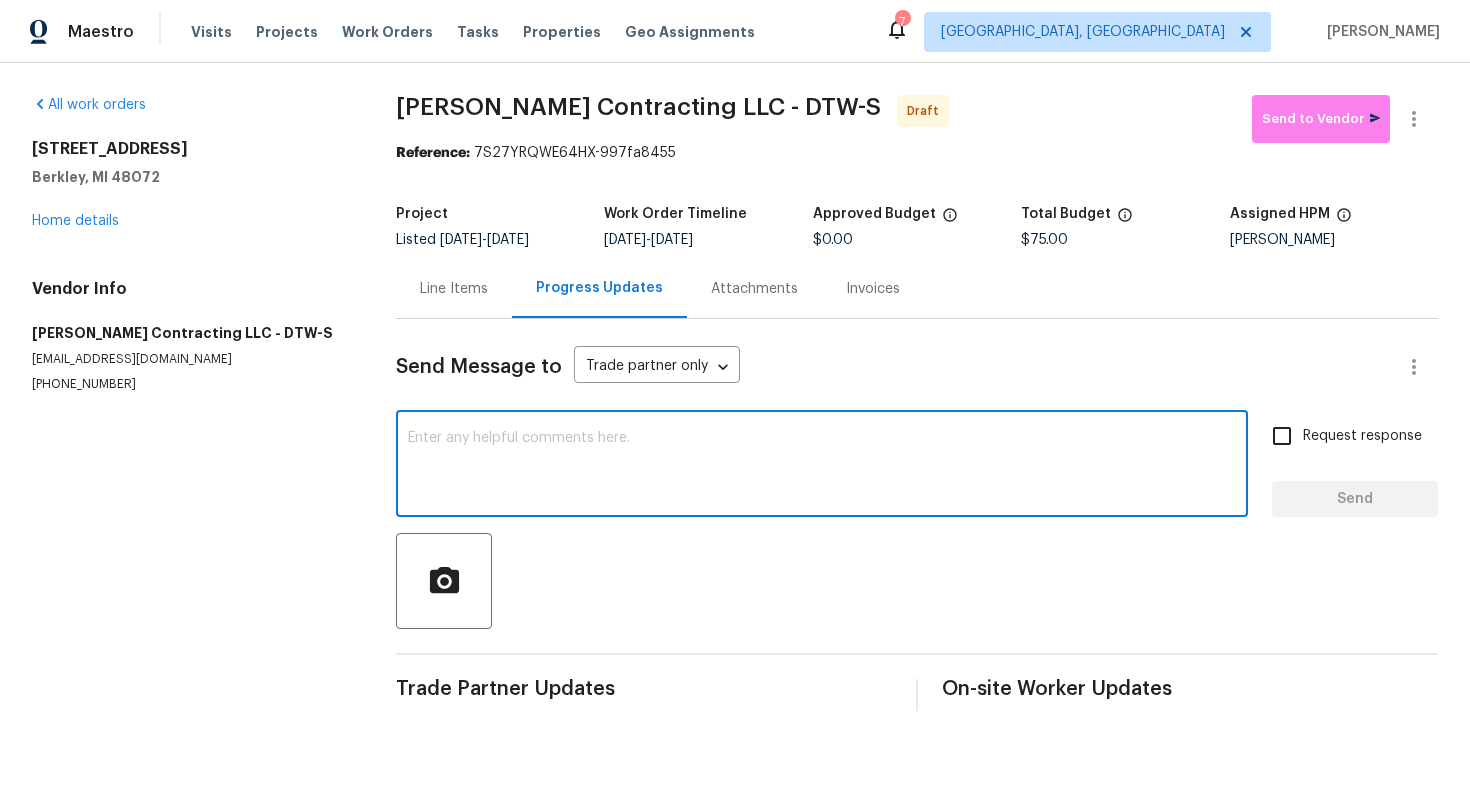 click at bounding box center (822, 466) 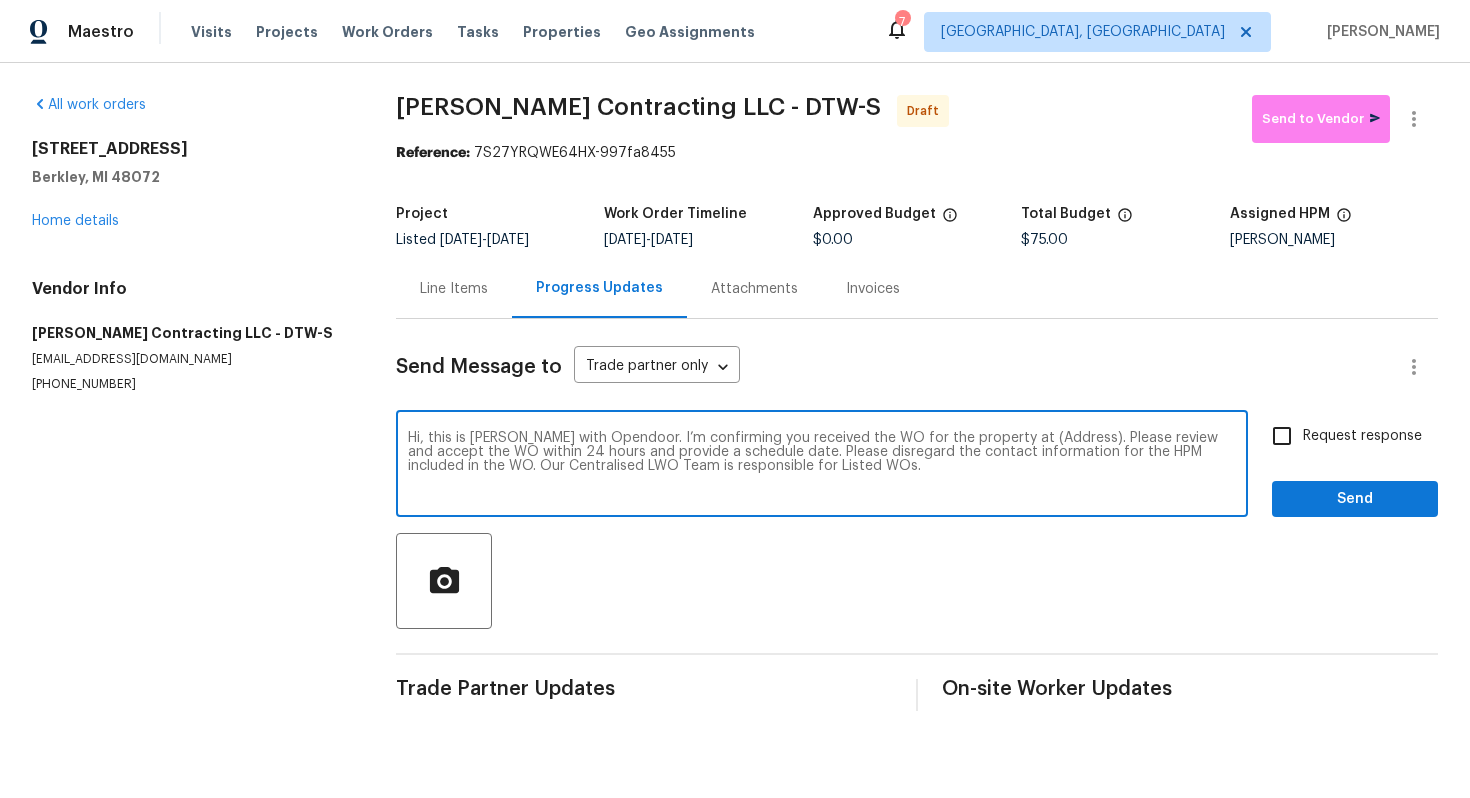 drag, startPoint x: 1048, startPoint y: 437, endPoint x: 988, endPoint y: 436, distance: 60.00833 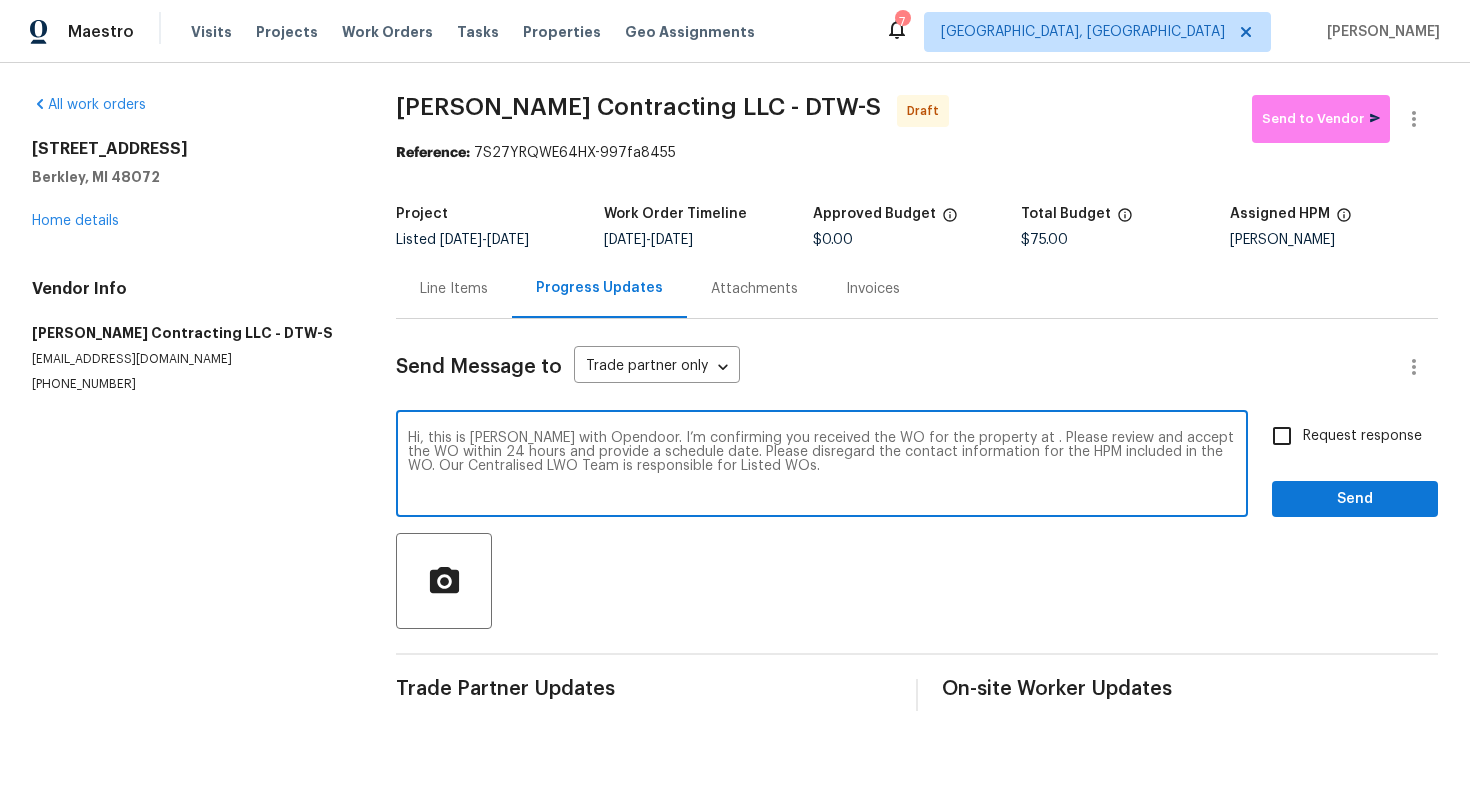 paste on "1363 Edgewood Blvd, Berkley, MI 48072" 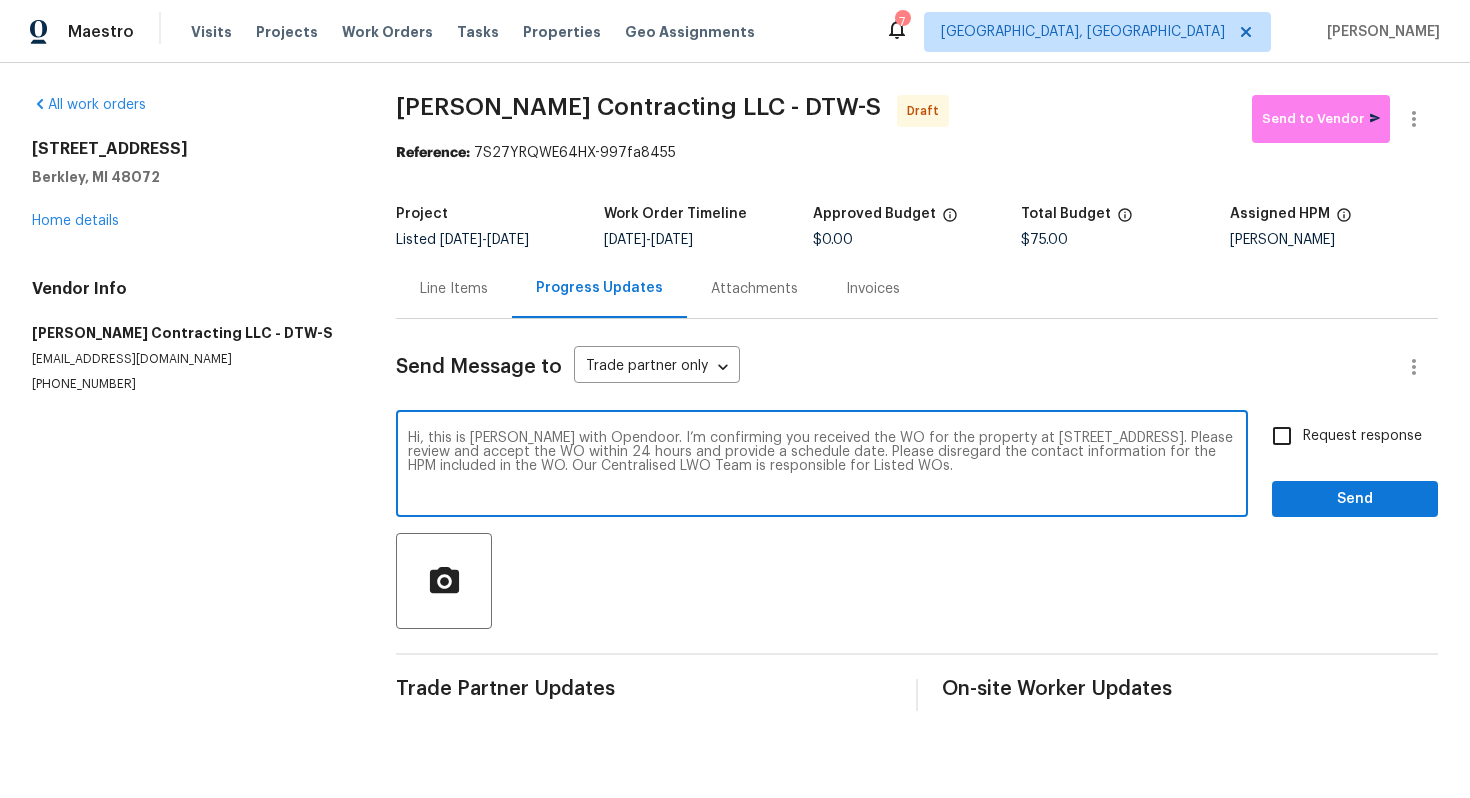 type on "Hi, this is Arvind with Opendoor. I’m confirming you received the WO for the property at 1363 Edgewood Blvd, Berkley, MI 48072. Please review and accept the WO within 24 hours and provide a schedule date. Please disregard the contact information for the HPM included in the WO. Our Centralised LWO Team is responsible for Listed WOs." 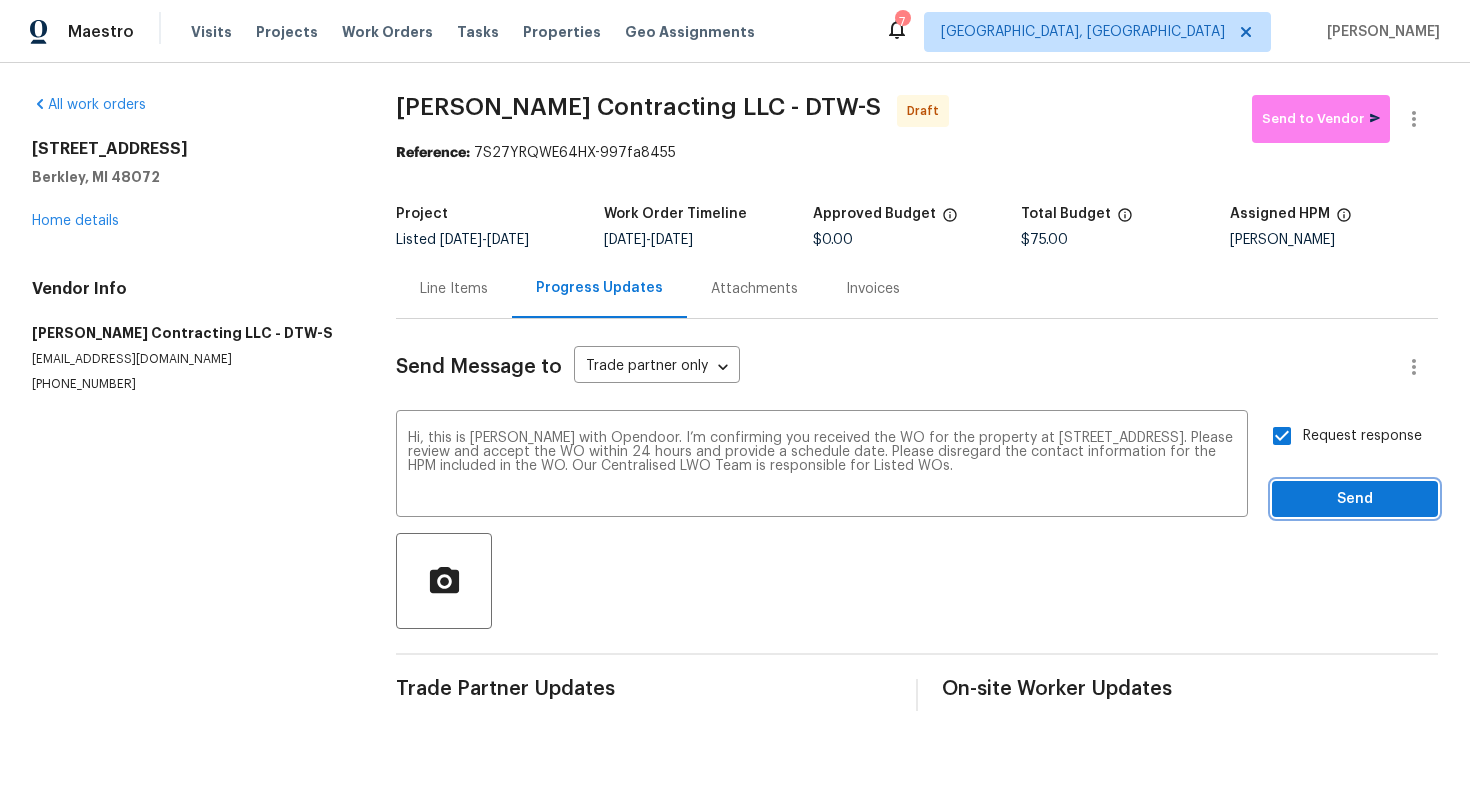 click on "Send" at bounding box center [1355, 499] 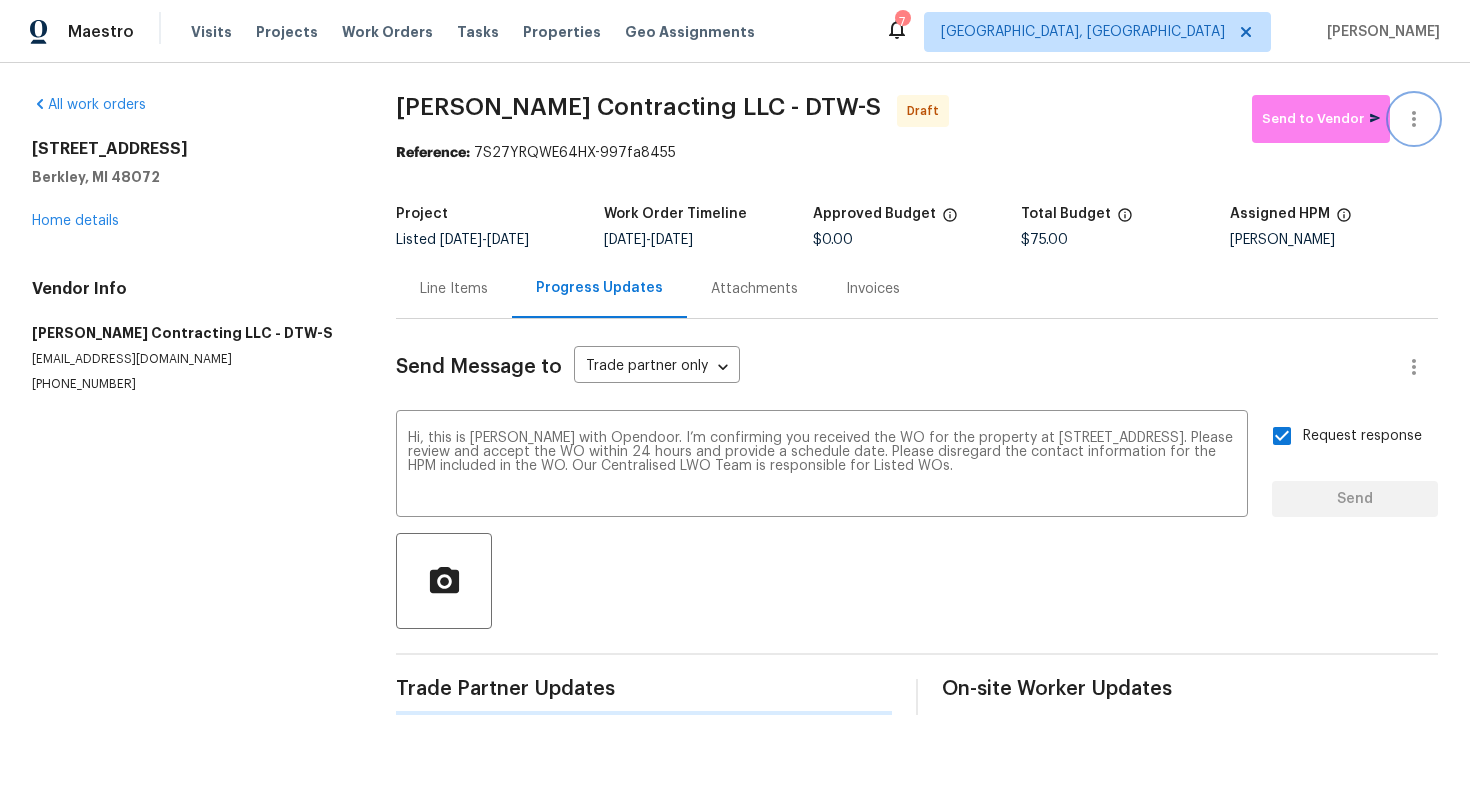 click 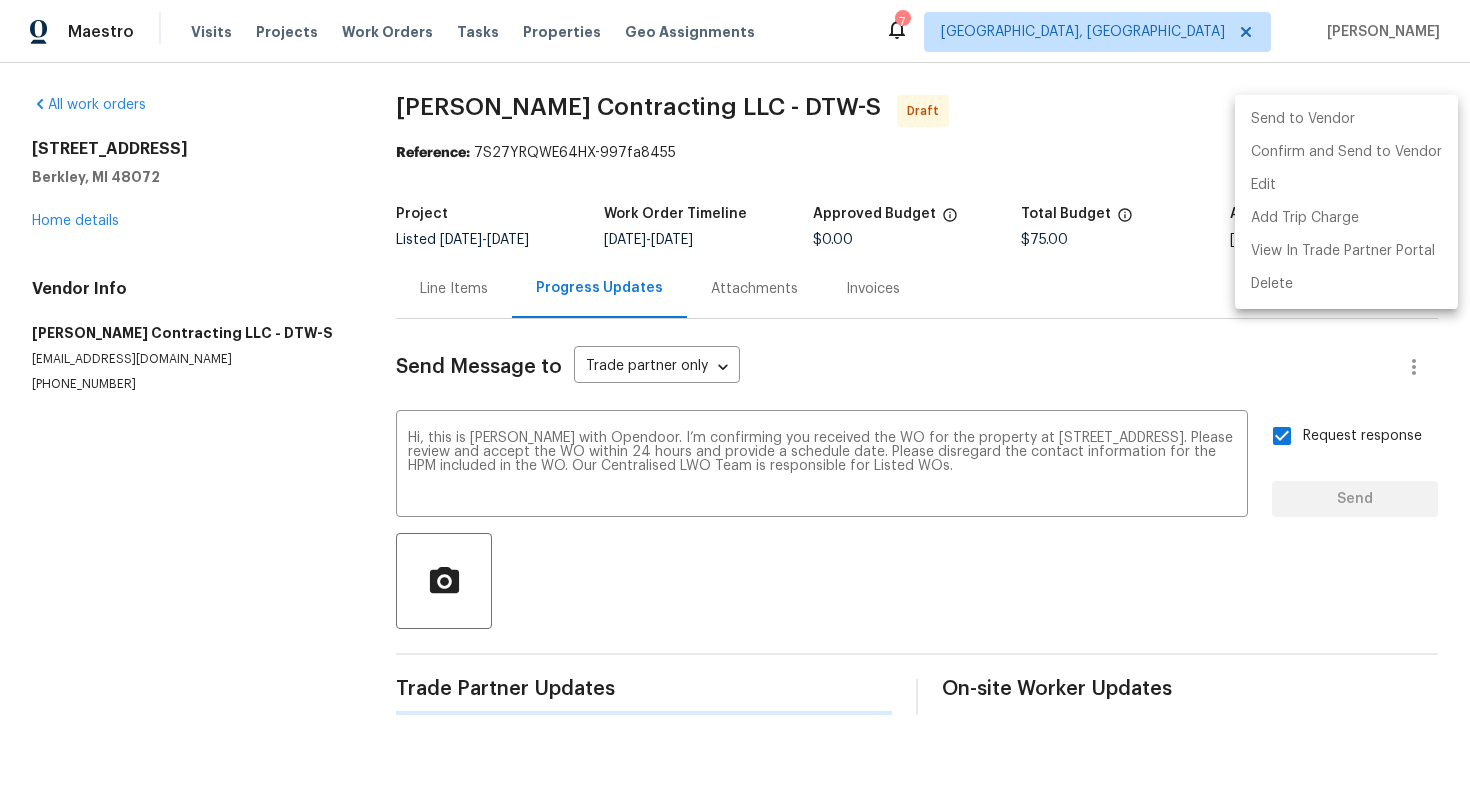 type 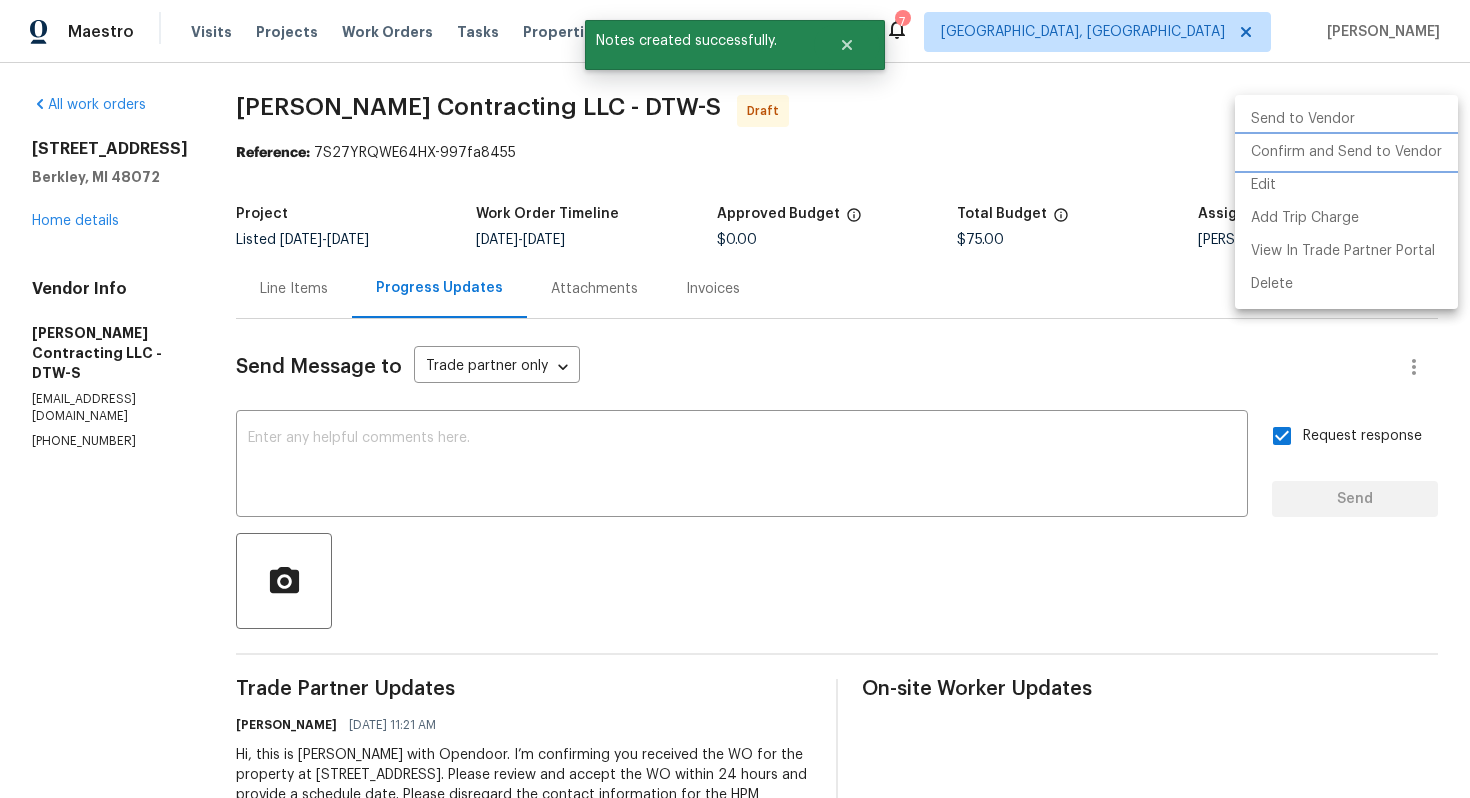 click on "Confirm and Send to Vendor" at bounding box center (1346, 152) 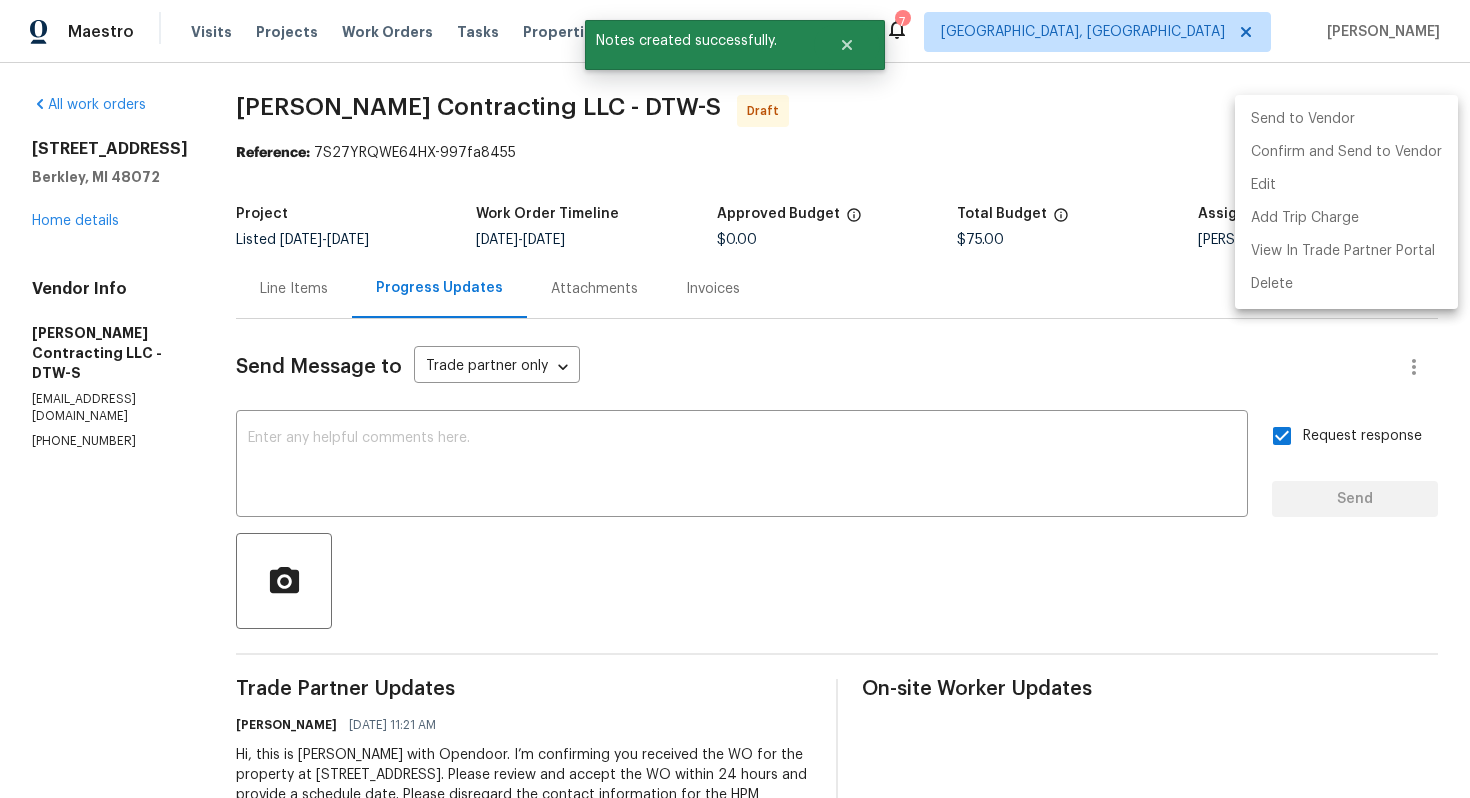 click at bounding box center [735, 399] 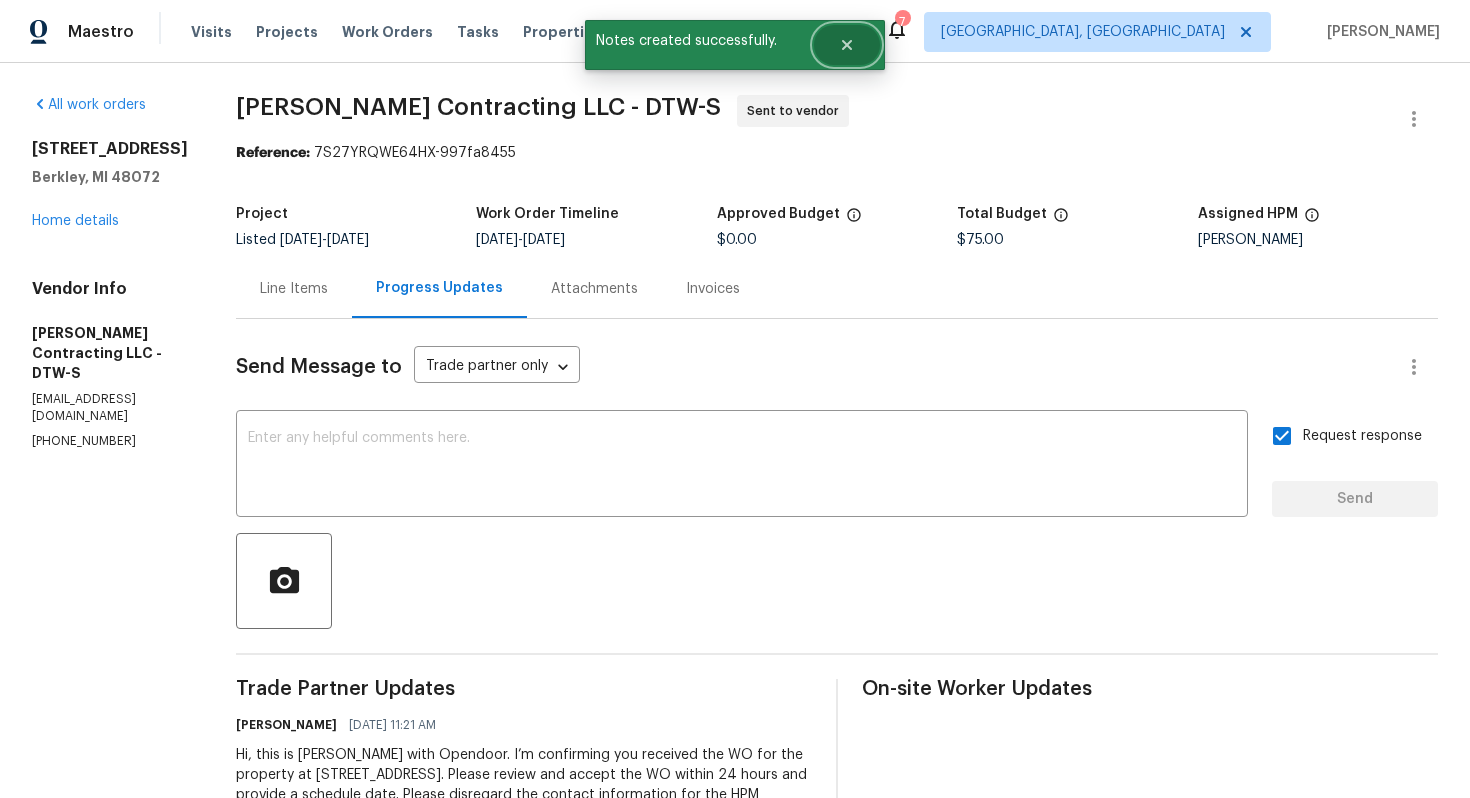 click at bounding box center (847, 45) 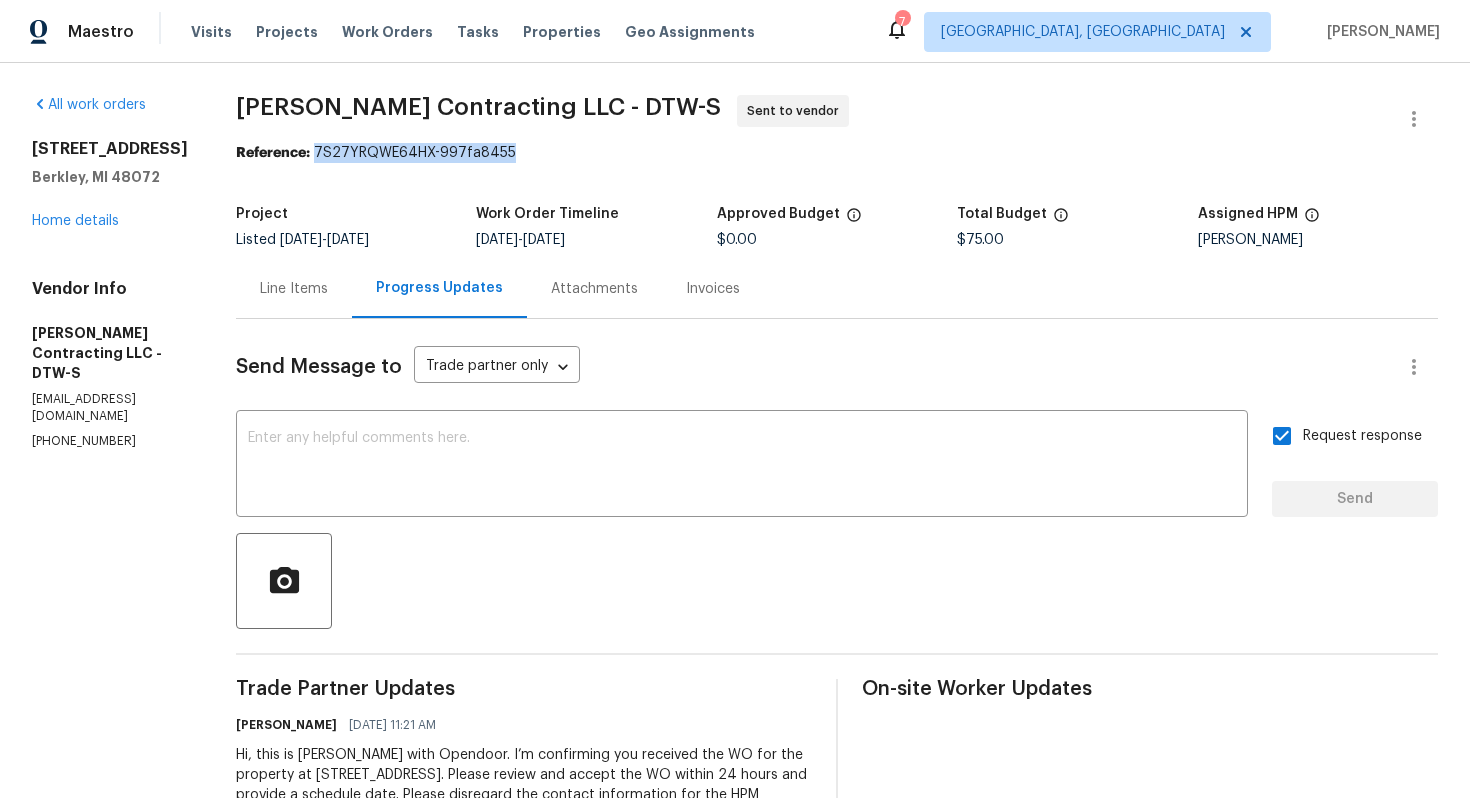 drag, startPoint x: 343, startPoint y: 151, endPoint x: 636, endPoint y: 152, distance: 293.0017 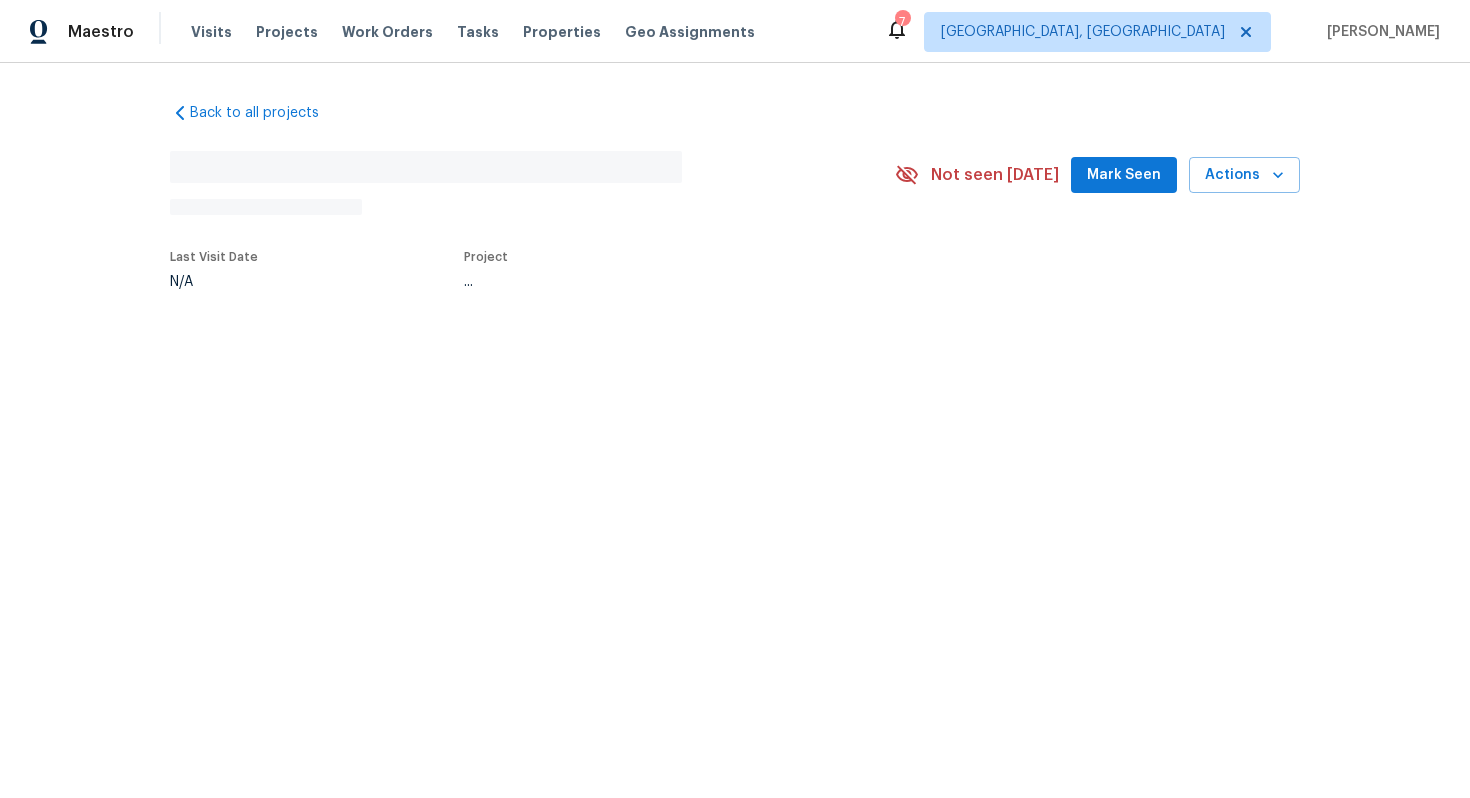 scroll, scrollTop: 0, scrollLeft: 0, axis: both 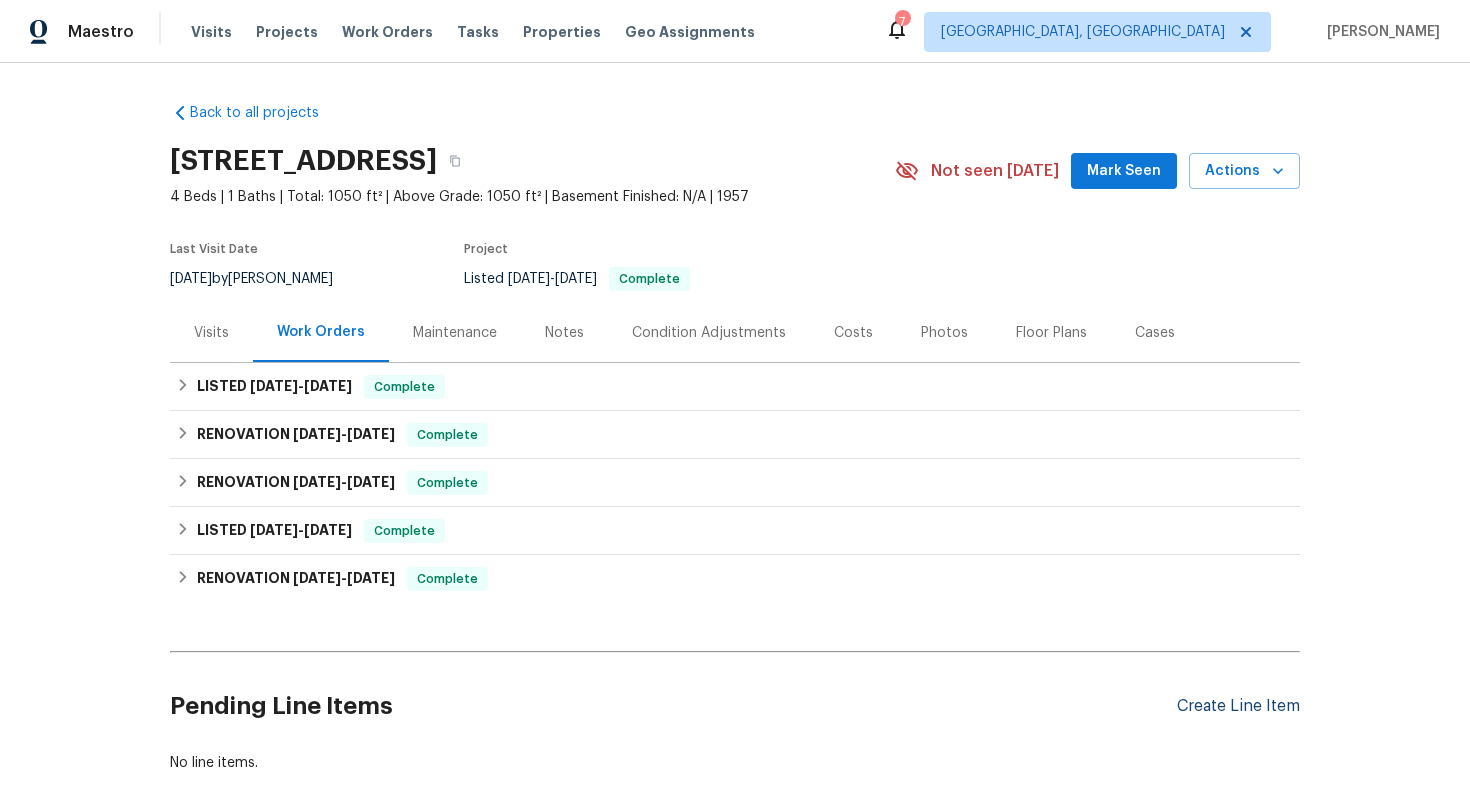 click on "Create Line Item" at bounding box center [1238, 706] 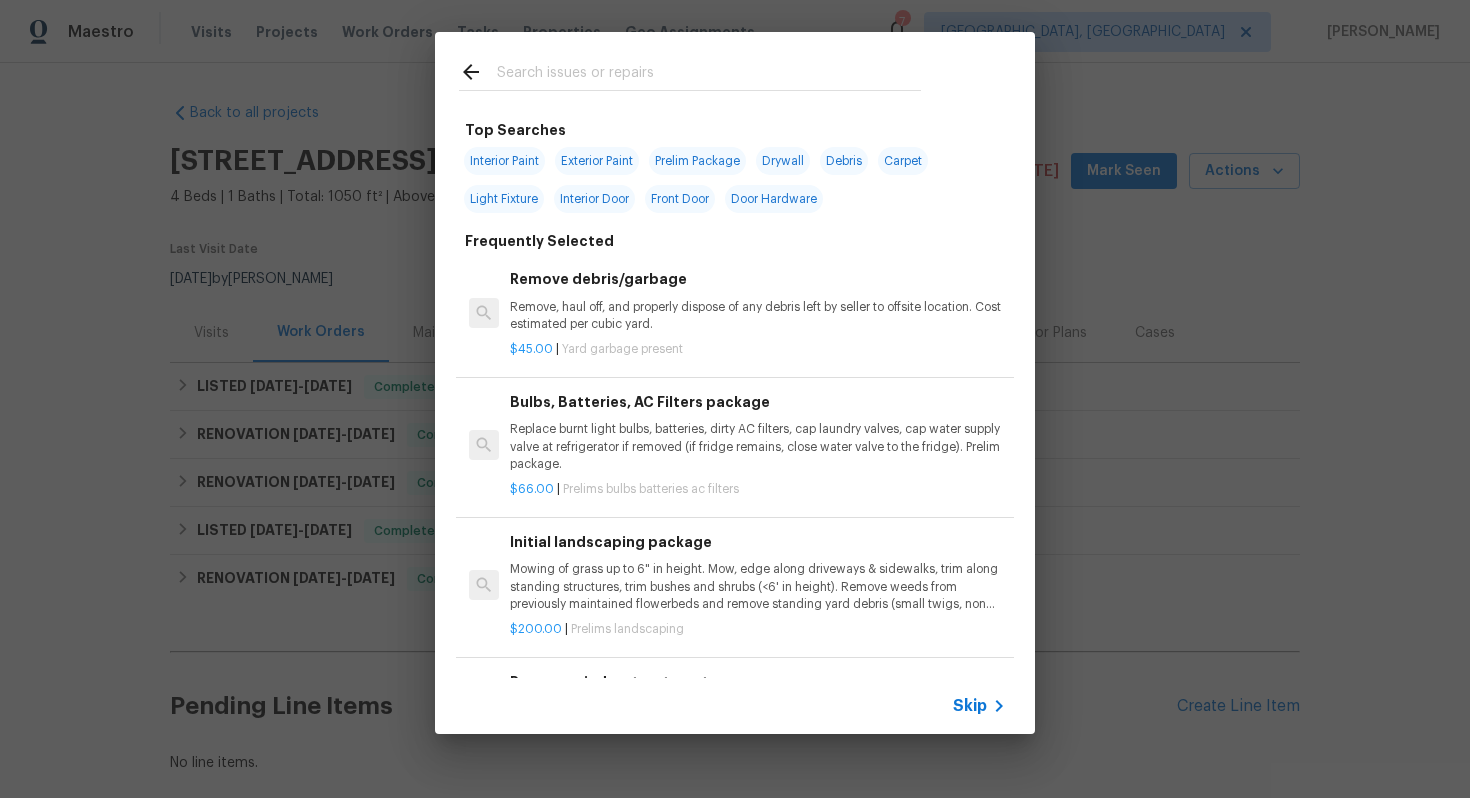 click at bounding box center (709, 75) 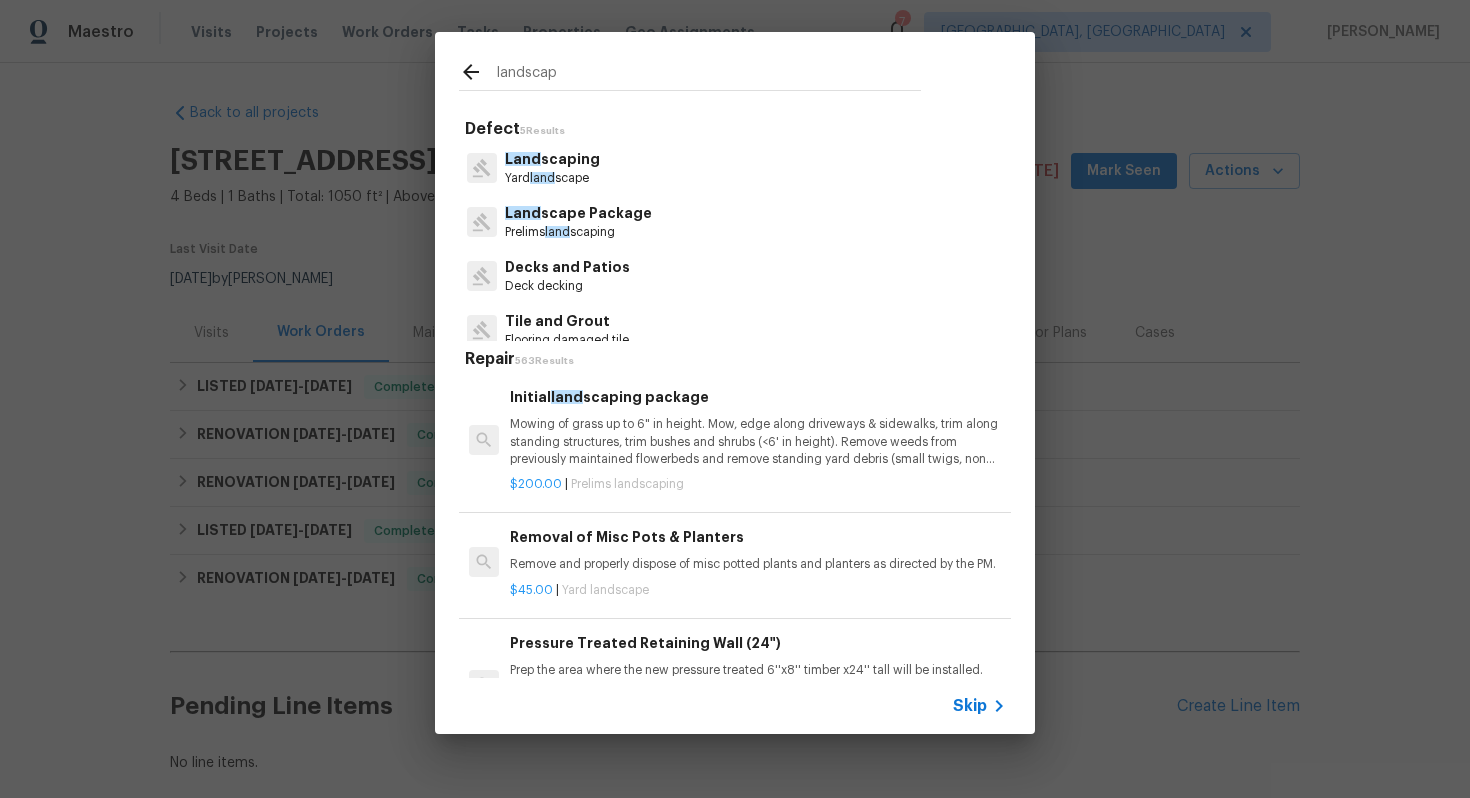type on "landscape" 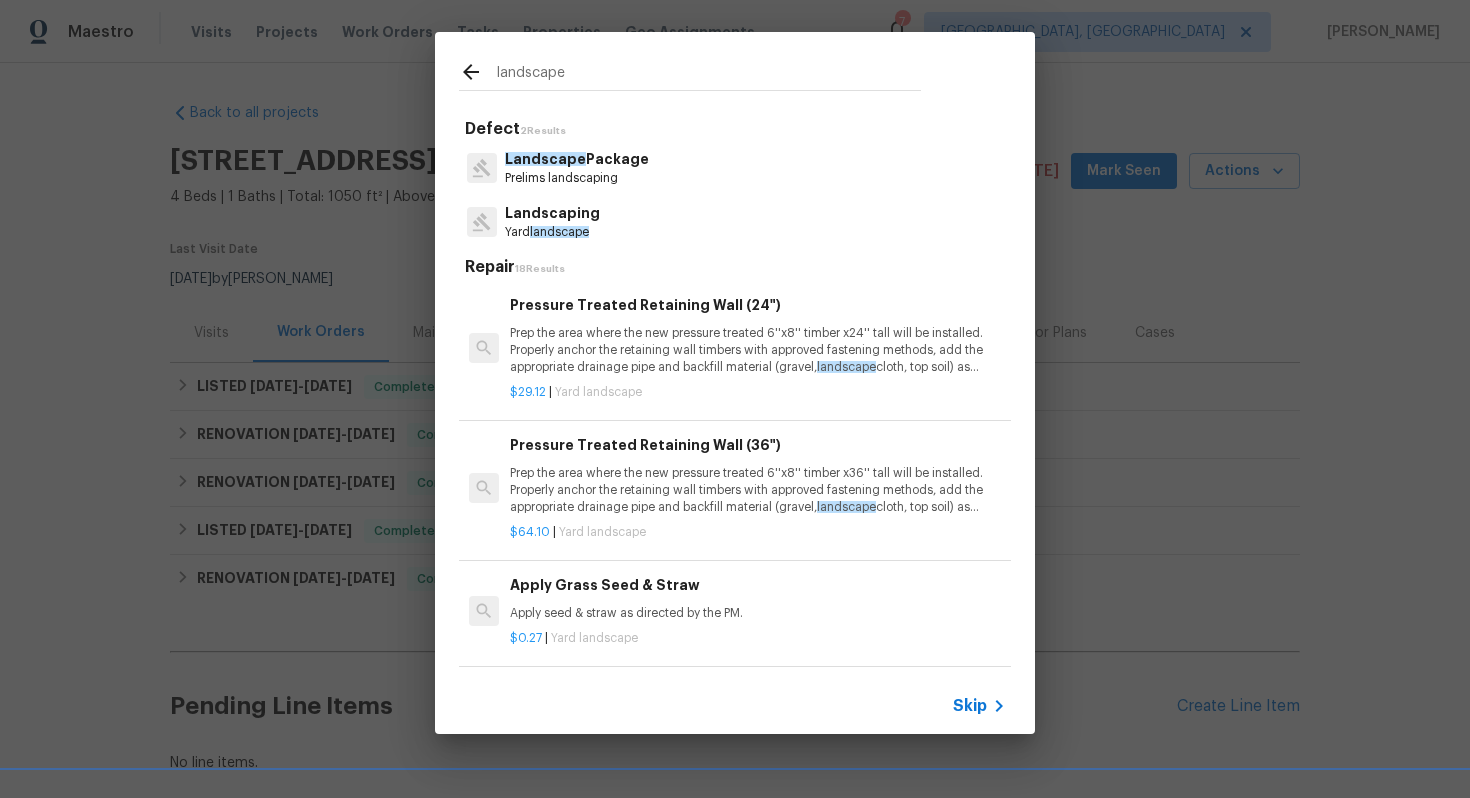 click on "Yard  landscape" at bounding box center (552, 232) 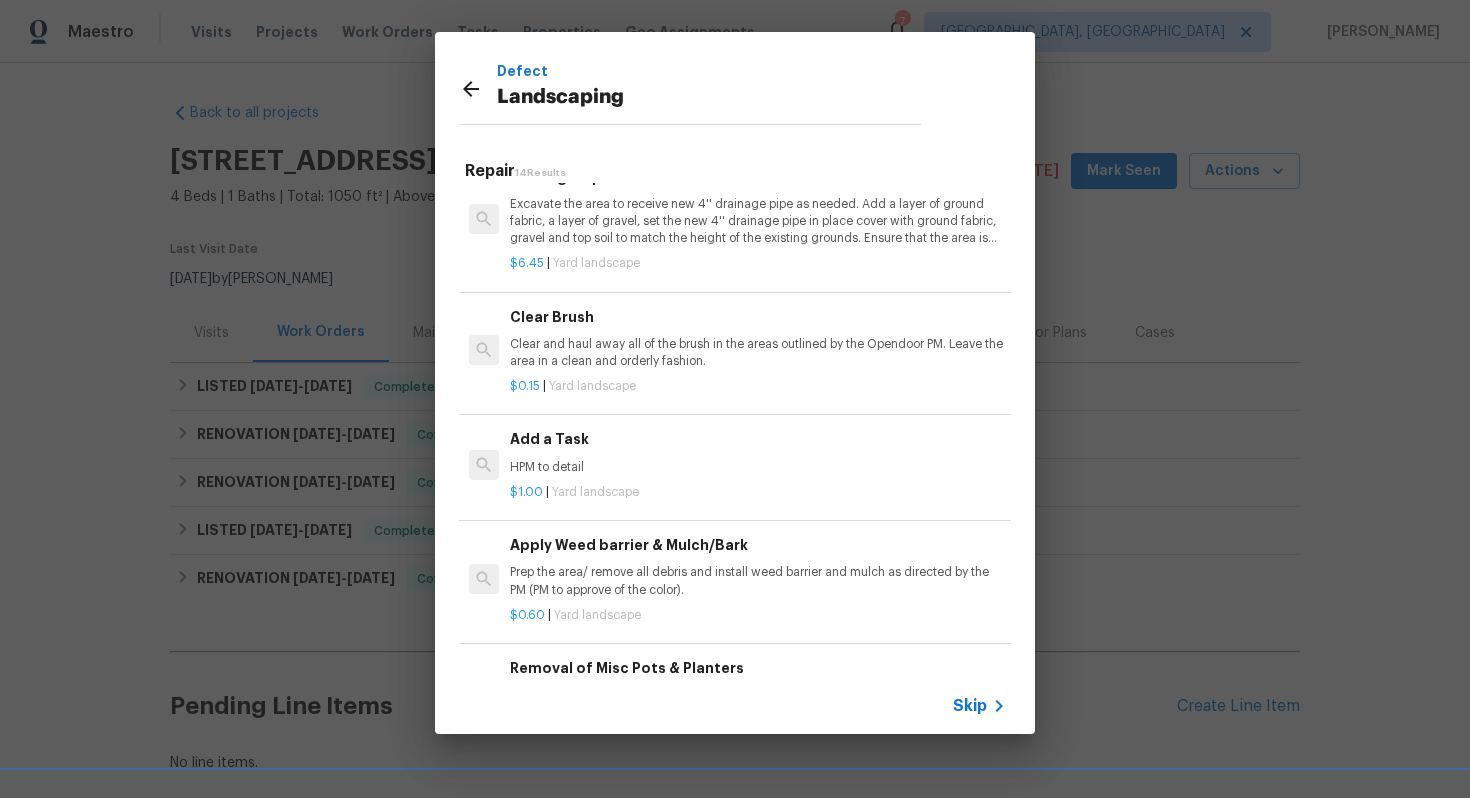 scroll, scrollTop: 903, scrollLeft: 0, axis: vertical 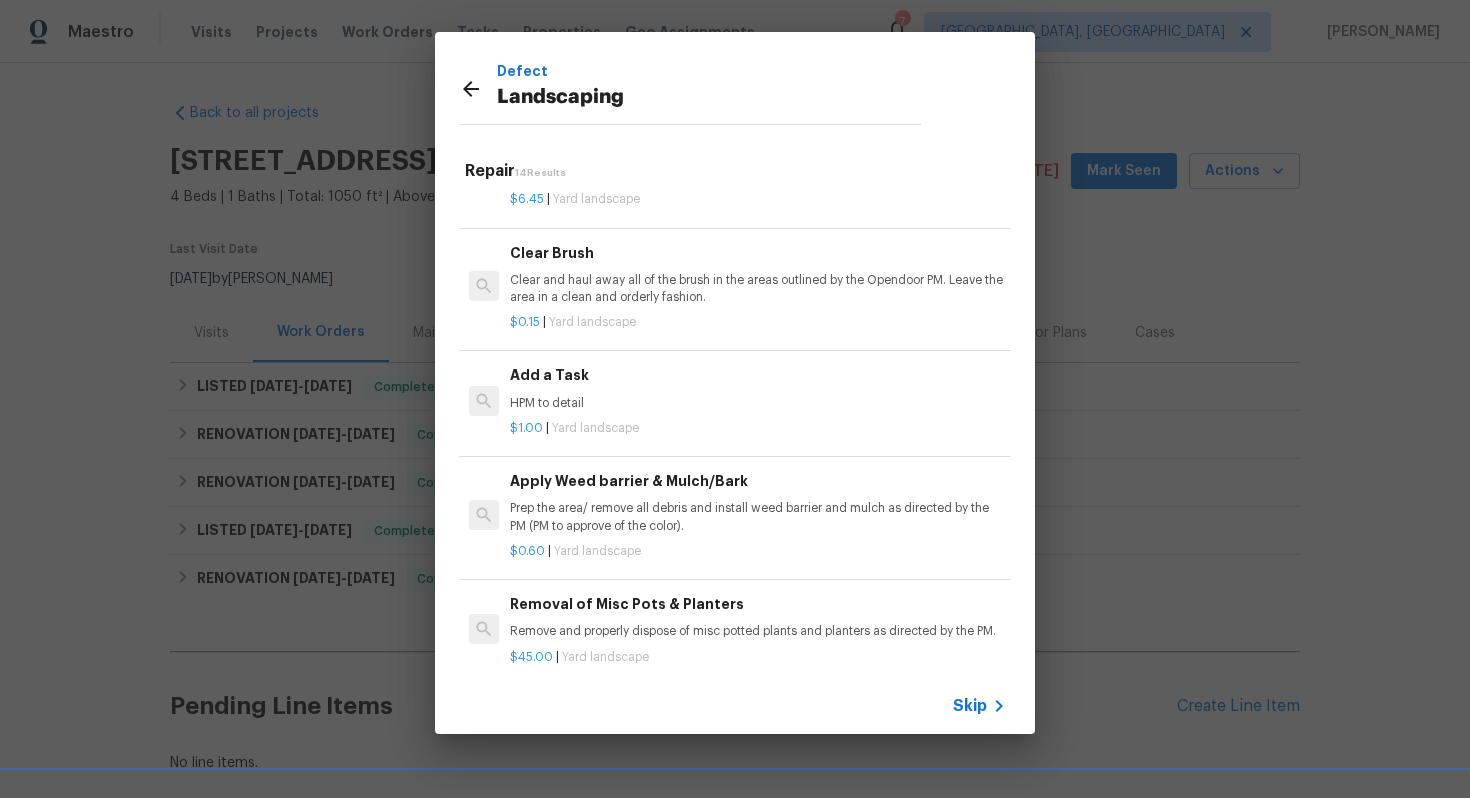 click on "HPM to detail" at bounding box center (758, 403) 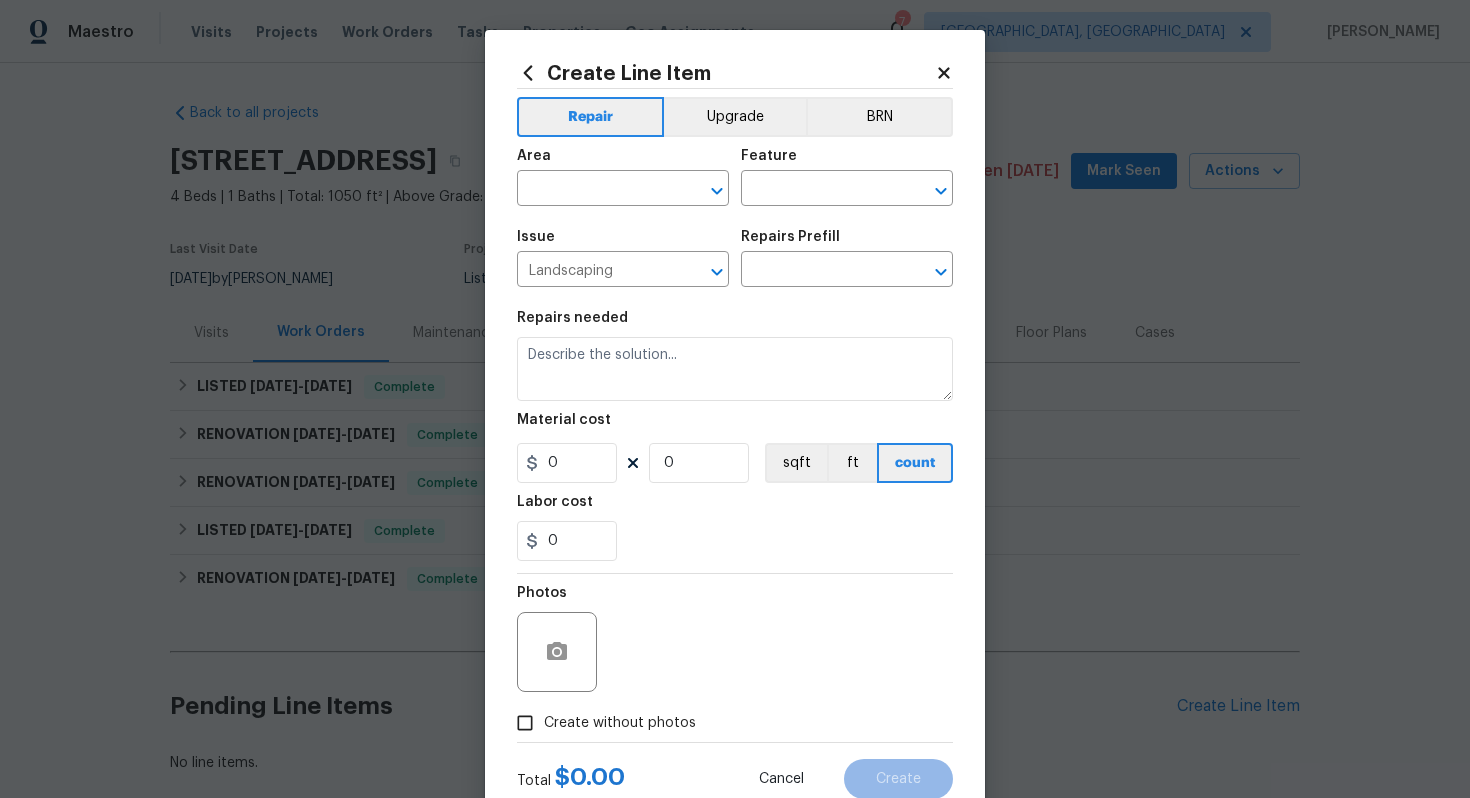 type on "Add a Task $1.00" 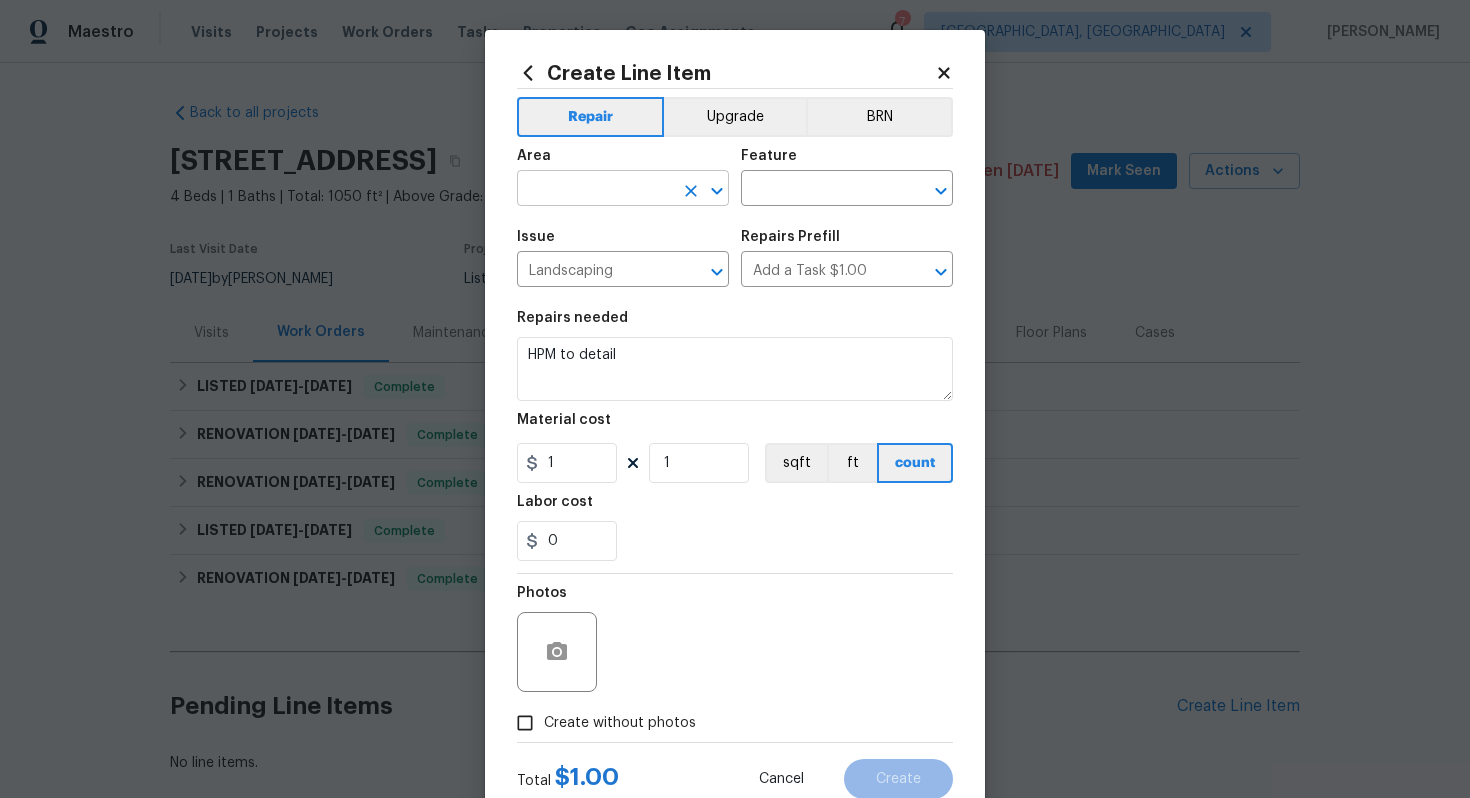 click at bounding box center [595, 190] 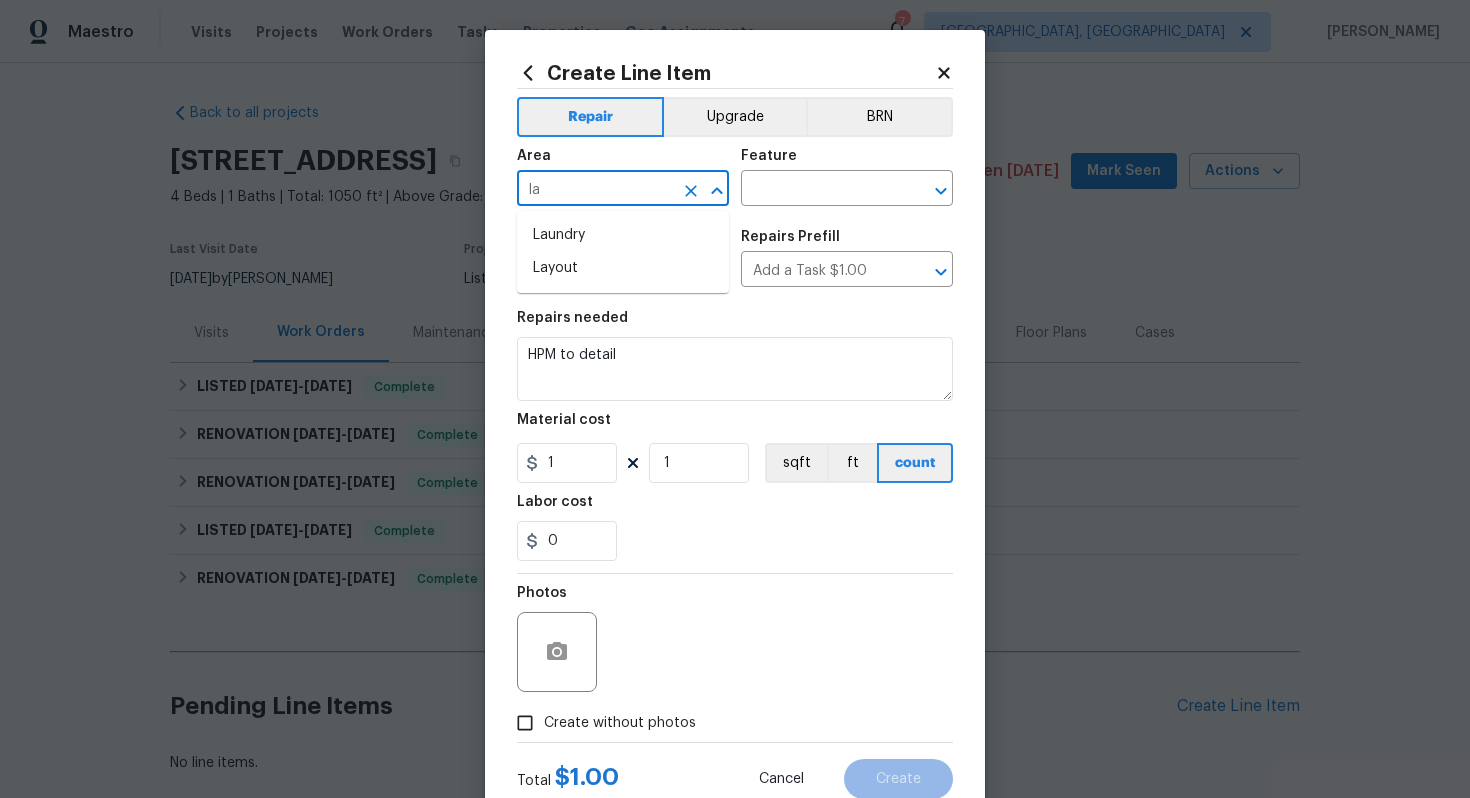 type on "l" 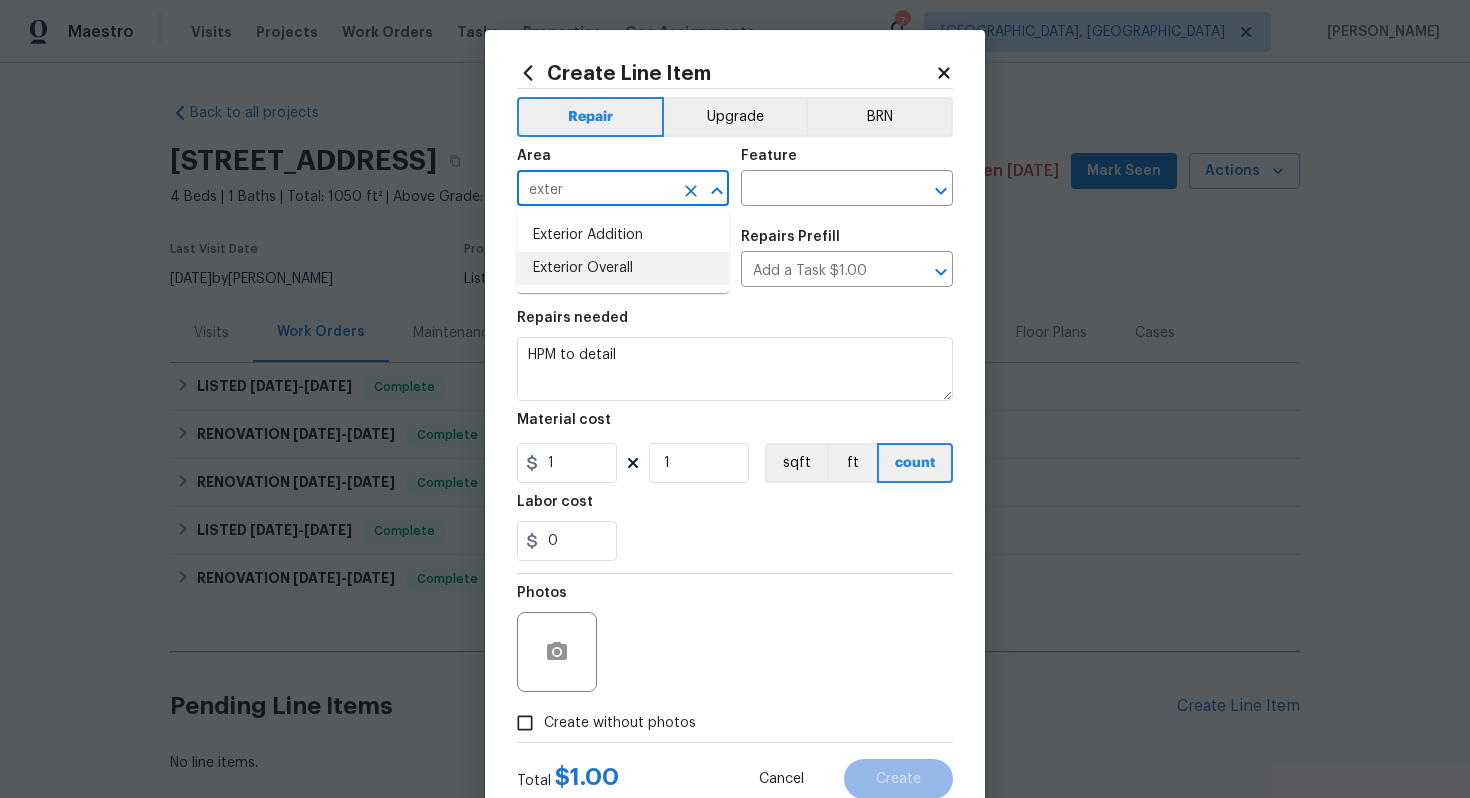 click on "Exterior Overall" at bounding box center (623, 268) 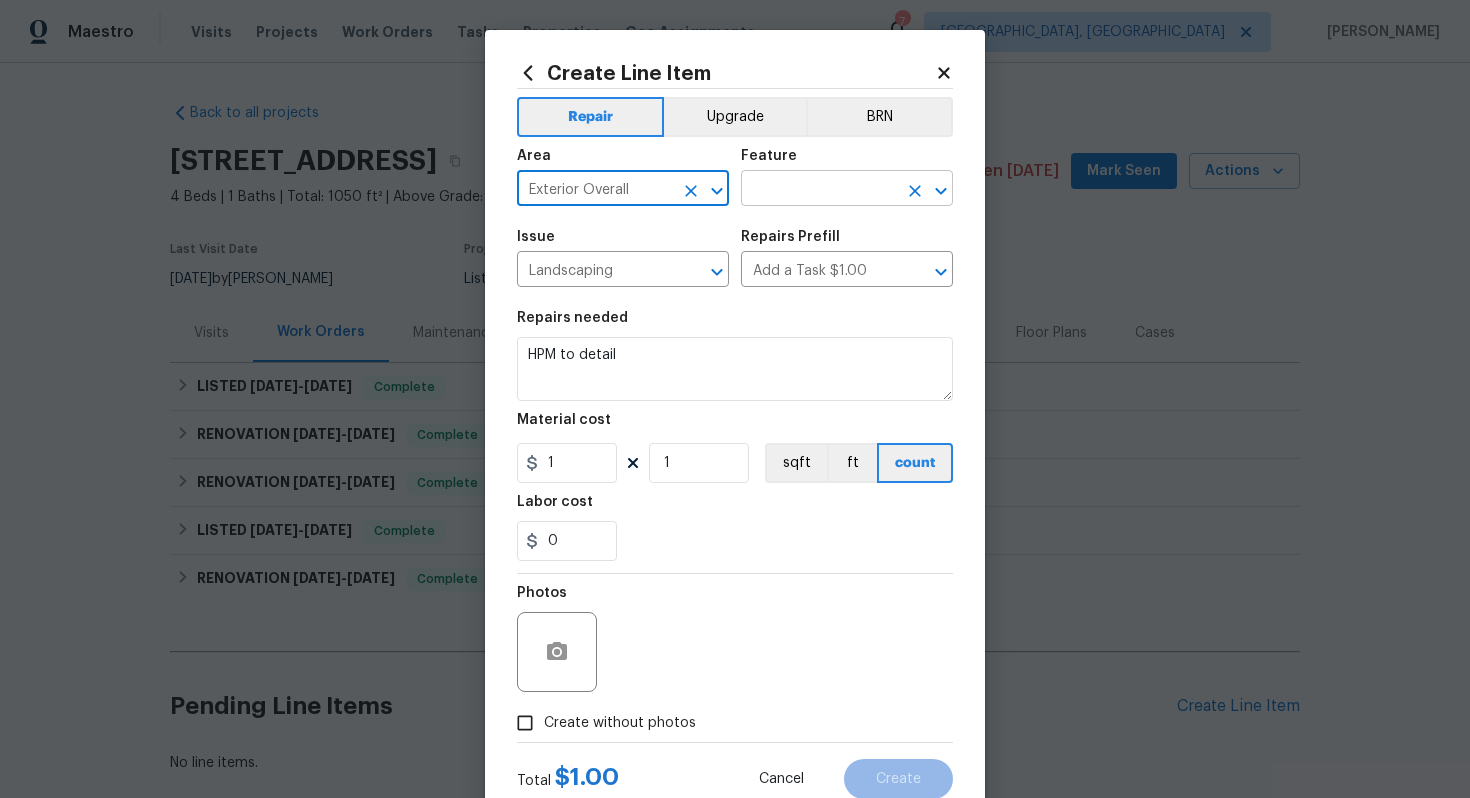 type on "Exterior Overall" 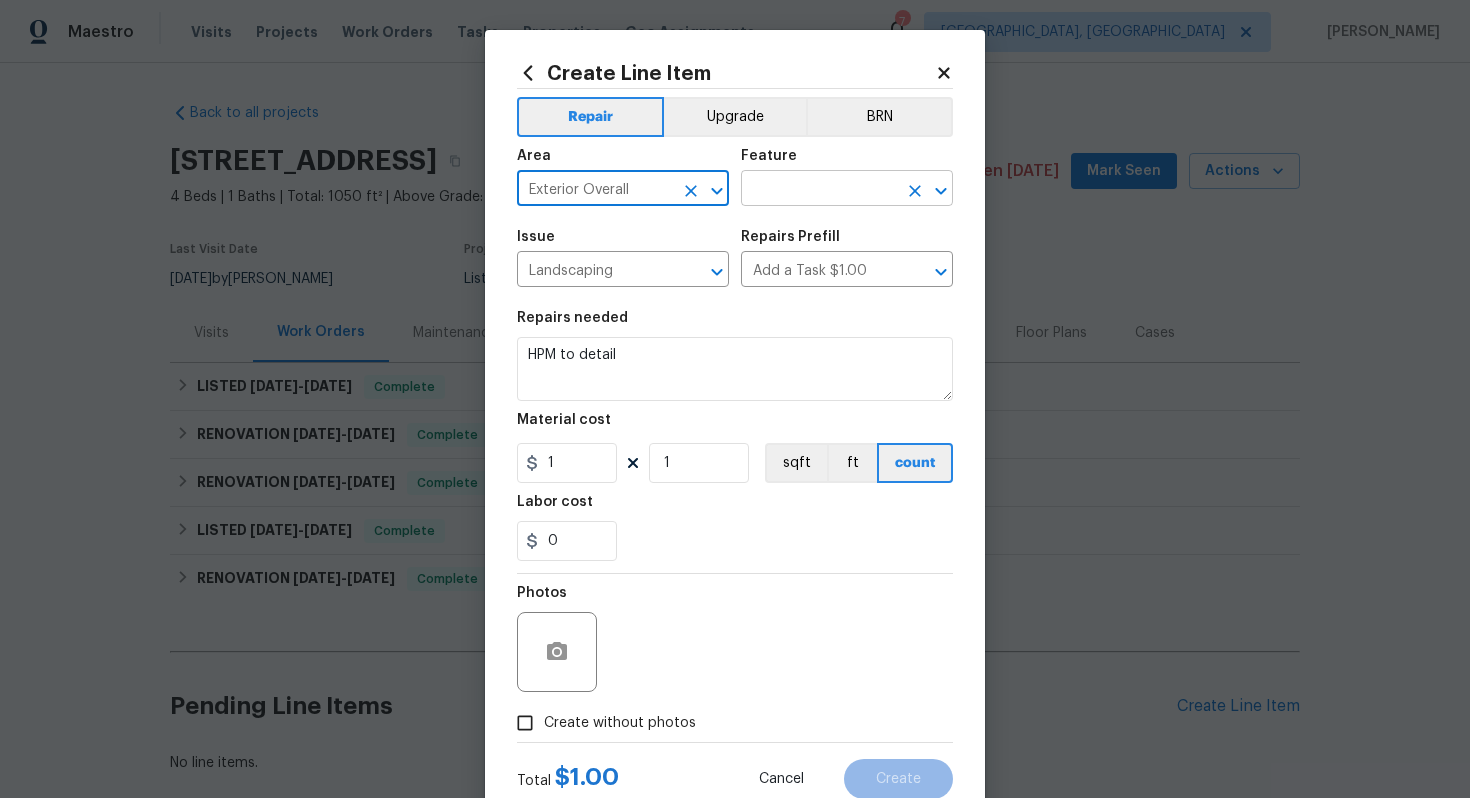 click at bounding box center (819, 190) 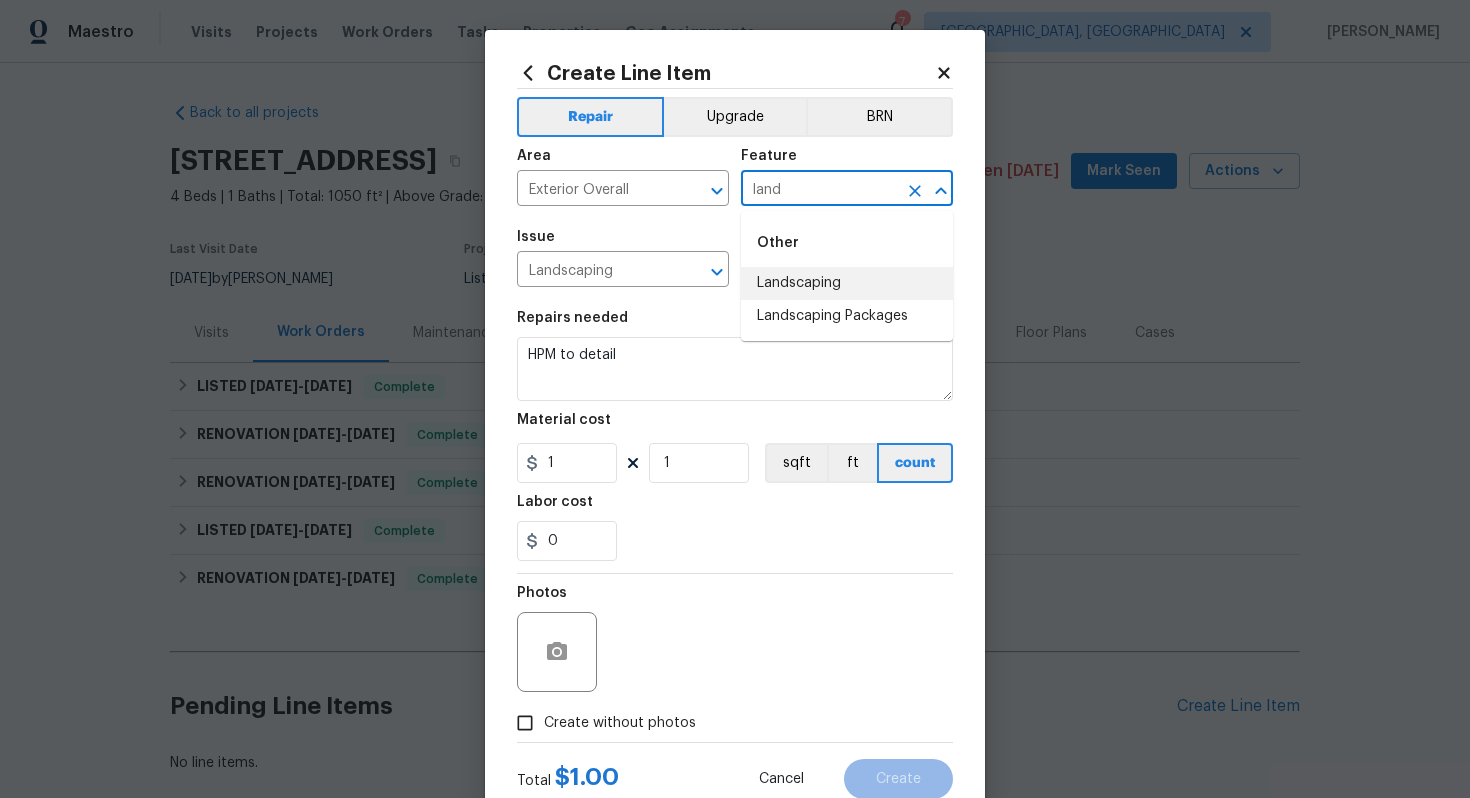 click on "Landscaping" at bounding box center [847, 283] 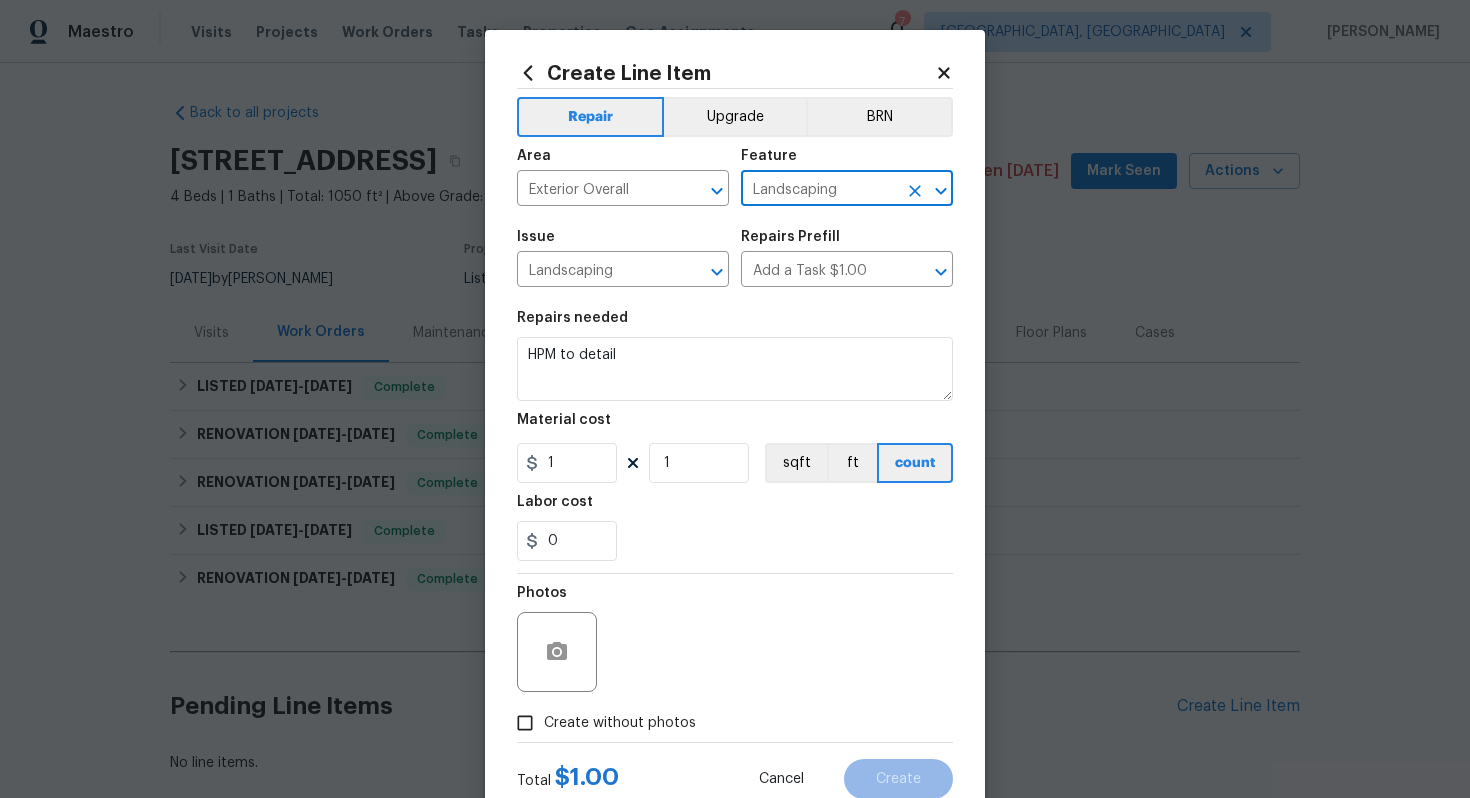 type on "Landscaping" 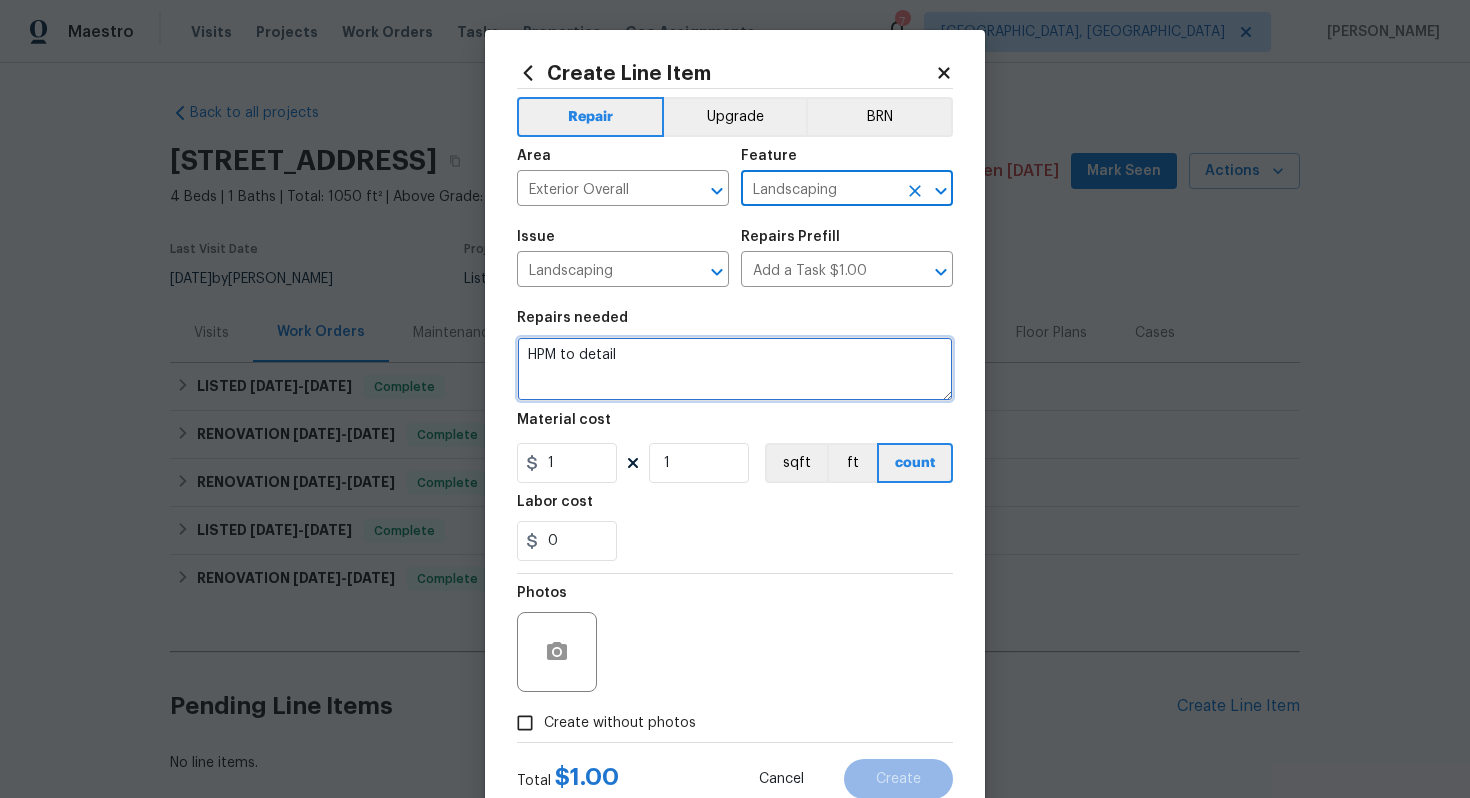 click on "HPM to detail" at bounding box center (735, 369) 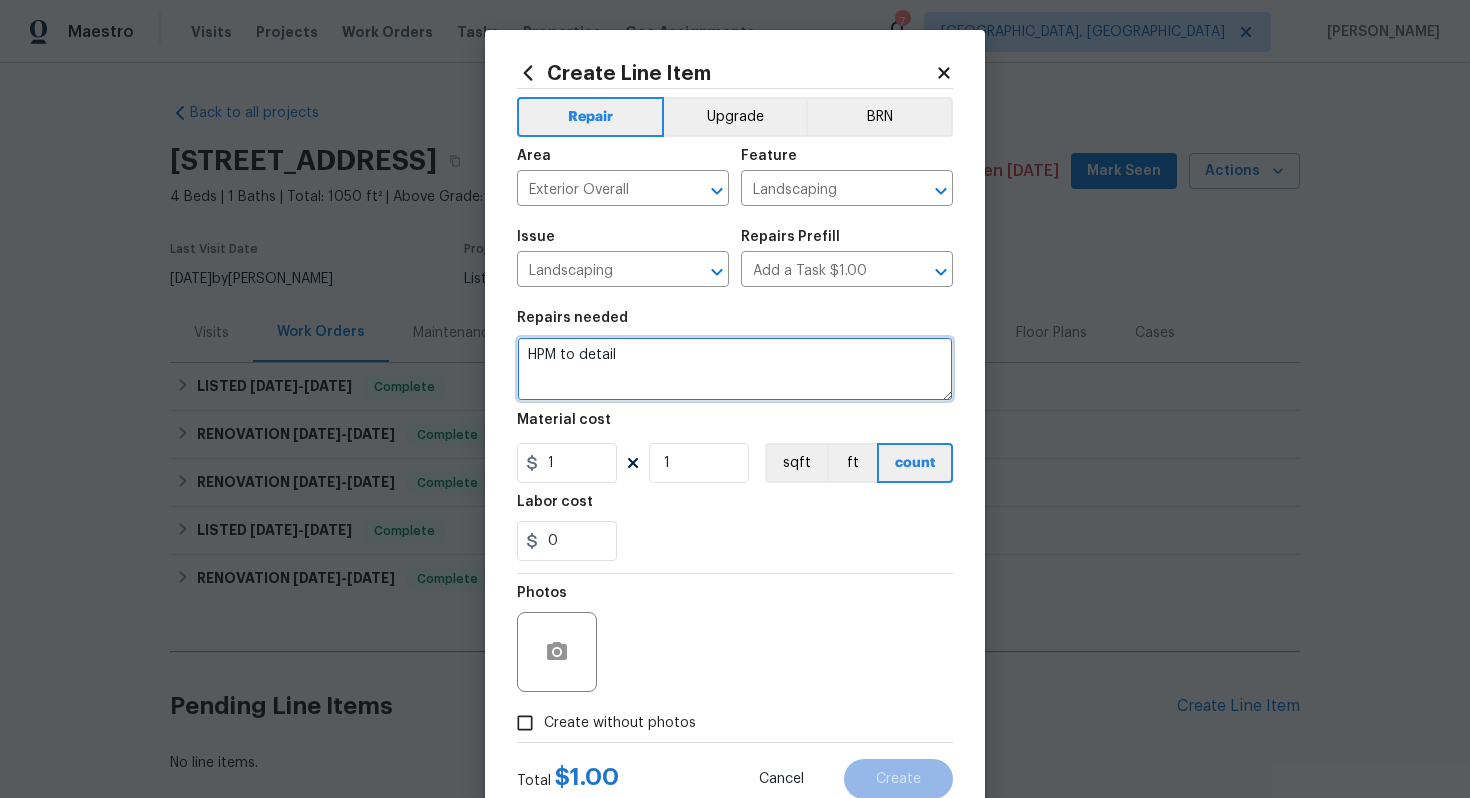 click on "HPM to detail" at bounding box center (735, 369) 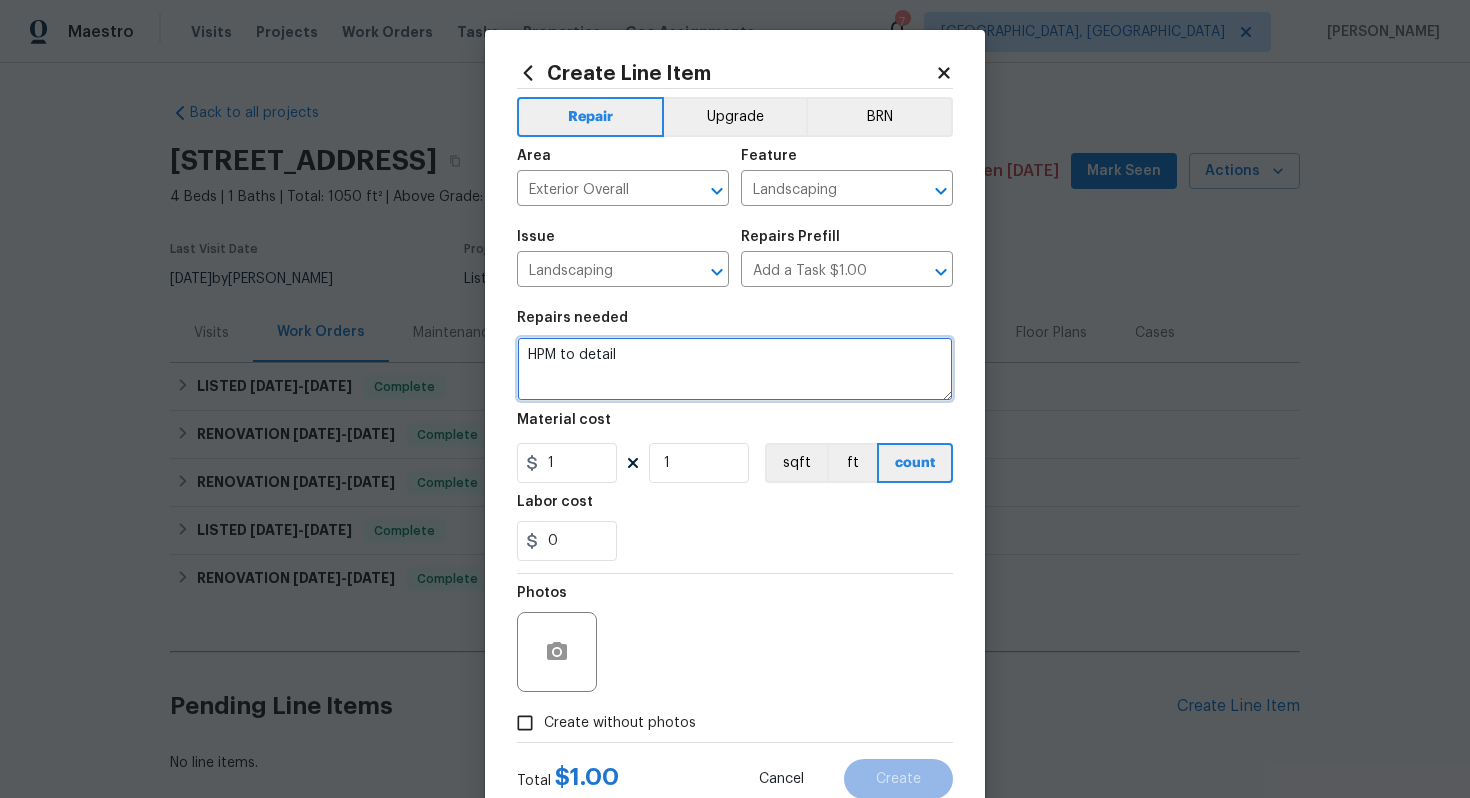 click on "HPM to detail" at bounding box center (735, 369) 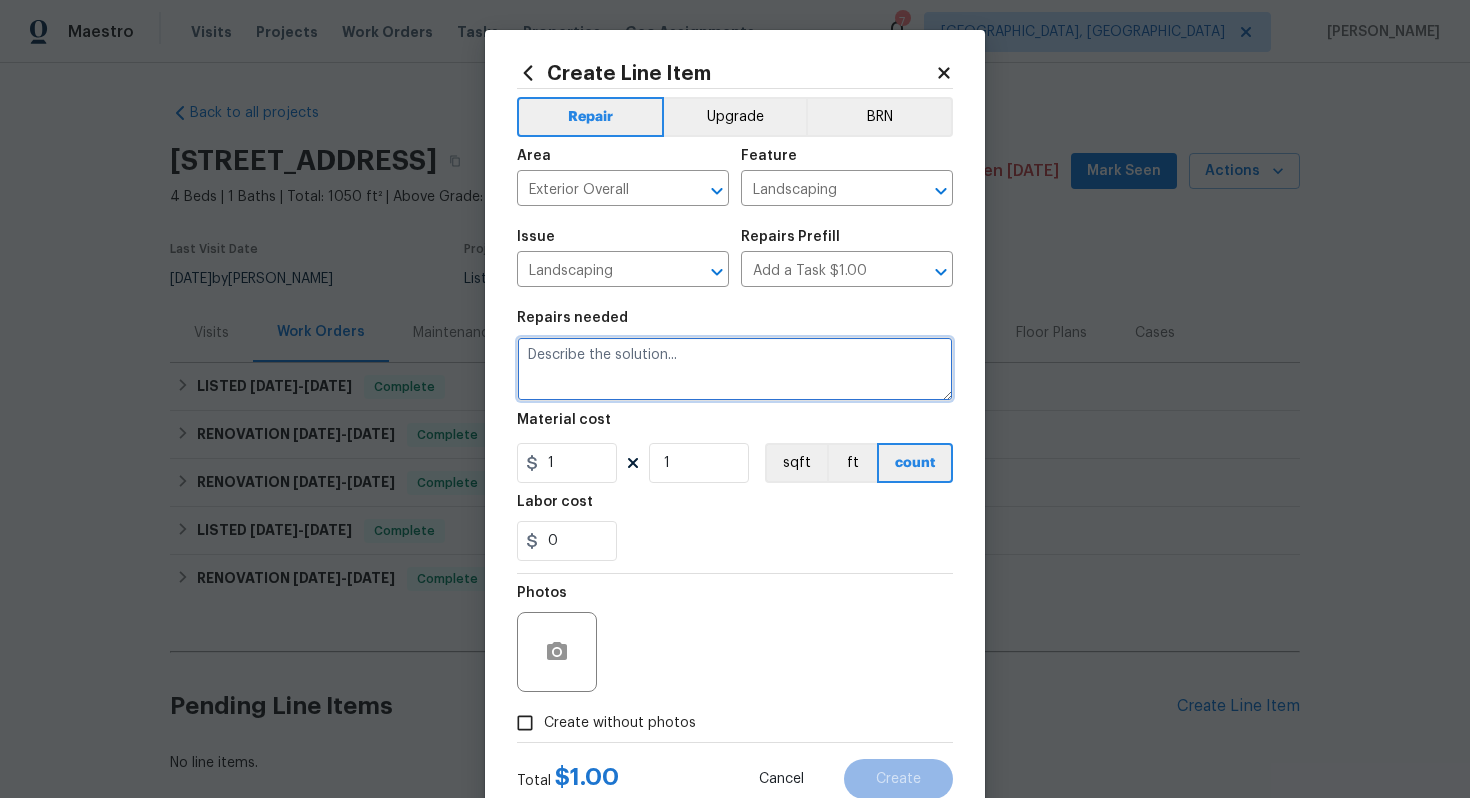 paste on "Remove fallen branches from the property. Properly dispose of all debris offsite." 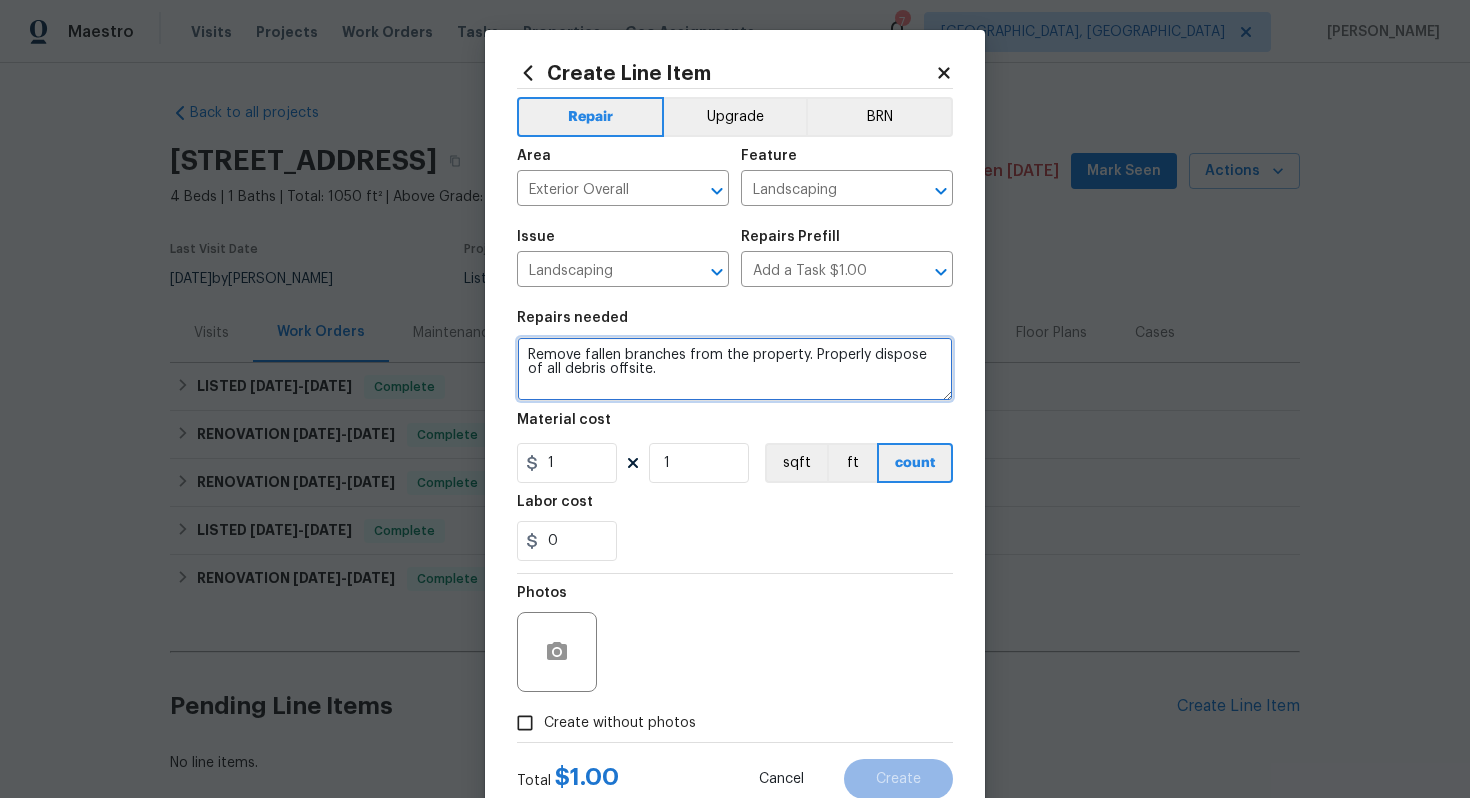 type on "Remove fallen branches from the property. Properly dispose of all debris offsite." 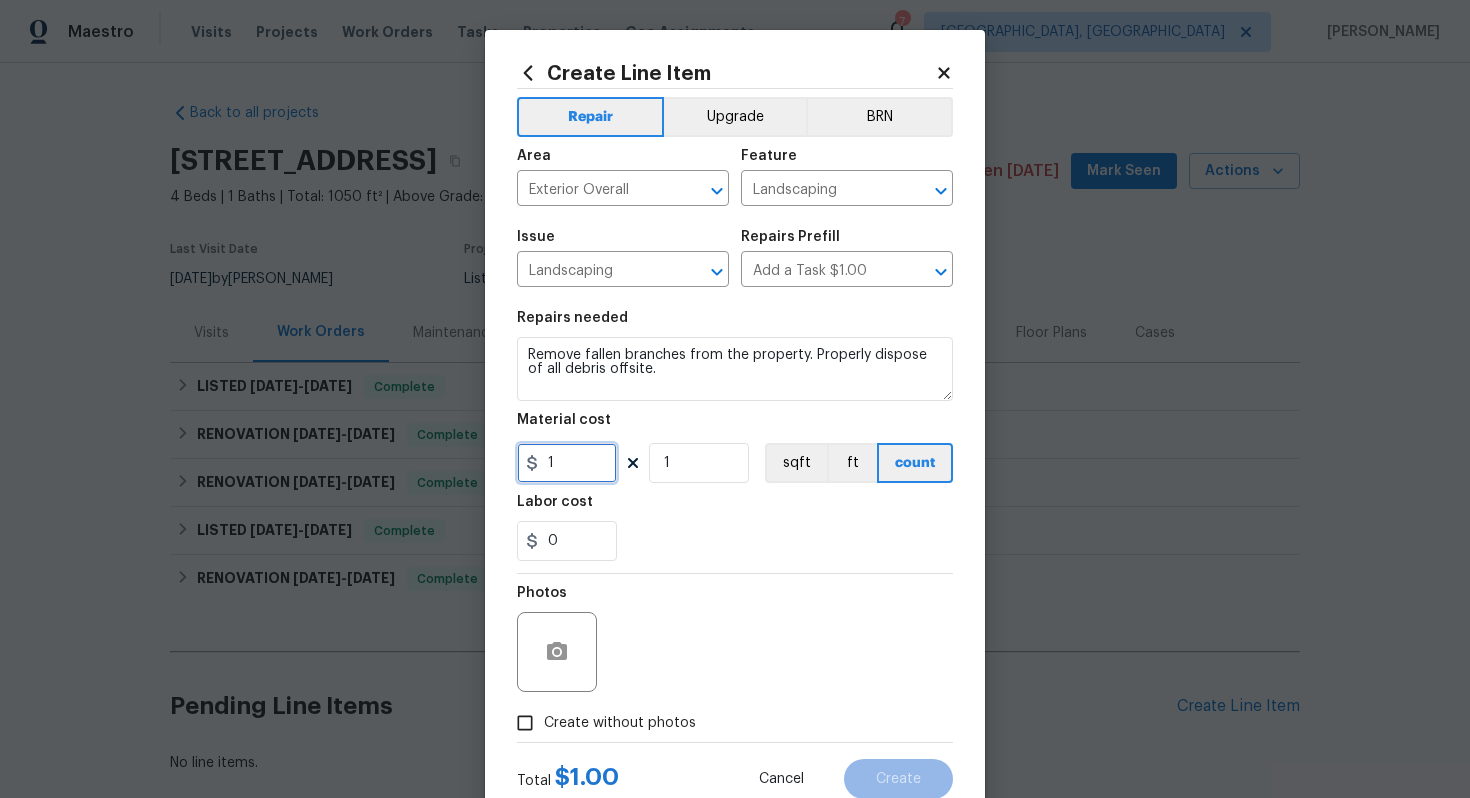 click on "1" at bounding box center (567, 463) 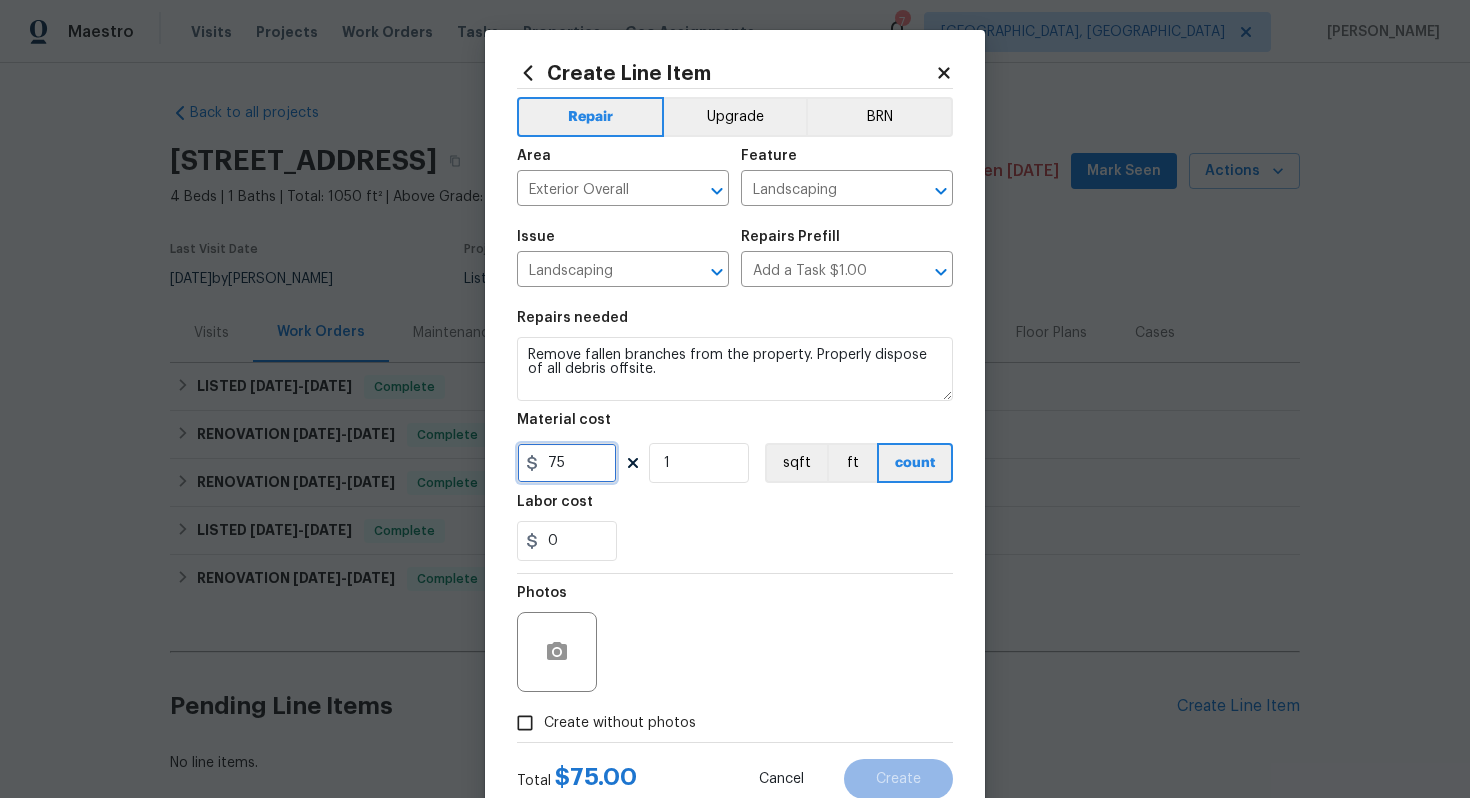 click on "75" at bounding box center [567, 463] 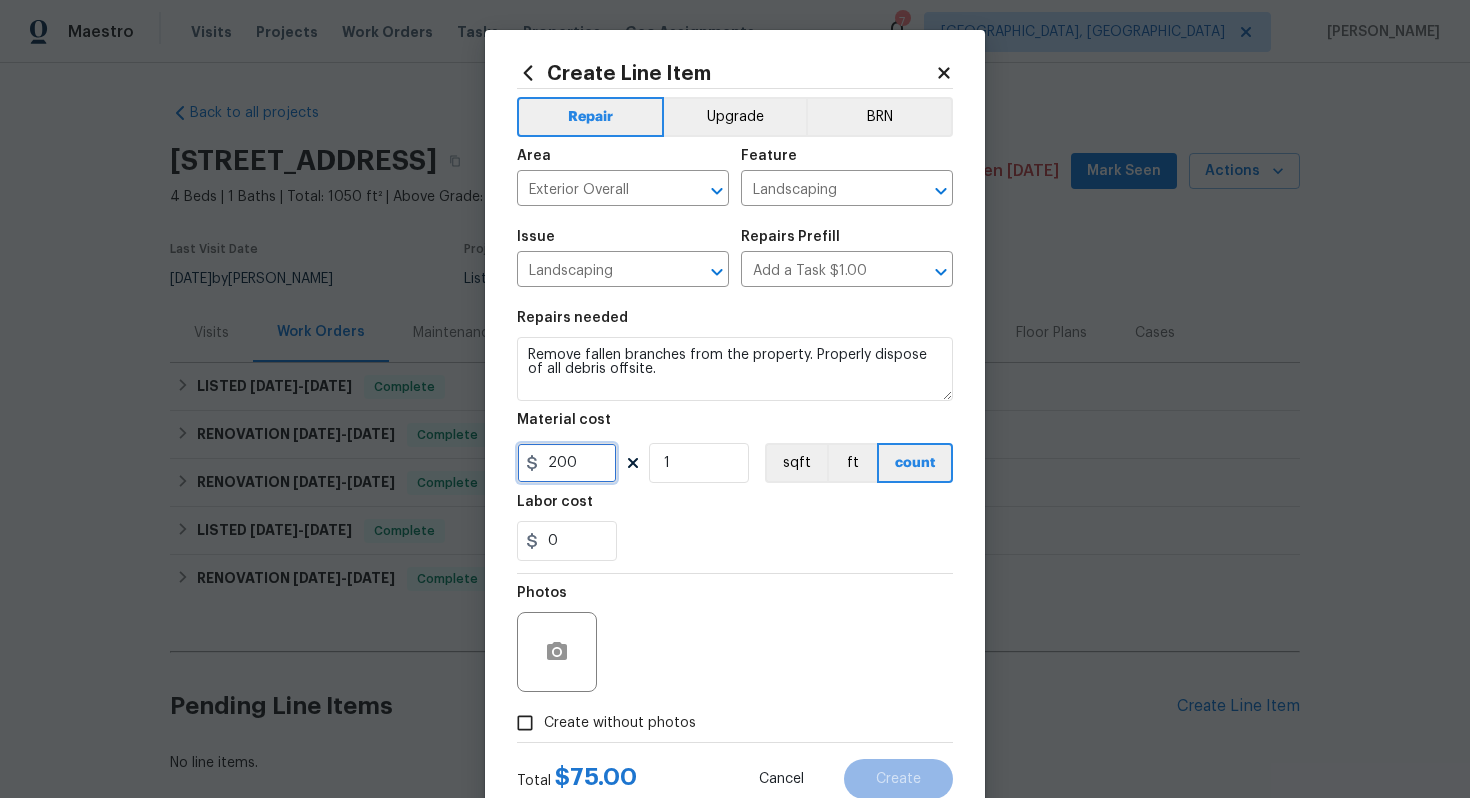 type on "200" 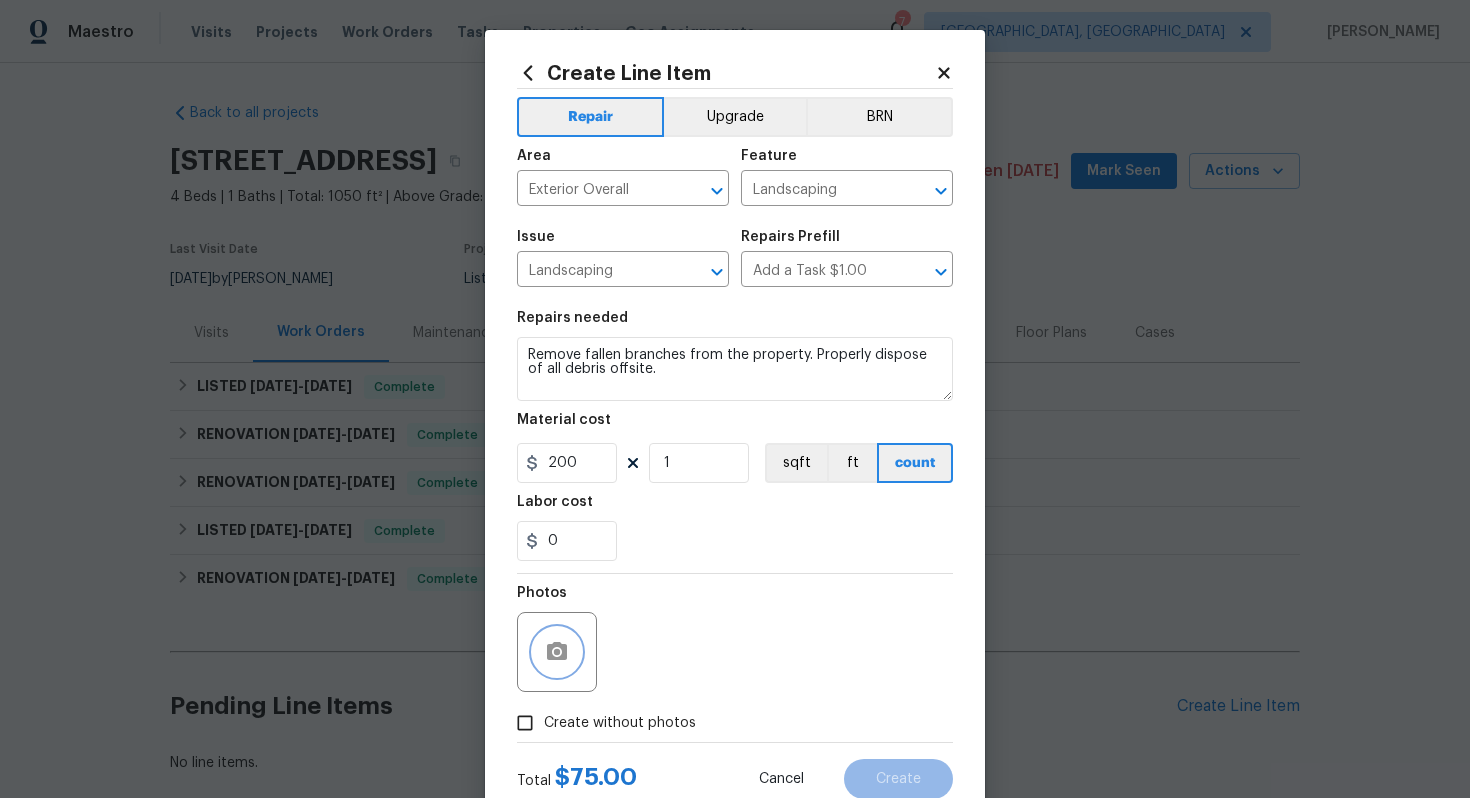 click 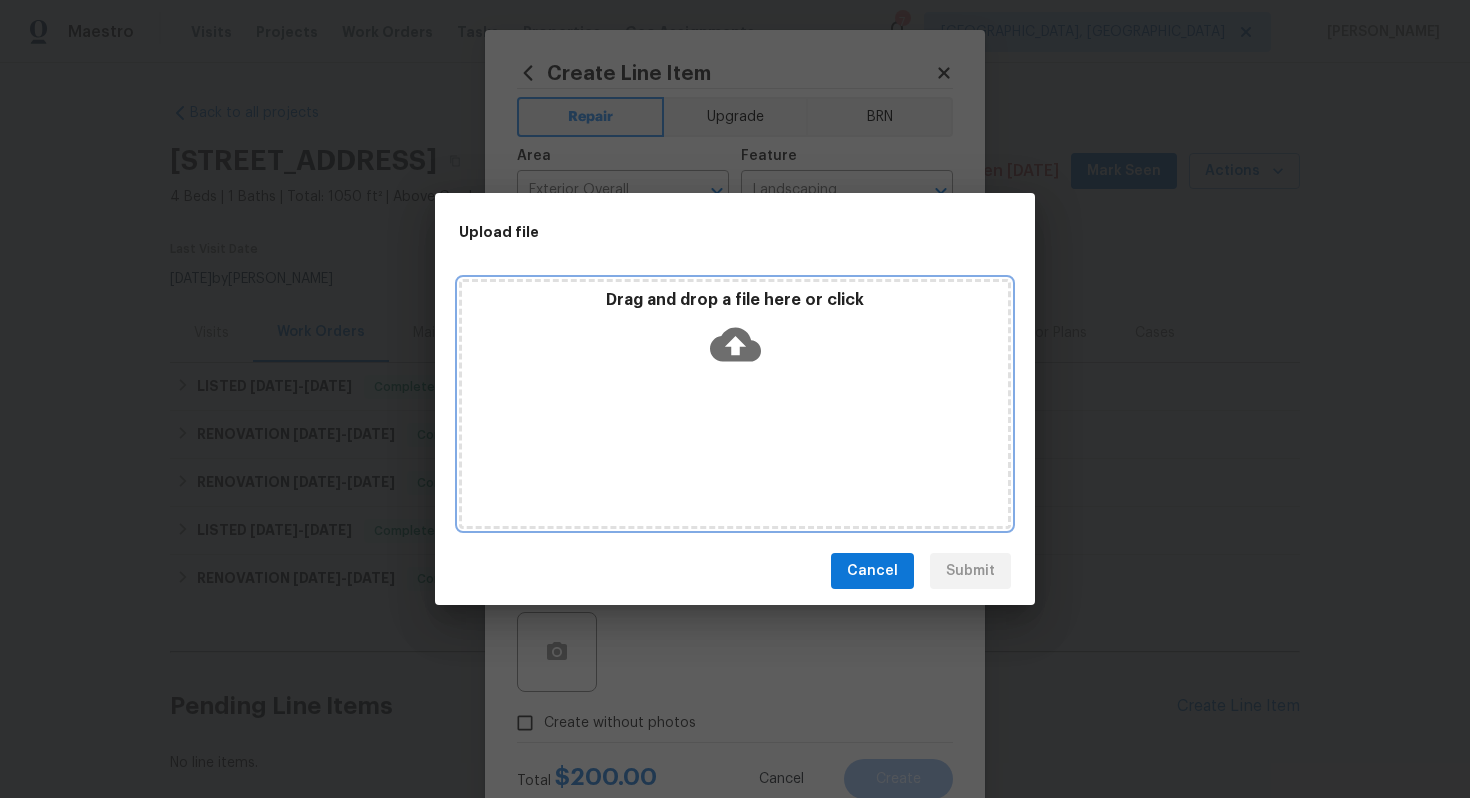 click 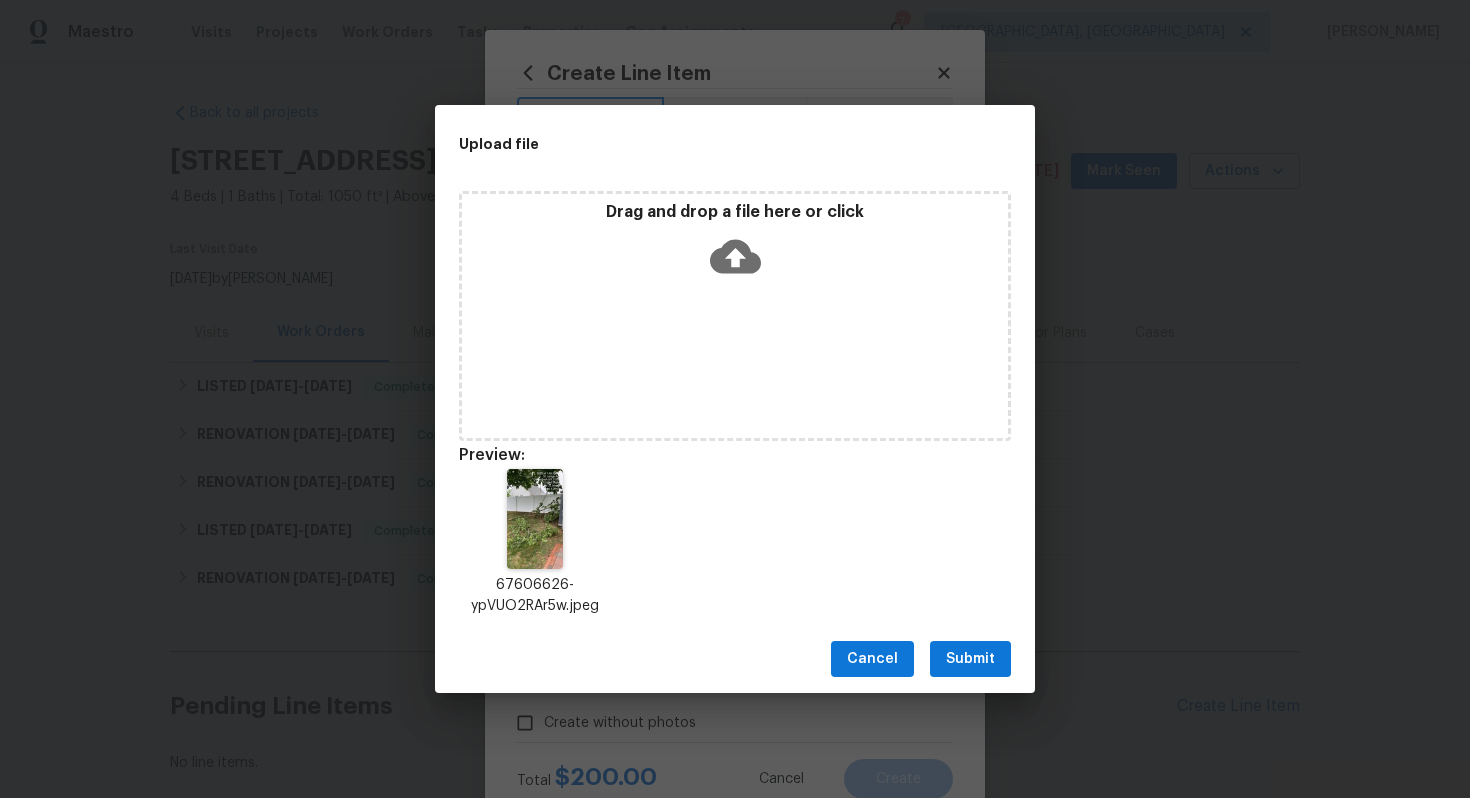 click on "Submit" at bounding box center (970, 659) 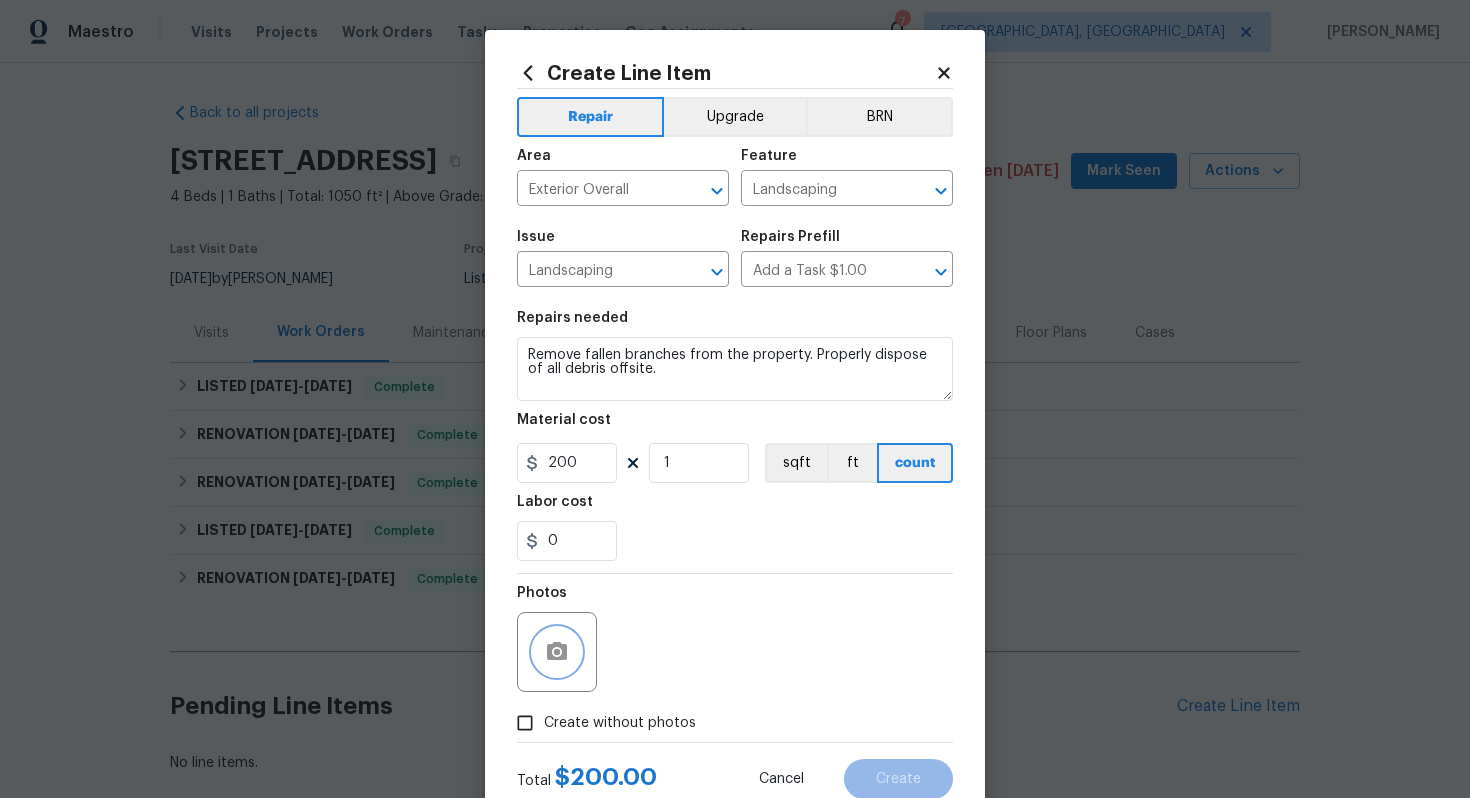 scroll, scrollTop: 64, scrollLeft: 0, axis: vertical 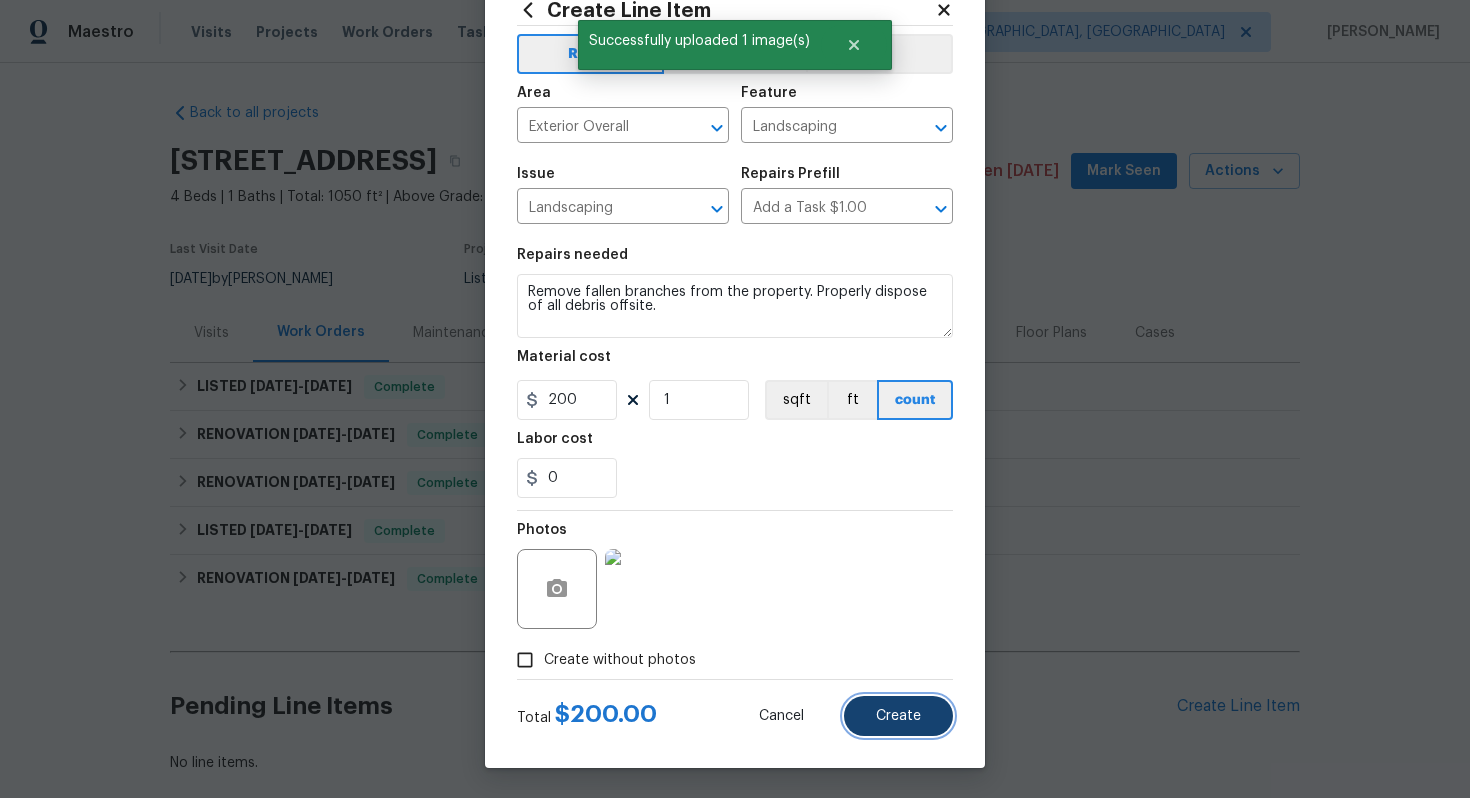 click on "Create" at bounding box center [898, 716] 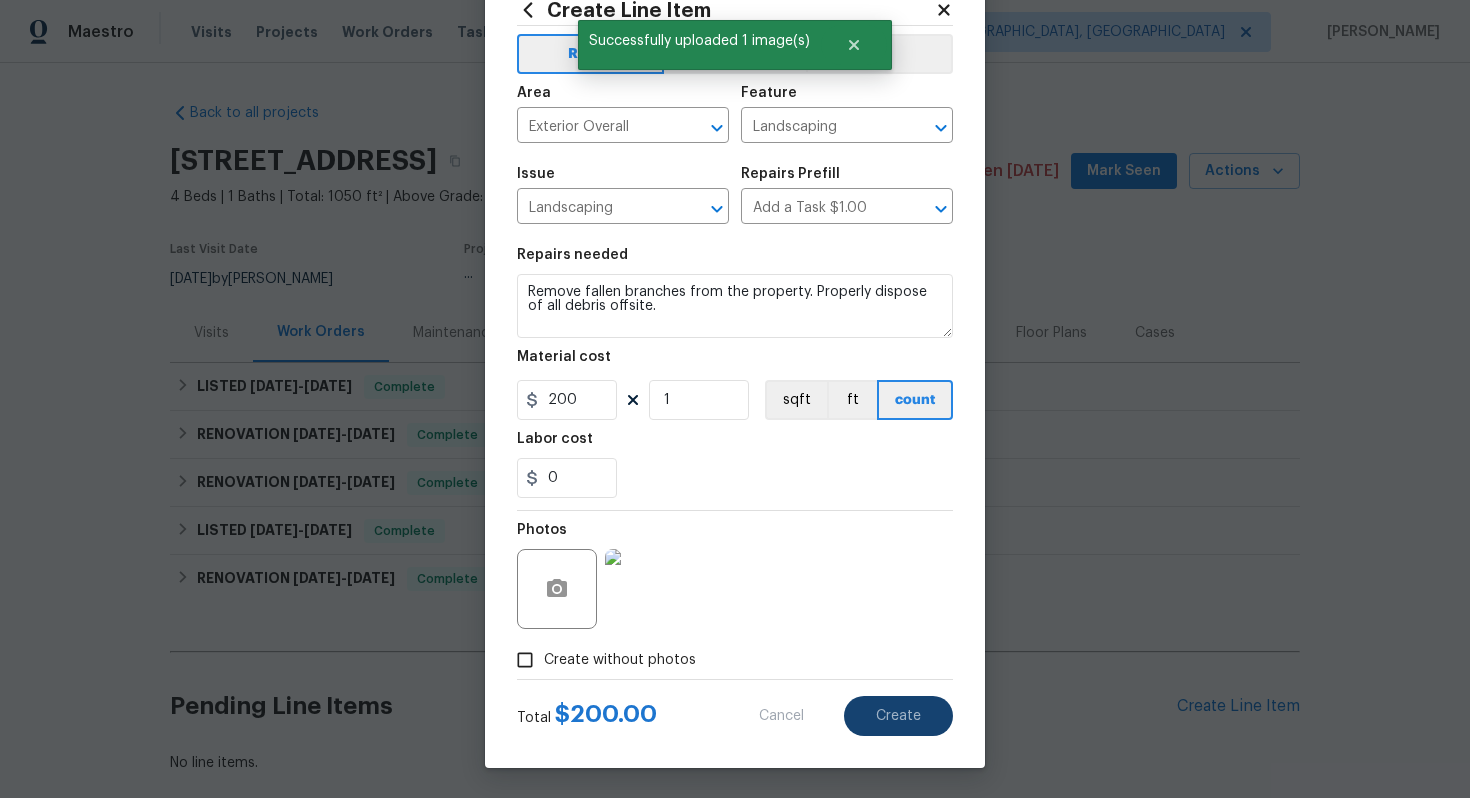type 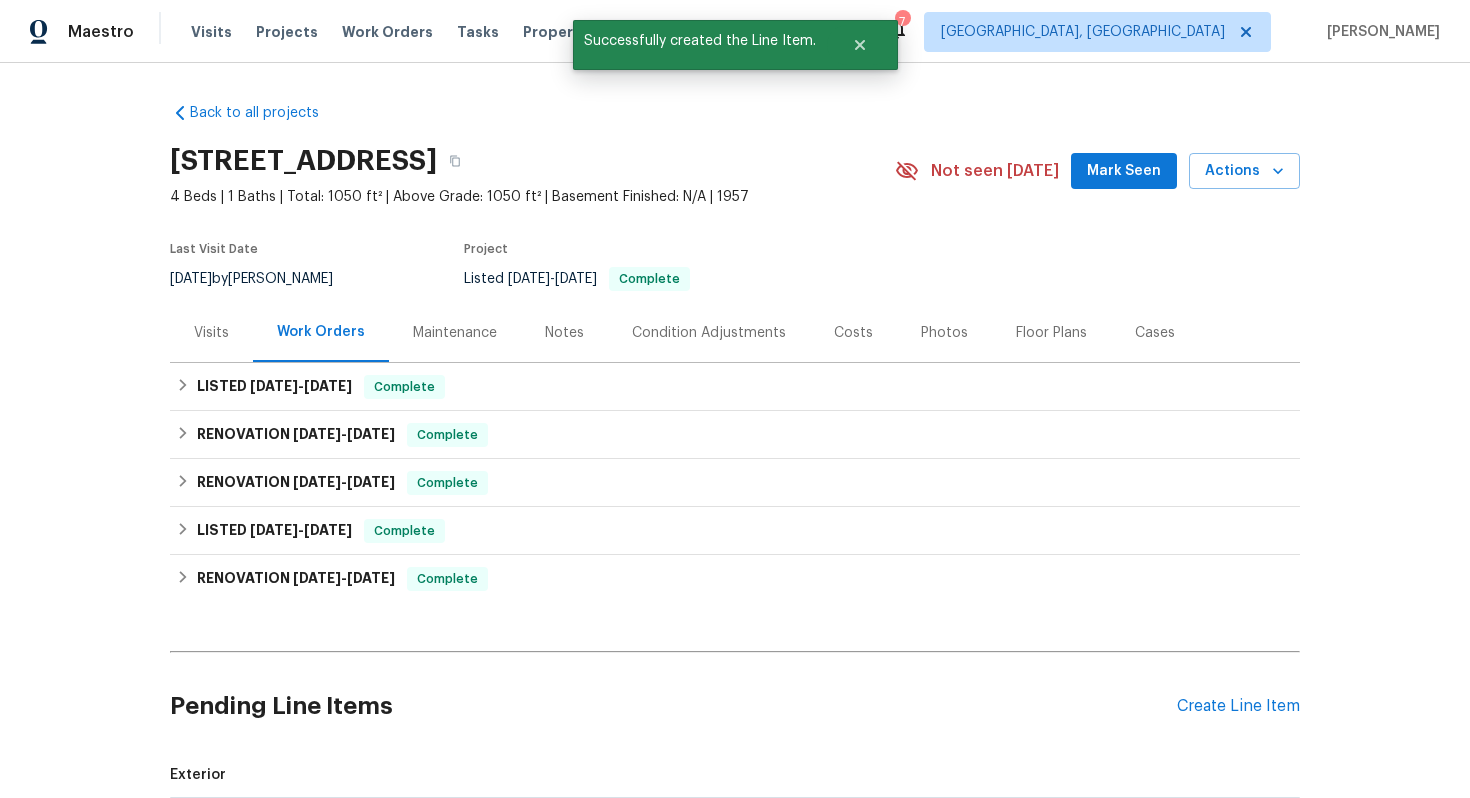 scroll, scrollTop: 339, scrollLeft: 0, axis: vertical 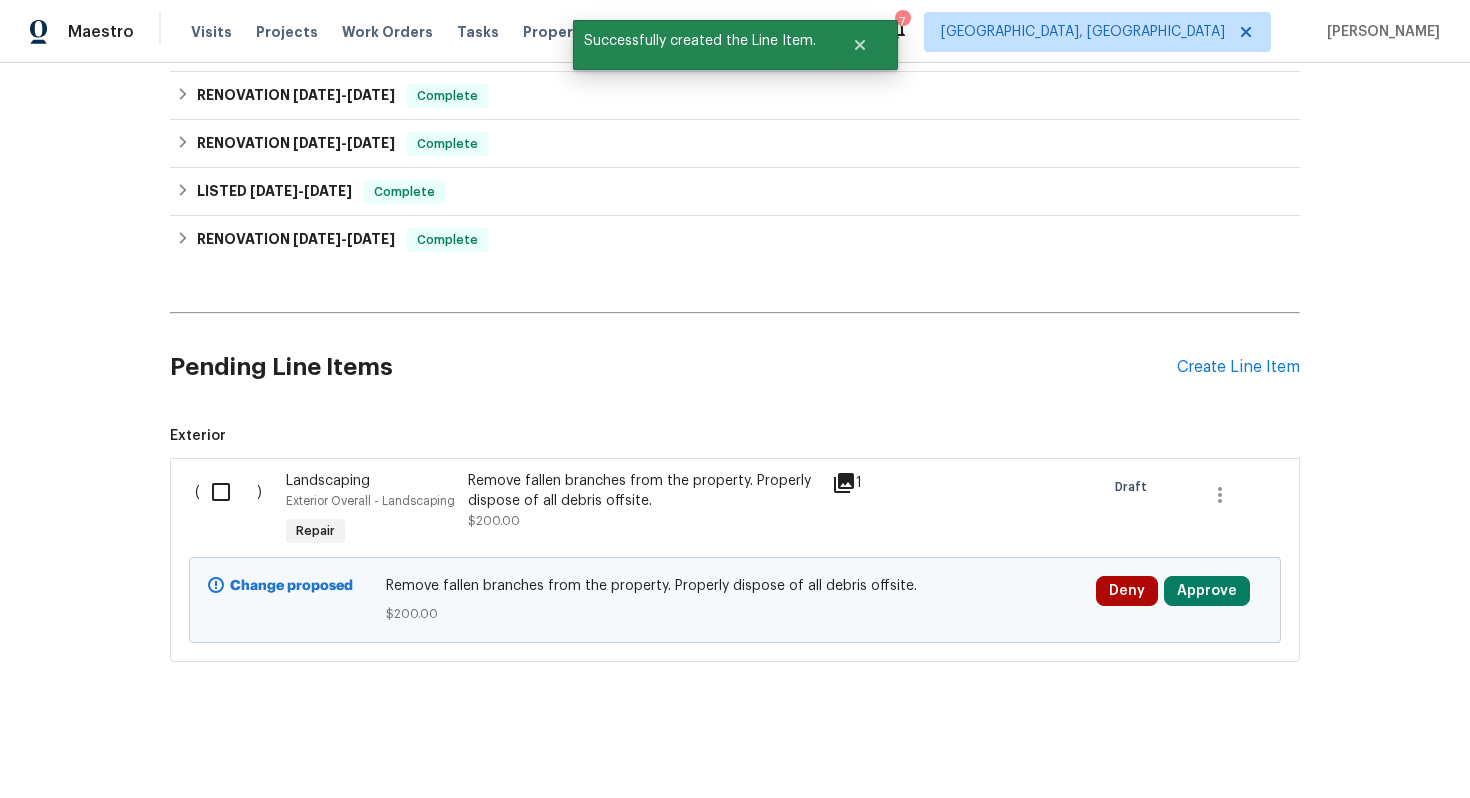 click at bounding box center (228, 492) 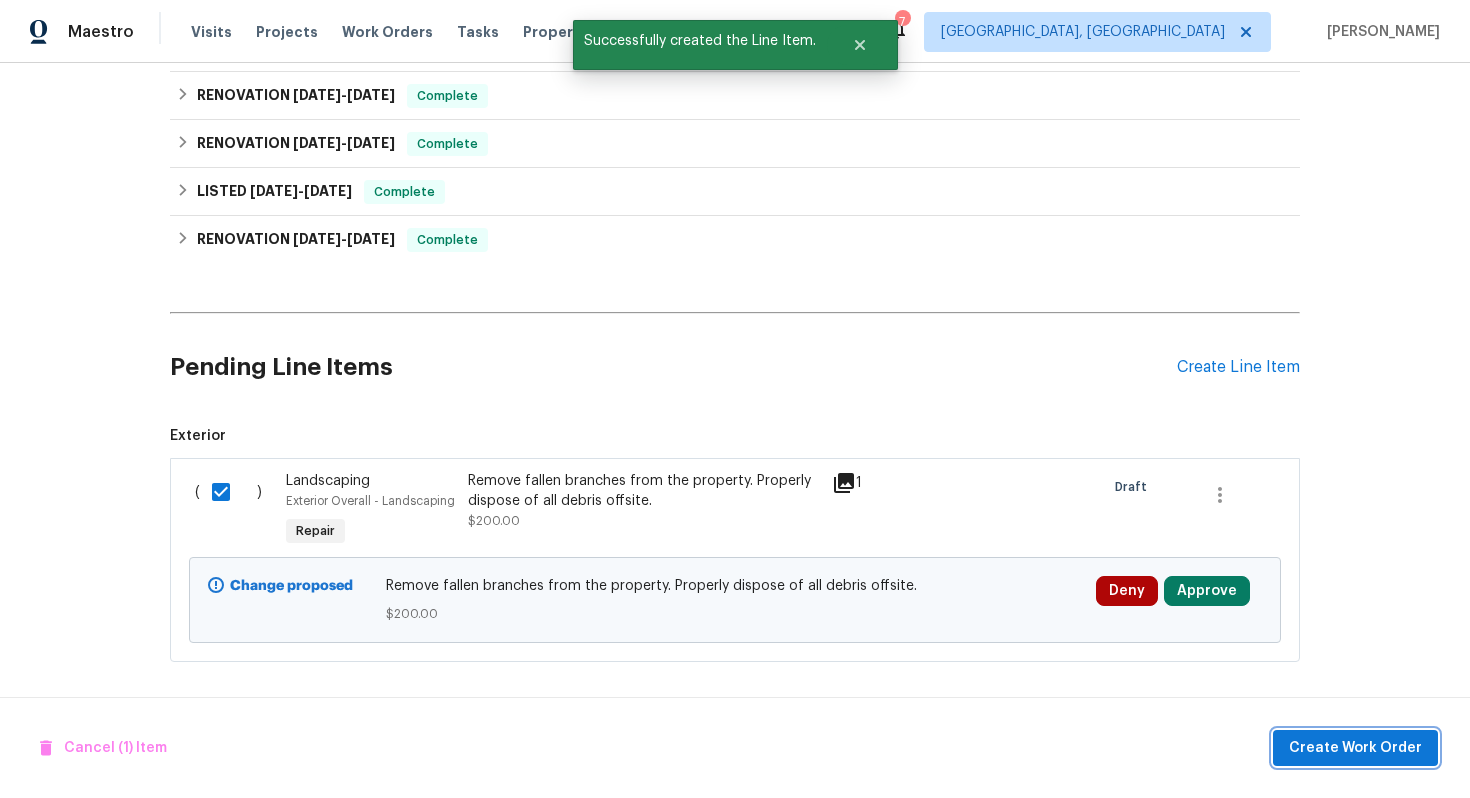 click on "Create Work Order" at bounding box center [1355, 748] 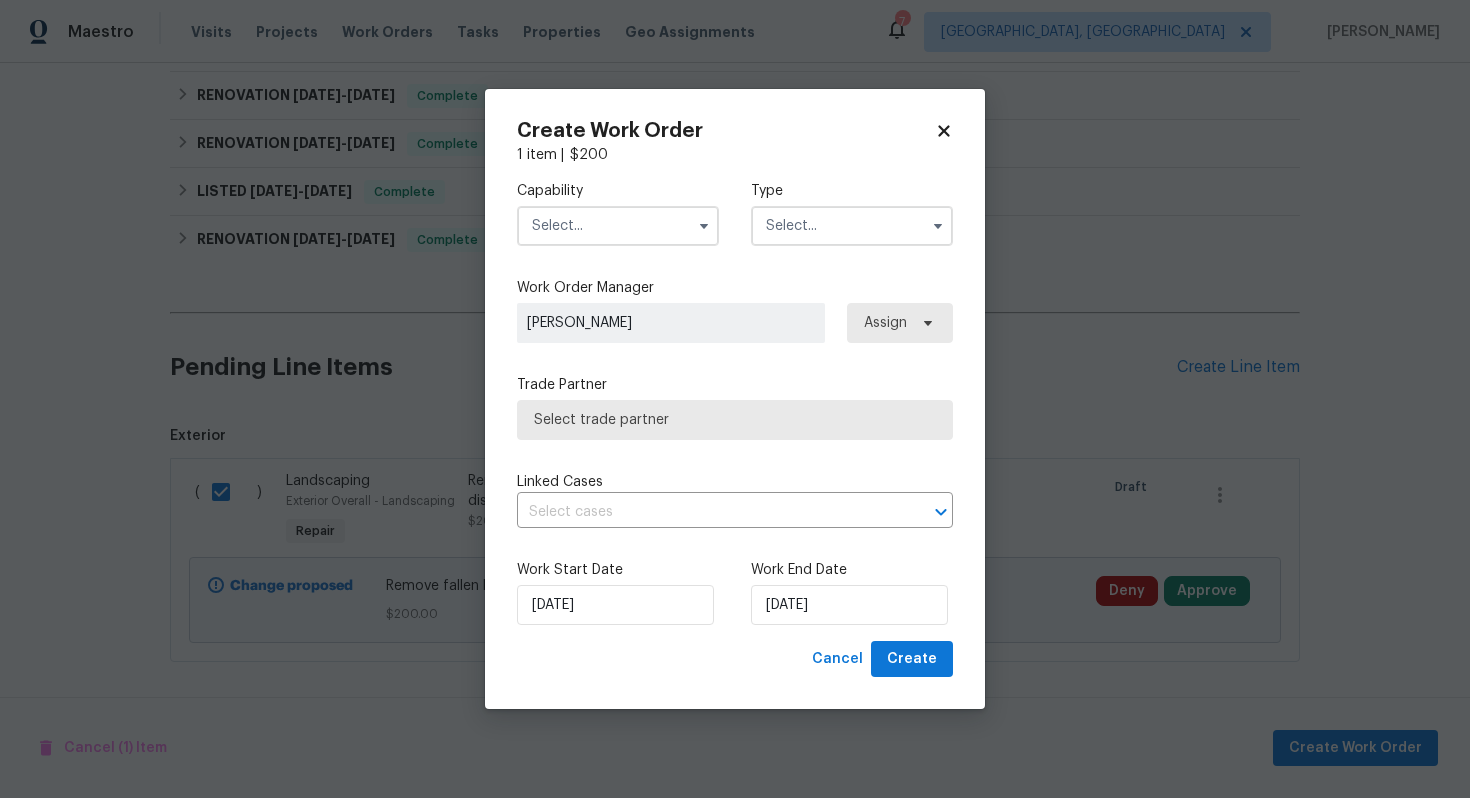 click at bounding box center (618, 226) 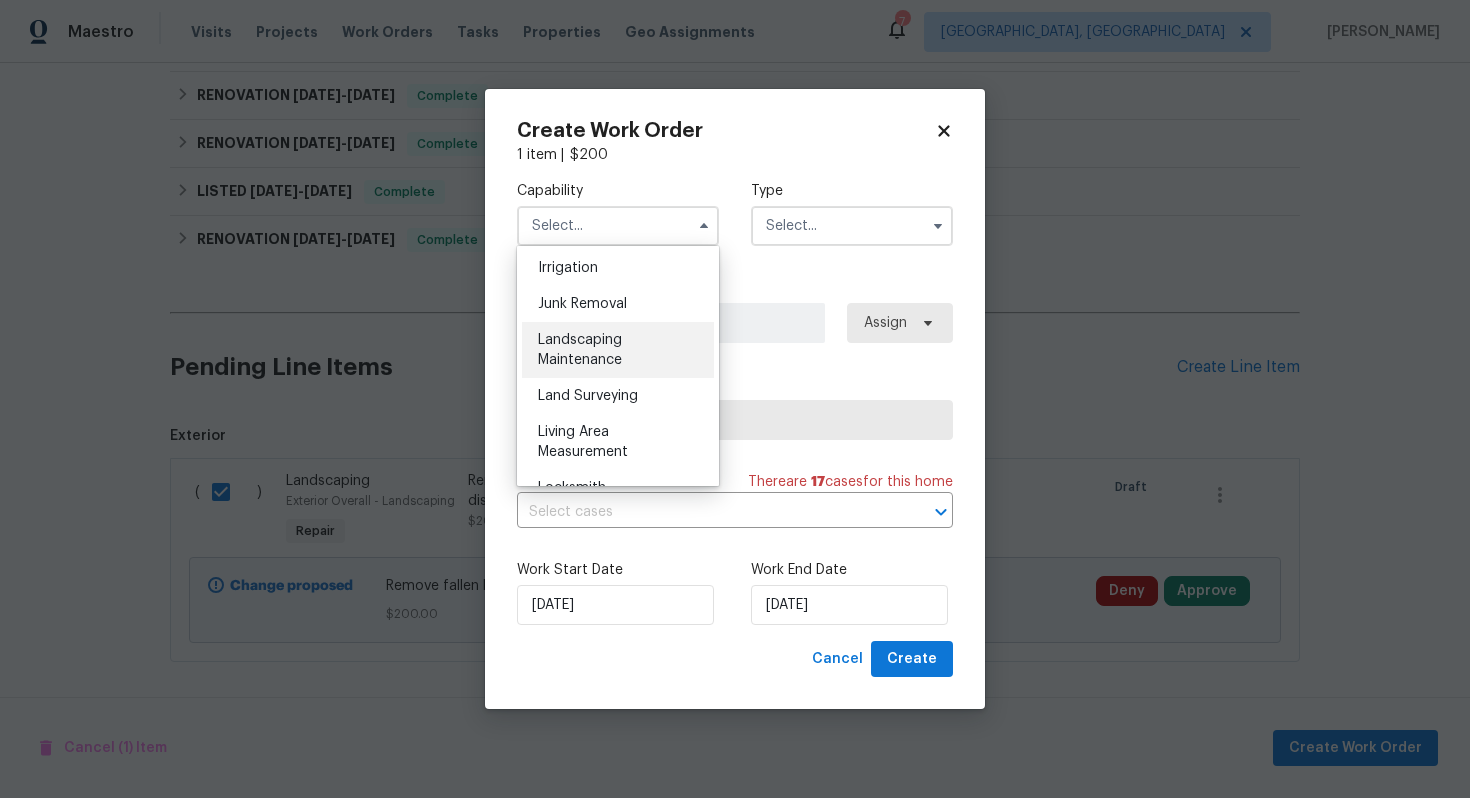 scroll, scrollTop: 1231, scrollLeft: 0, axis: vertical 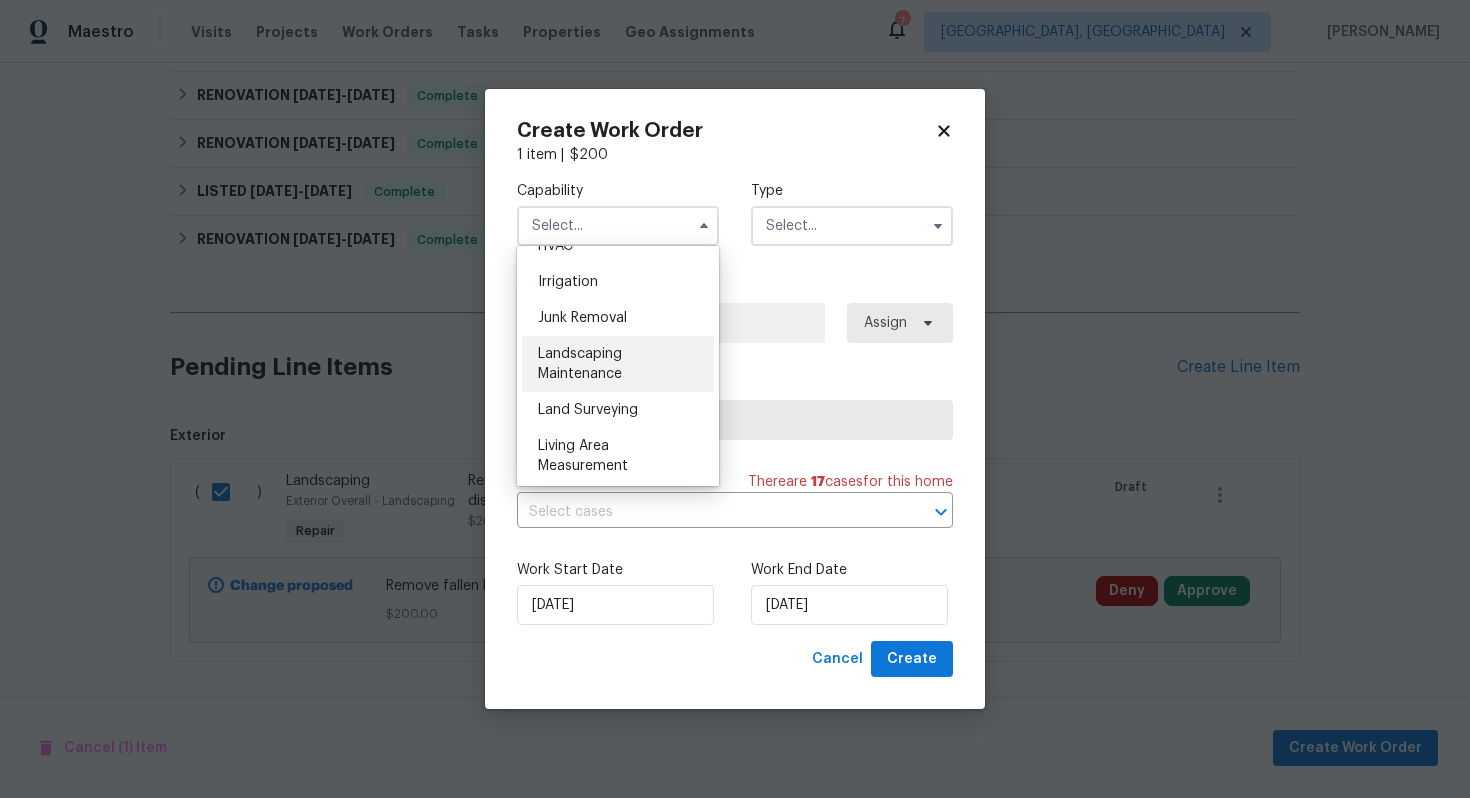 click on "Landscaping Maintenance" at bounding box center (580, 364) 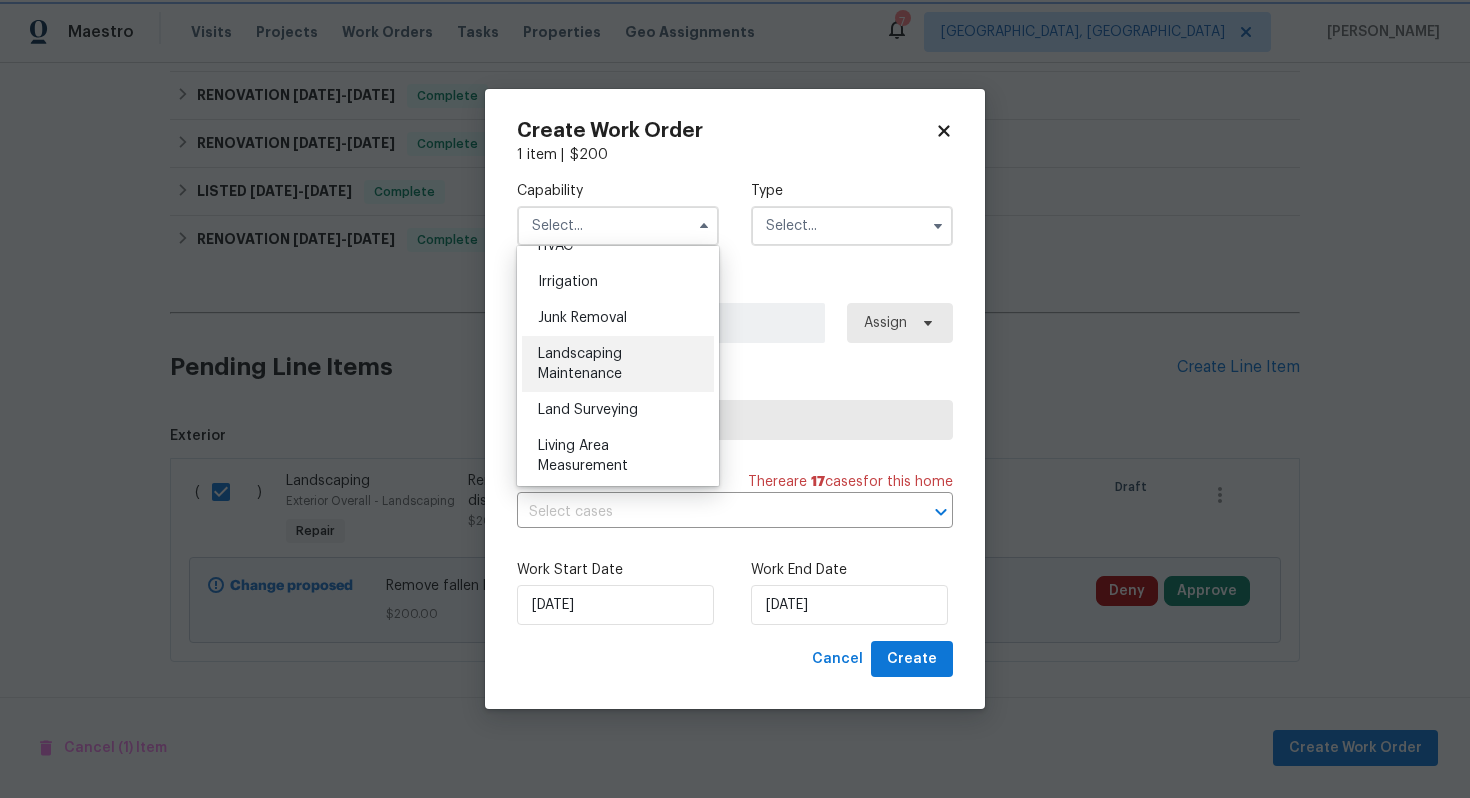 type on "Landscaping Maintenance" 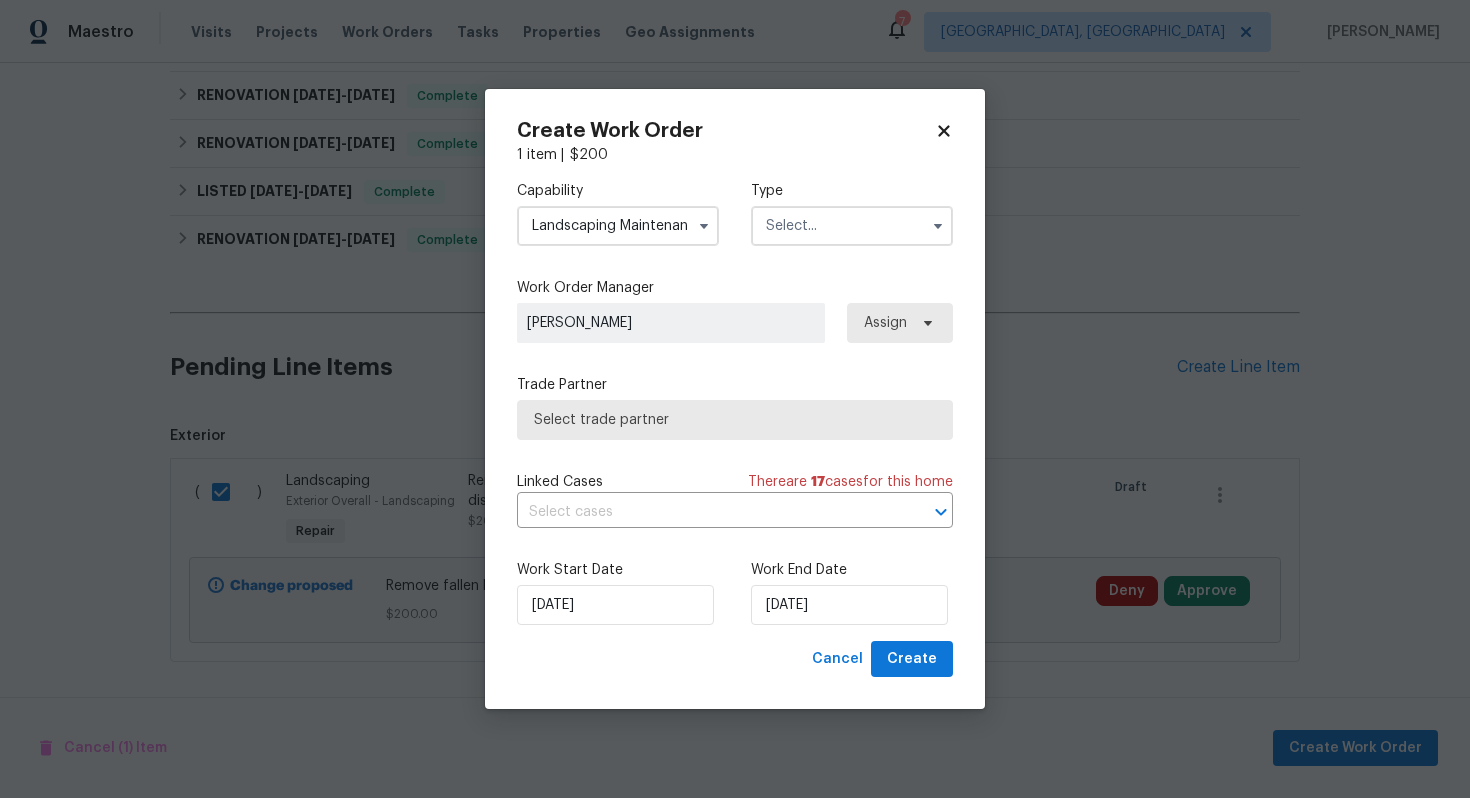 click at bounding box center (852, 226) 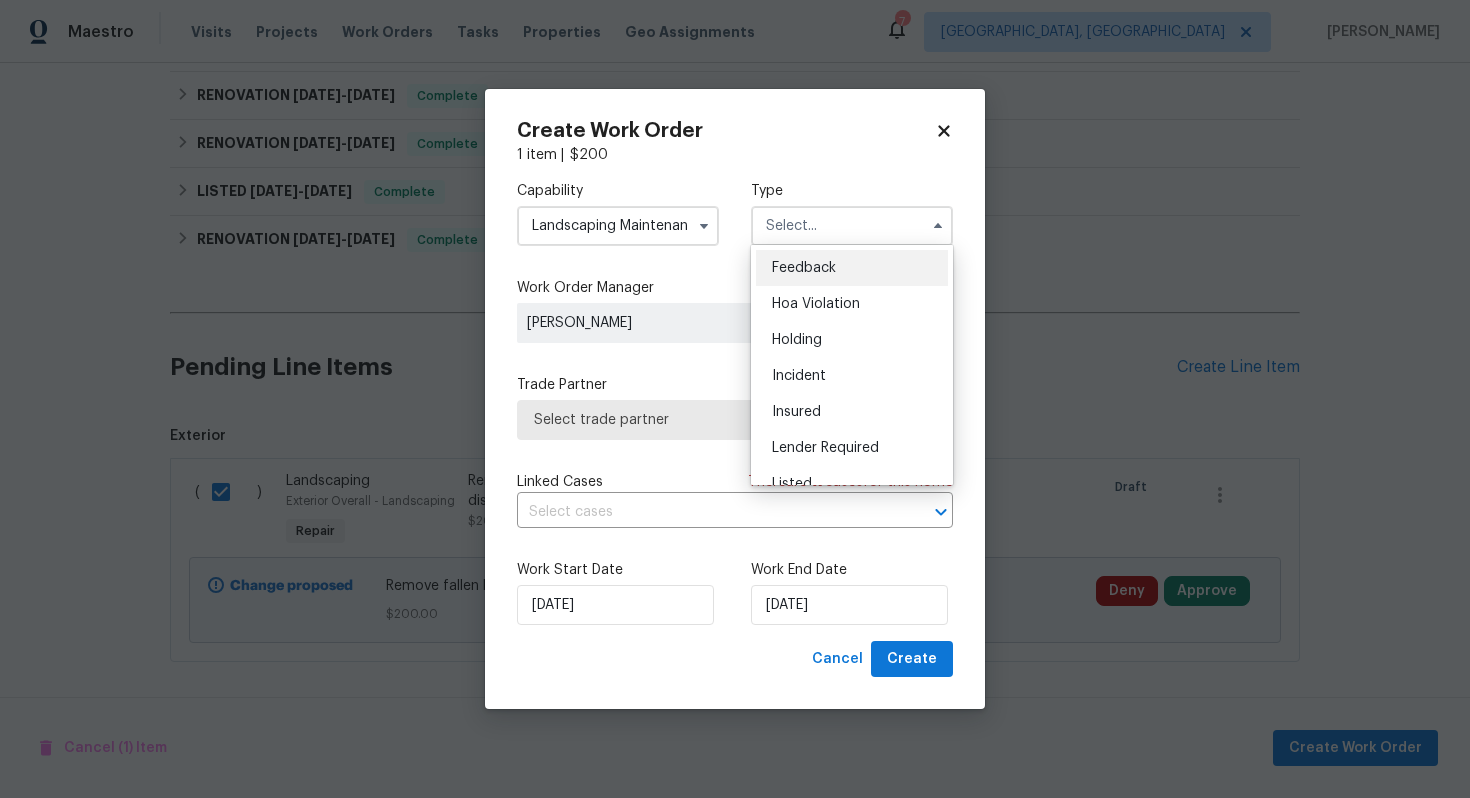 click on "Feedback" at bounding box center [852, 268] 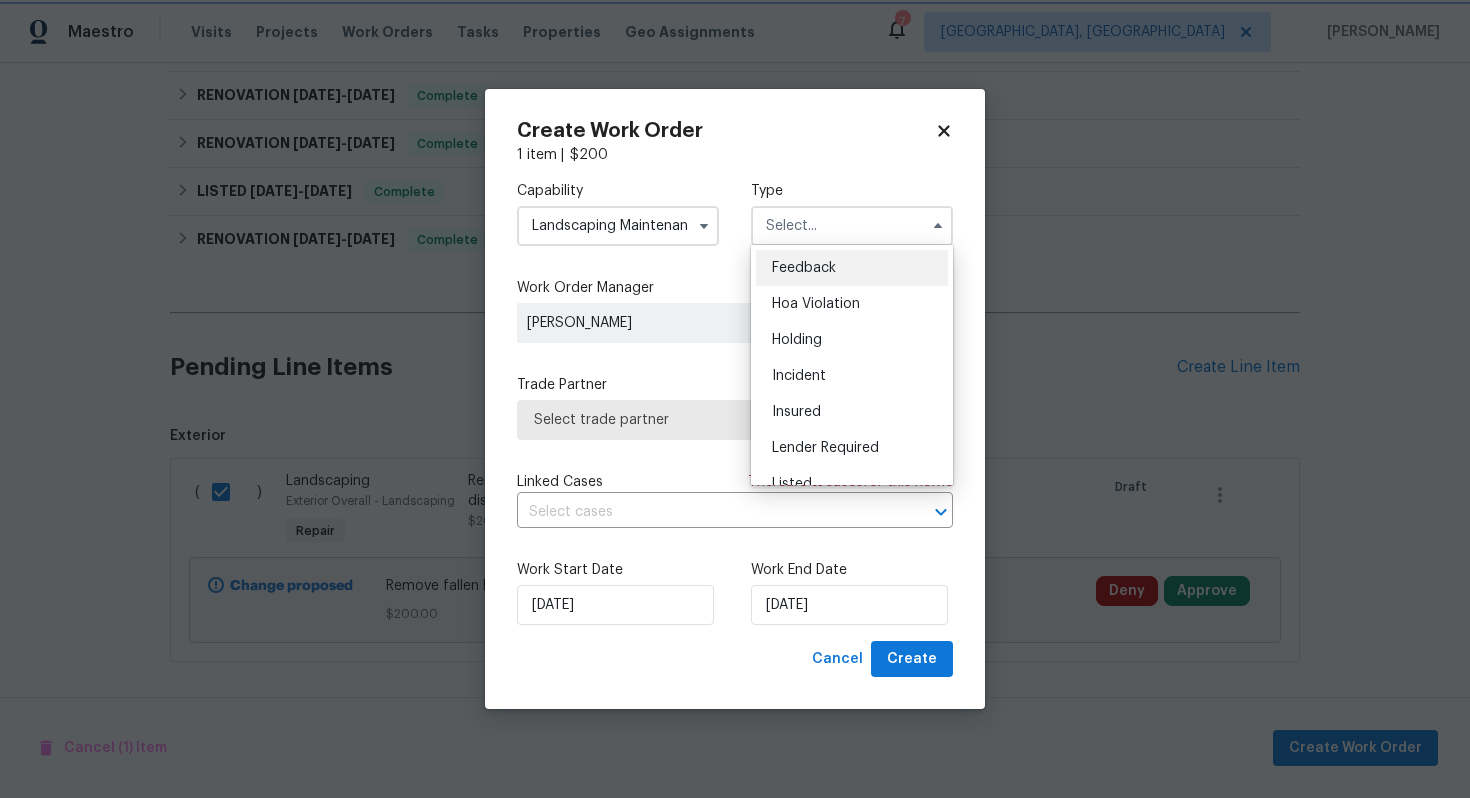 type on "Feedback" 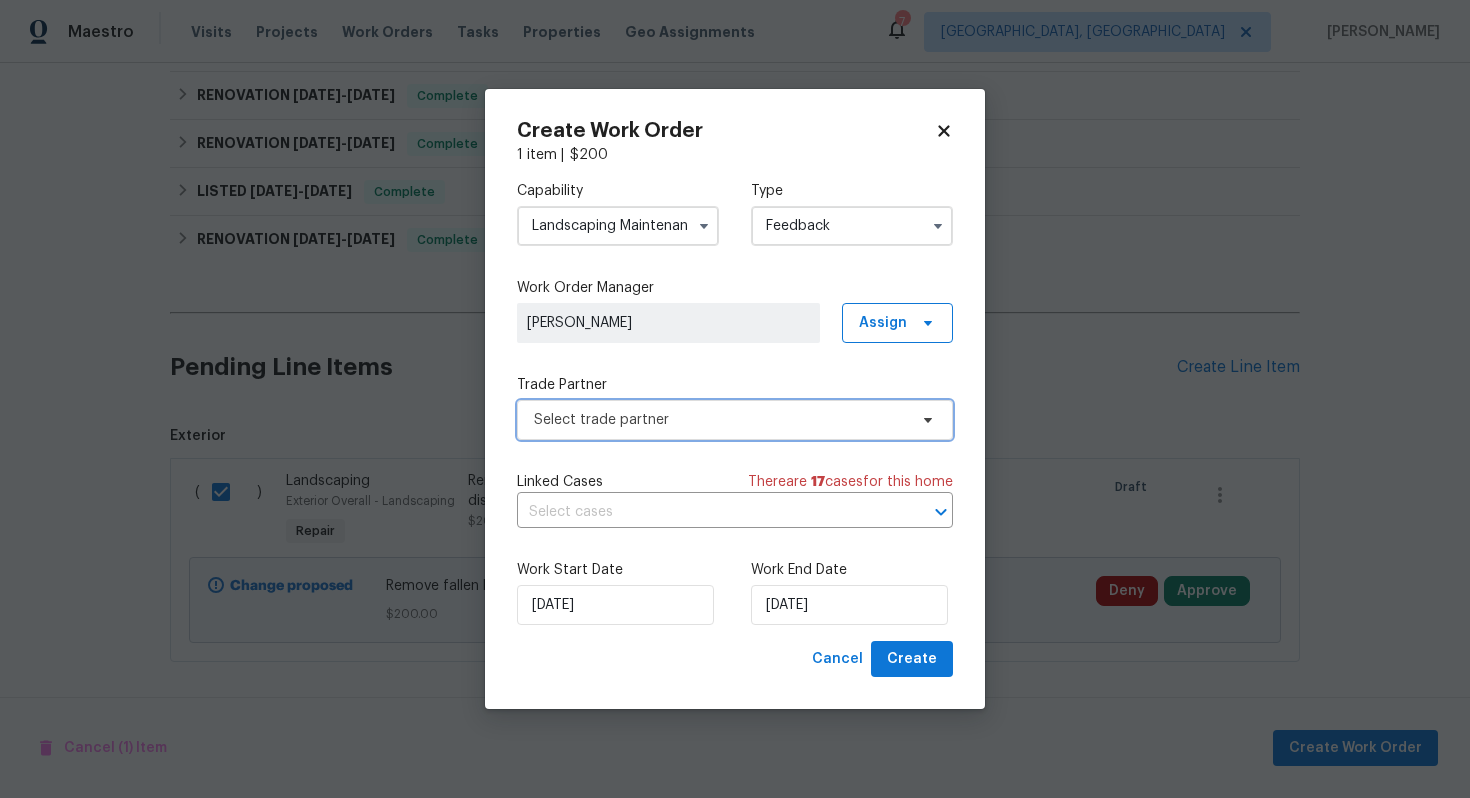 click on "Select trade partner" at bounding box center [720, 420] 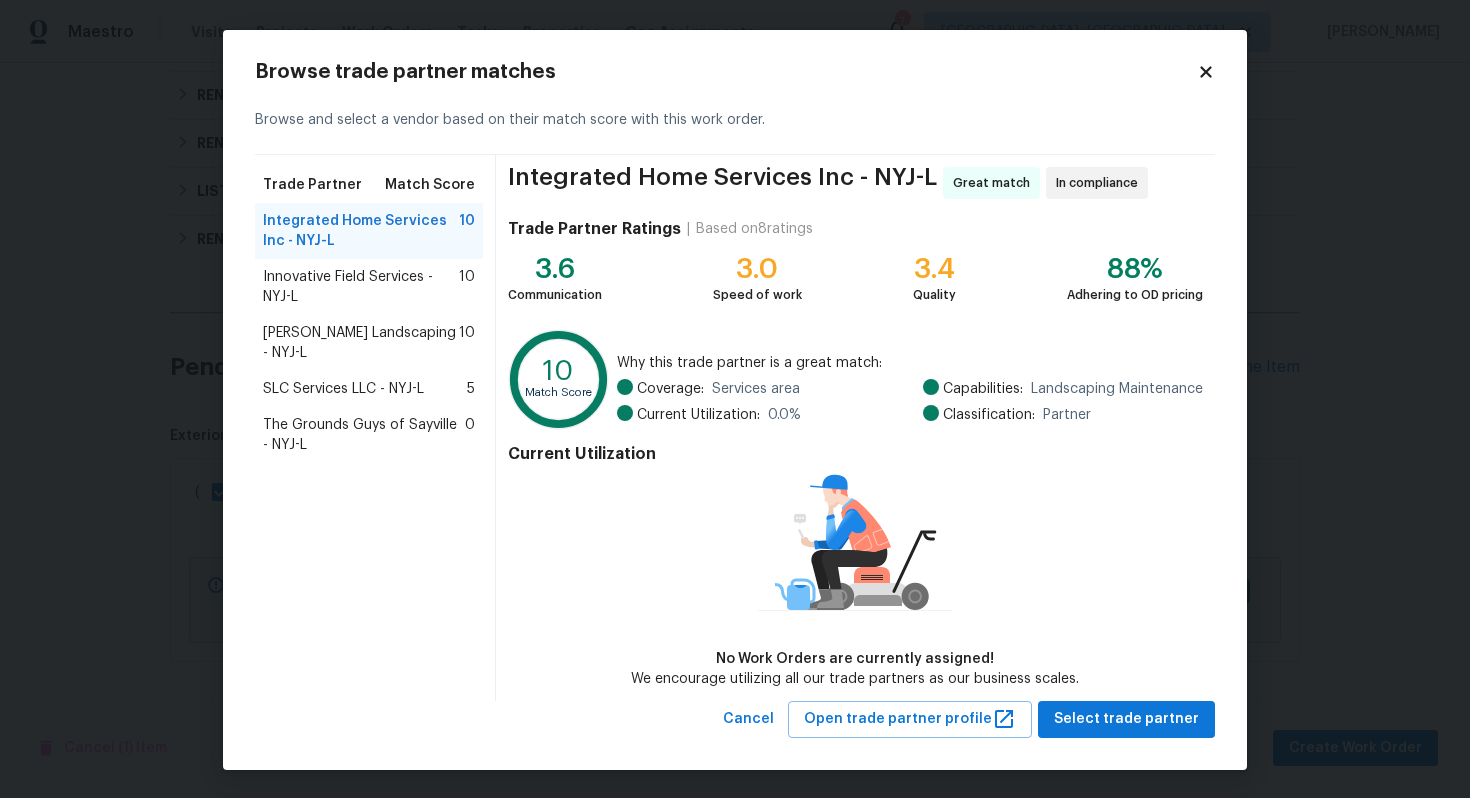 click on "Jose Acosta Landscaping - NYJ-L" at bounding box center (361, 343) 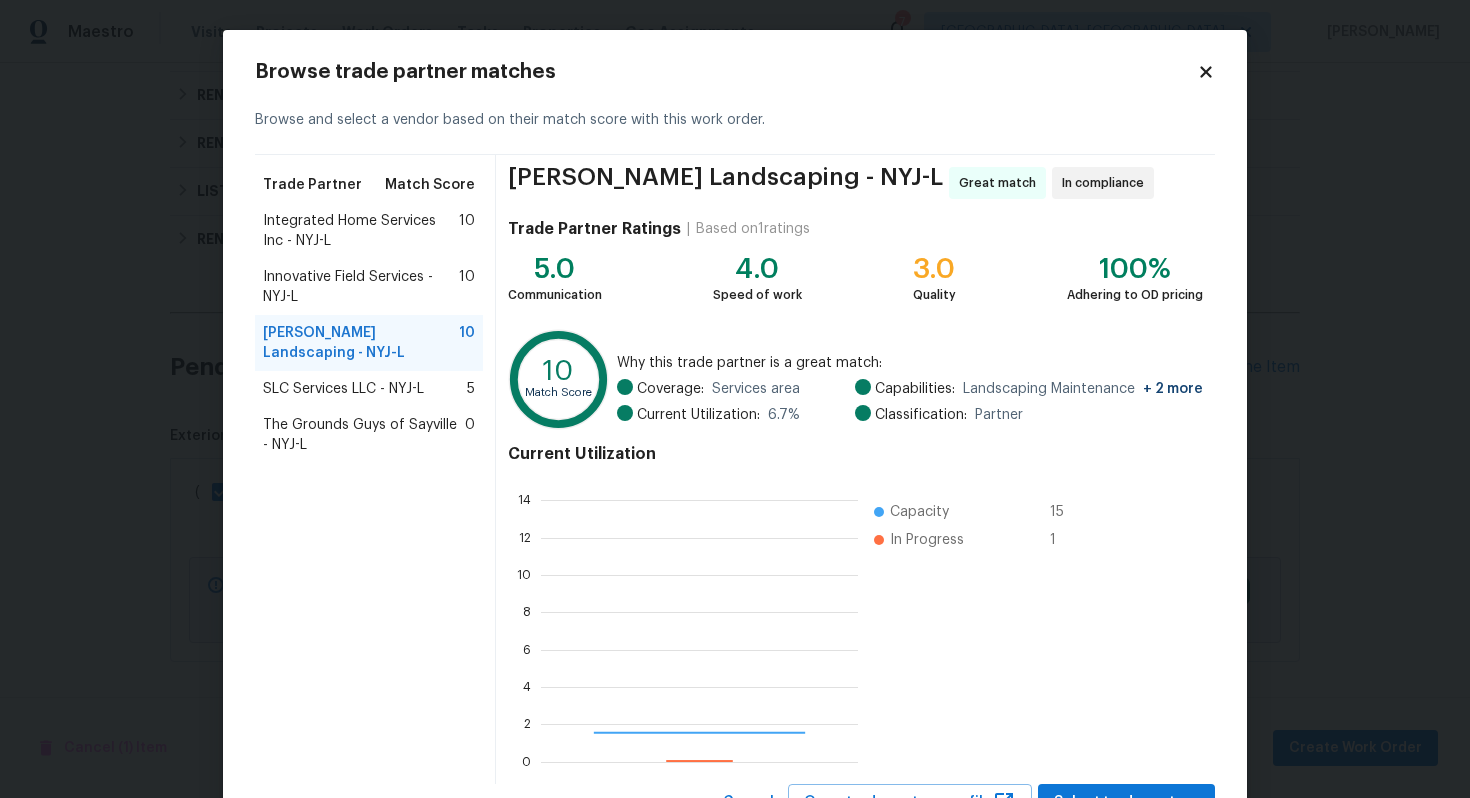 scroll, scrollTop: 2, scrollLeft: 2, axis: both 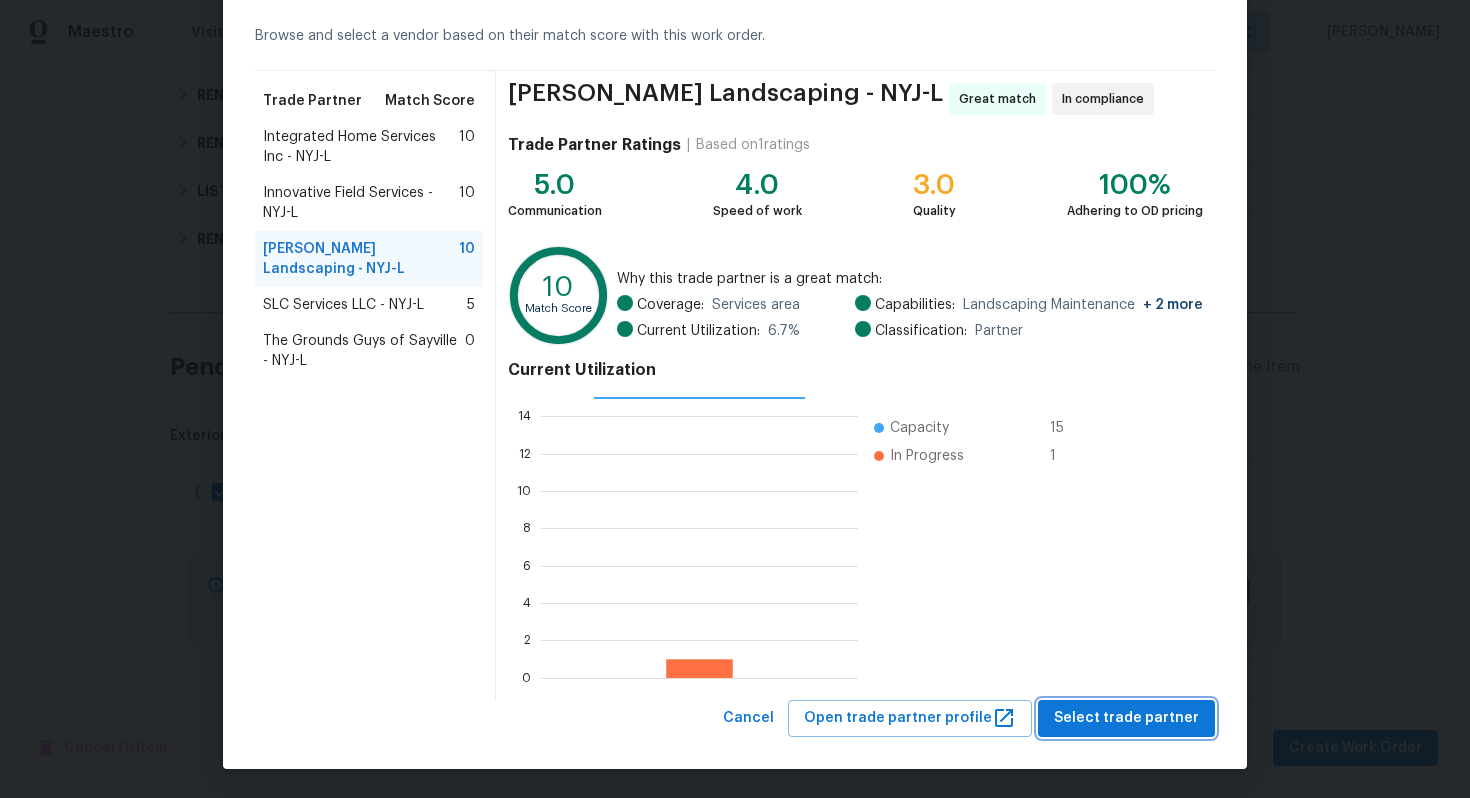 click on "Select trade partner" at bounding box center [1126, 718] 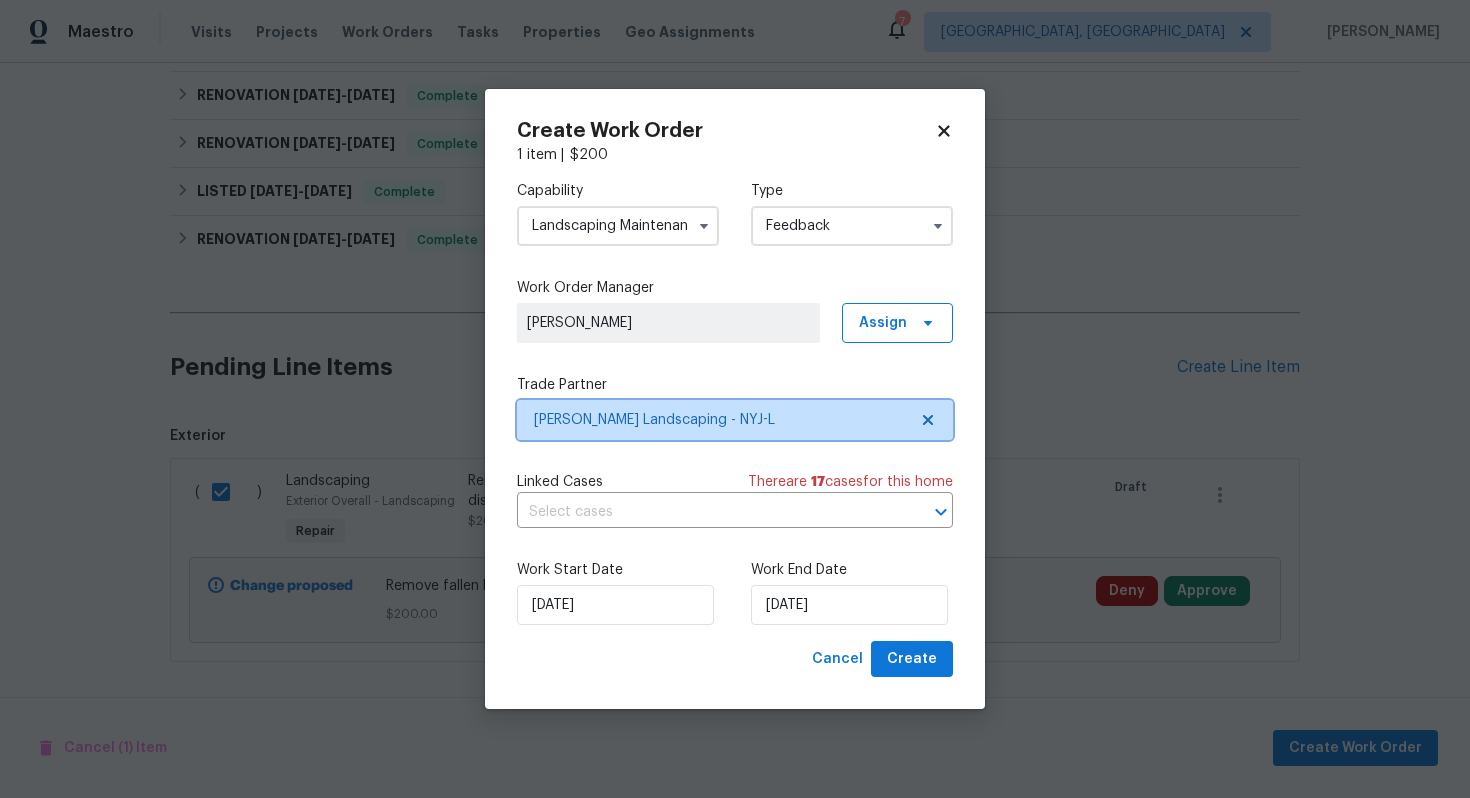 scroll, scrollTop: 0, scrollLeft: 0, axis: both 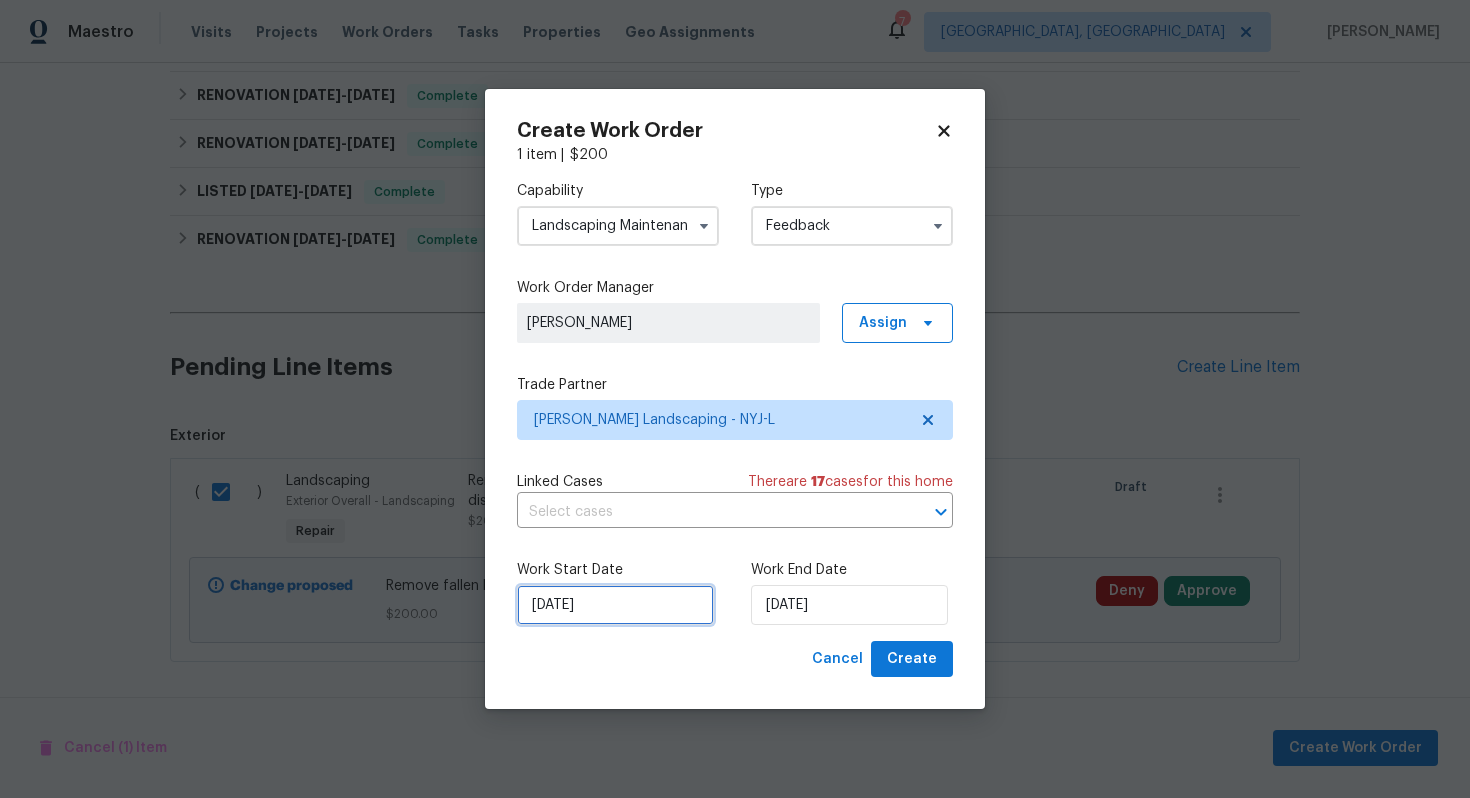 click on "11/07/2025" at bounding box center [615, 605] 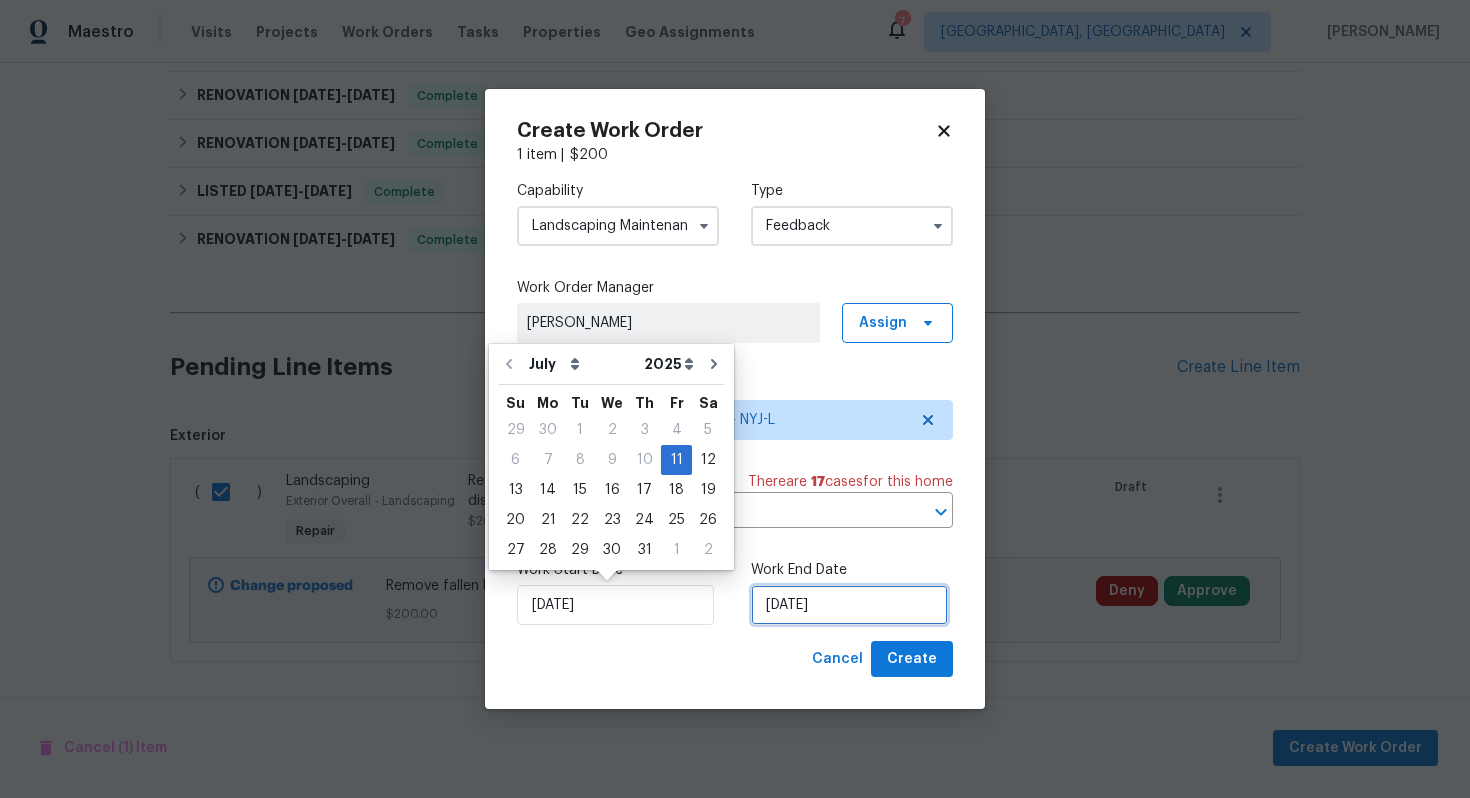 click on "11/07/2025" at bounding box center (849, 605) 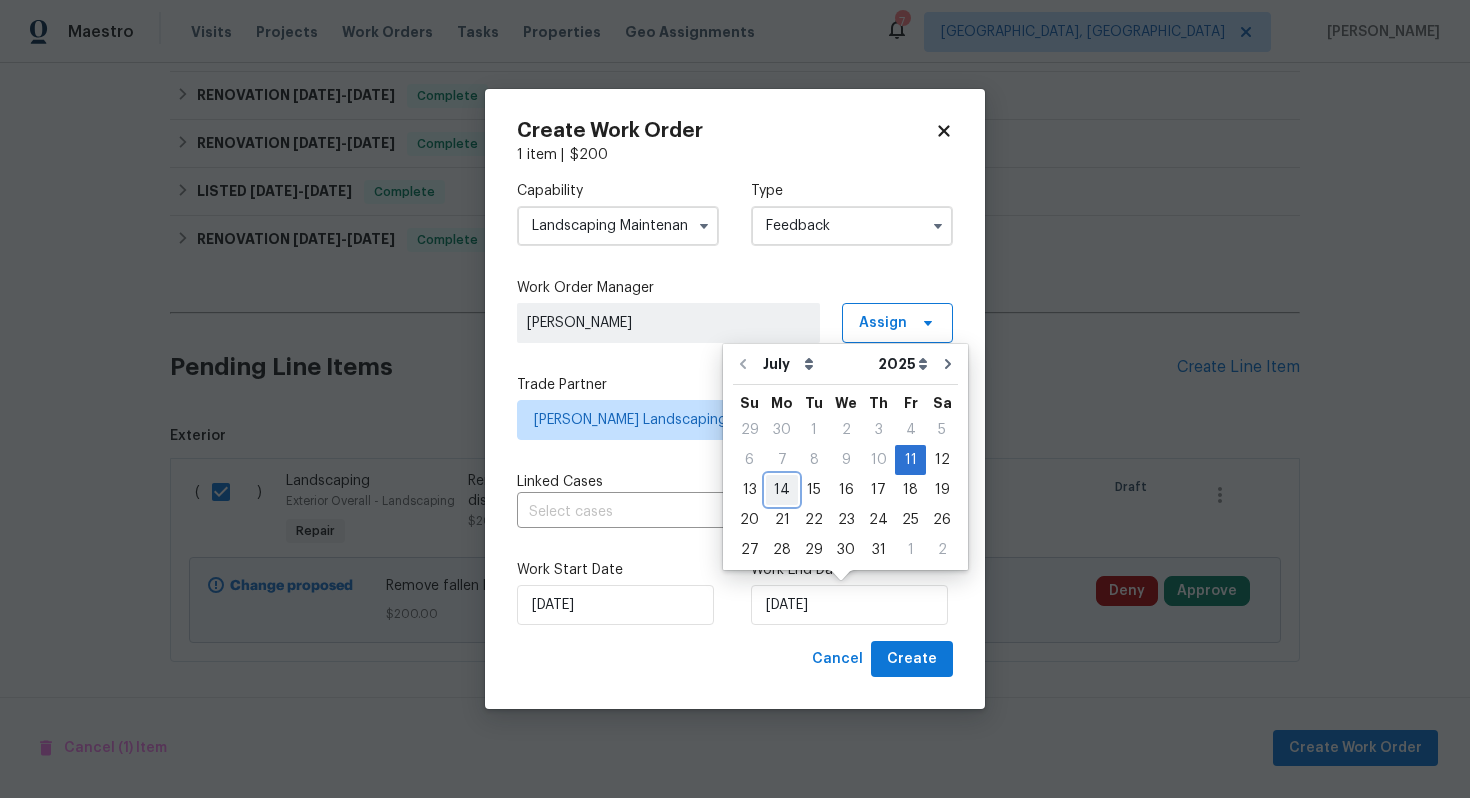 click on "14" at bounding box center [782, 490] 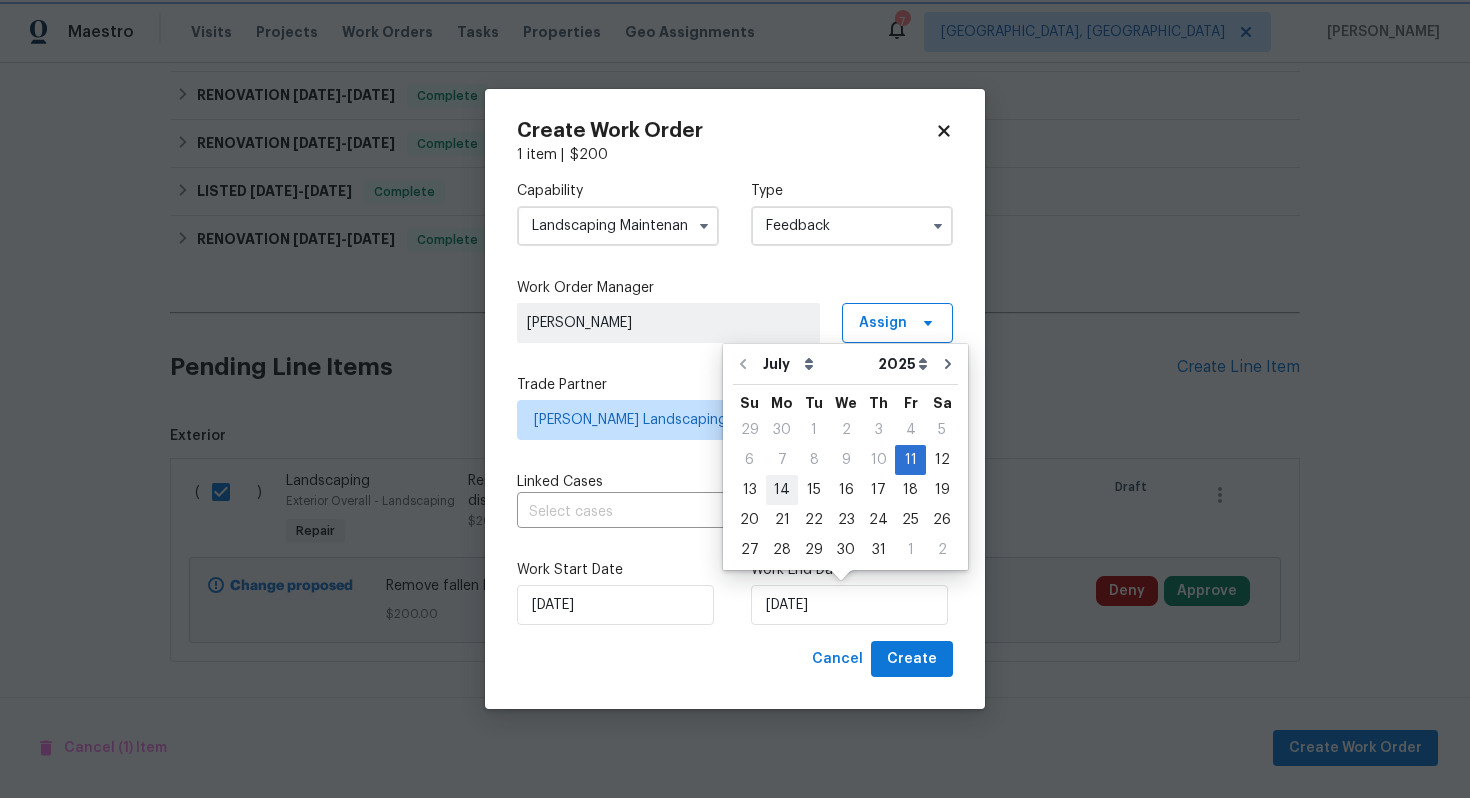 type on "14/07/2025" 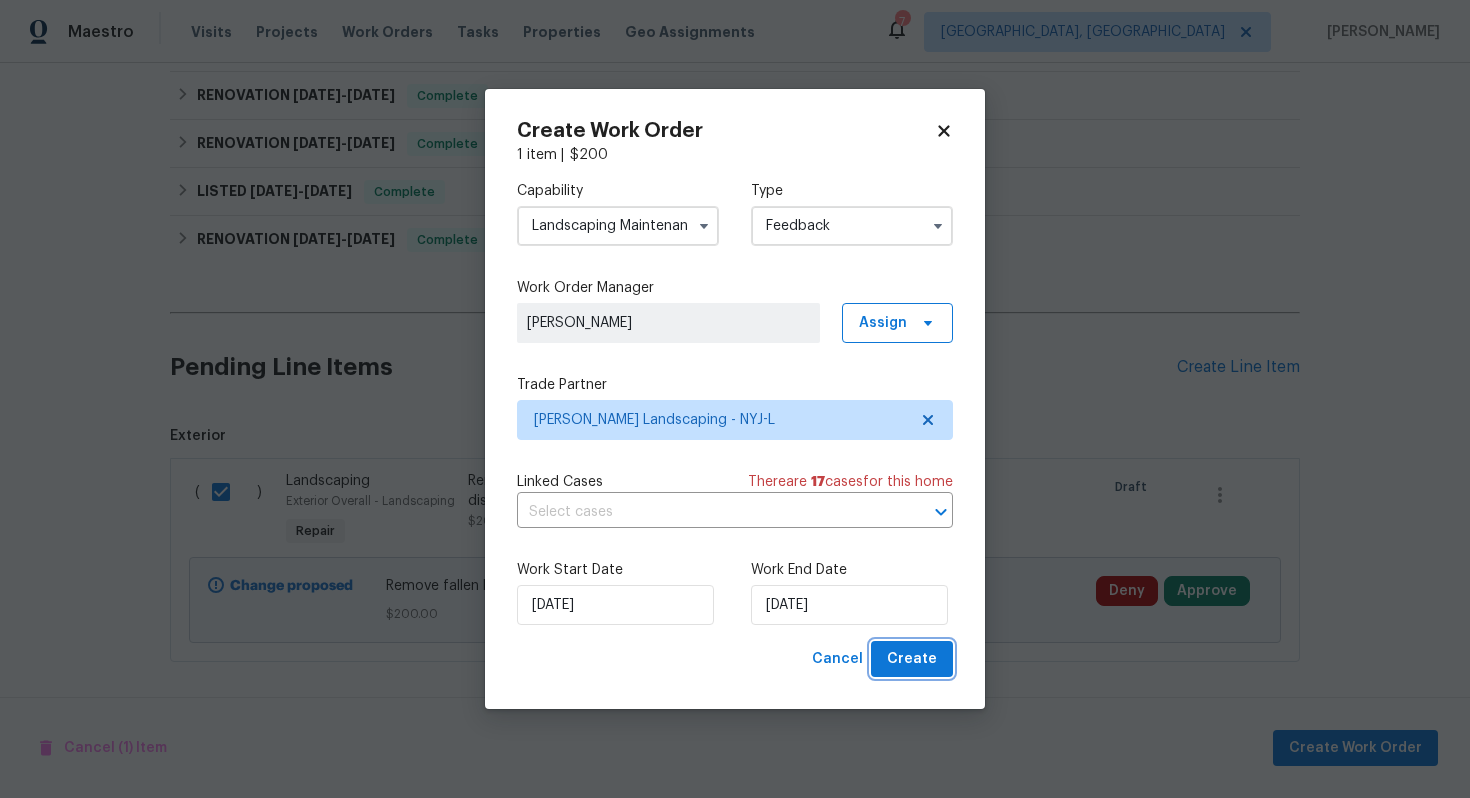 click on "Create" at bounding box center [912, 659] 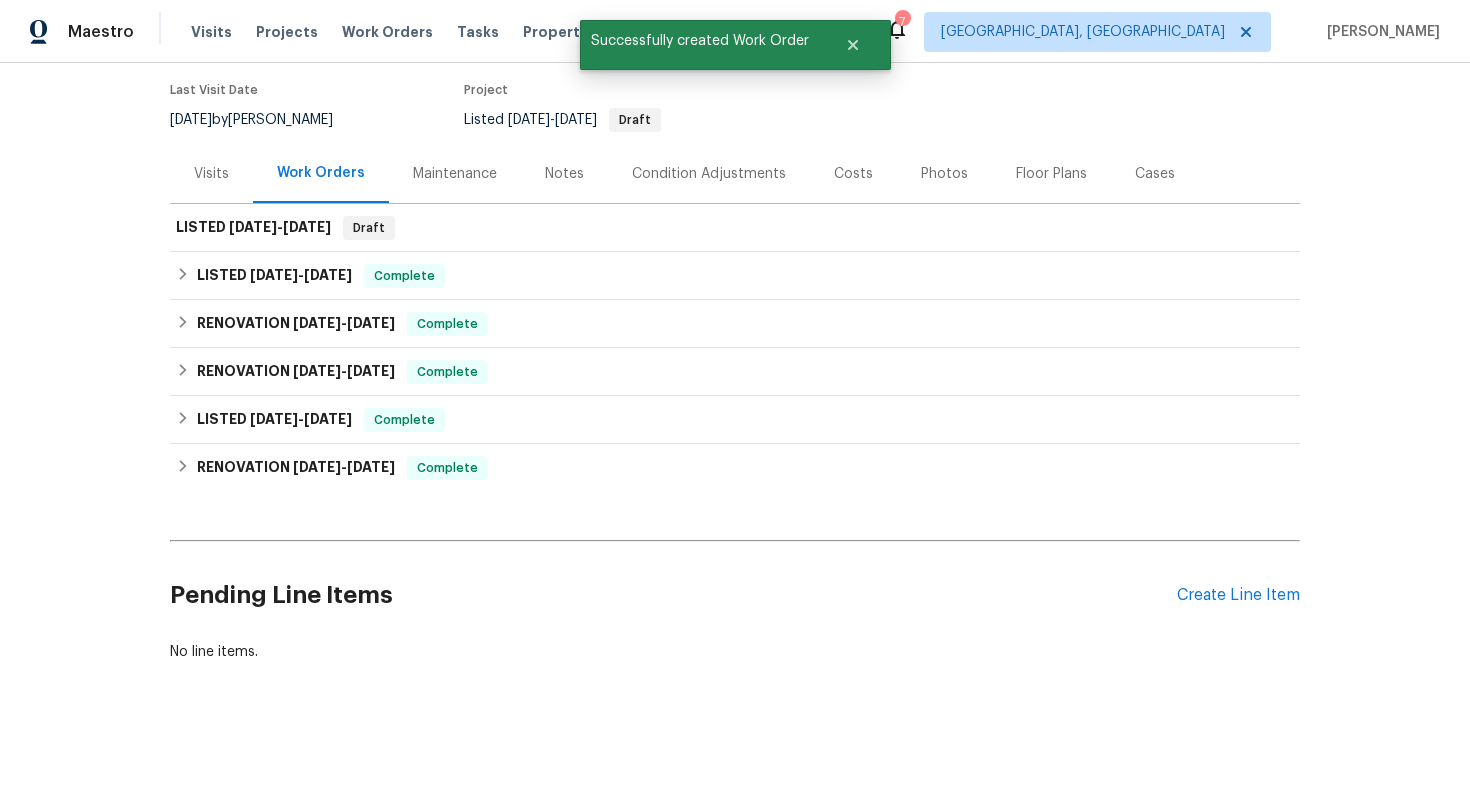 scroll, scrollTop: 0, scrollLeft: 0, axis: both 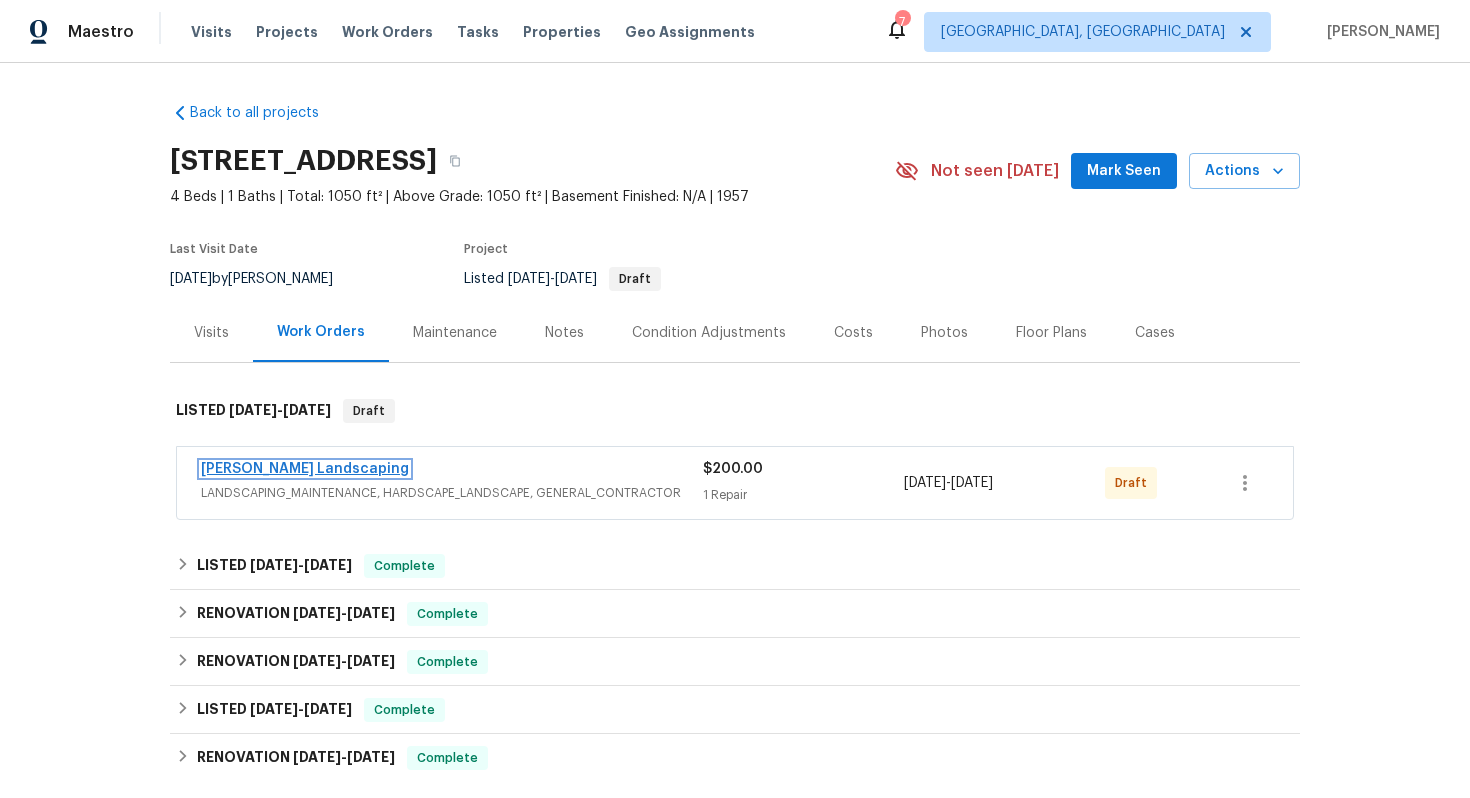 click on "[PERSON_NAME] Landscaping" at bounding box center [305, 469] 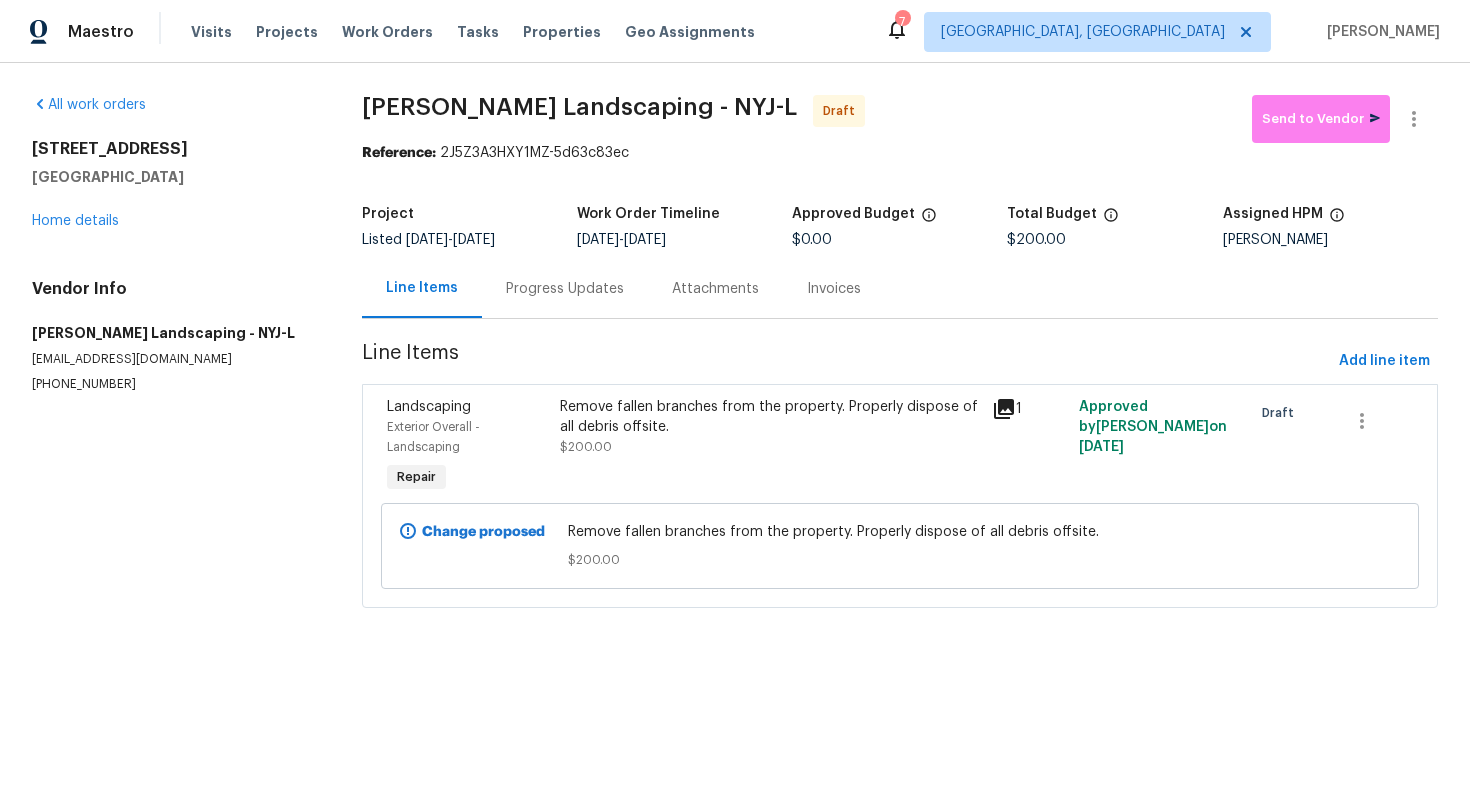 click on "Progress Updates" at bounding box center [565, 289] 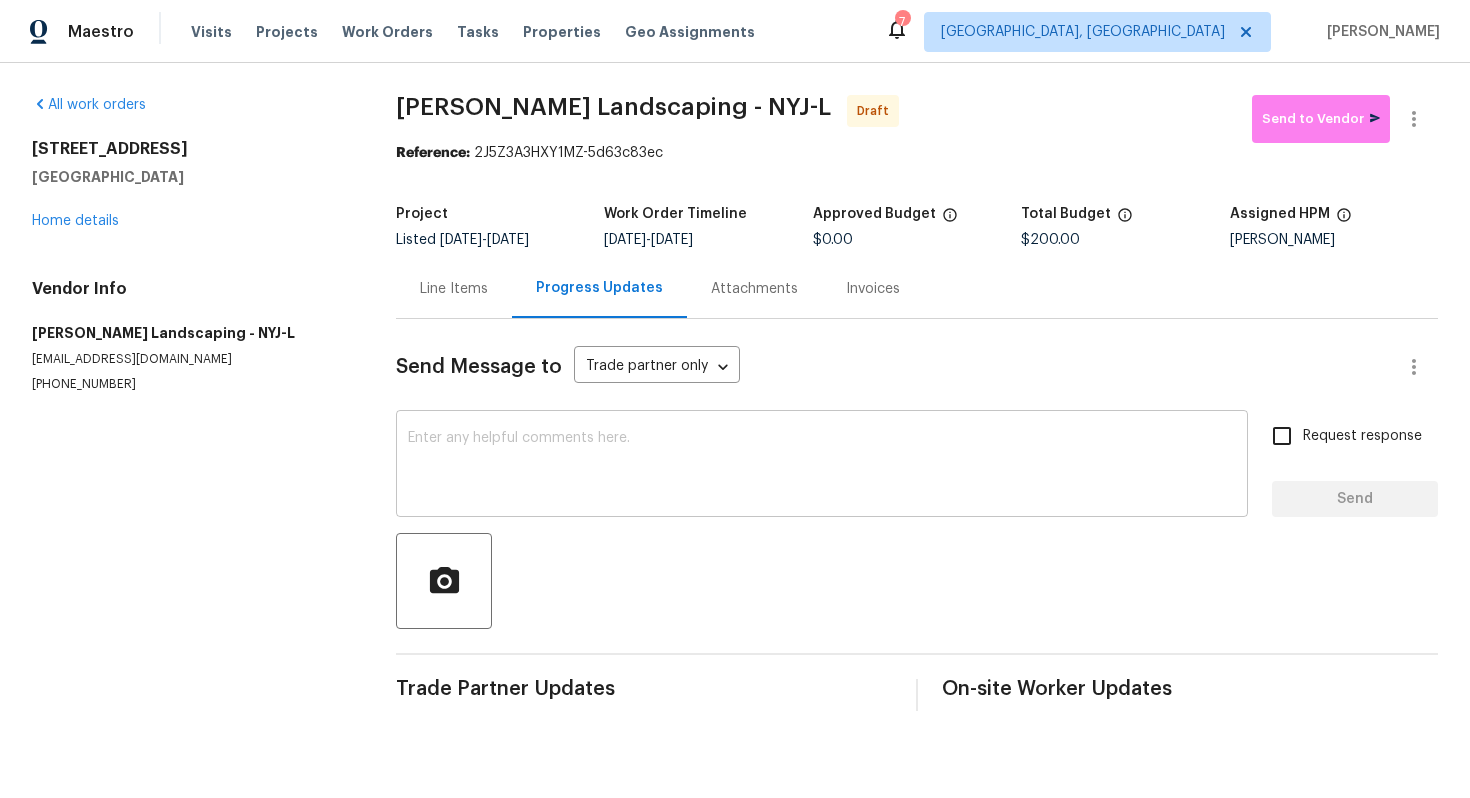 click at bounding box center [822, 466] 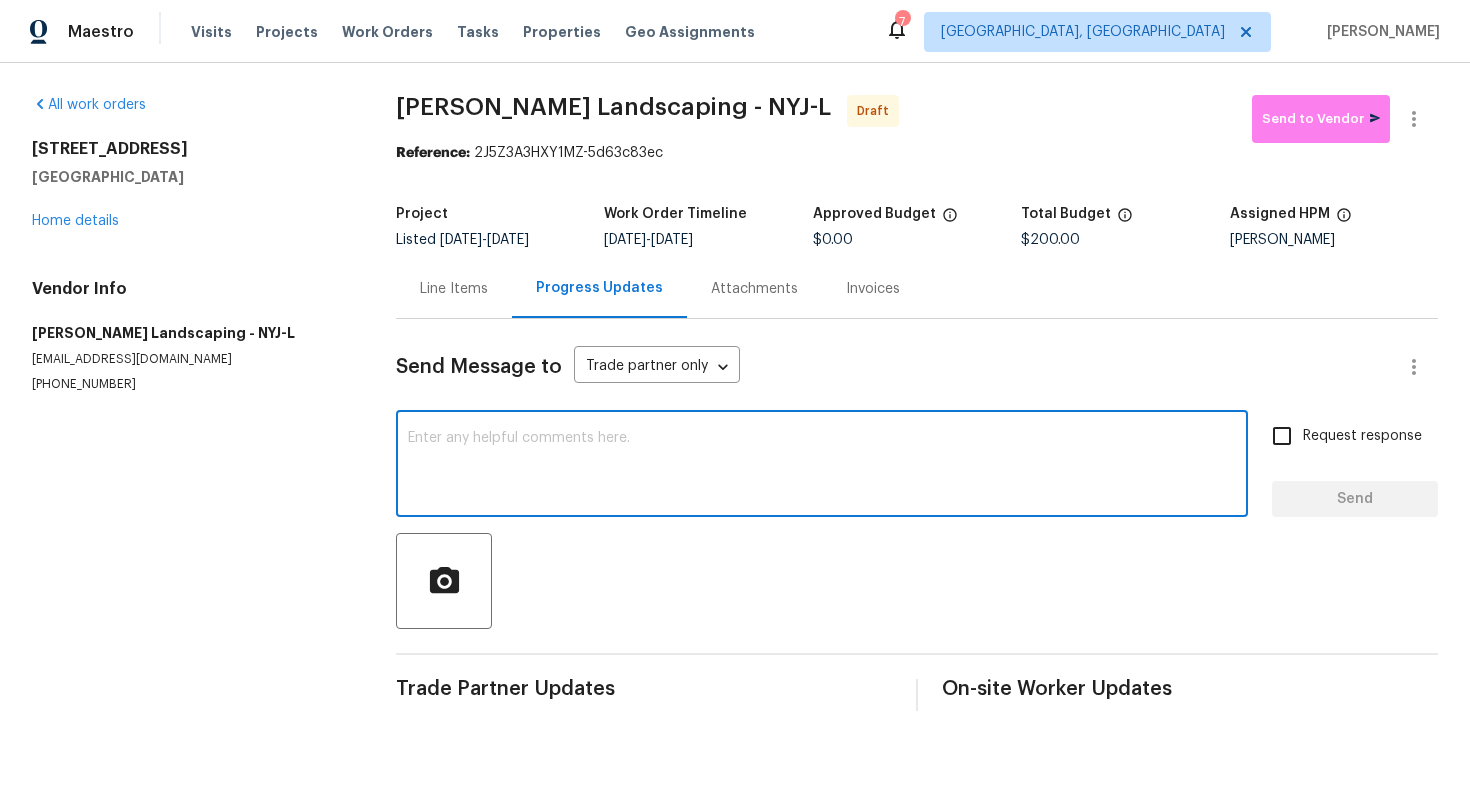 click at bounding box center (822, 466) 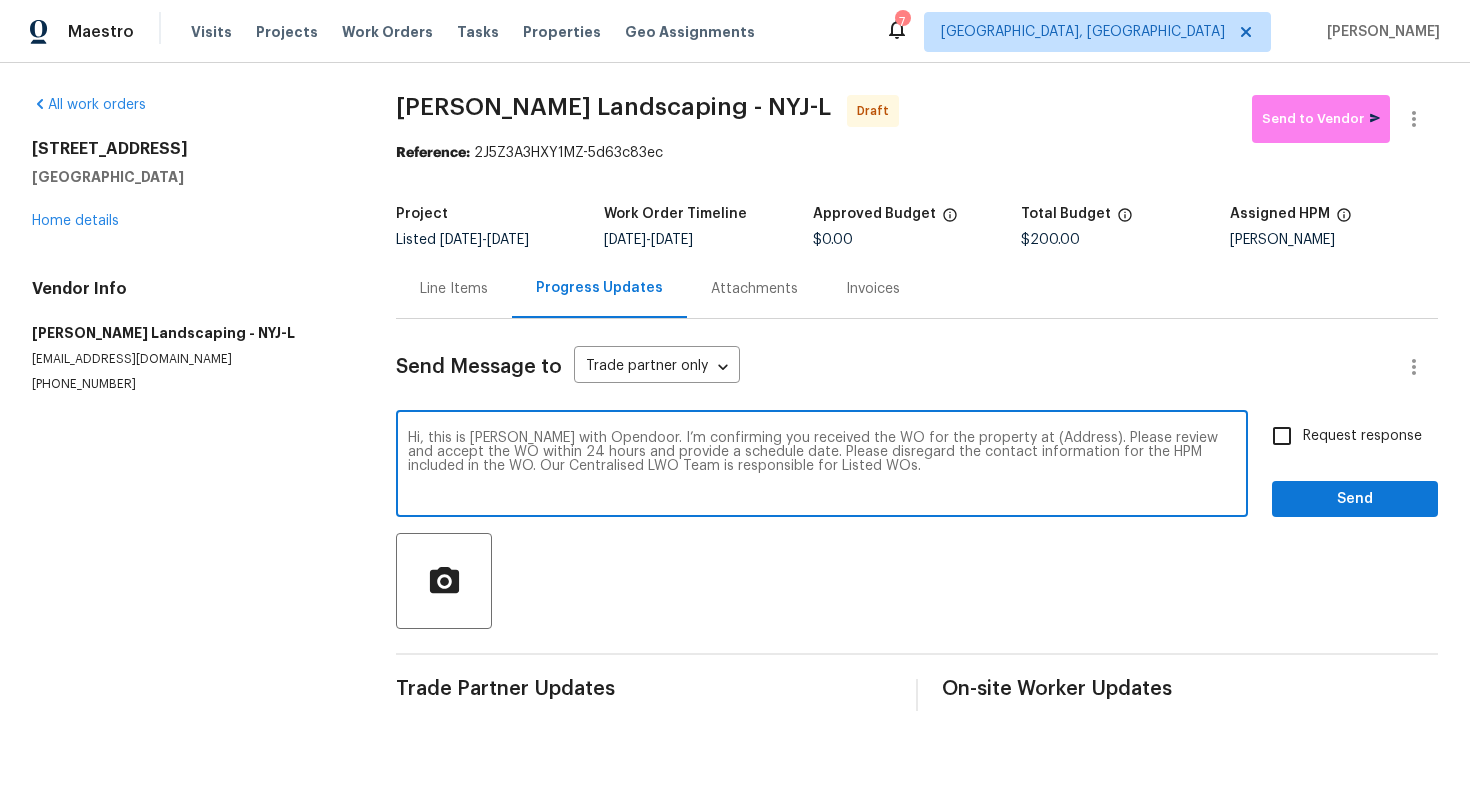 drag, startPoint x: 1047, startPoint y: 437, endPoint x: 986, endPoint y: 440, distance: 61.073727 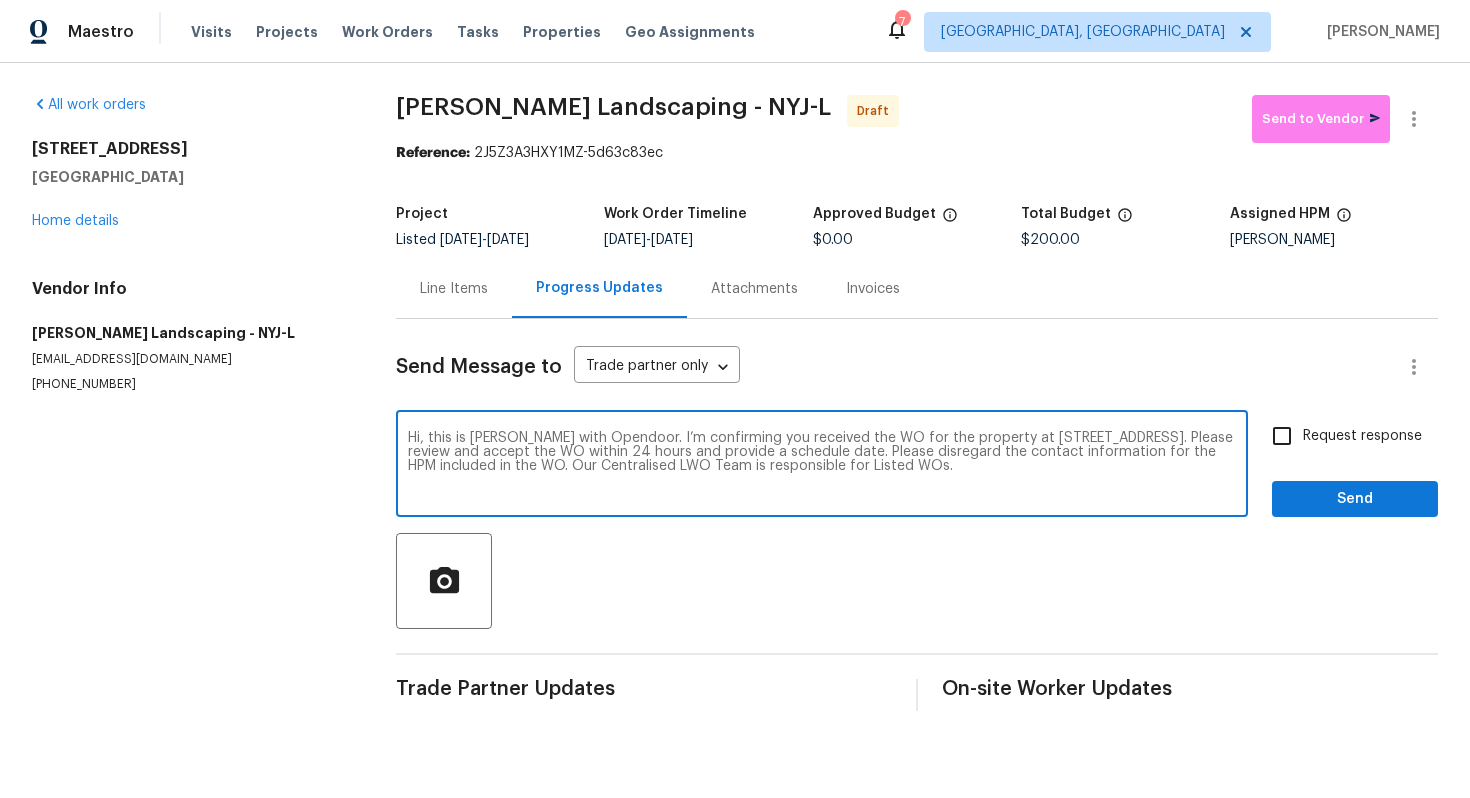 type on "Hi, this is [PERSON_NAME] with Opendoor. I’m confirming you received the WO for the property at [STREET_ADDRESS]. Please review and accept the WO within 24 hours and provide a schedule date. Please disregard the contact information for the HPM included in the WO. Our Centralised LWO Team is responsible for Listed WOs." 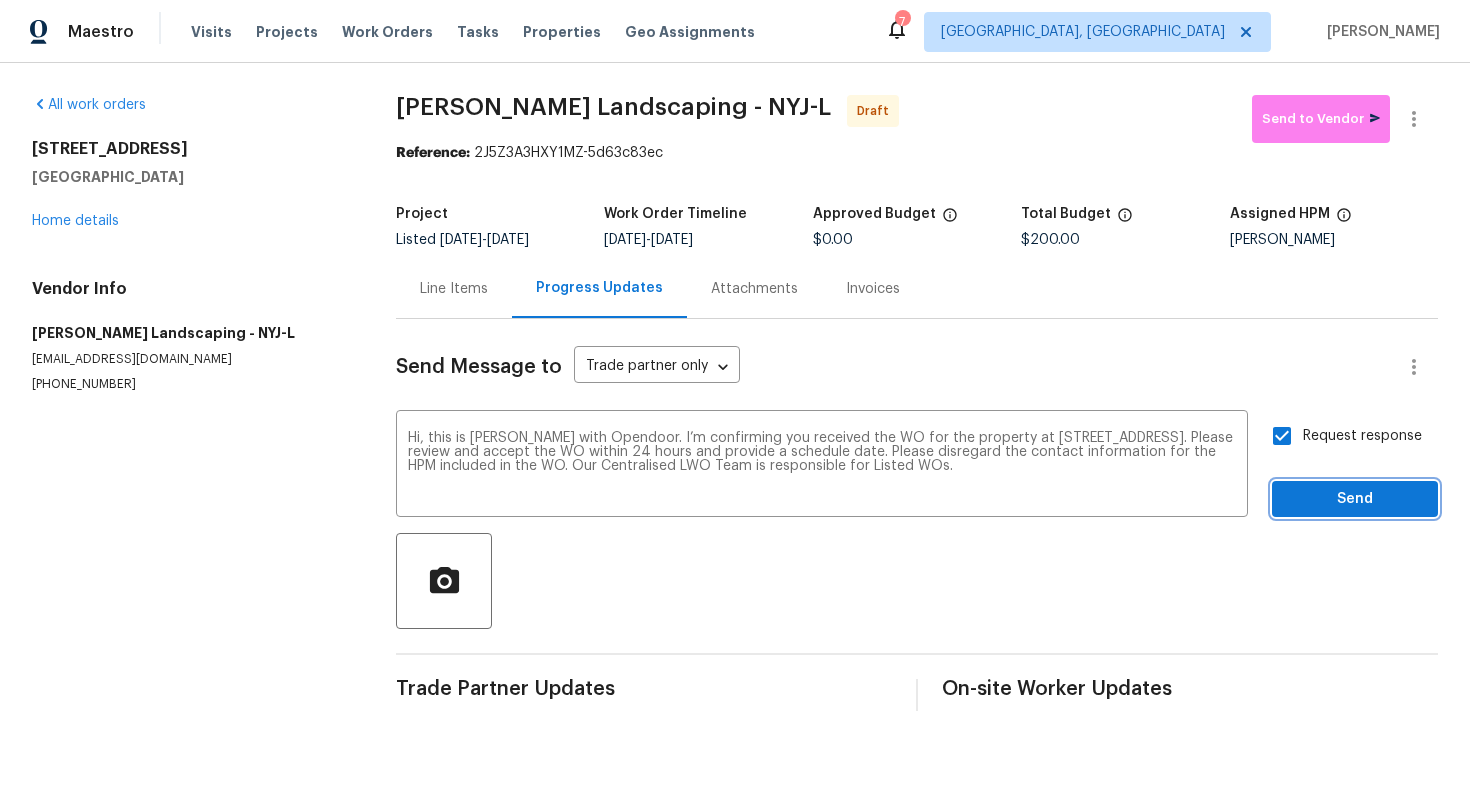 click on "Send" at bounding box center (1355, 499) 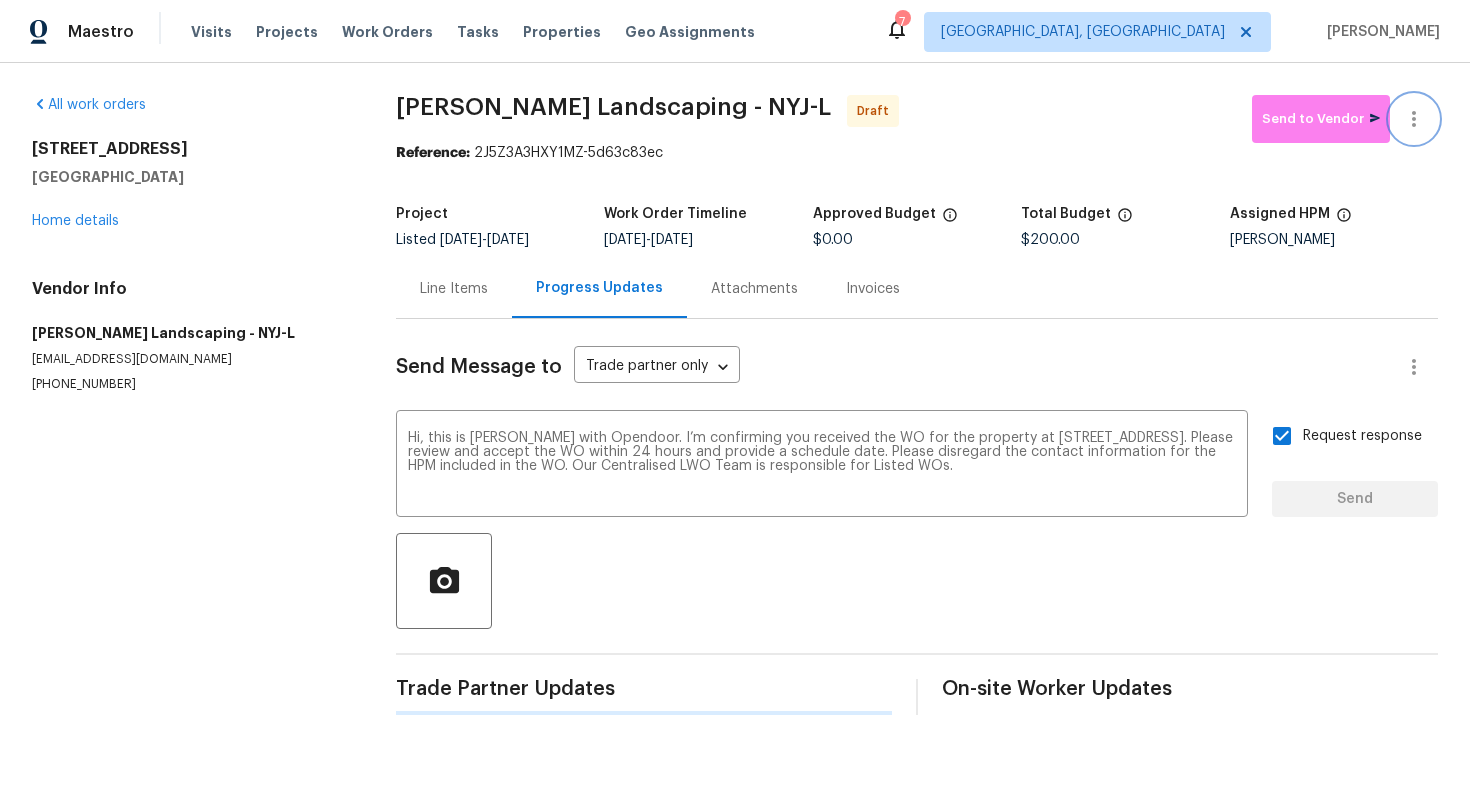 click 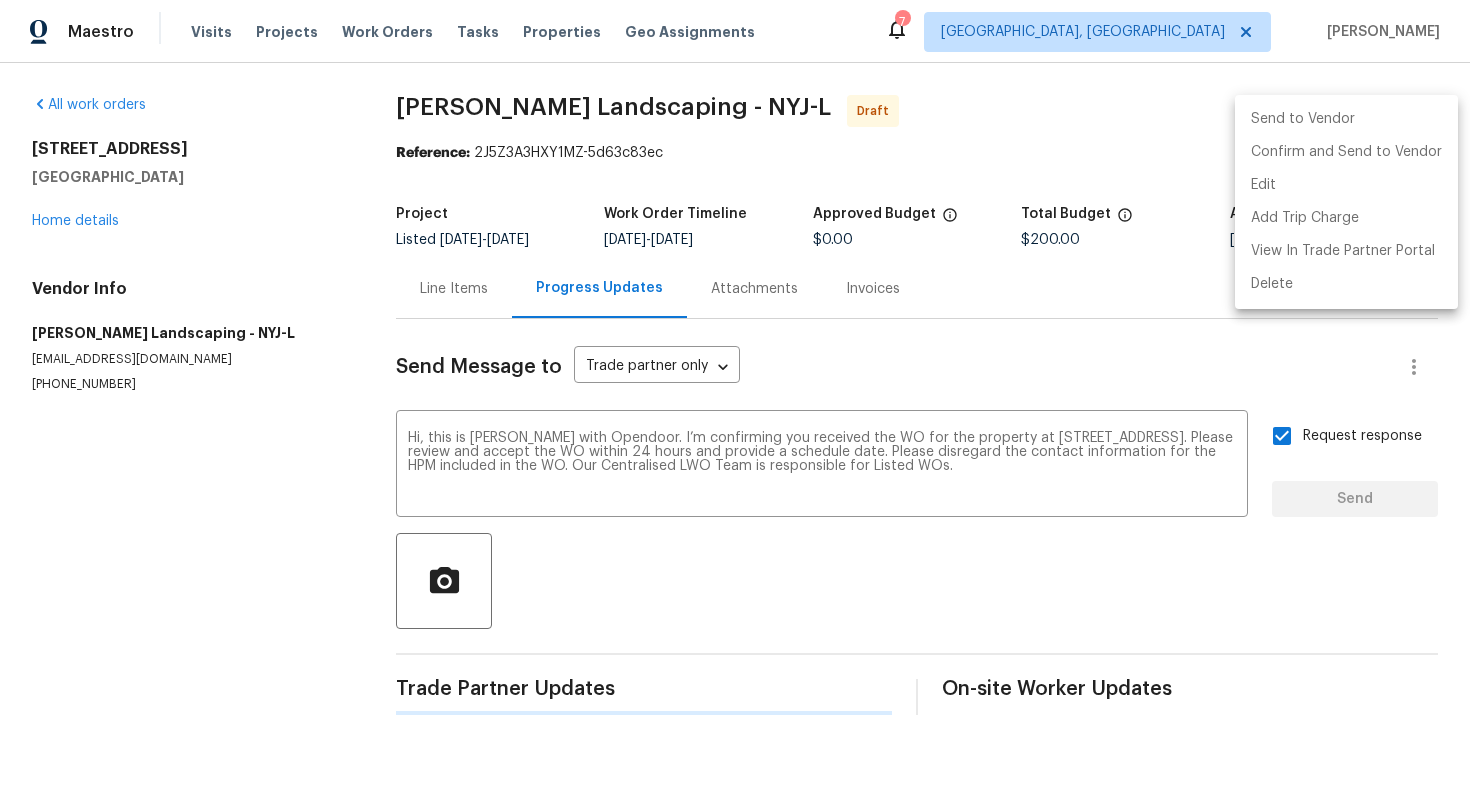 type 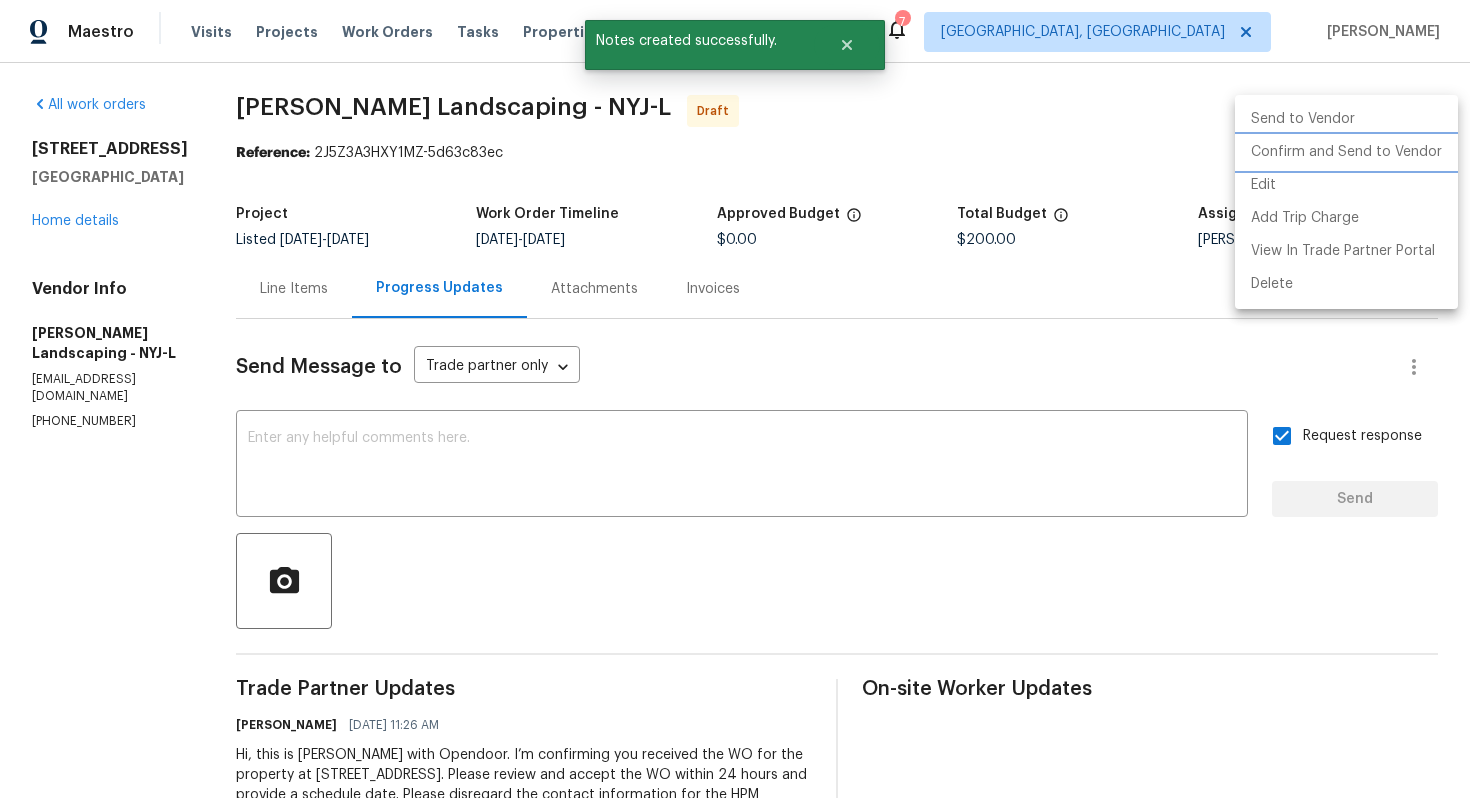 click on "Confirm and Send to Vendor" at bounding box center [1346, 152] 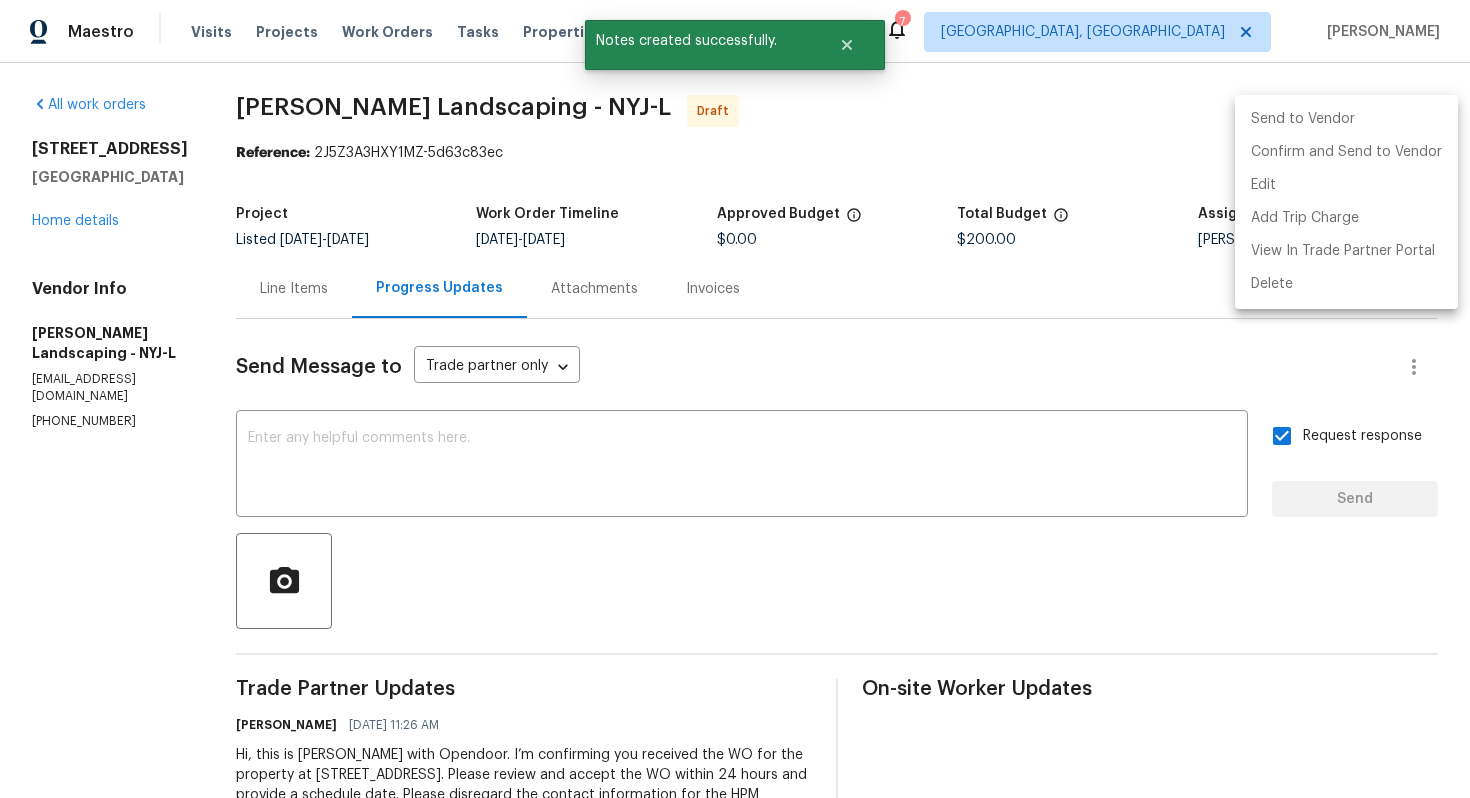 click at bounding box center (735, 399) 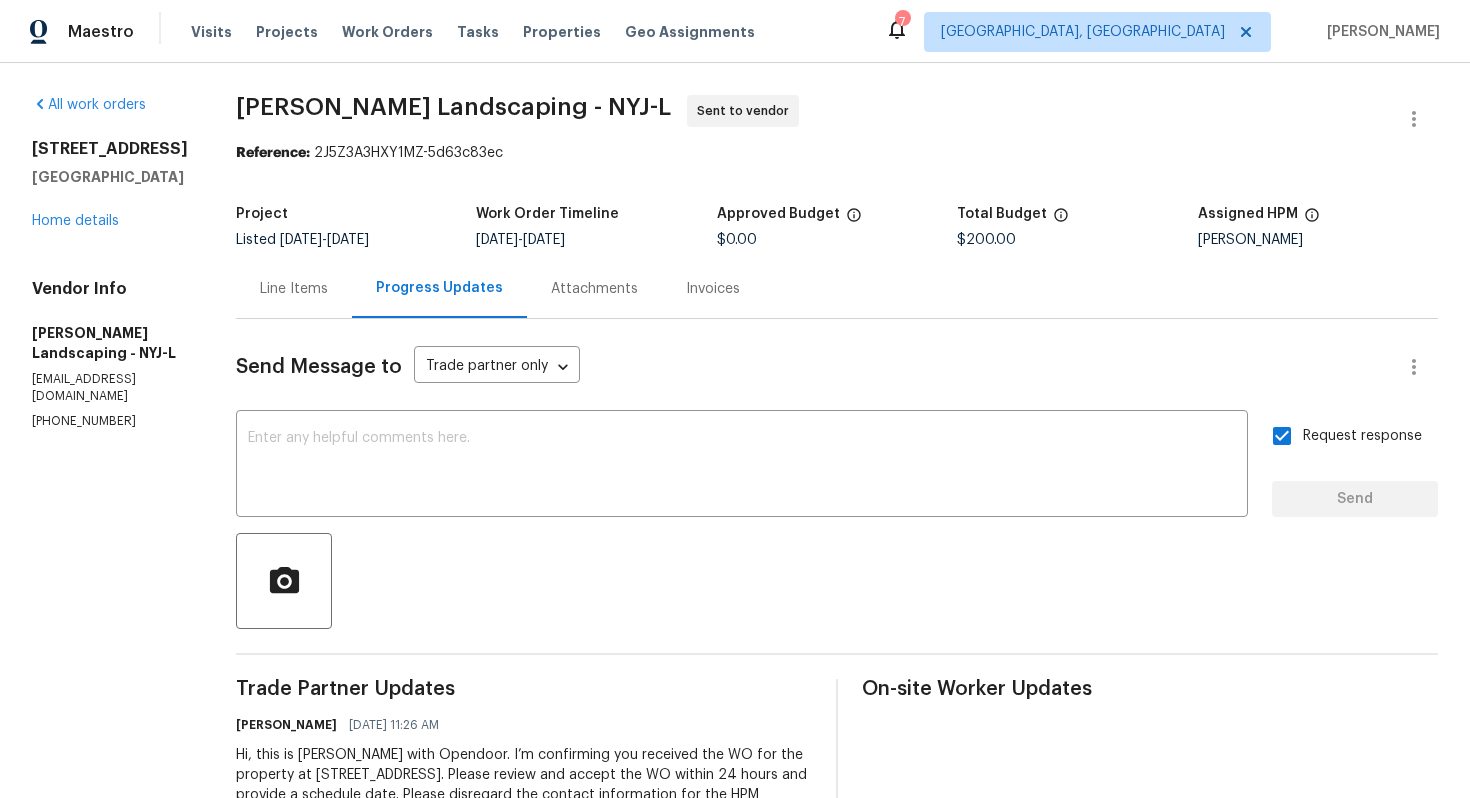 click on "[PERSON_NAME] Landscaping - NYJ-L" at bounding box center [453, 107] 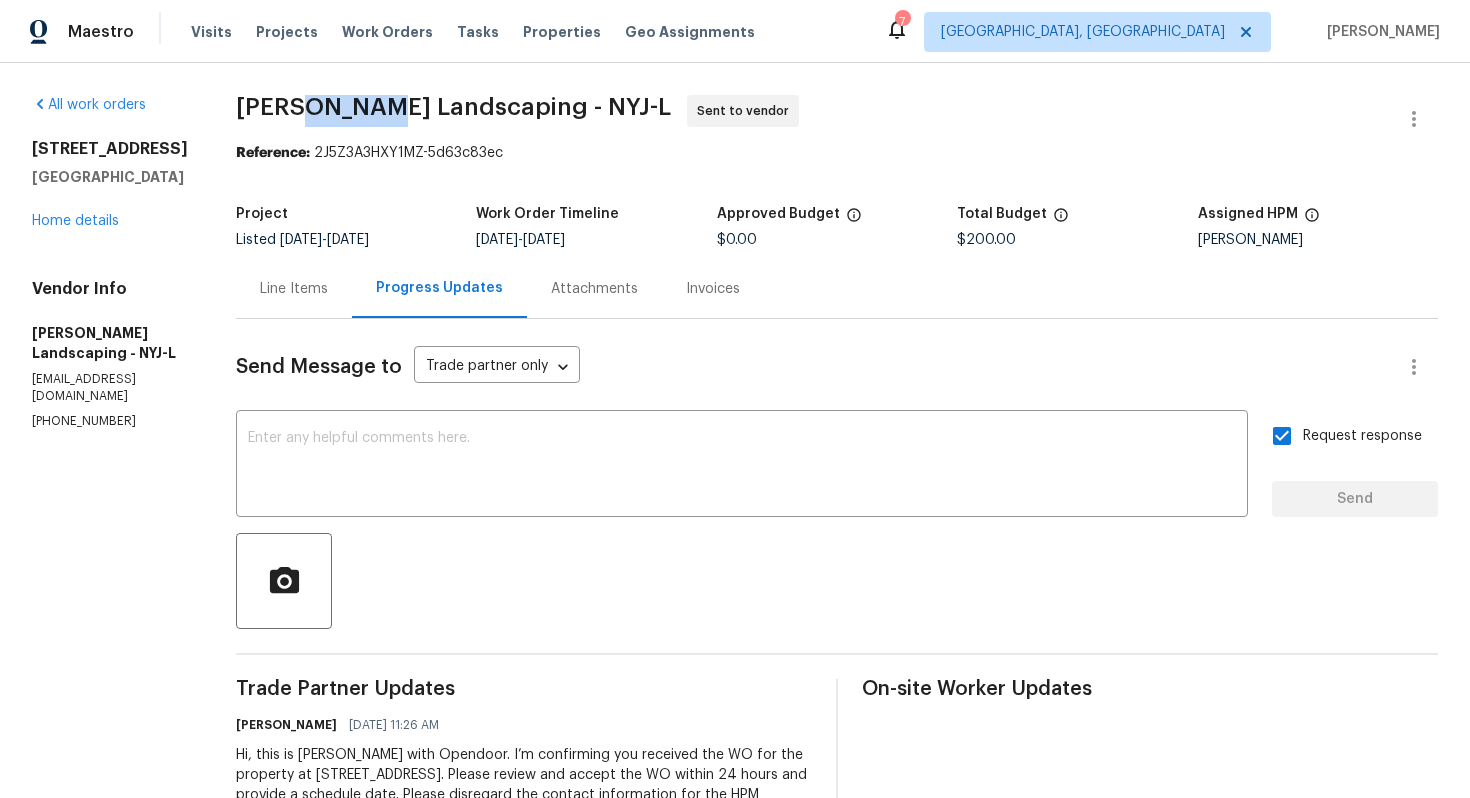 click on "[PERSON_NAME] Landscaping - NYJ-L" at bounding box center (453, 107) 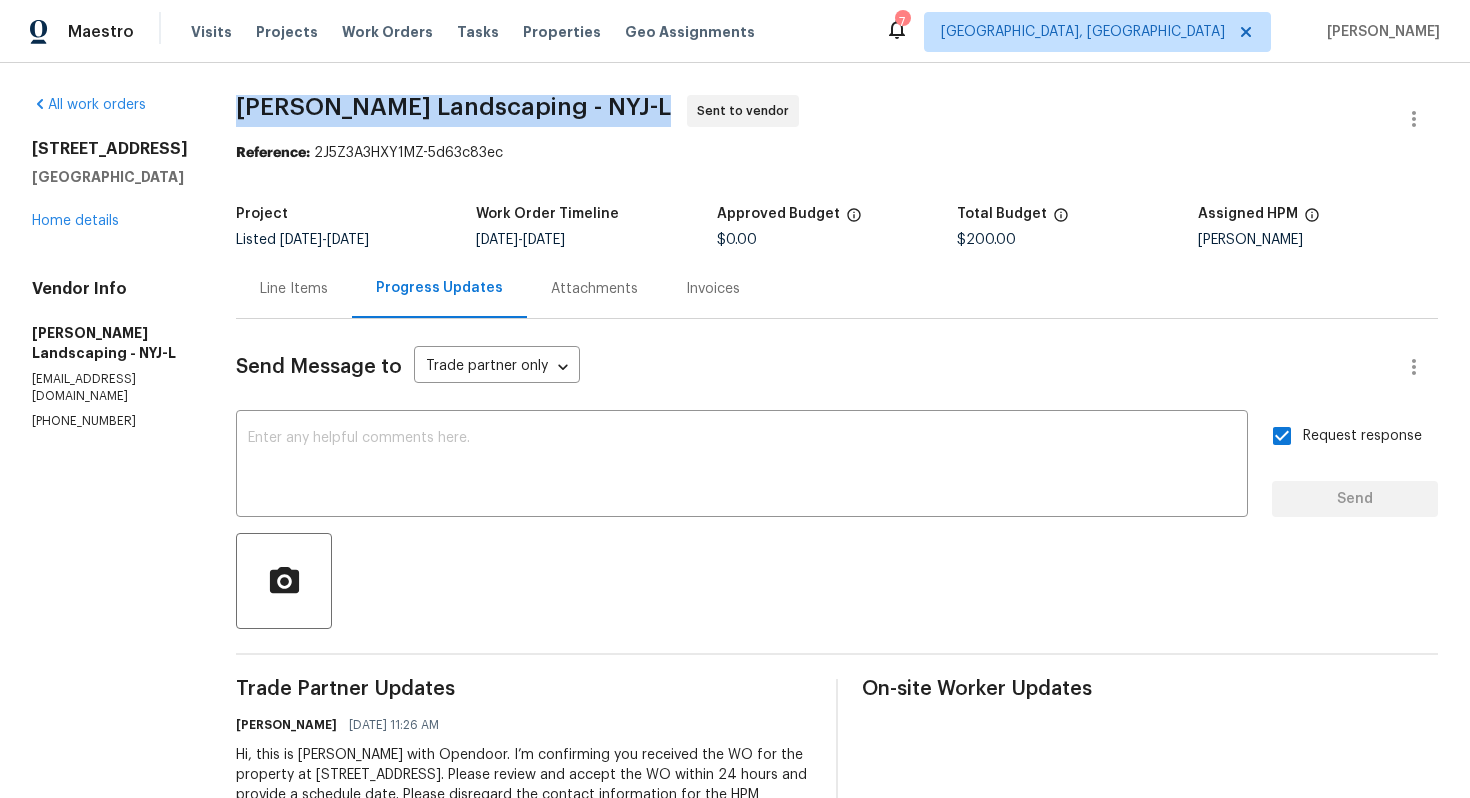 copy on "[PERSON_NAME] Landscaping - NYJ-L" 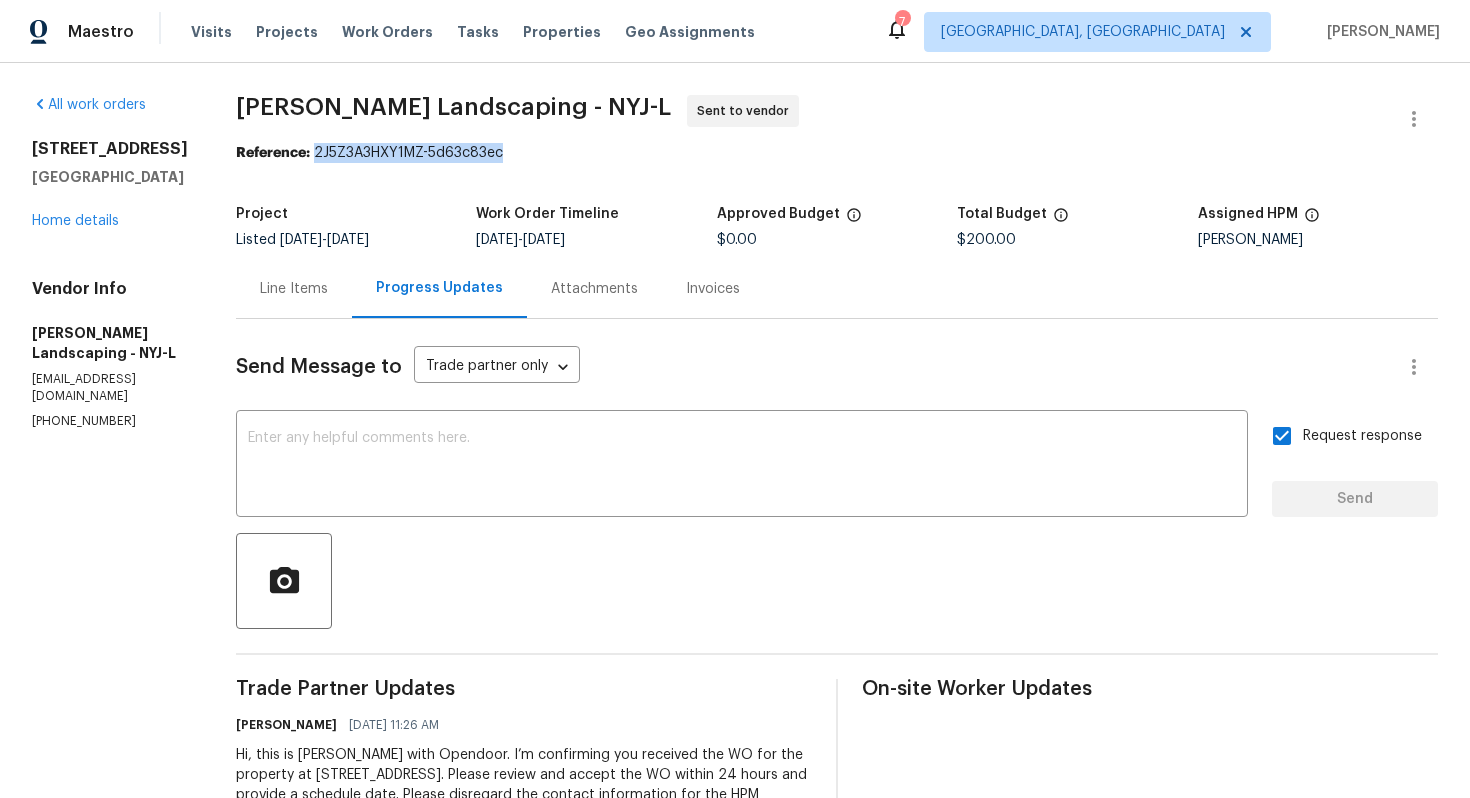 drag, startPoint x: 356, startPoint y: 155, endPoint x: 572, endPoint y: 155, distance: 216 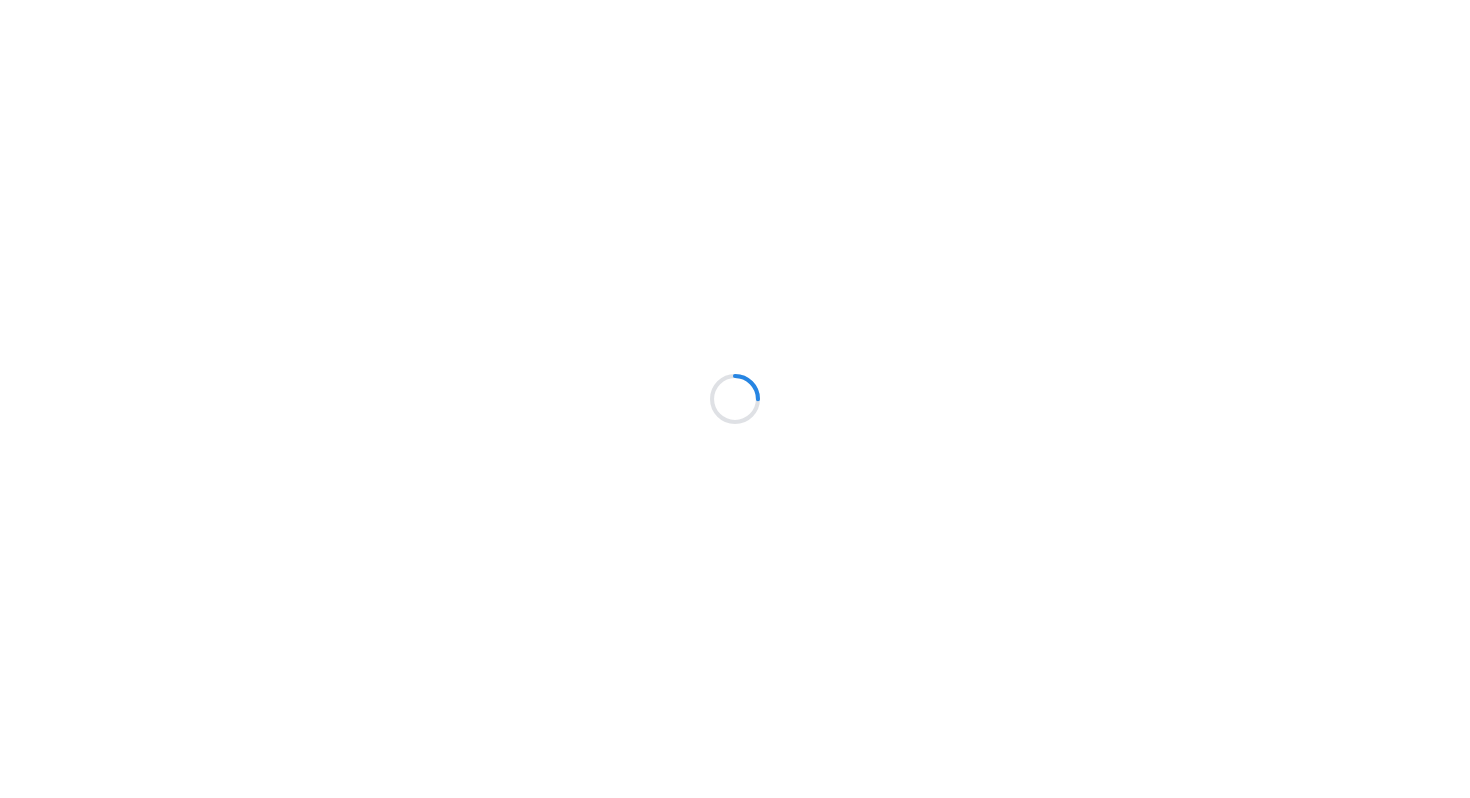 scroll, scrollTop: 0, scrollLeft: 0, axis: both 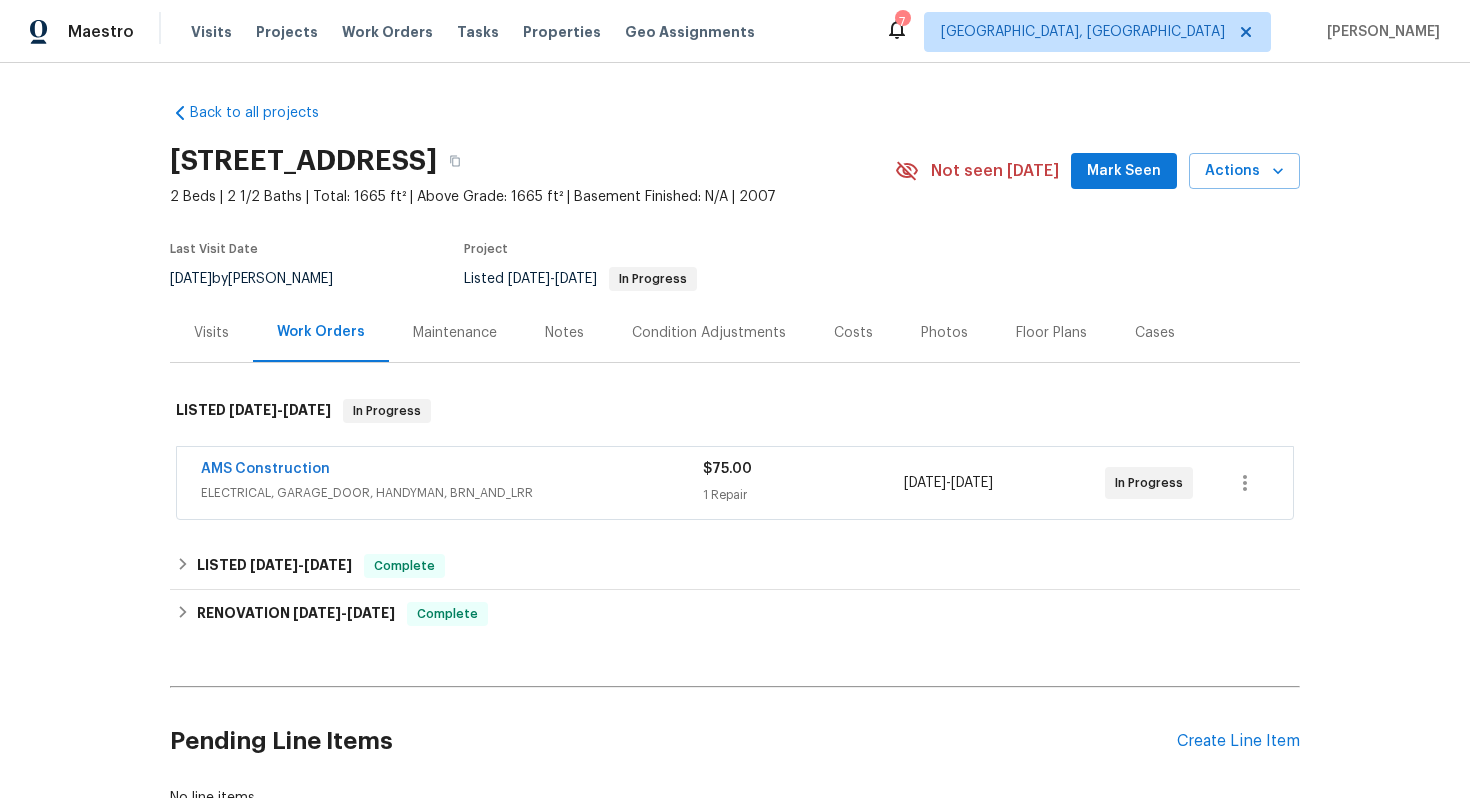 click on "AMS Construction" at bounding box center (452, 471) 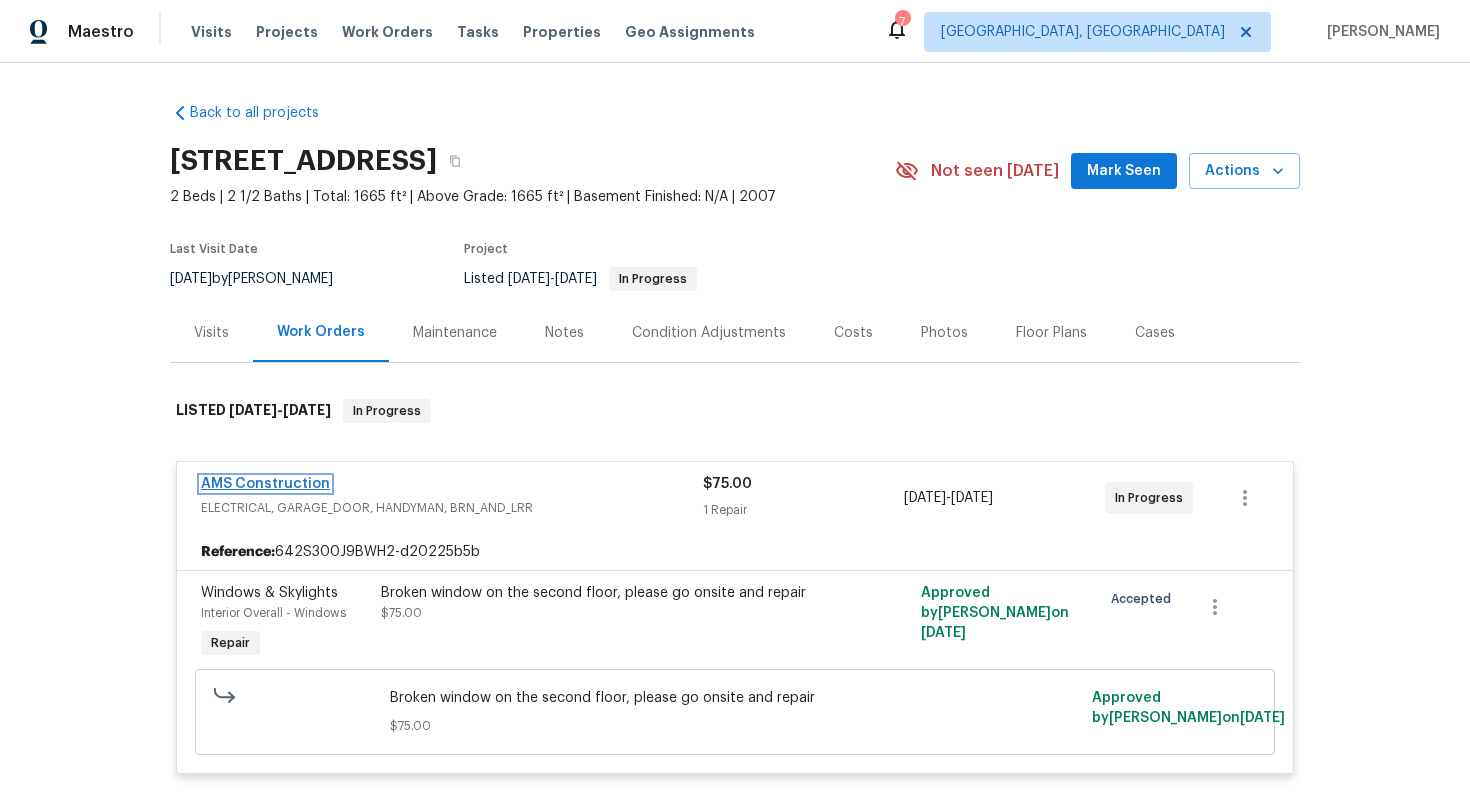 click on "AMS Construction" at bounding box center [265, 484] 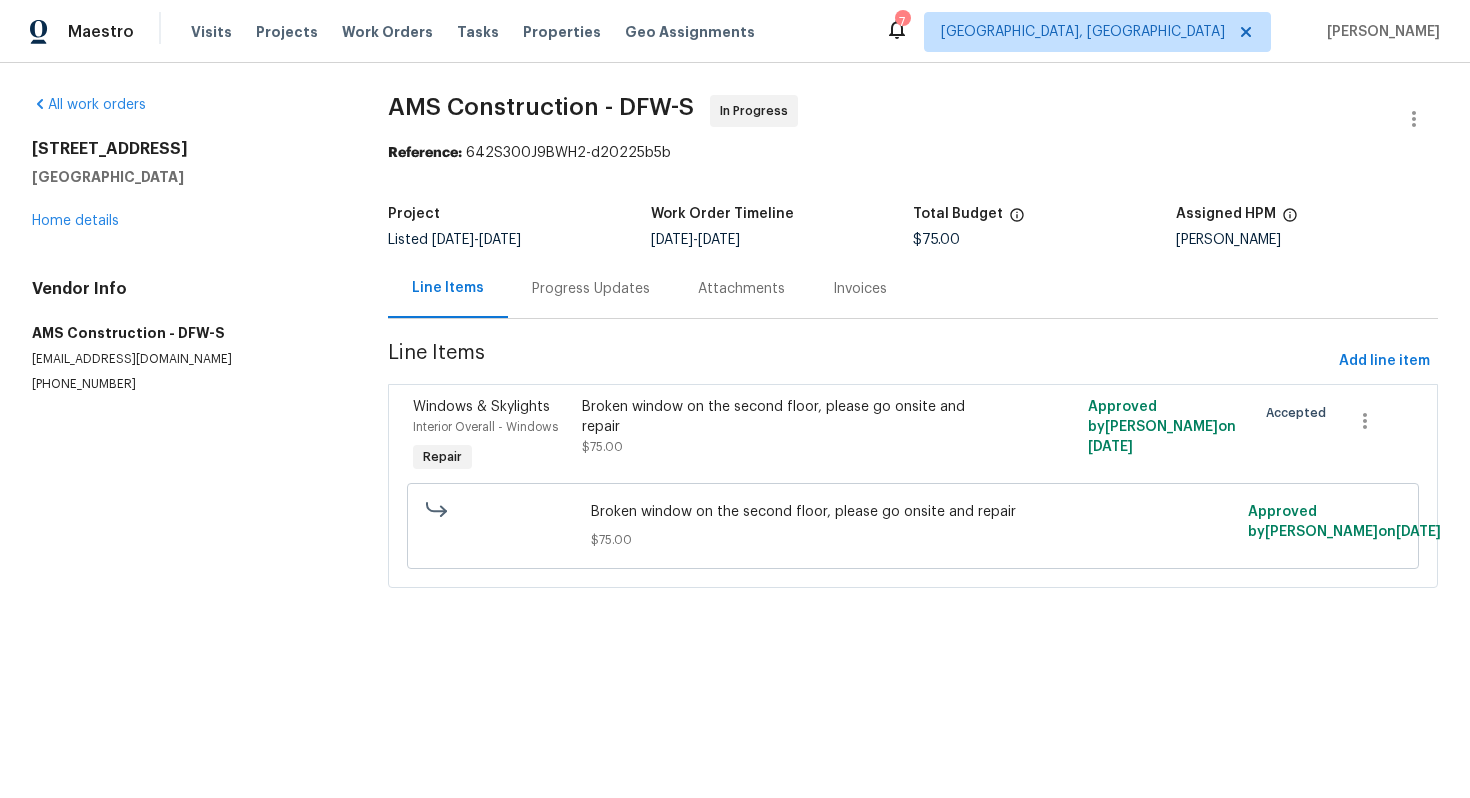 click on "Progress Updates" at bounding box center (591, 288) 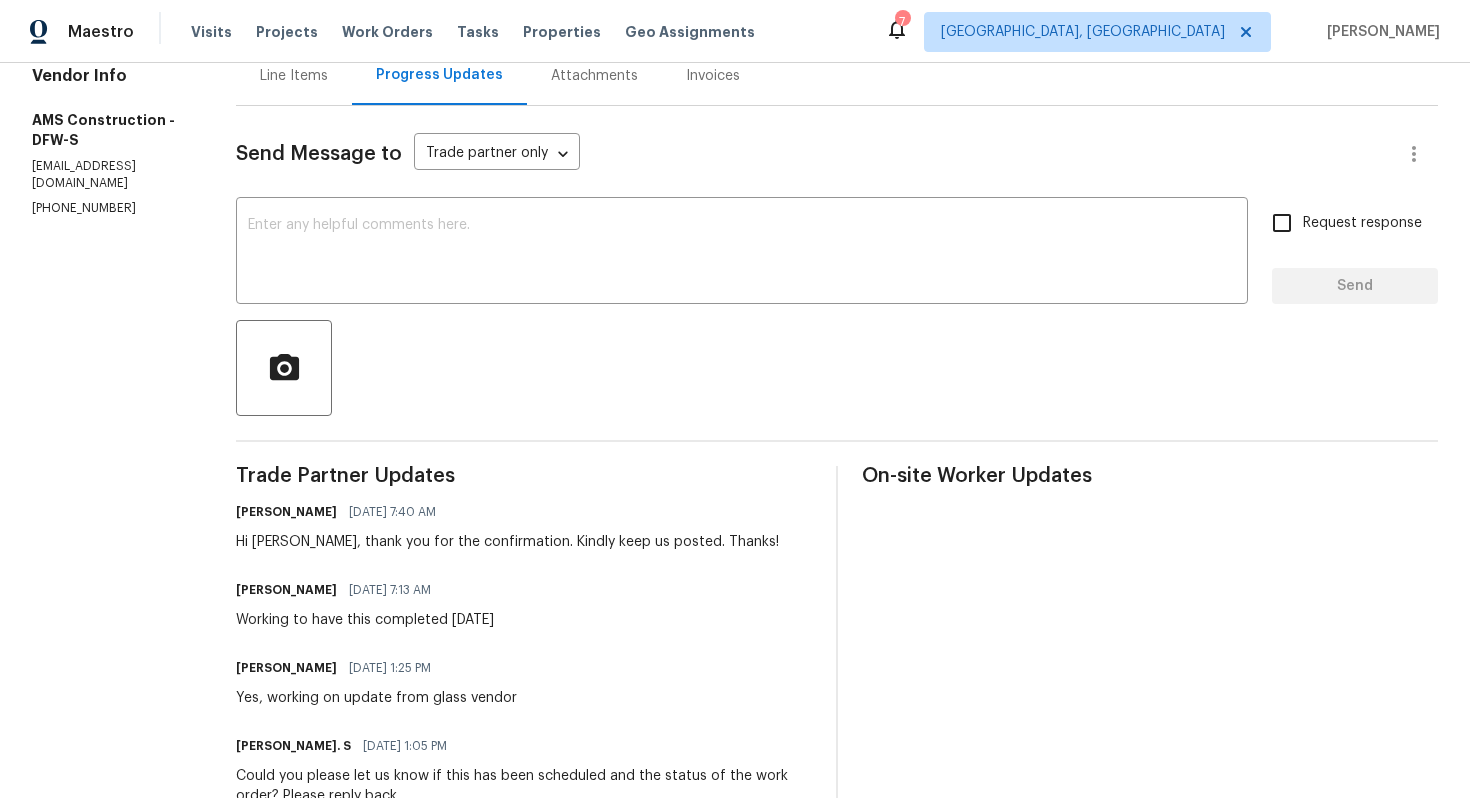 scroll, scrollTop: 0, scrollLeft: 0, axis: both 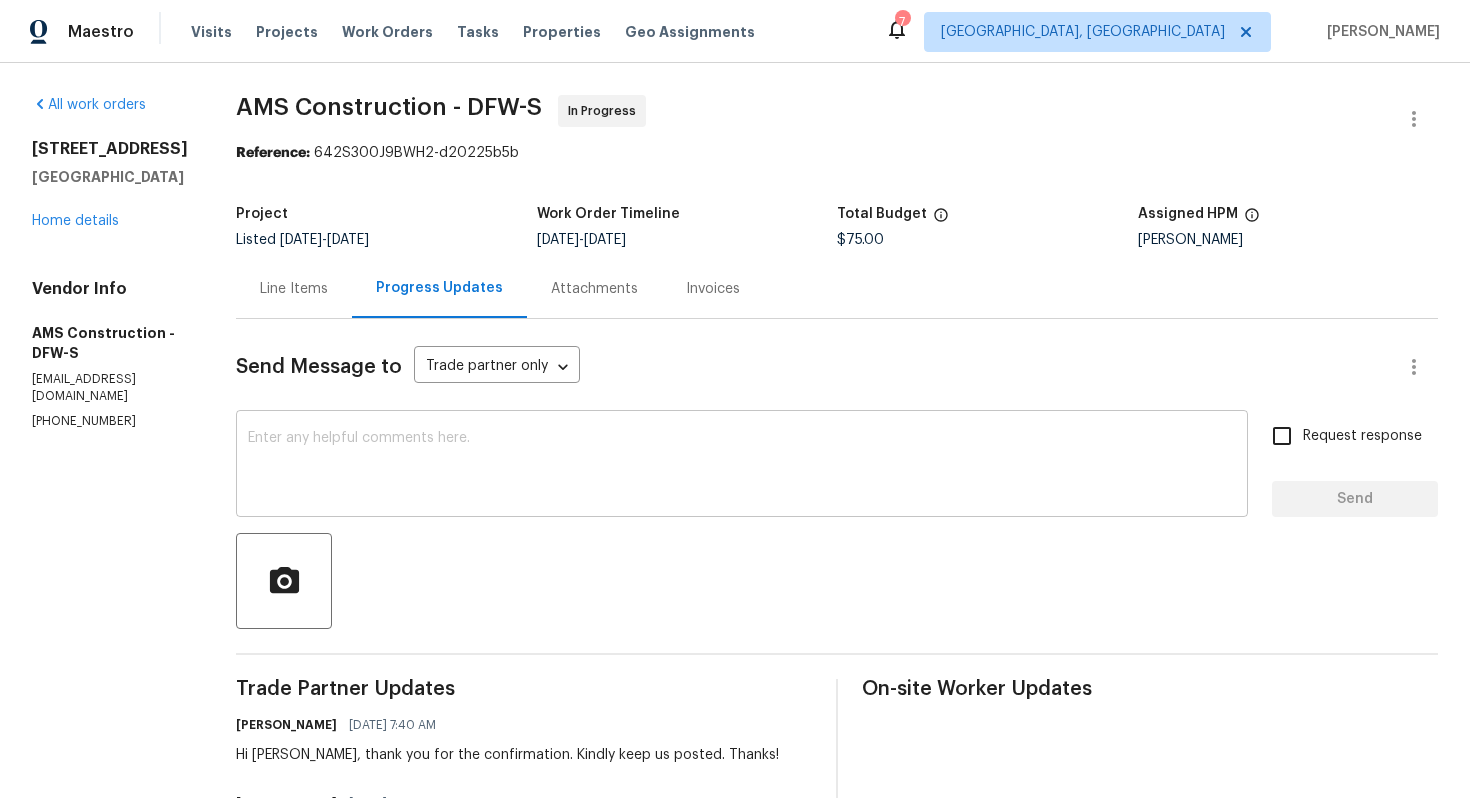 click at bounding box center [742, 466] 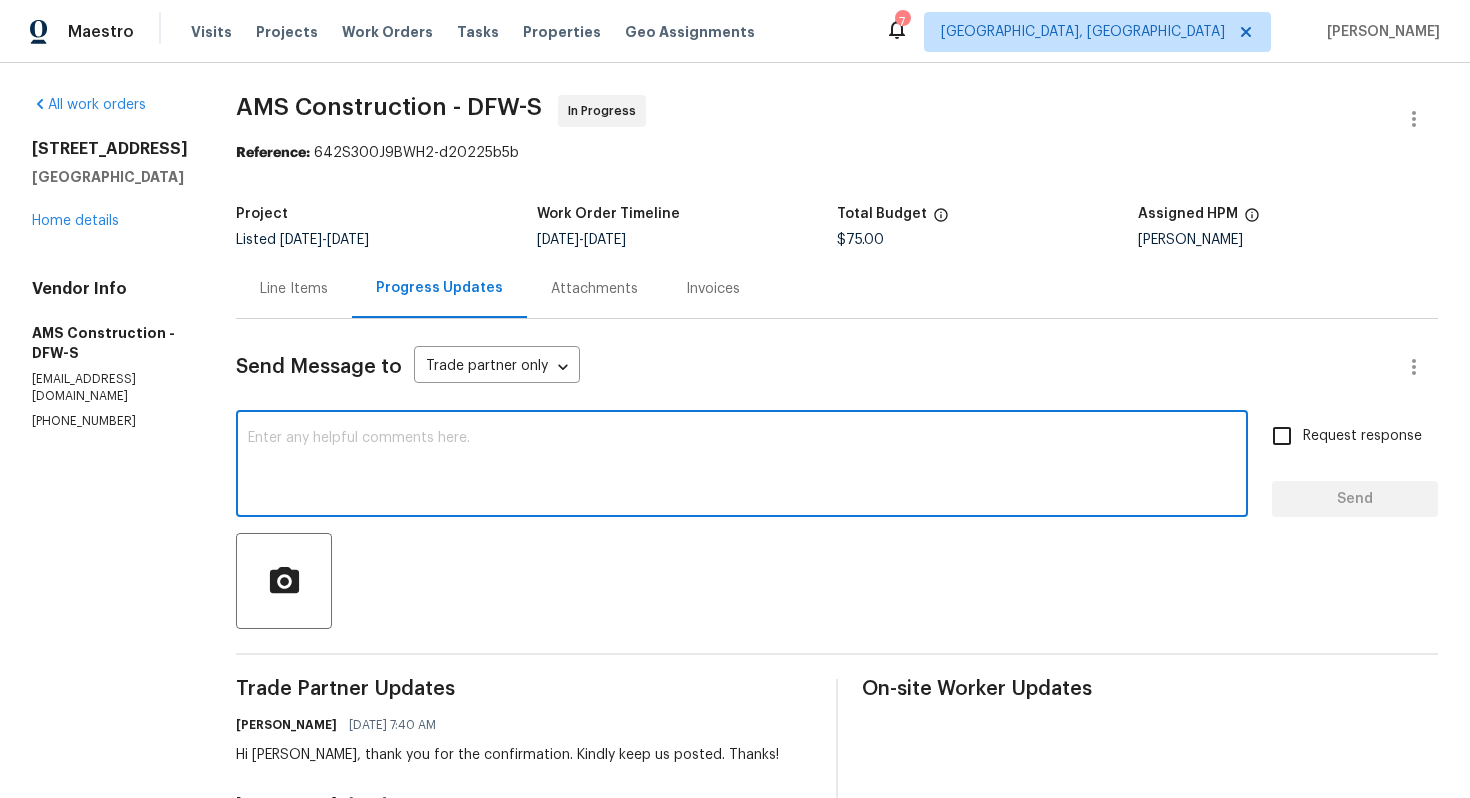click at bounding box center [742, 466] 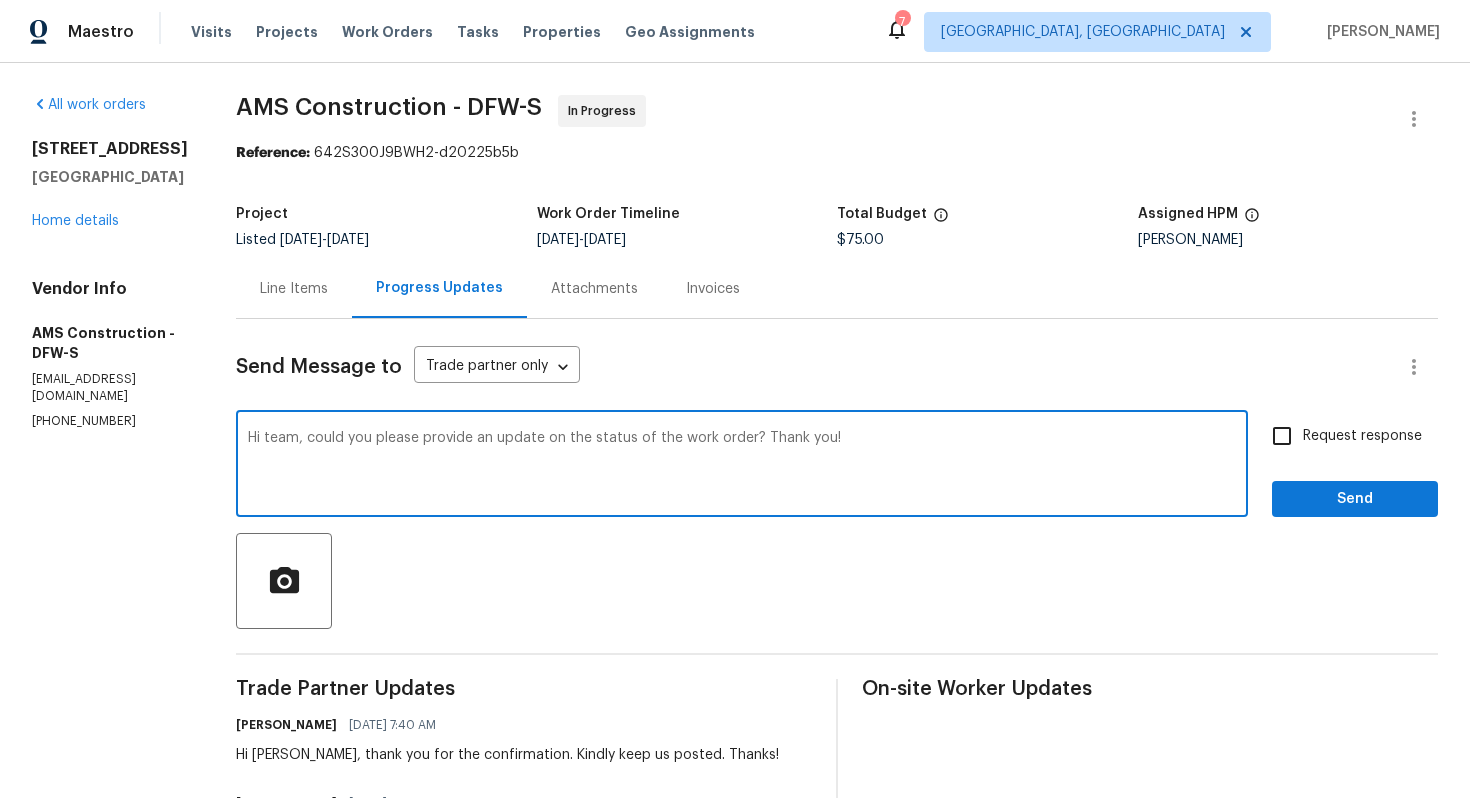 click on "Hi Michael, thank you for the confirmation. Kindly keep us posted. Thanks!" at bounding box center [507, 755] 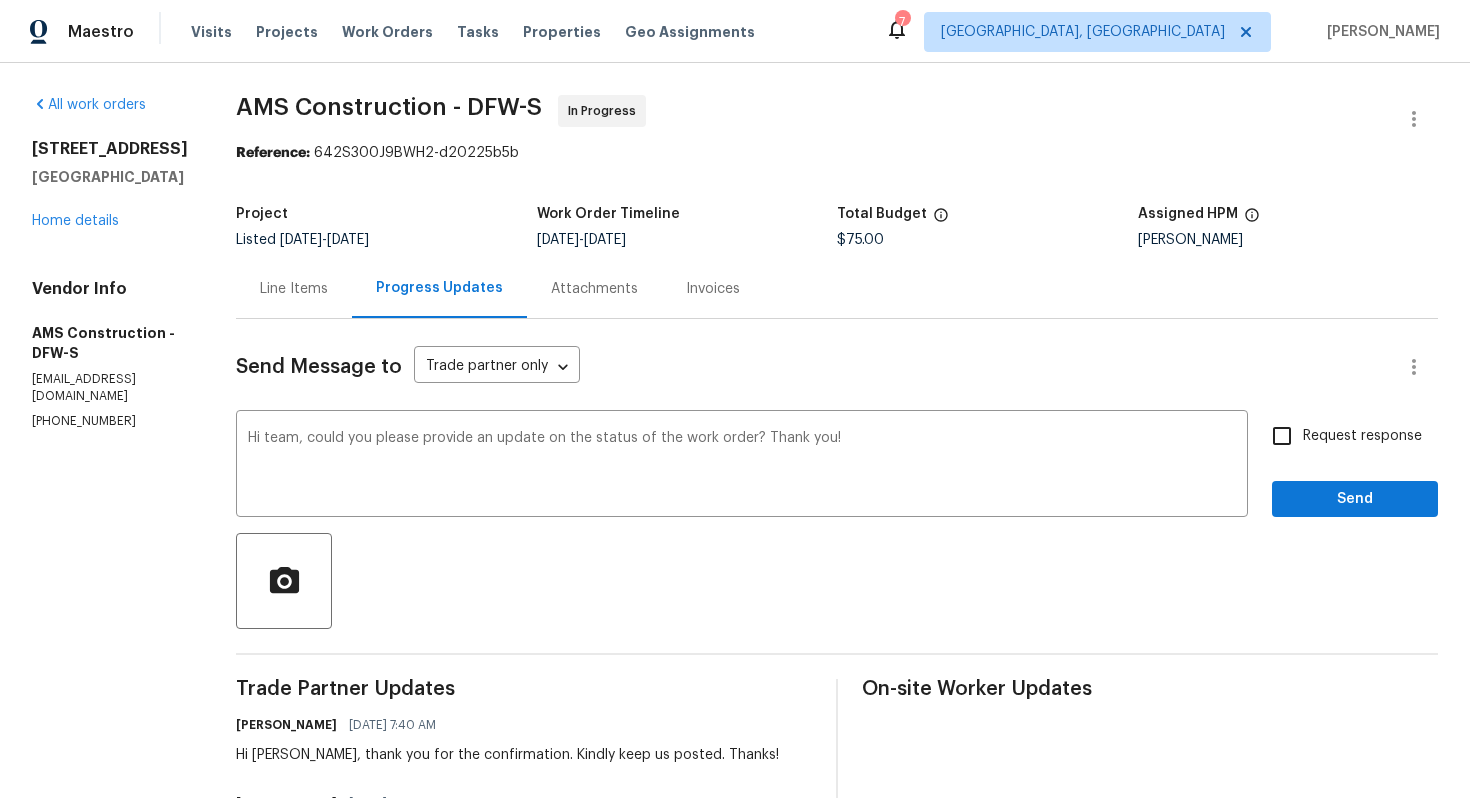 click on "Hi Michael, thank you for the confirmation. Kindly keep us posted. Thanks!" at bounding box center [507, 755] 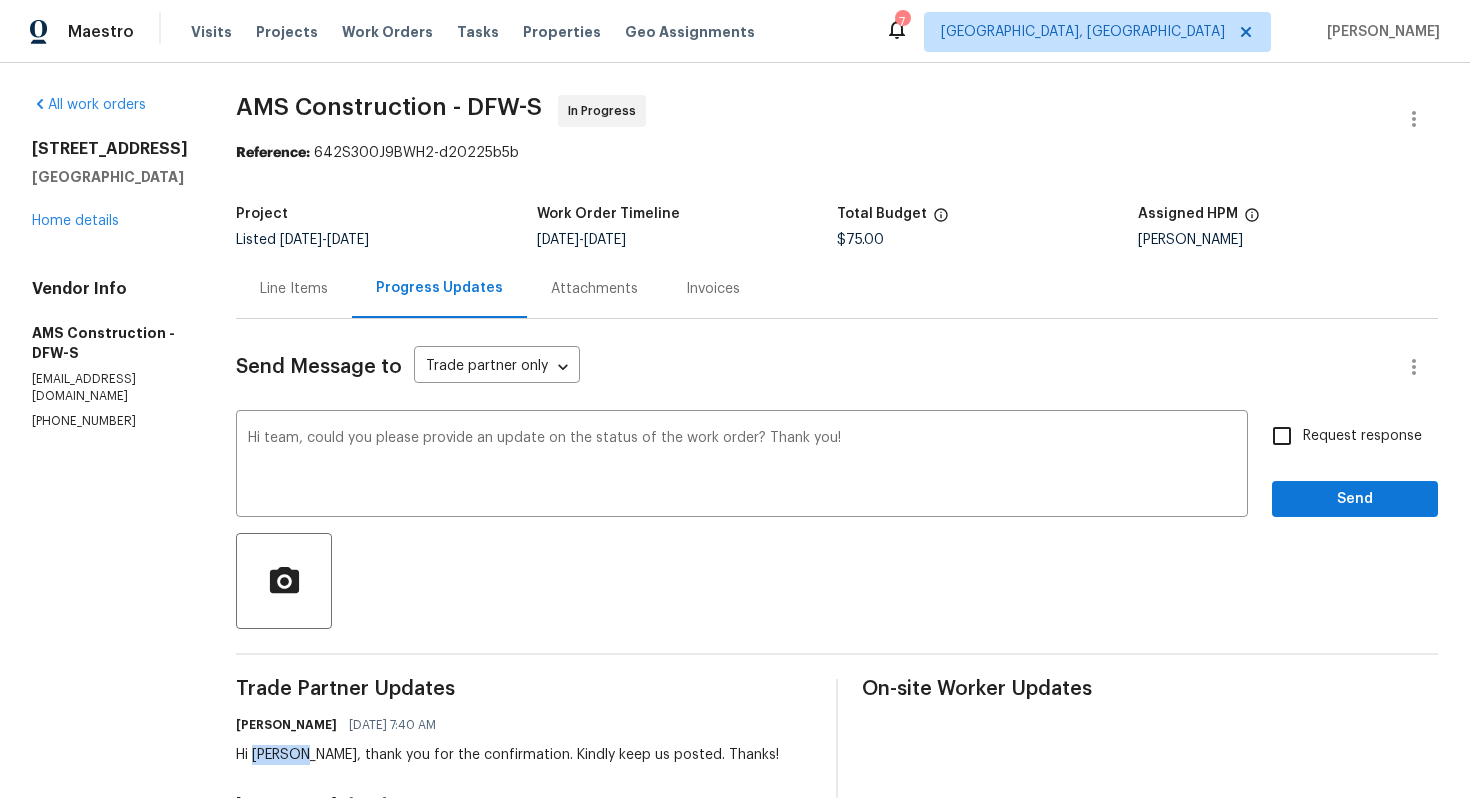 copy on "[PERSON_NAME]" 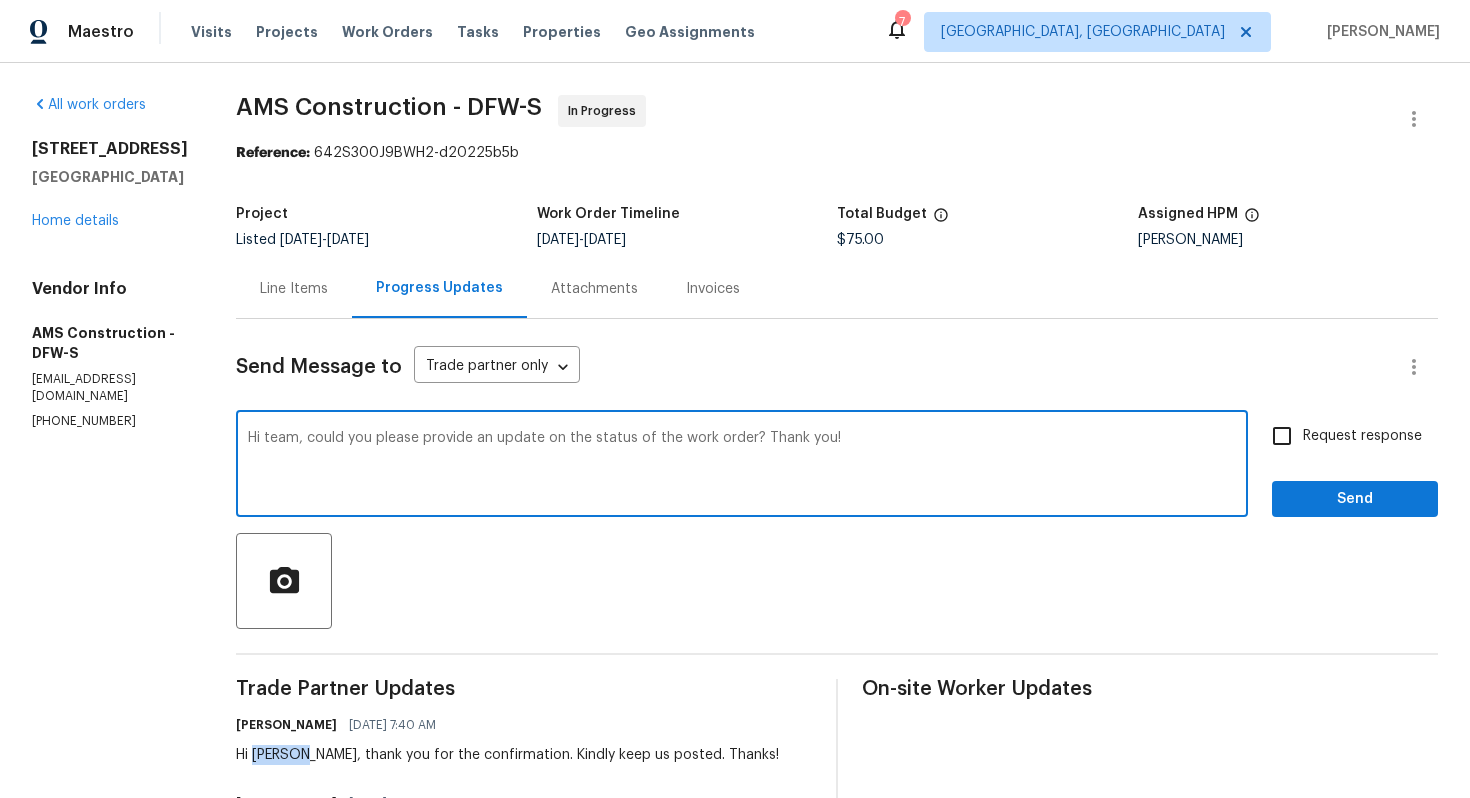 click on "Hi team, could you please provide an update on the status of the work order? Thank you!" at bounding box center (742, 466) 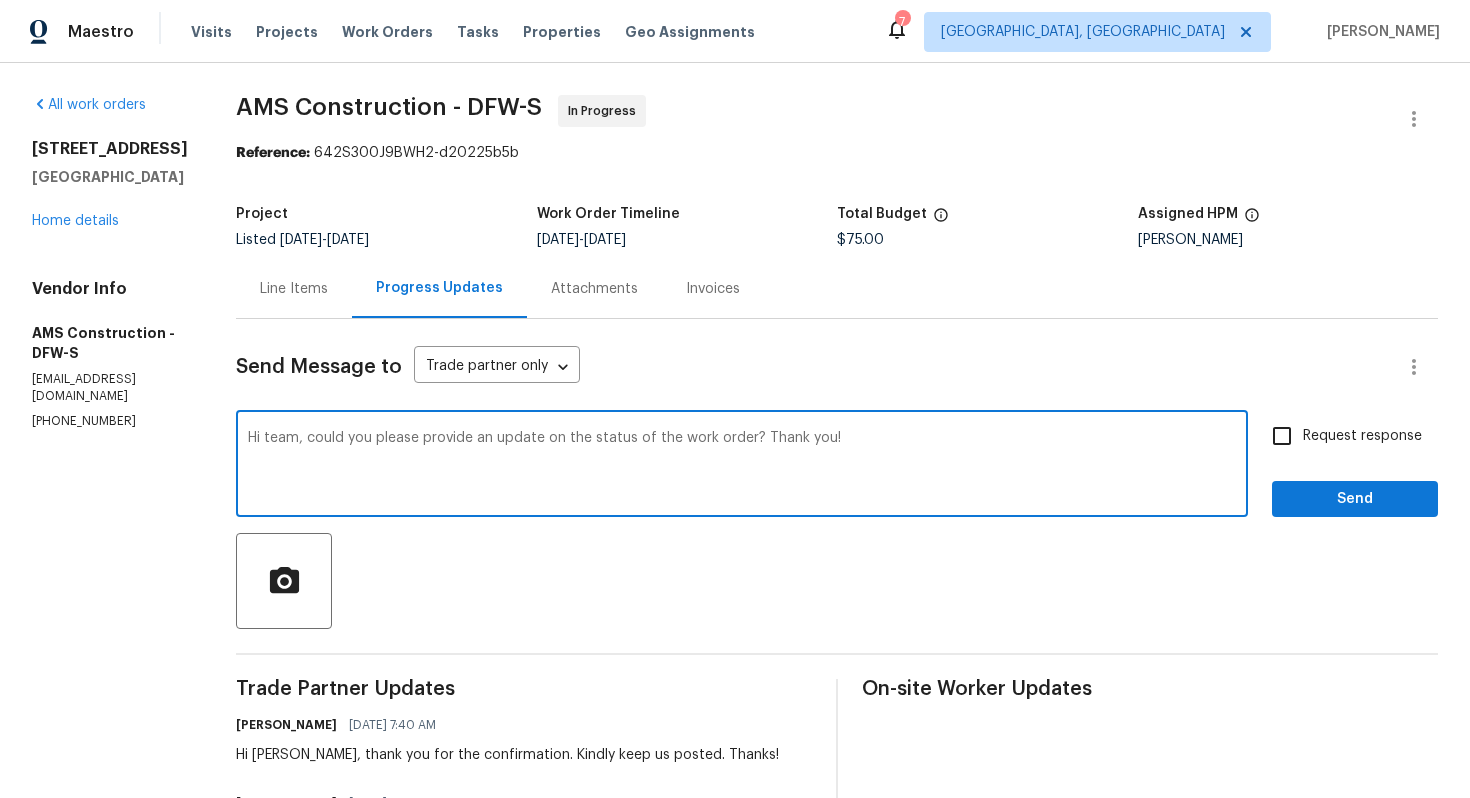 click on "Hi team, could you please provide an update on the status of the work order? Thank you!" at bounding box center [742, 466] 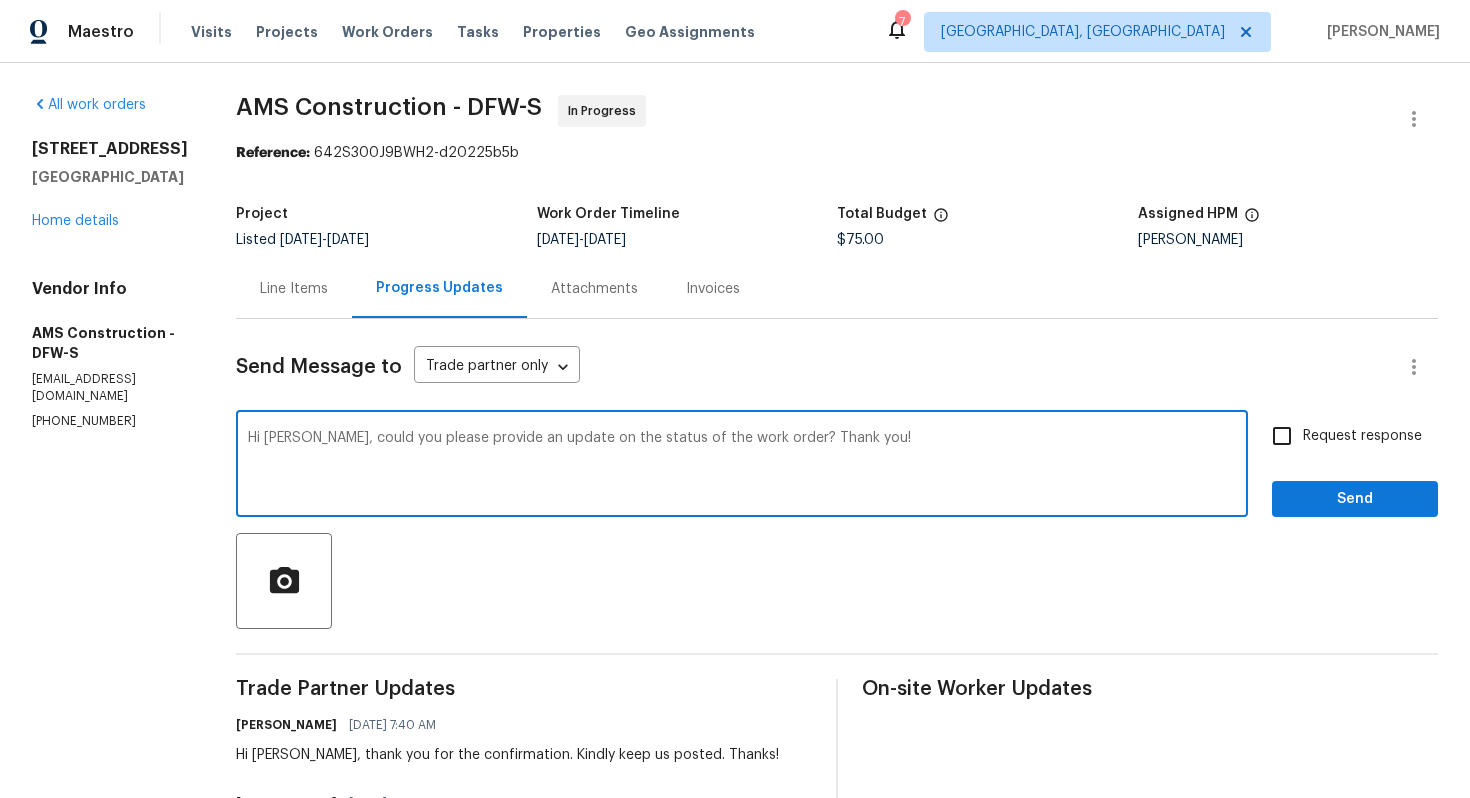 click on "Hi Michael, could you please provide an update on the status of the work order? Thank you!" at bounding box center (742, 466) 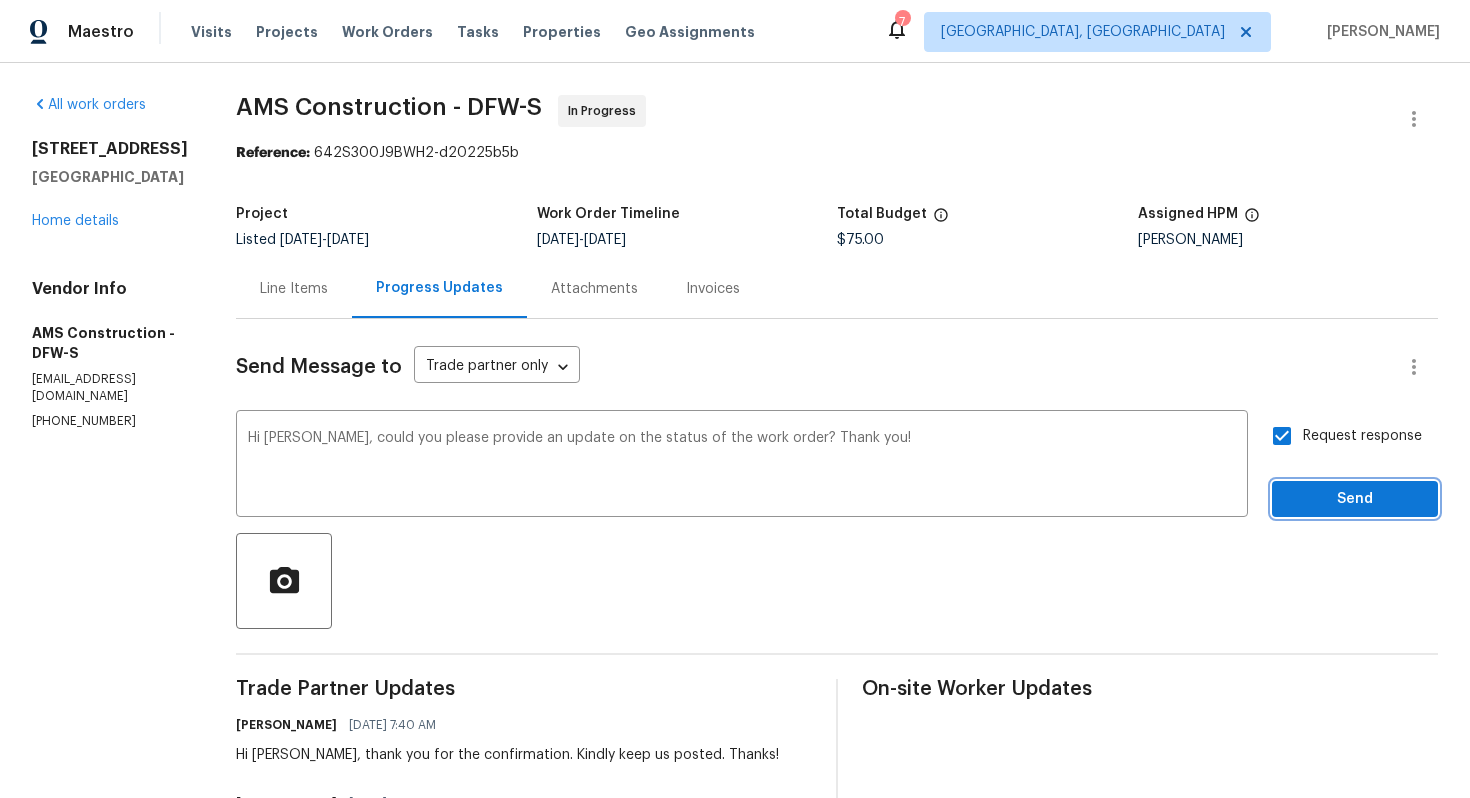 click on "Send" at bounding box center [1355, 499] 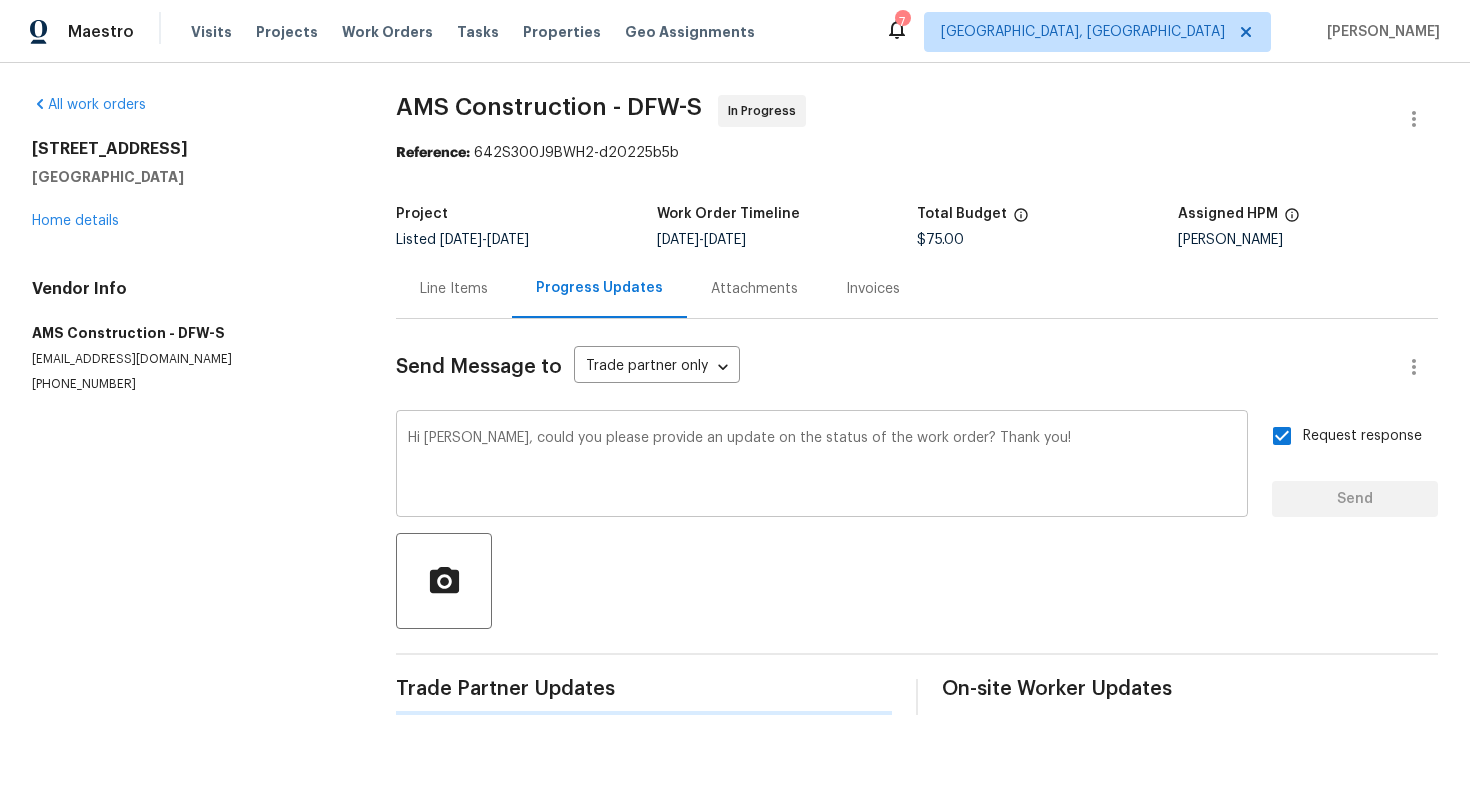 type 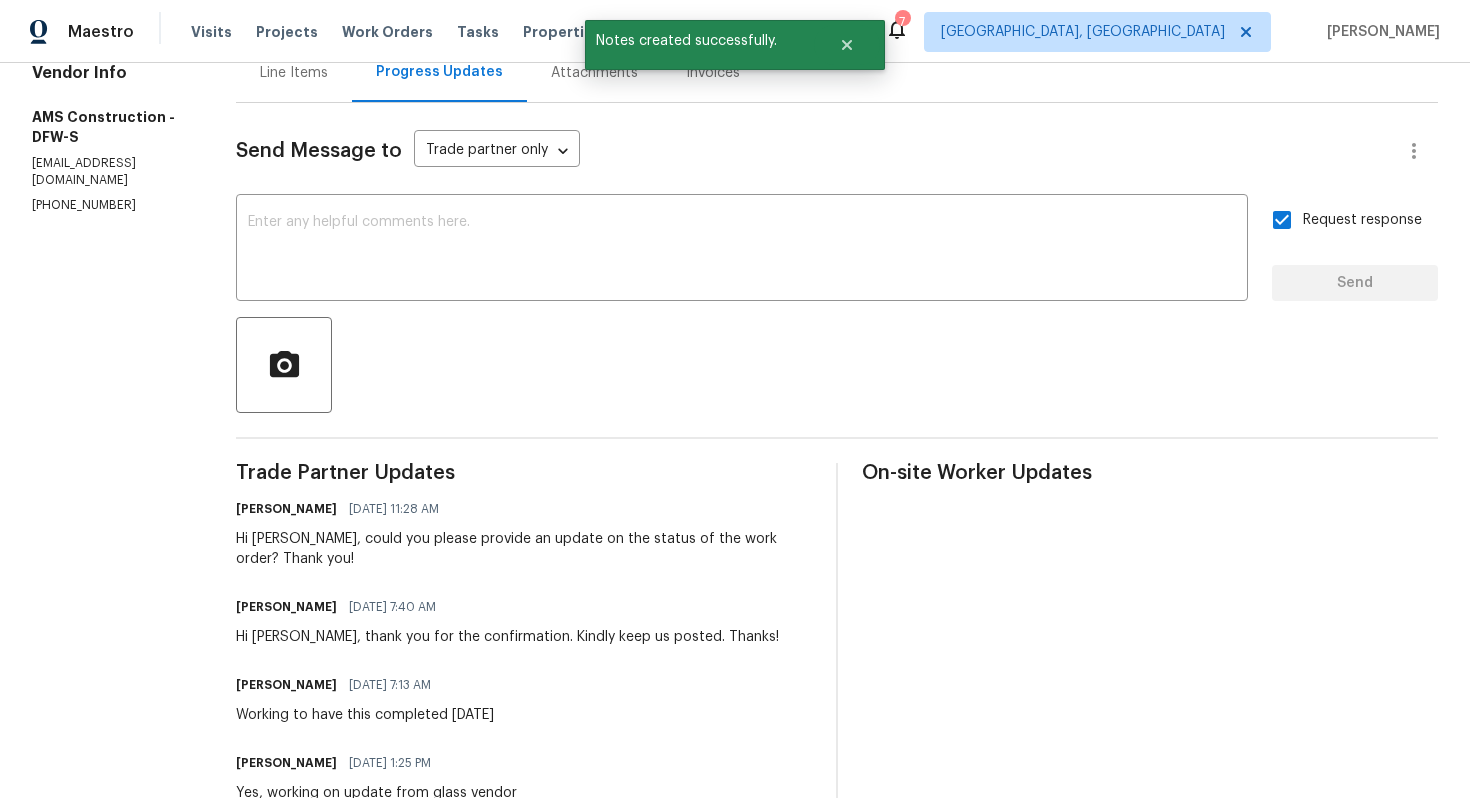 scroll, scrollTop: 0, scrollLeft: 0, axis: both 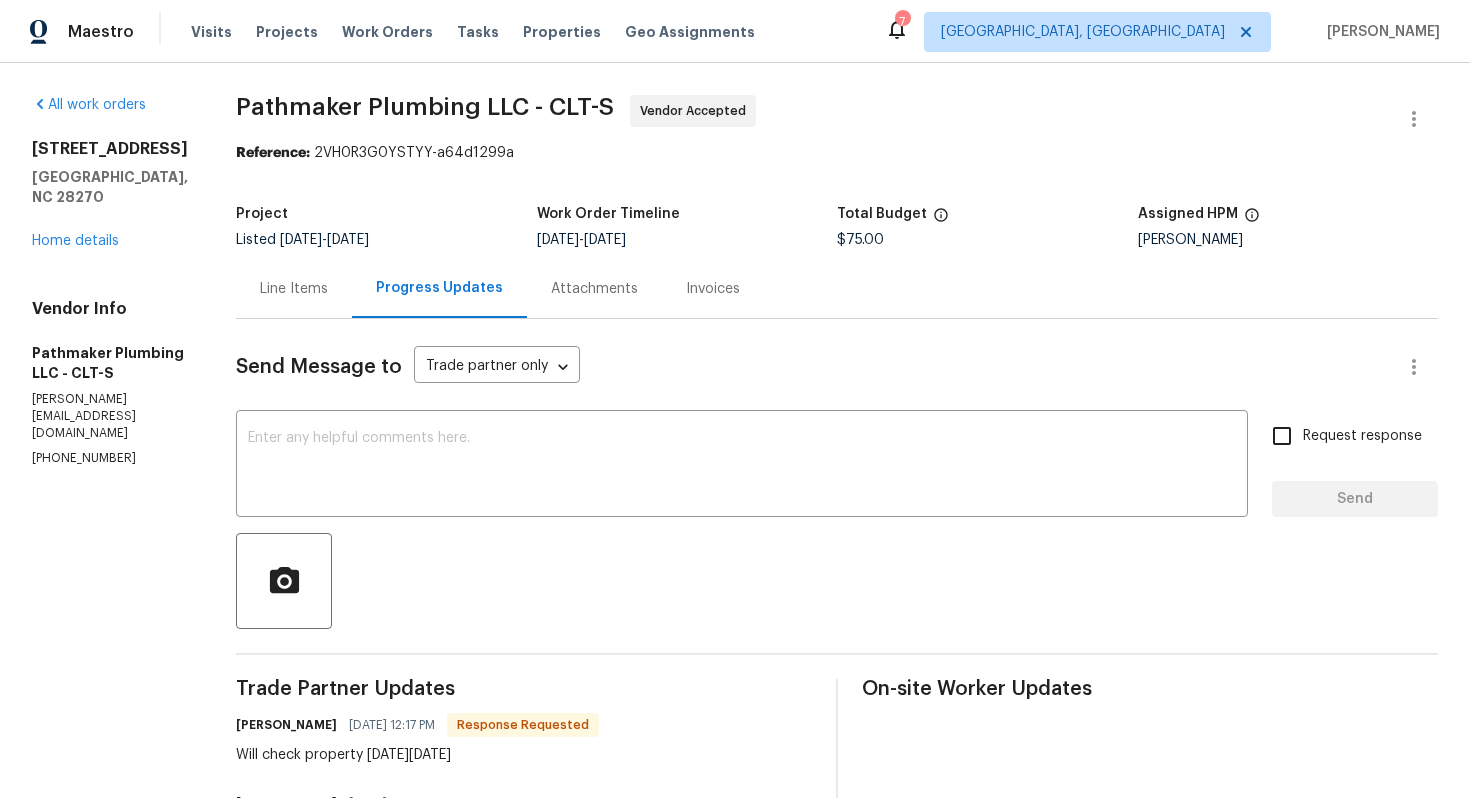 click on "[PERSON_NAME]" at bounding box center [286, 725] 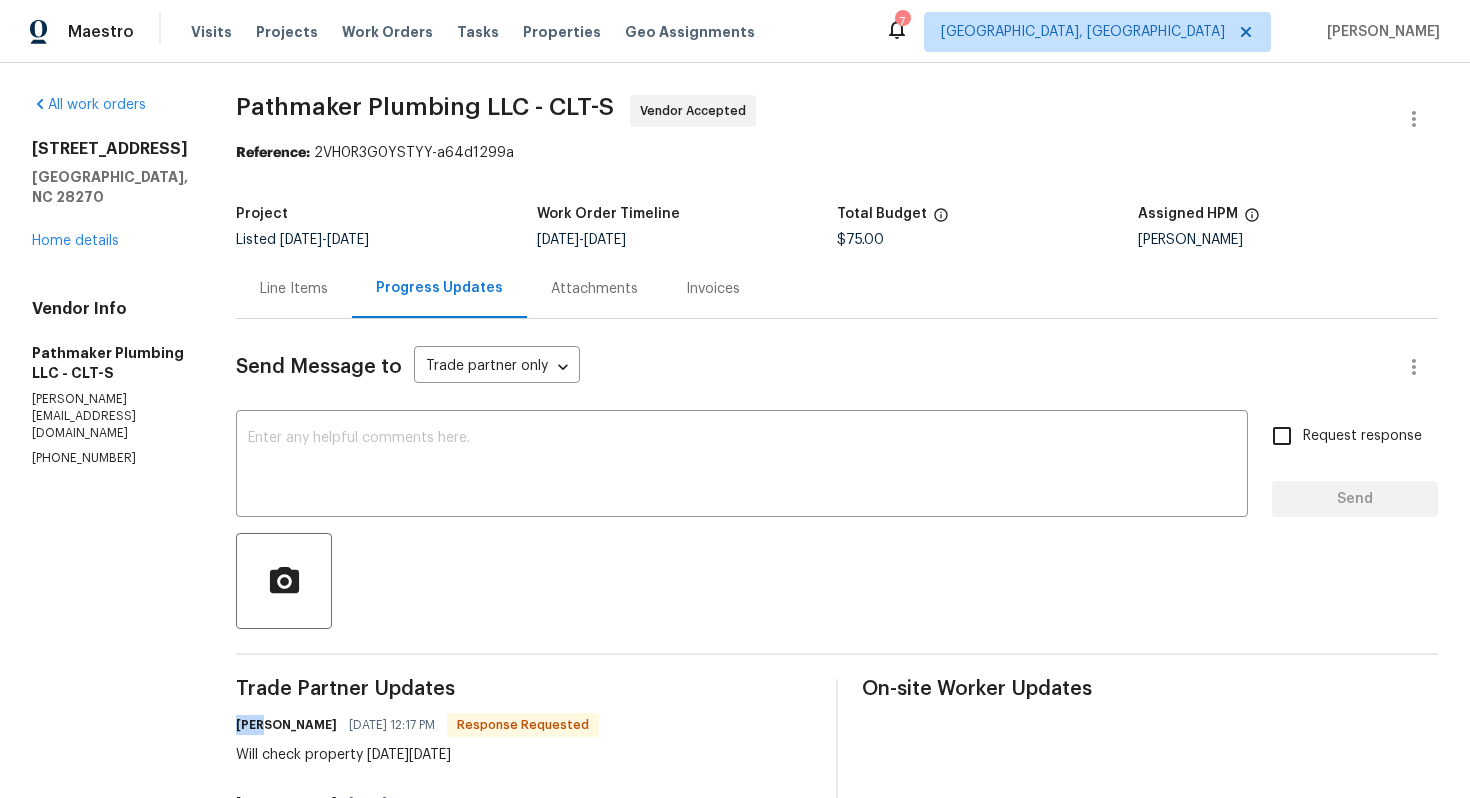 copy on "[PERSON_NAME]" 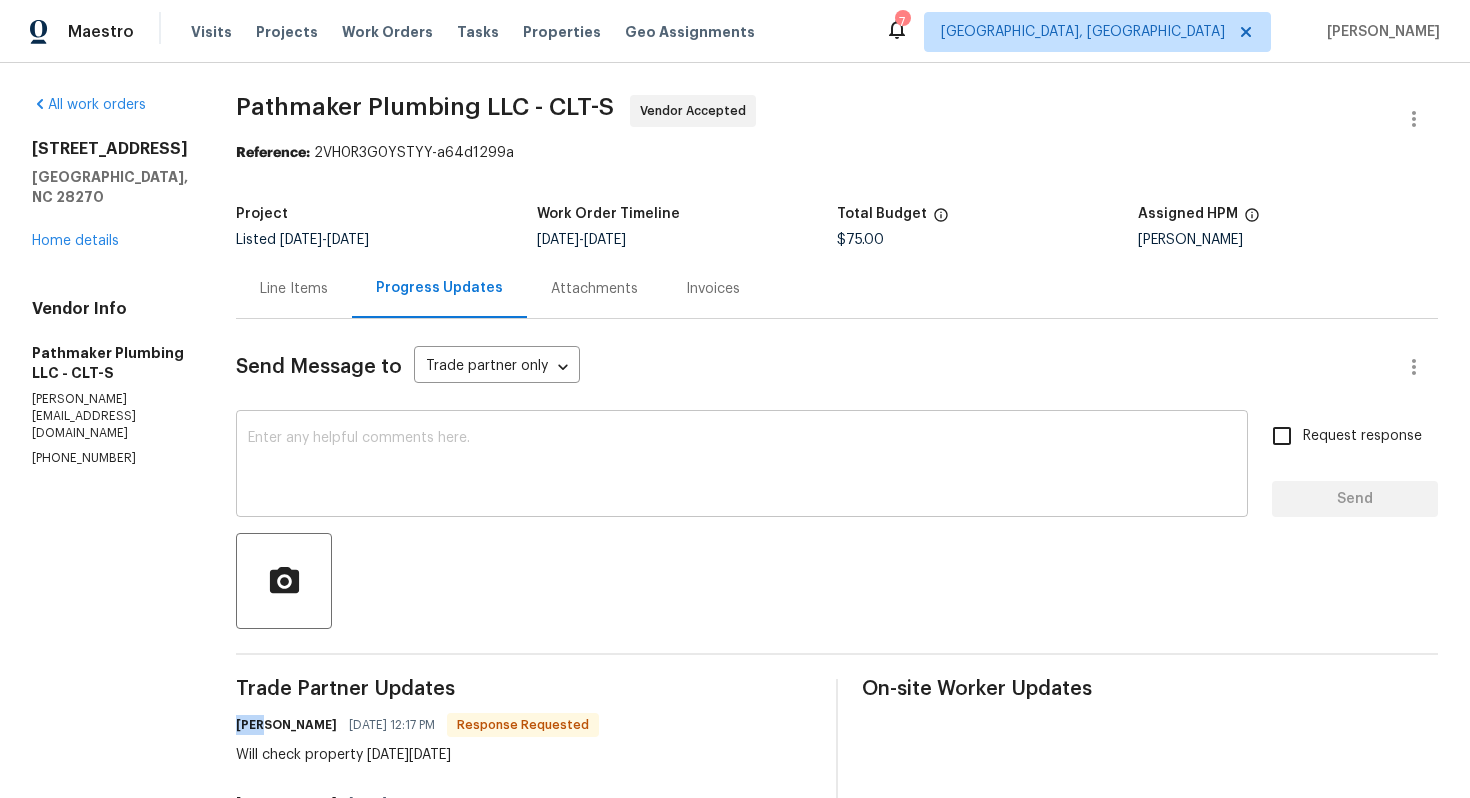 click at bounding box center [742, 466] 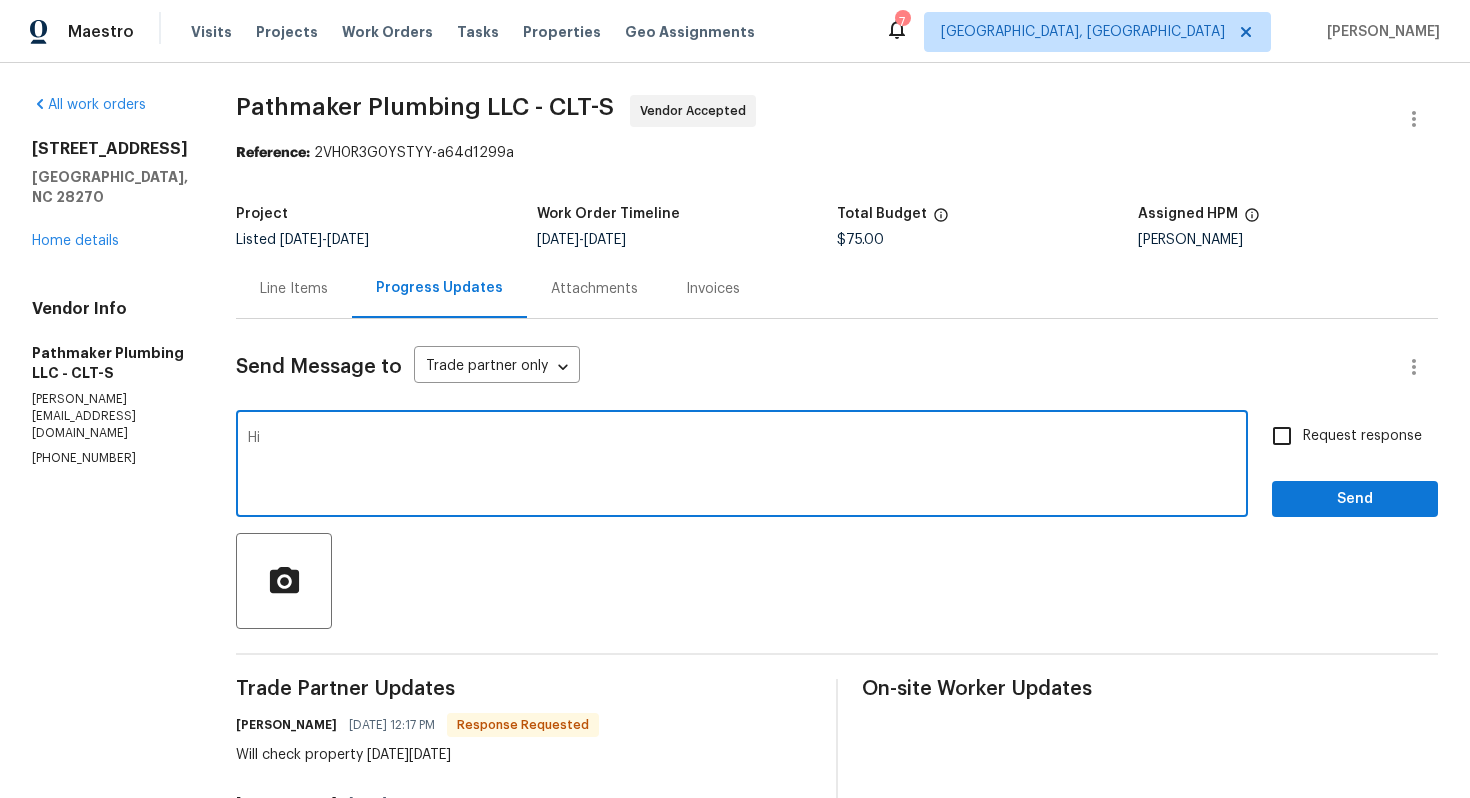 paste on "[PERSON_NAME]" 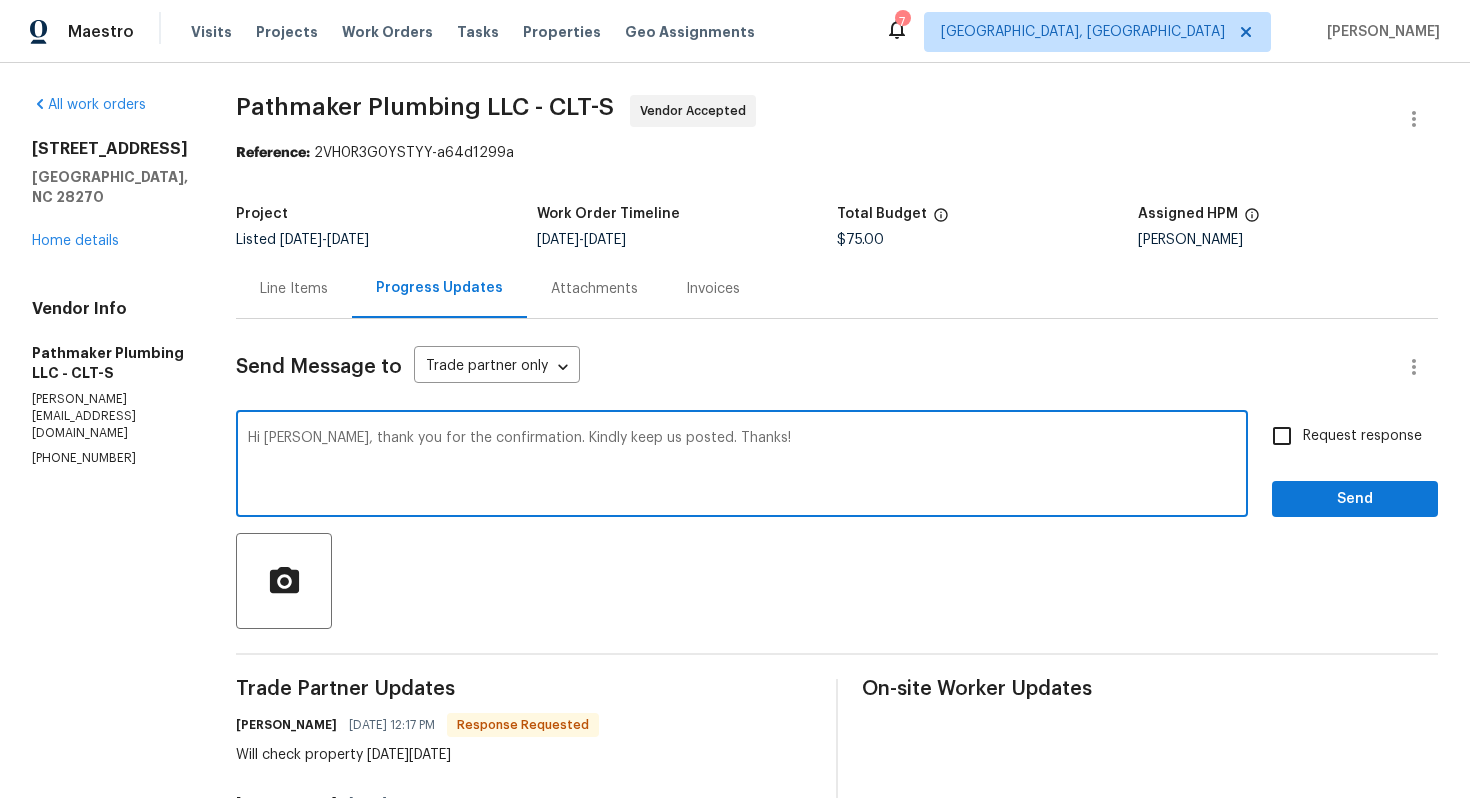 type on "Hi [PERSON_NAME], thank you for the confirmation. Kindly keep us posted. Thanks!" 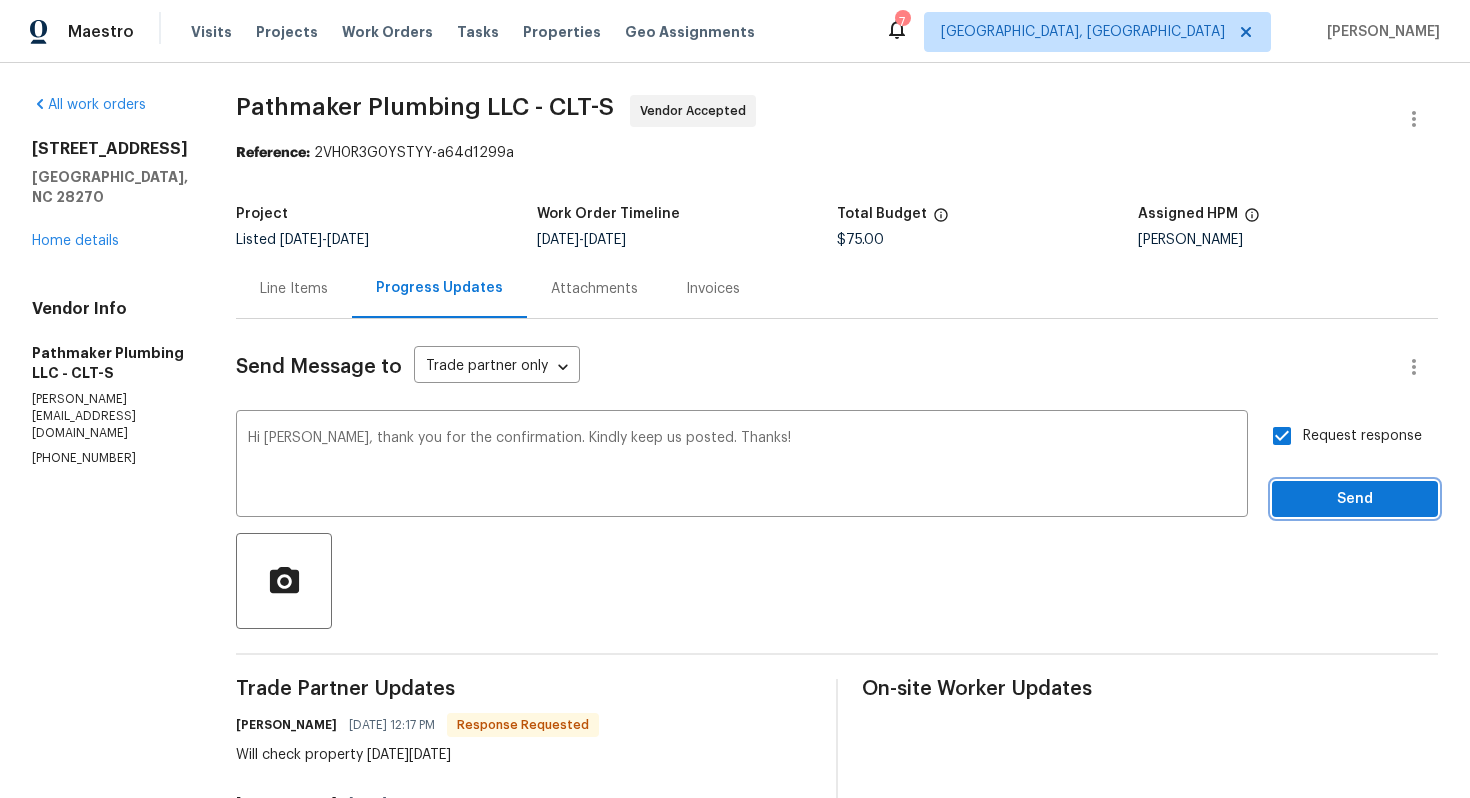click on "Send" at bounding box center (1355, 499) 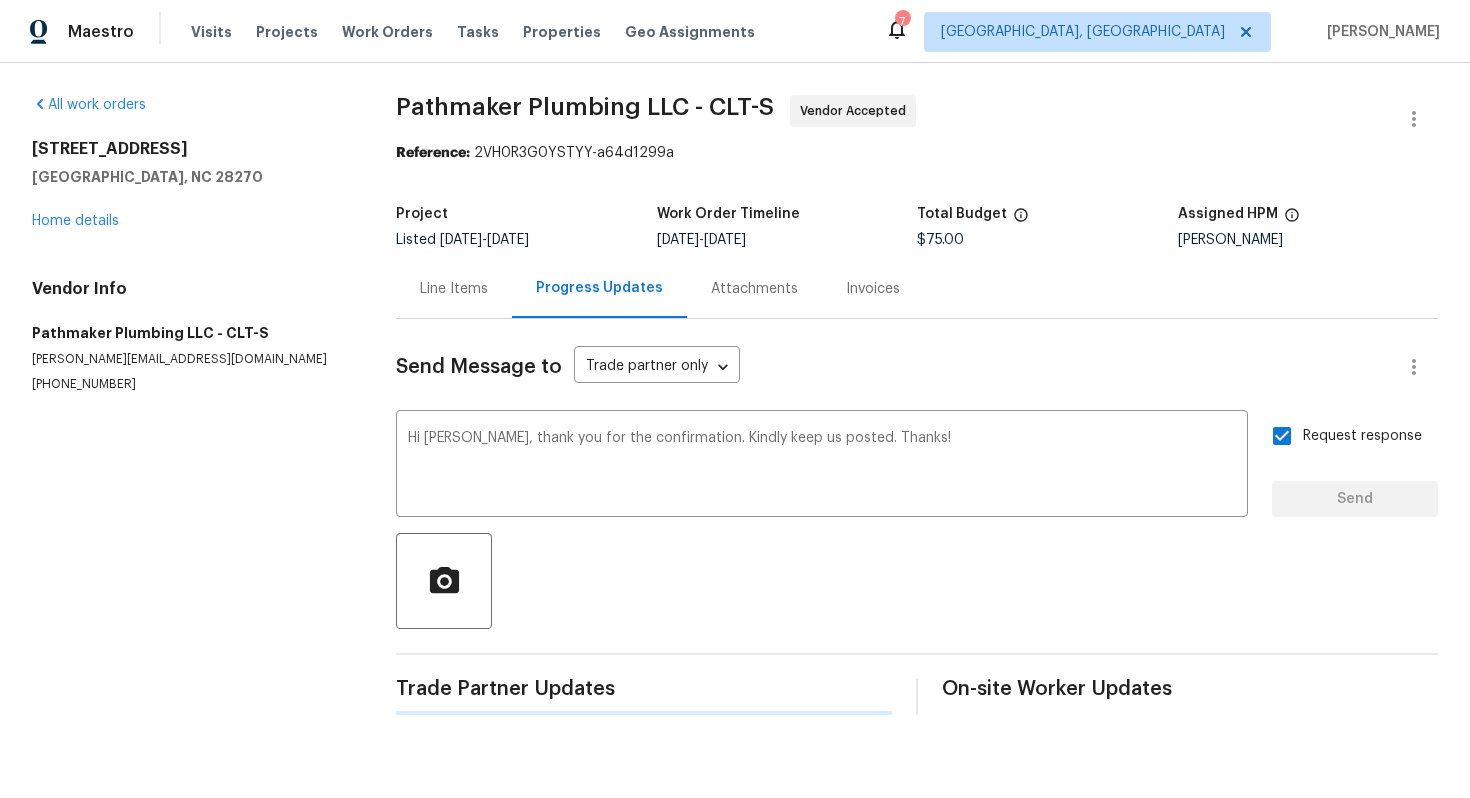 type 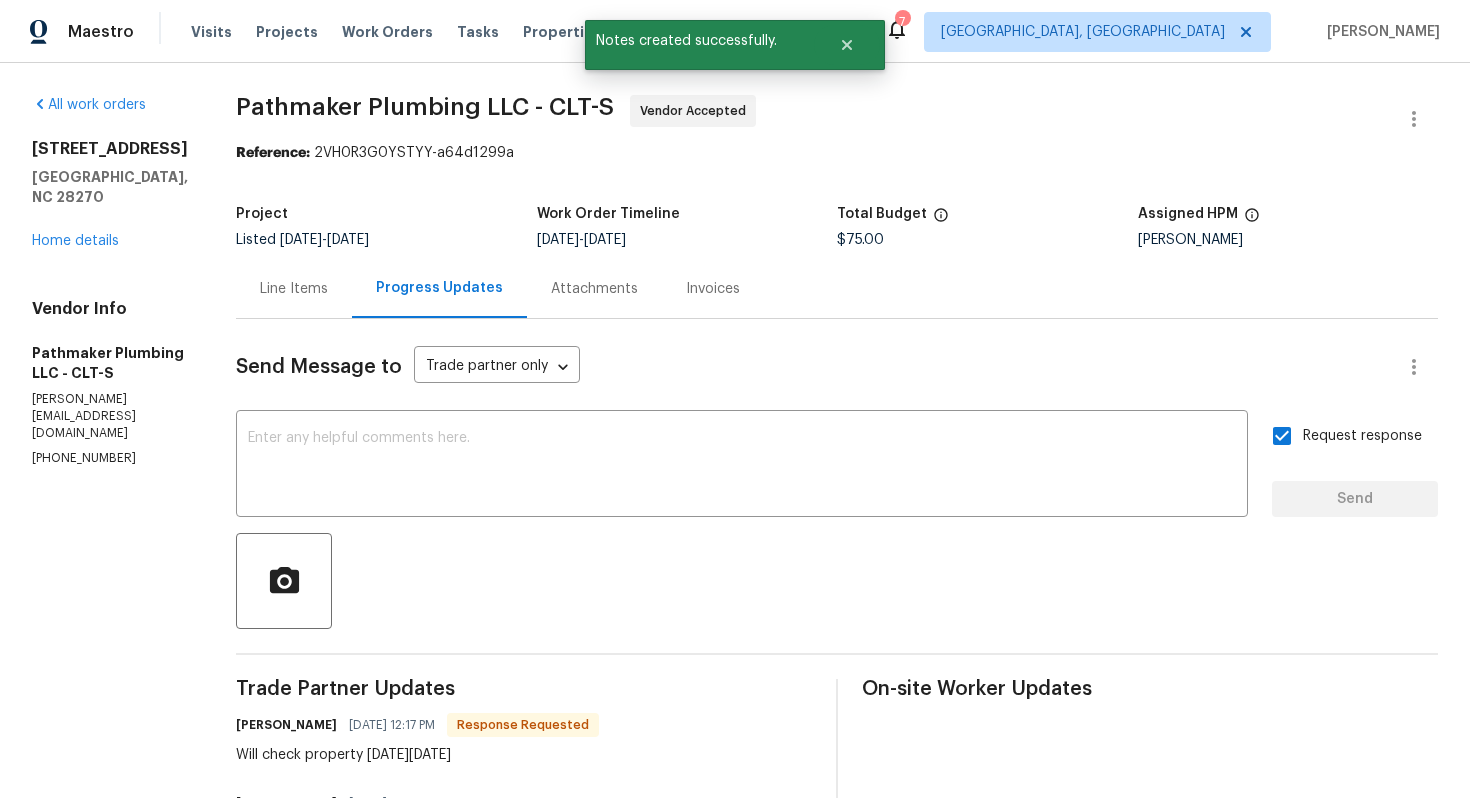 scroll, scrollTop: 181, scrollLeft: 0, axis: vertical 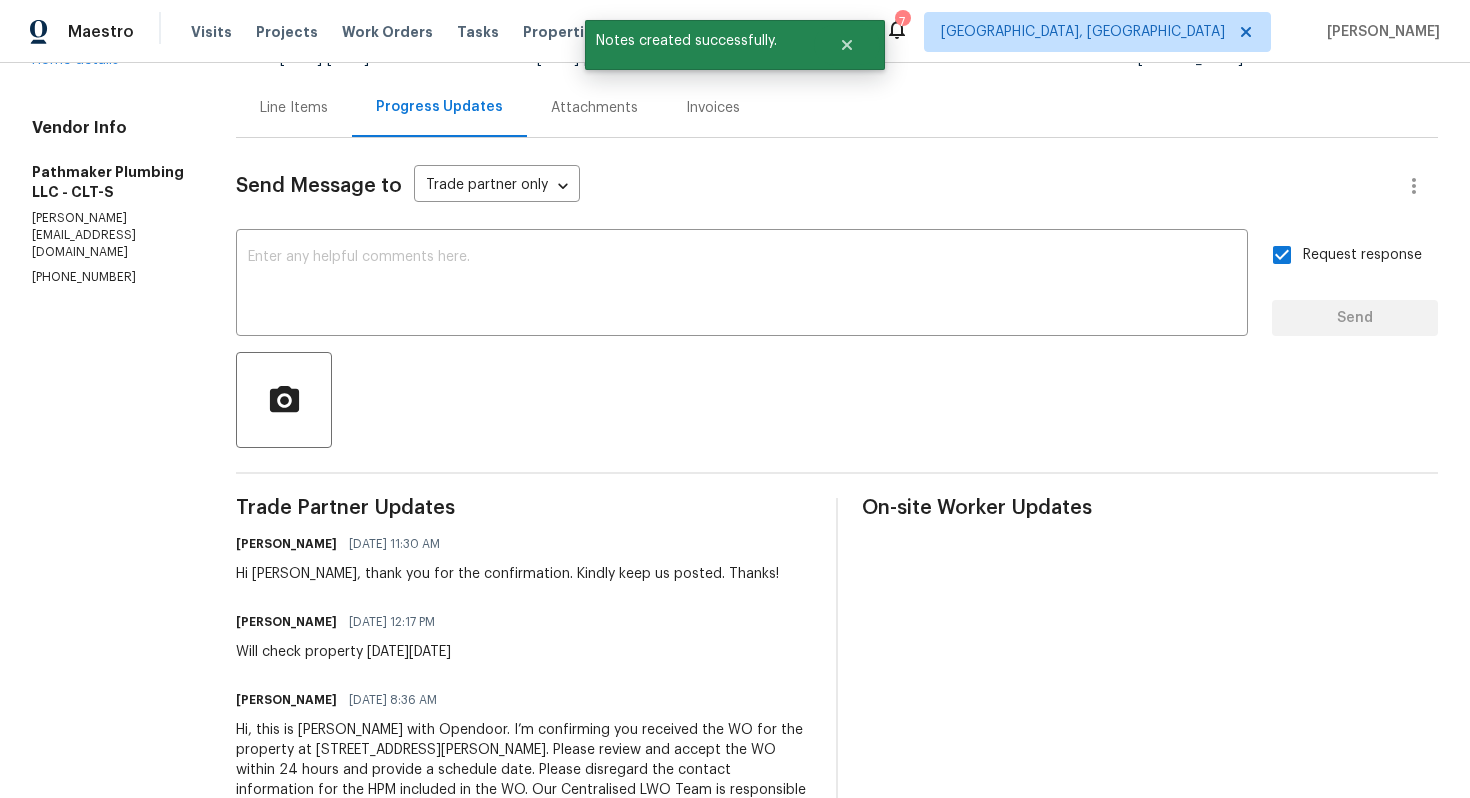 click on "Will check property [DATE][DATE]" at bounding box center [343, 652] 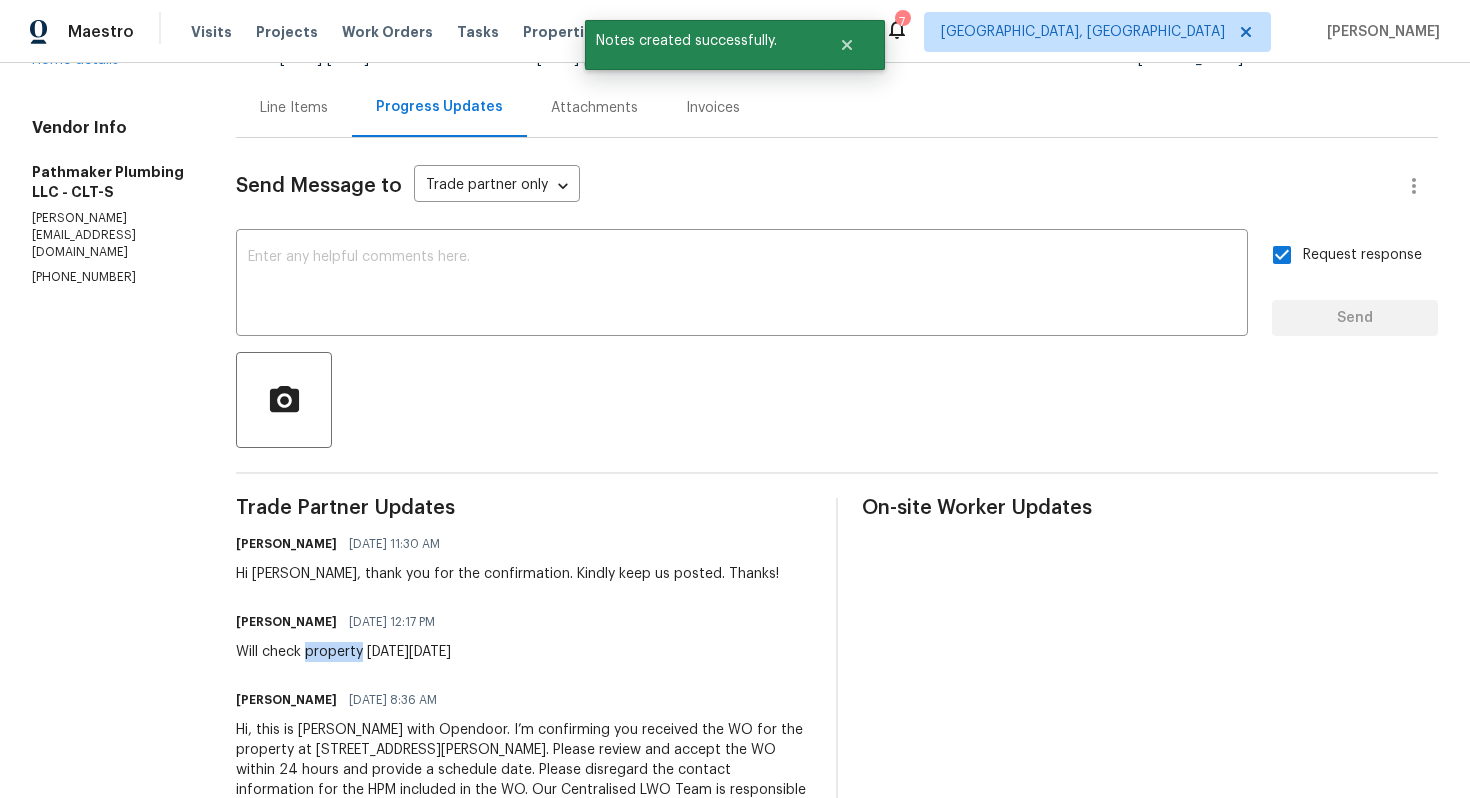 click on "Will check property [DATE][DATE]" at bounding box center [343, 652] 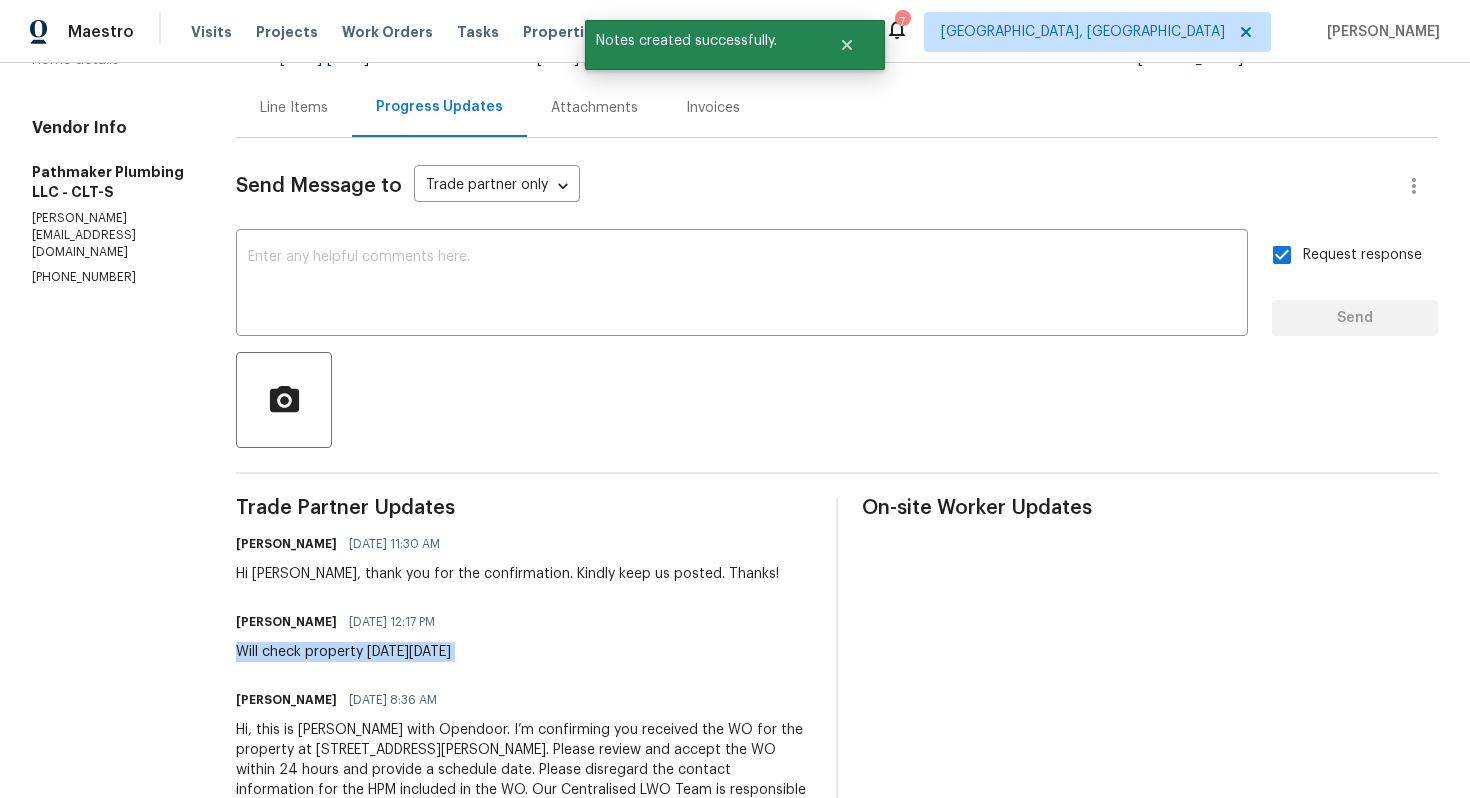 copy on "Will check property [DATE][DATE]" 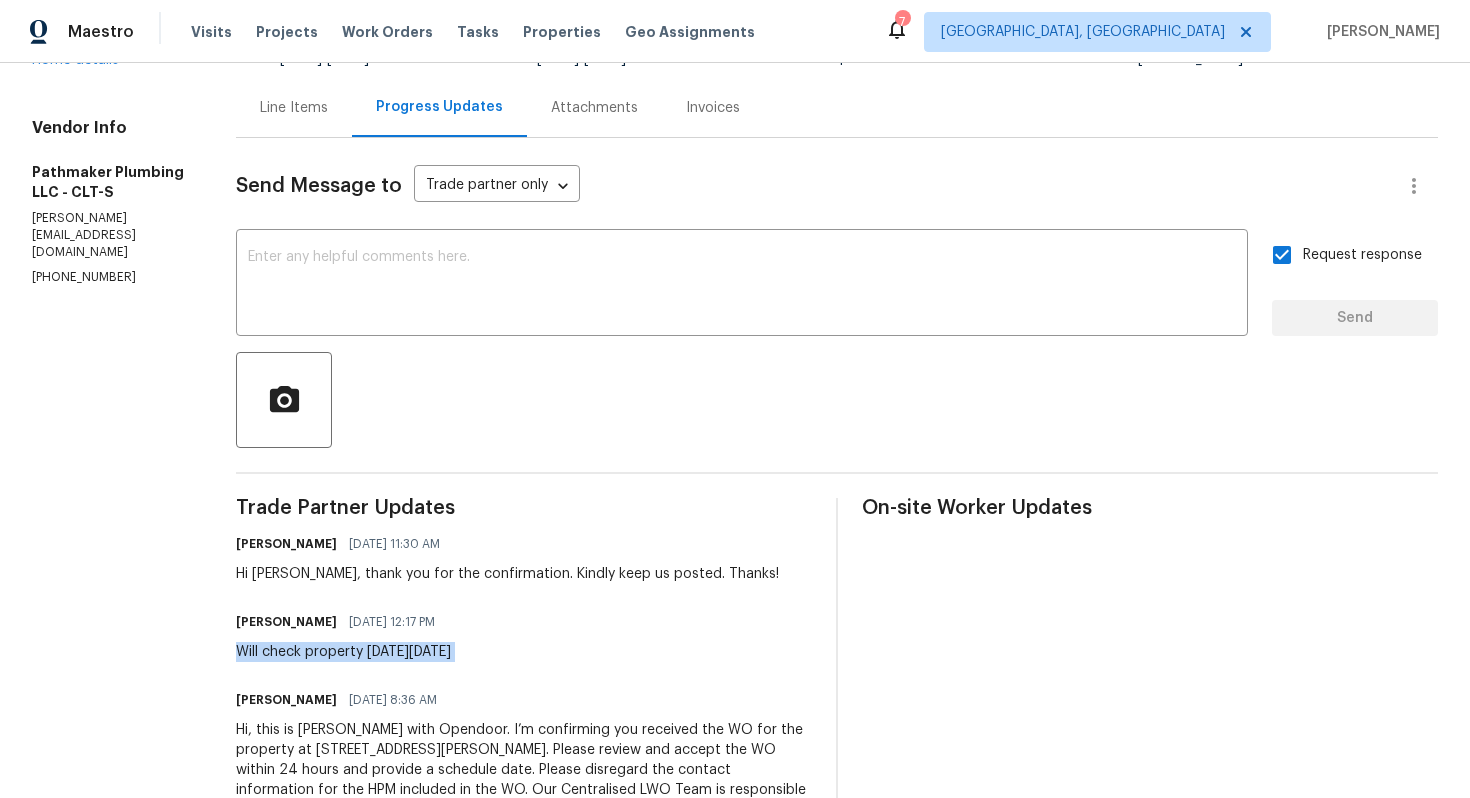 click on "Line Items Progress Updates Attachments Invoices" at bounding box center (837, 108) 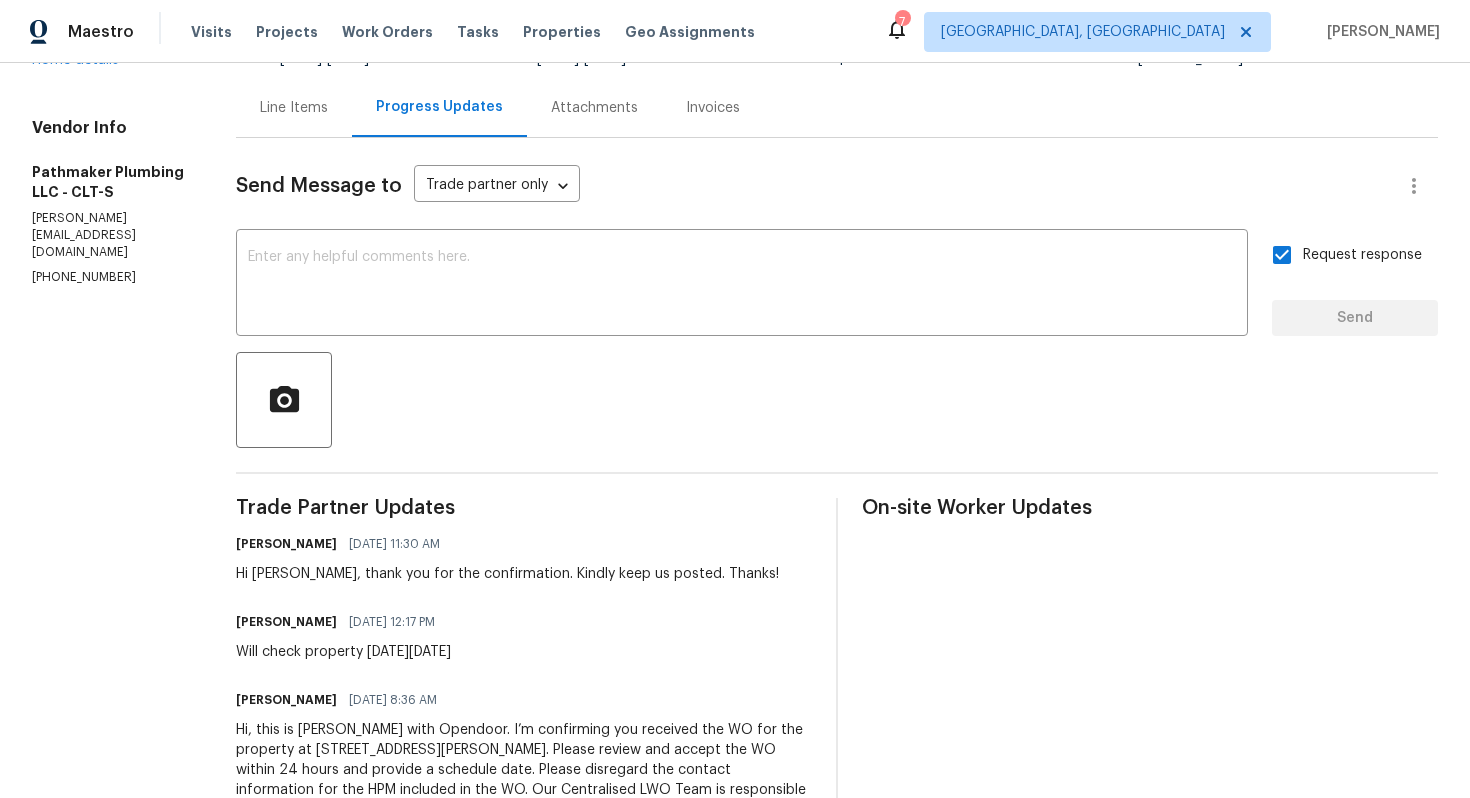 scroll, scrollTop: 0, scrollLeft: 0, axis: both 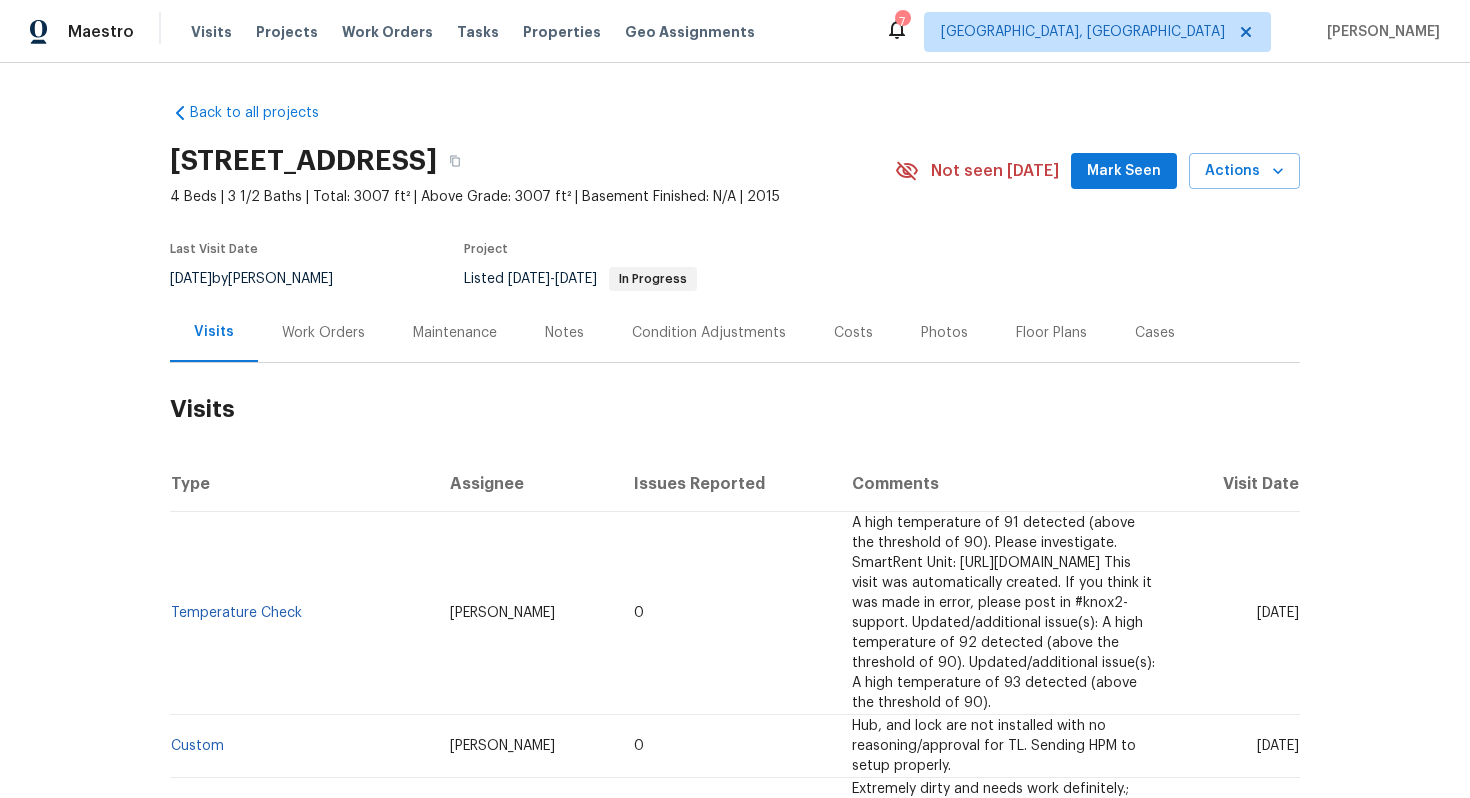 click on "Work Orders" at bounding box center (323, 332) 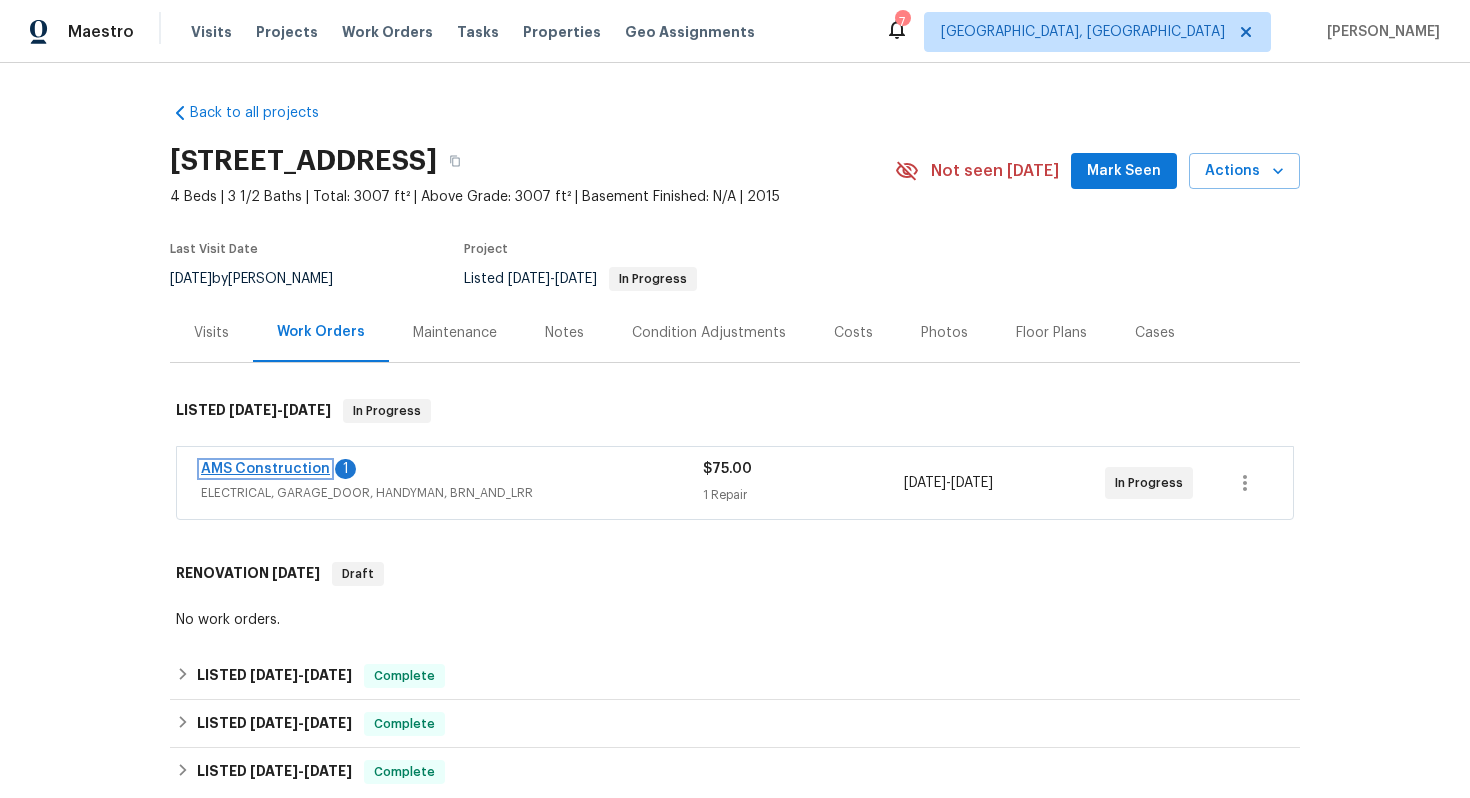 click on "AMS Construction" at bounding box center [265, 469] 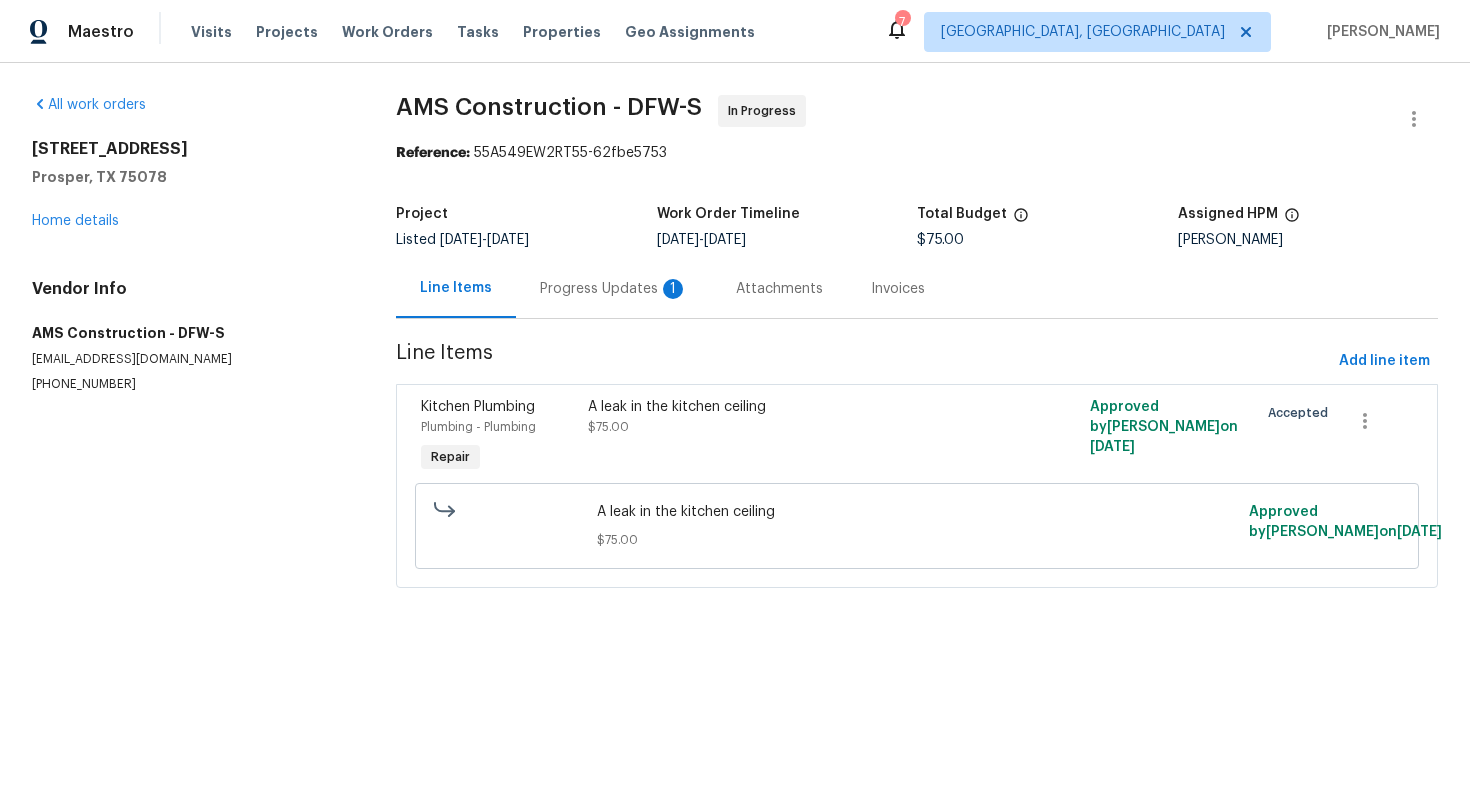 click on "Progress Updates 1" at bounding box center [614, 289] 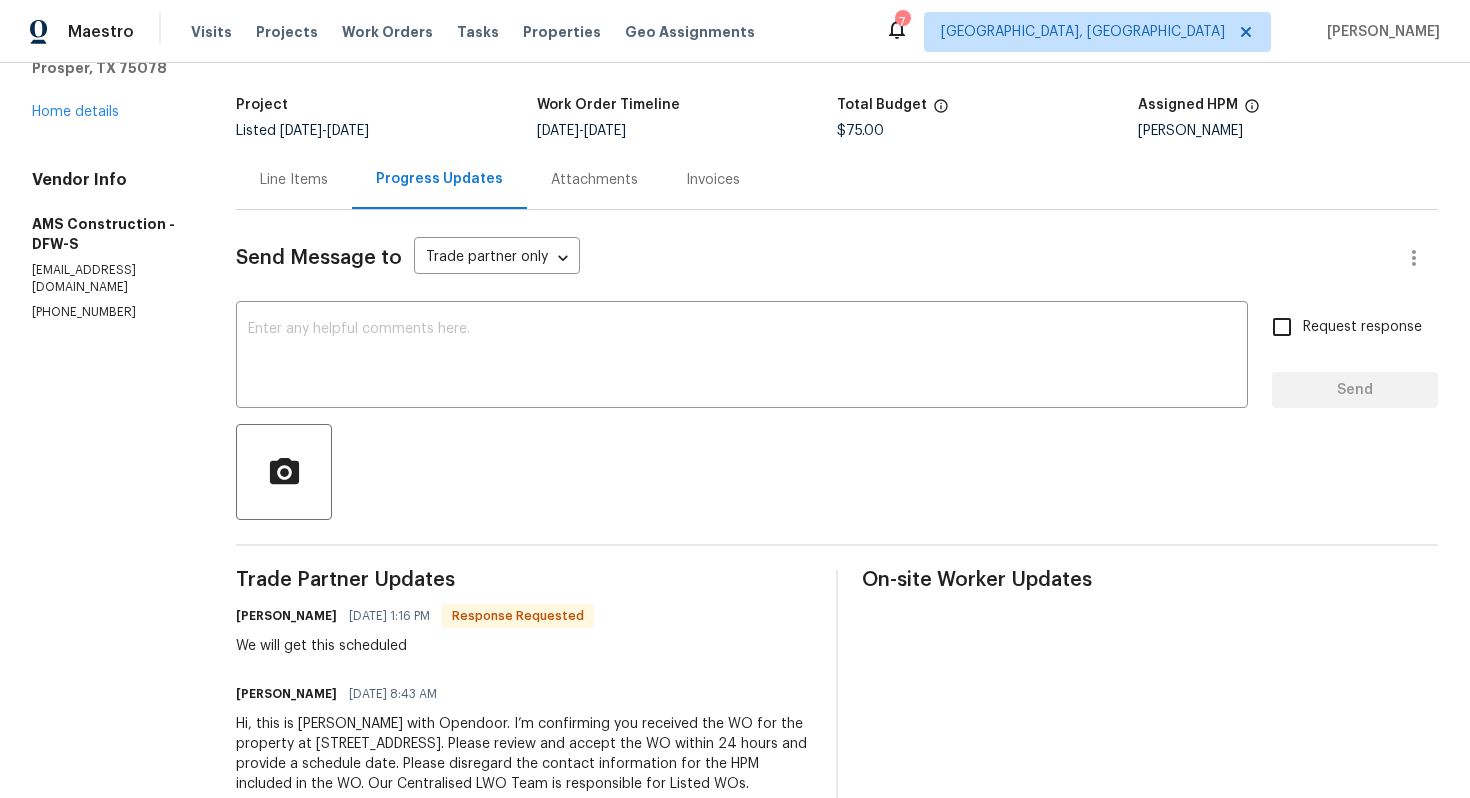 scroll, scrollTop: 54, scrollLeft: 0, axis: vertical 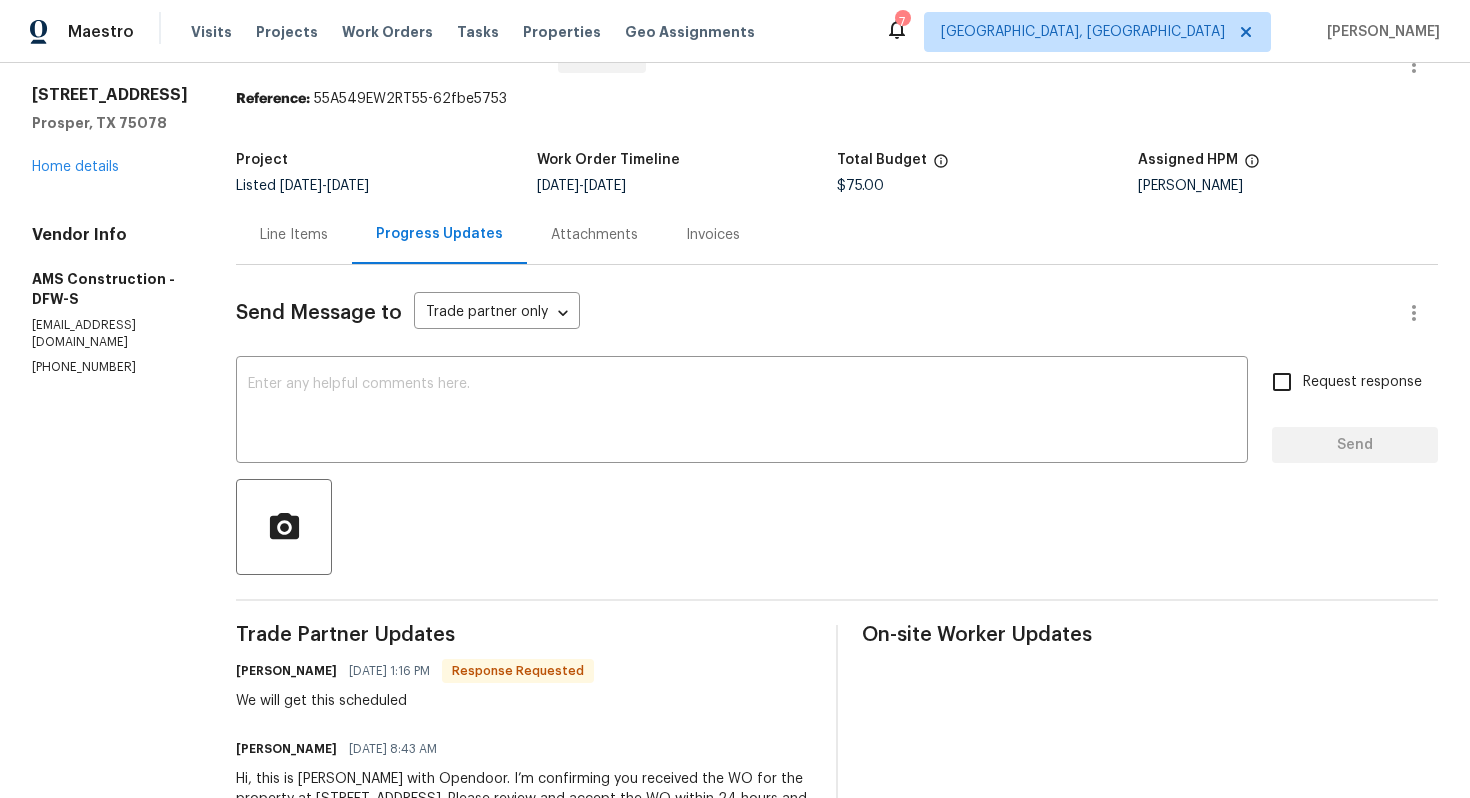 click on "[PERSON_NAME]" at bounding box center [286, 671] 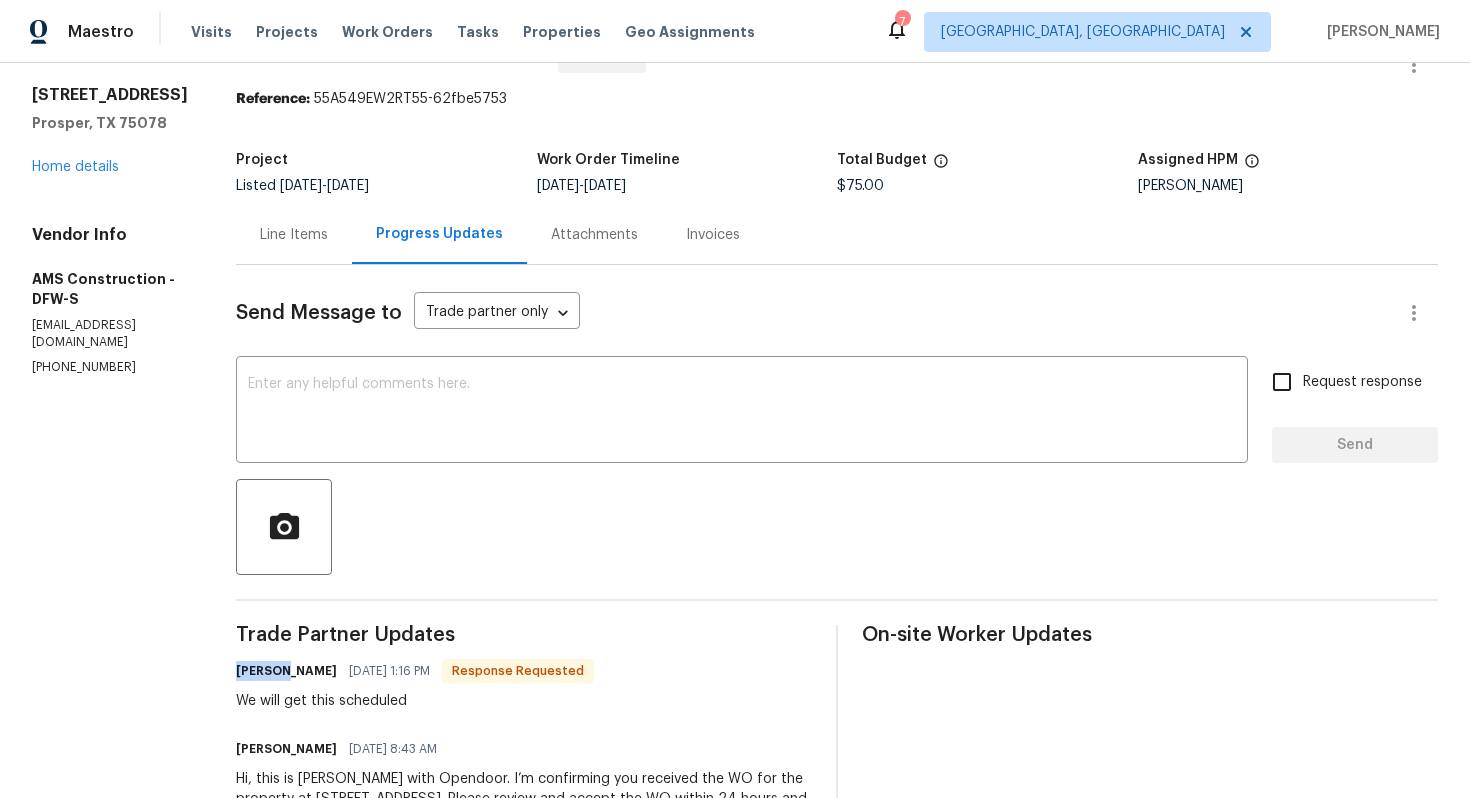 copy on "[PERSON_NAME]" 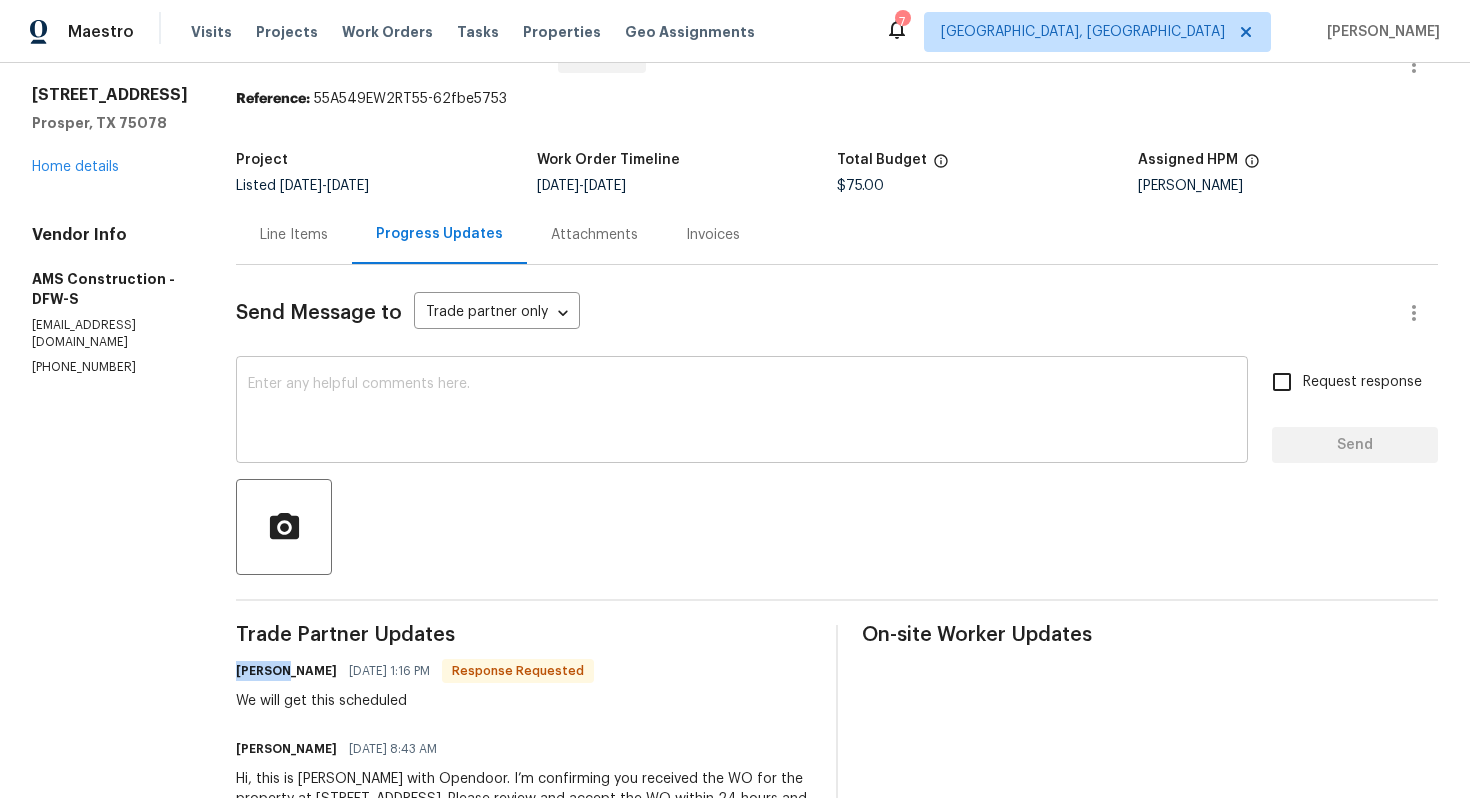 click at bounding box center (742, 412) 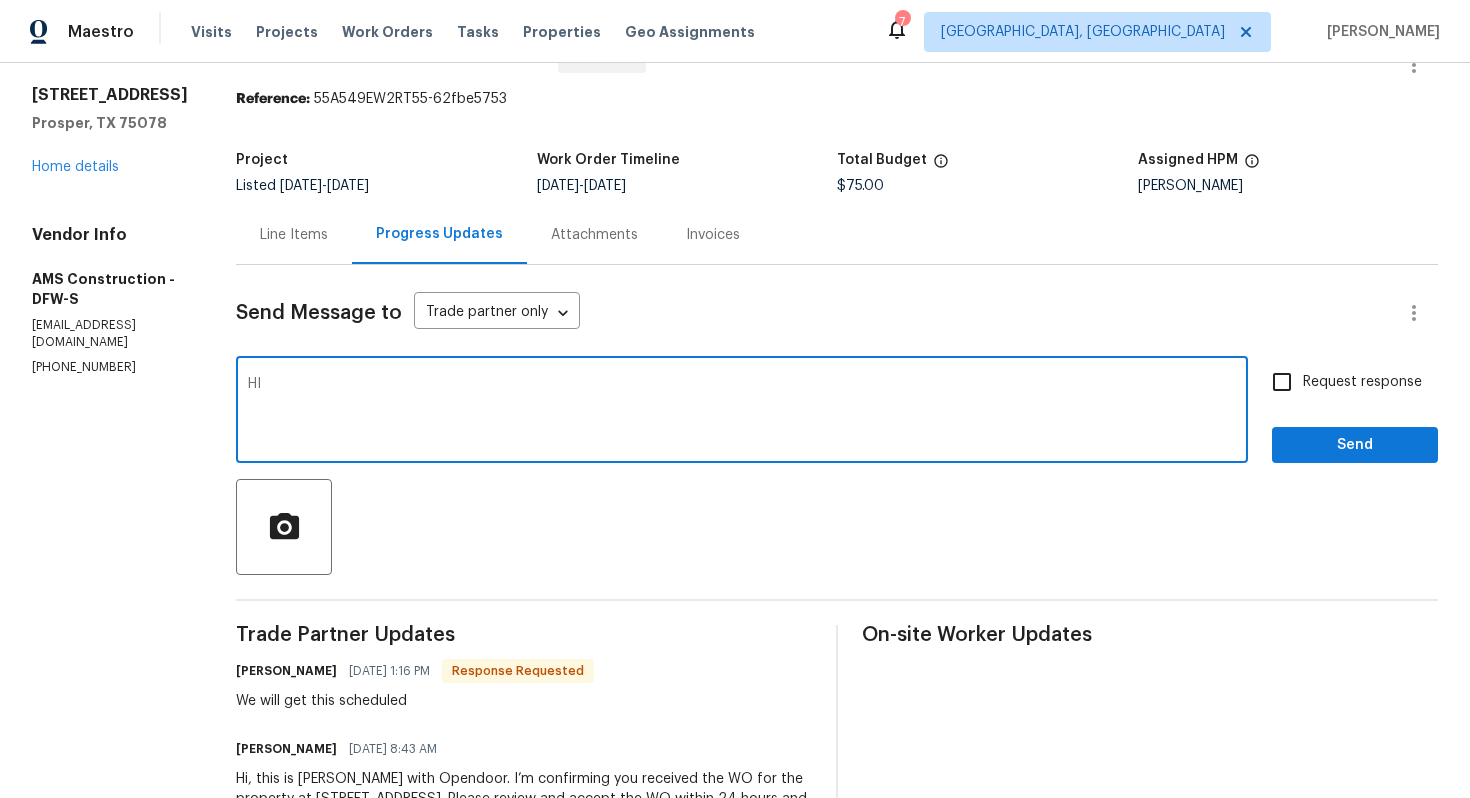 paste on "[PERSON_NAME]" 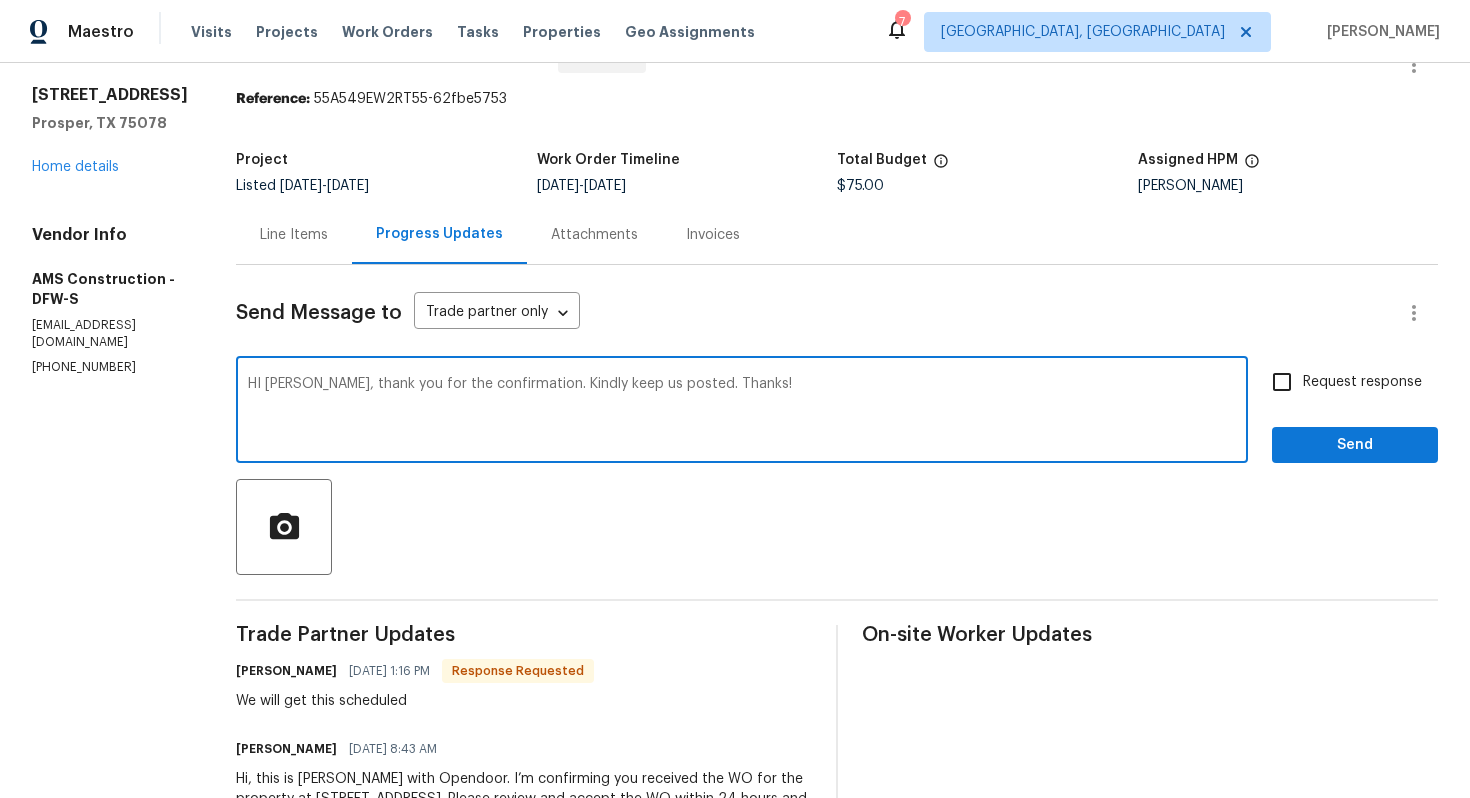type on "HI [PERSON_NAME], thank you for the confirmation. Kindly keep us posted. Thanks!" 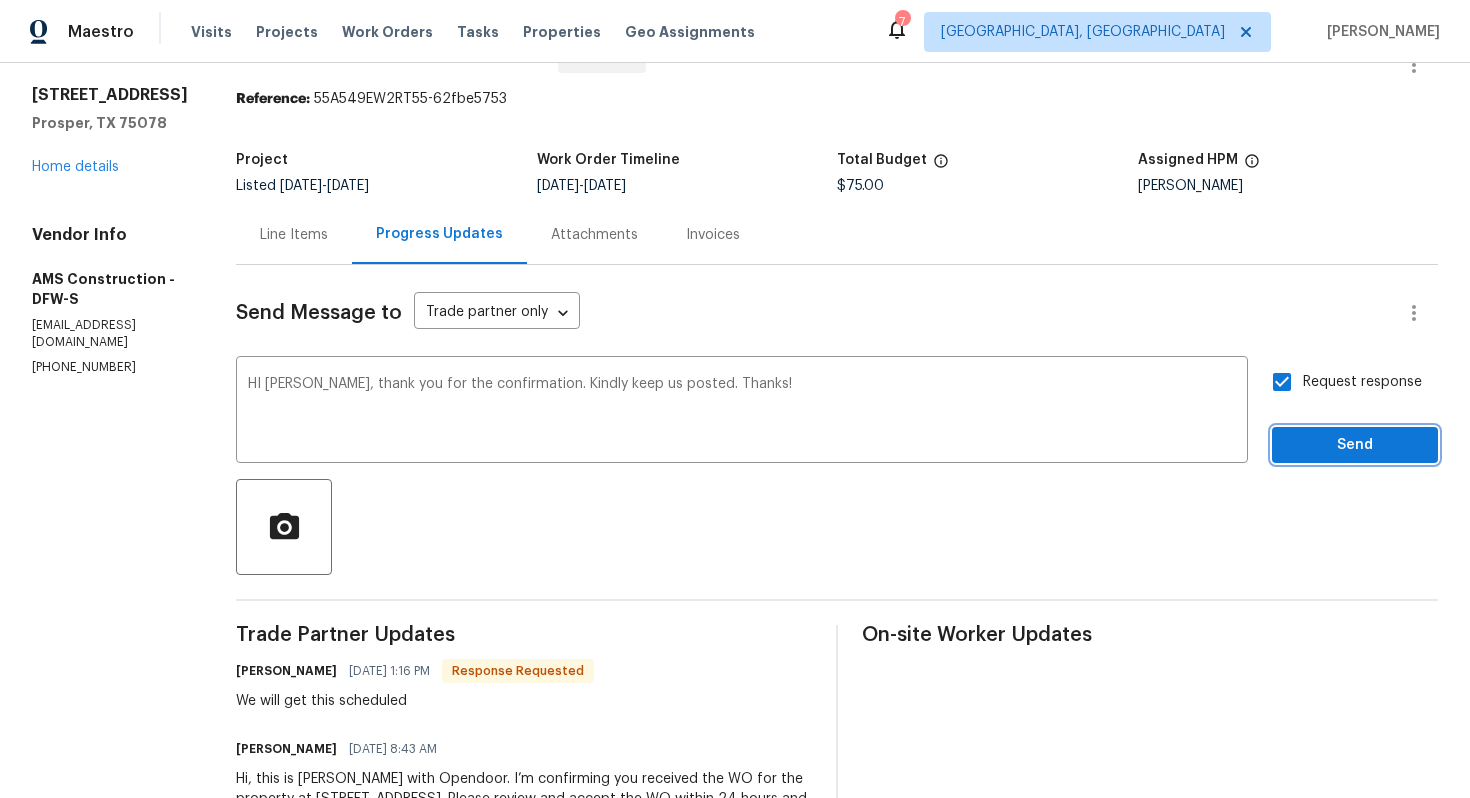 click on "Send" at bounding box center (1355, 445) 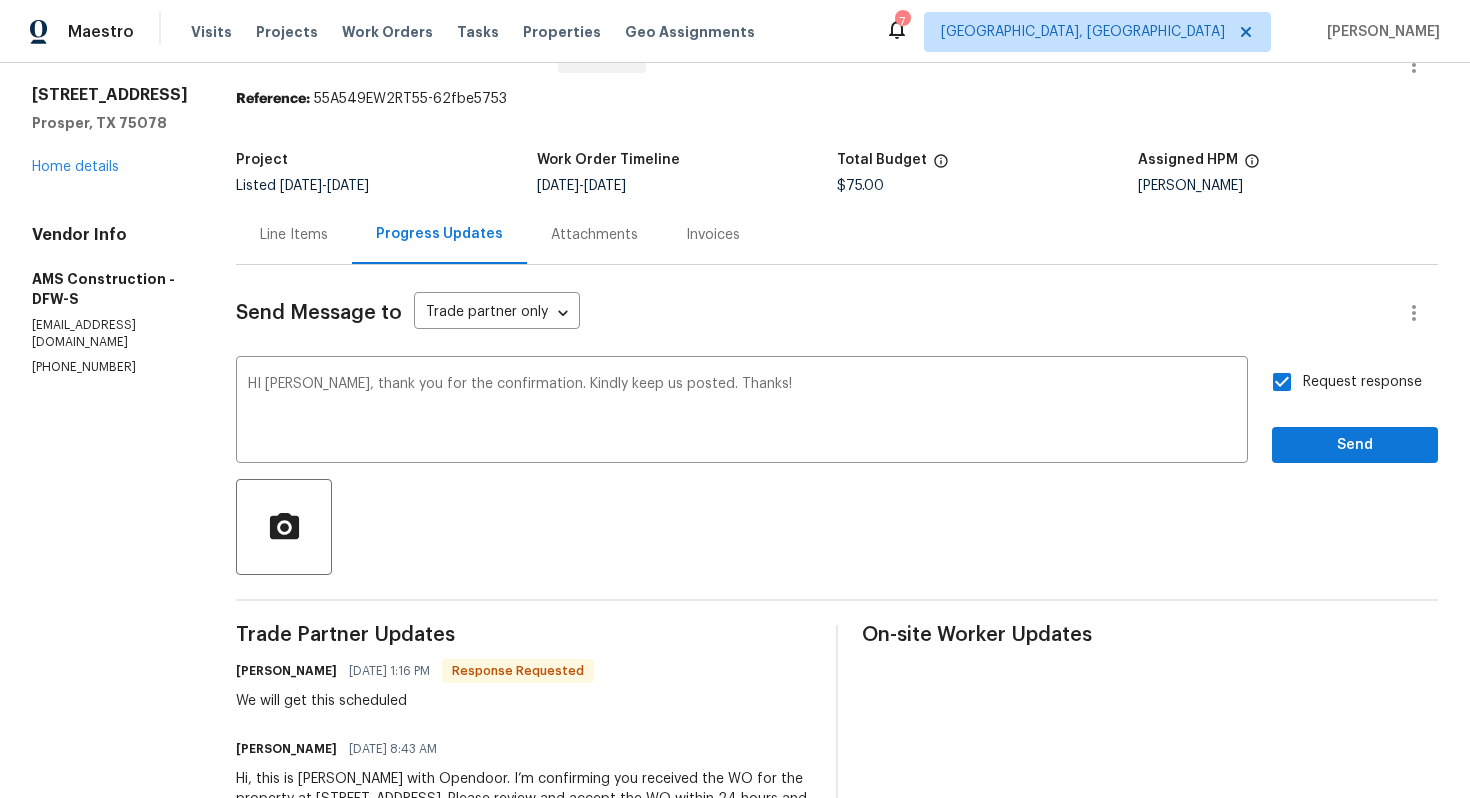 scroll, scrollTop: 0, scrollLeft: 0, axis: both 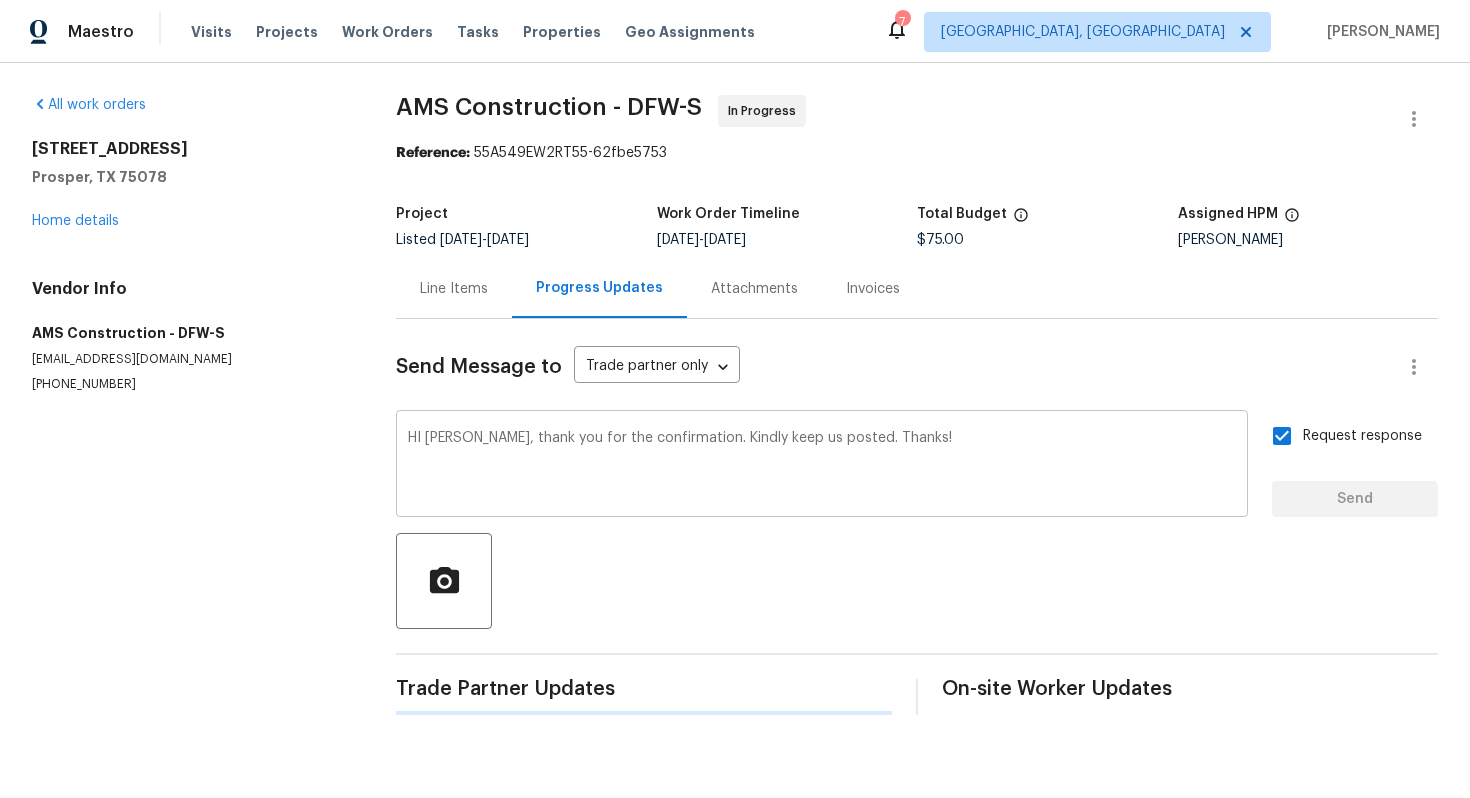 type 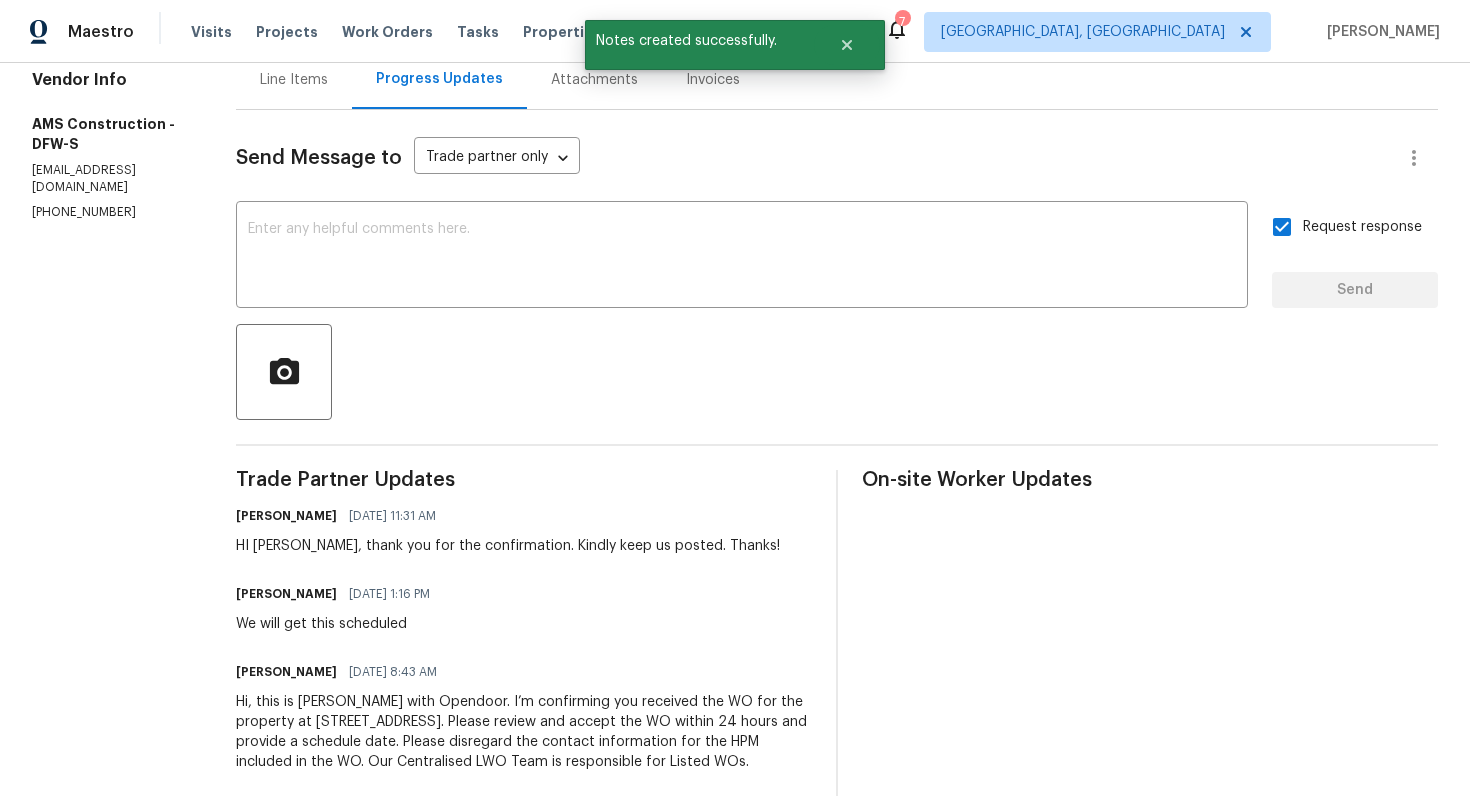 scroll, scrollTop: 211, scrollLeft: 0, axis: vertical 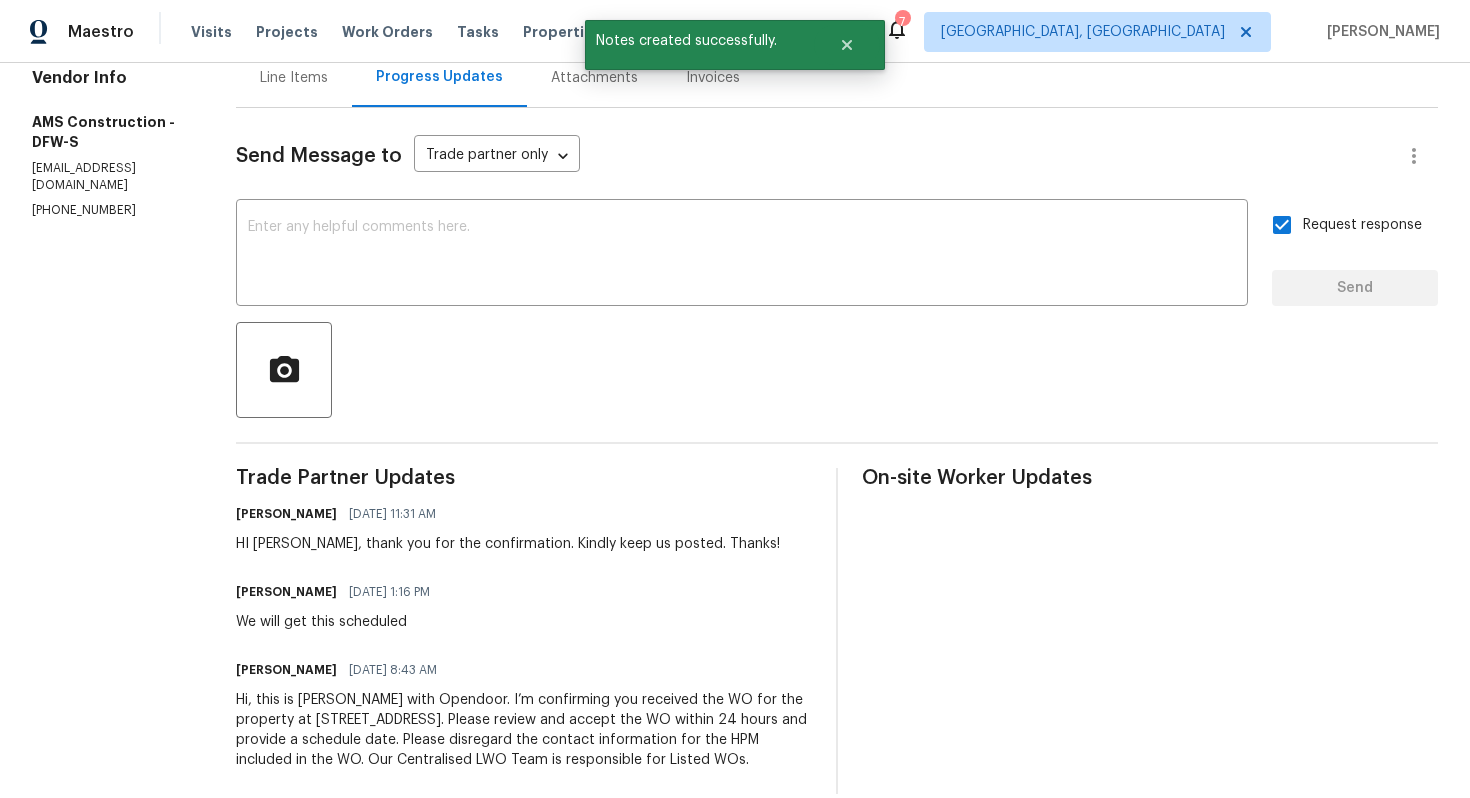 click on "We will get this scheduled" at bounding box center [339, 622] 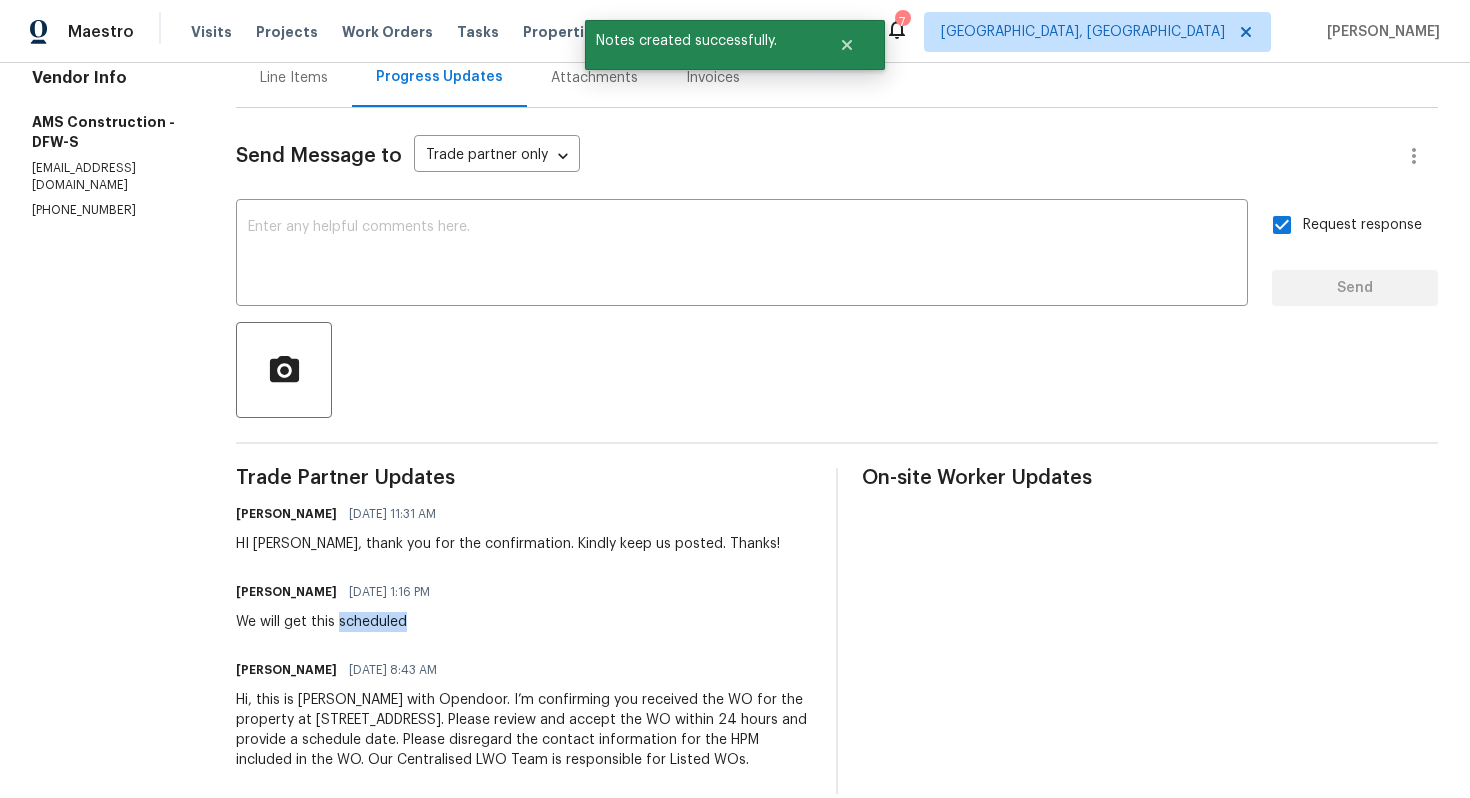 click on "We will get this scheduled" at bounding box center (339, 622) 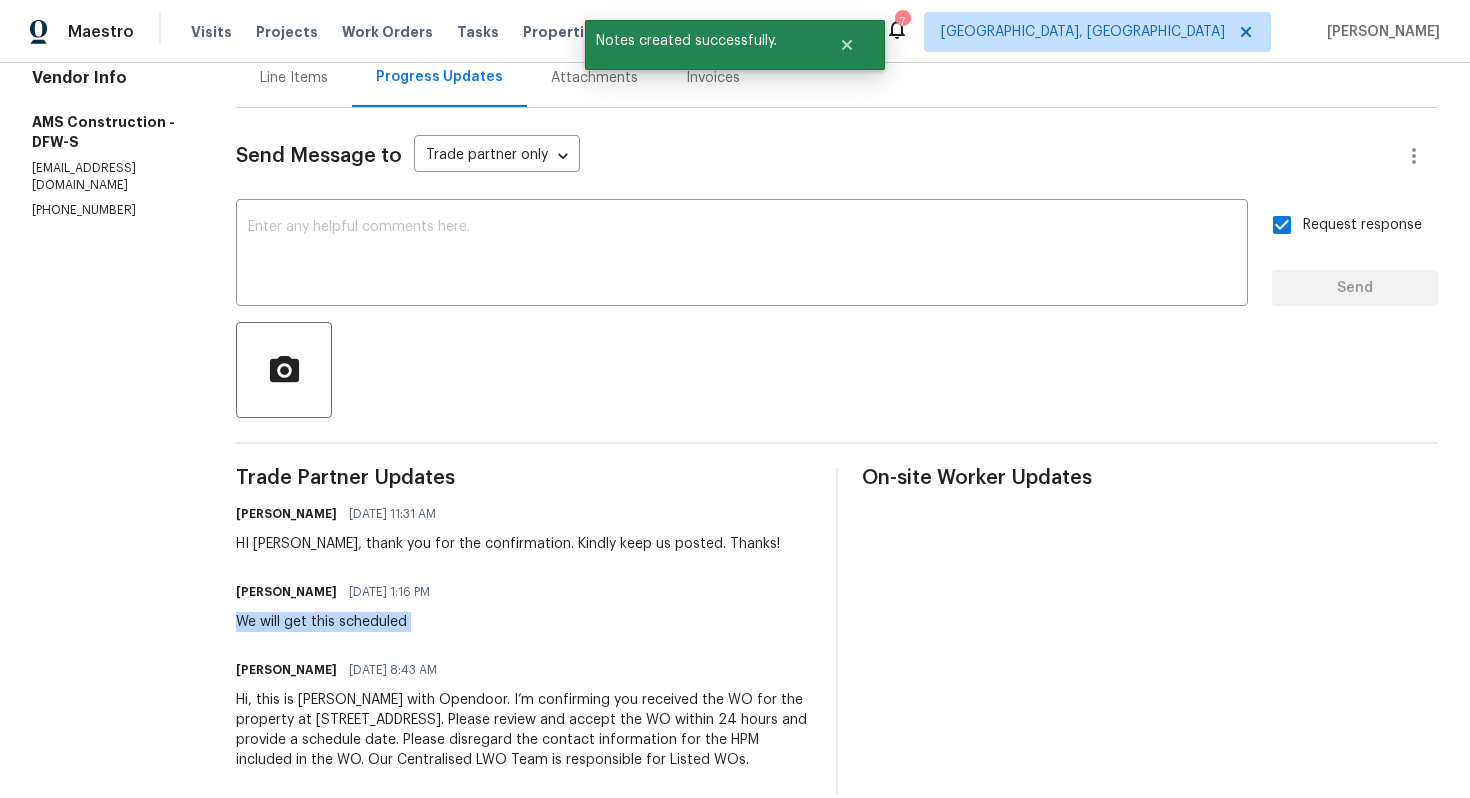 copy on "We will get this scheduled" 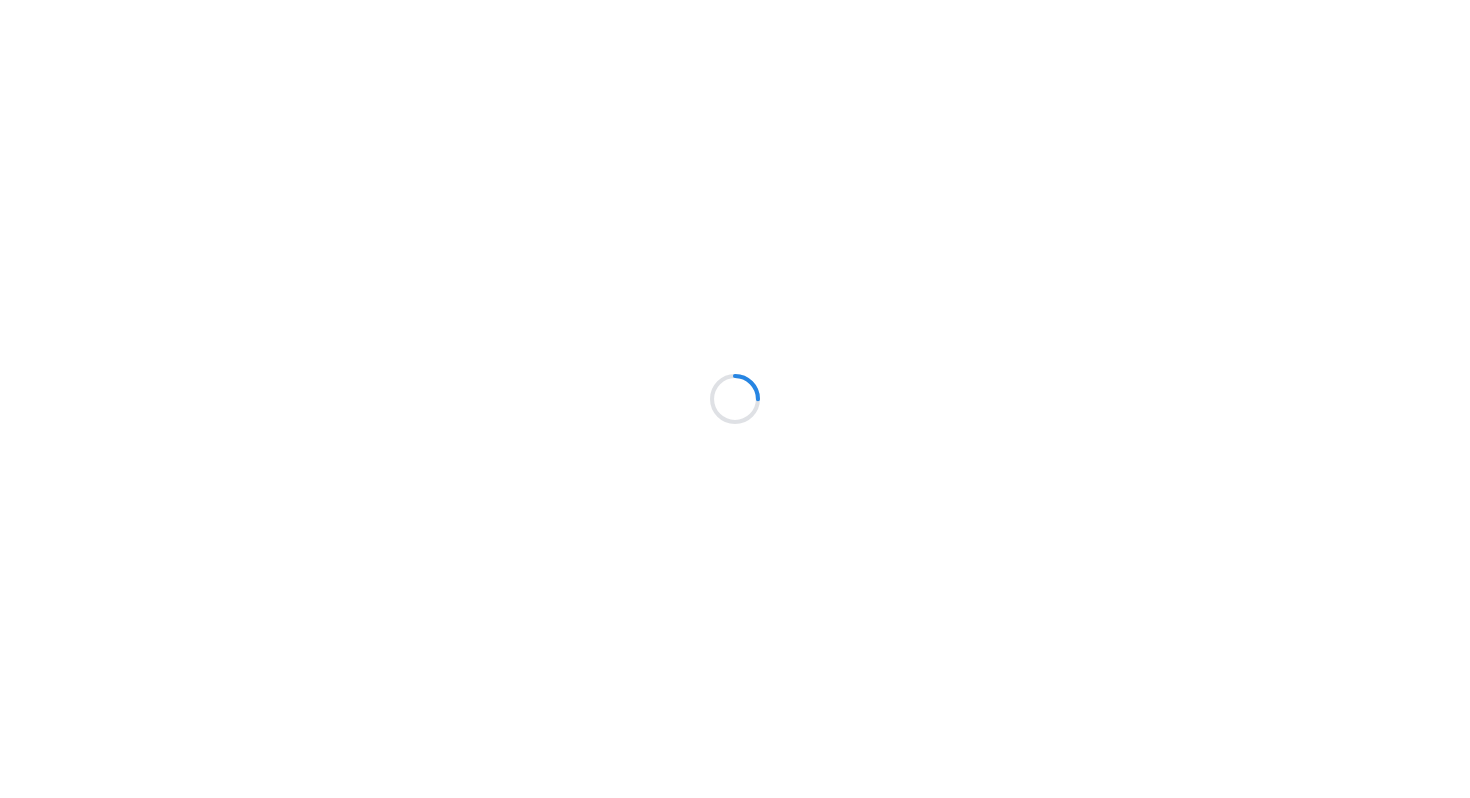 scroll, scrollTop: 0, scrollLeft: 0, axis: both 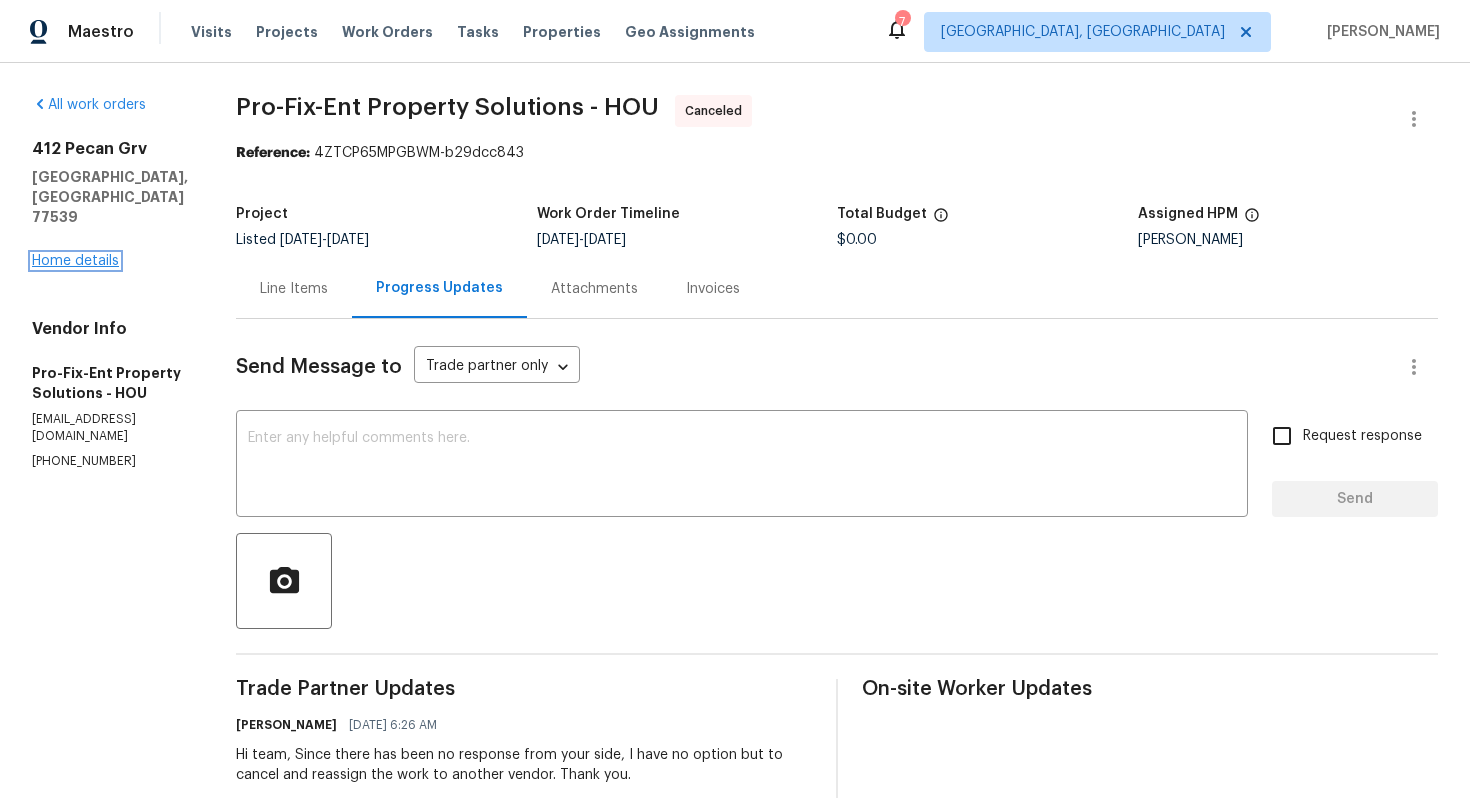 click on "Home details" at bounding box center (75, 261) 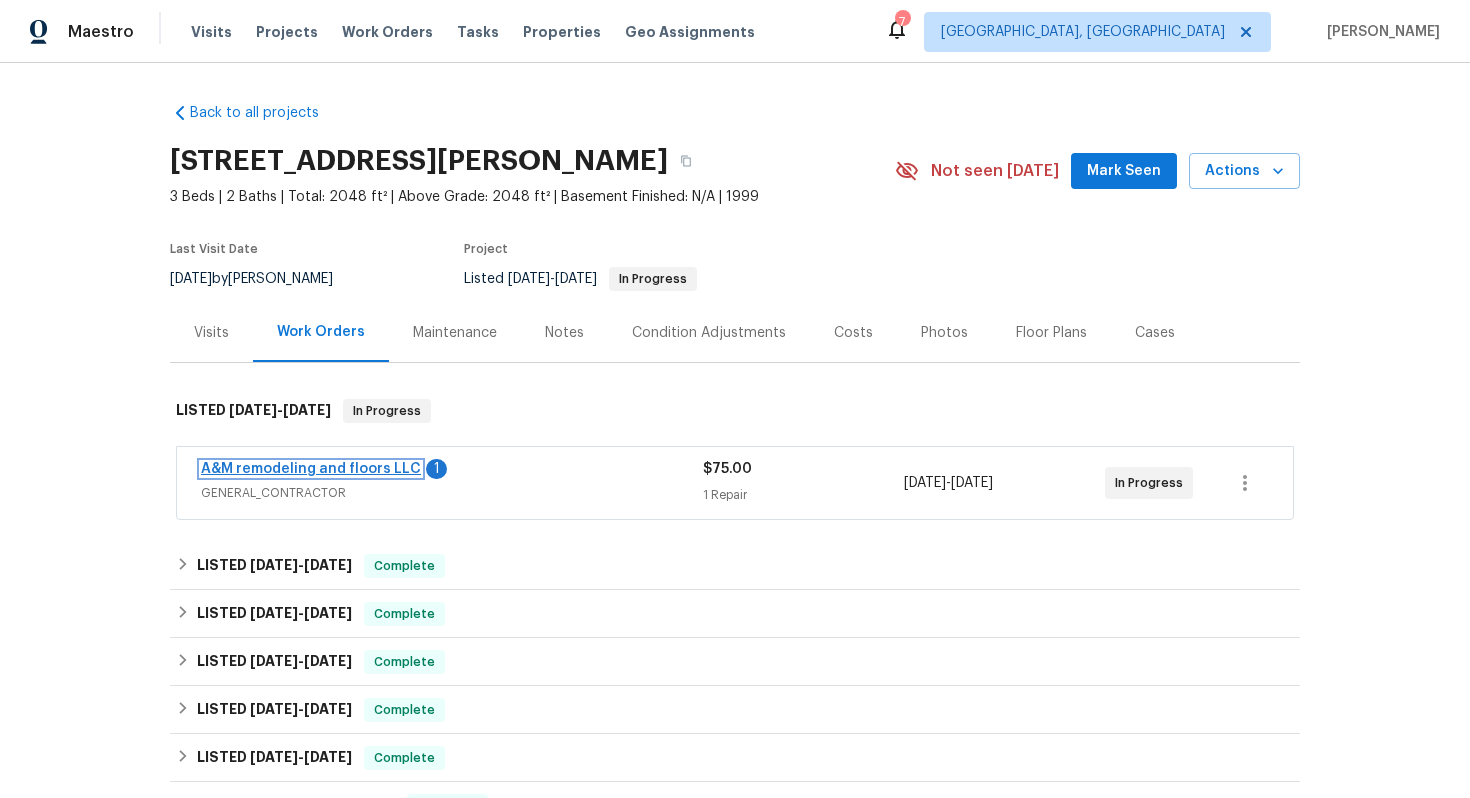 click on "A&M remodeling and floors LLC" at bounding box center [311, 469] 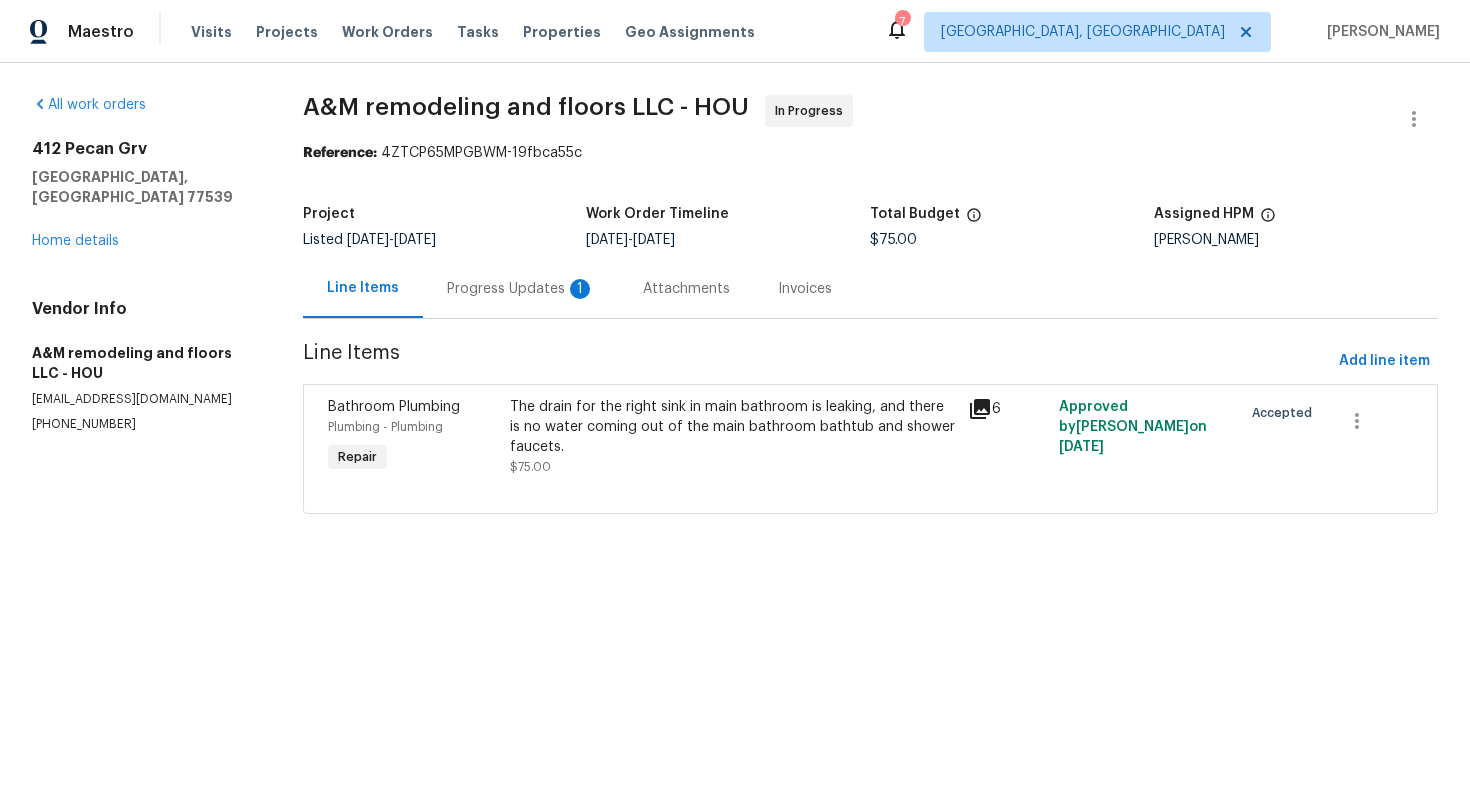 click on "Progress Updates 1" at bounding box center (521, 289) 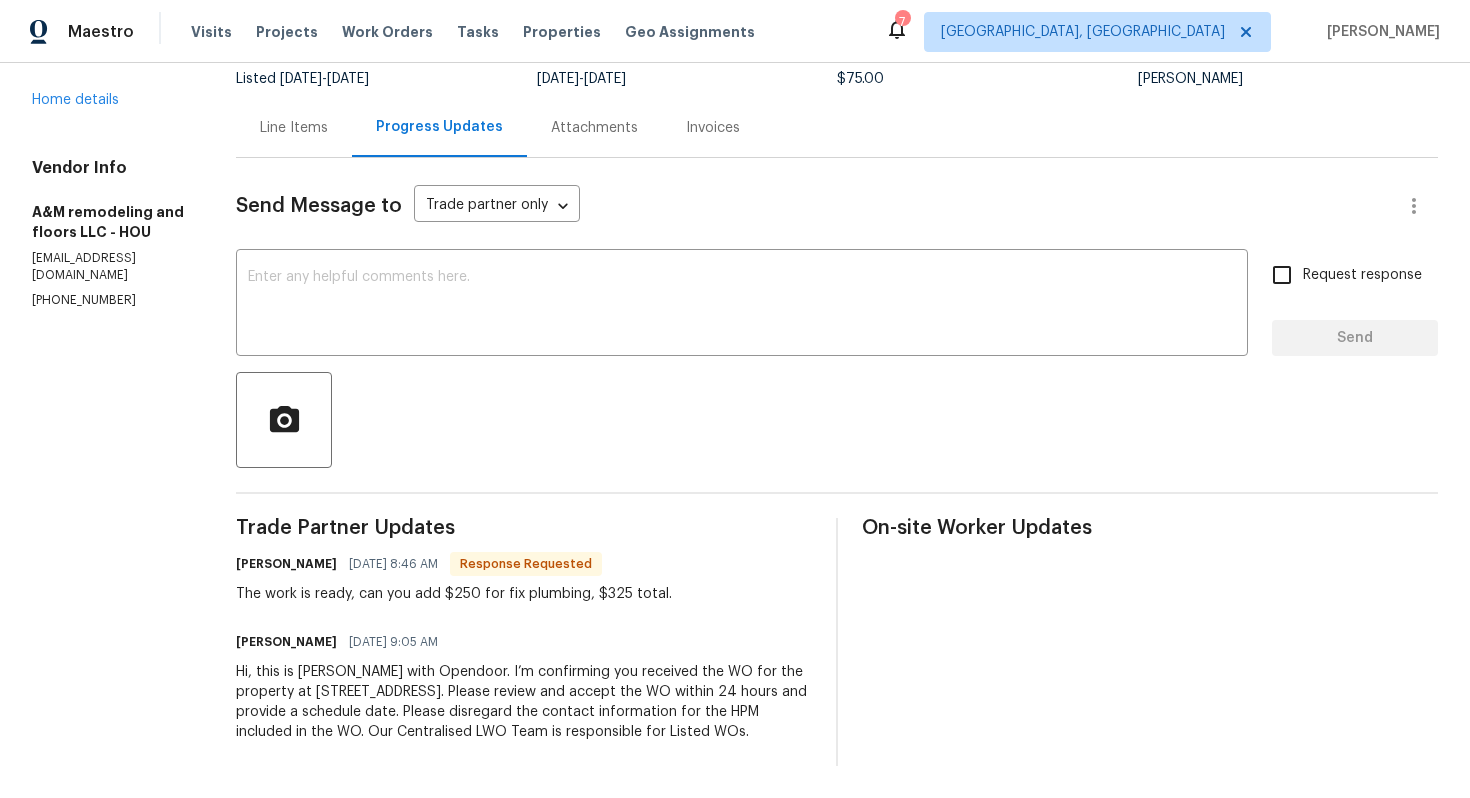 scroll, scrollTop: 0, scrollLeft: 0, axis: both 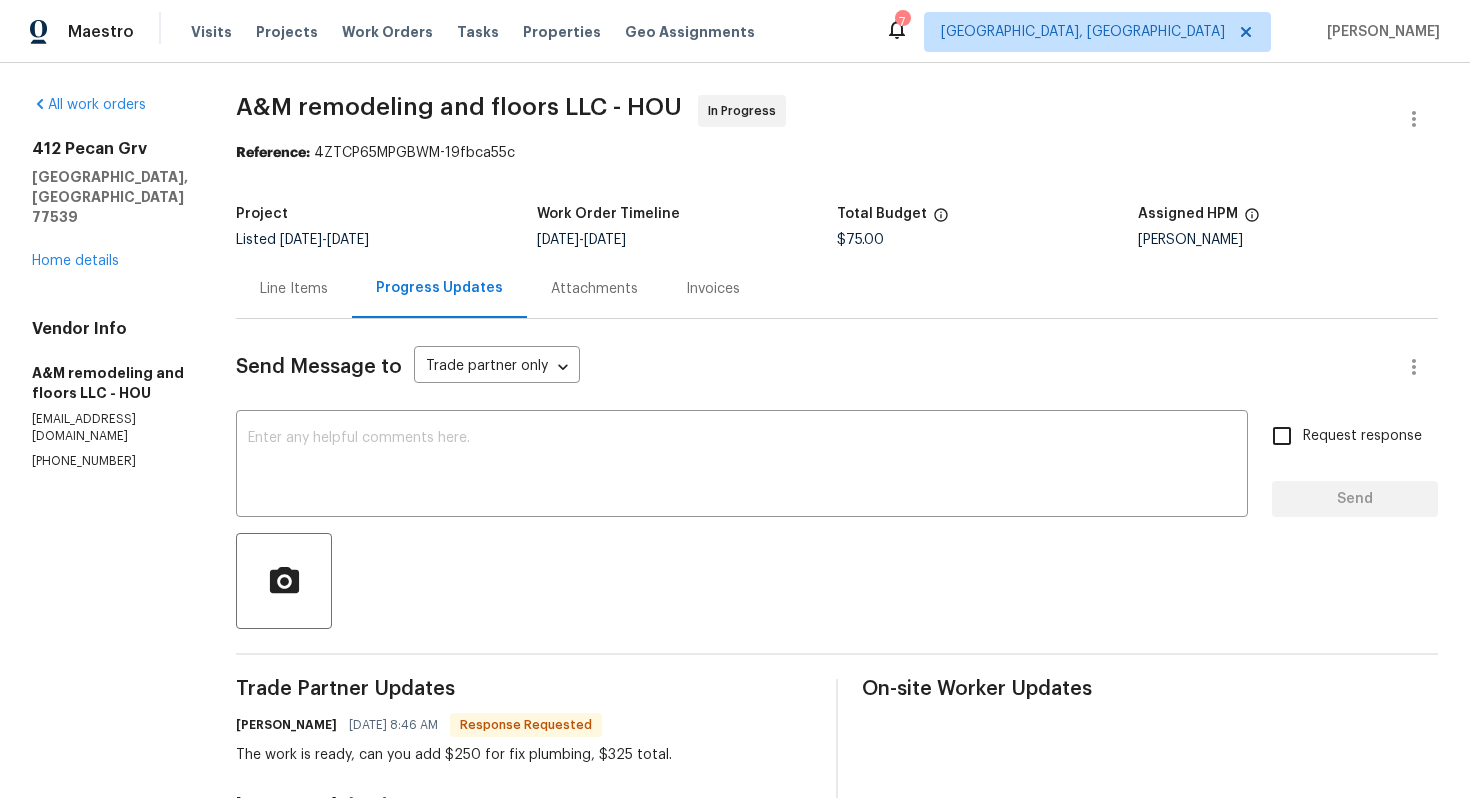 click on "Line Items" at bounding box center (294, 289) 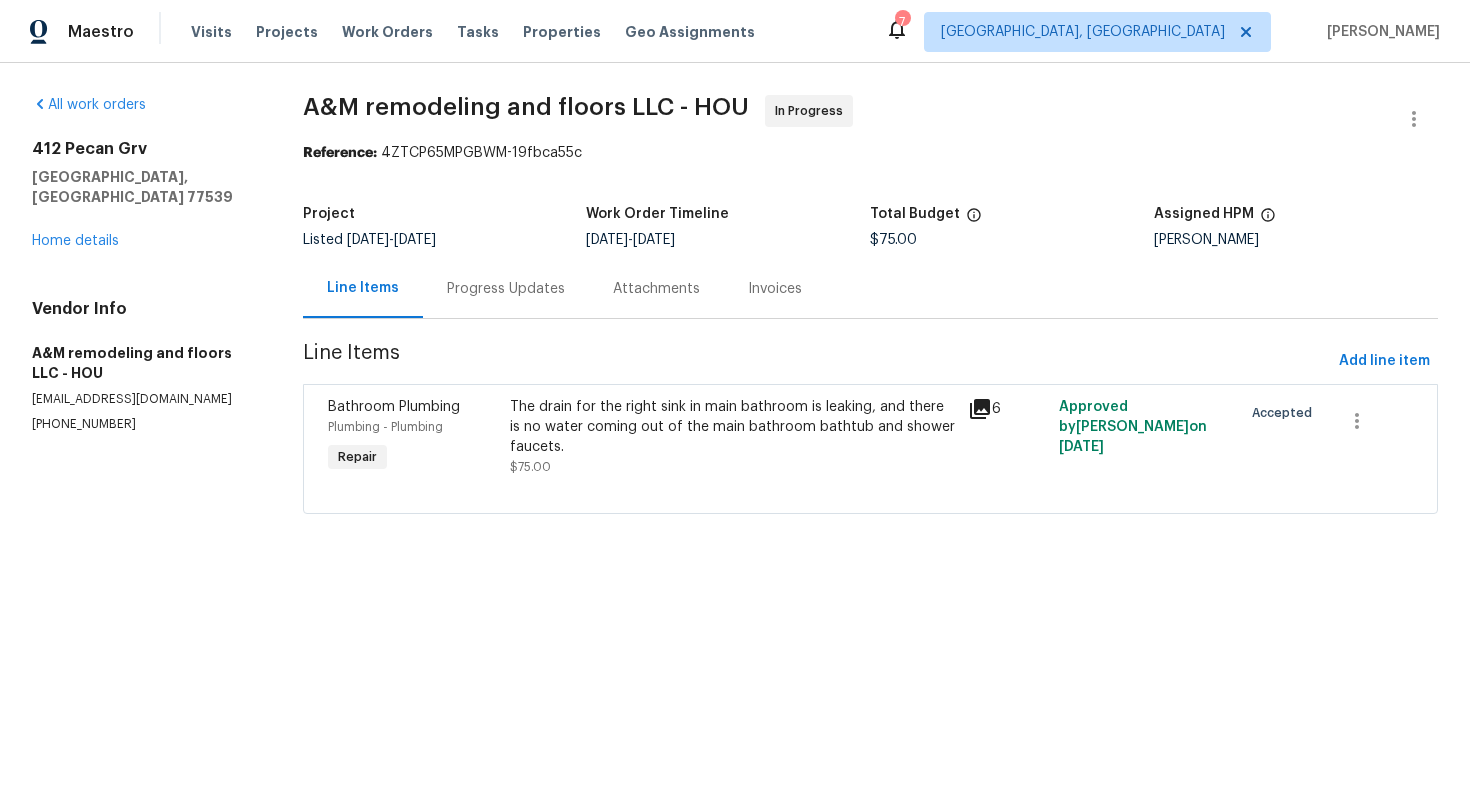 click on "The drain for the right sink in main bathroom is leaking, and there is no water coming out of the main bathroom bathtub and shower faucets." at bounding box center [732, 427] 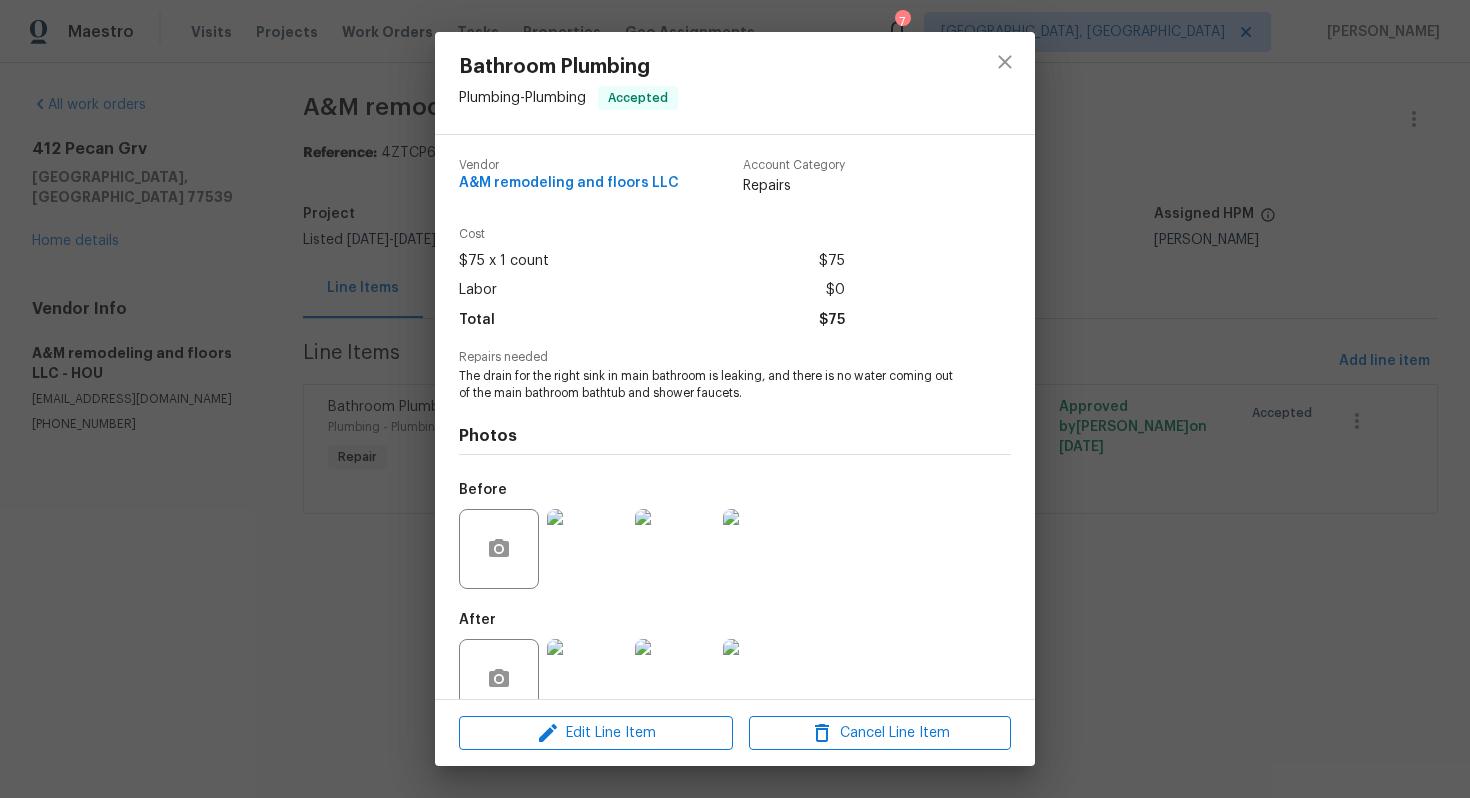 scroll, scrollTop: 40, scrollLeft: 0, axis: vertical 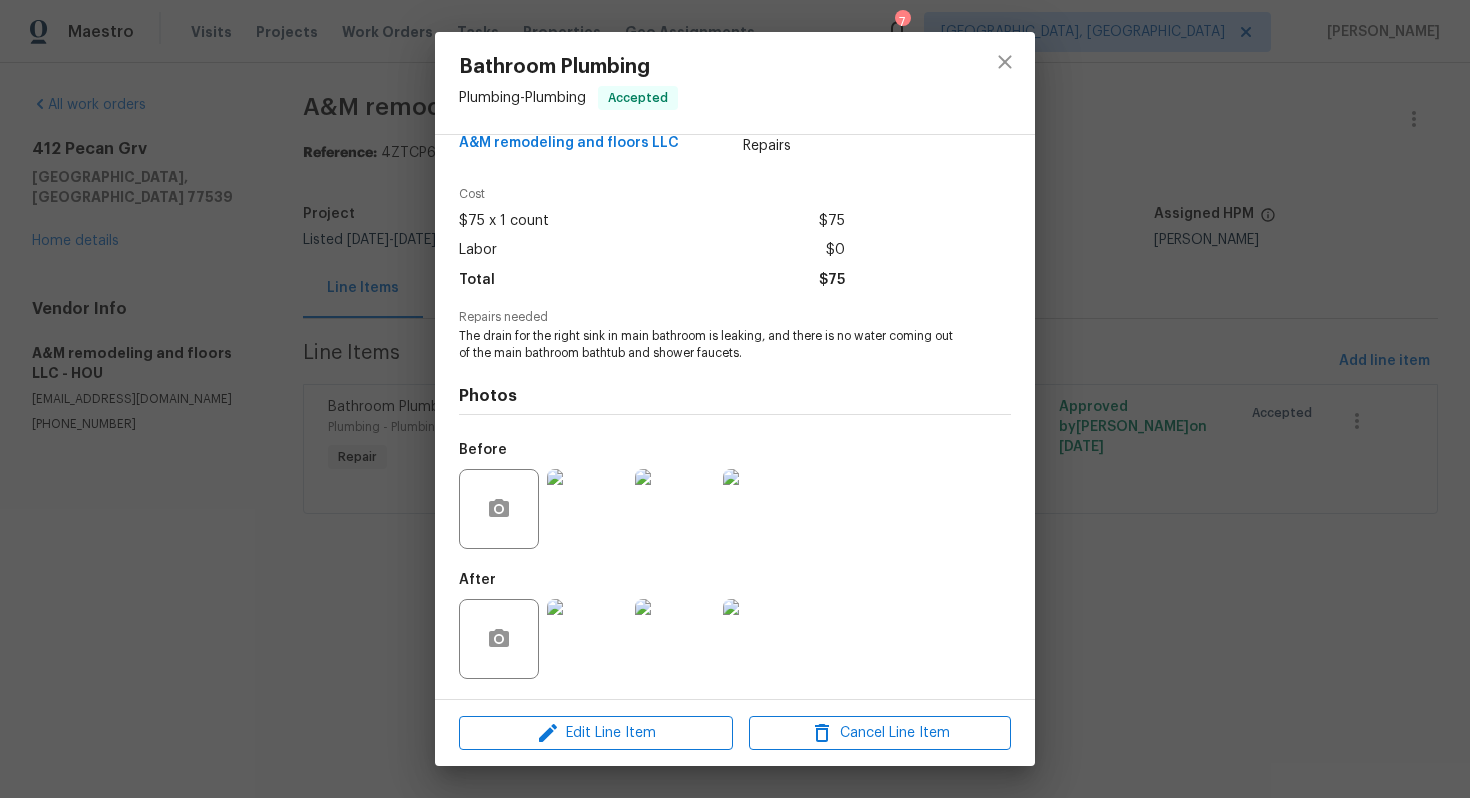 click at bounding box center [587, 509] 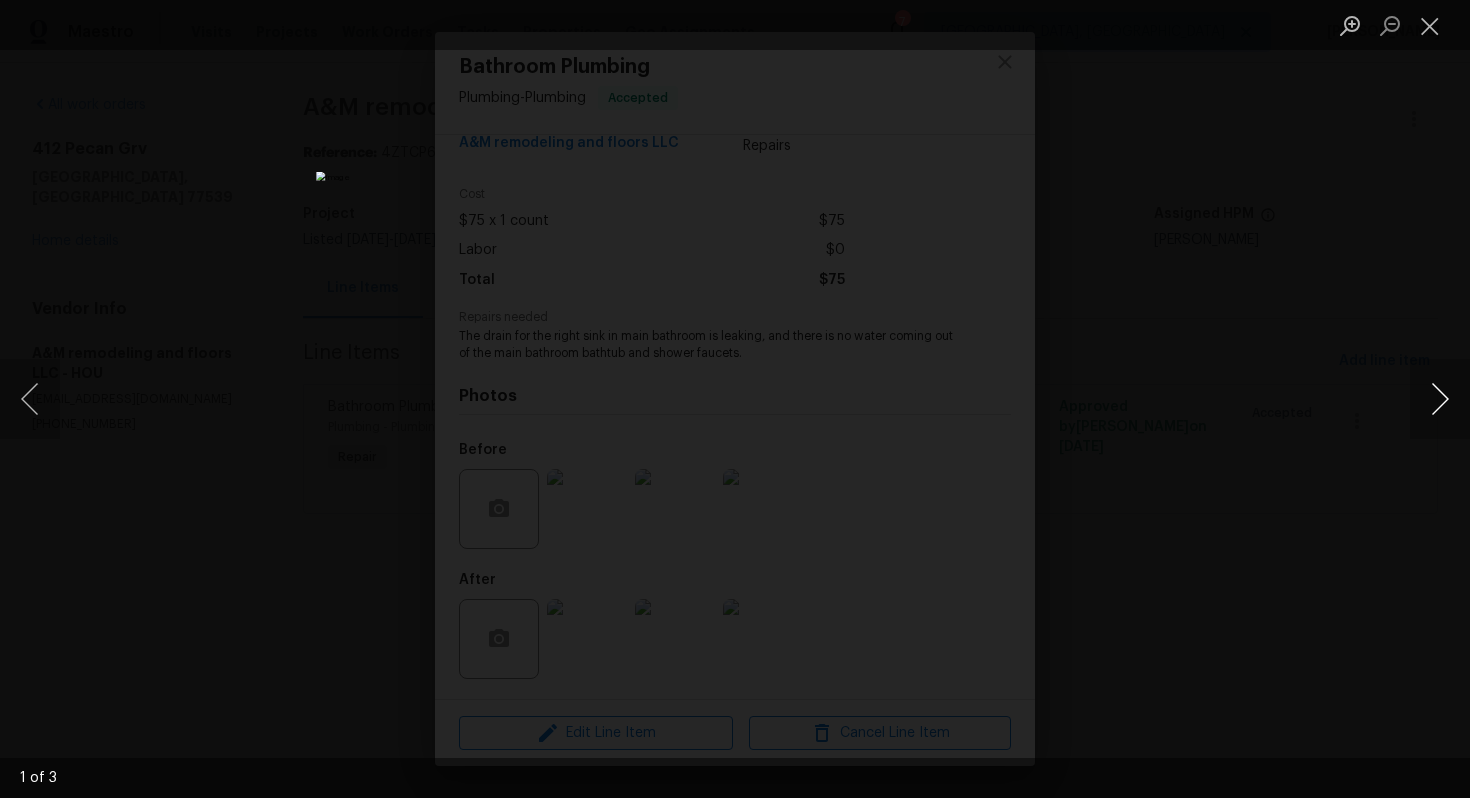 click at bounding box center (1440, 399) 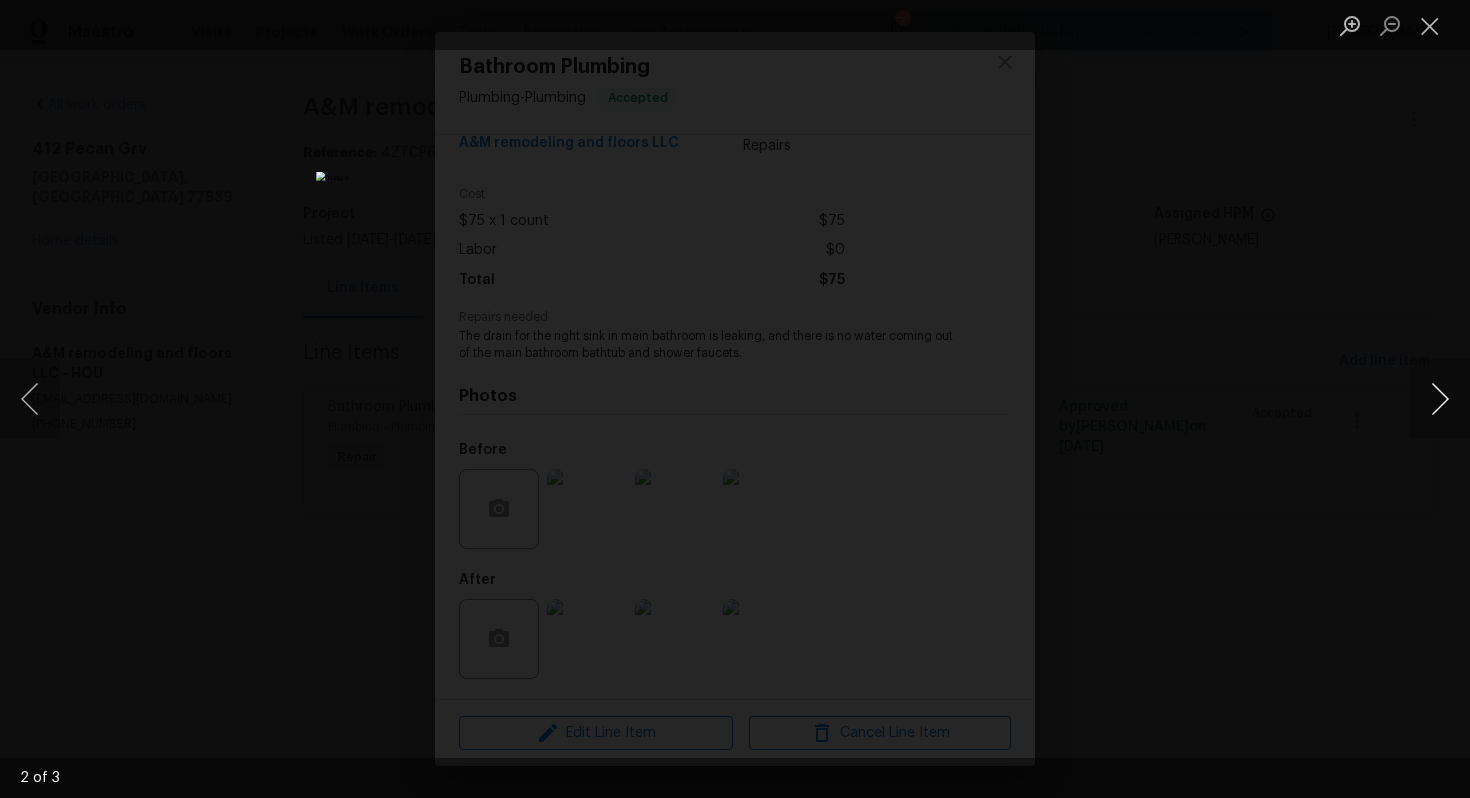click at bounding box center [1440, 399] 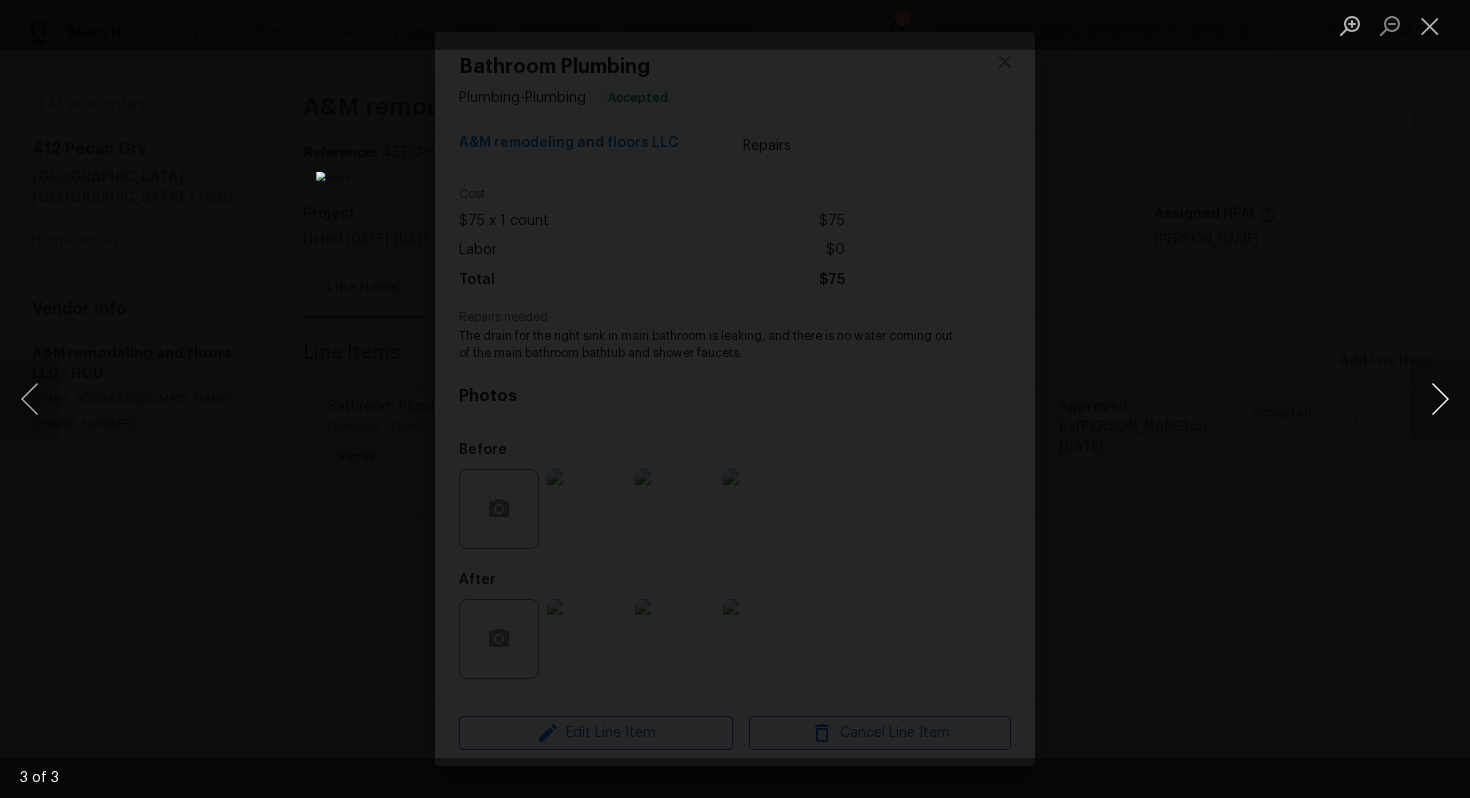 click at bounding box center [1440, 399] 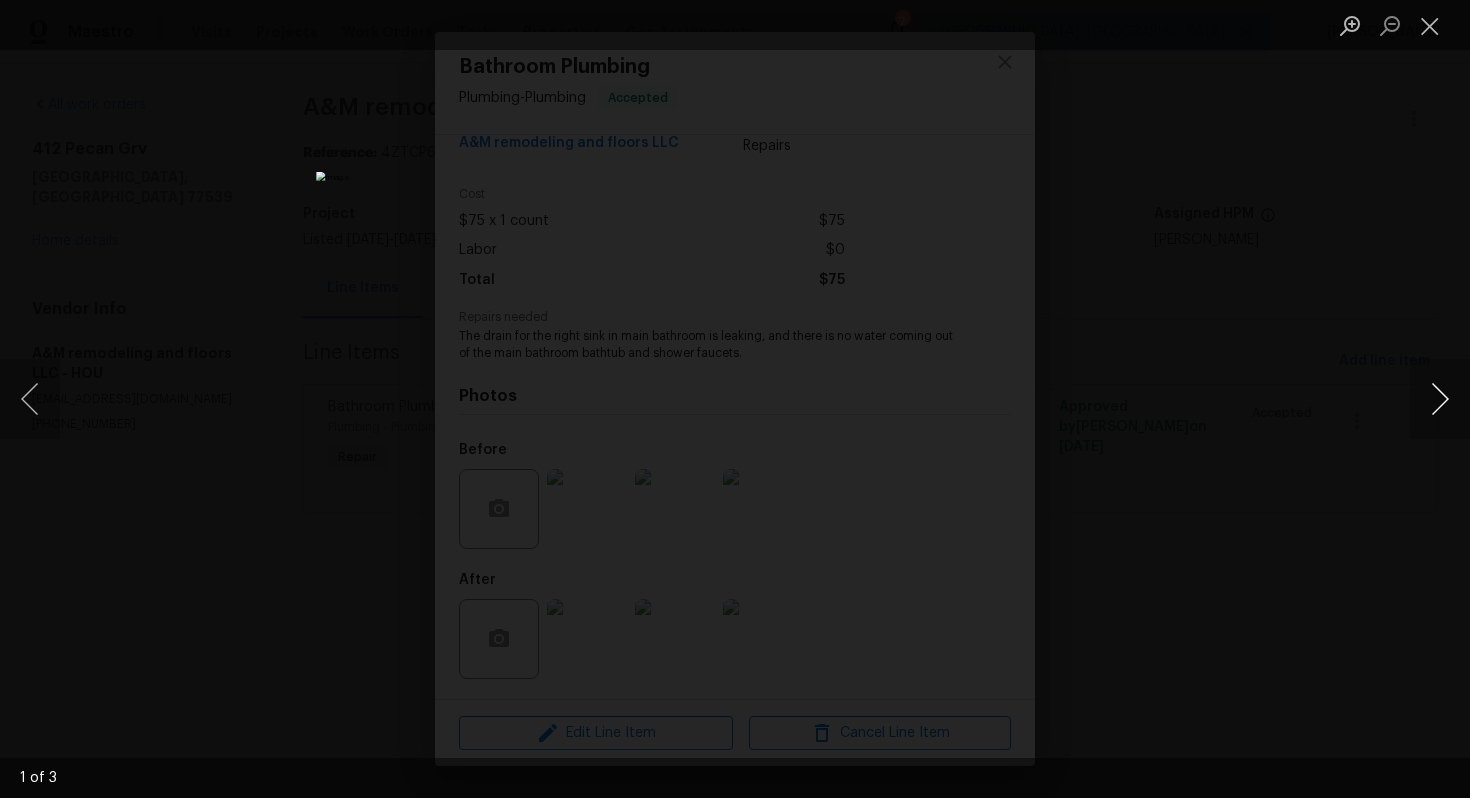 click at bounding box center (1440, 399) 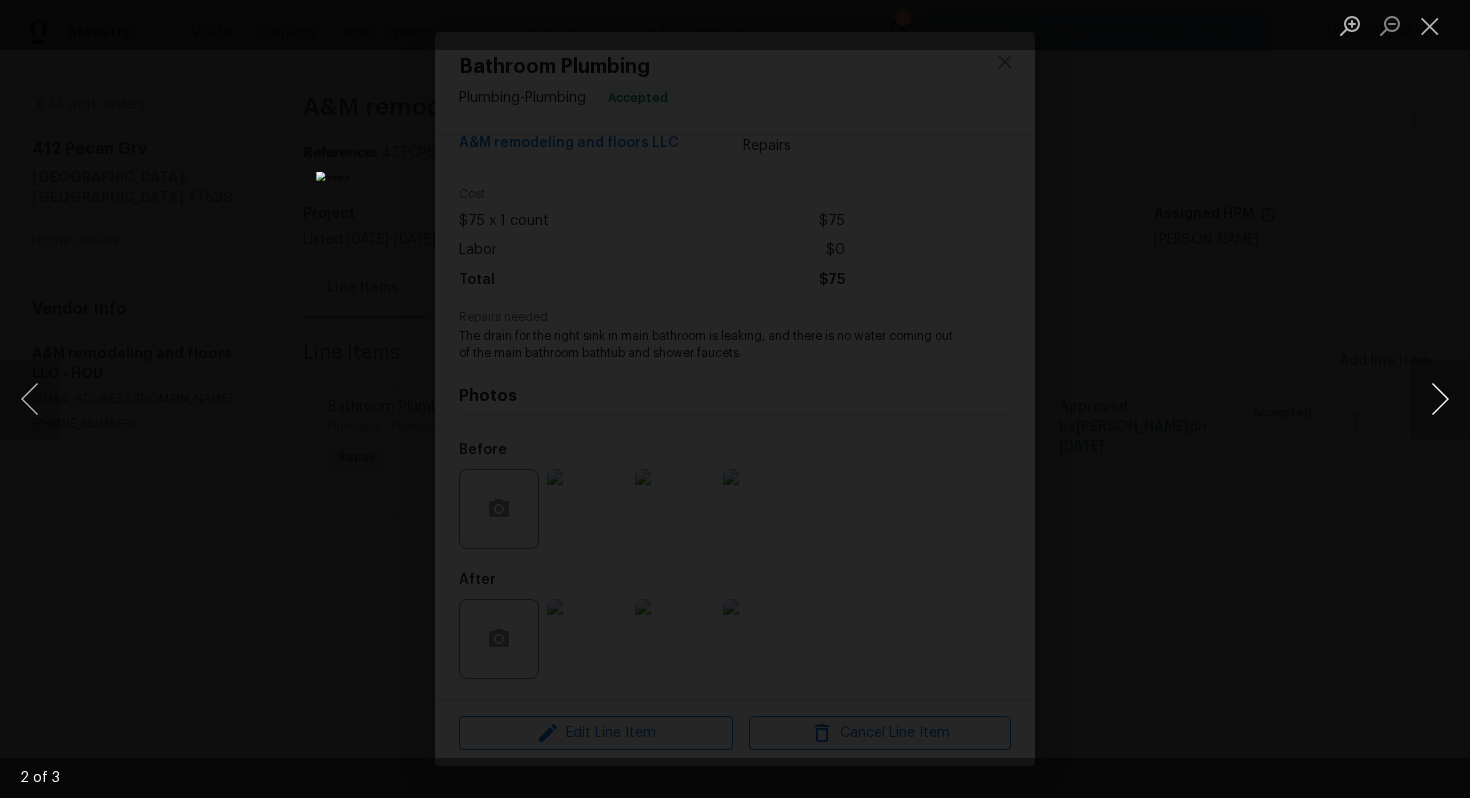 click at bounding box center [1440, 399] 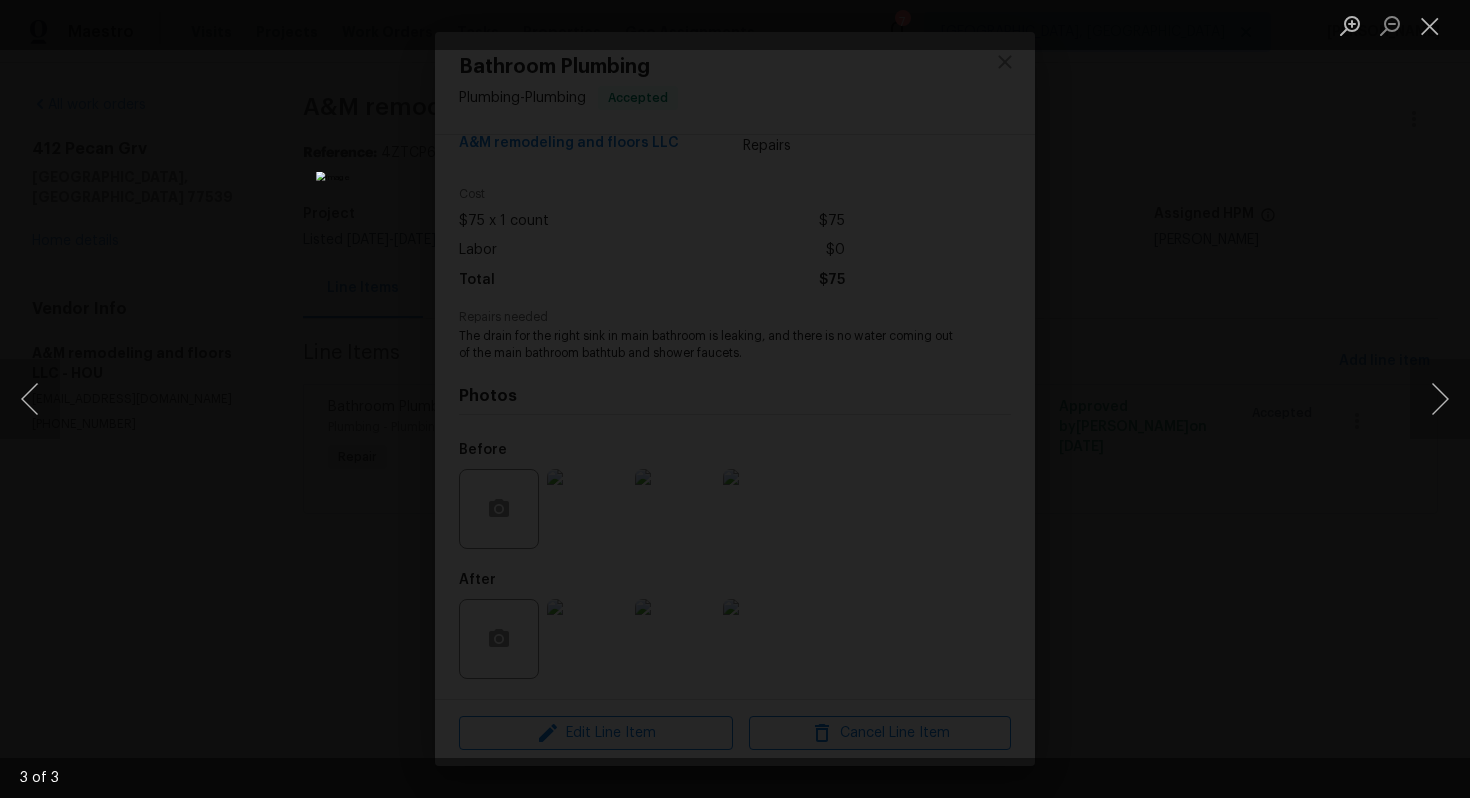 click at bounding box center (735, 399) 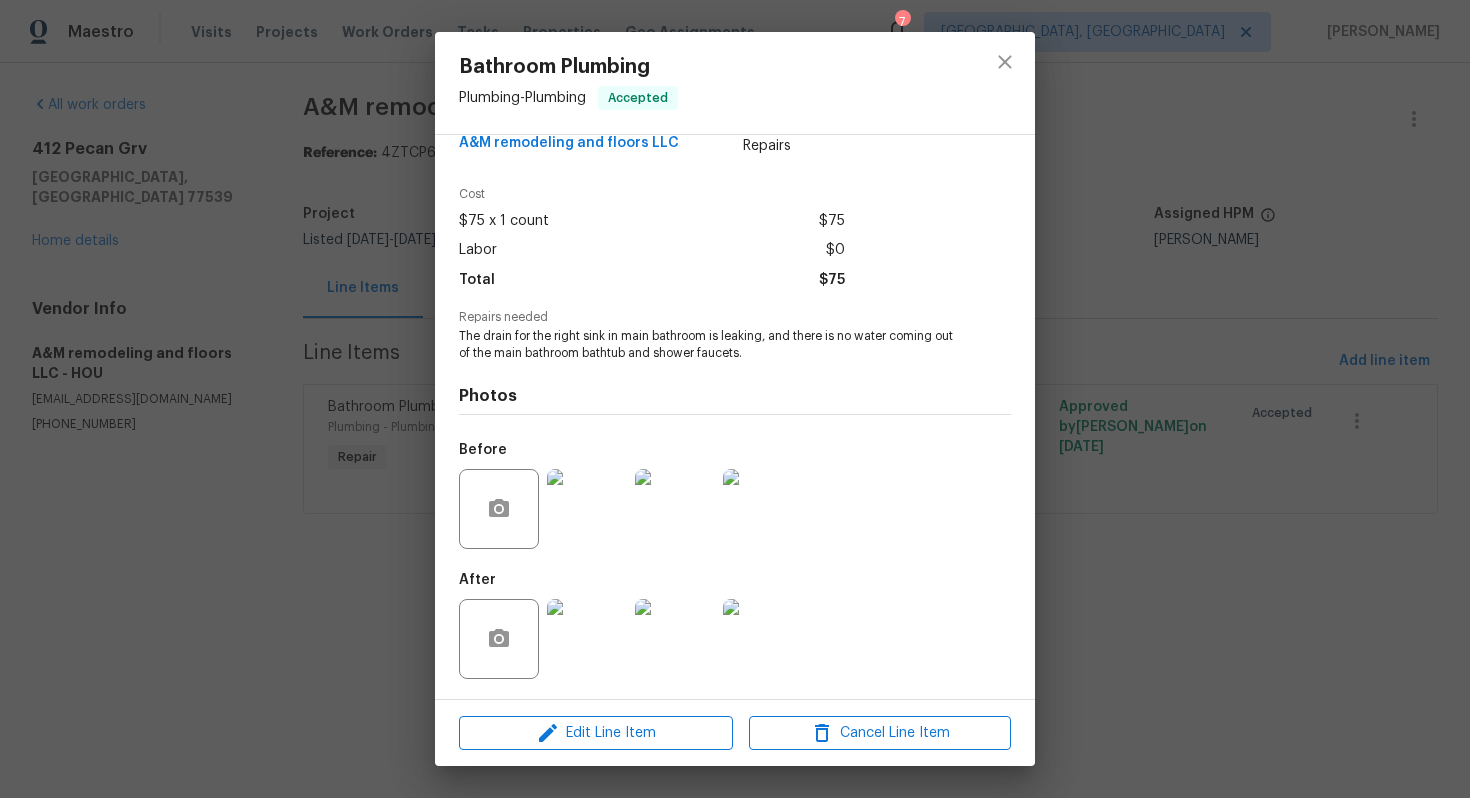 click at bounding box center (587, 639) 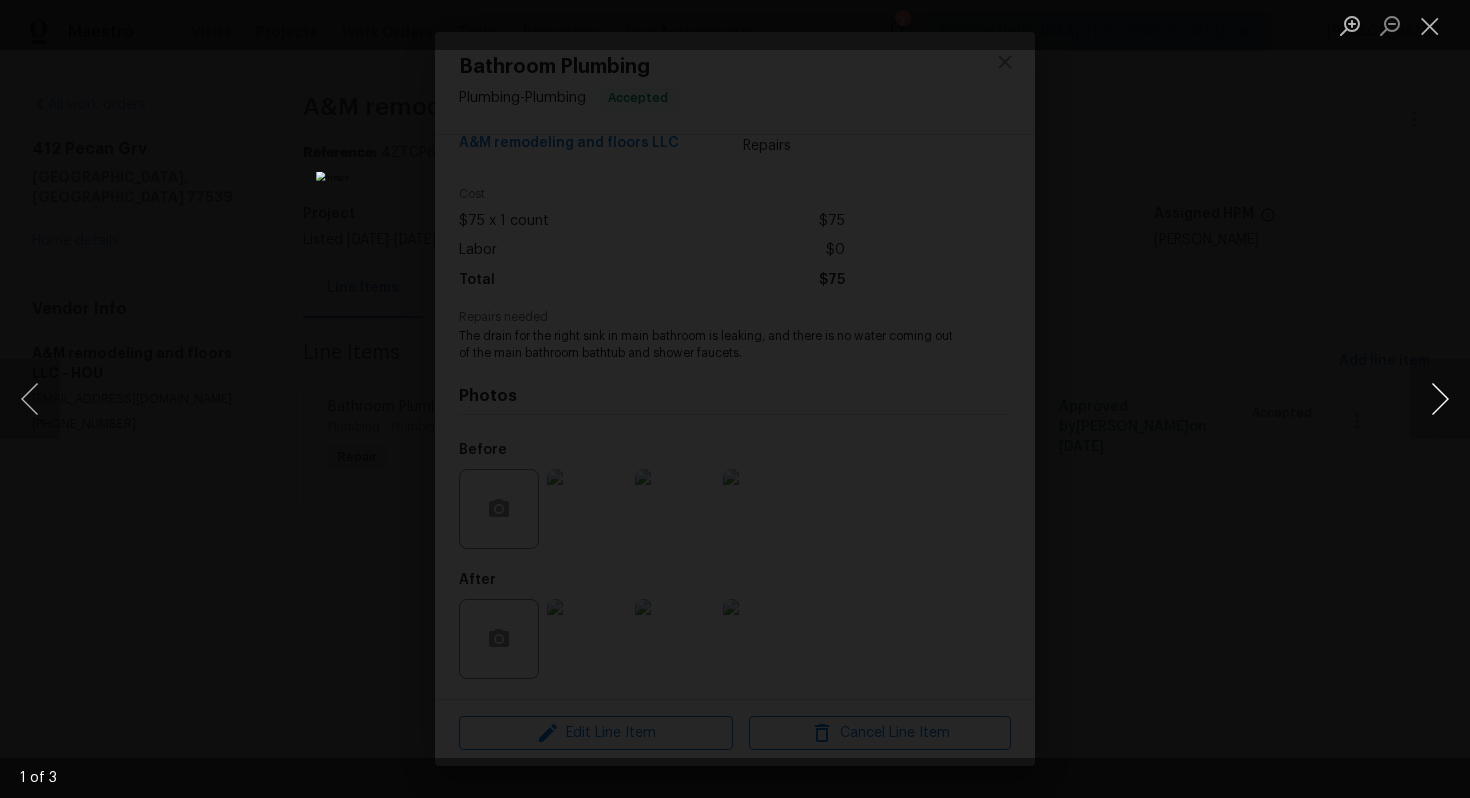 click at bounding box center (1440, 399) 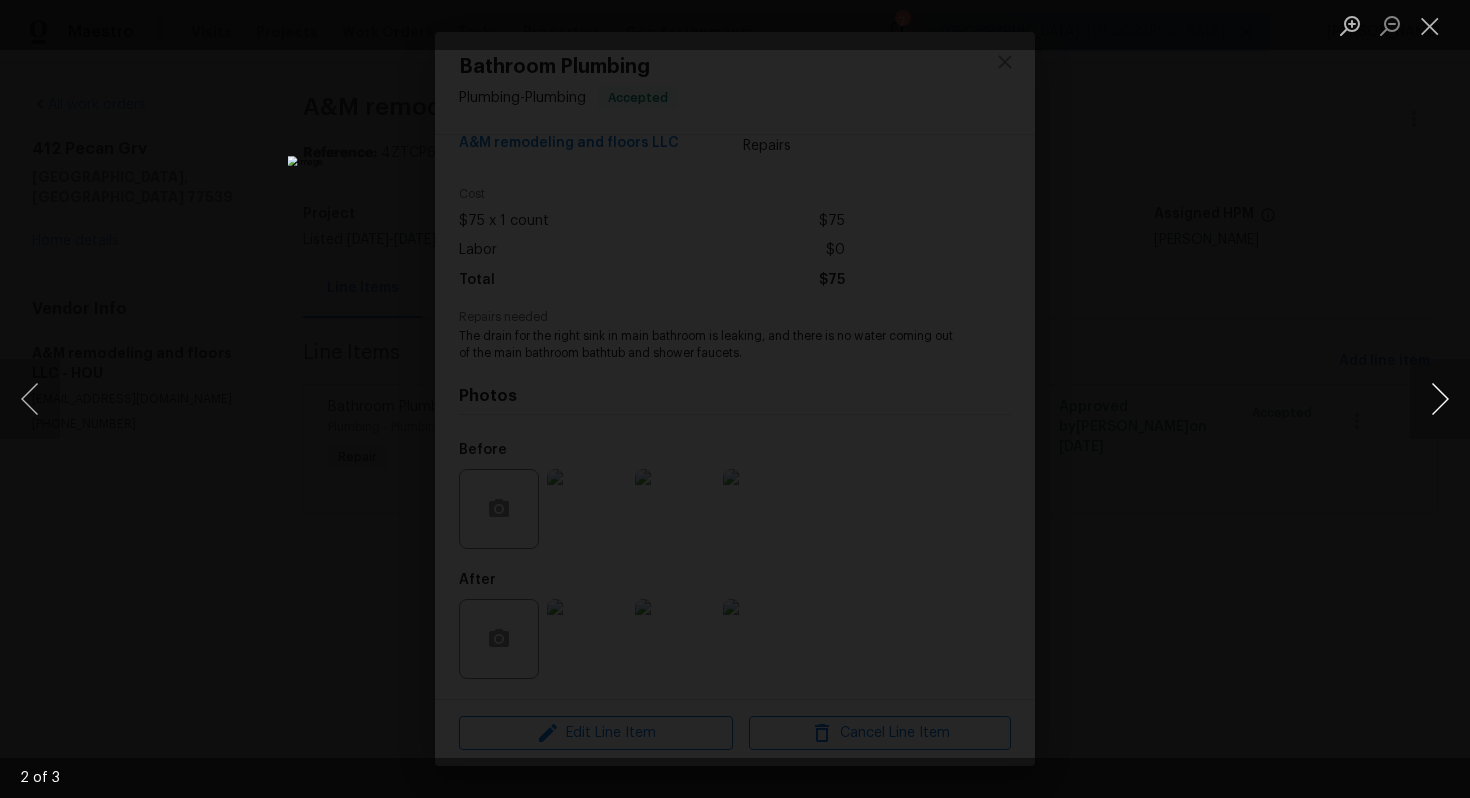 click at bounding box center [1440, 399] 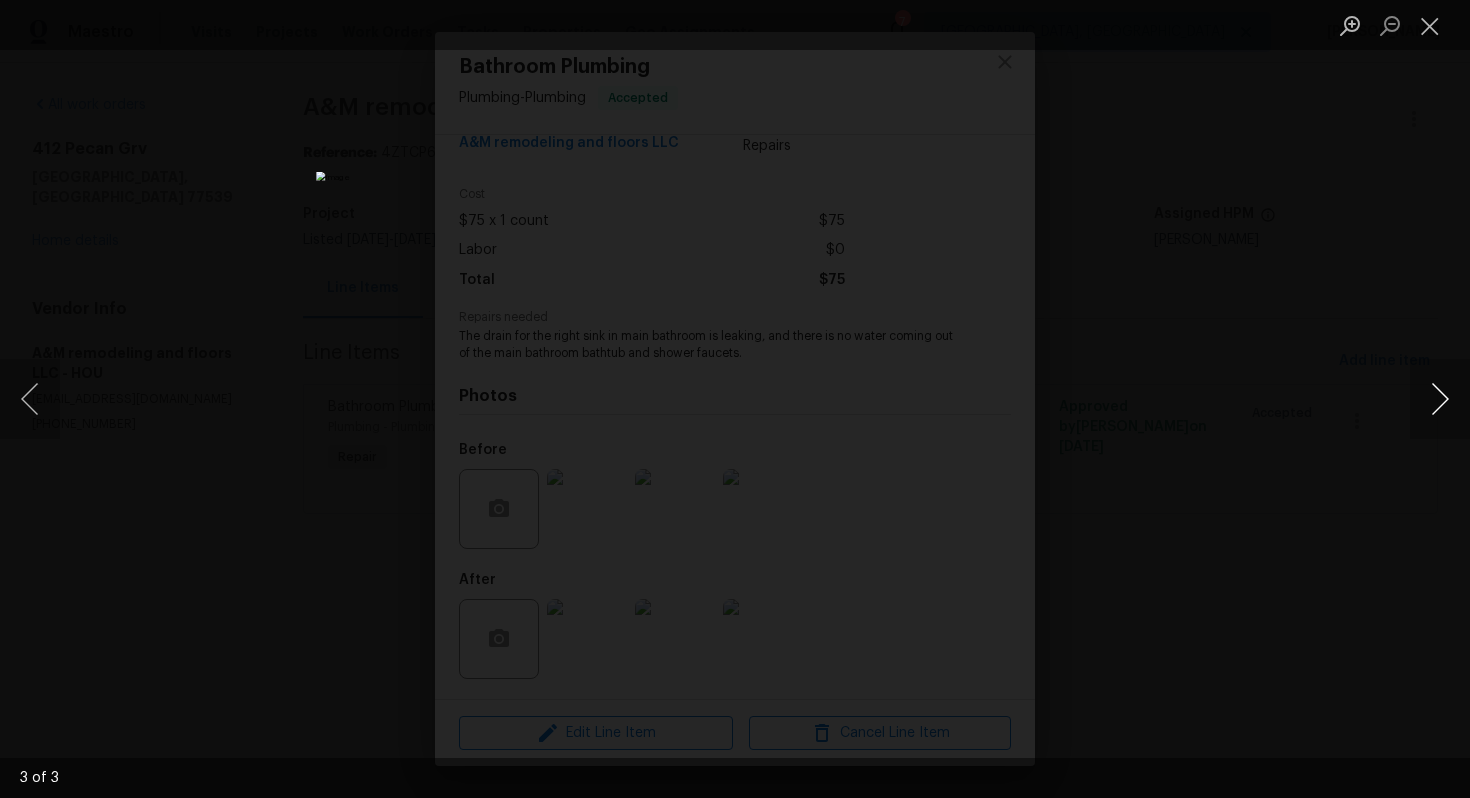 click at bounding box center [1440, 399] 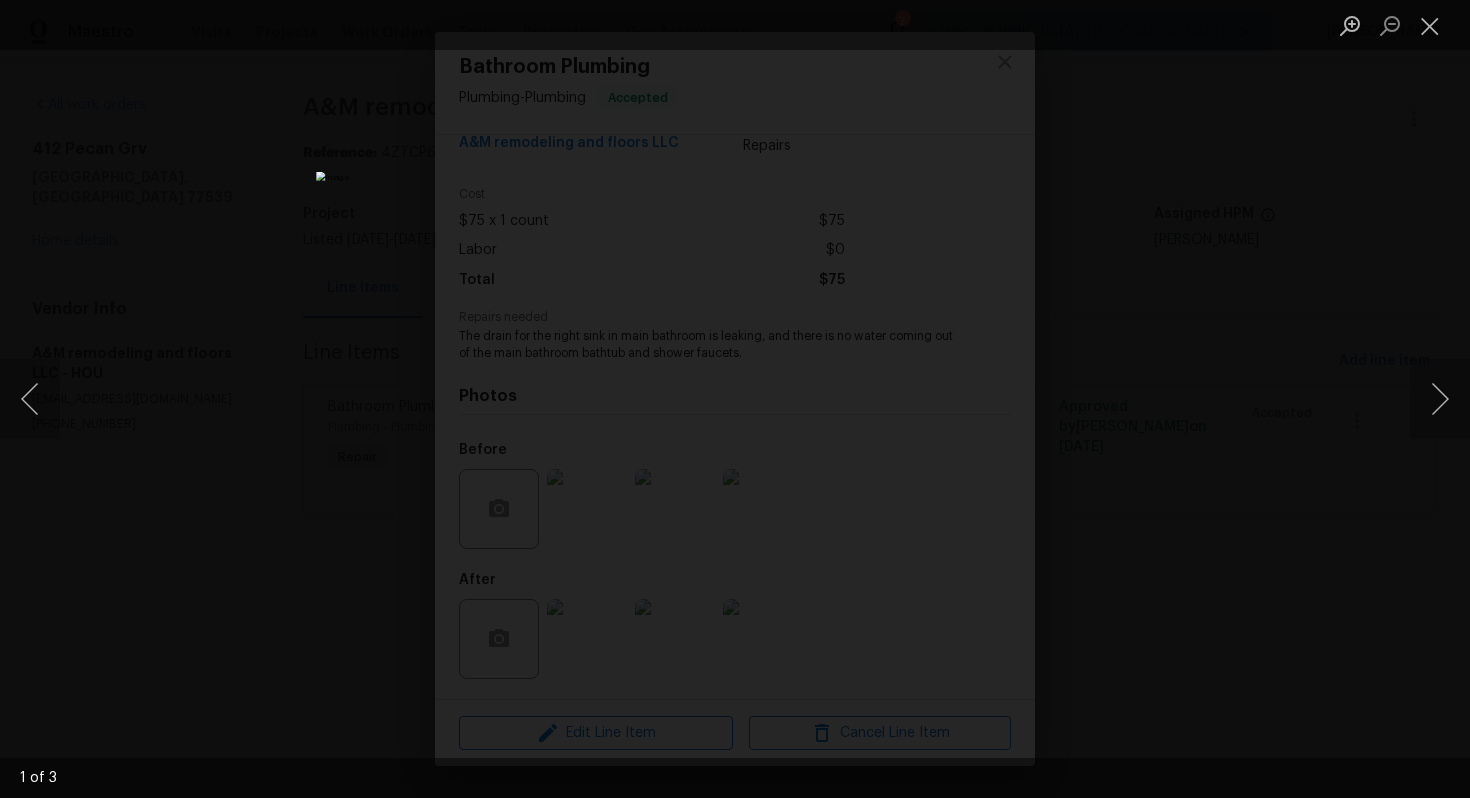 click at bounding box center [735, 399] 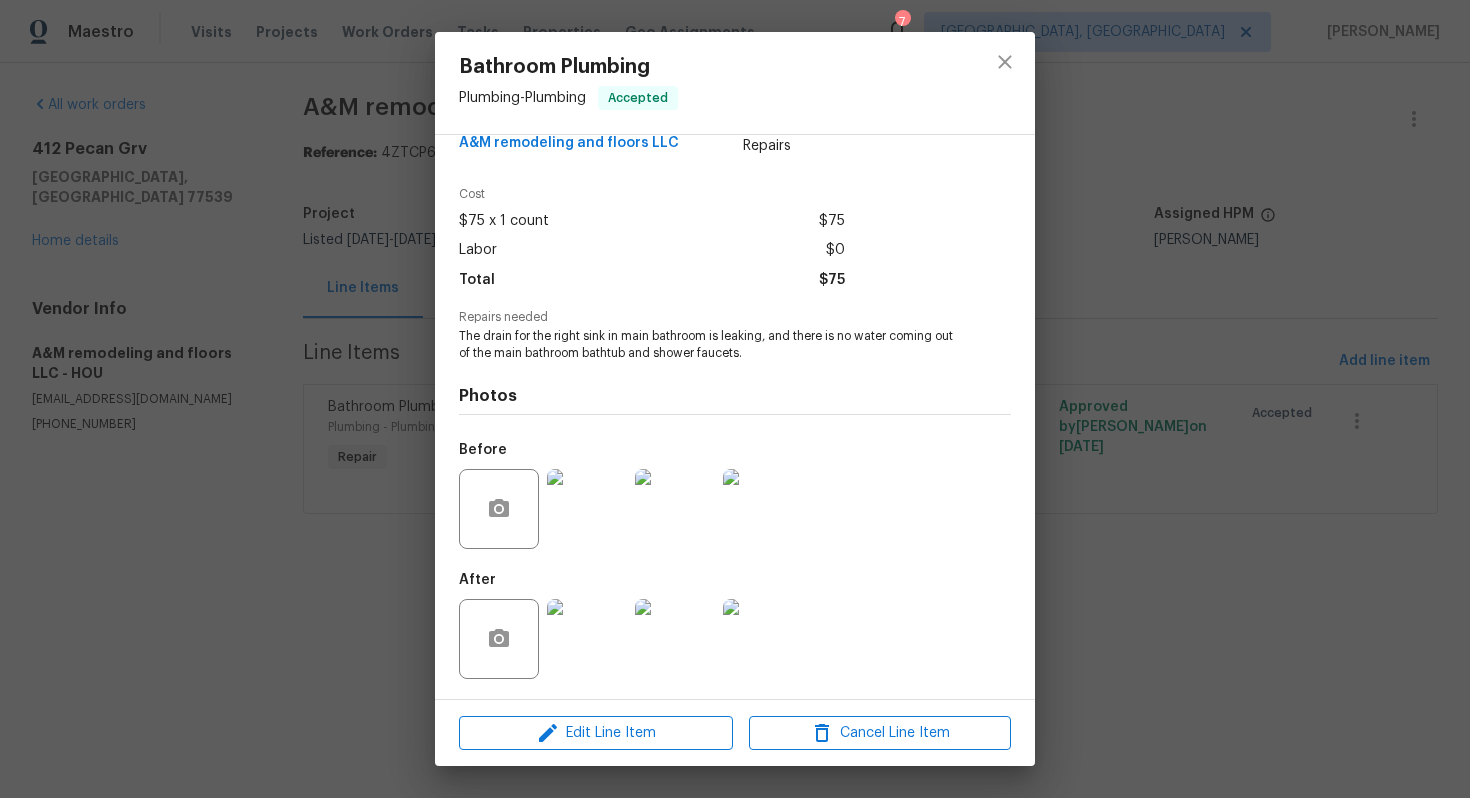 click at bounding box center [763, 509] 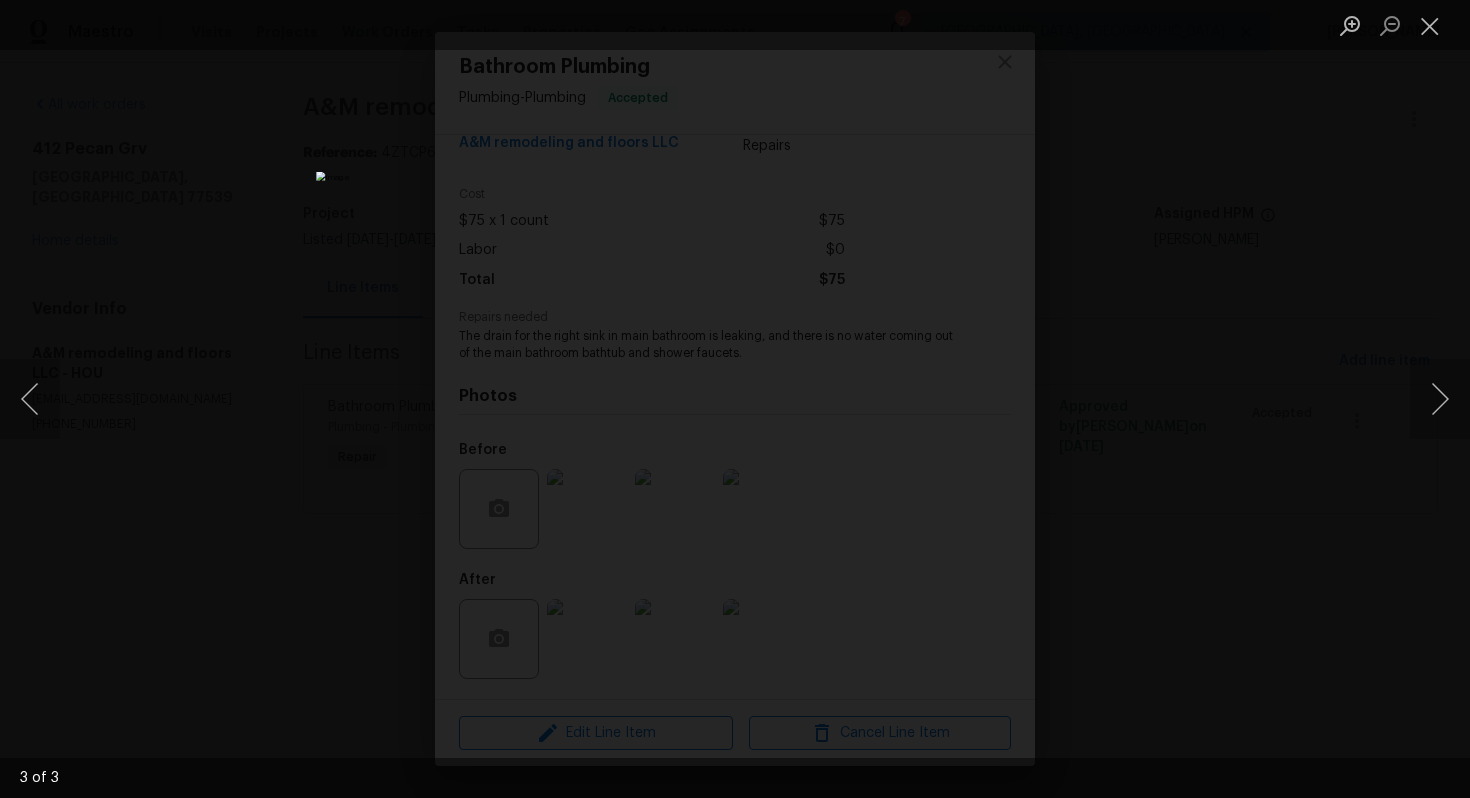 click at bounding box center [735, 399] 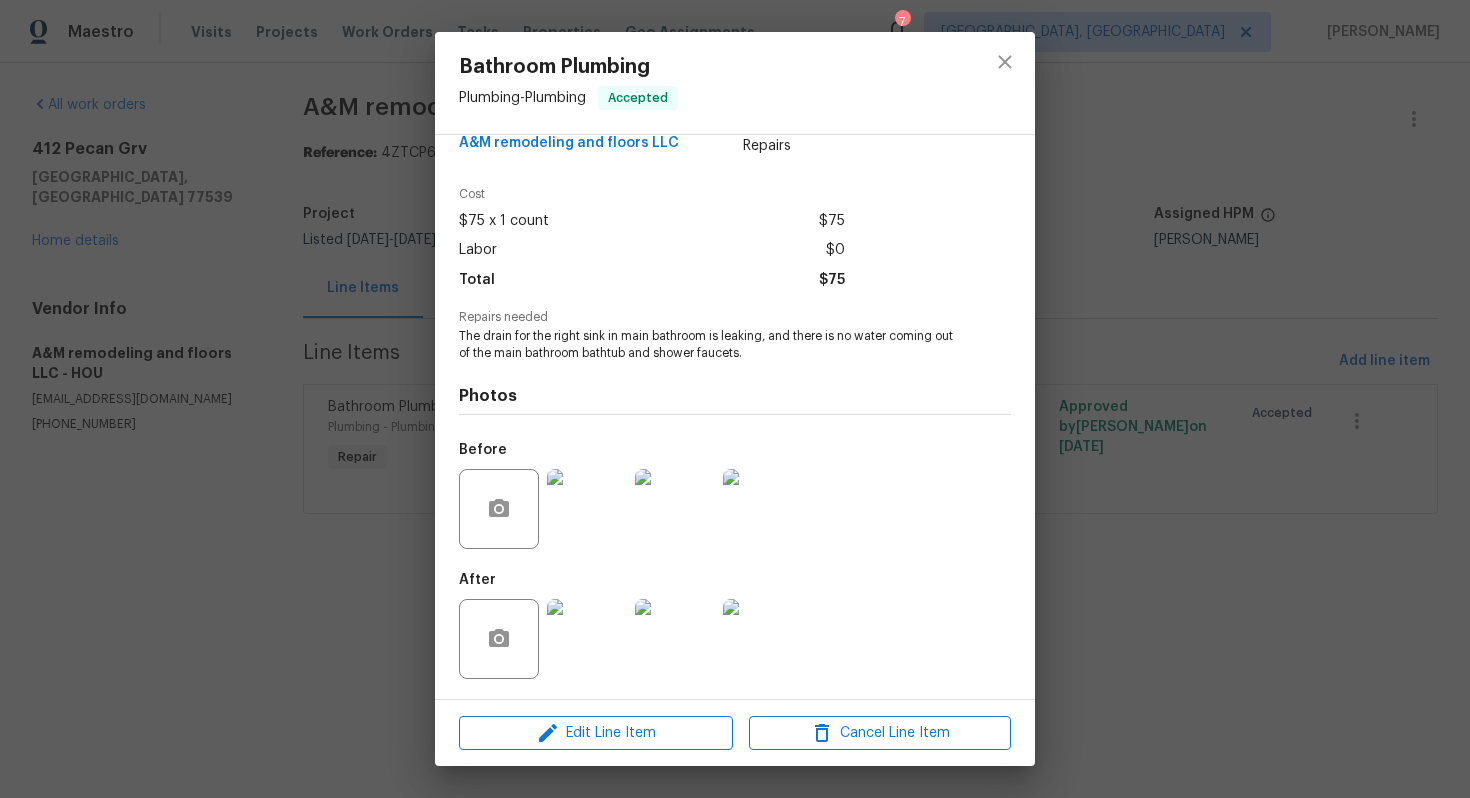click at bounding box center [763, 639] 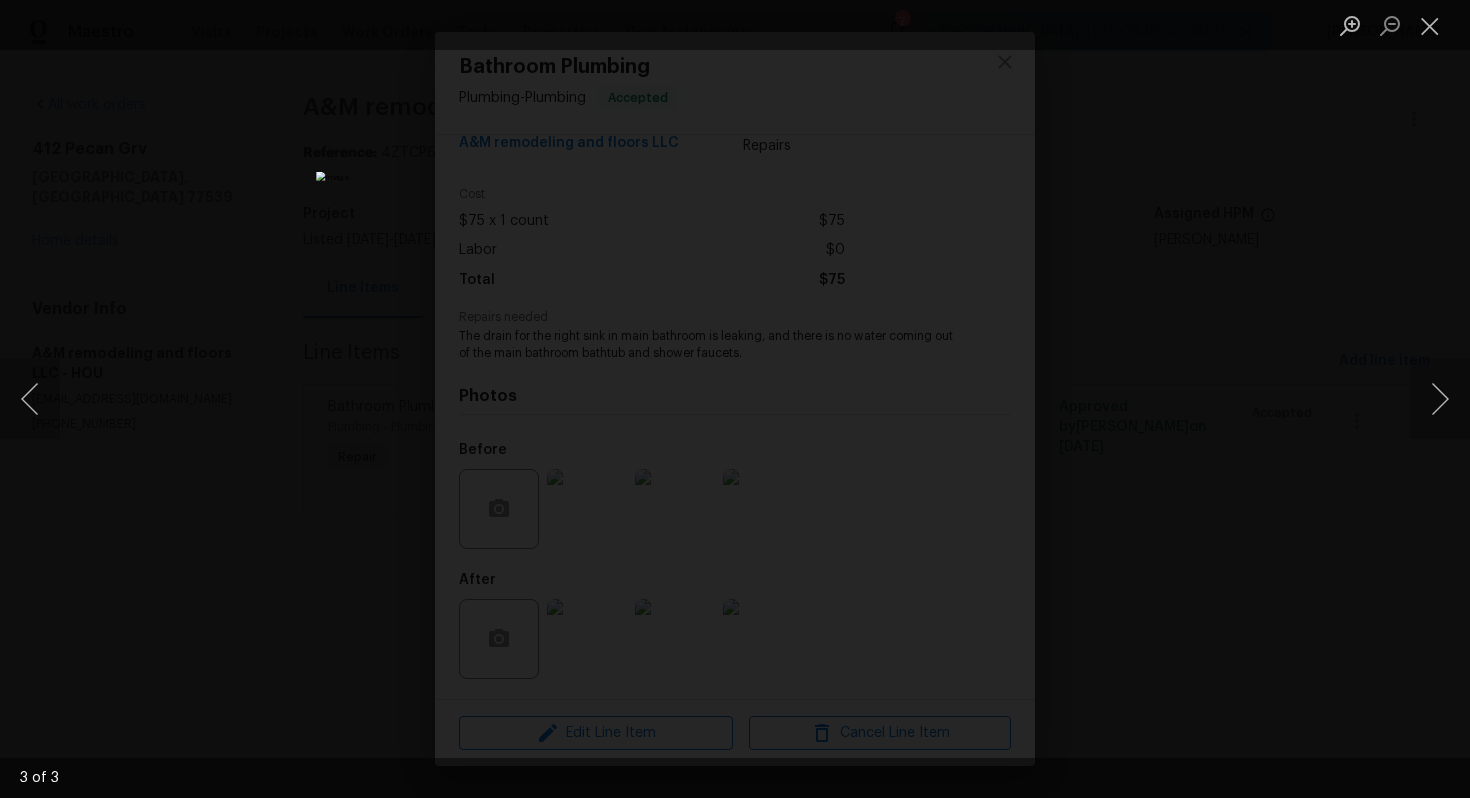click at bounding box center [735, 399] 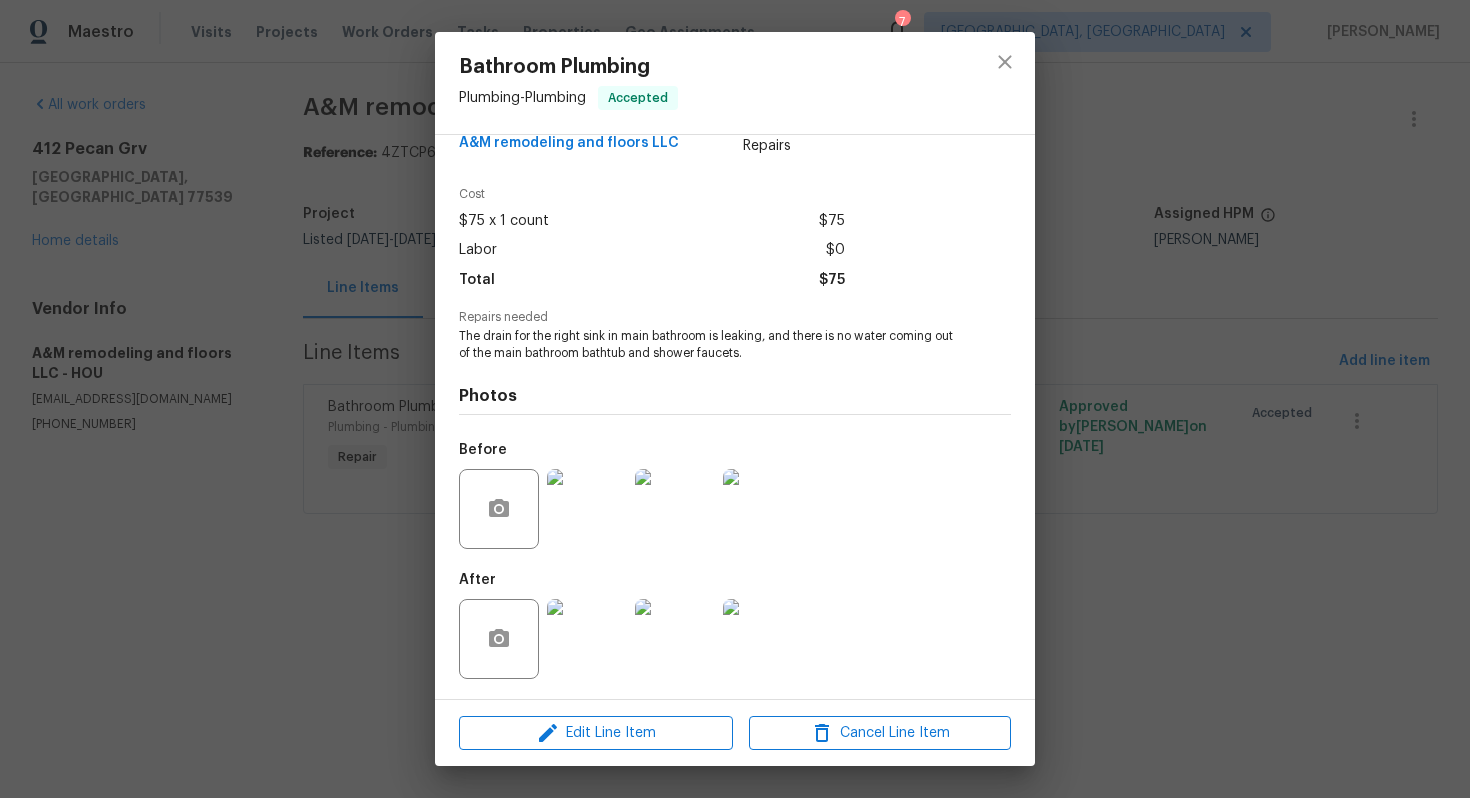 click on "Bathroom Plumbing Plumbing  -  Plumbing Accepted Vendor A&M remodeling and floors LLC Account Category Repairs Cost $75 x 1 count $75 Labor $0 Total $75 Repairs needed The drain for the right sink in main bathroom is leaking, and there is no water coming out of the main bathroom bathtub and shower faucets. Photos Before After  Edit Line Item  Cancel Line Item" at bounding box center (735, 399) 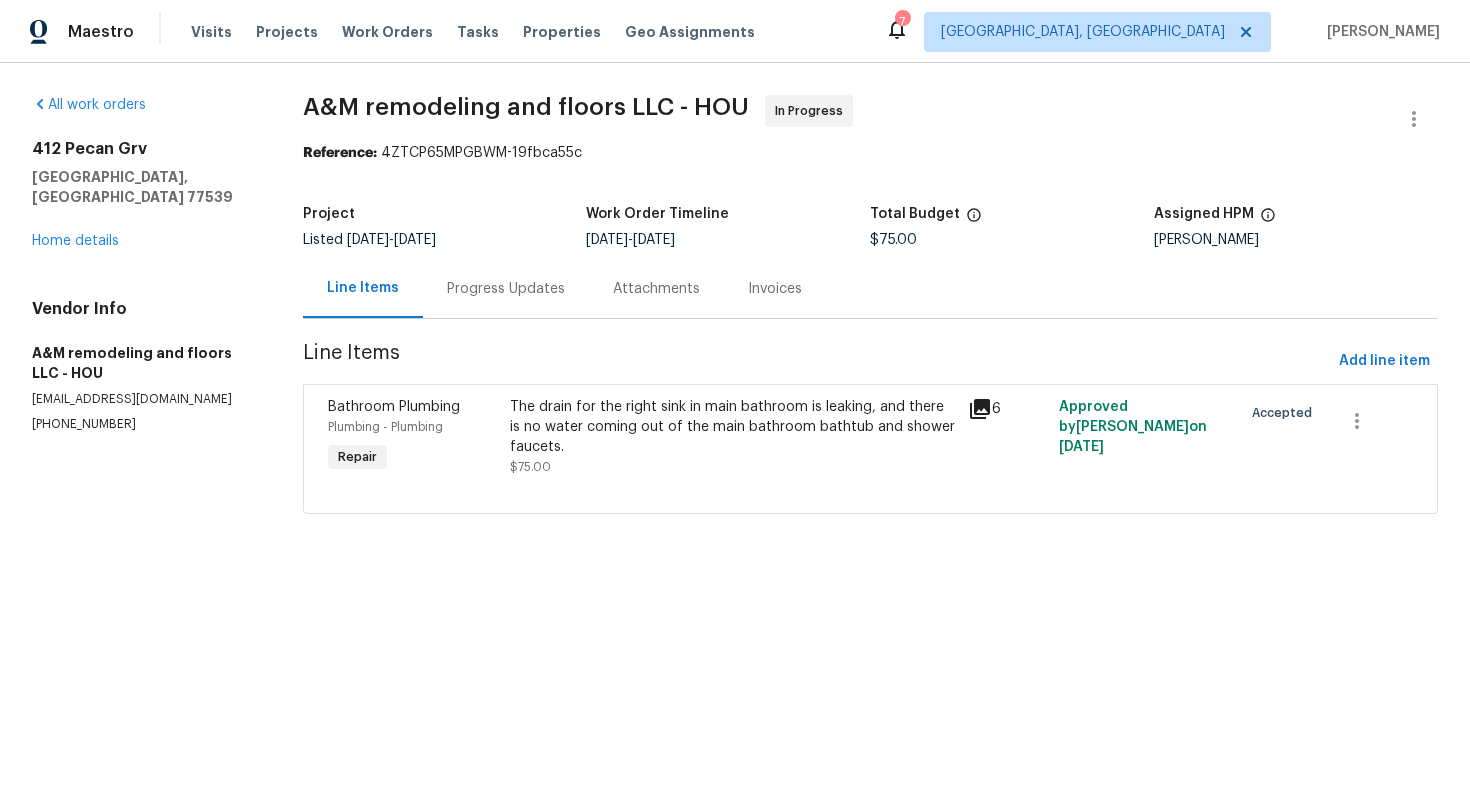click on "Progress Updates" at bounding box center [506, 289] 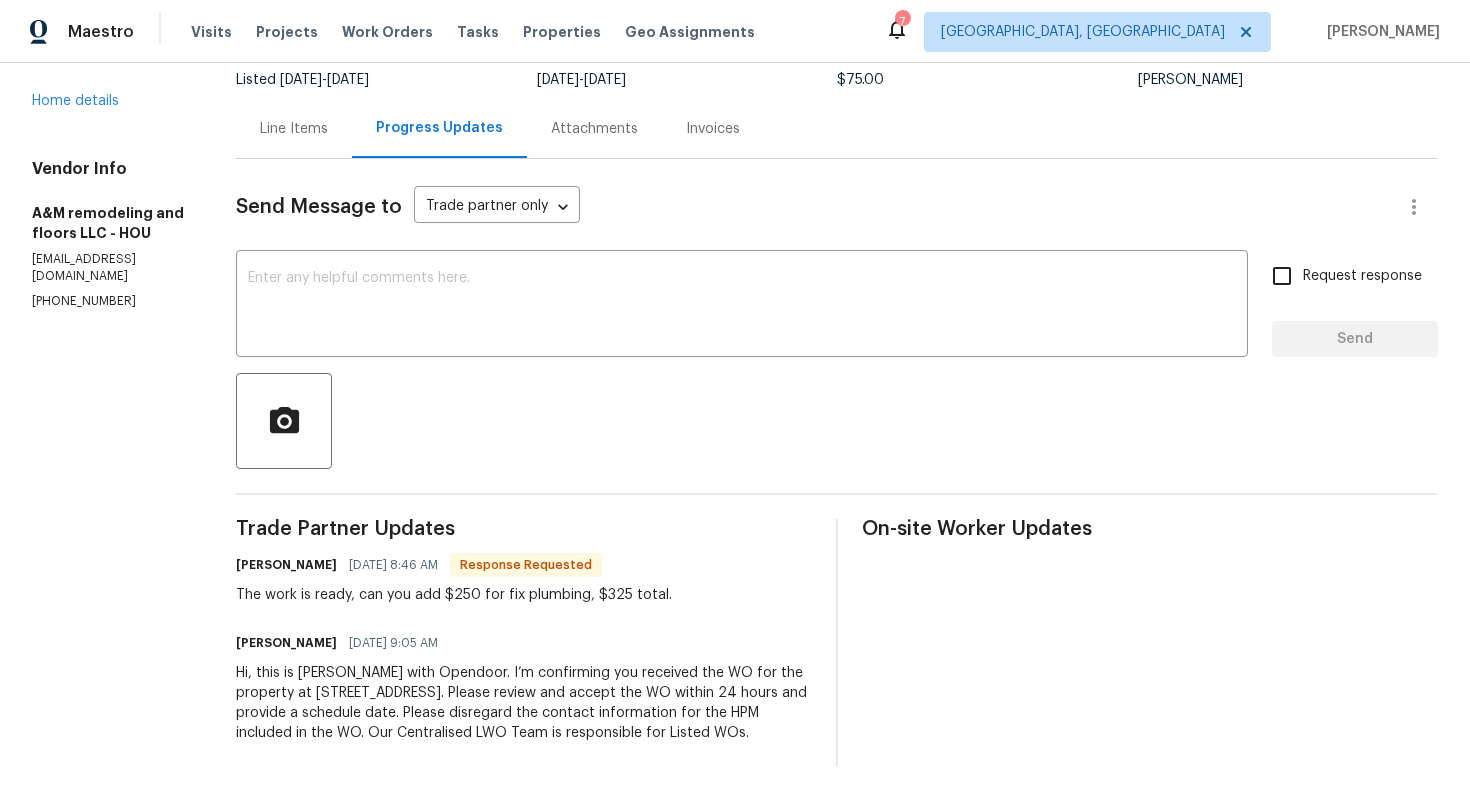 scroll, scrollTop: 0, scrollLeft: 0, axis: both 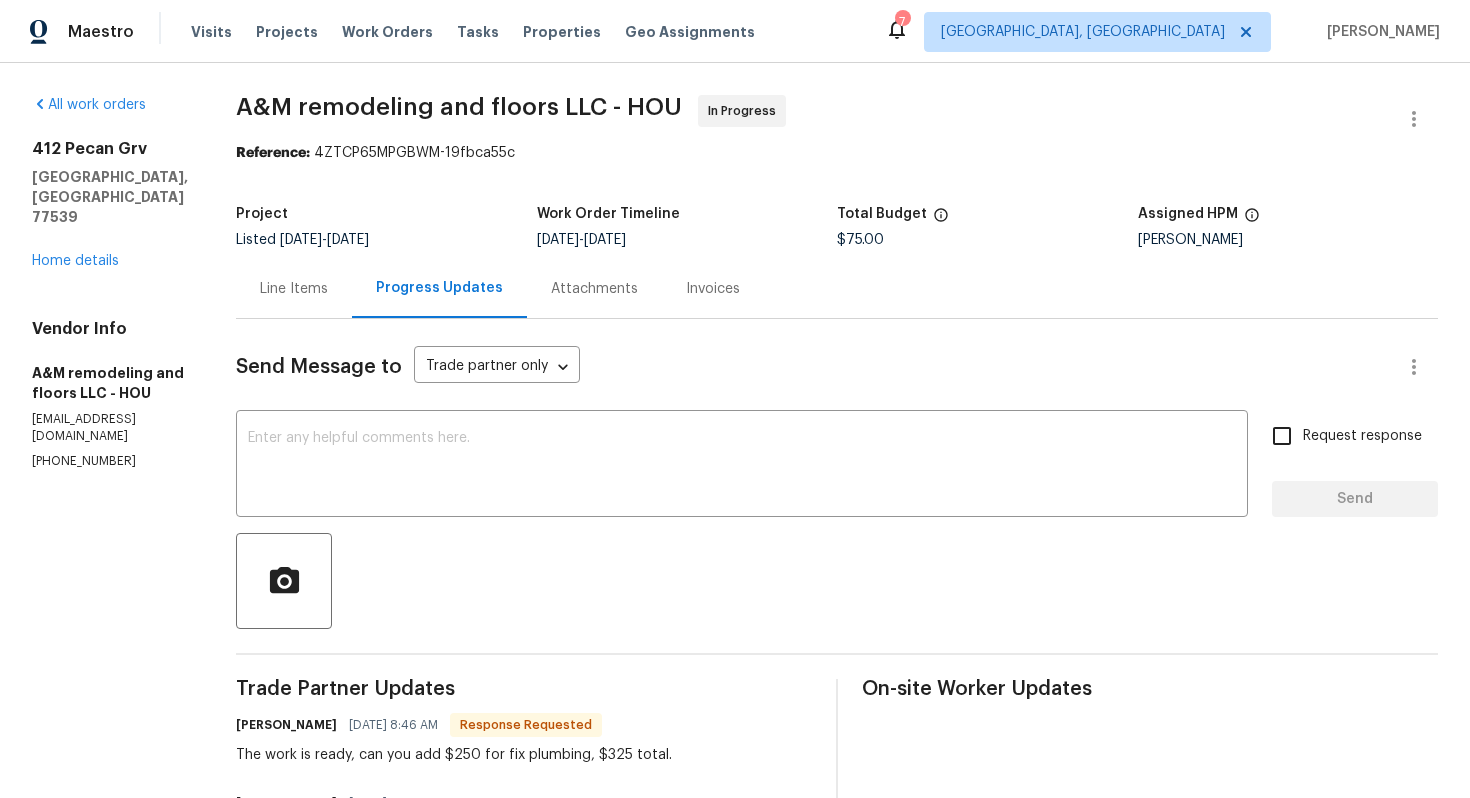 click on "Line Items" at bounding box center (294, 288) 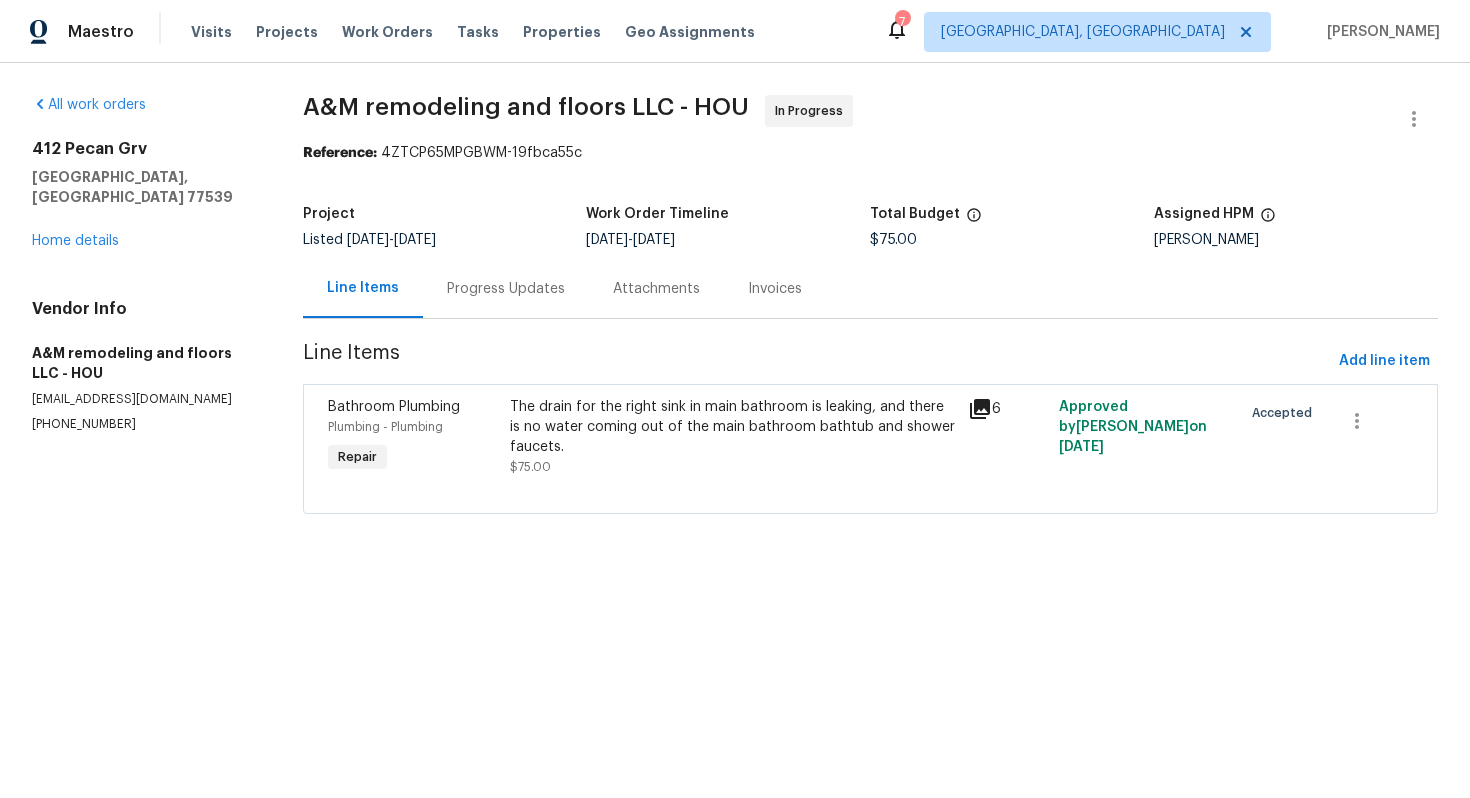 click on "Progress Updates" at bounding box center [506, 288] 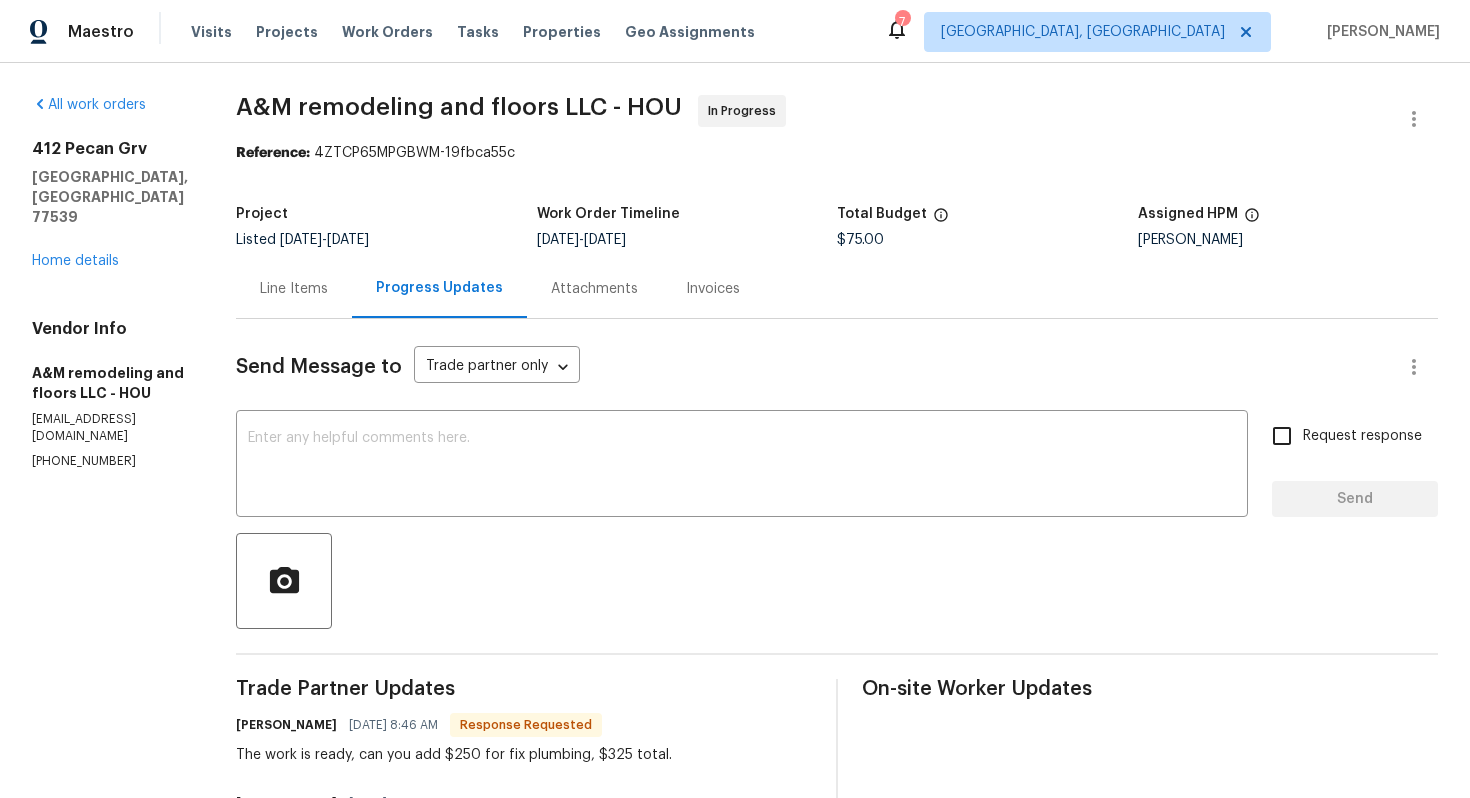 click on "Line Items" at bounding box center [294, 289] 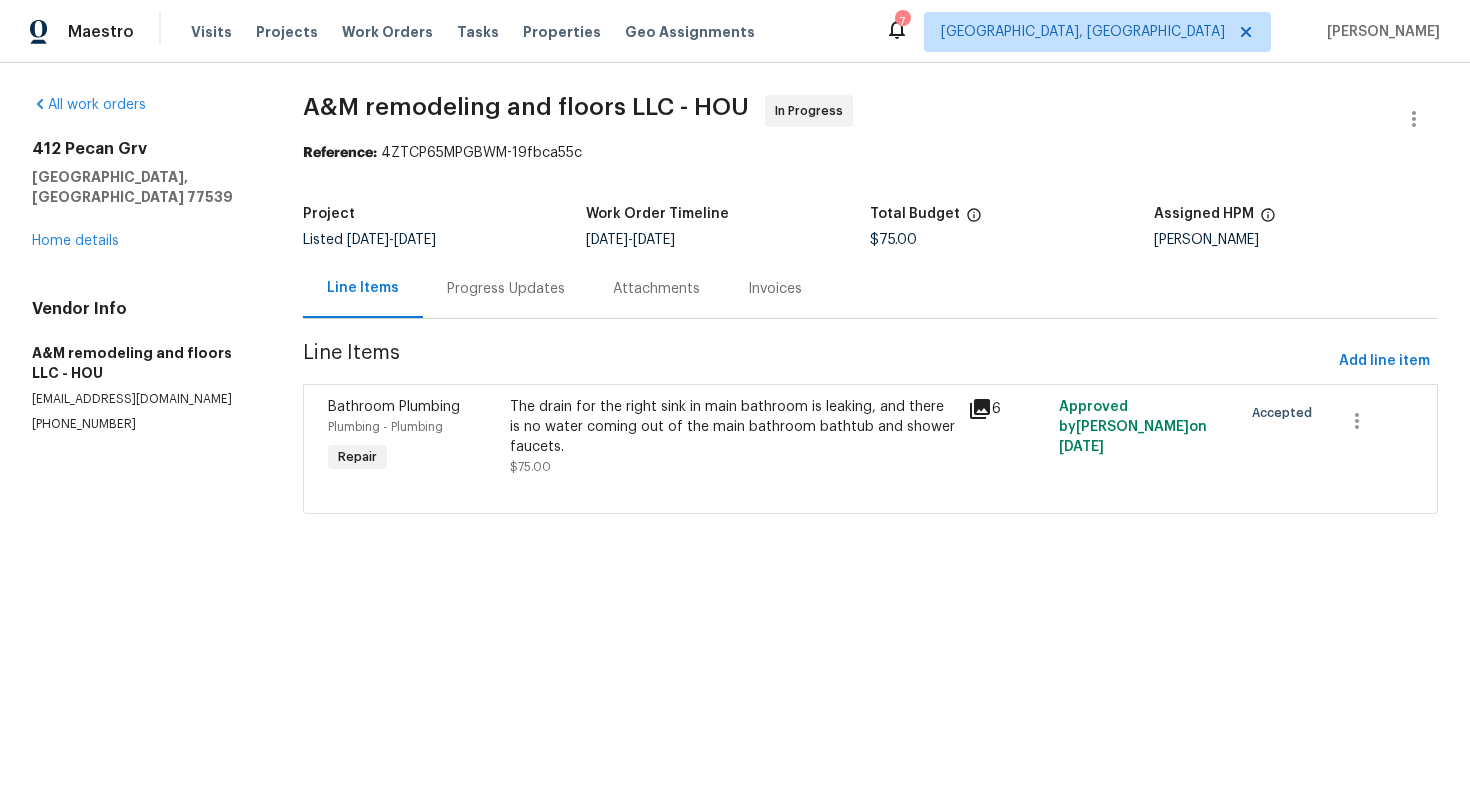 click on "The drain for the right sink in main bathroom is leaking, and there is no water coming out of the main bathroom bathtub and shower faucets." at bounding box center (732, 427) 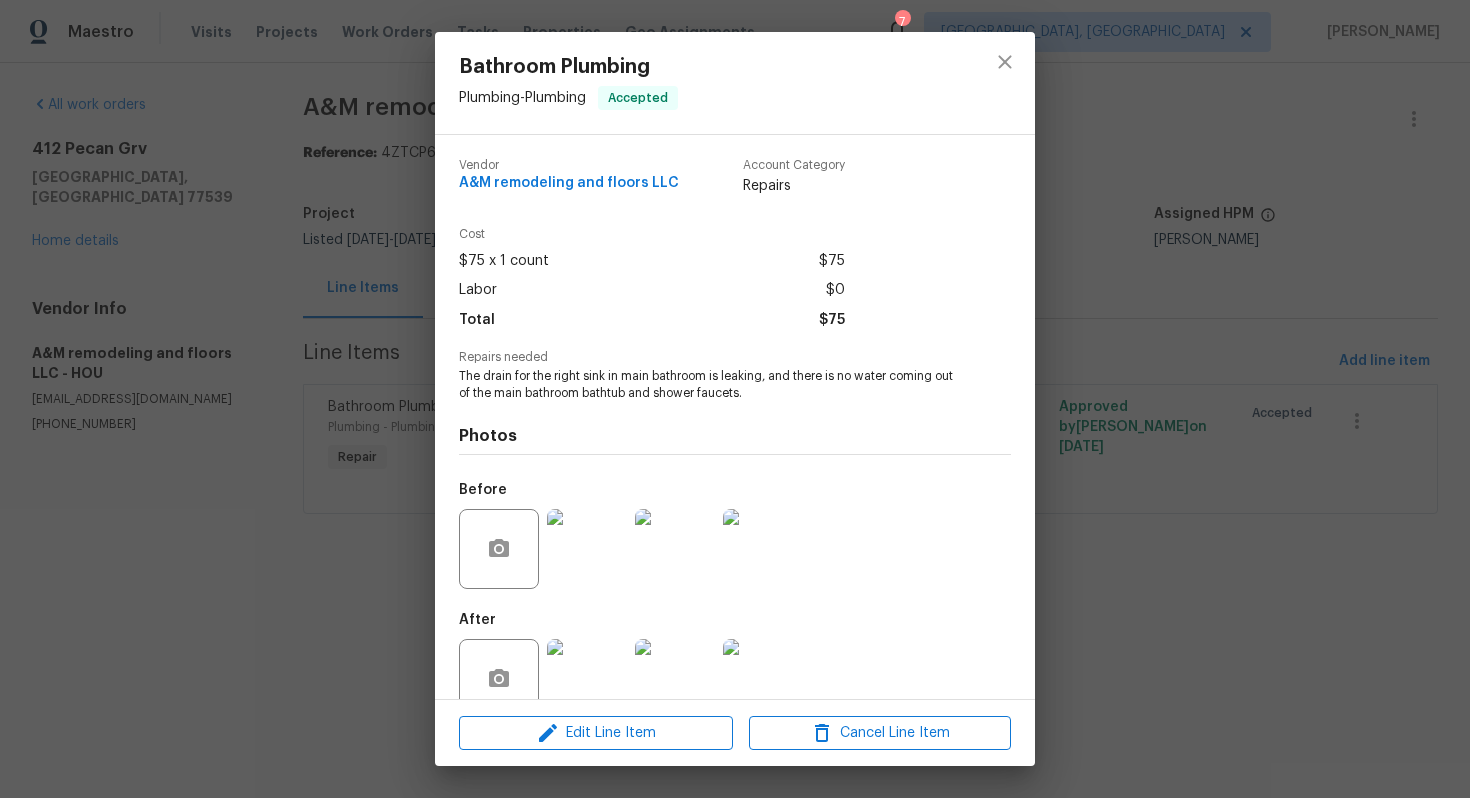 scroll, scrollTop: 40, scrollLeft: 0, axis: vertical 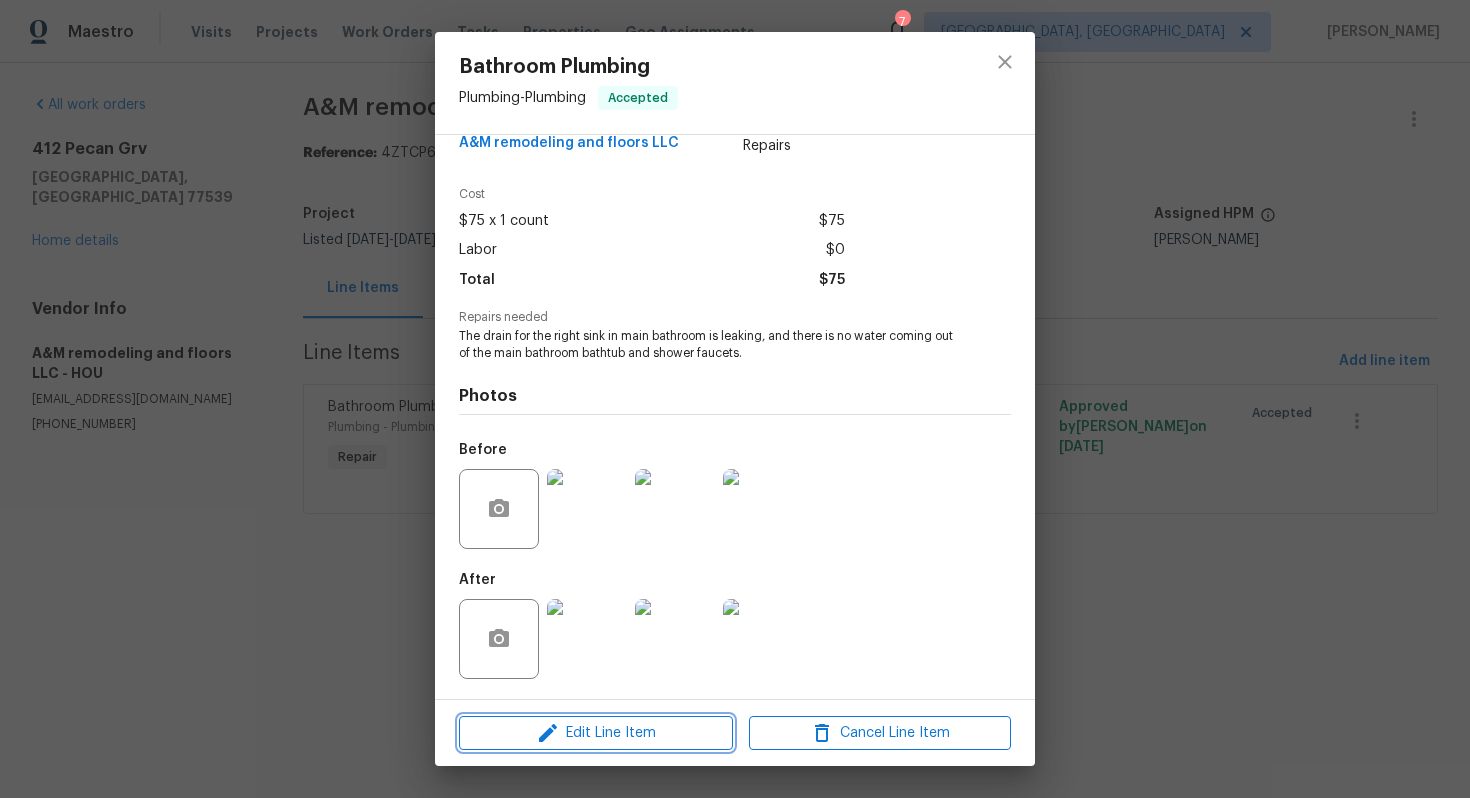 click on "Edit Line Item" at bounding box center (596, 733) 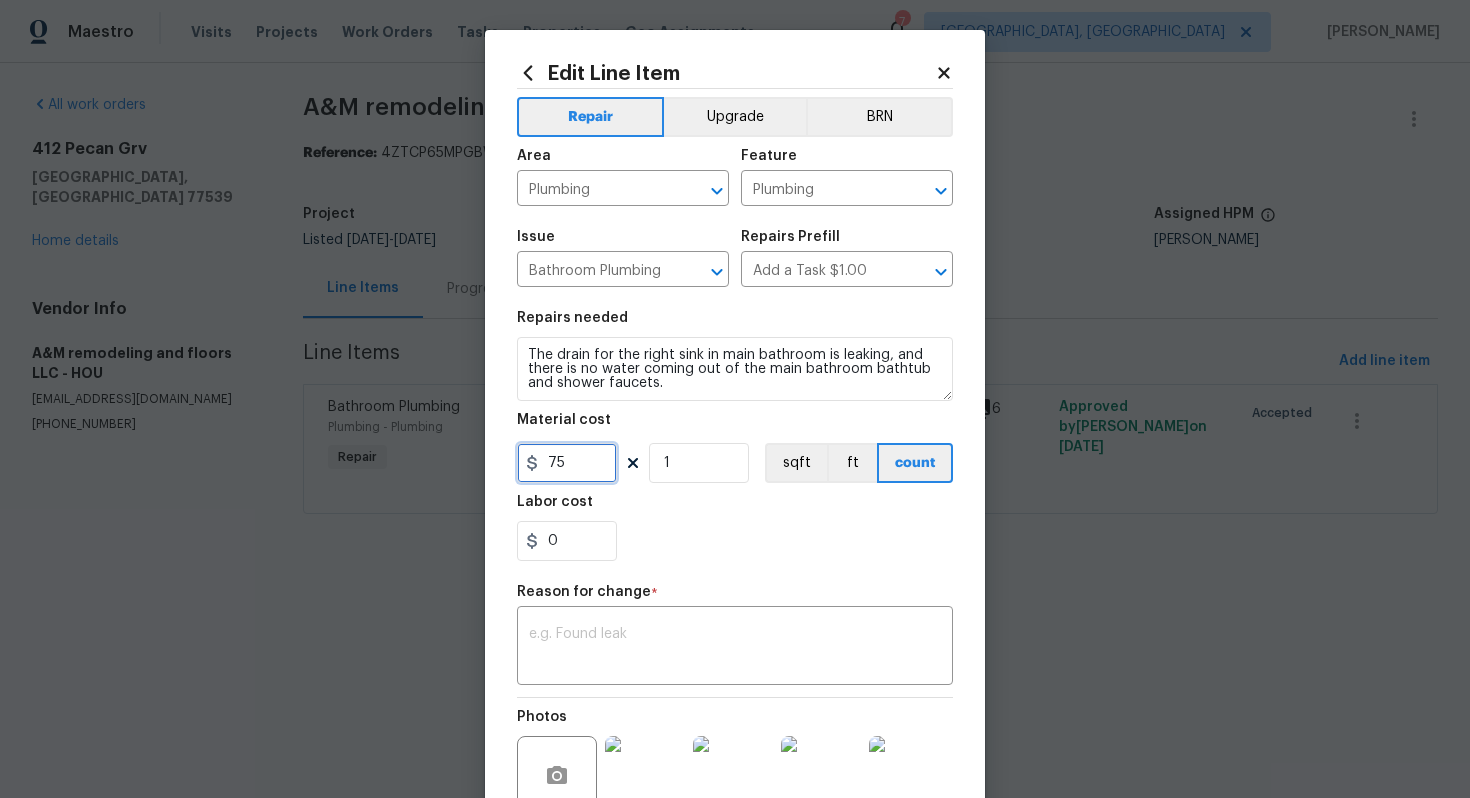 click on "75" at bounding box center (567, 463) 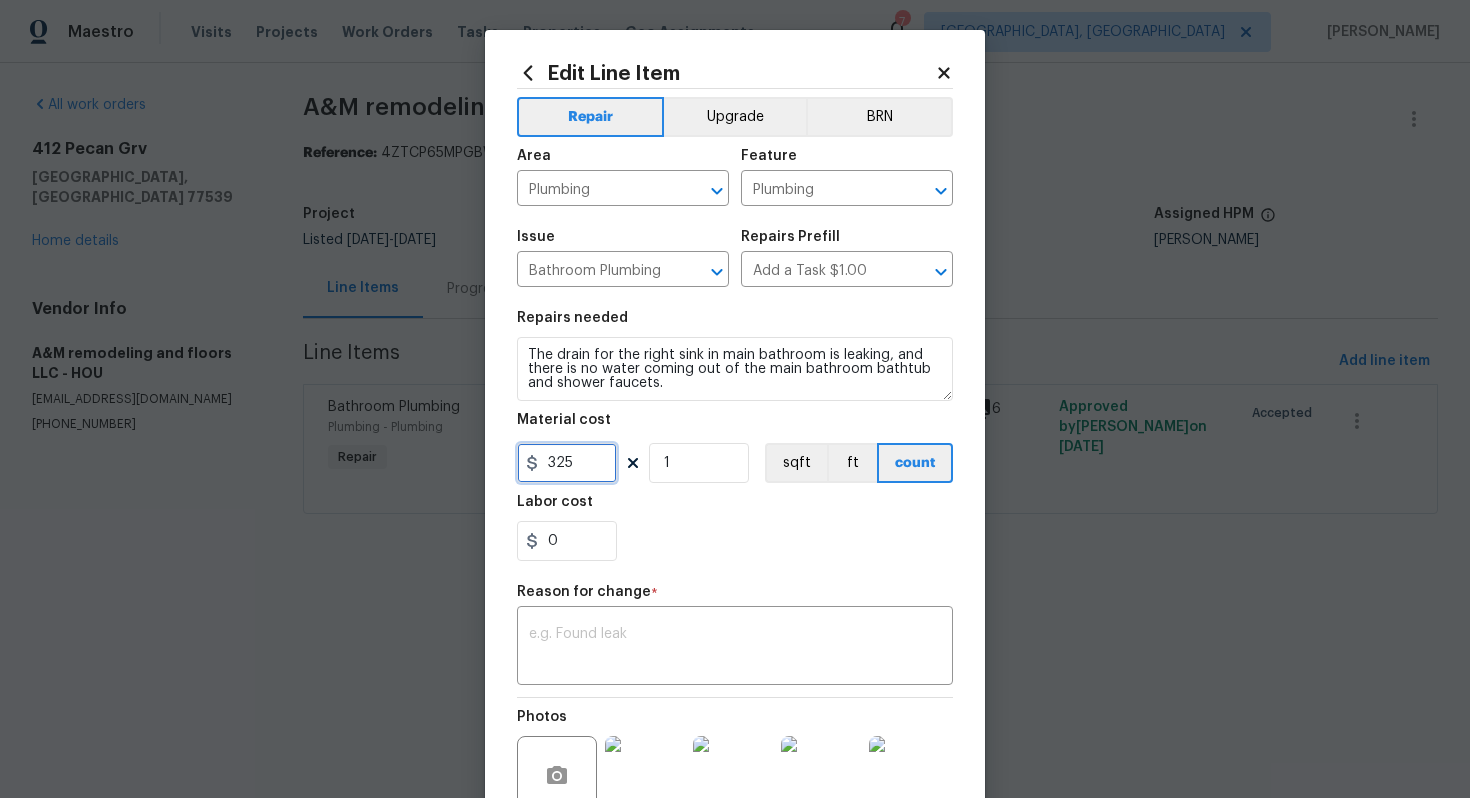 type on "325" 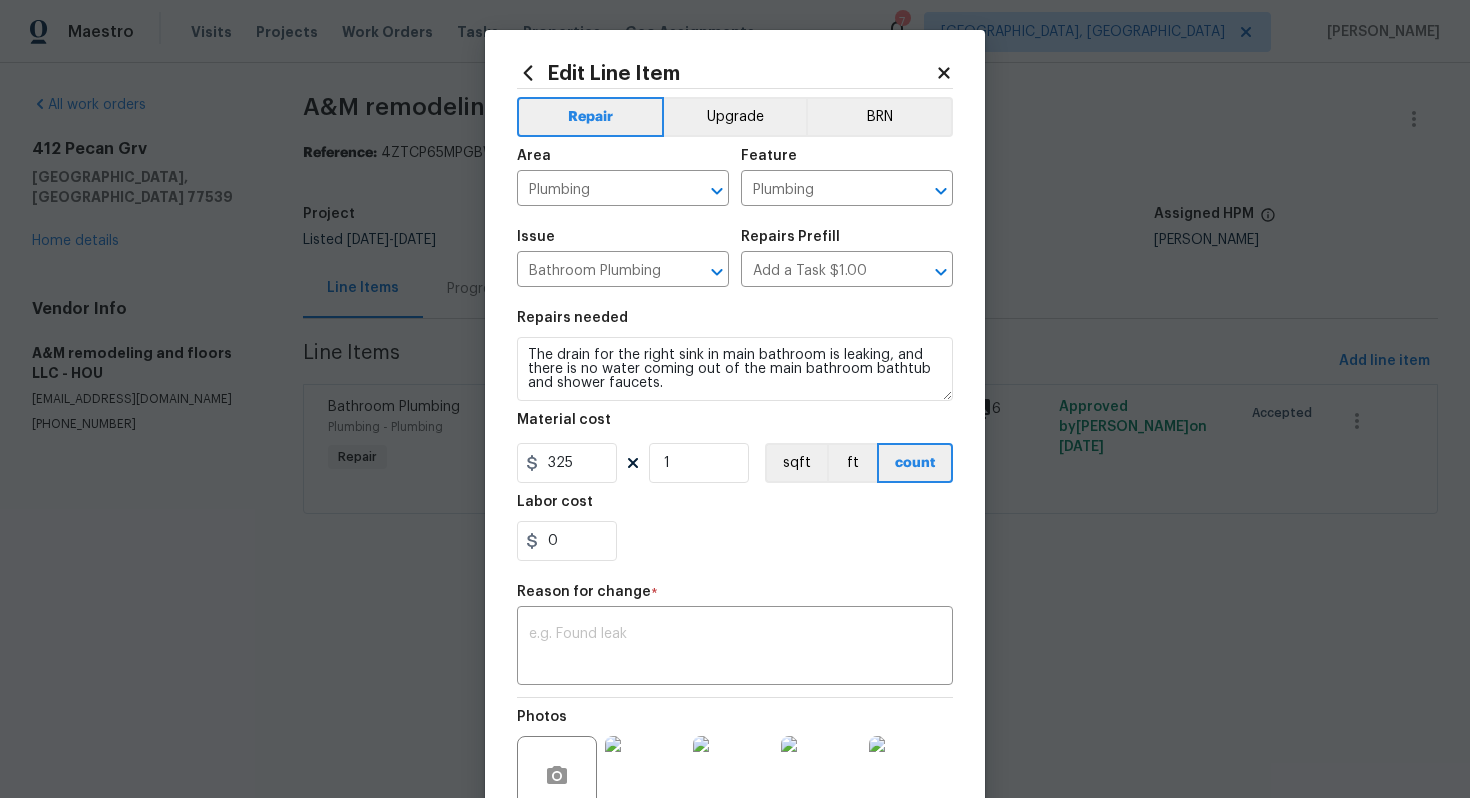 click on "Reason for change *" at bounding box center (735, 598) 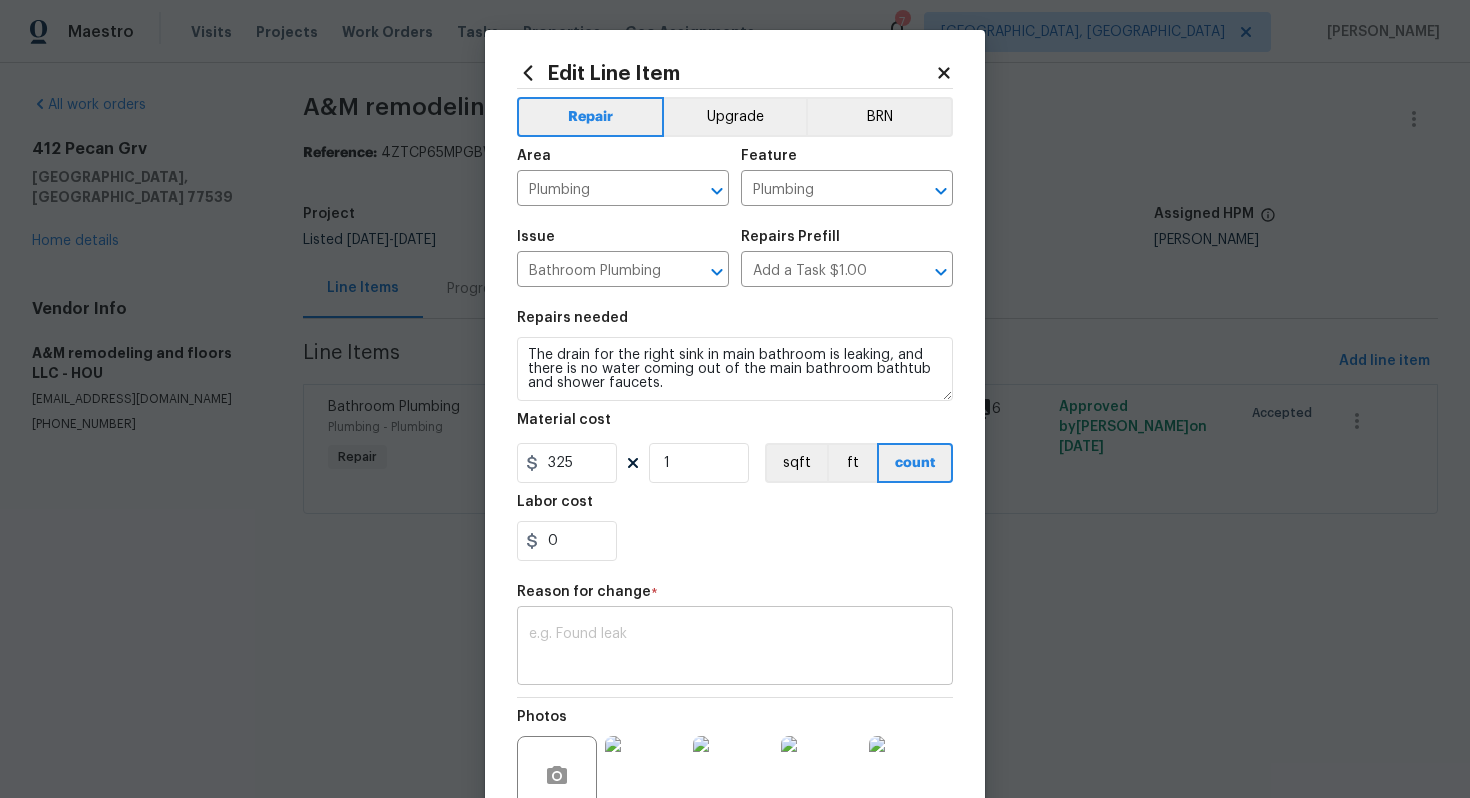 click at bounding box center (735, 648) 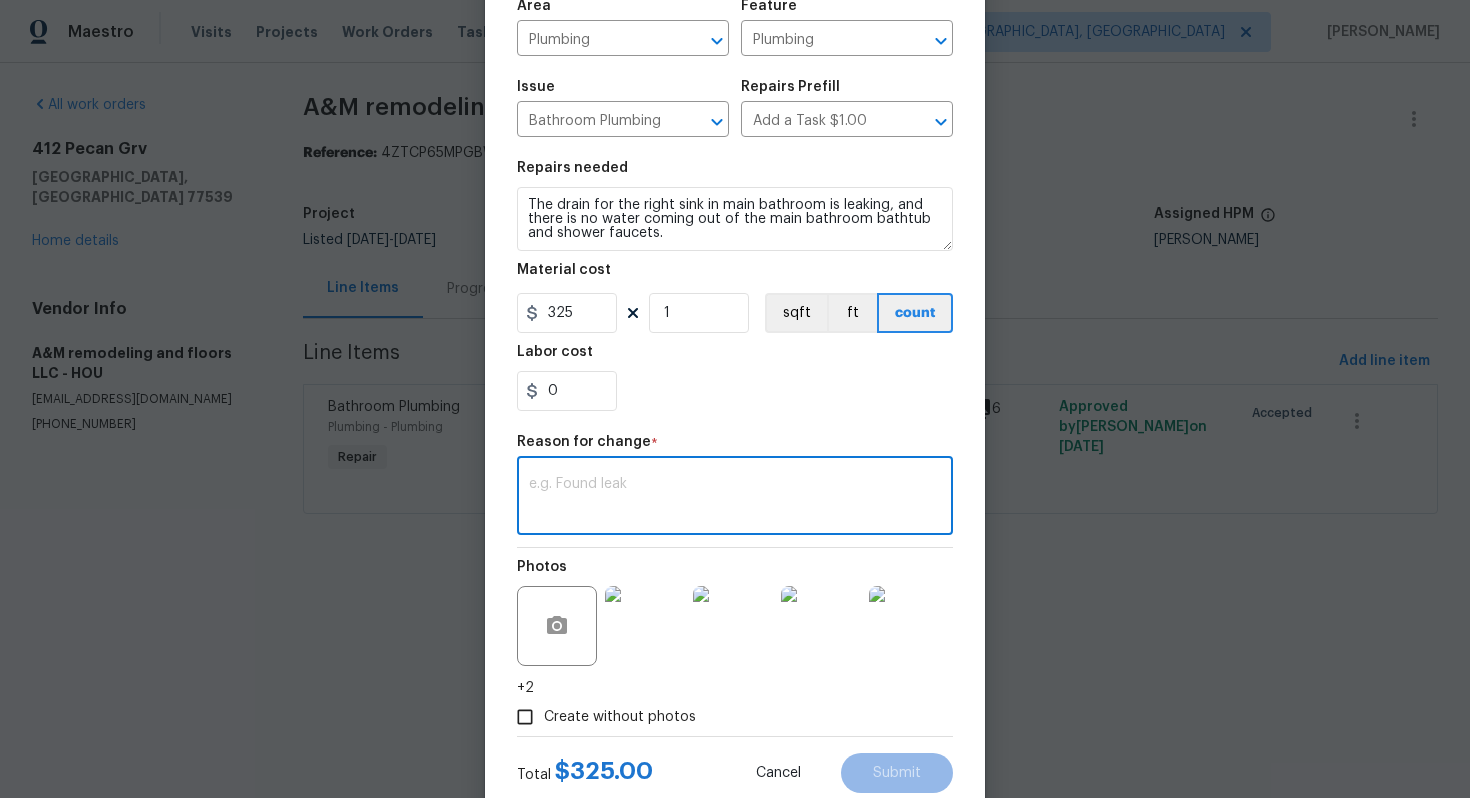 scroll, scrollTop: 190, scrollLeft: 0, axis: vertical 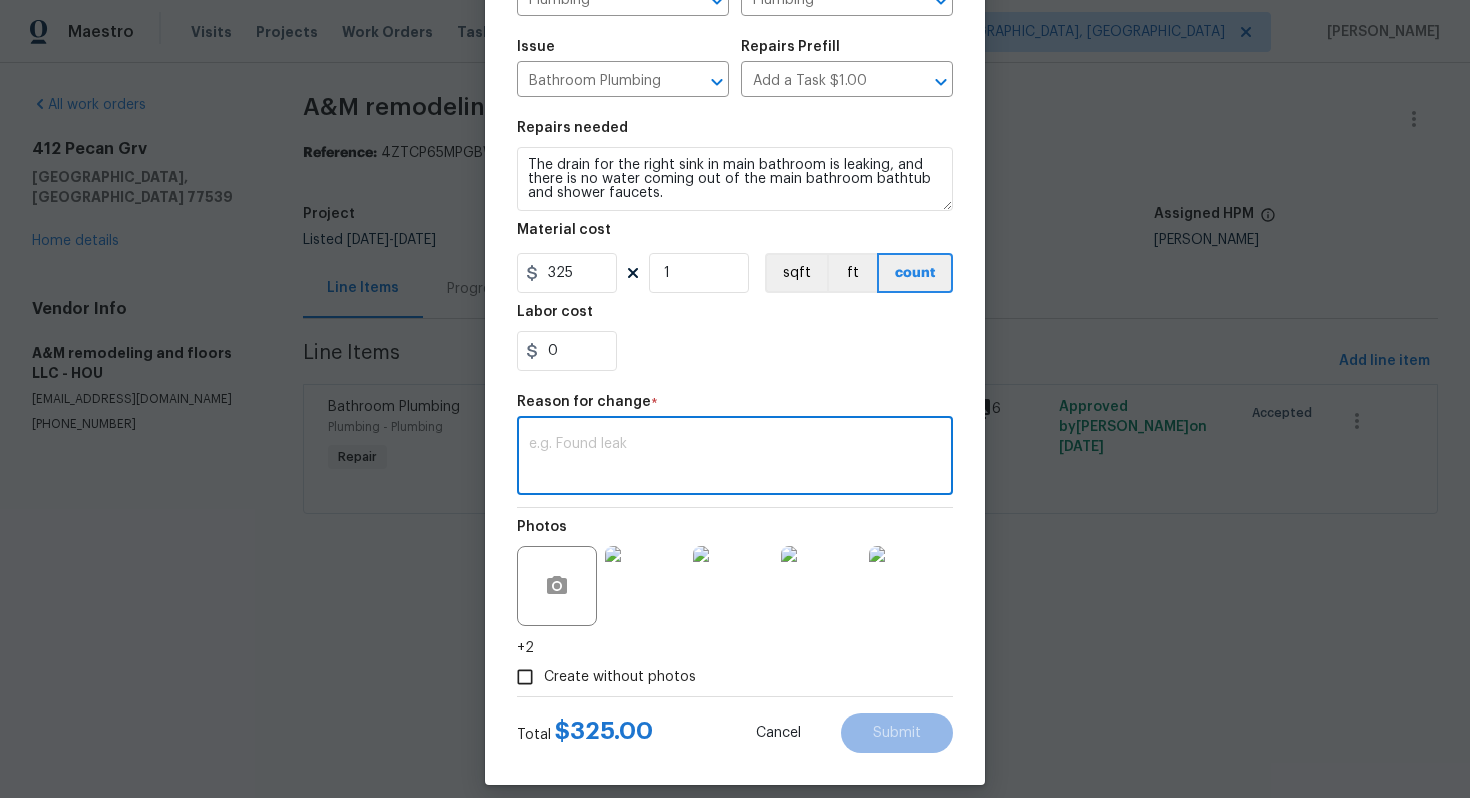click at bounding box center [735, 458] 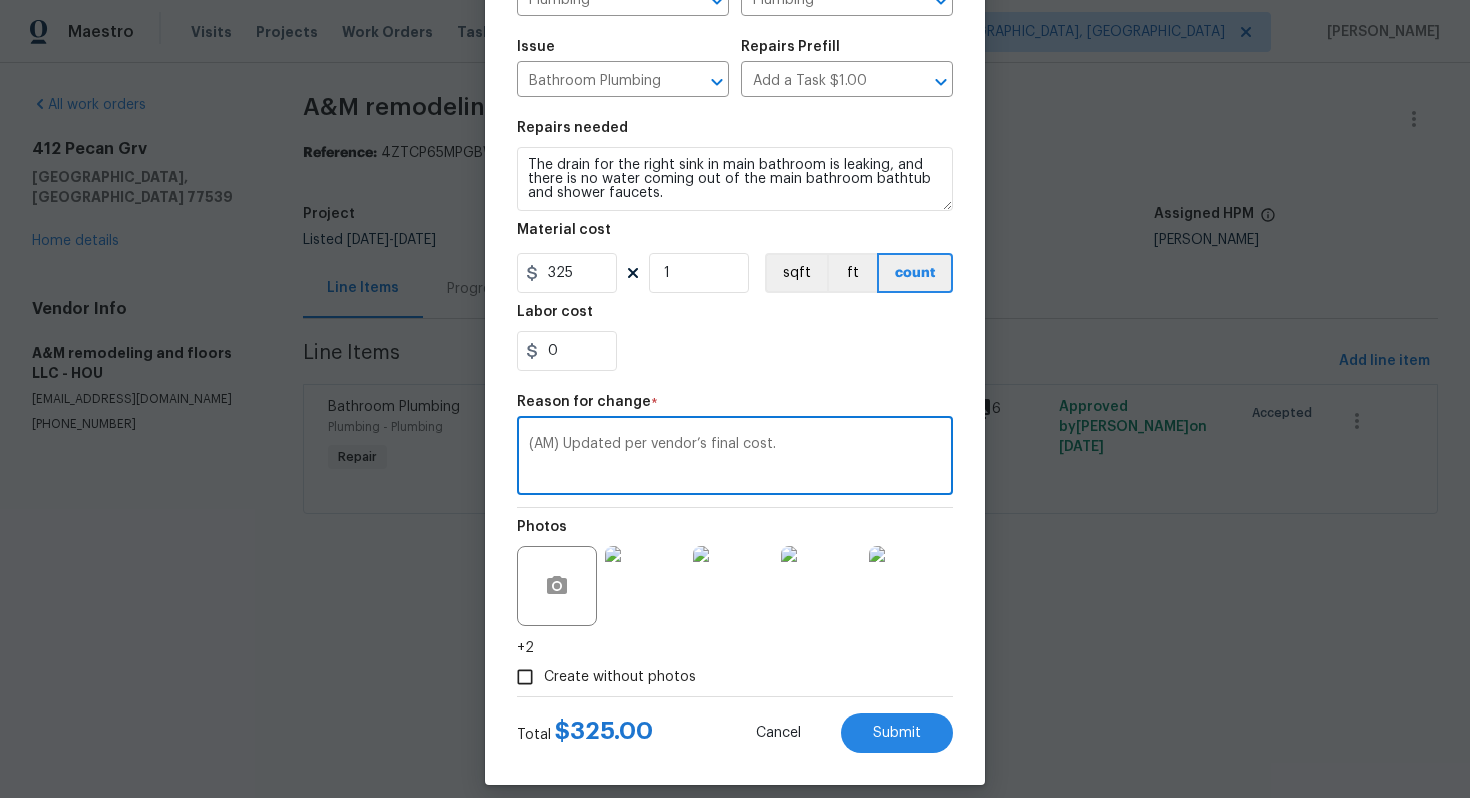 scroll, scrollTop: 208, scrollLeft: 0, axis: vertical 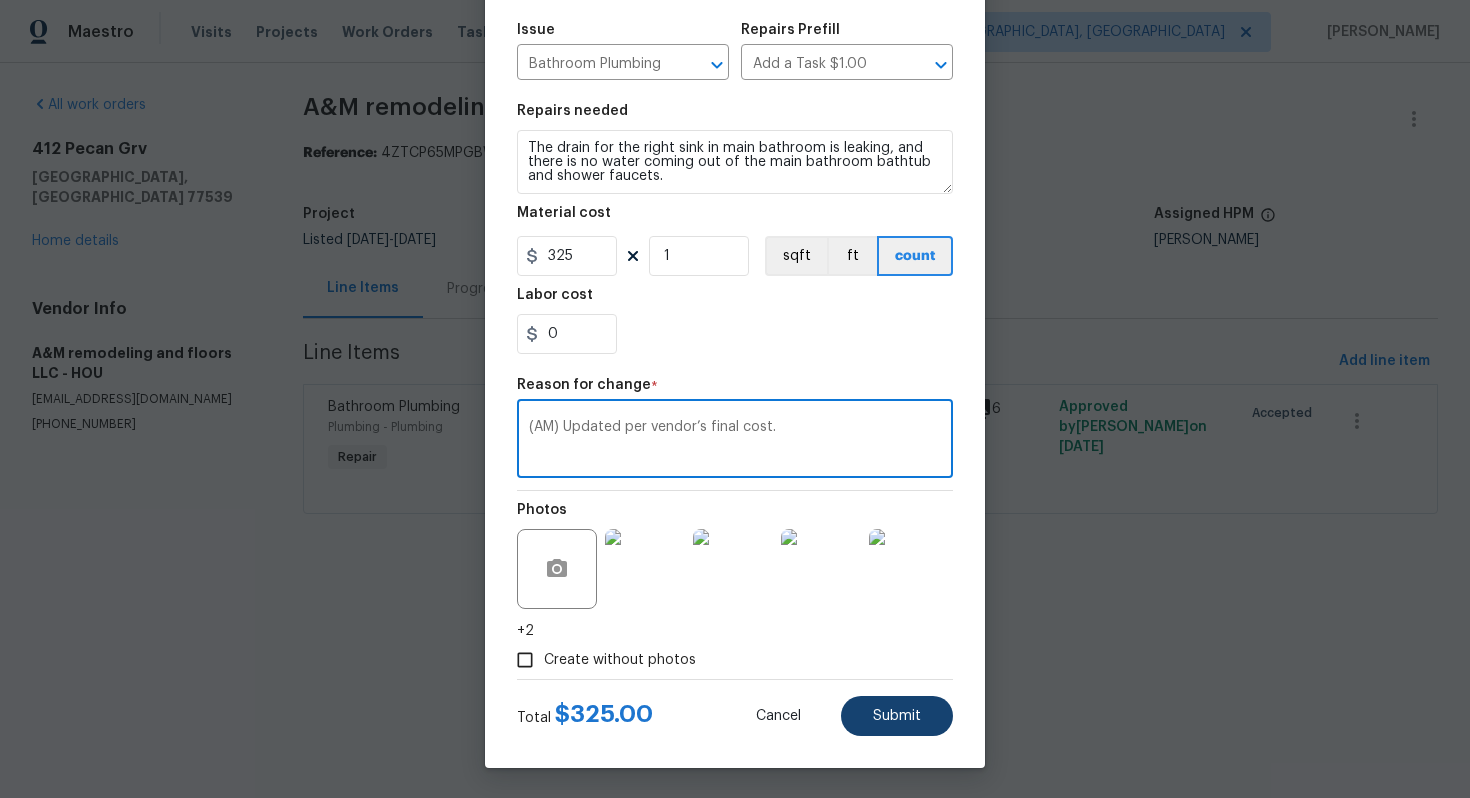 type on "(AM) Updated per vendor’s final cost." 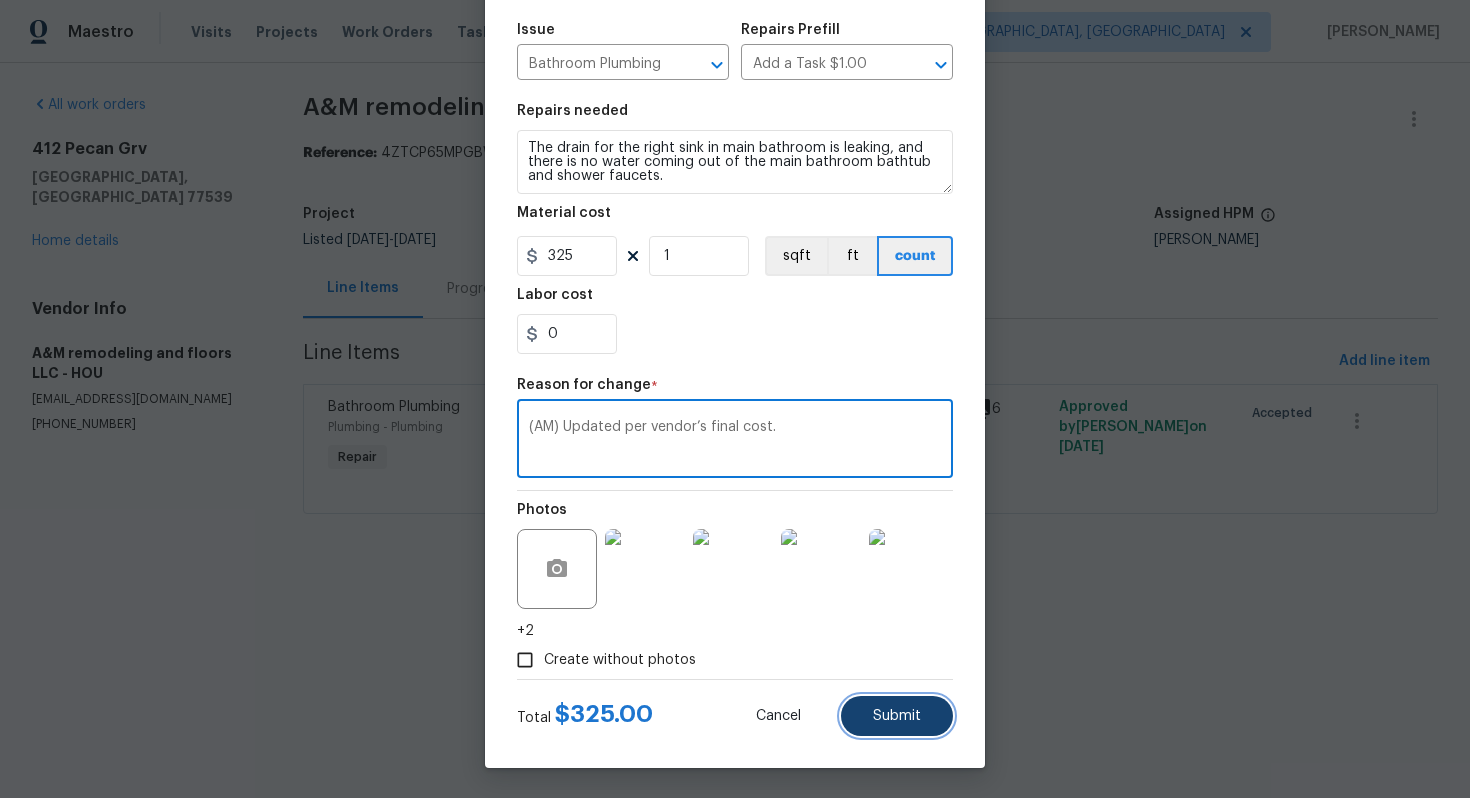 click on "Submit" at bounding box center (897, 716) 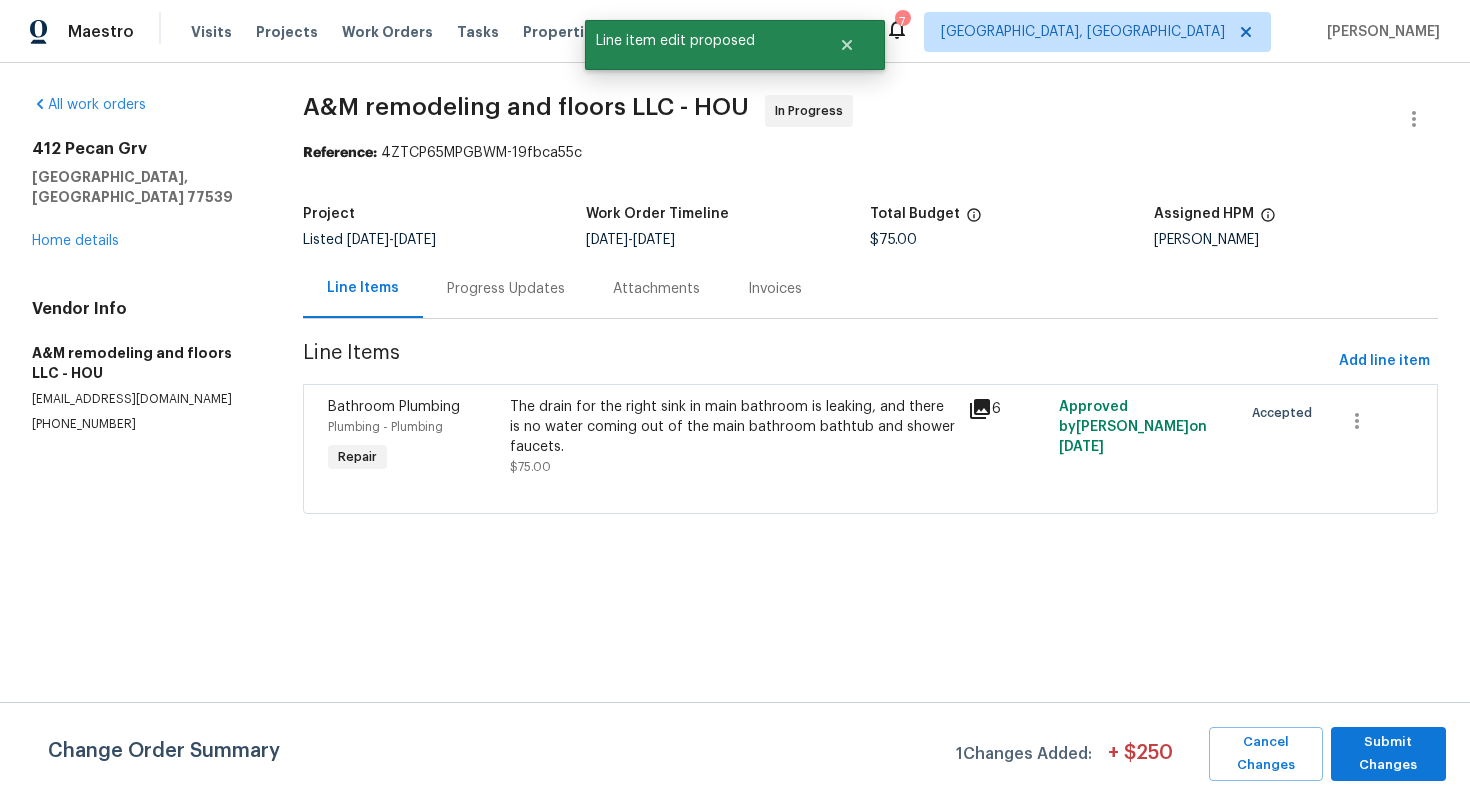 scroll, scrollTop: 0, scrollLeft: 0, axis: both 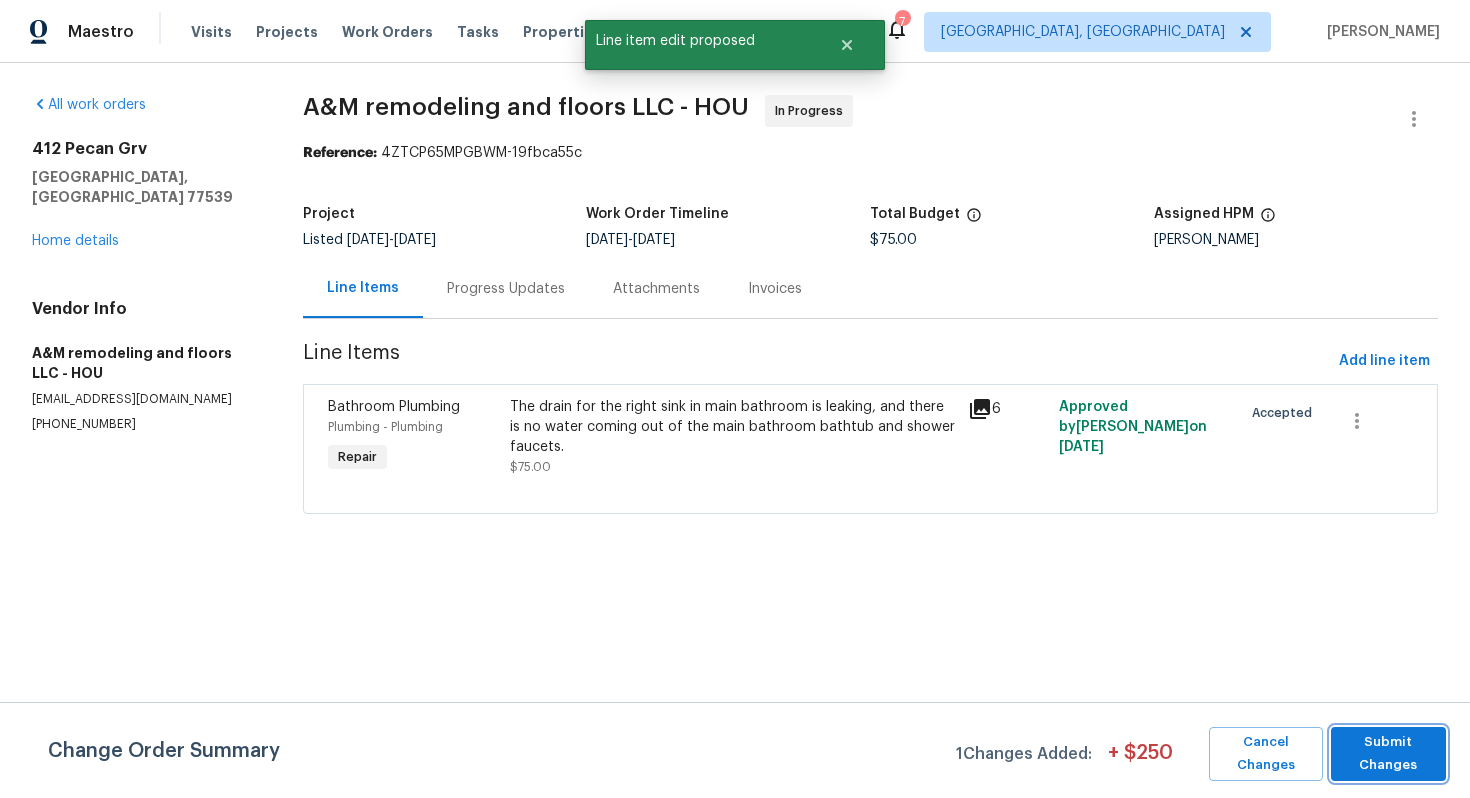 click on "Submit Changes" at bounding box center [1388, 754] 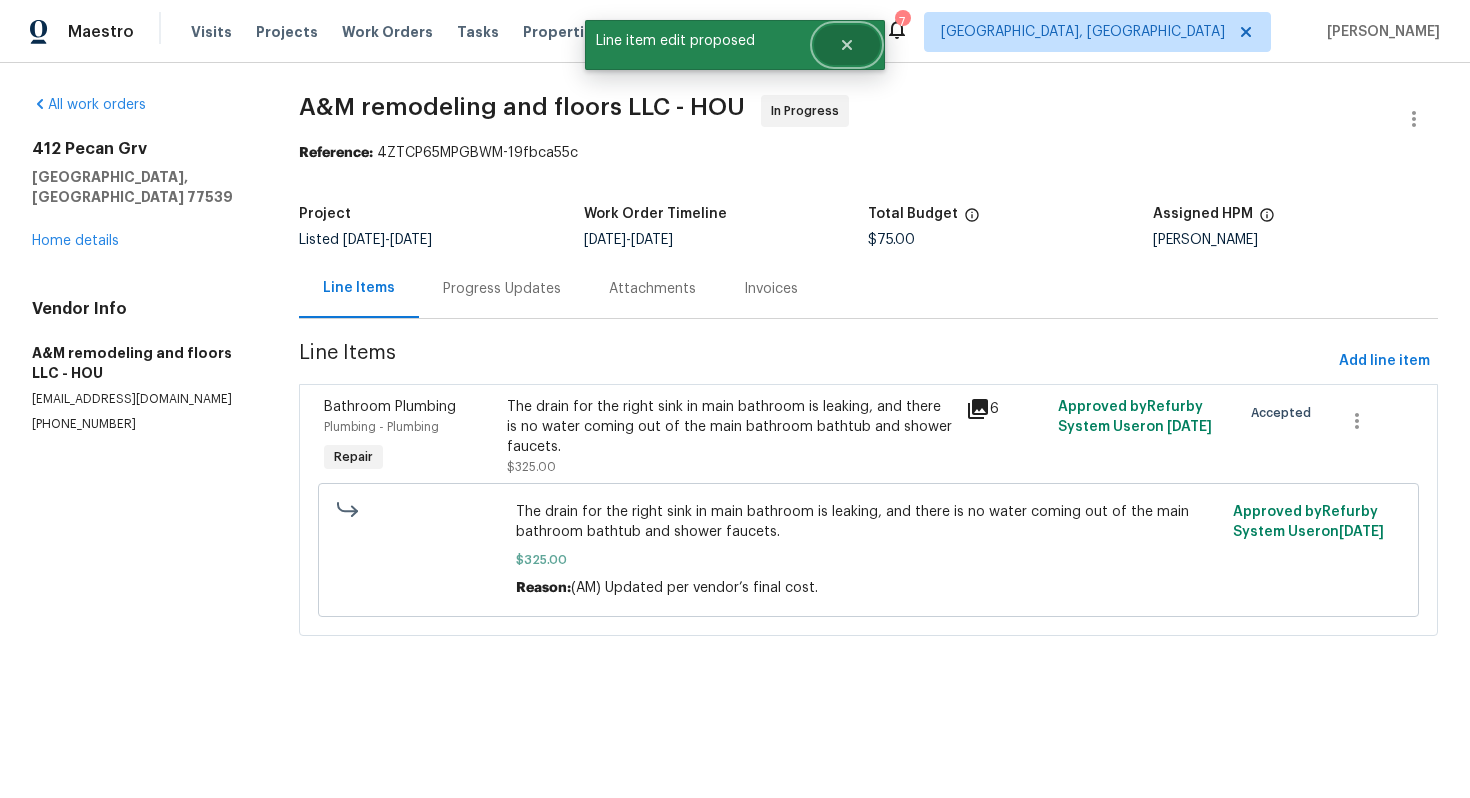 click 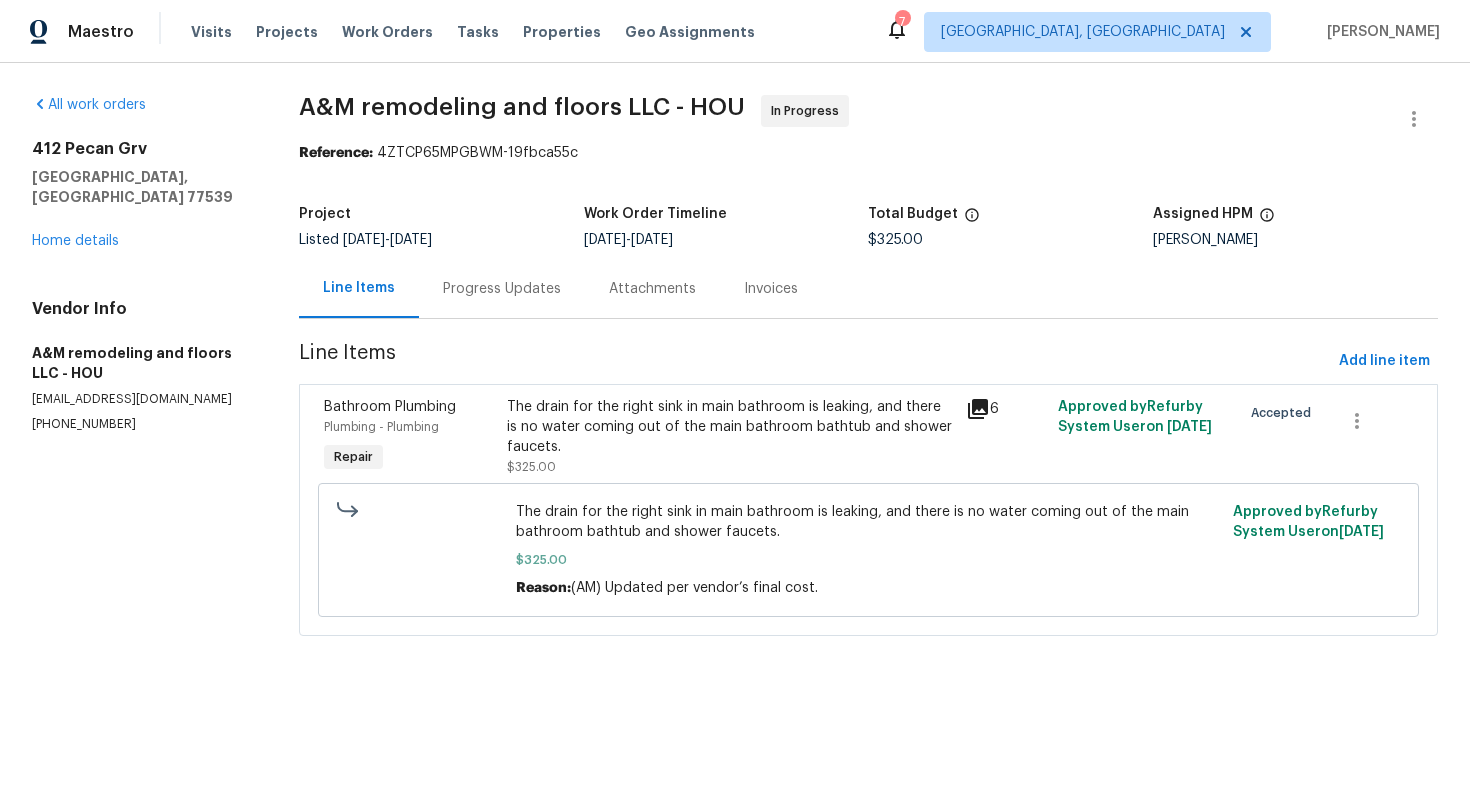 click on "Progress Updates" at bounding box center (502, 289) 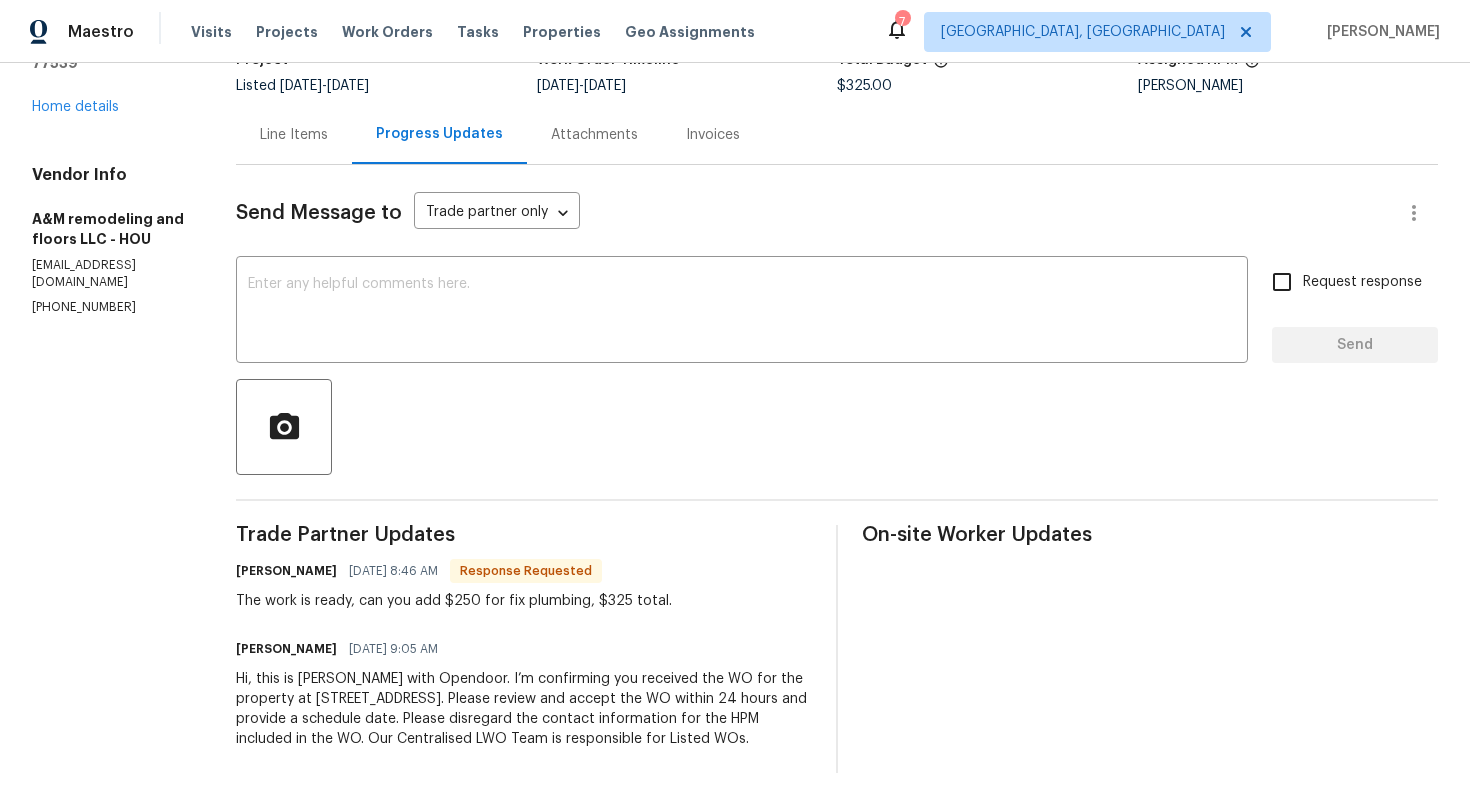 scroll, scrollTop: 161, scrollLeft: 0, axis: vertical 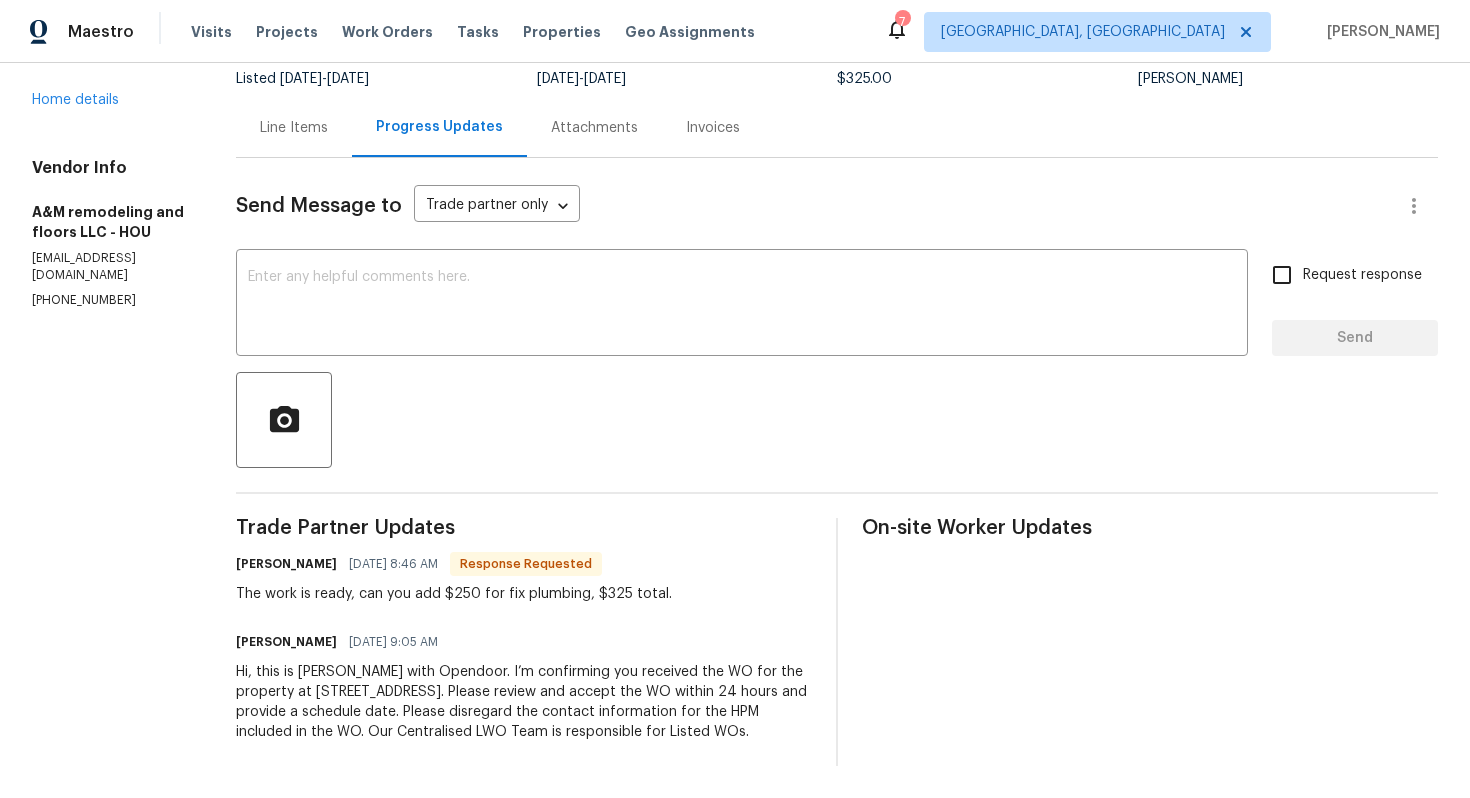 click on "[PERSON_NAME]" at bounding box center [286, 564] 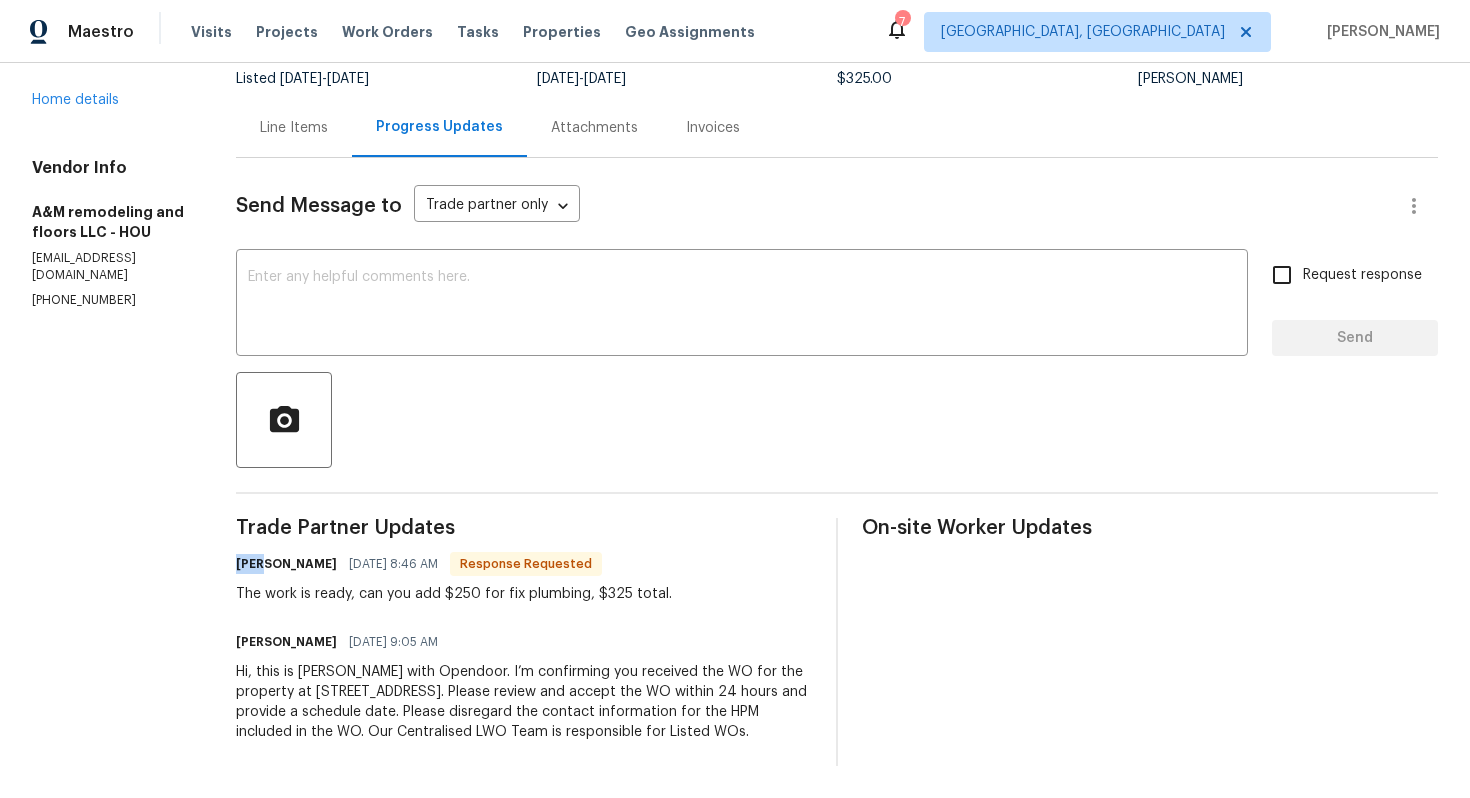 click on "[PERSON_NAME]" at bounding box center (286, 564) 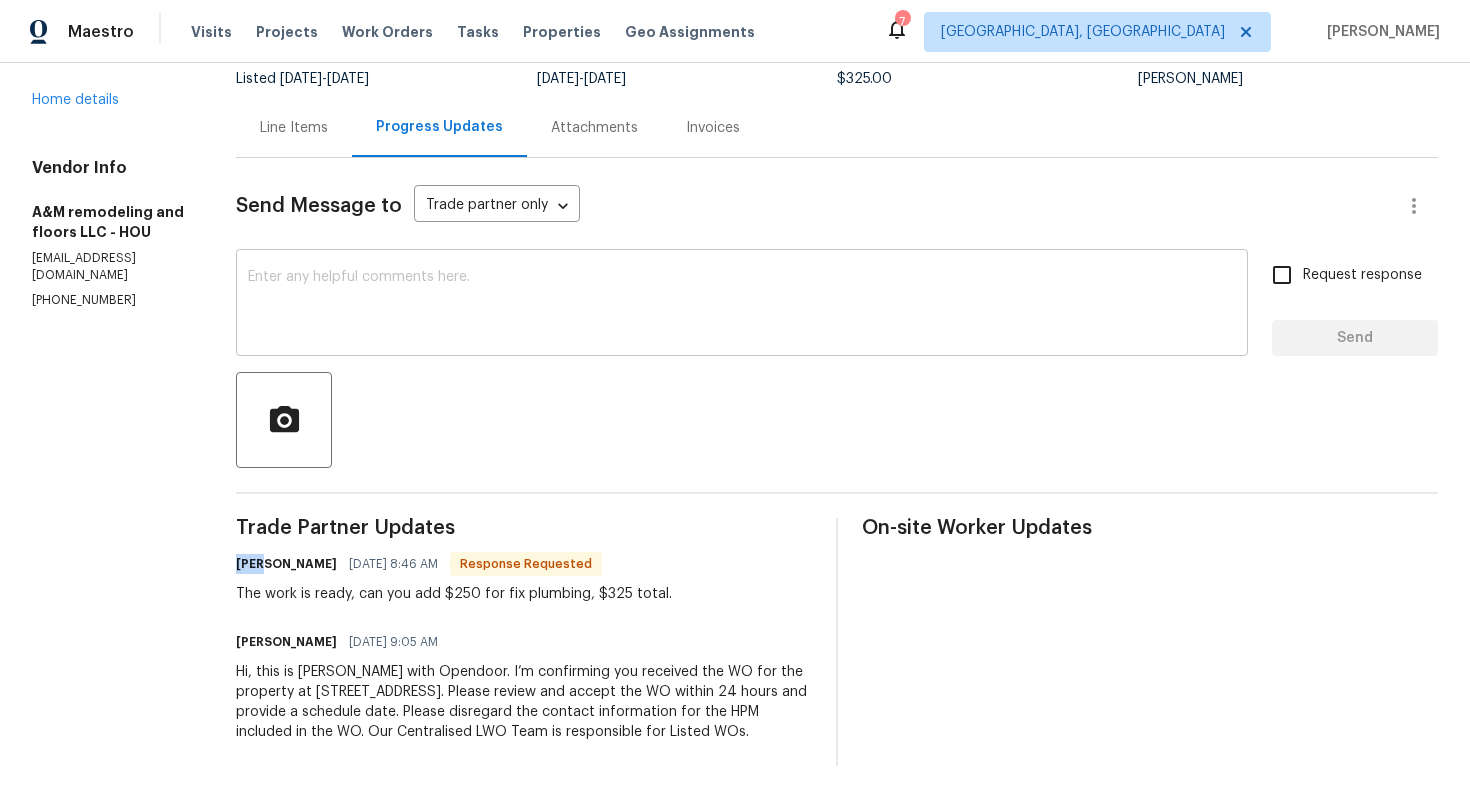 click at bounding box center [742, 305] 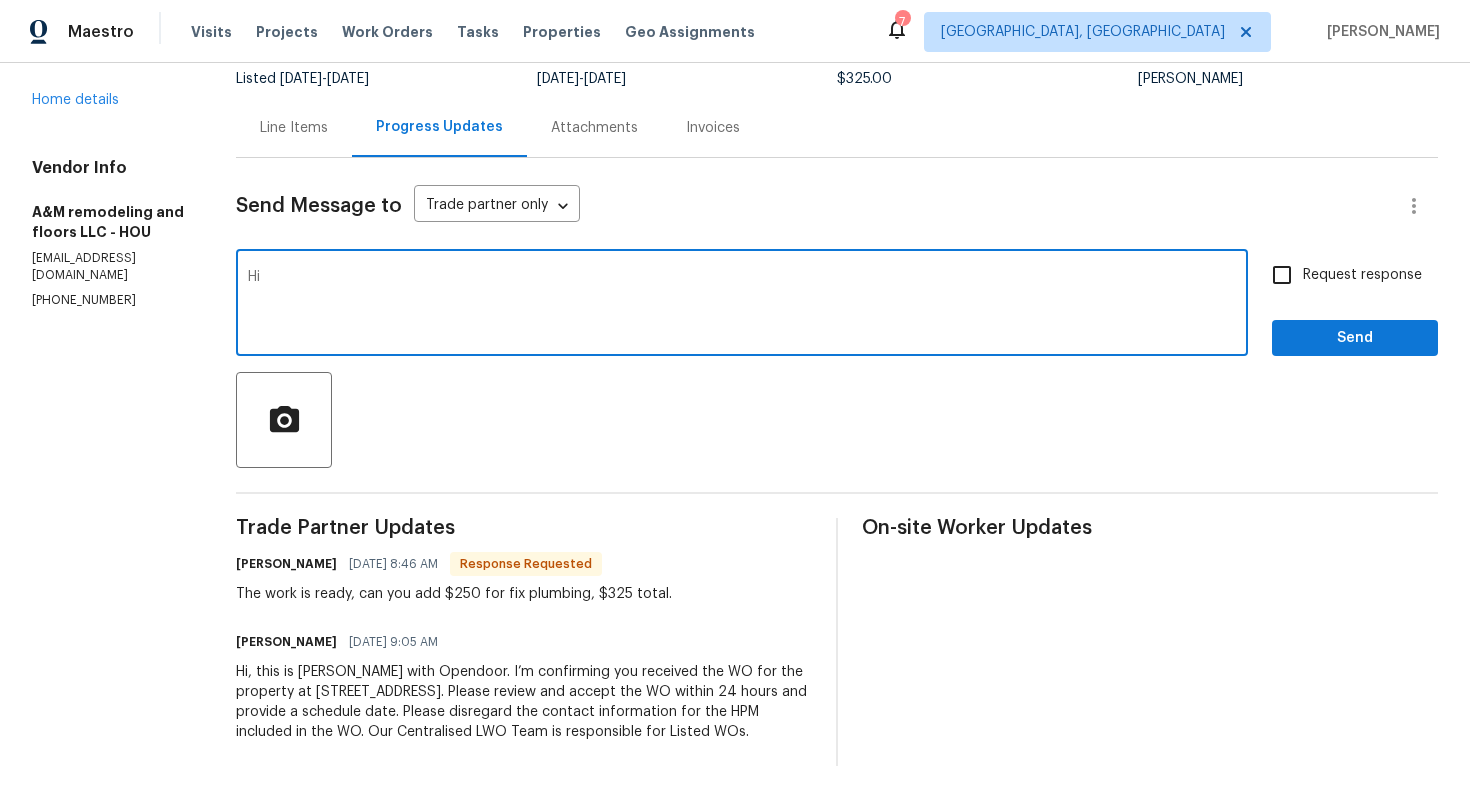 paste on "abel" 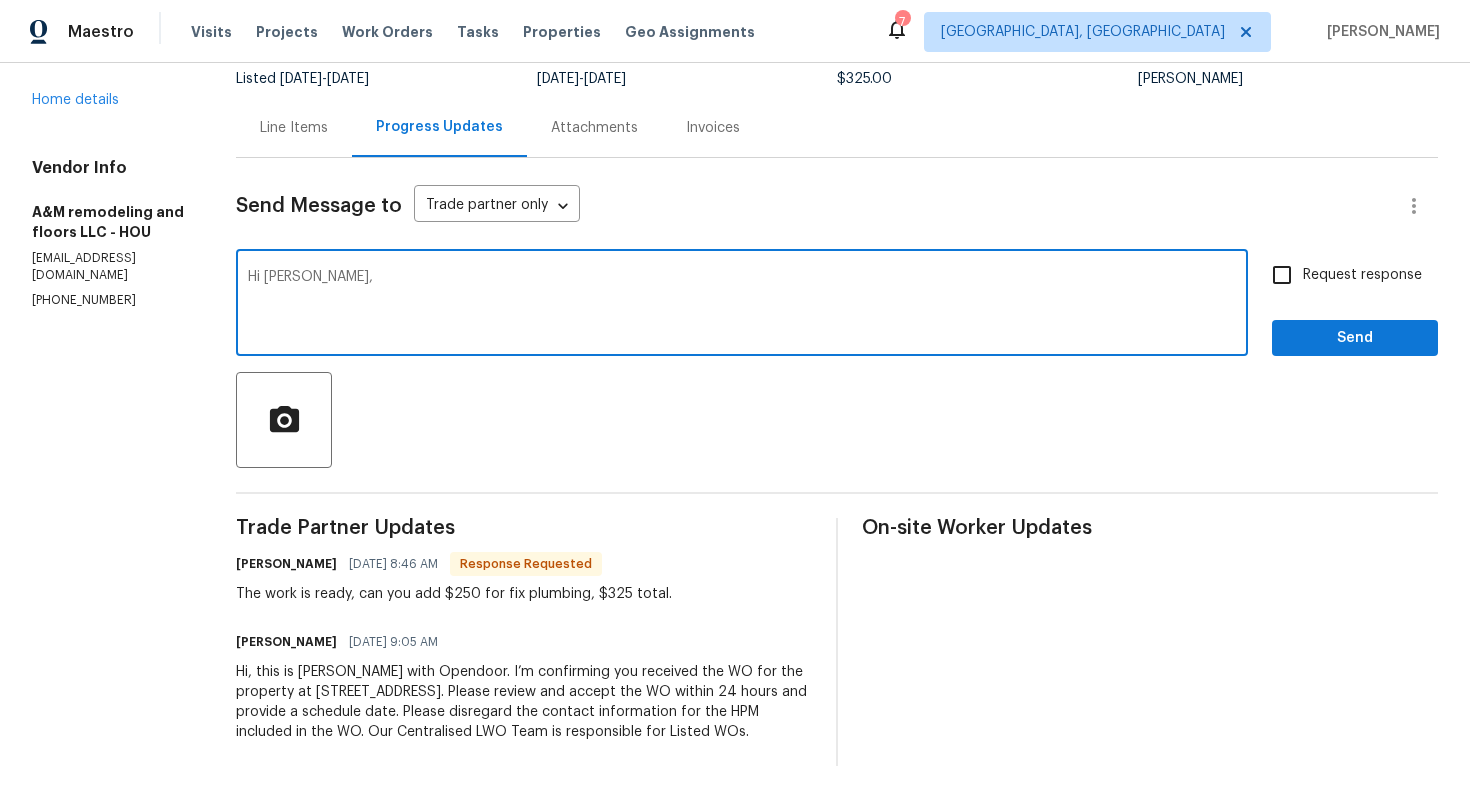 click on "Hi abel," at bounding box center [742, 305] 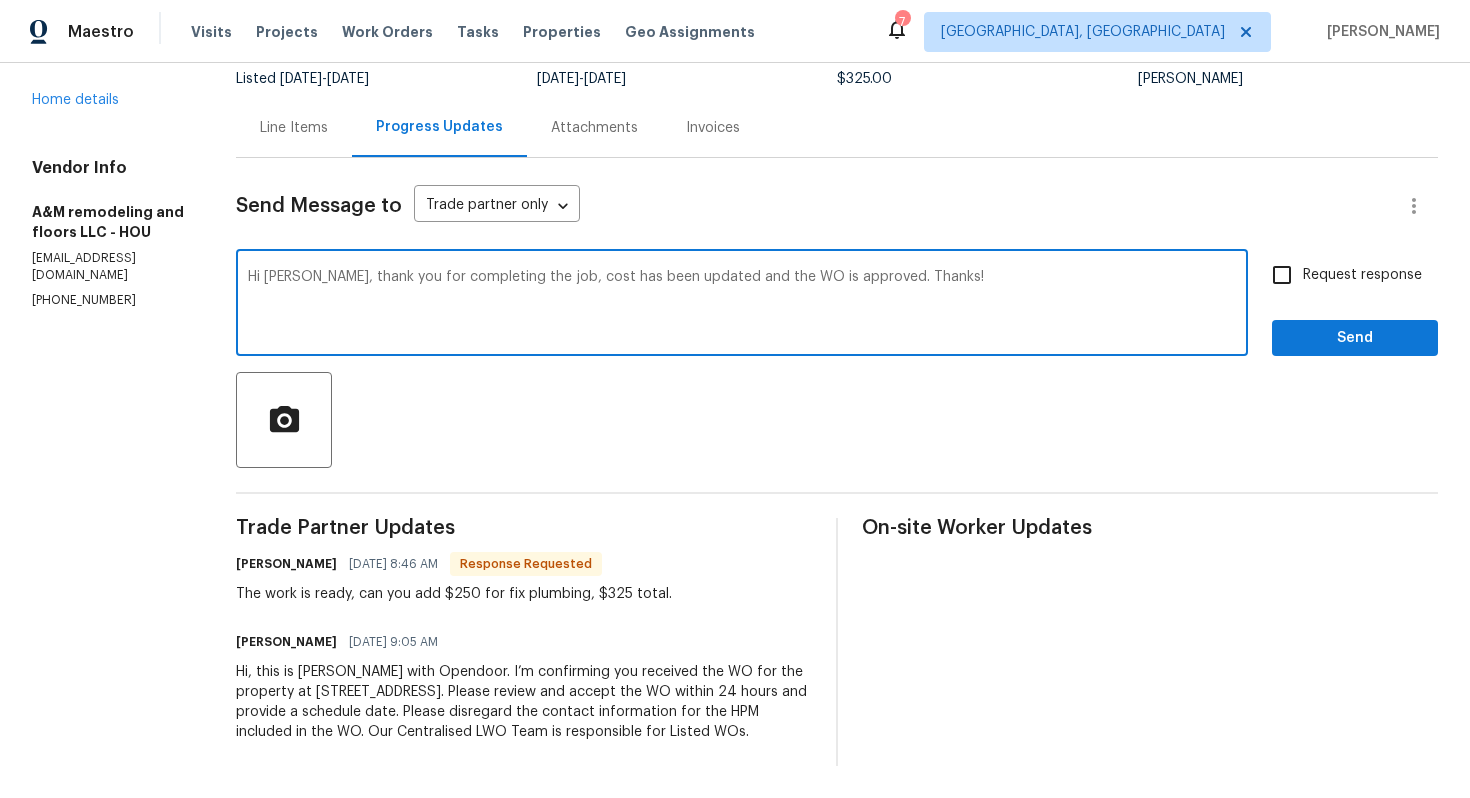 click on "Hi Abel, thank you for completing the job, cost has been updated and the WO is approved. Thanks!" at bounding box center [742, 305] 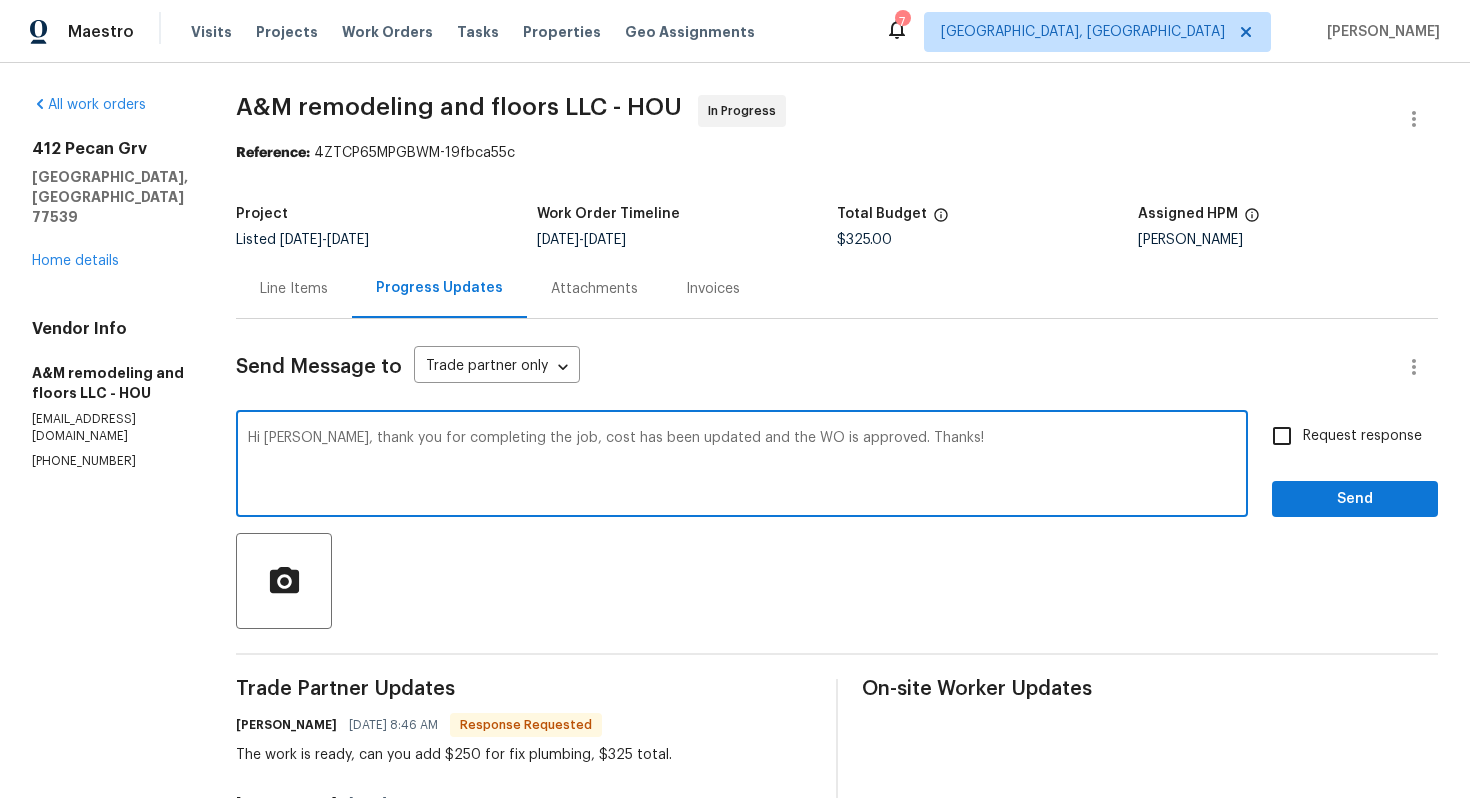 type on "Hi Abel, thank you for completing the job, cost has been updated and the WO is approved. Thanks!" 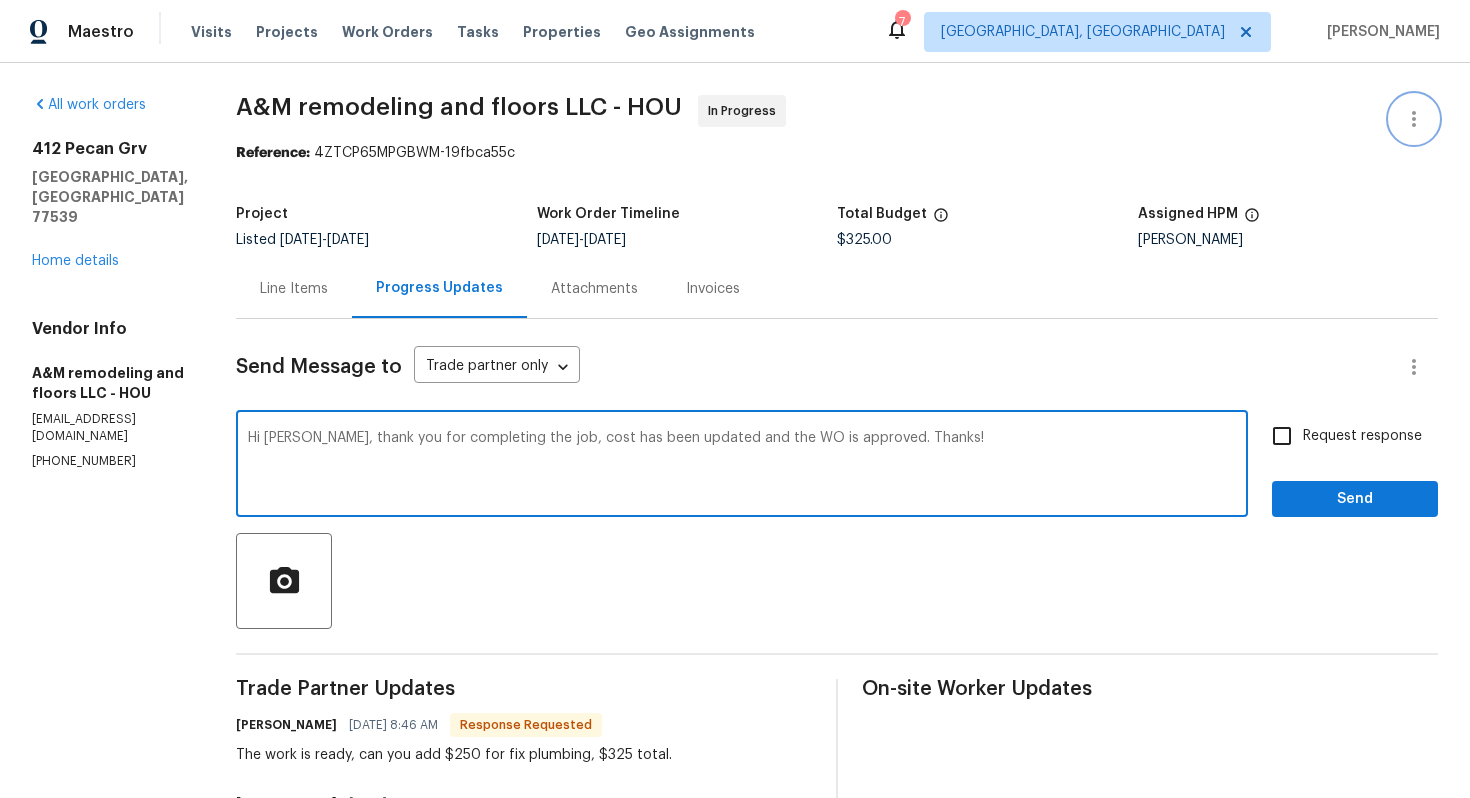 click 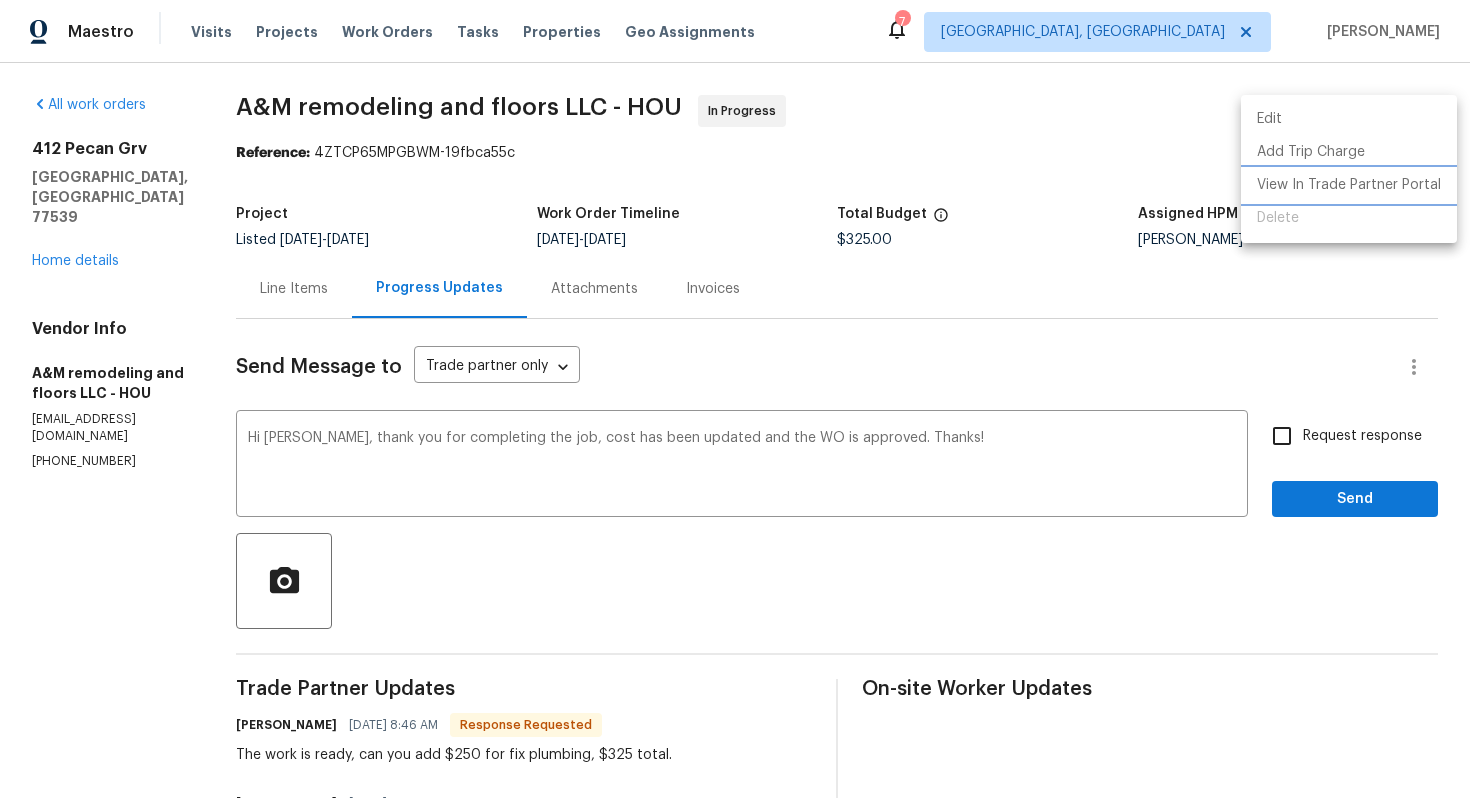 click on "View In Trade Partner Portal" at bounding box center (1349, 185) 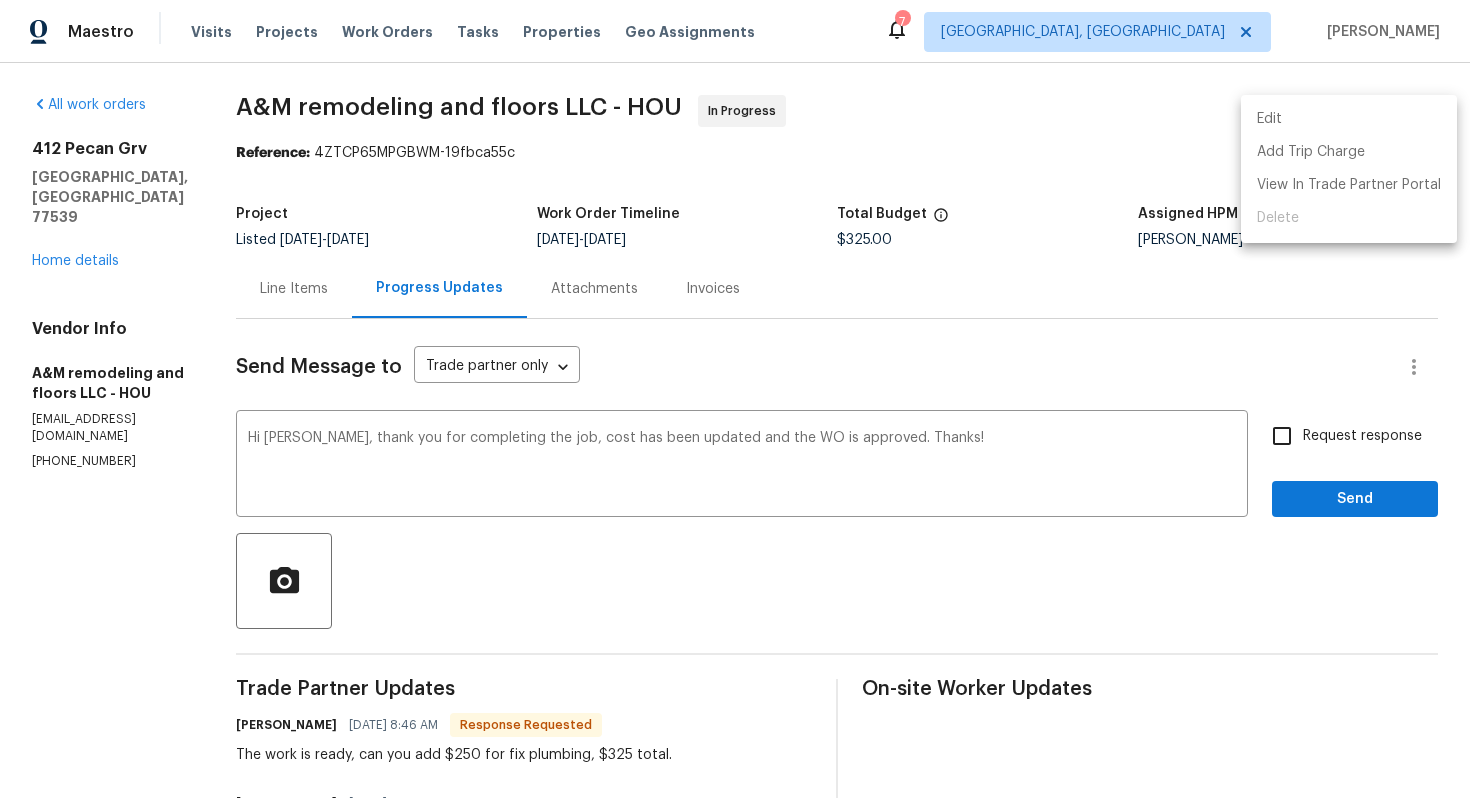 click at bounding box center [735, 399] 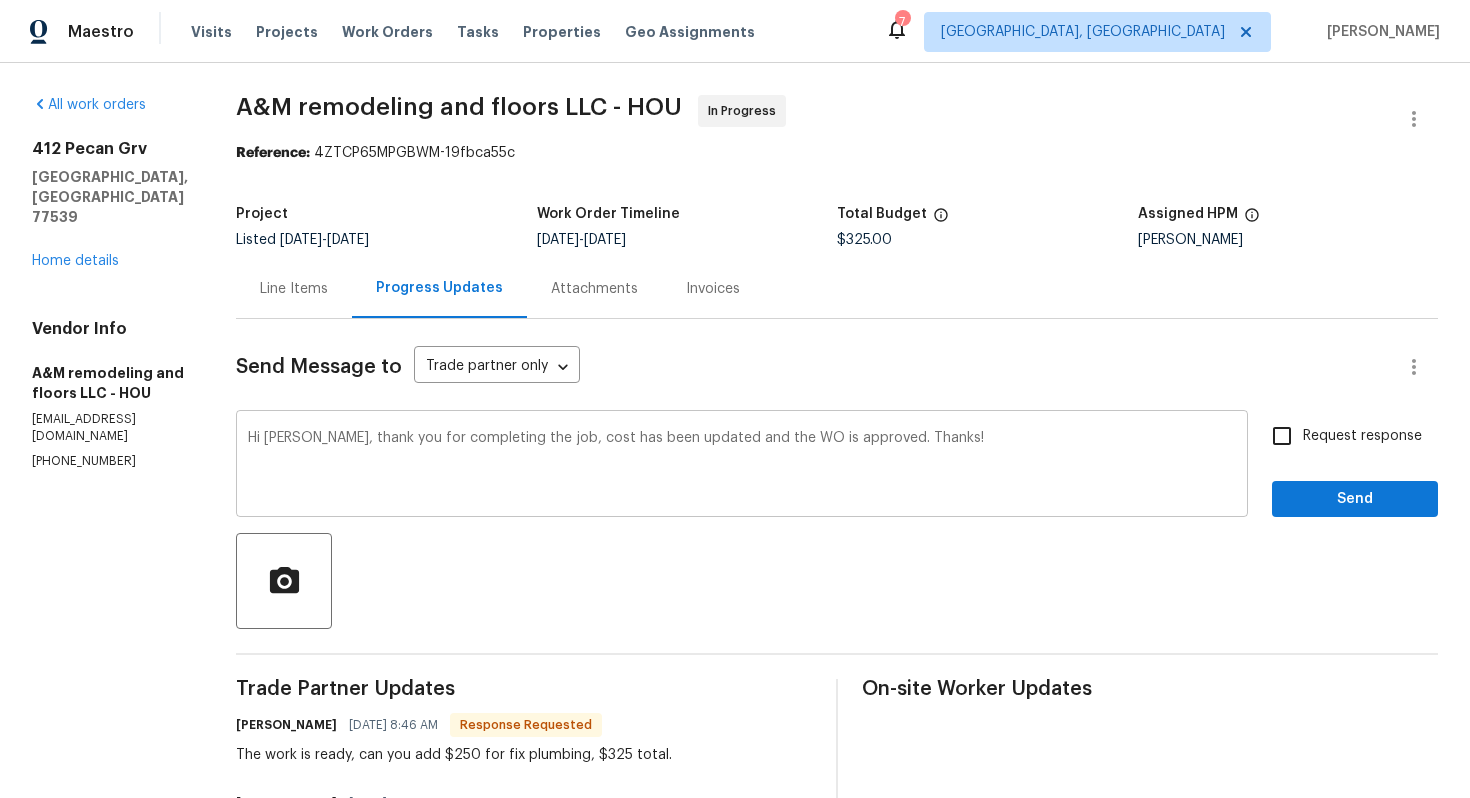 click on "Hi Abel, thank you for completing the job, cost has been updated and the WO is approved. Thanks!" at bounding box center [742, 466] 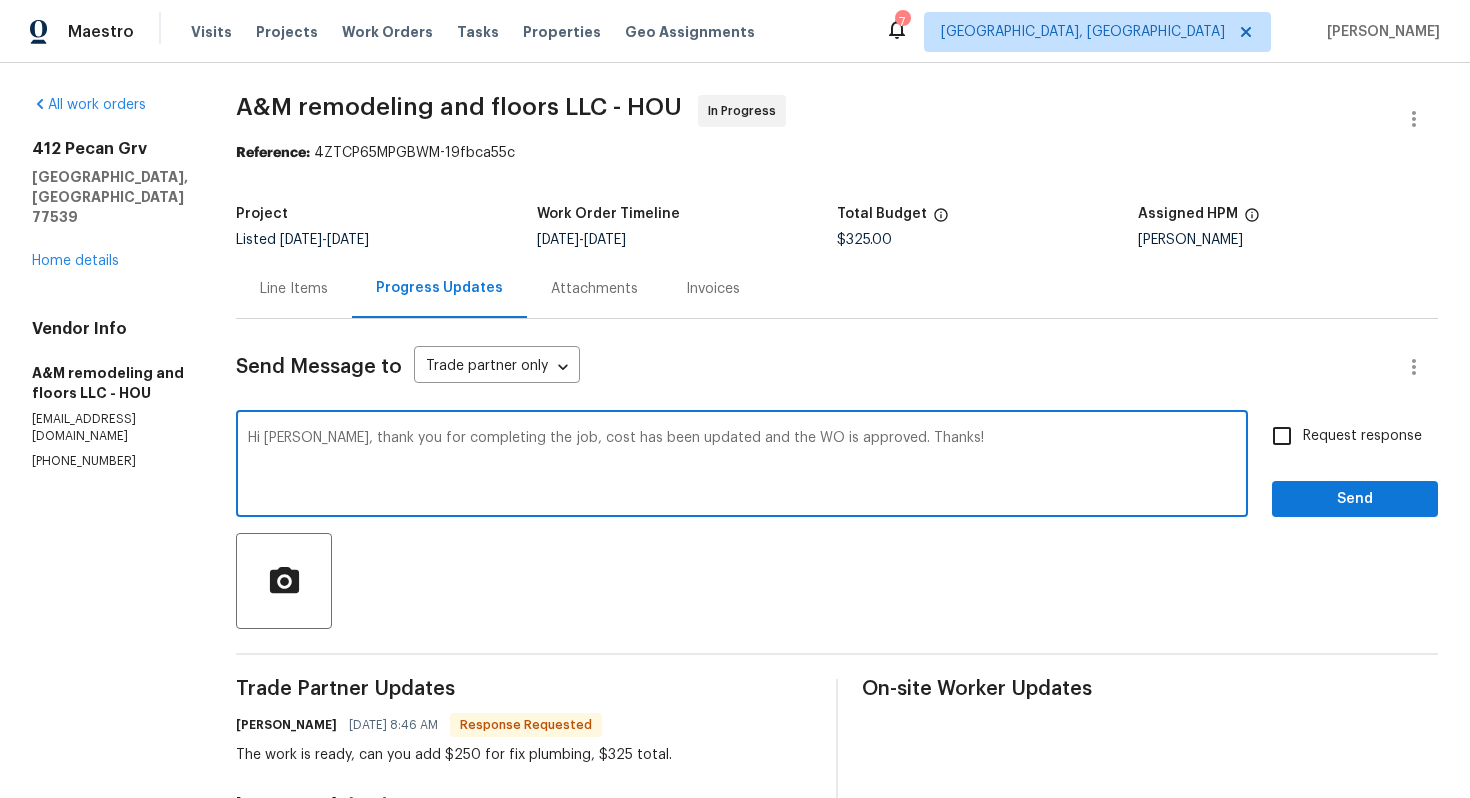 click on "Hi Abel, thank you for completing the job, cost has been updated and the WO is approved. Thanks!" at bounding box center [742, 466] 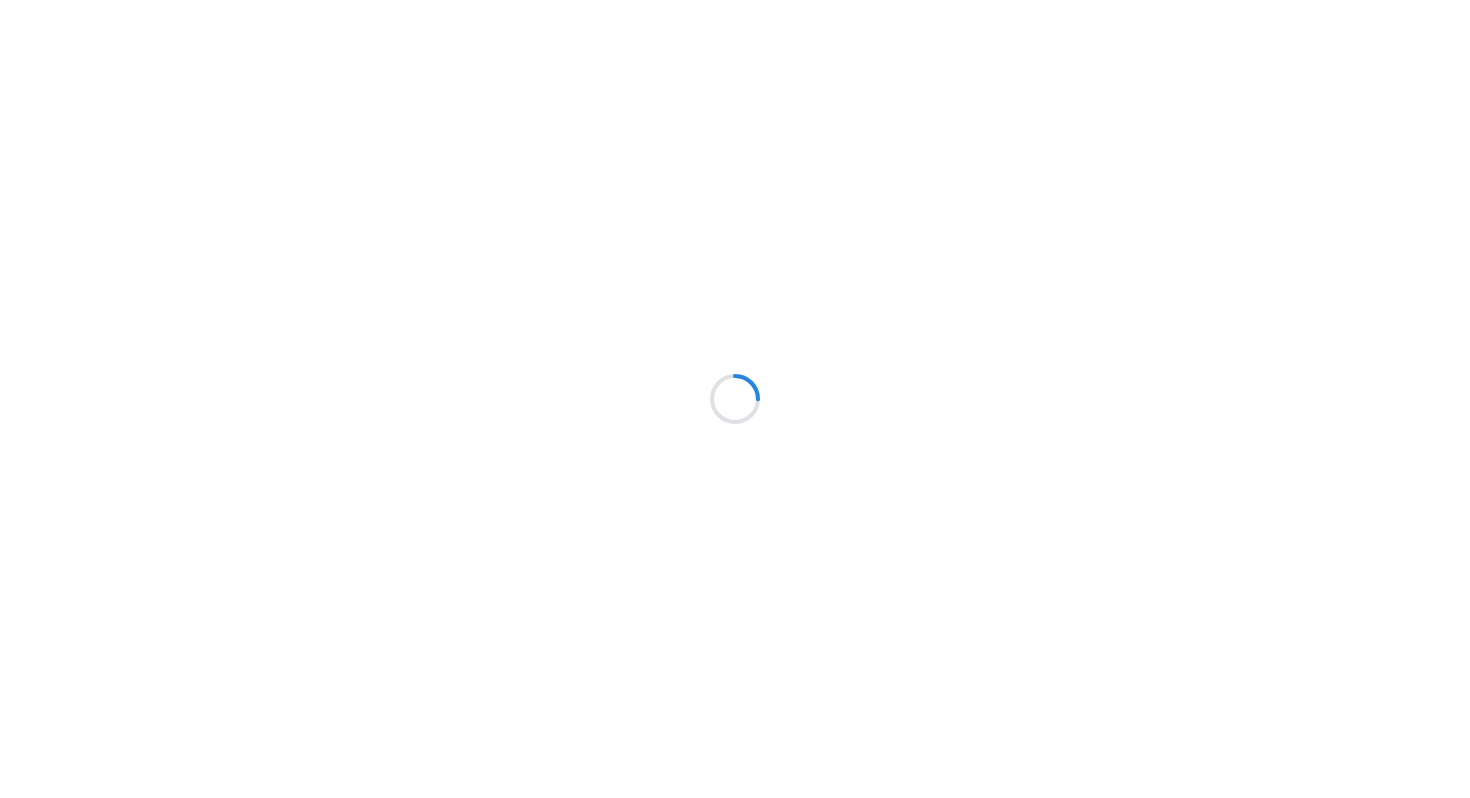 scroll, scrollTop: 0, scrollLeft: 0, axis: both 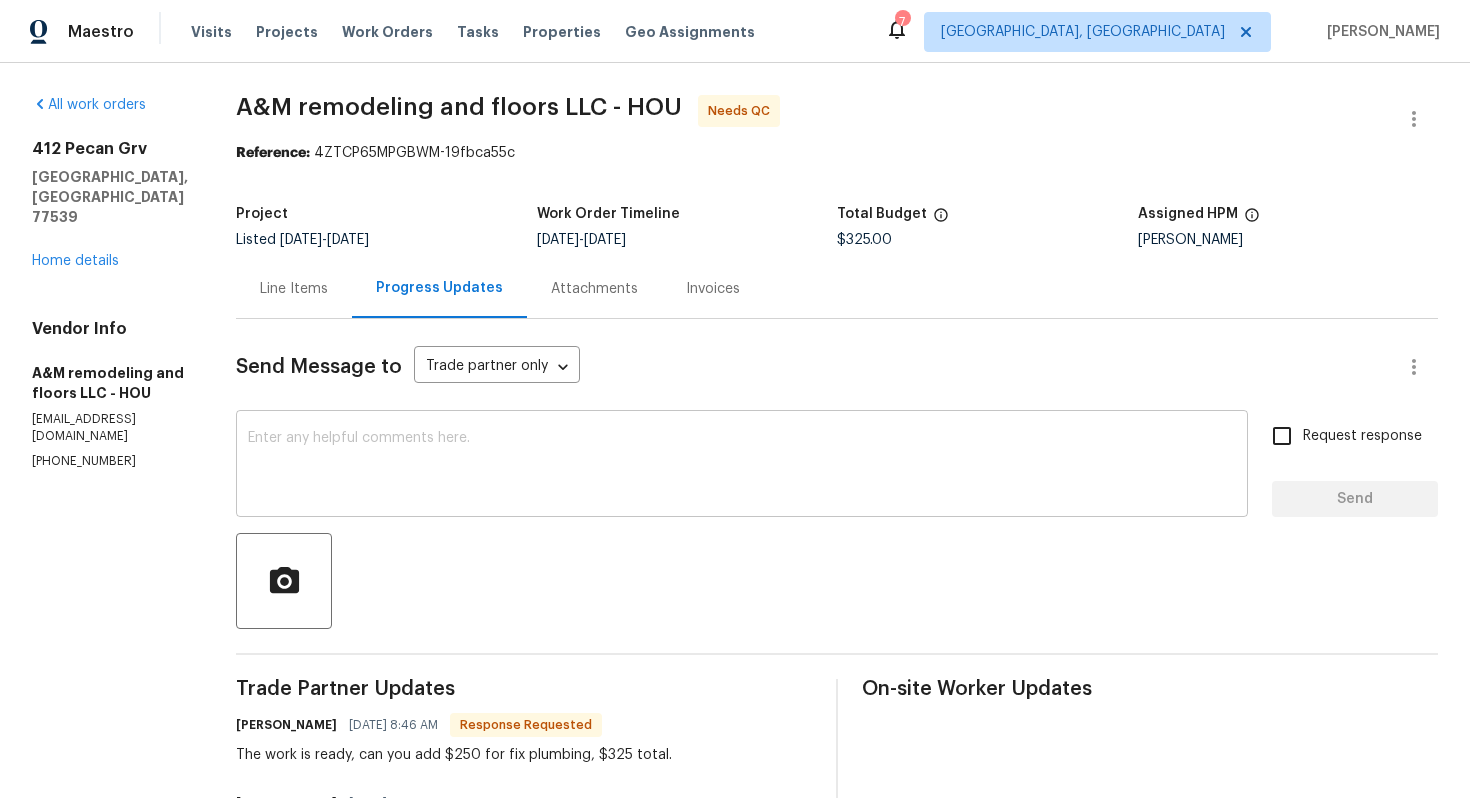 click at bounding box center [742, 466] 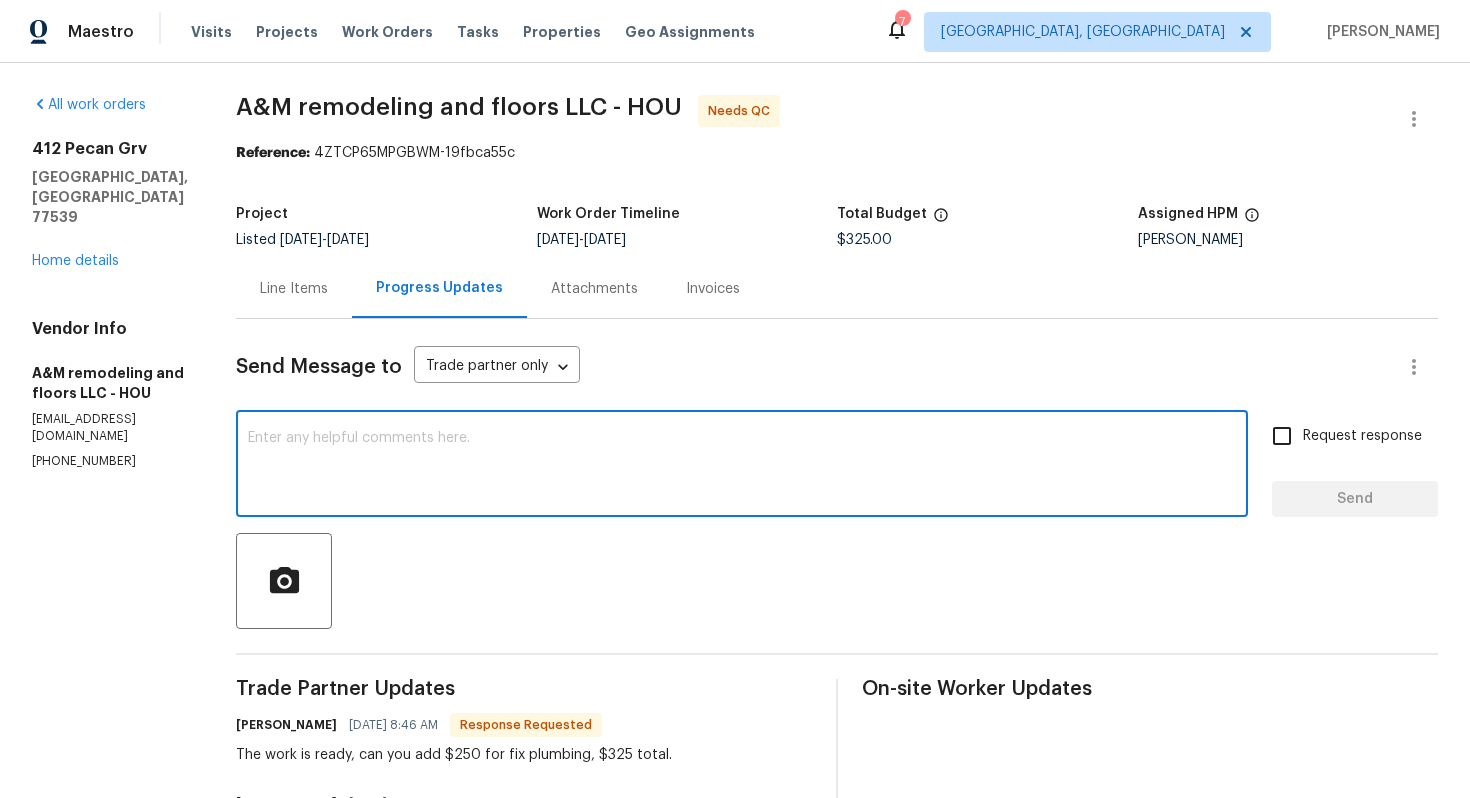 paste on "Hi [PERSON_NAME], thank you for completing the job, cost has been updated and the WO is approved. Thanks!" 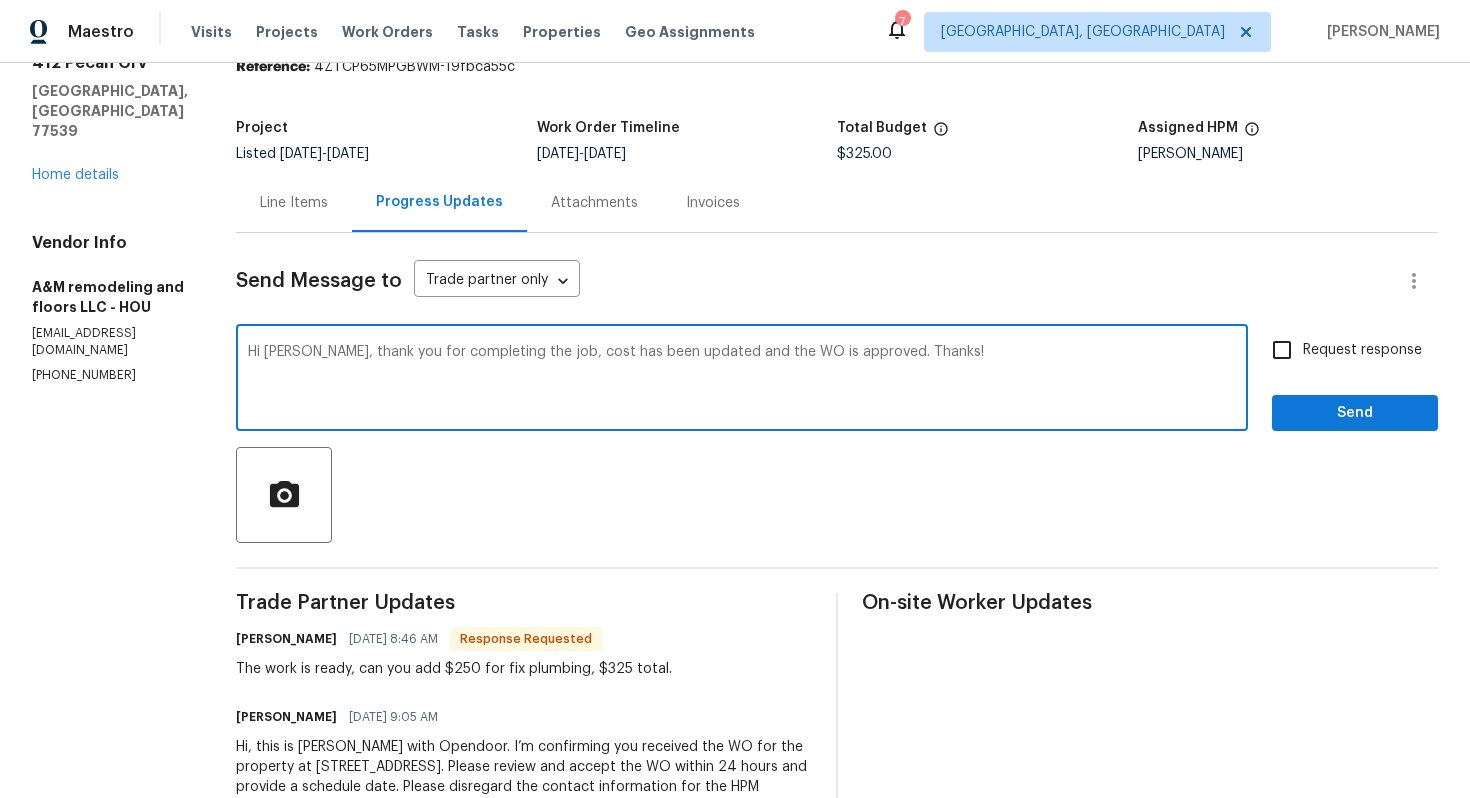 scroll, scrollTop: 0, scrollLeft: 0, axis: both 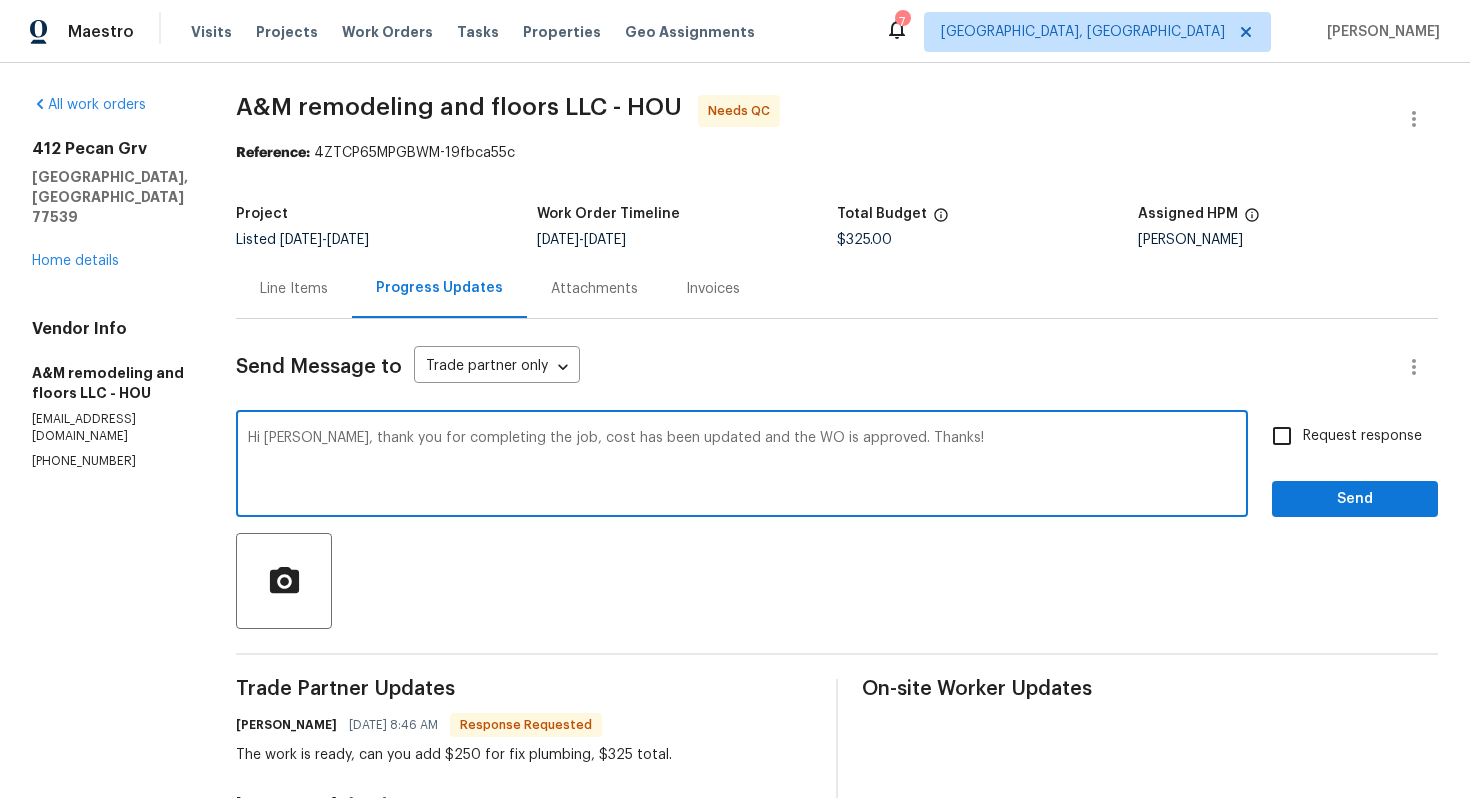 type on "Hi [PERSON_NAME], thank you for completing the job, cost has been updated and the WO is approved. Thanks!" 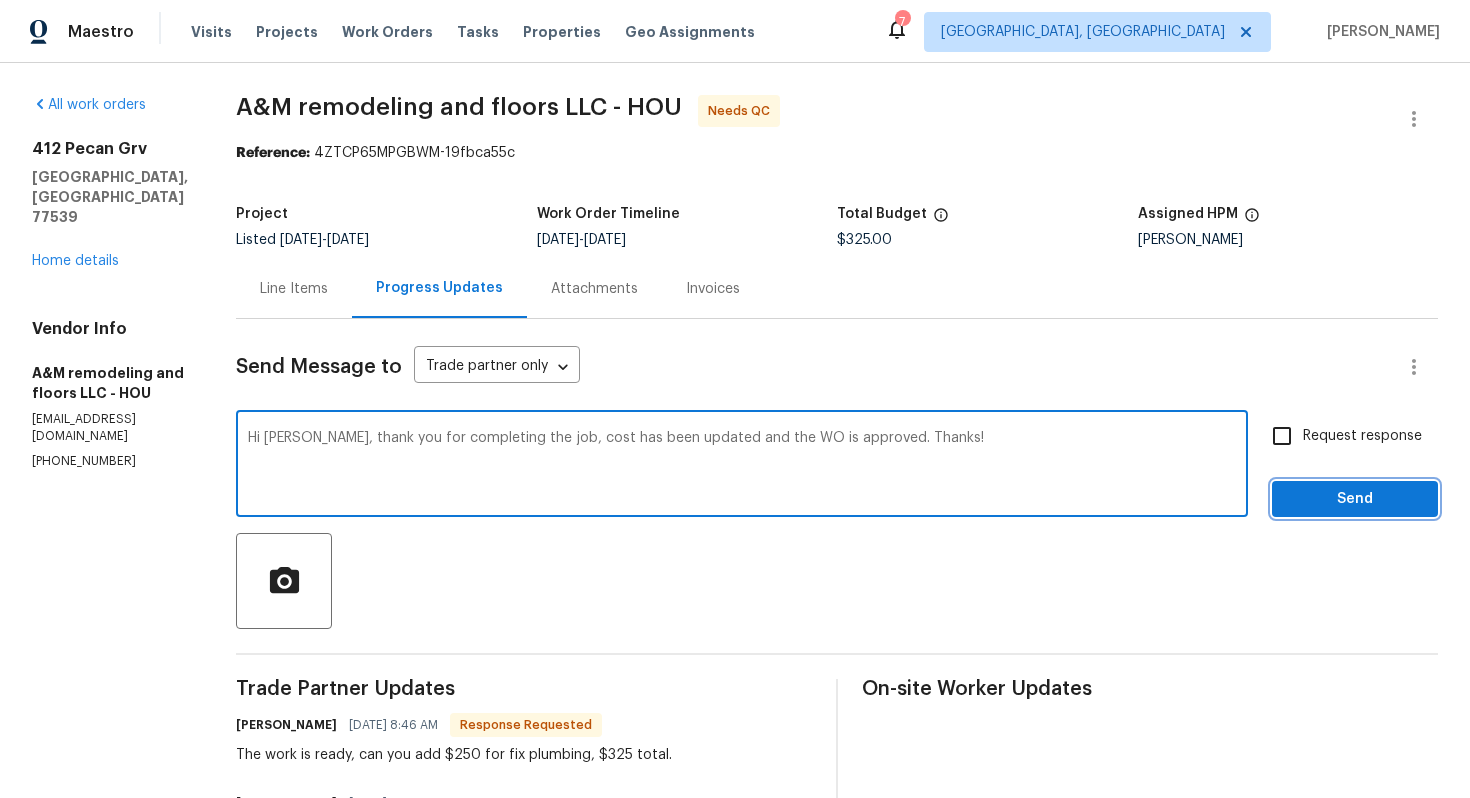 click on "Send" at bounding box center (1355, 499) 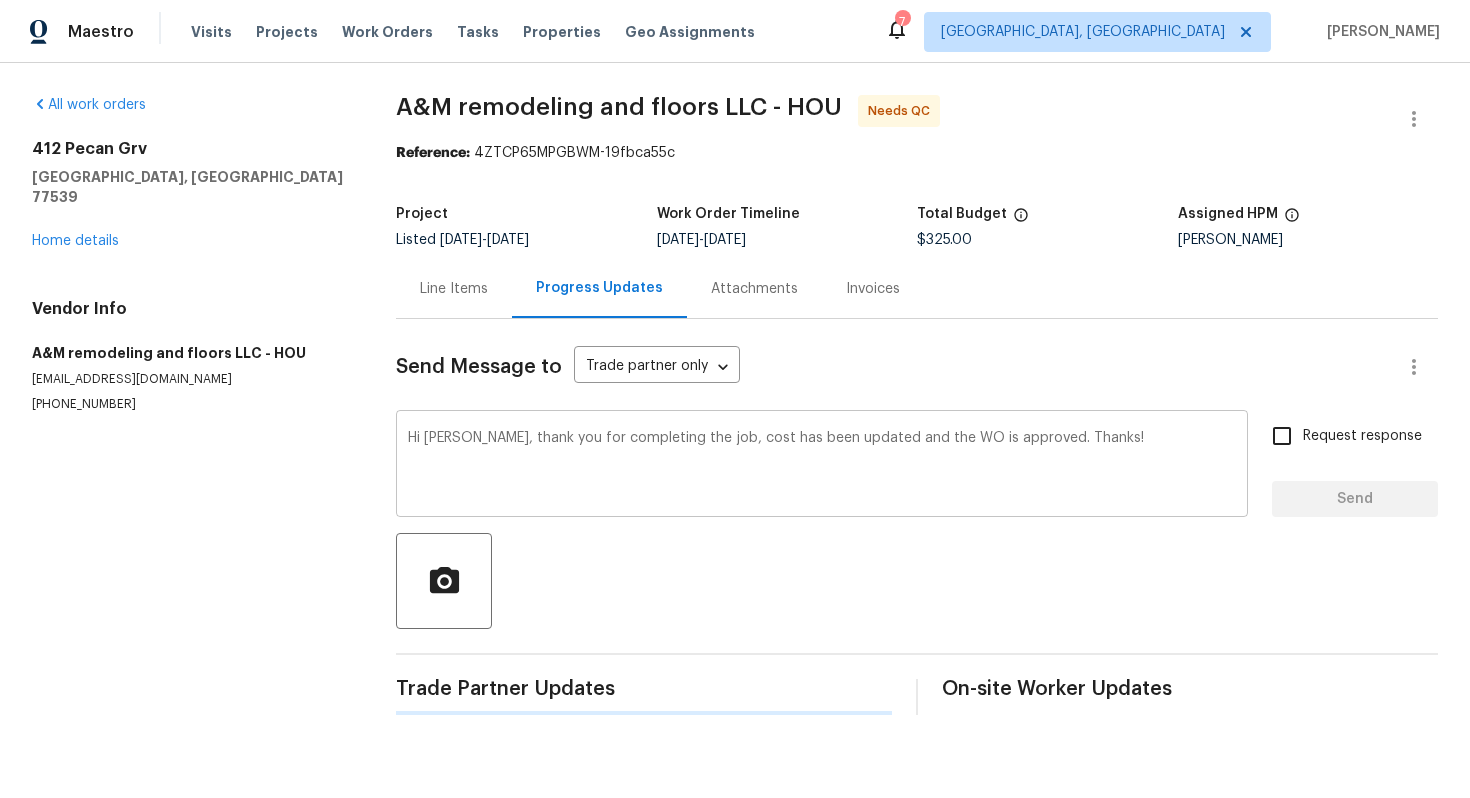 type 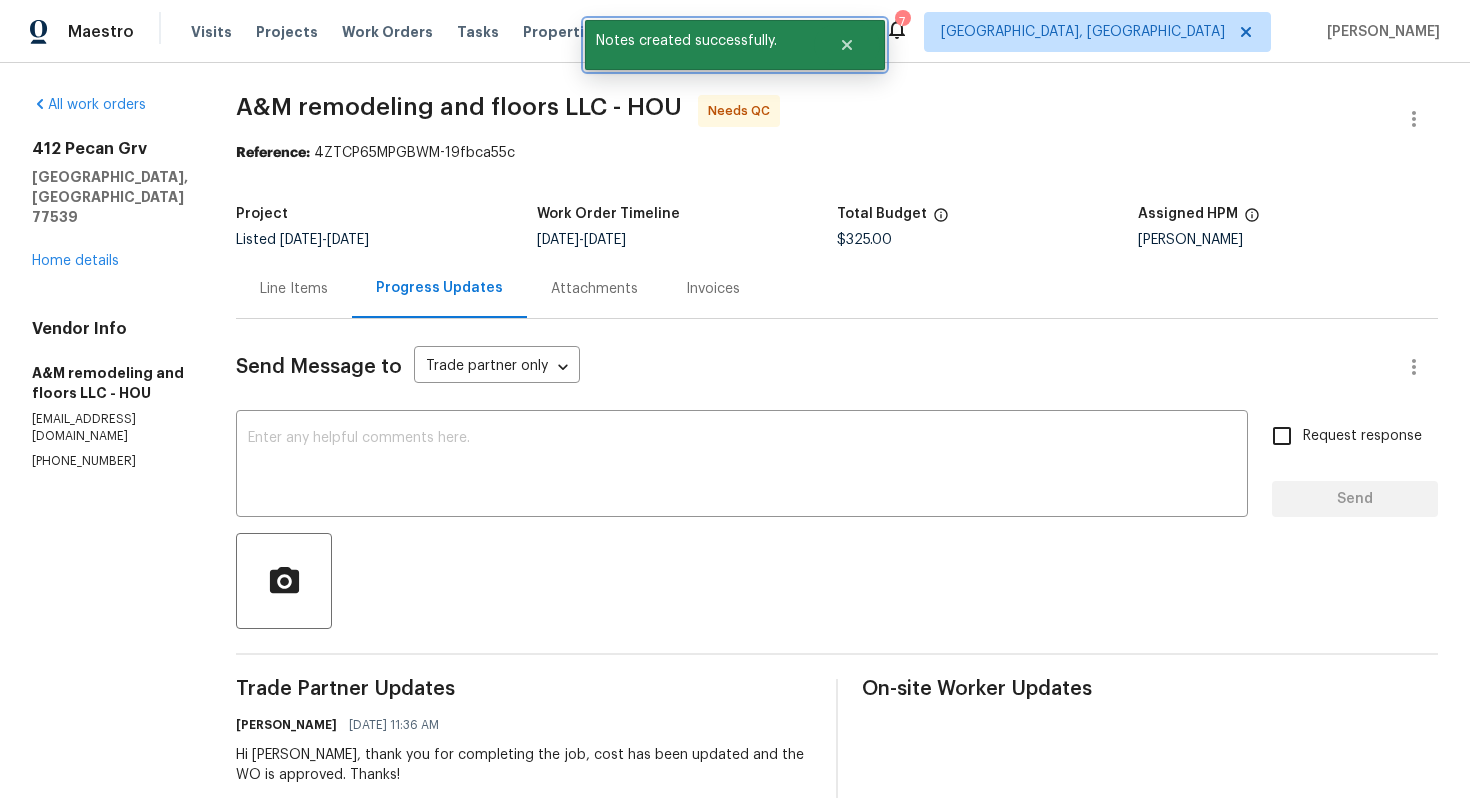 click at bounding box center [849, 45] 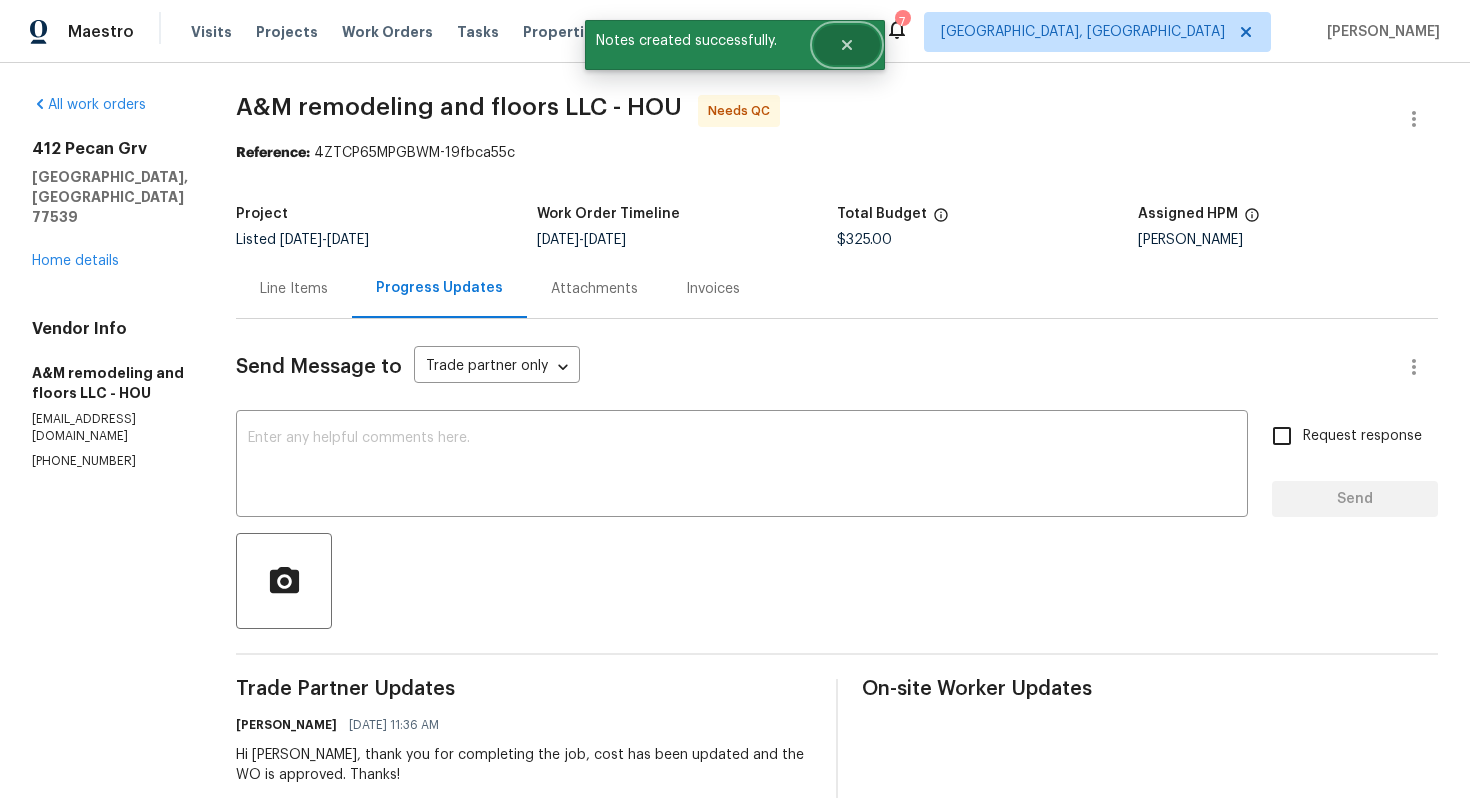click 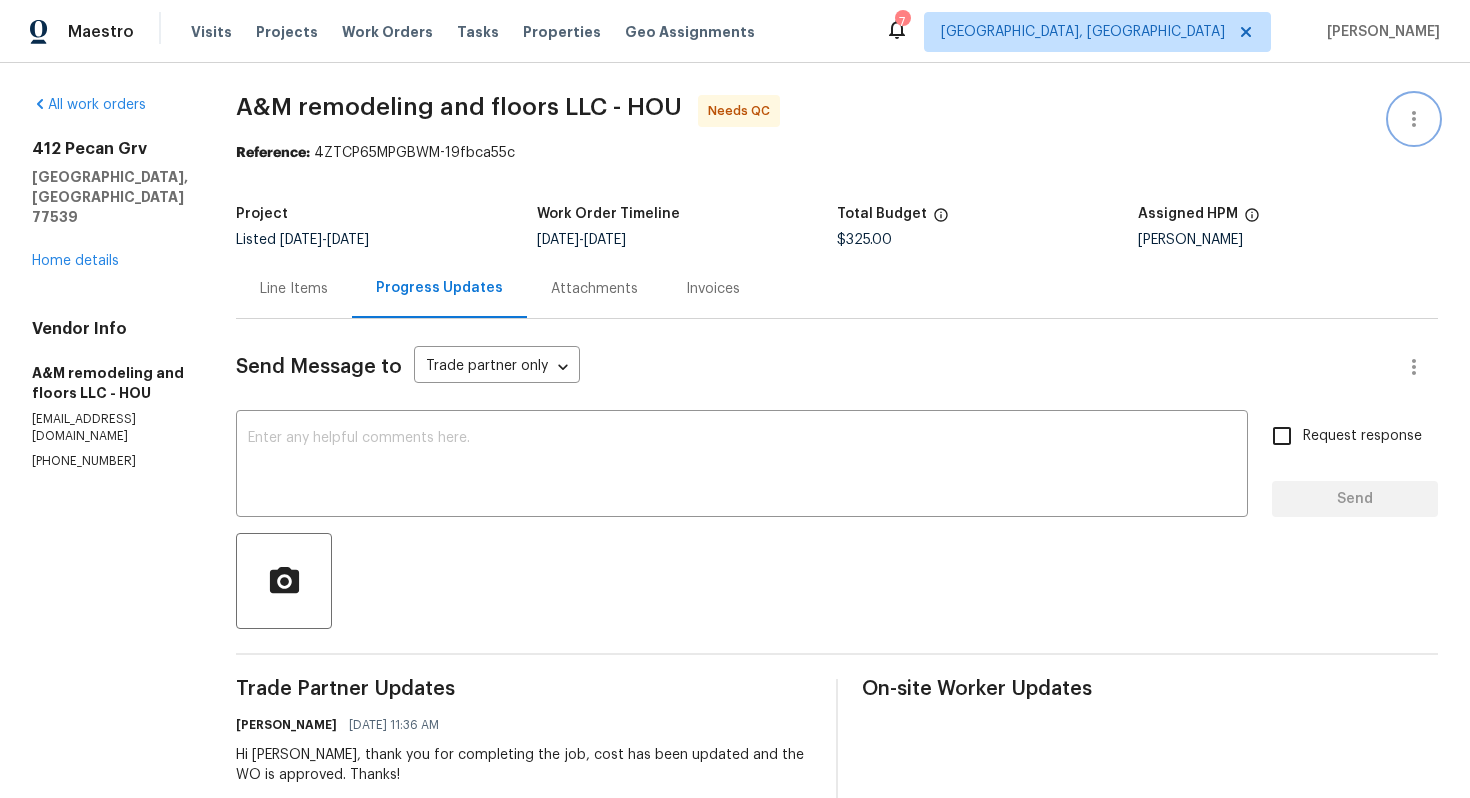click 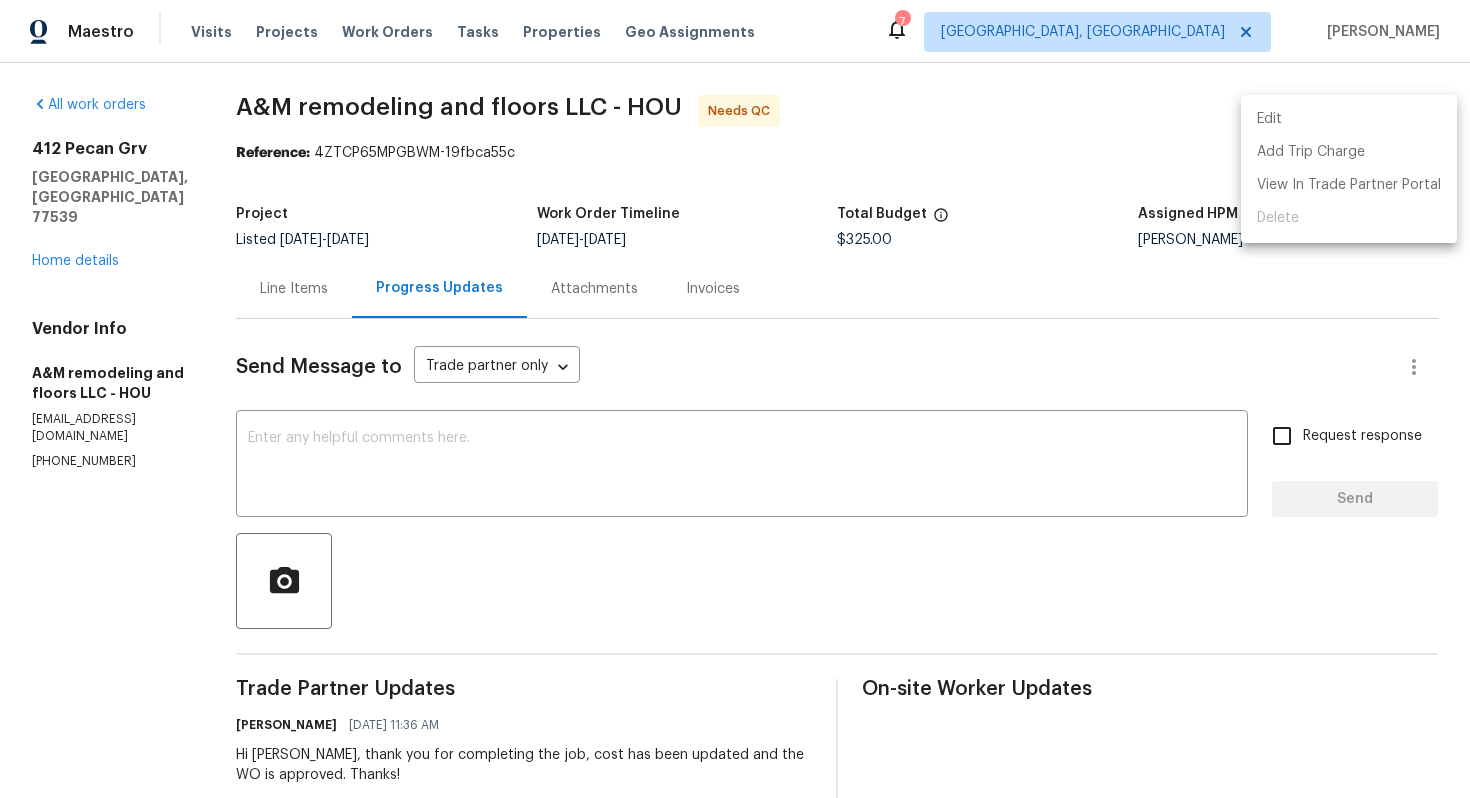 click on "Edit" at bounding box center [1349, 119] 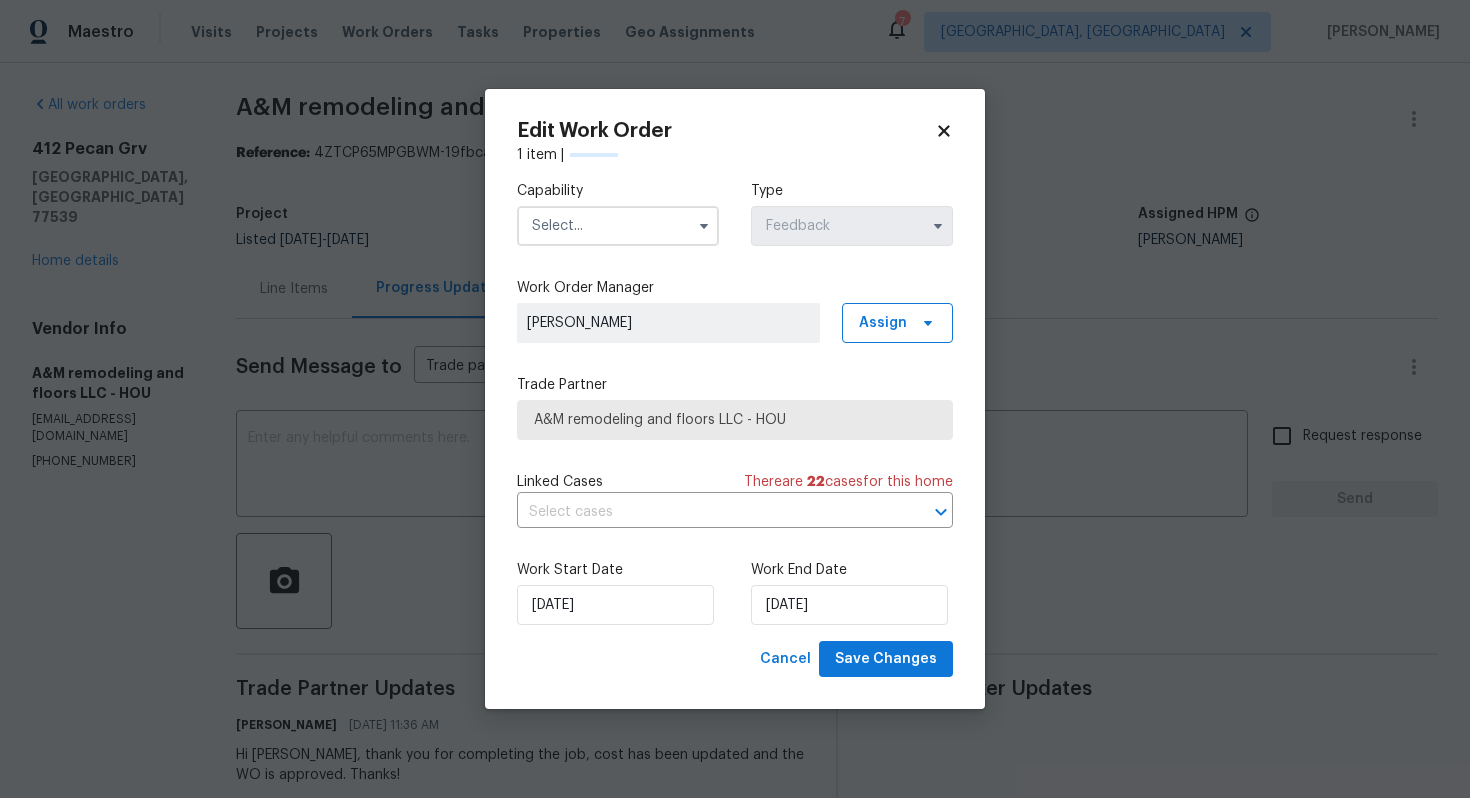 click at bounding box center [618, 226] 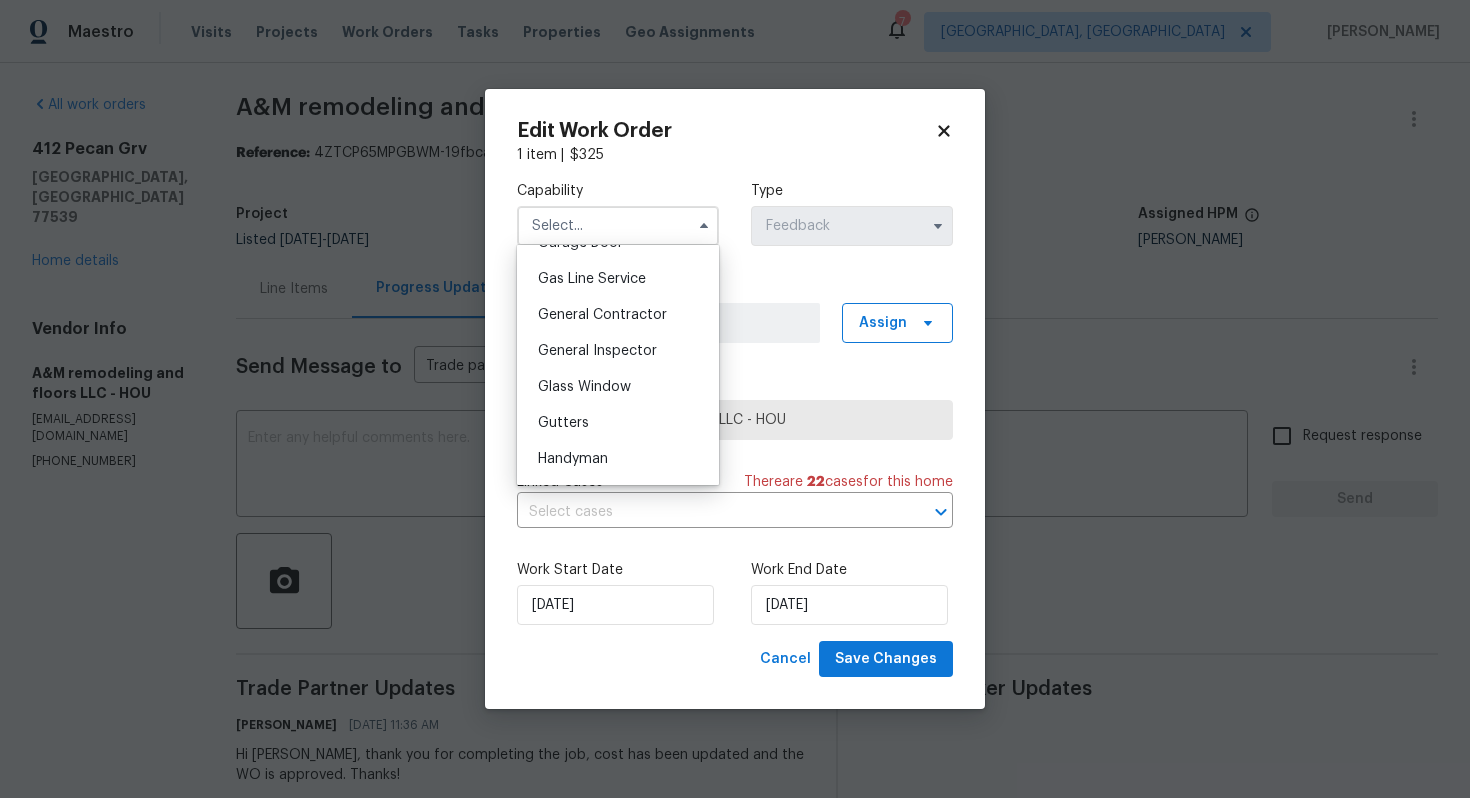 scroll, scrollTop: 951, scrollLeft: 0, axis: vertical 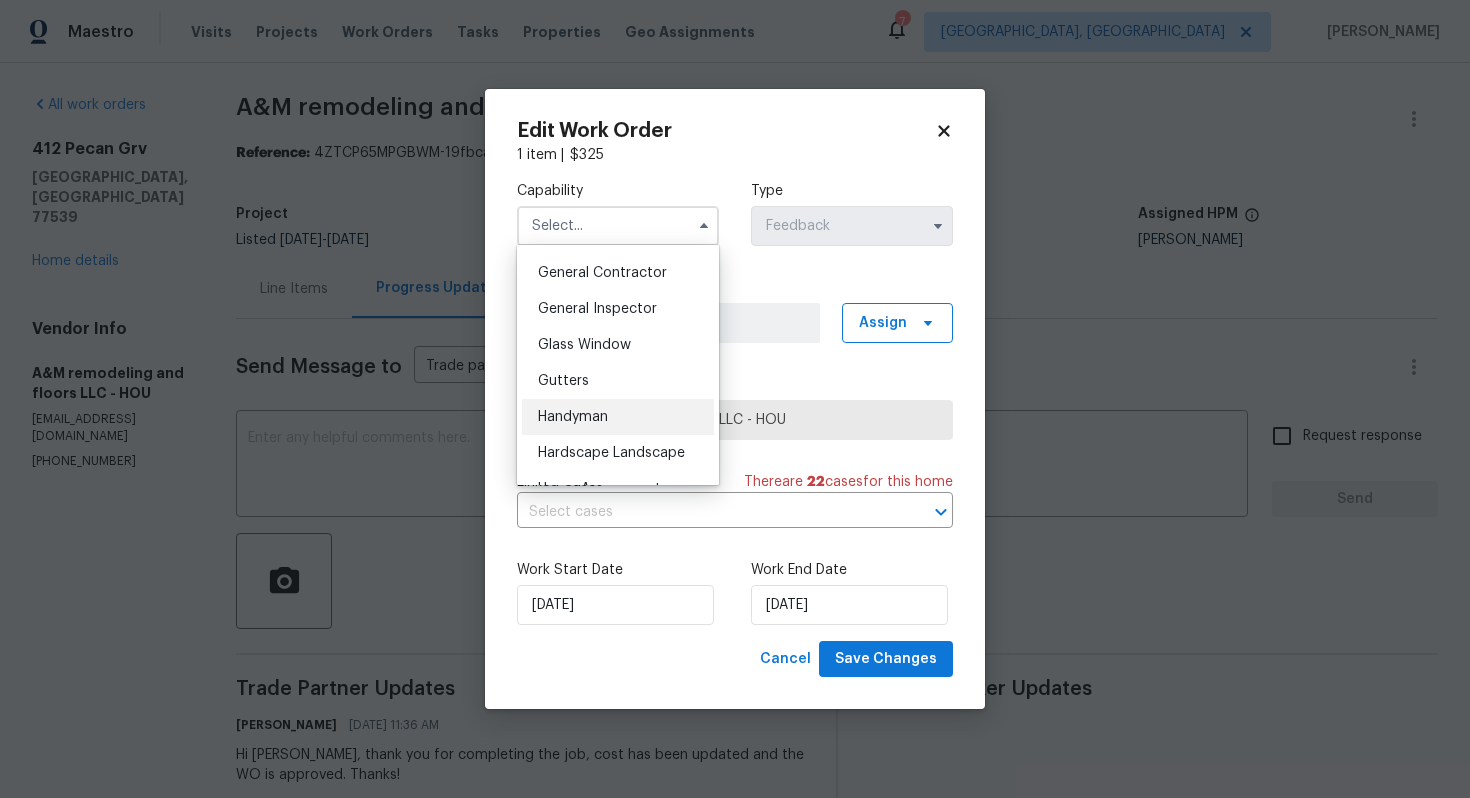click on "Handyman" at bounding box center (618, 417) 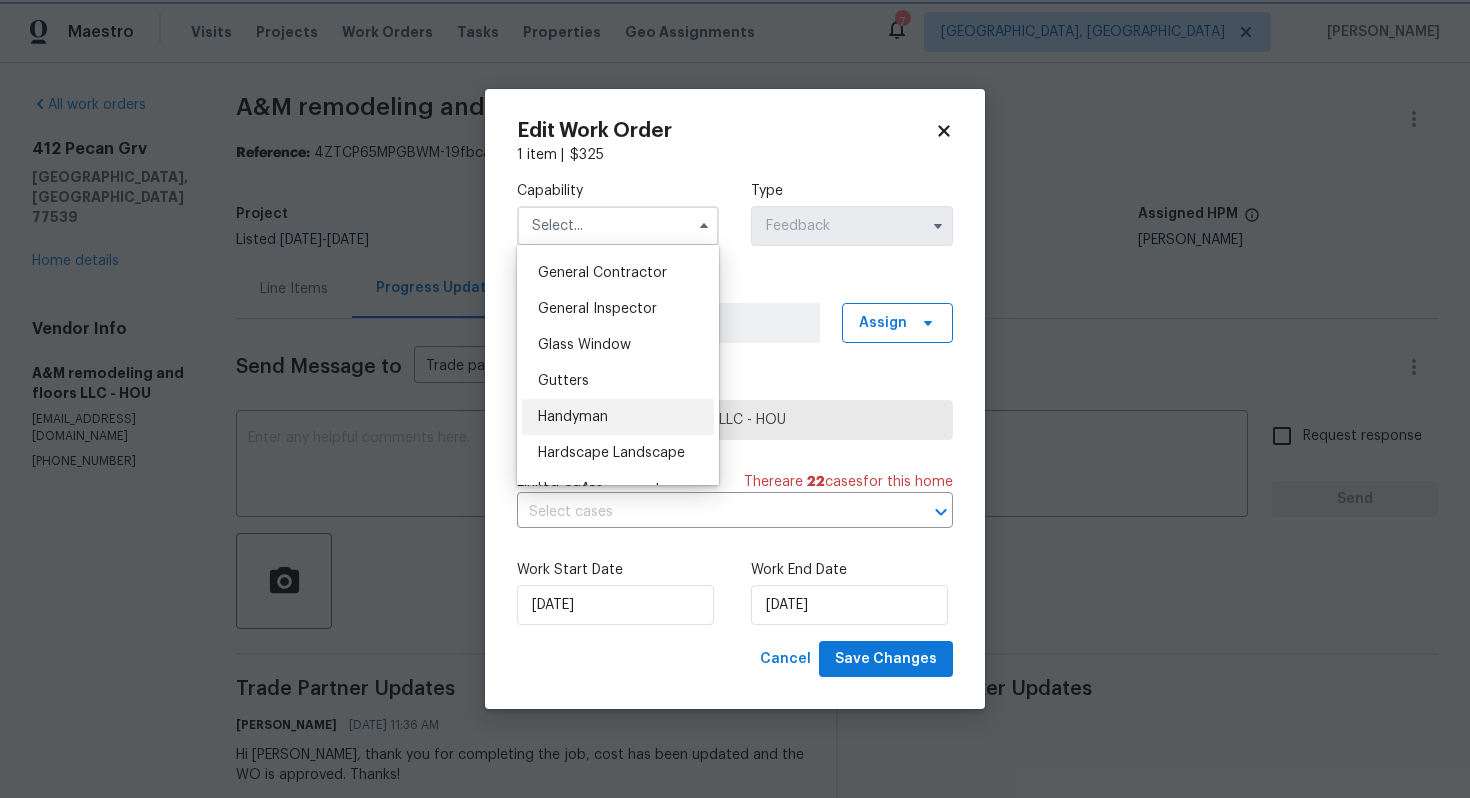 type on "Handyman" 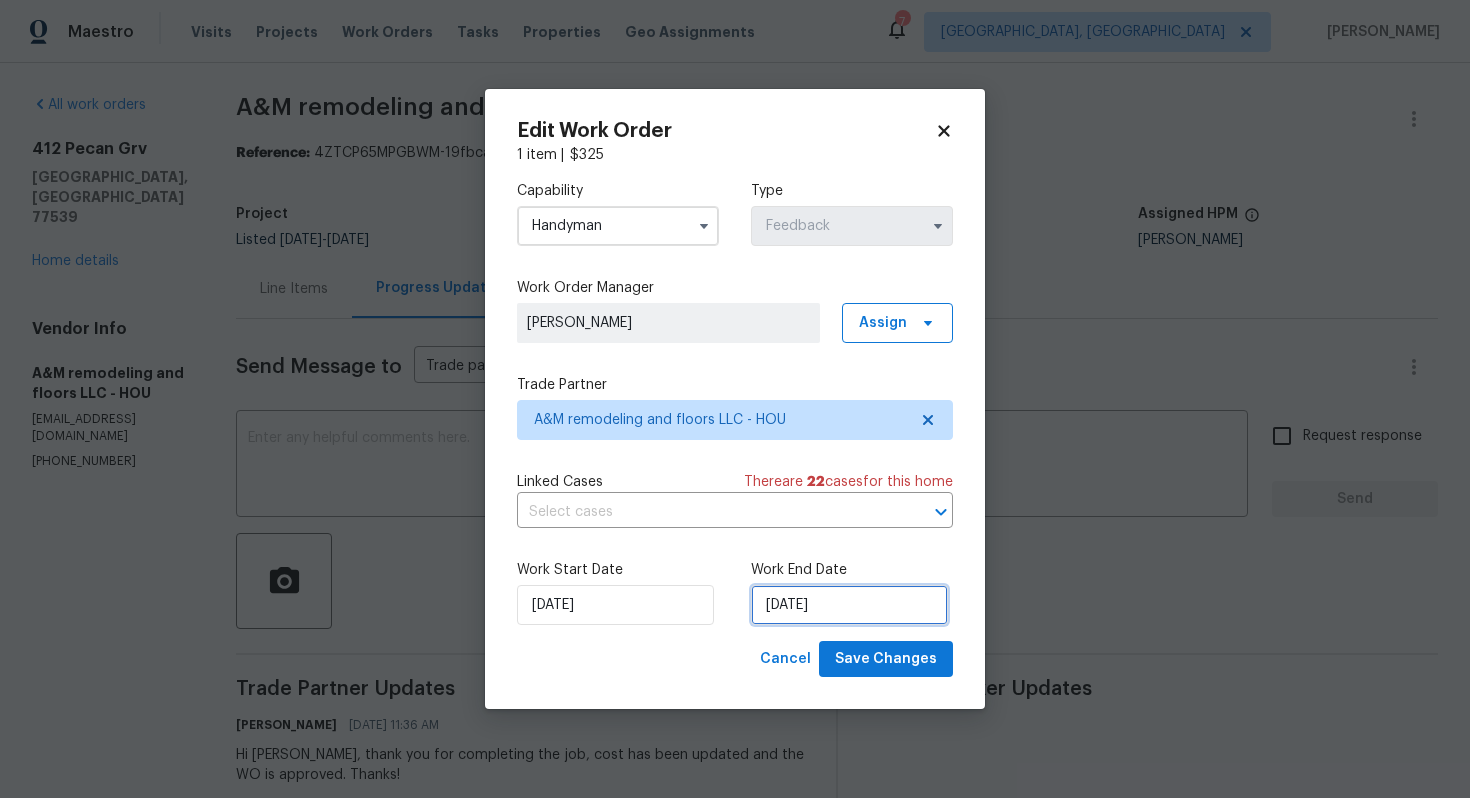 click on "[DATE]" at bounding box center [849, 605] 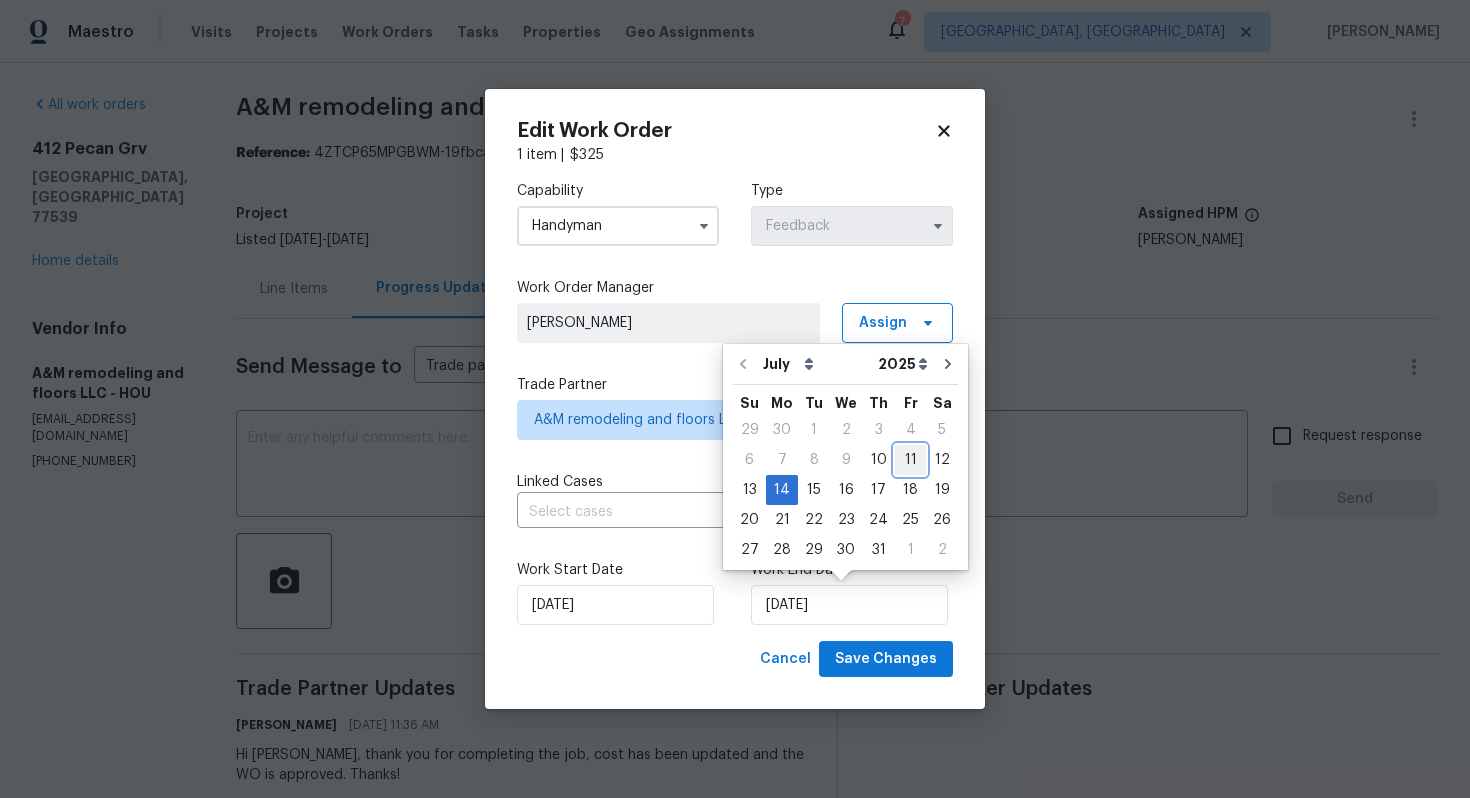 click on "11" at bounding box center [910, 460] 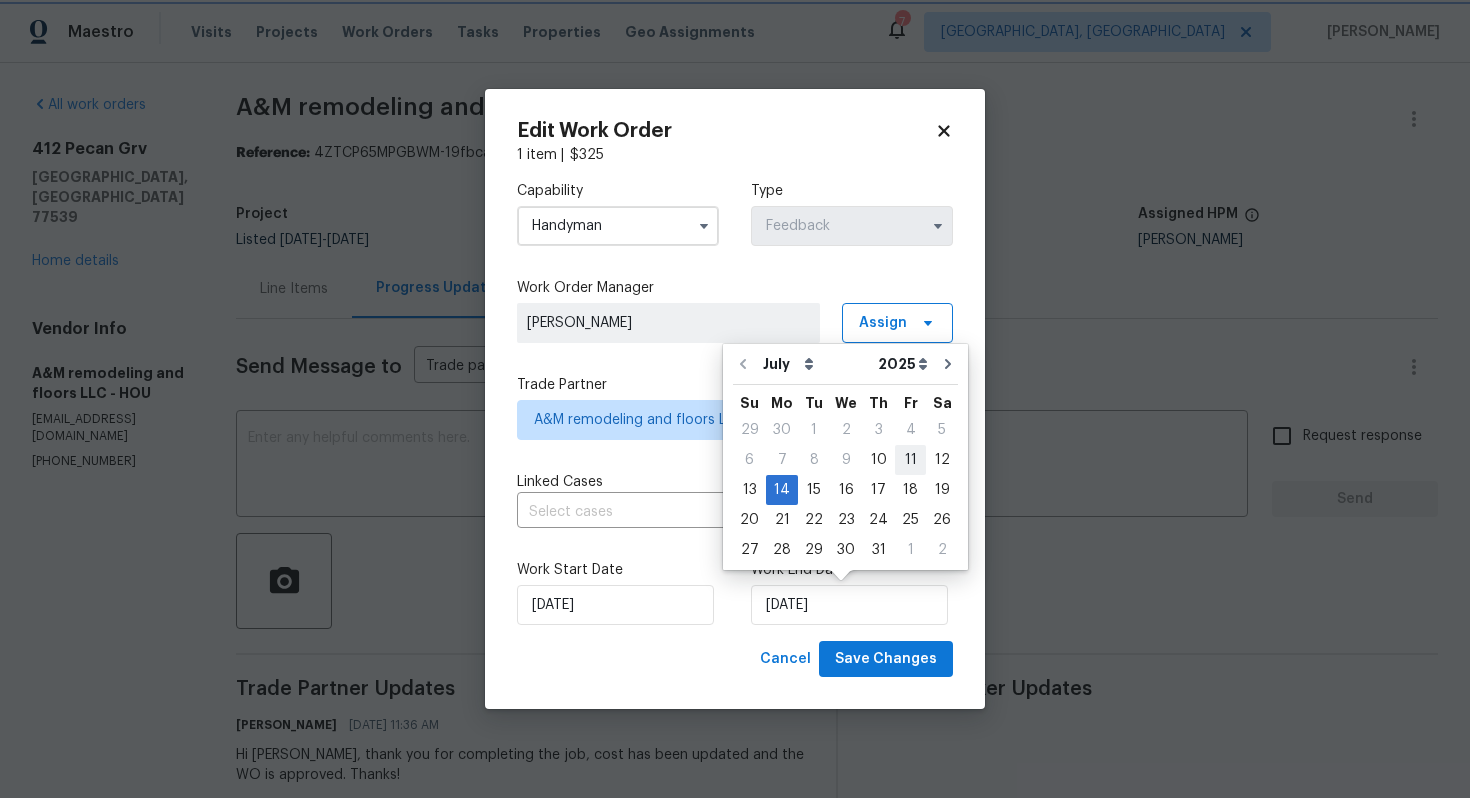 type on "[DATE]" 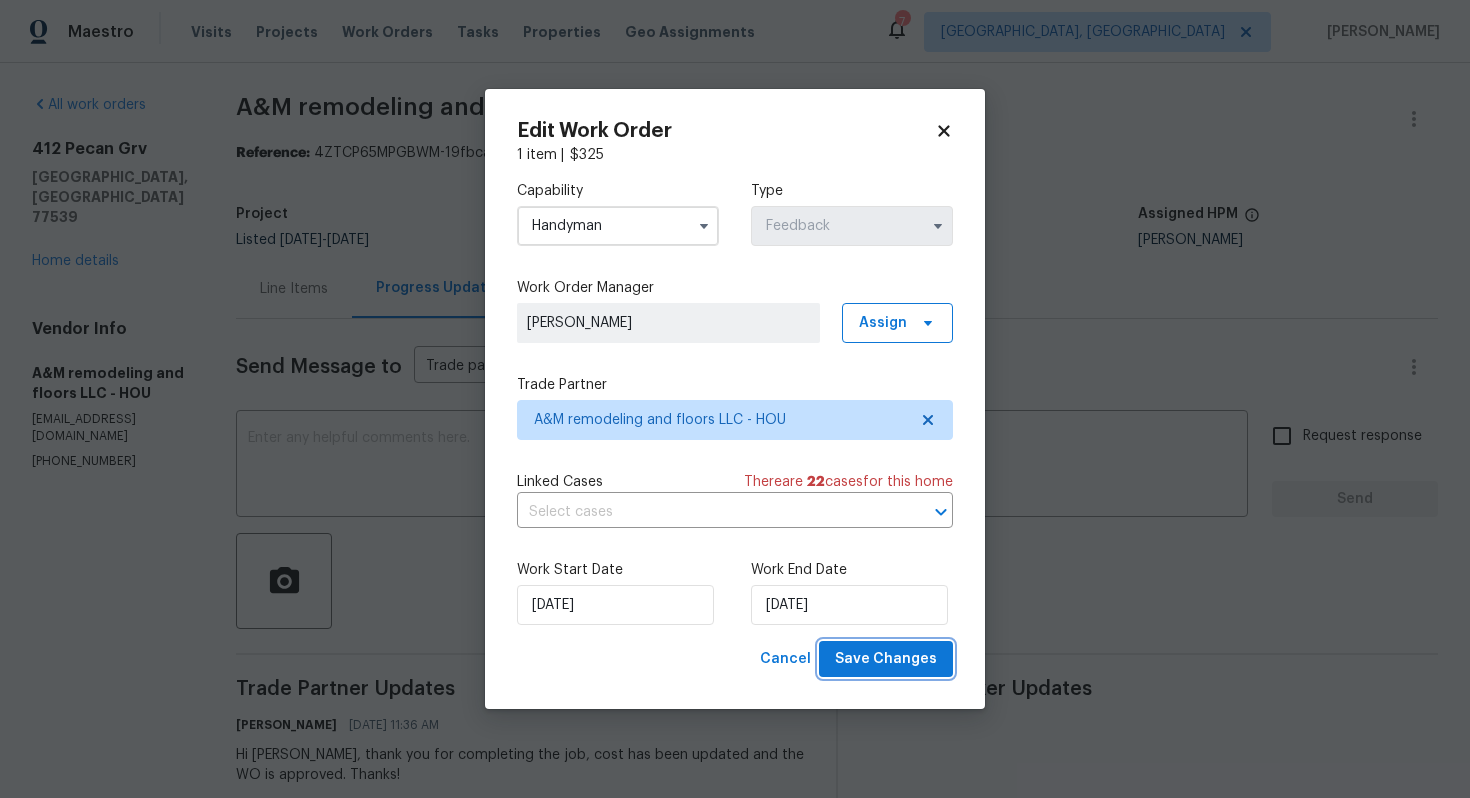 click on "Save Changes" at bounding box center (886, 659) 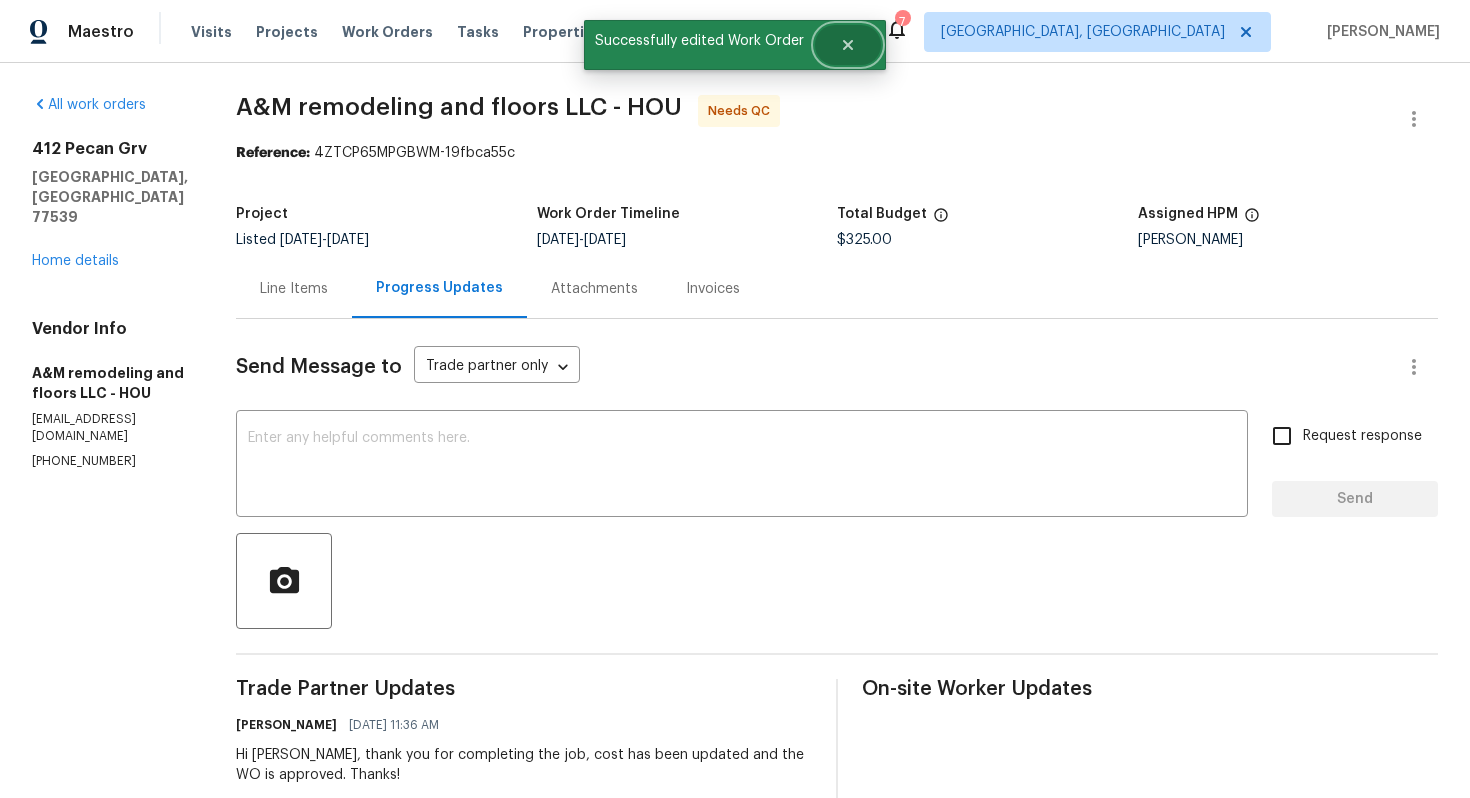 click 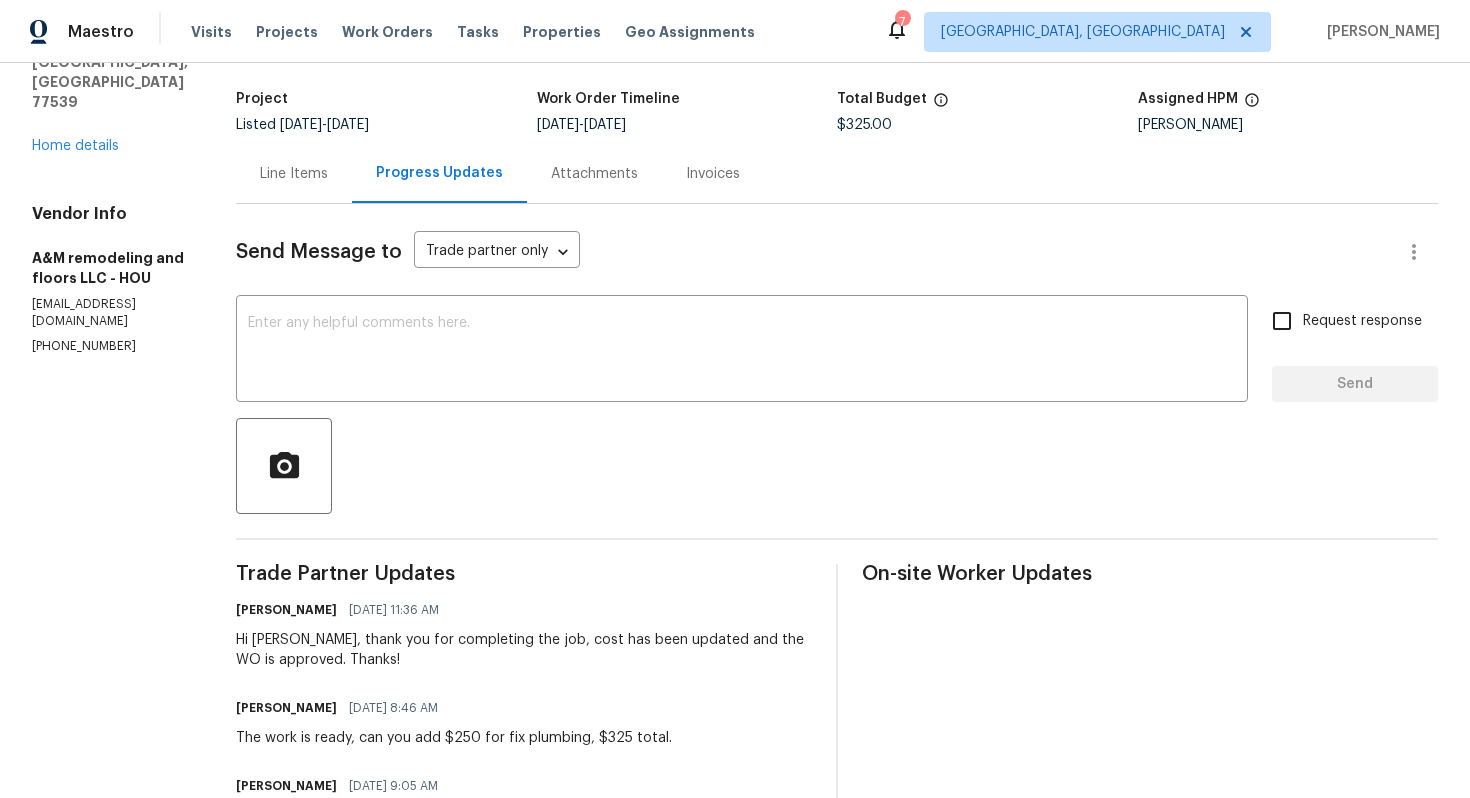 scroll, scrollTop: 0, scrollLeft: 0, axis: both 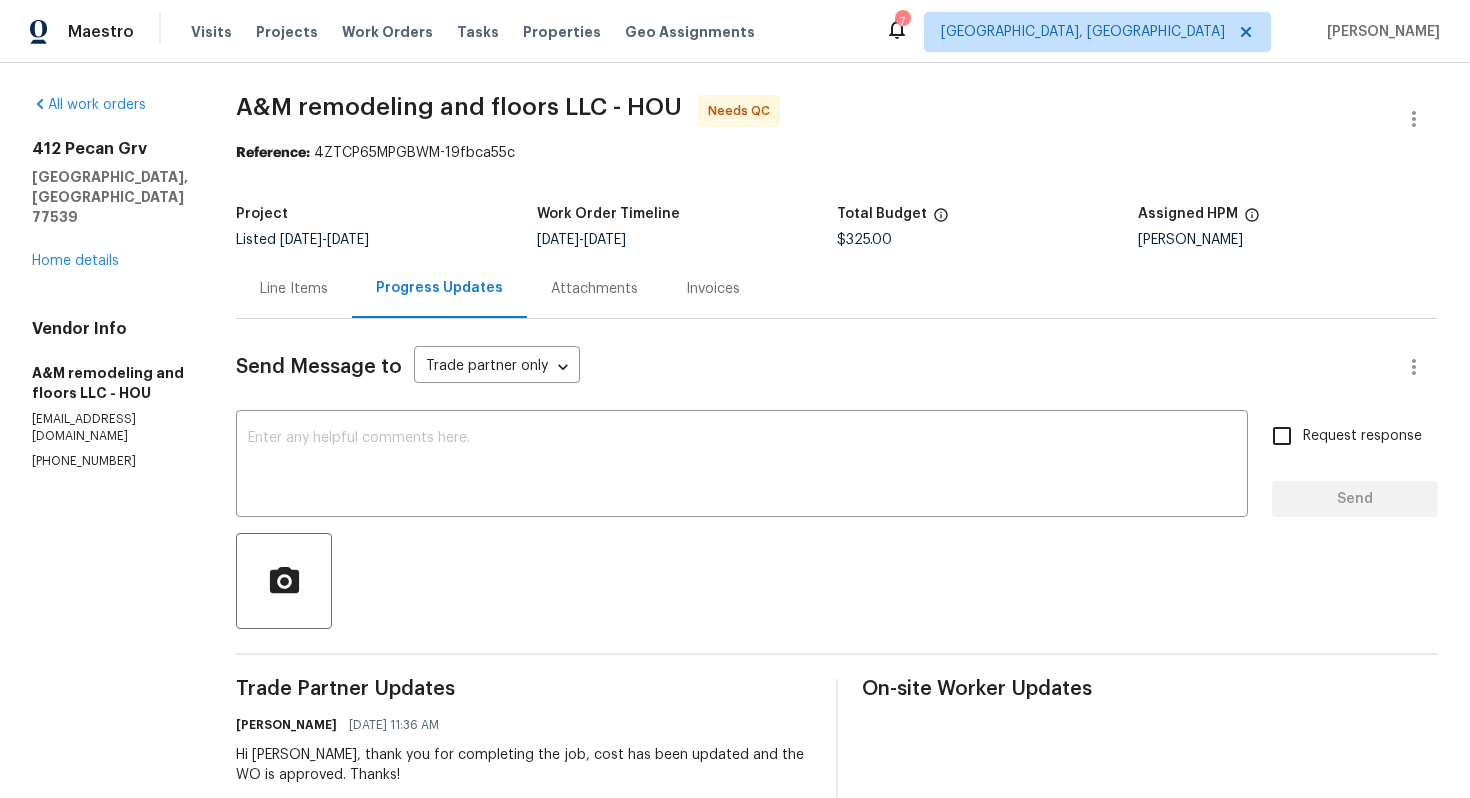 click on "Line Items" at bounding box center [294, 289] 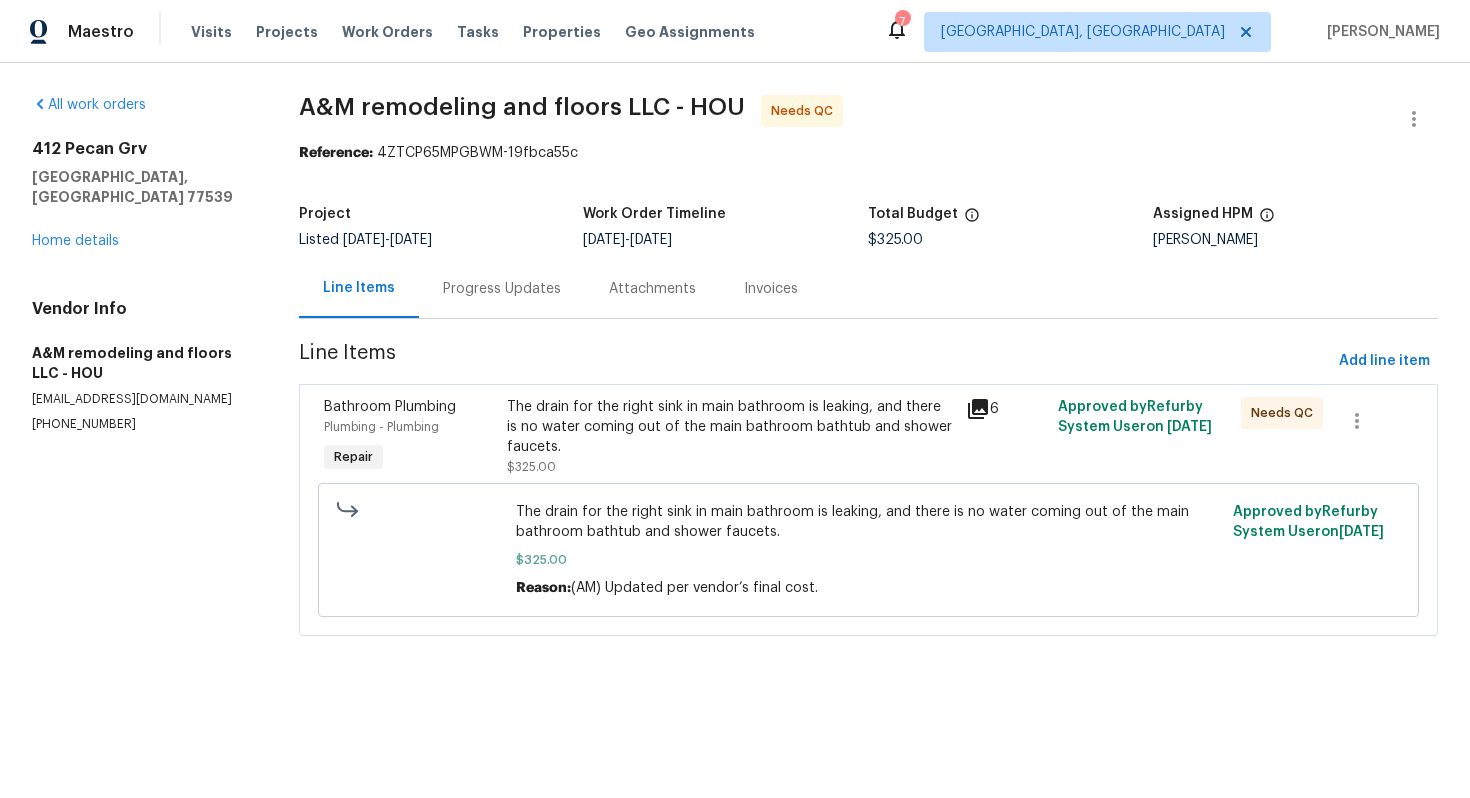 click on "The drain for the right sink in main bathroom is leaking, and there is no water coming out of the main bathroom bathtub and shower faucets." at bounding box center (730, 427) 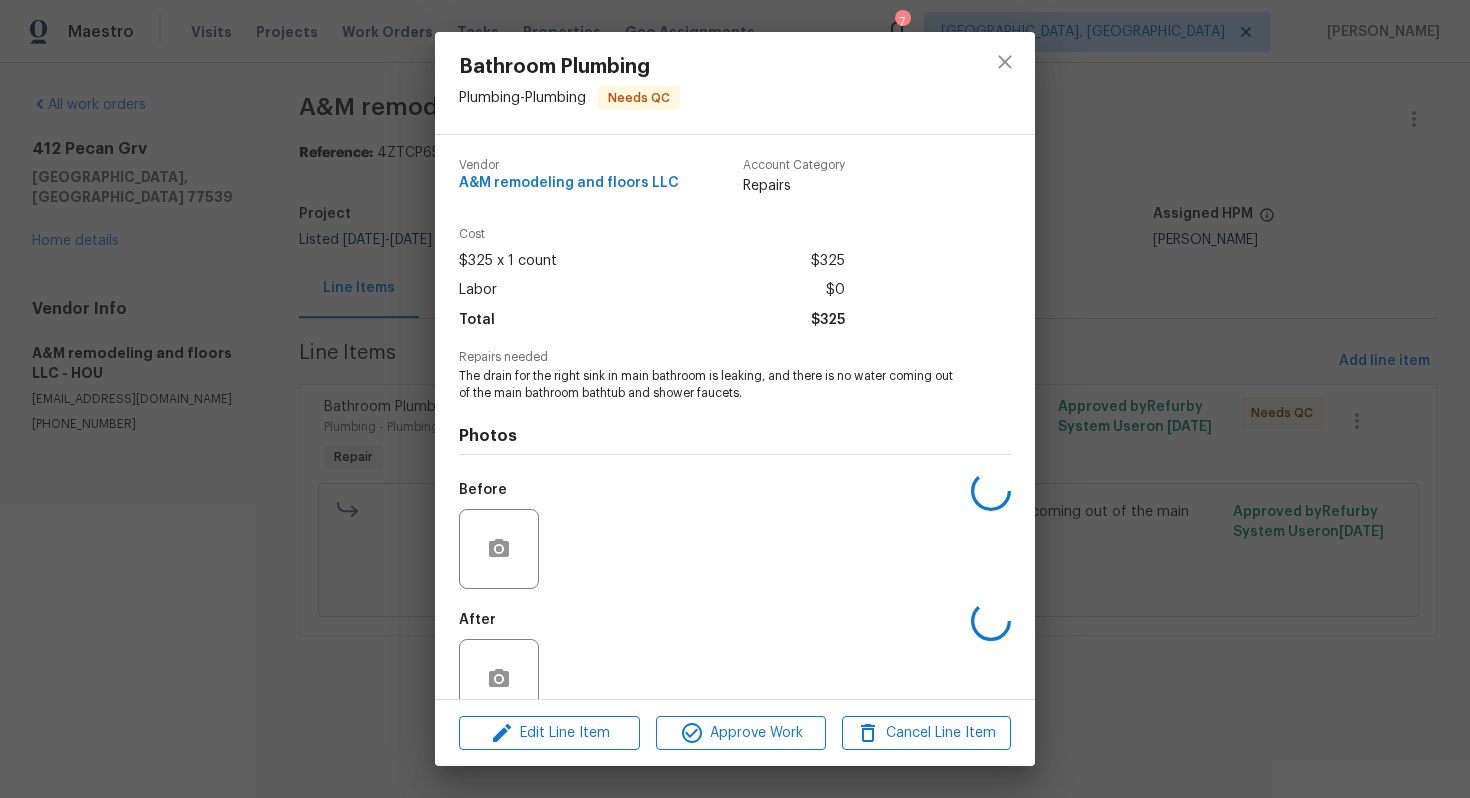 scroll, scrollTop: 40, scrollLeft: 0, axis: vertical 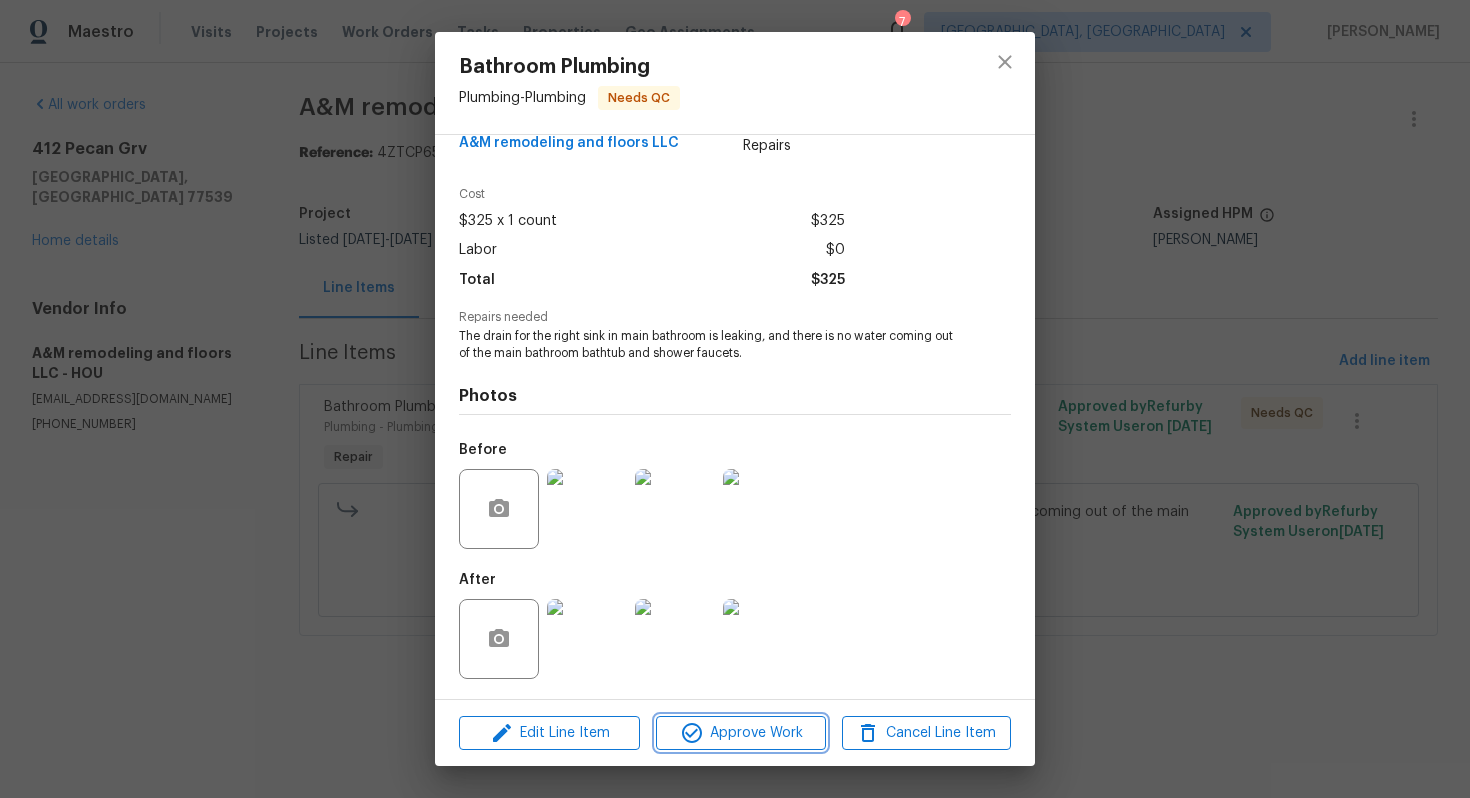 click on "Approve Work" at bounding box center (740, 733) 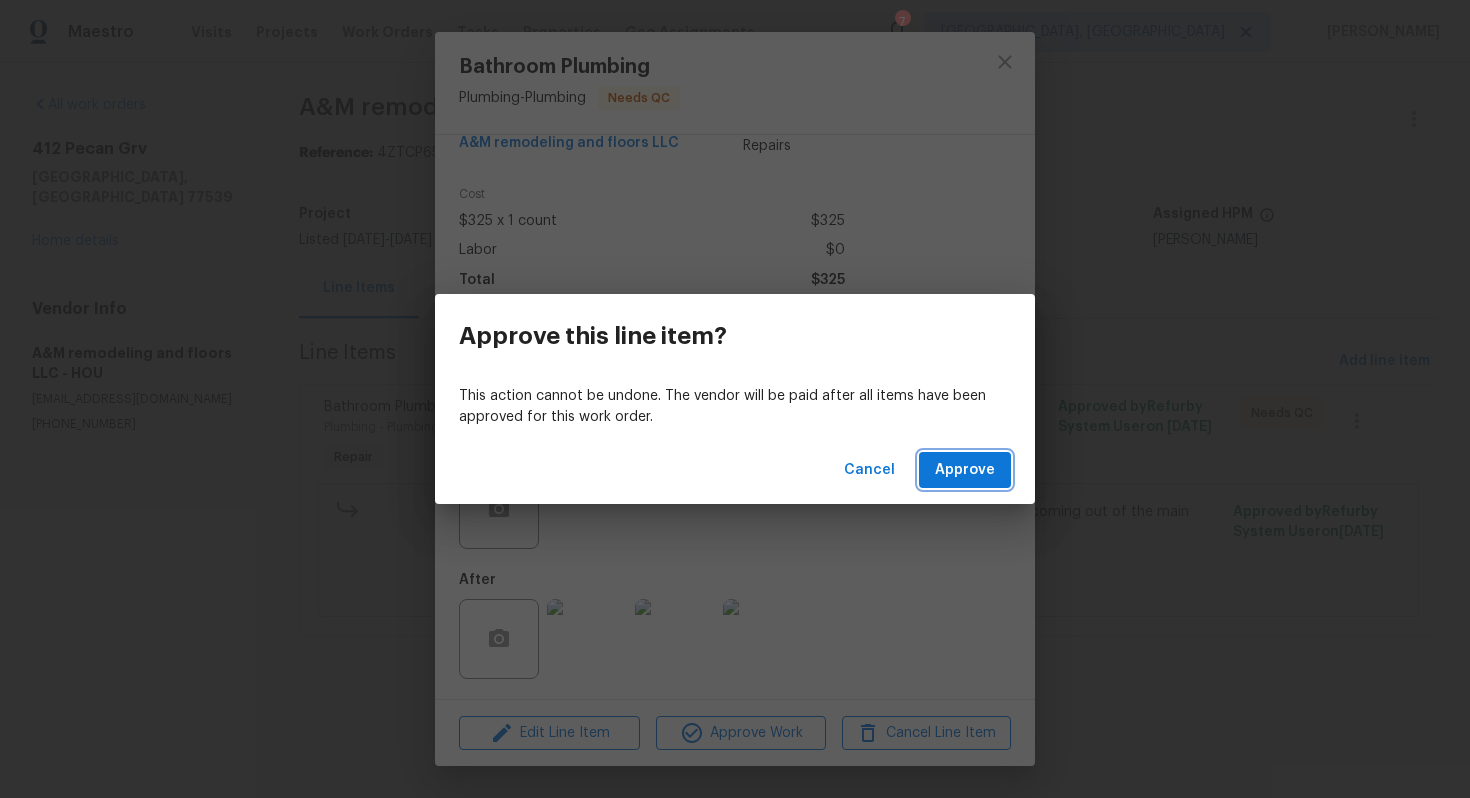 click on "Approve" at bounding box center (965, 470) 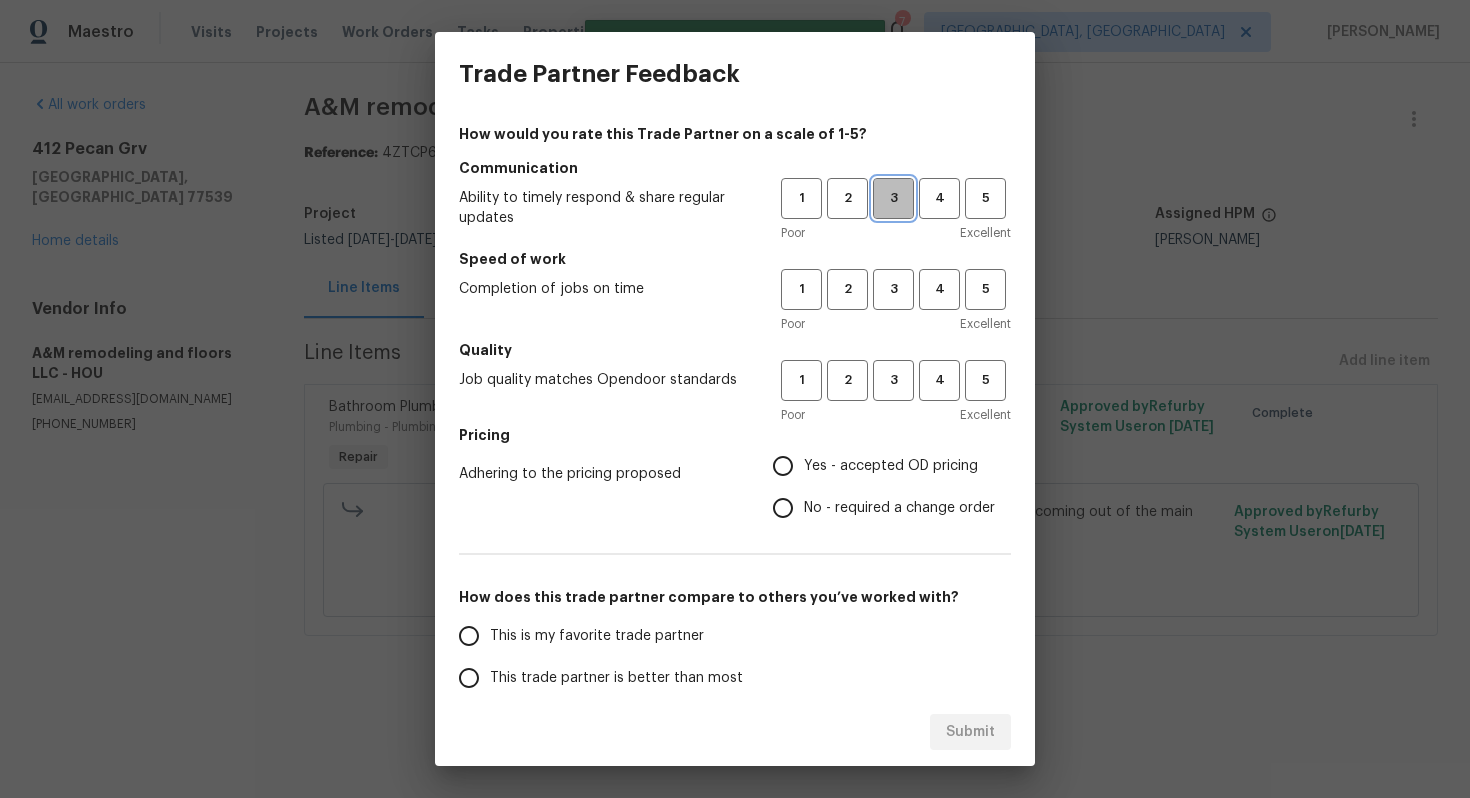 click on "3" at bounding box center (893, 198) 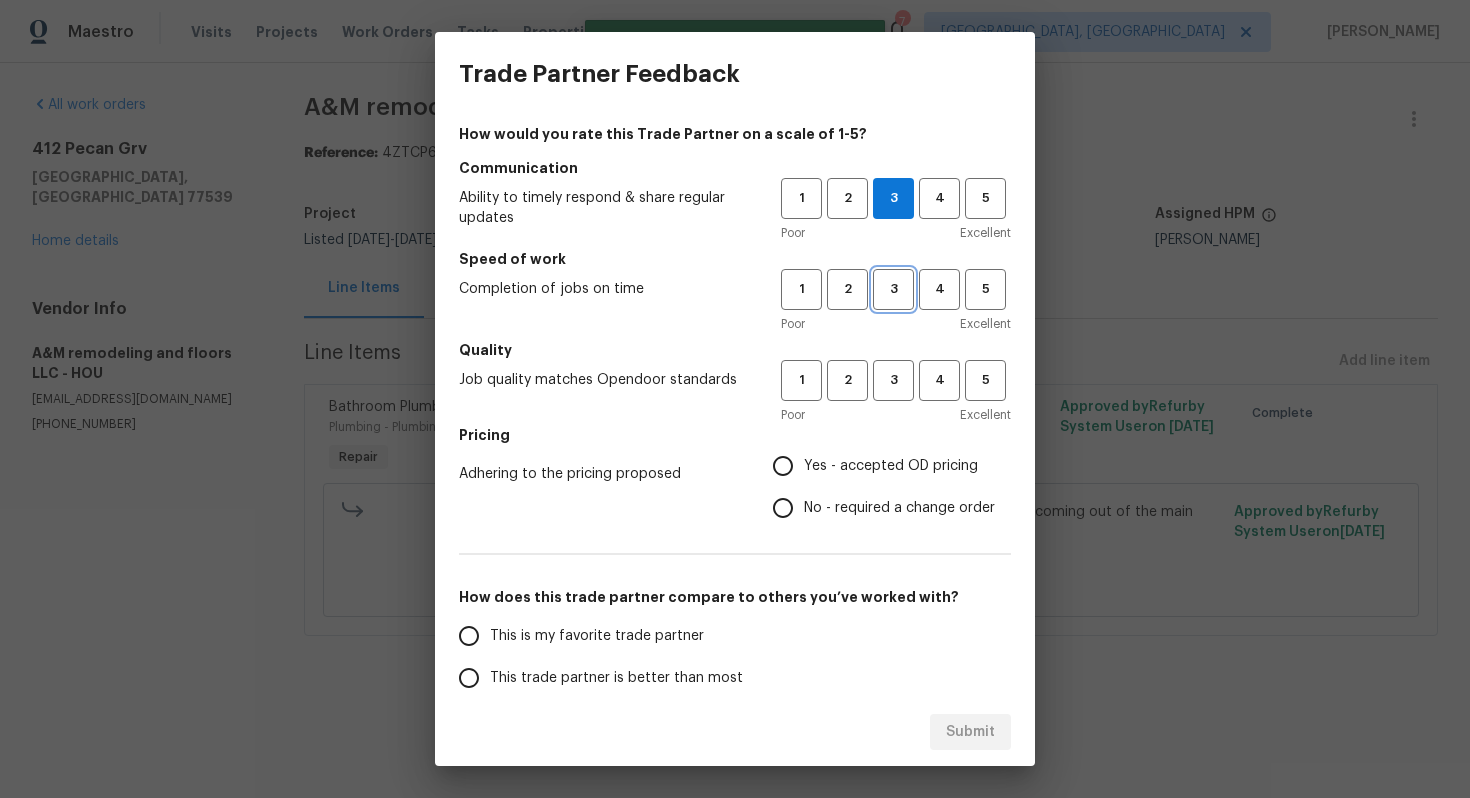 click on "3" at bounding box center [893, 289] 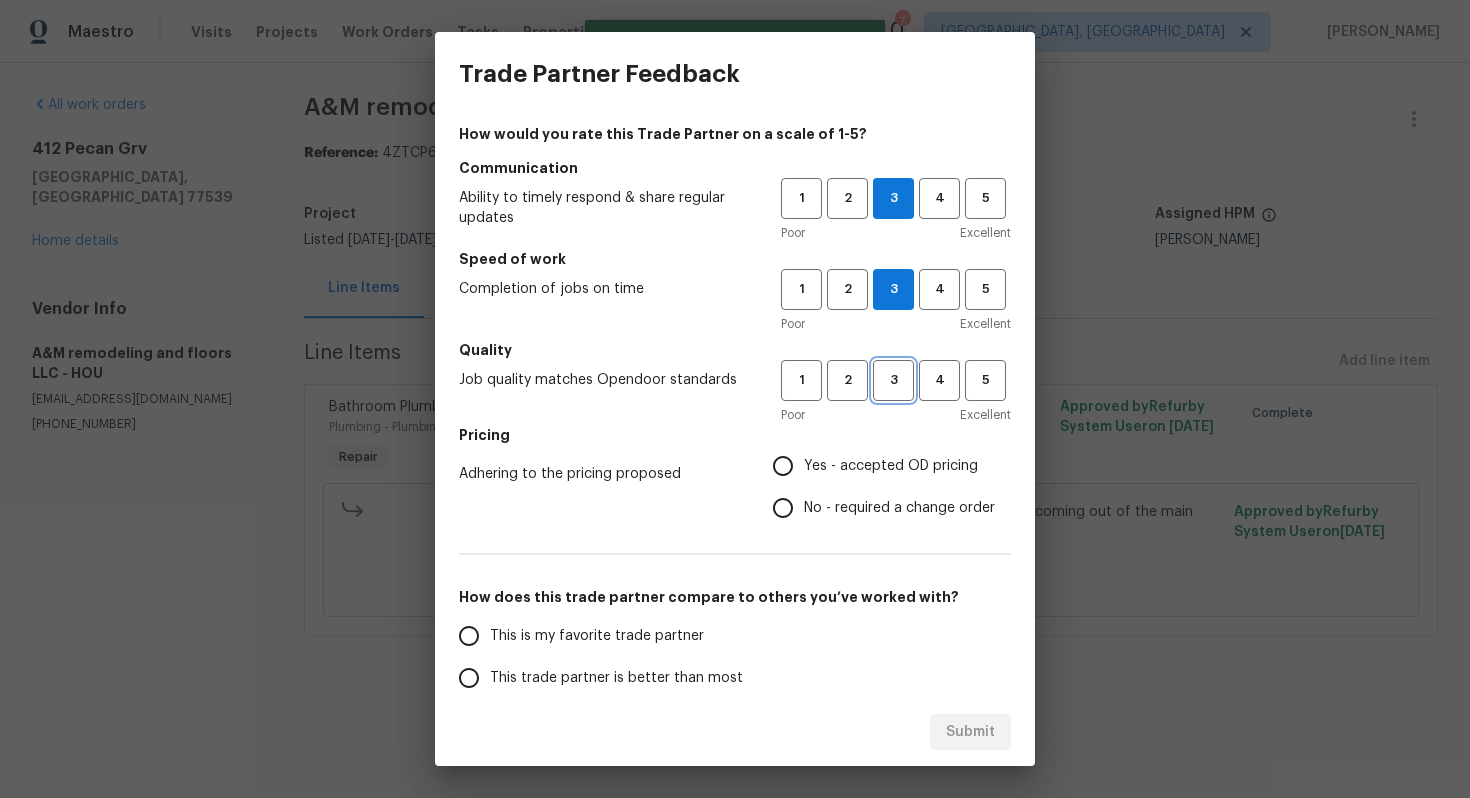 click on "3" at bounding box center (893, 380) 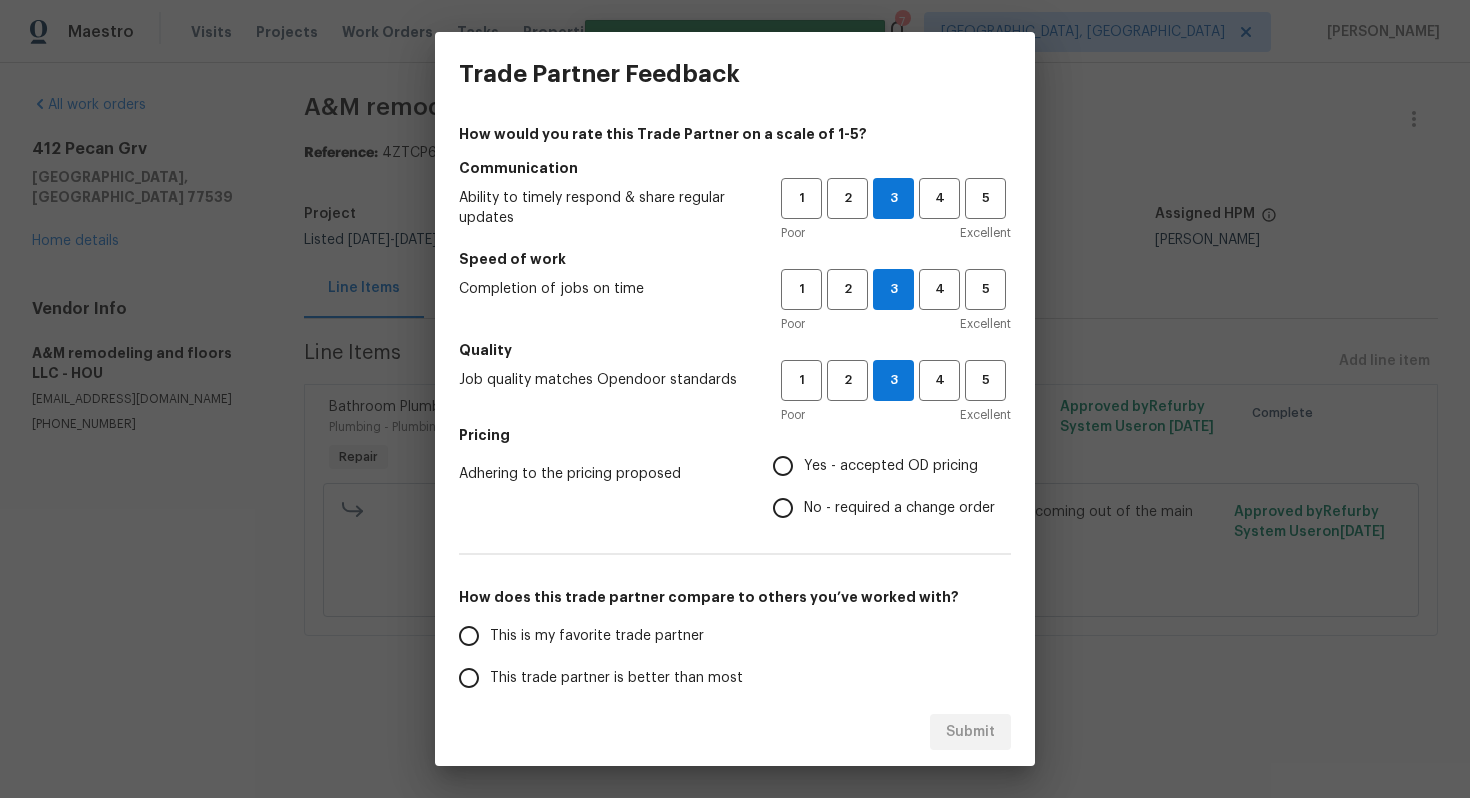 click on "No - required a change order" at bounding box center [783, 508] 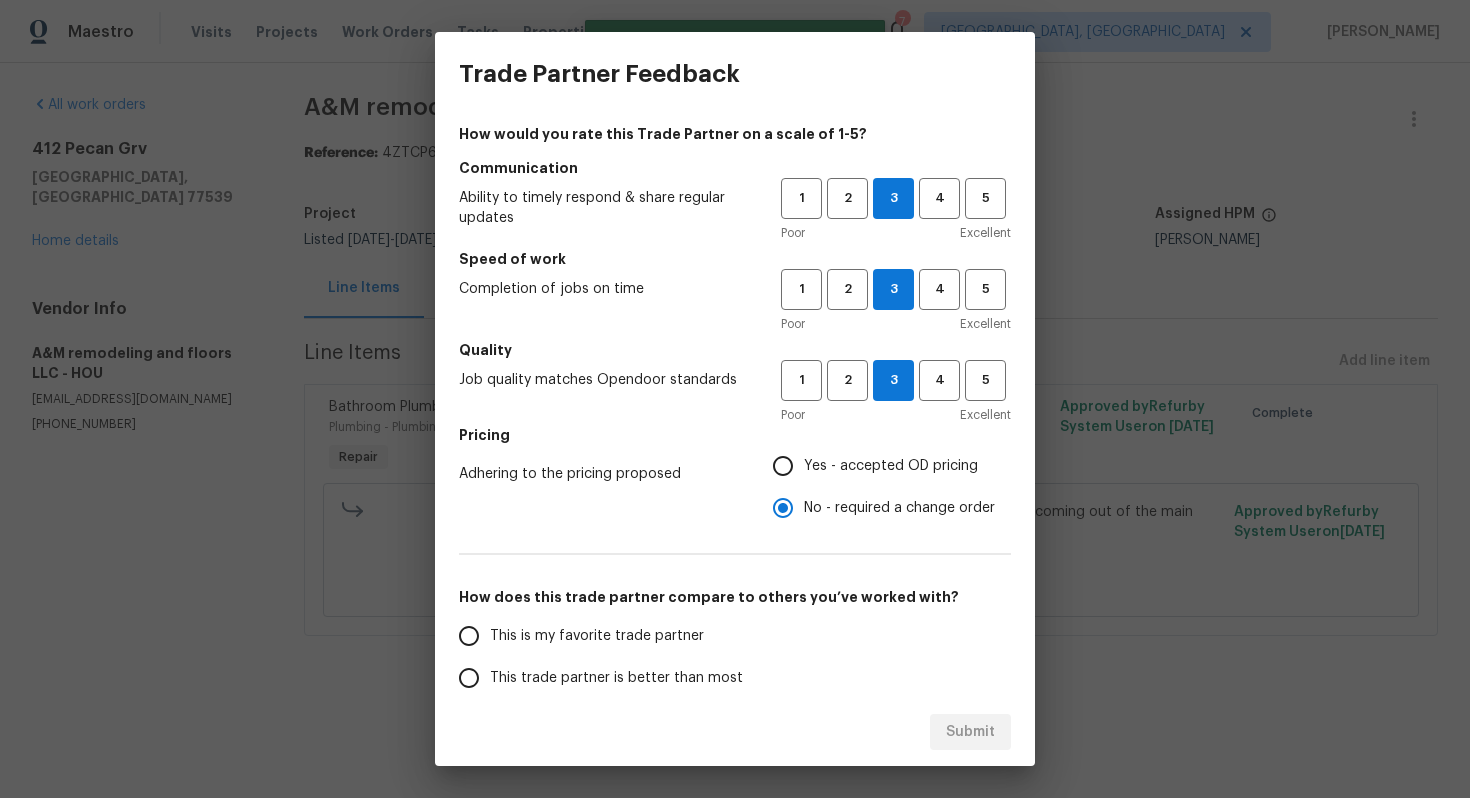 click on "This trade partner is better than most" at bounding box center [606, 678] 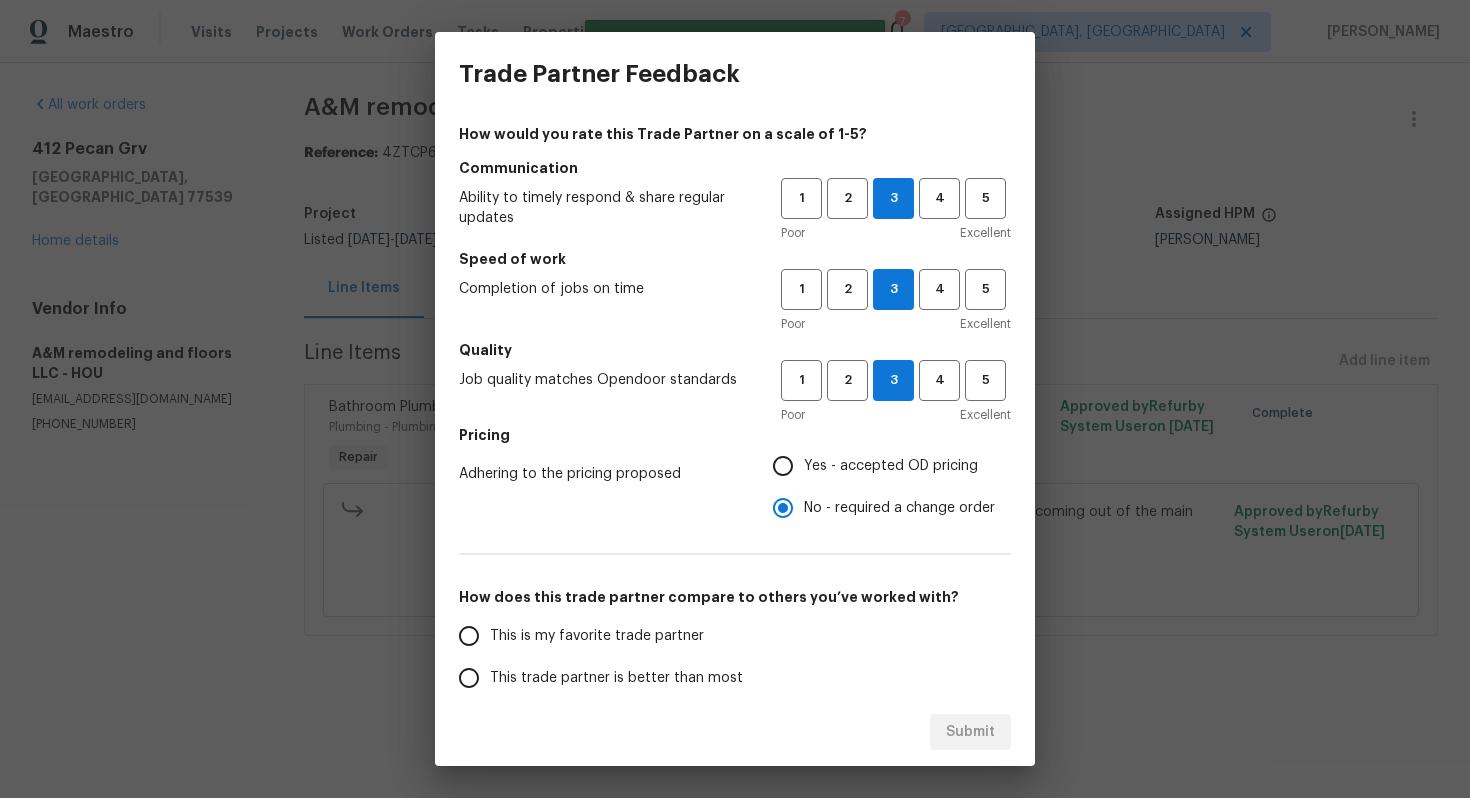 click on "This trade partner is better than most" at bounding box center (469, 678) 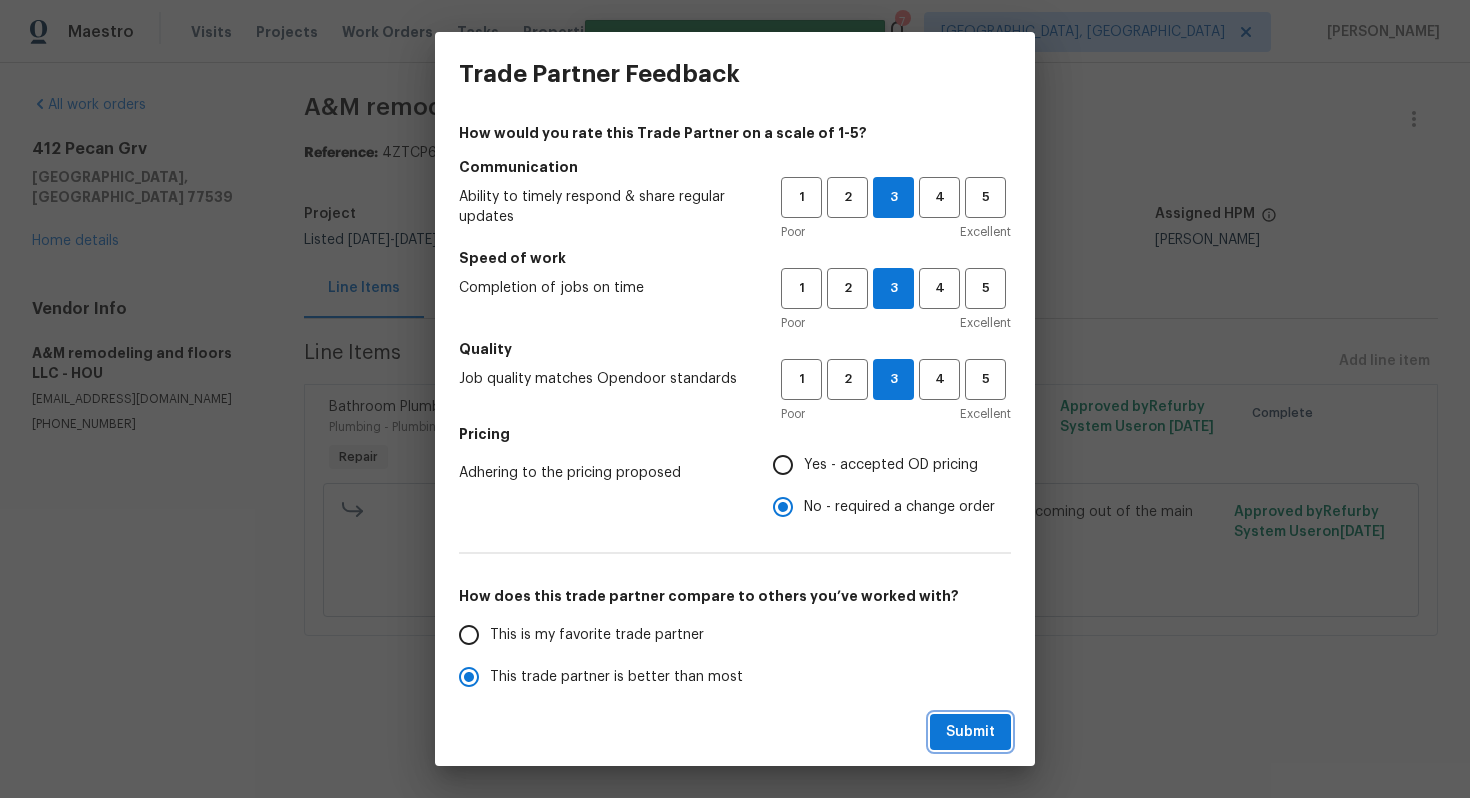 click on "Submit" at bounding box center (970, 732) 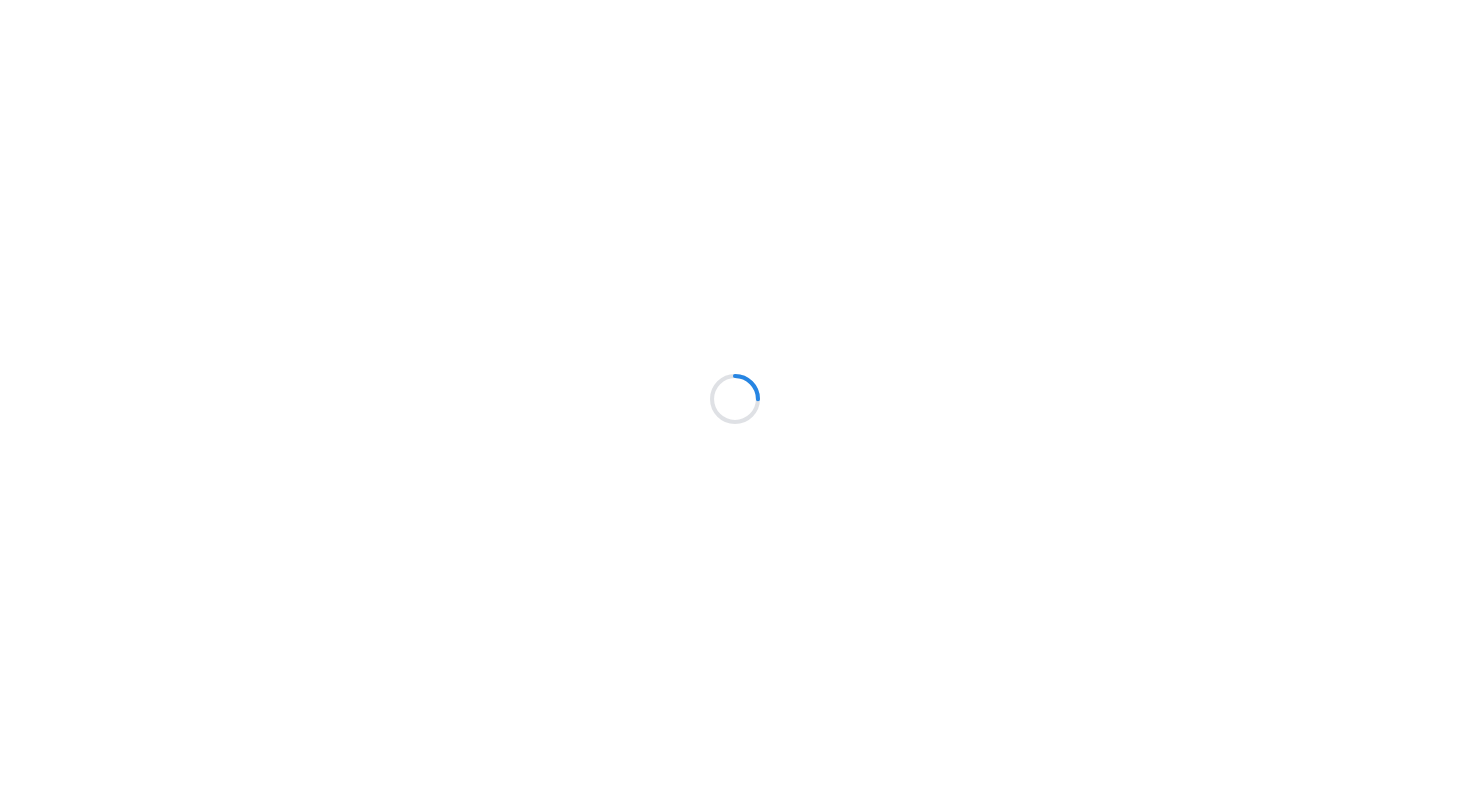 scroll, scrollTop: 0, scrollLeft: 0, axis: both 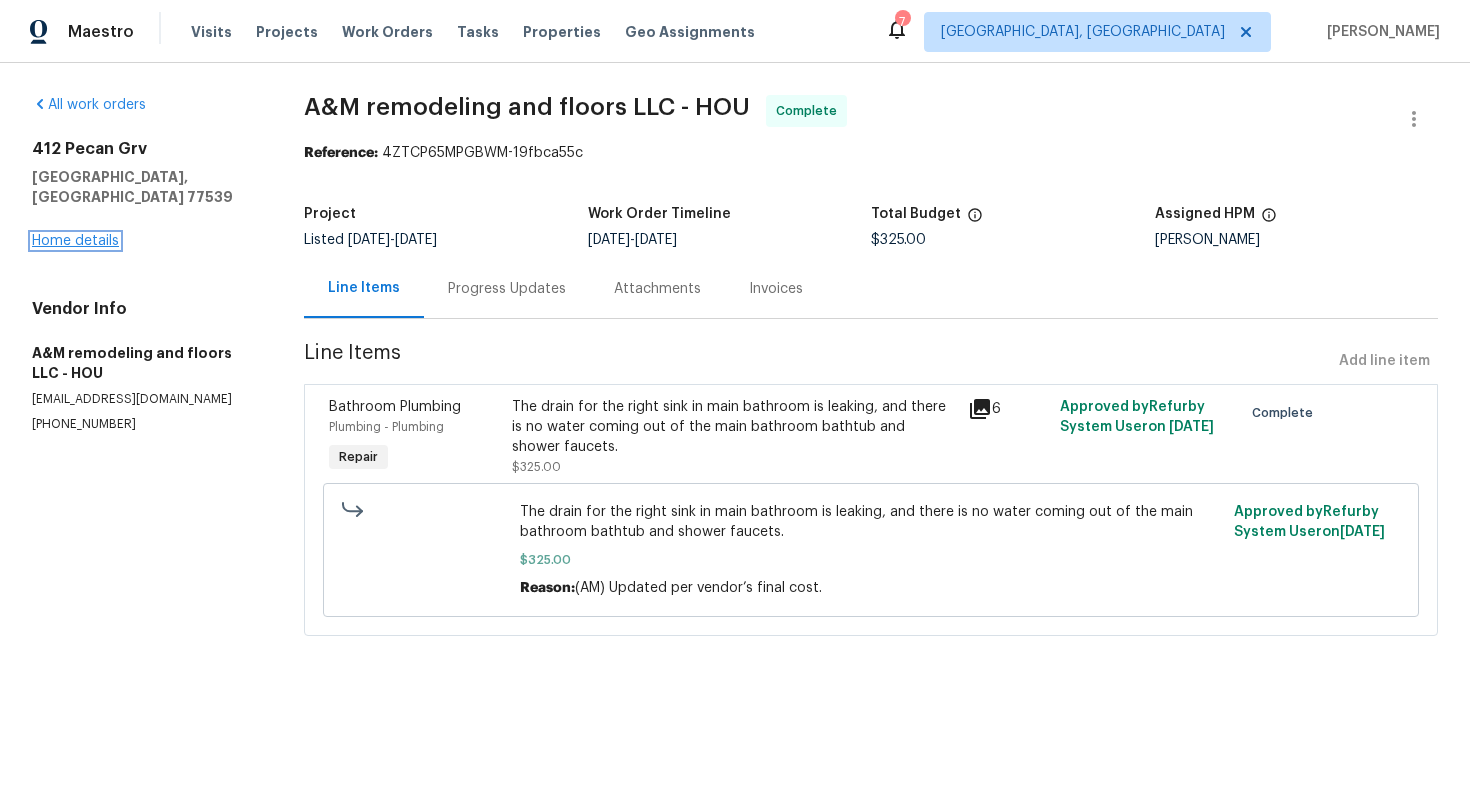 click on "Home details" at bounding box center (75, 241) 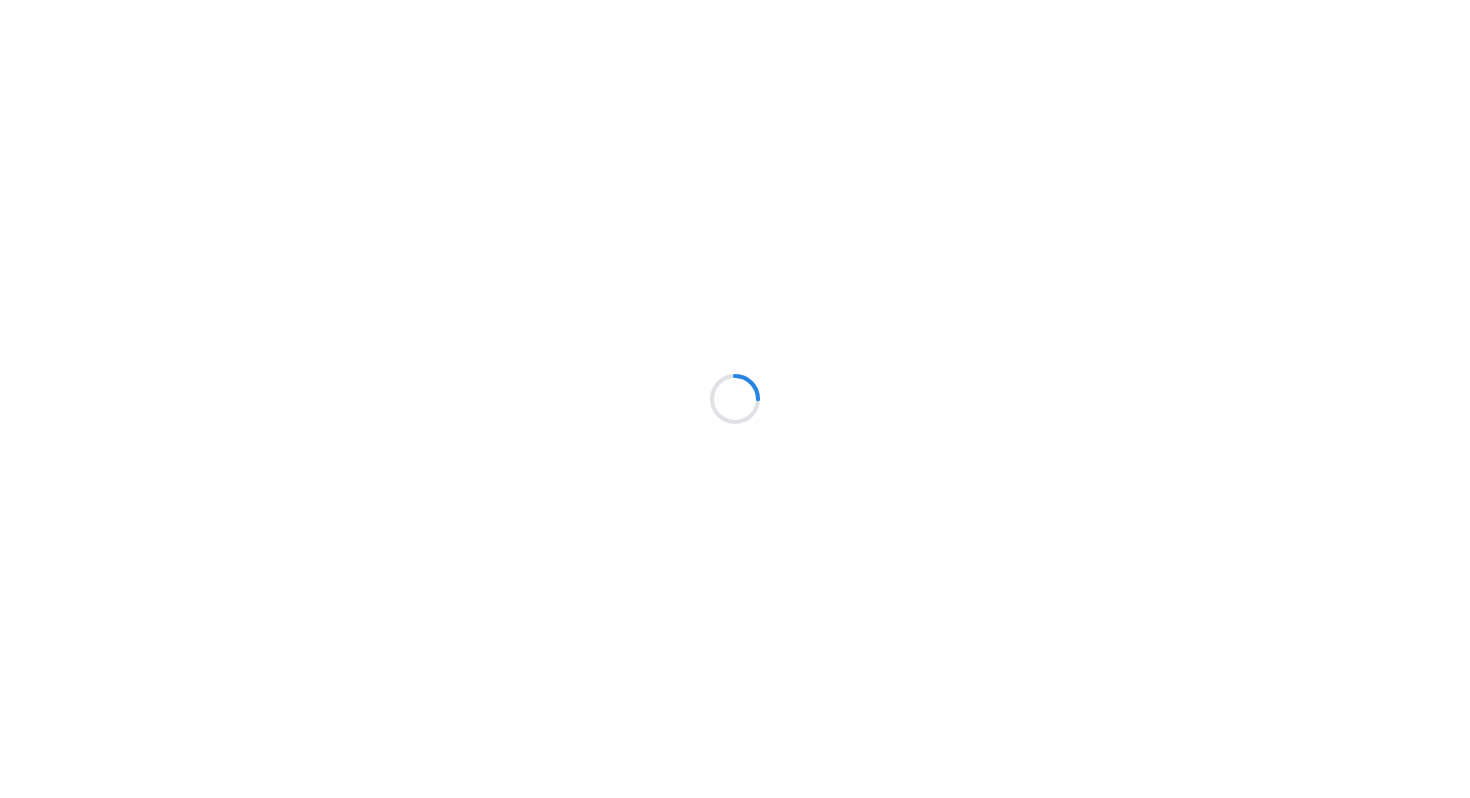 scroll, scrollTop: 0, scrollLeft: 0, axis: both 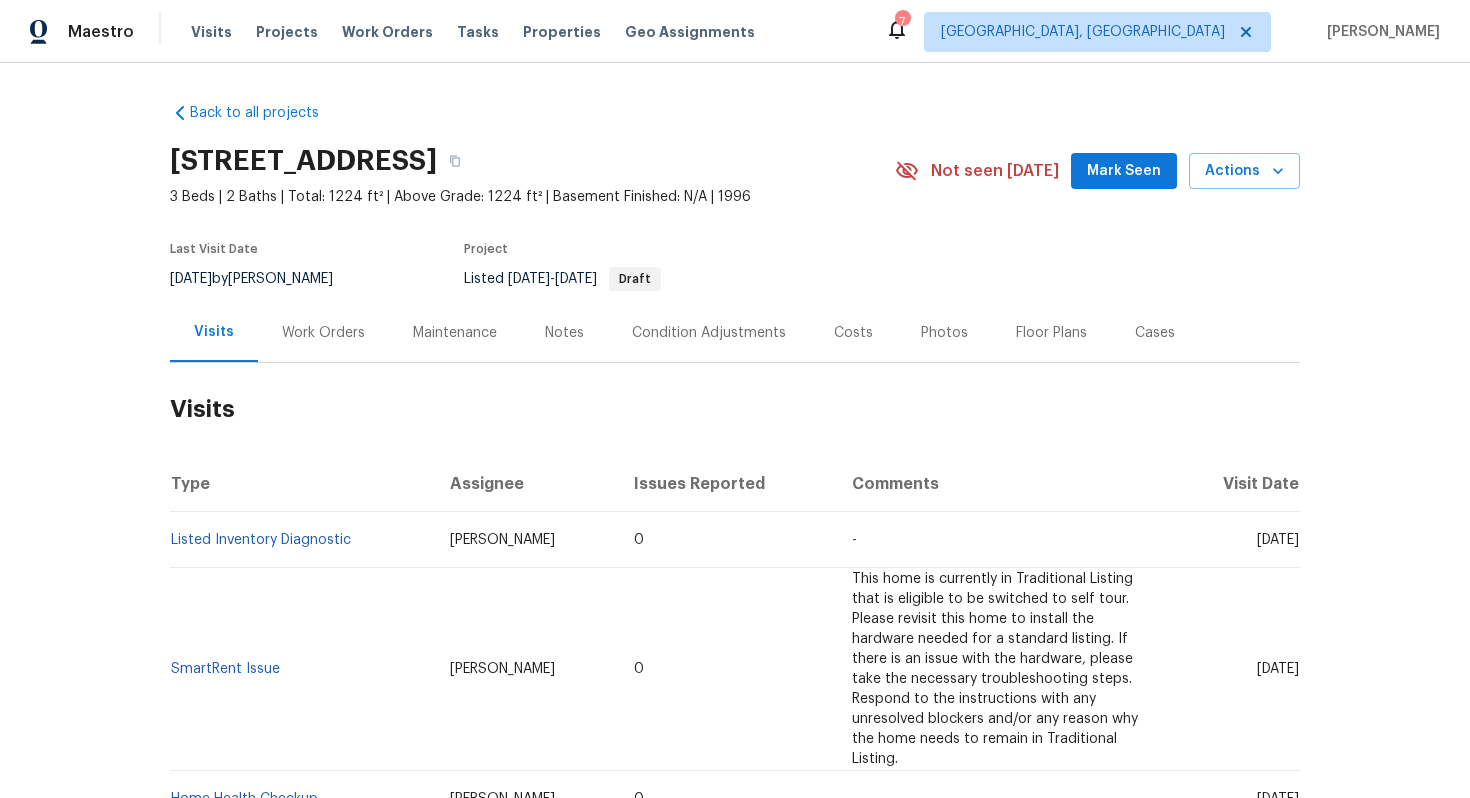 click on "Work Orders" at bounding box center (323, 333) 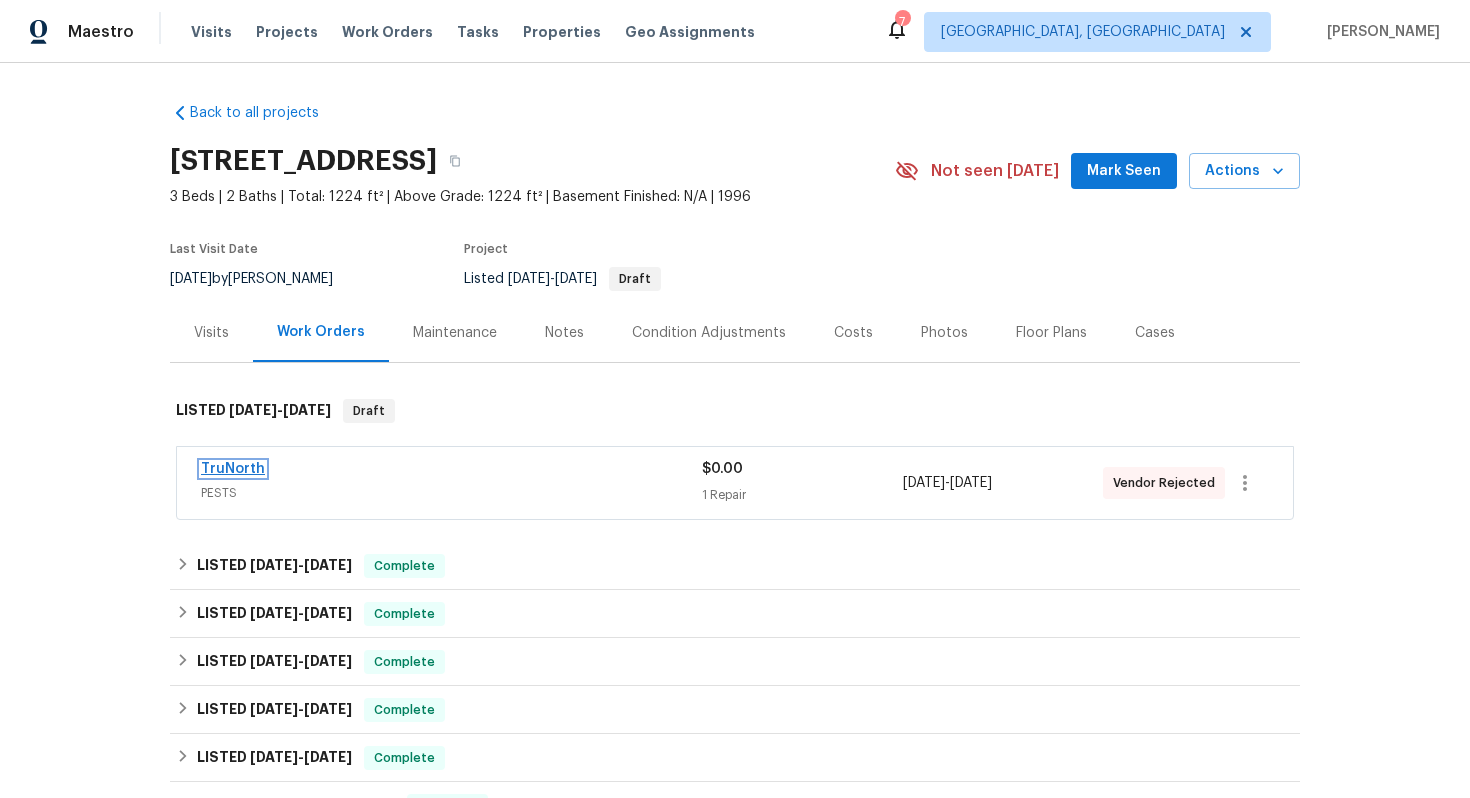 click on "TruNorth" at bounding box center (233, 469) 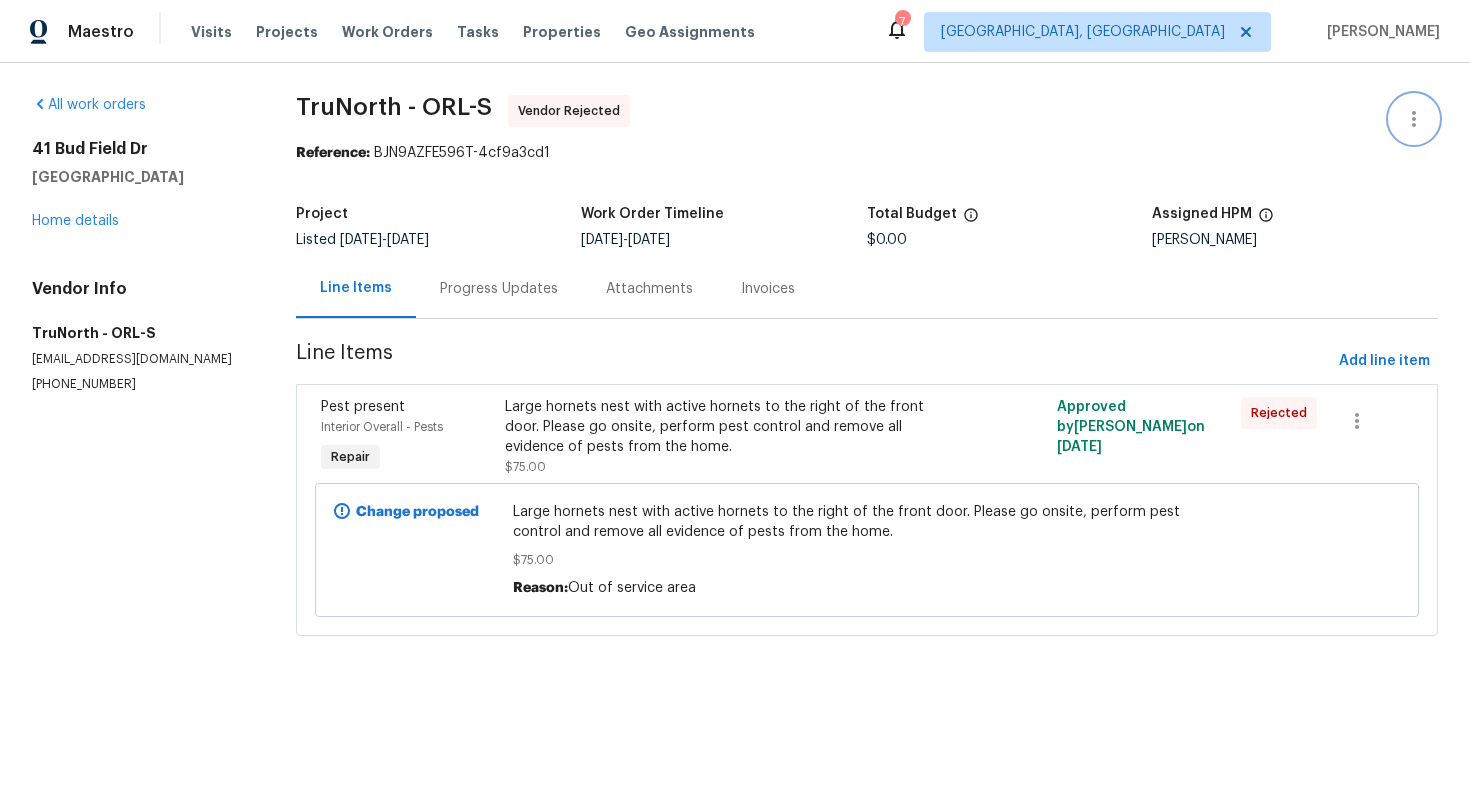 click 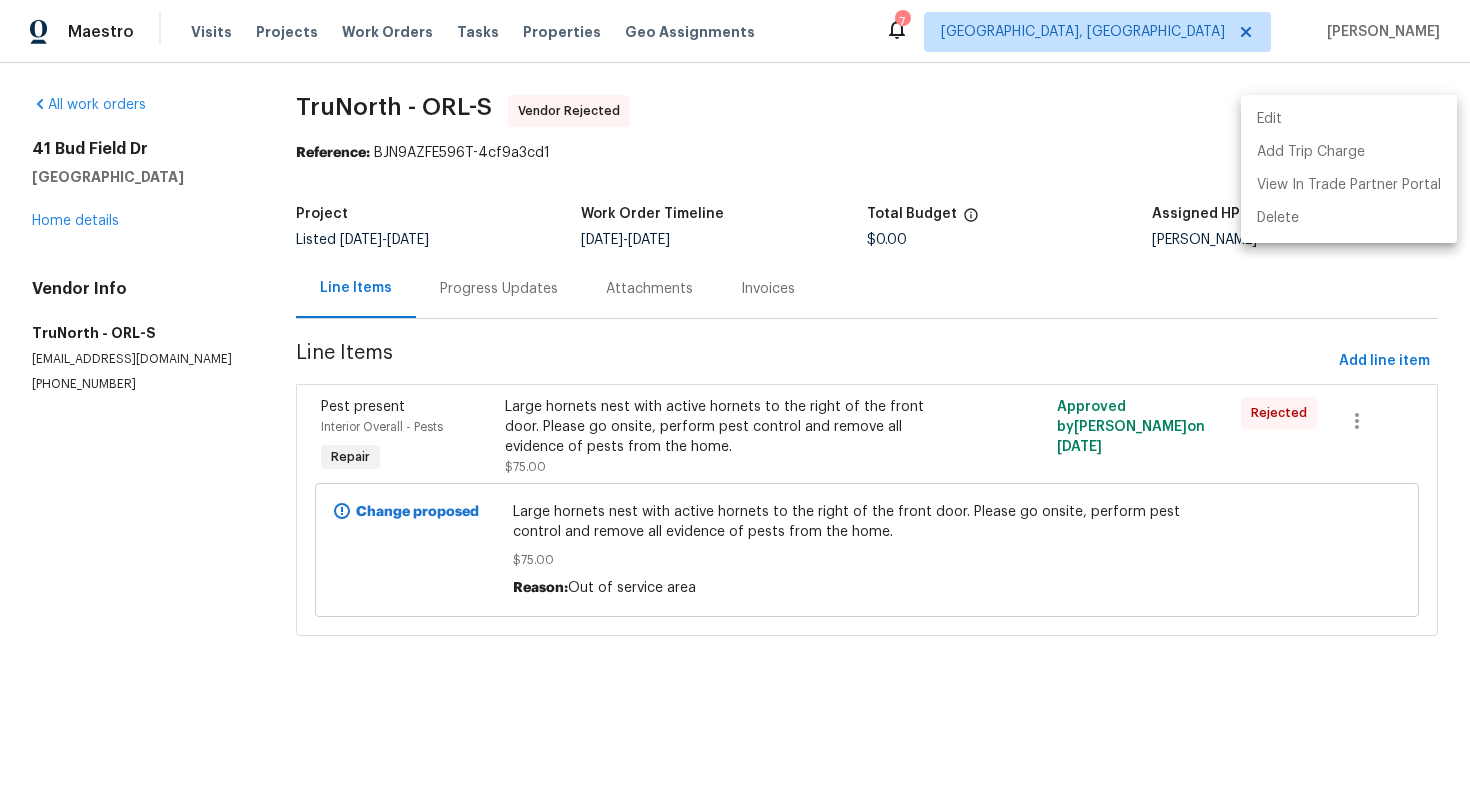 click on "Edit" at bounding box center (1349, 119) 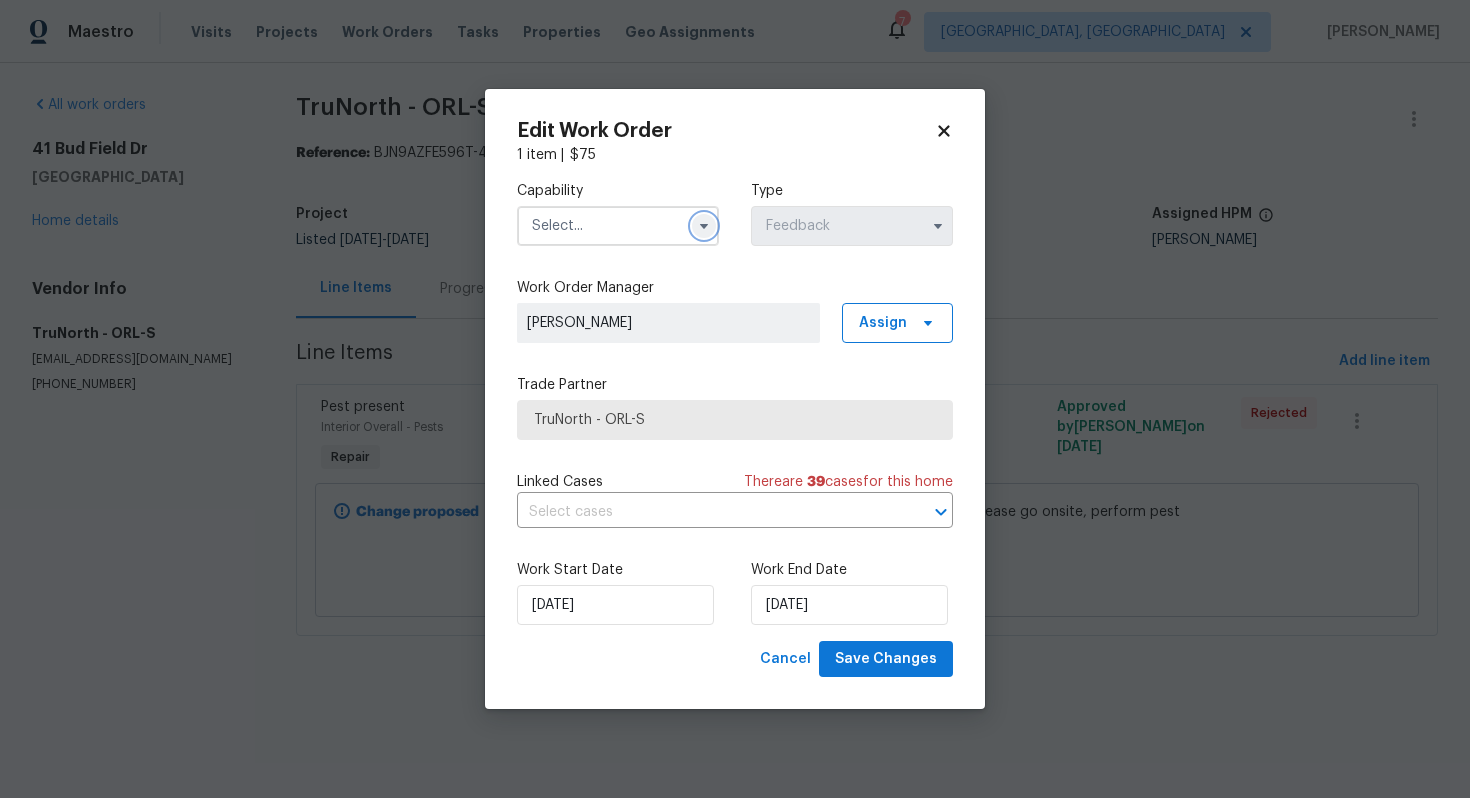 click 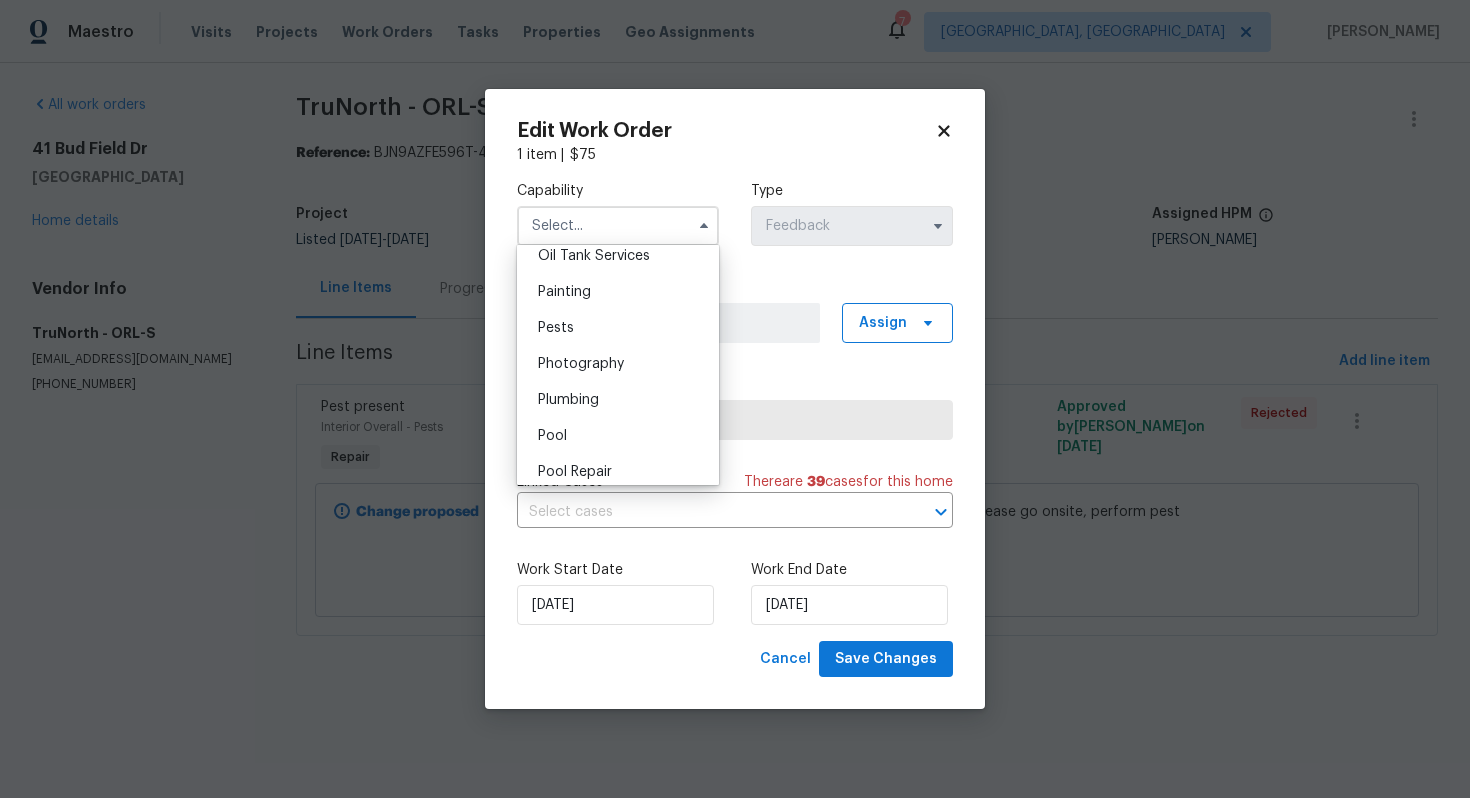 scroll, scrollTop: 1654, scrollLeft: 0, axis: vertical 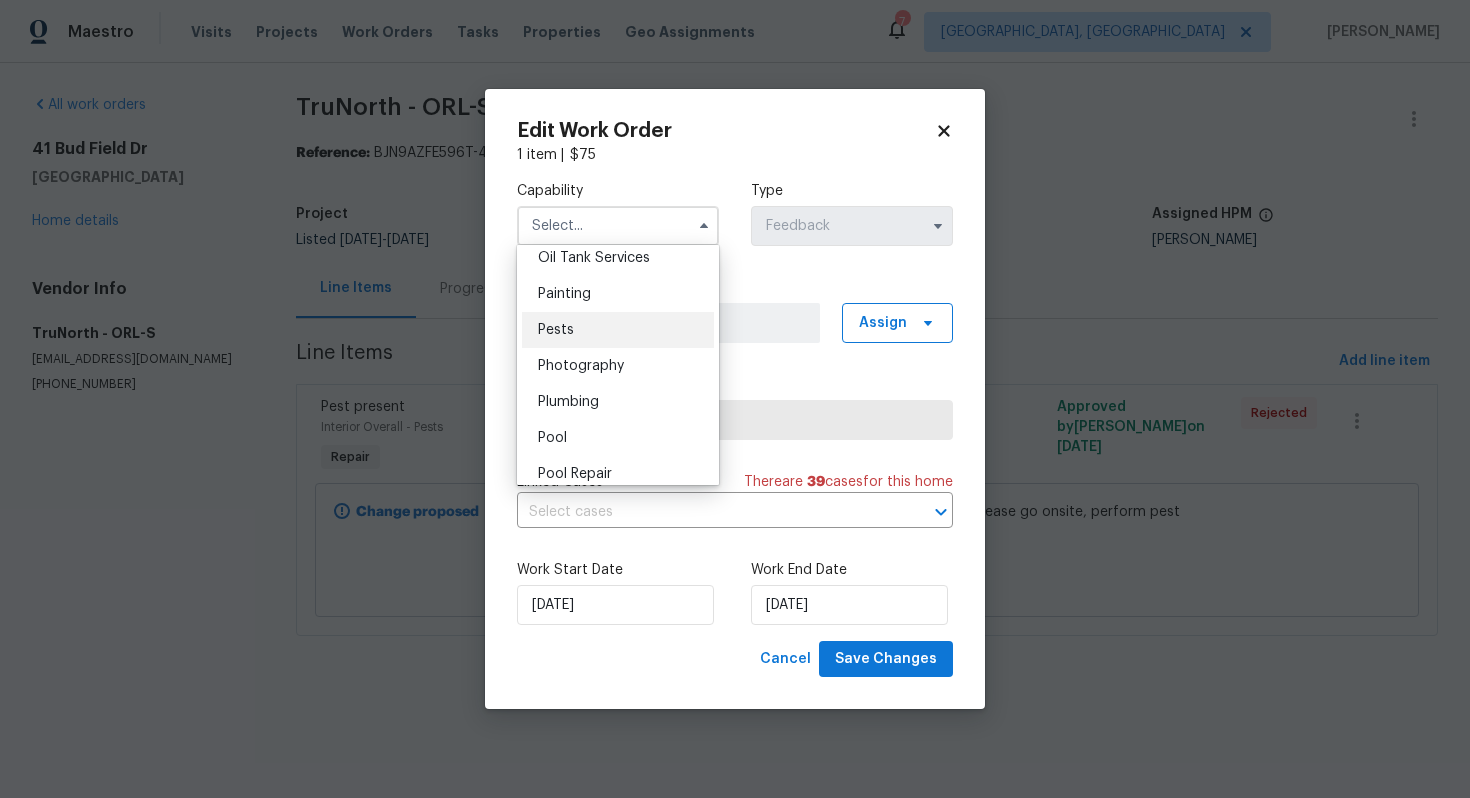 click on "Pests" at bounding box center [618, 330] 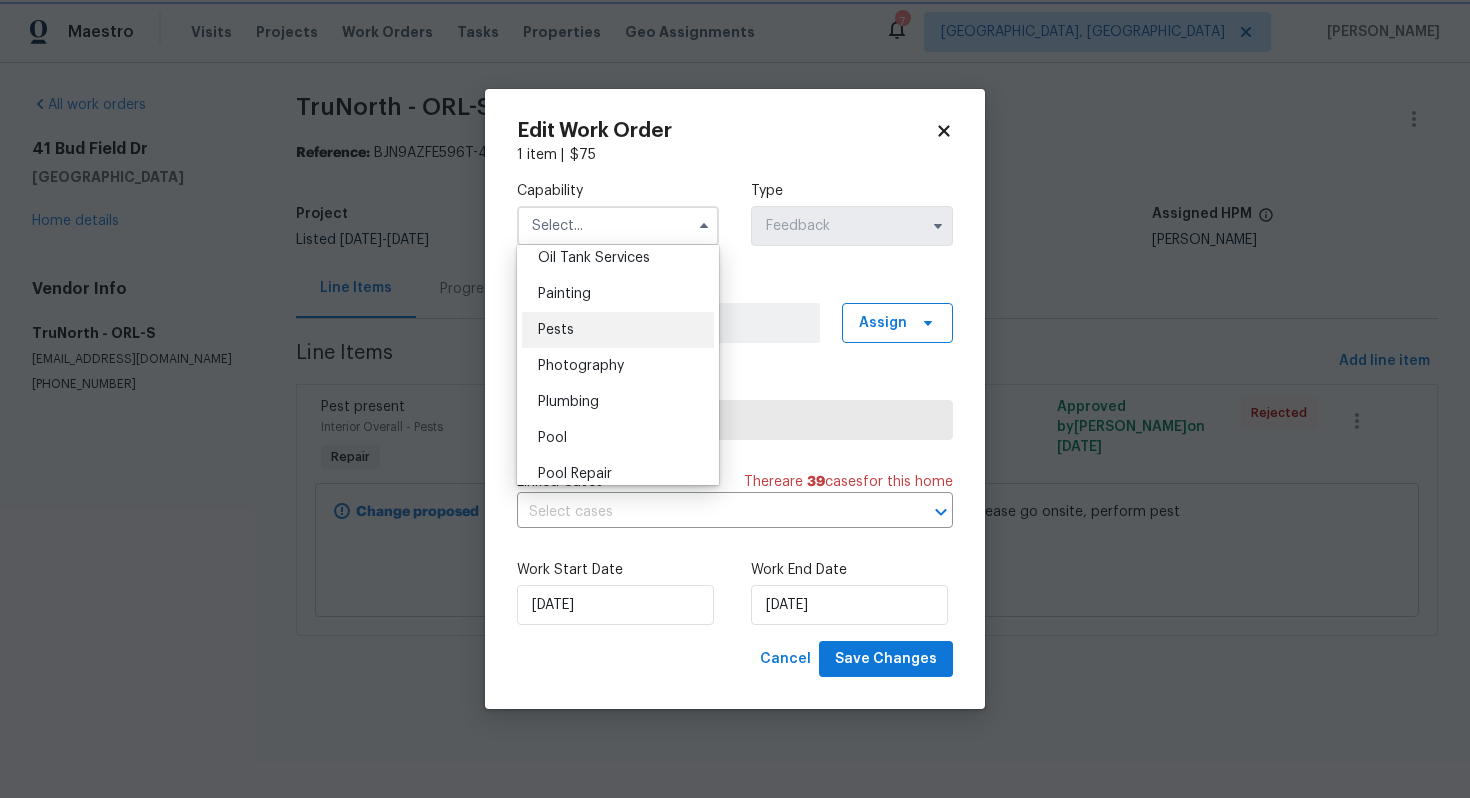 type on "Pests" 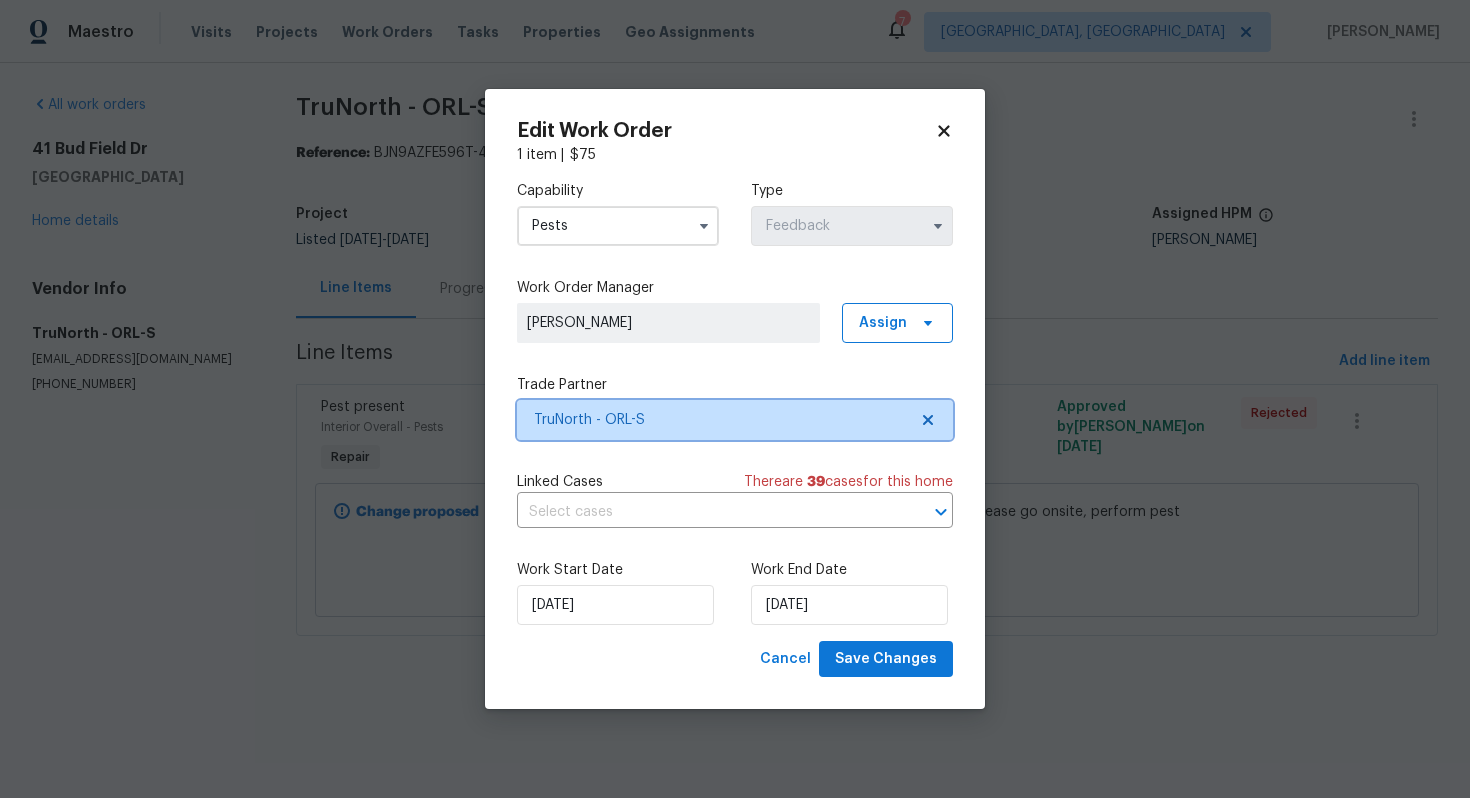click on "TruNorth - ORL-S" at bounding box center (720, 420) 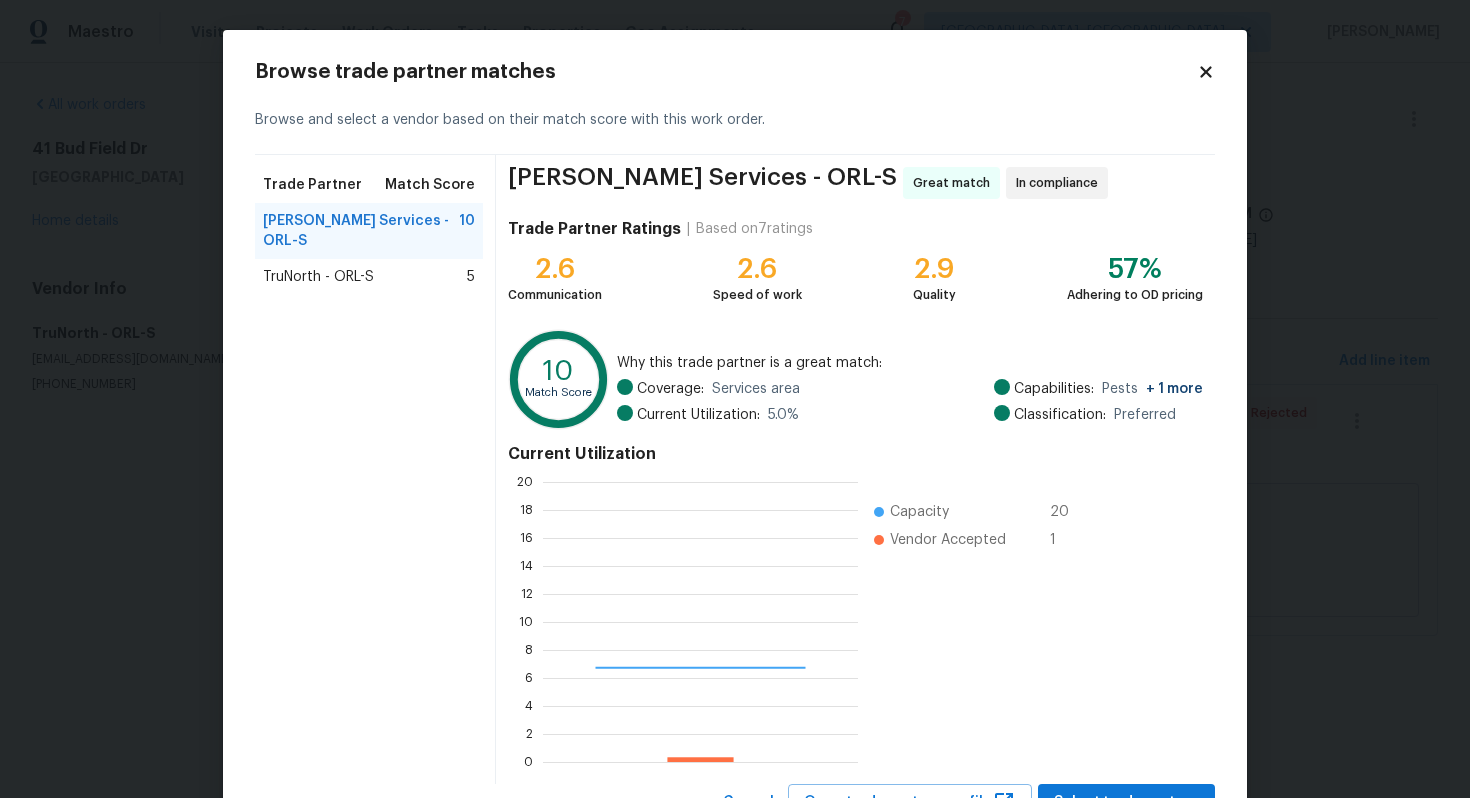 scroll, scrollTop: 2, scrollLeft: 2, axis: both 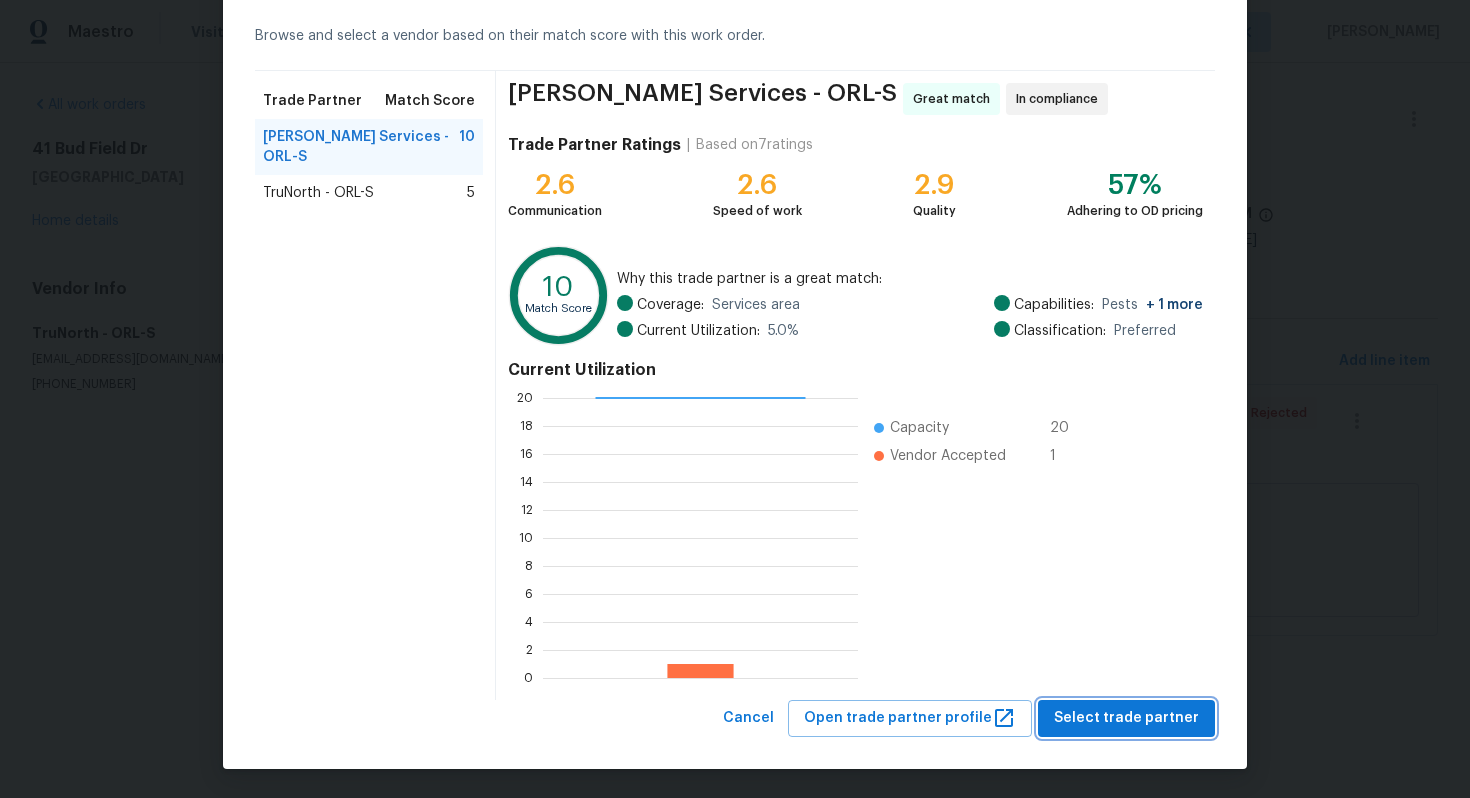 click on "Select trade partner" at bounding box center [1126, 718] 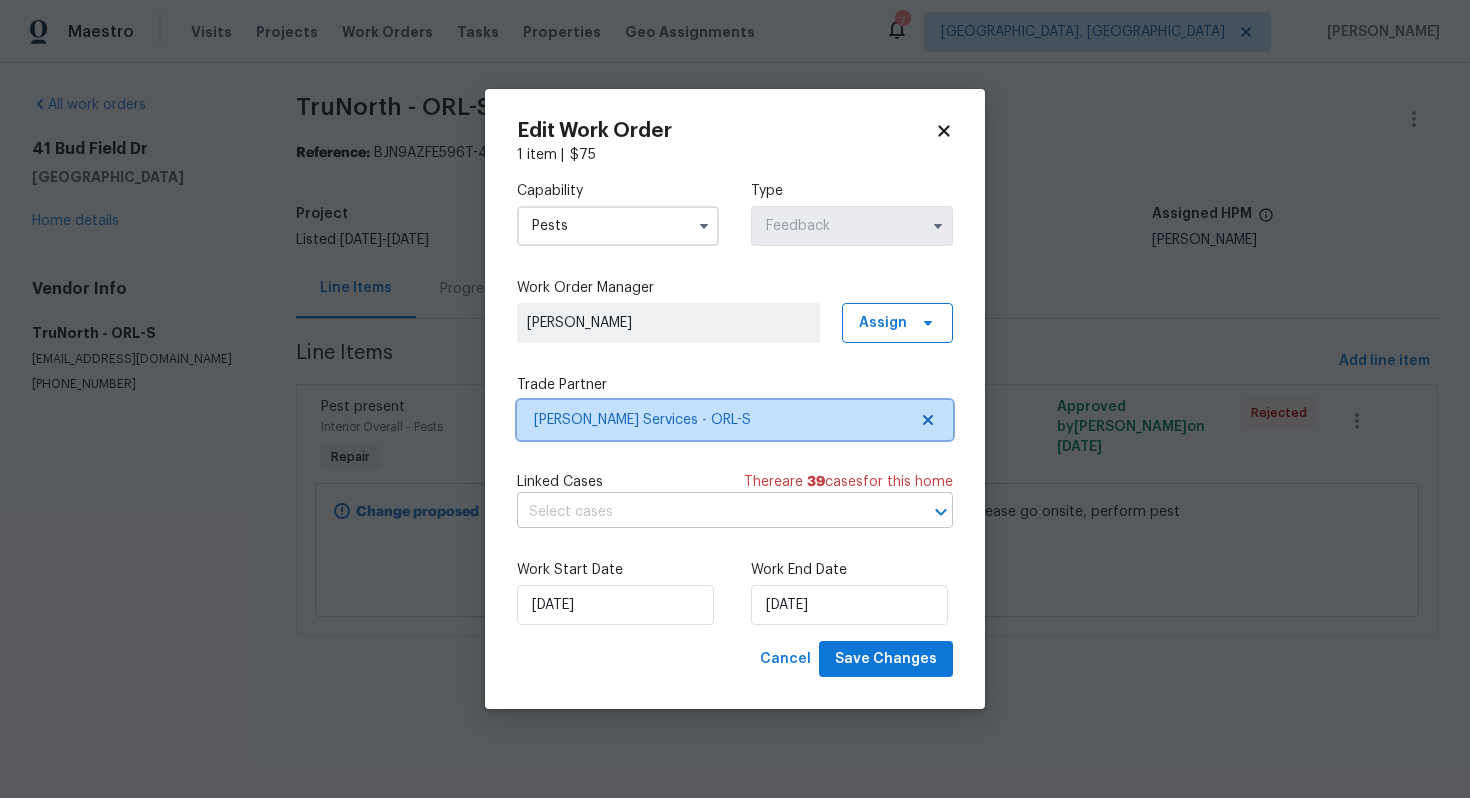 scroll, scrollTop: 0, scrollLeft: 0, axis: both 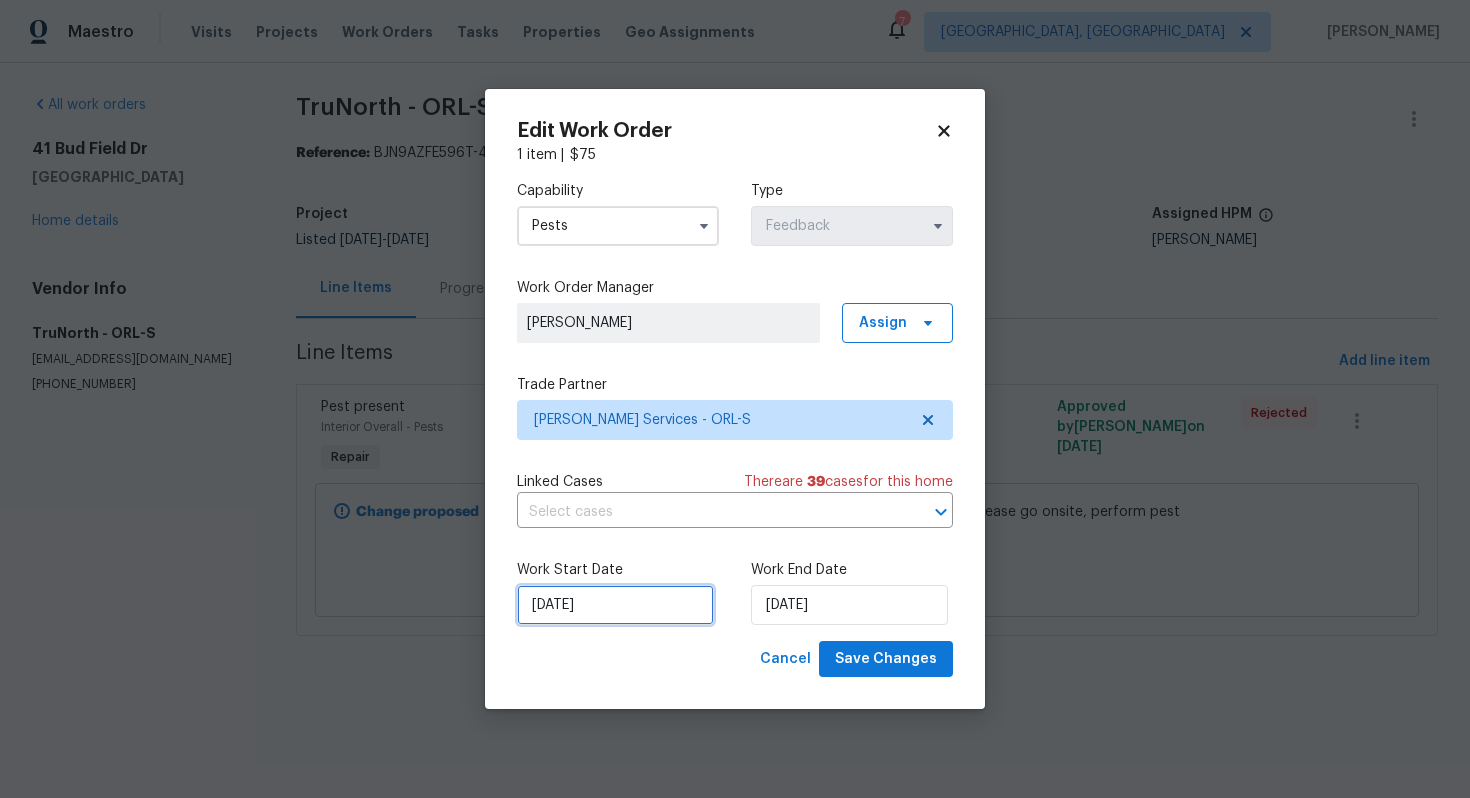 click on "10/07/2025" at bounding box center (615, 605) 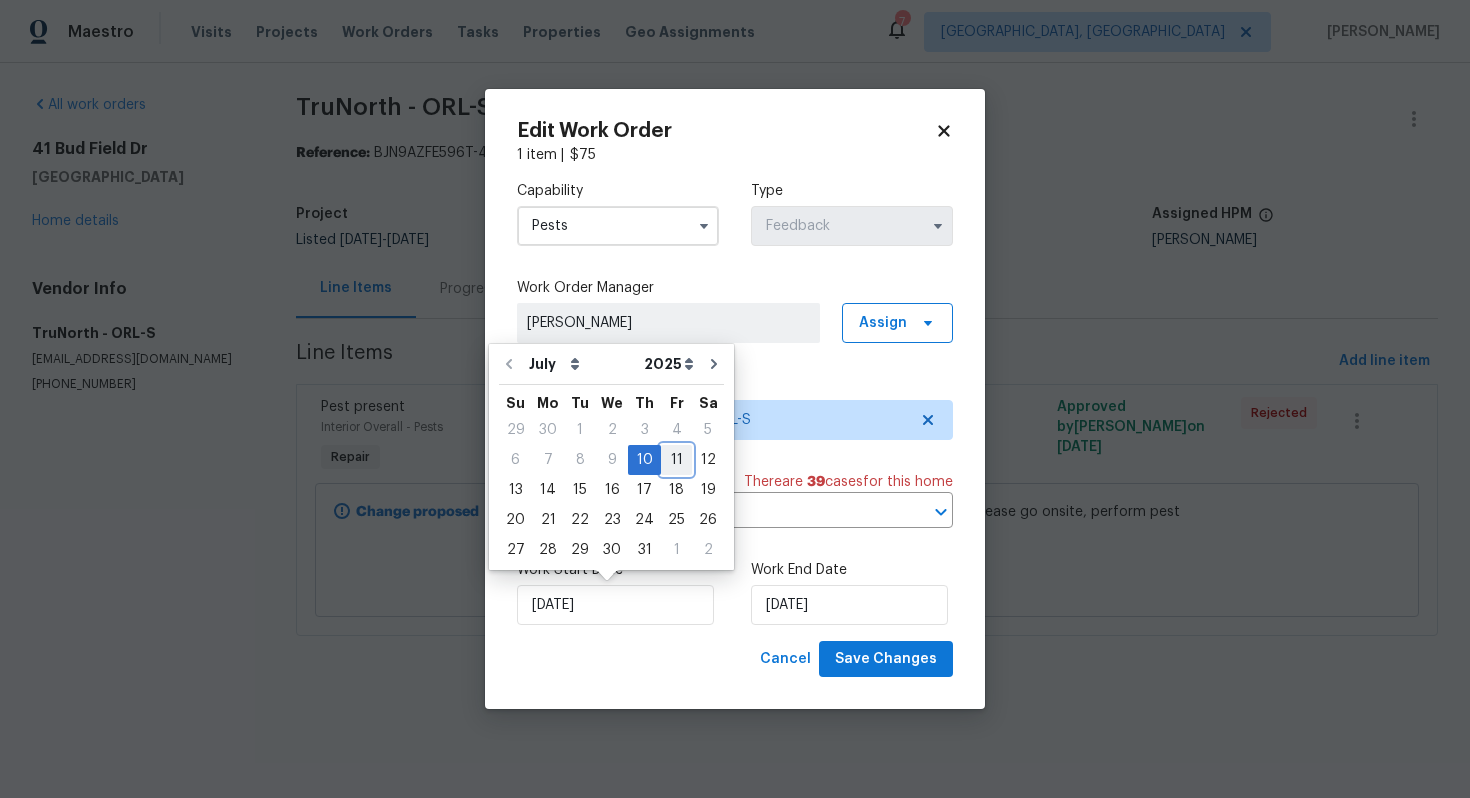 click on "11" at bounding box center (676, 460) 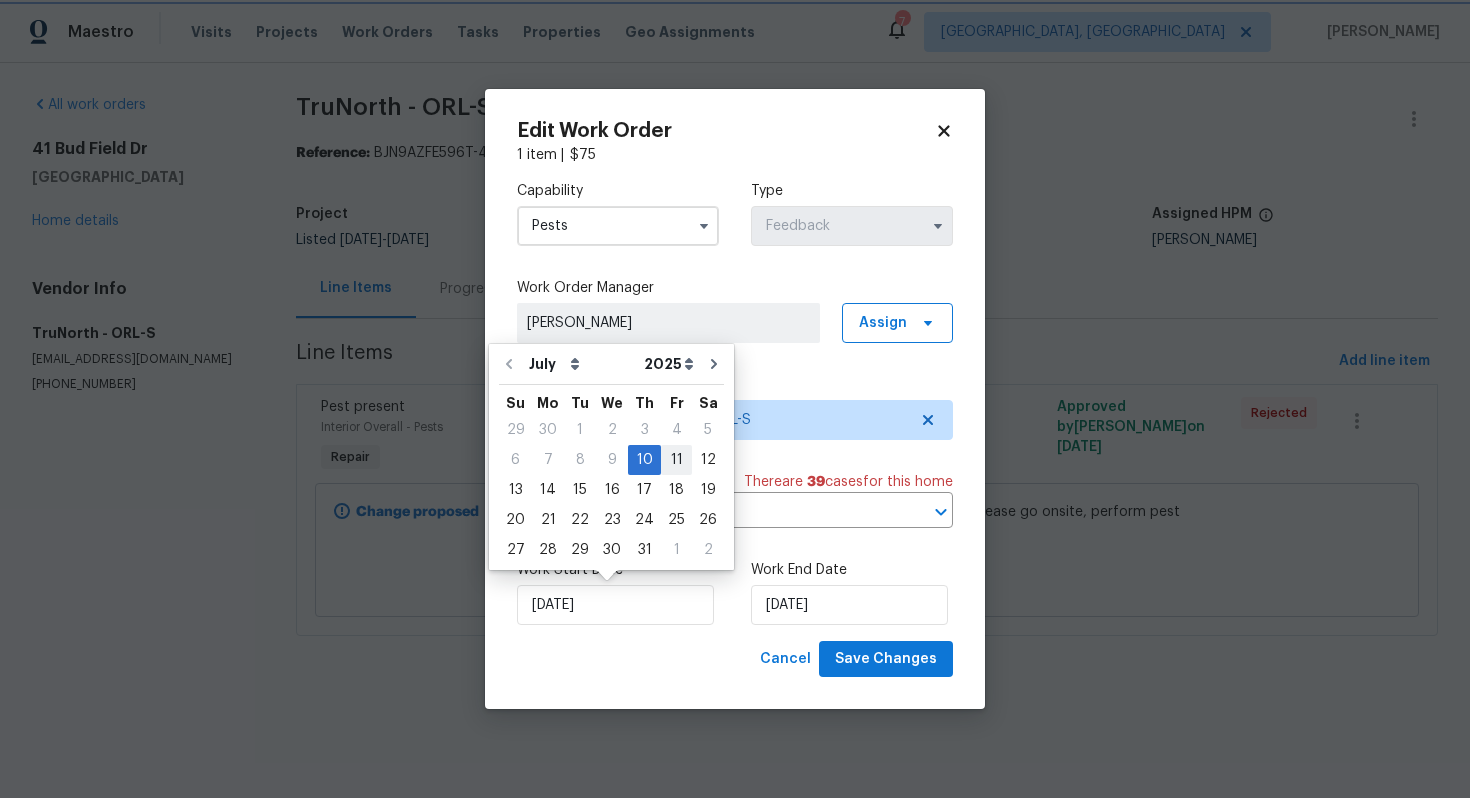 type on "11/07/2025" 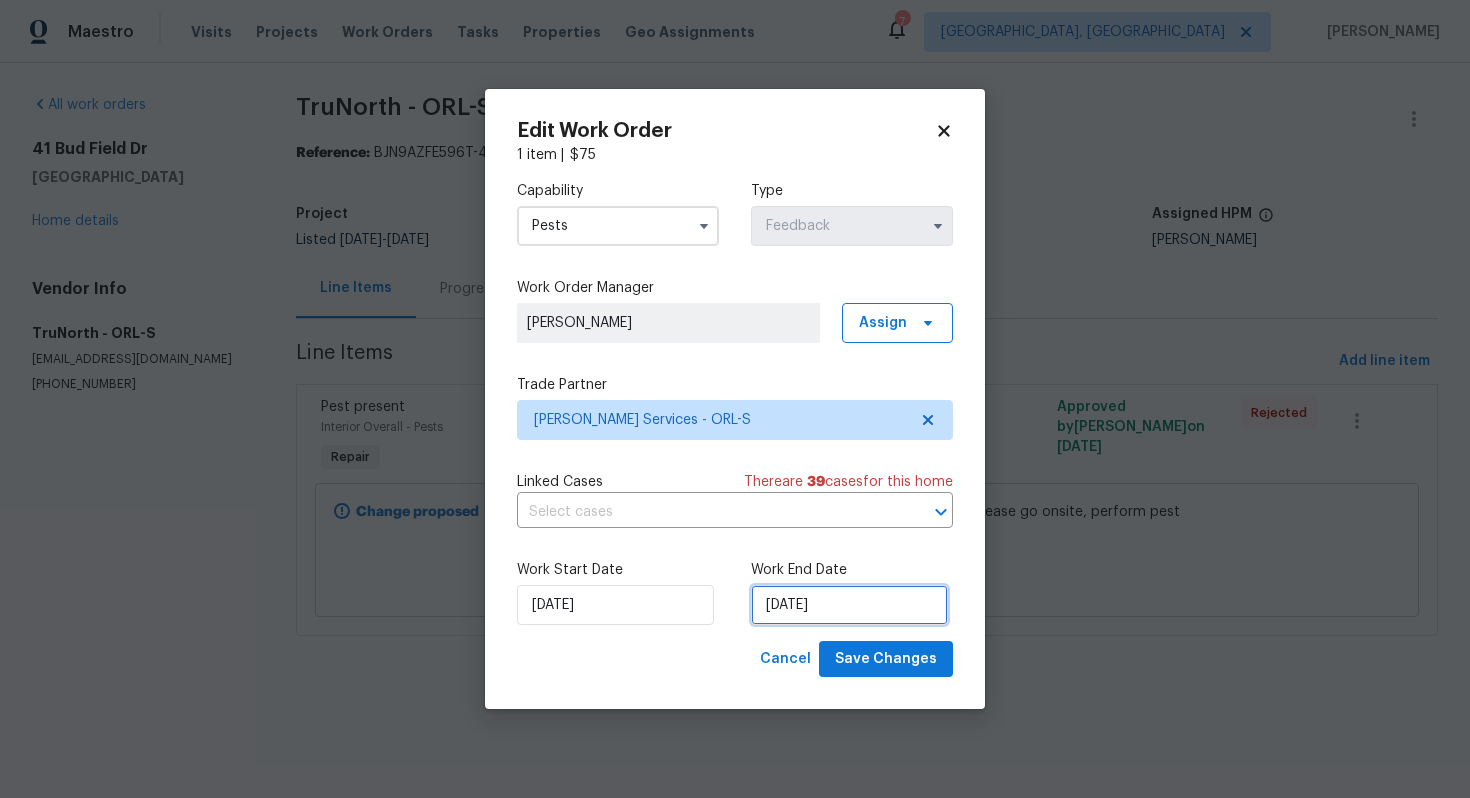 click on "14/07/2025" at bounding box center (849, 605) 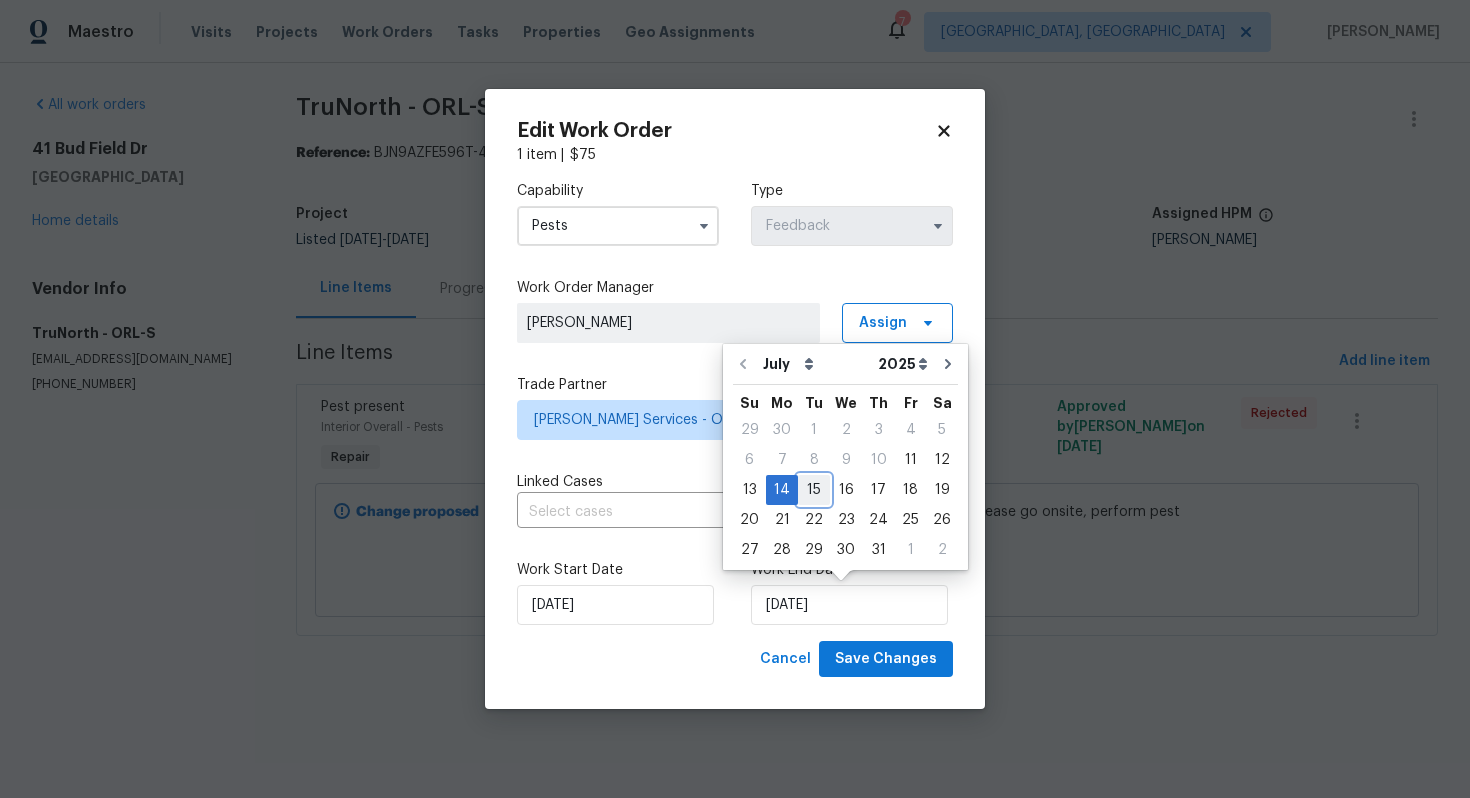 click on "15" at bounding box center (814, 490) 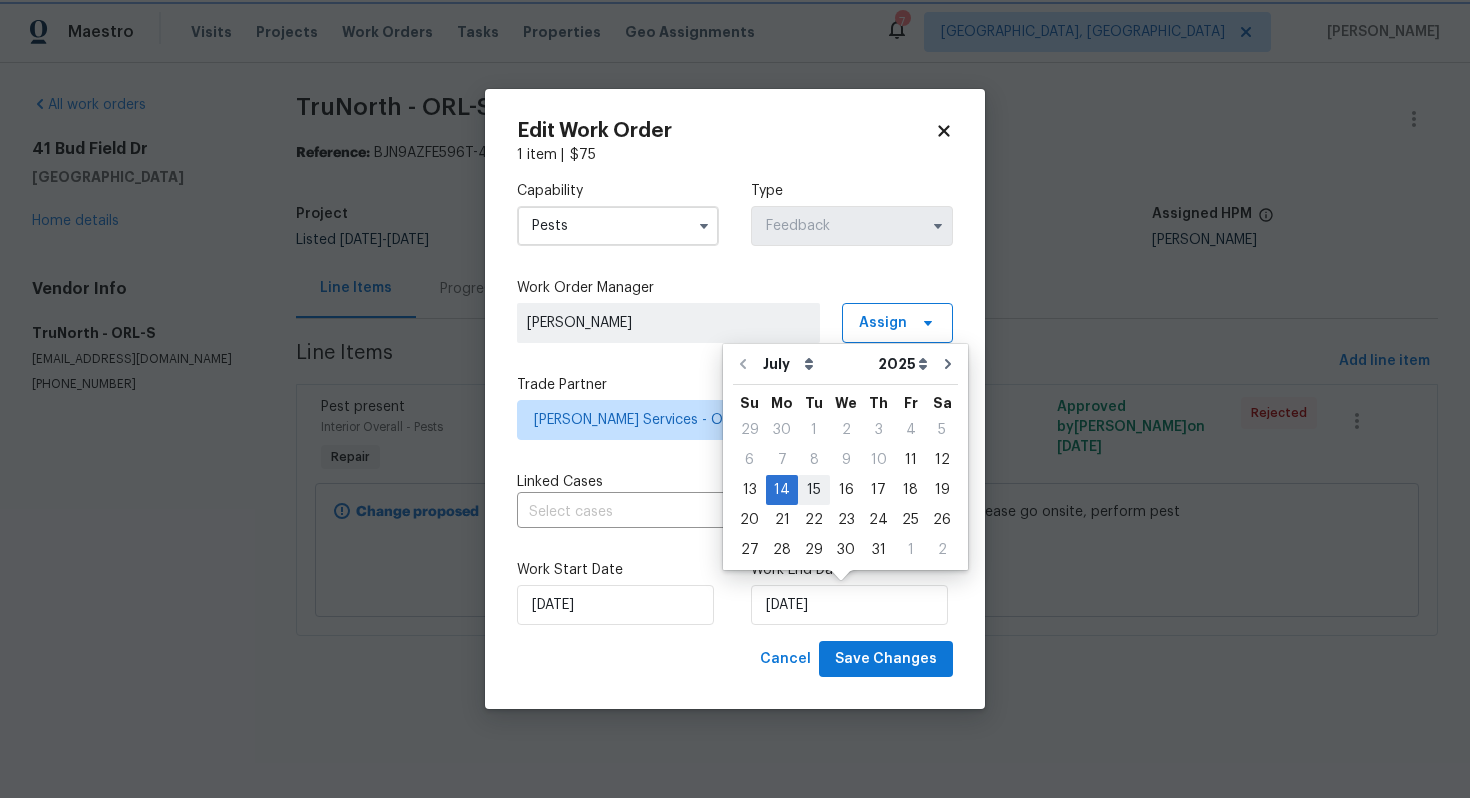 type on "15/07/2025" 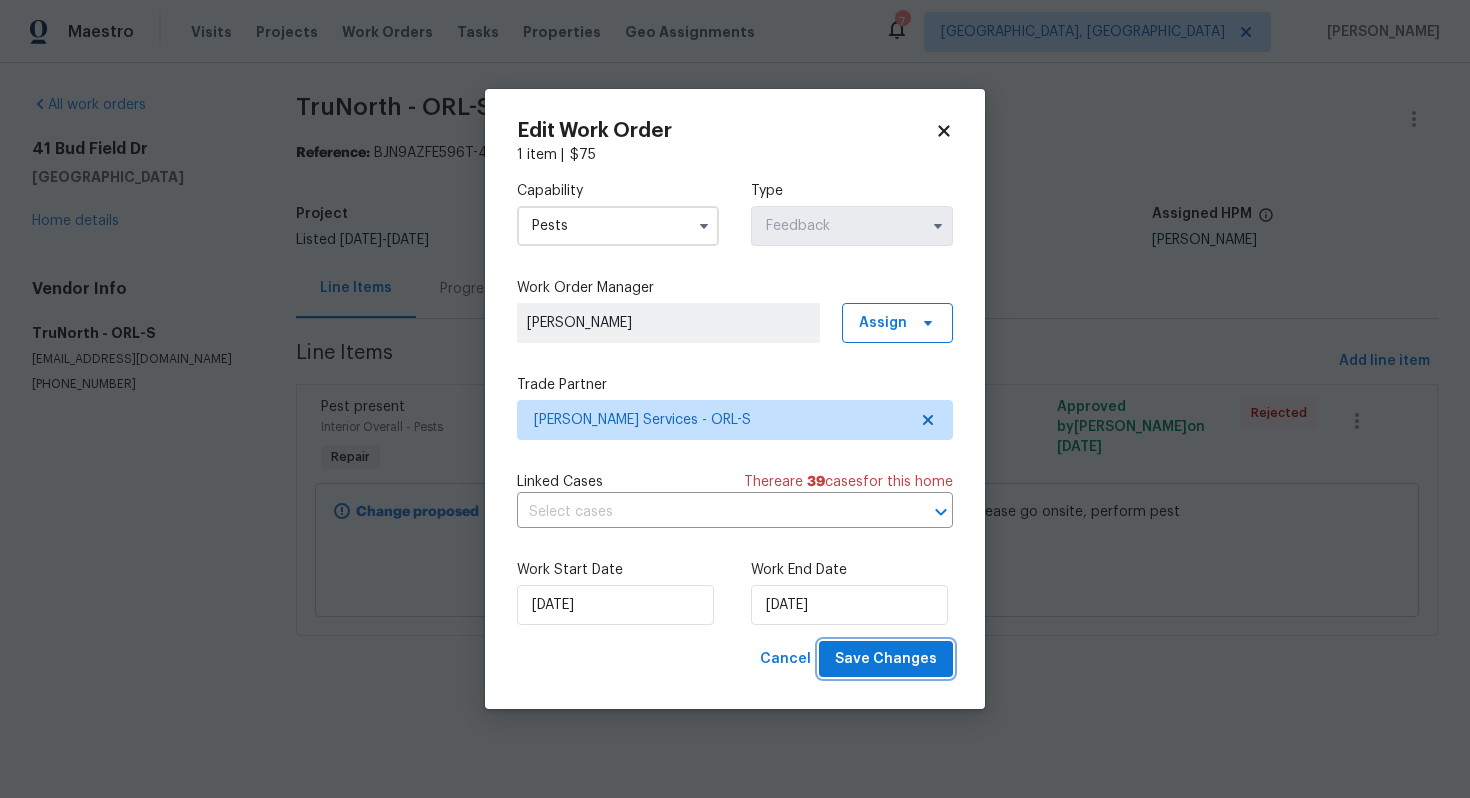 click on "Save Changes" at bounding box center [886, 659] 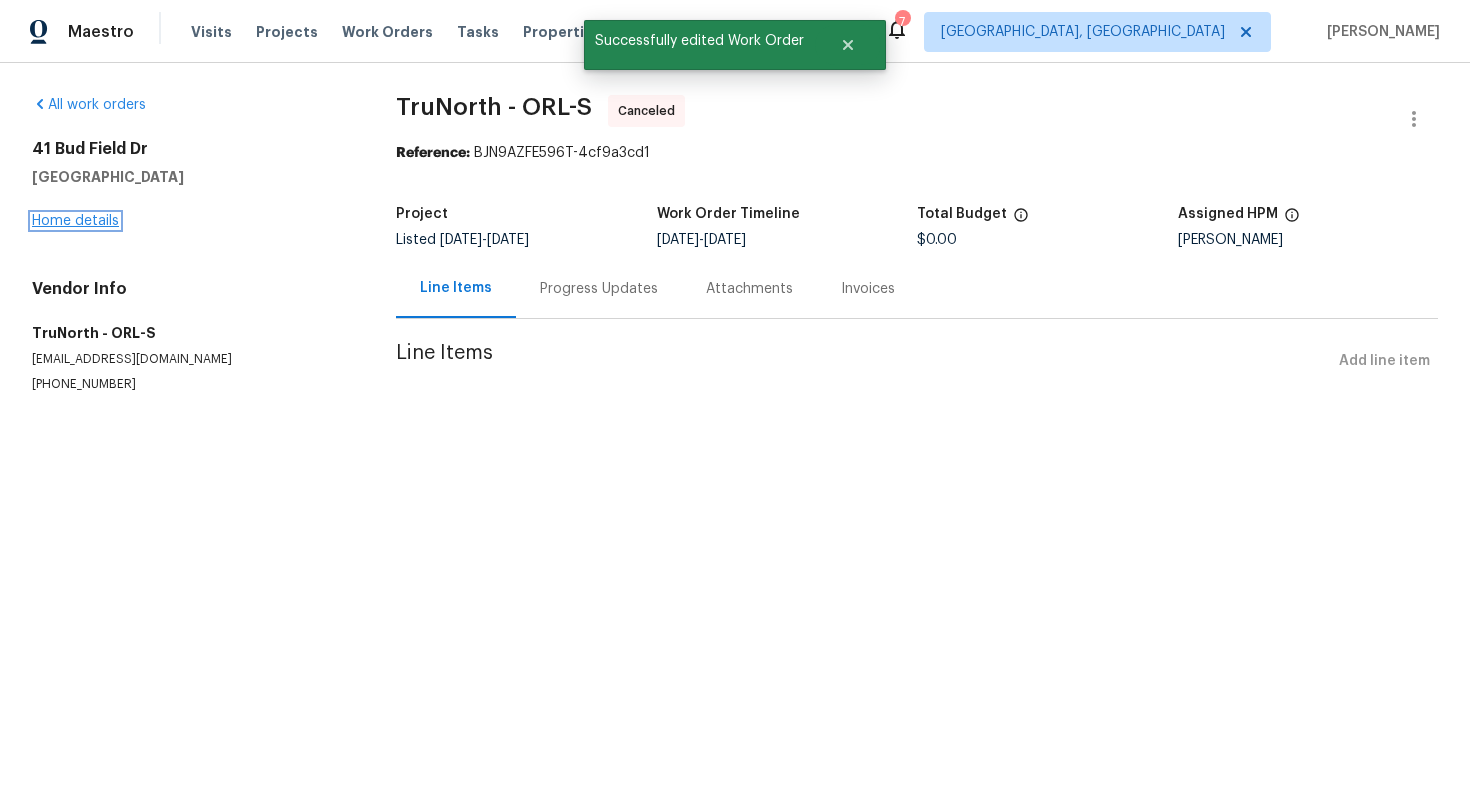 click on "Home details" at bounding box center (75, 221) 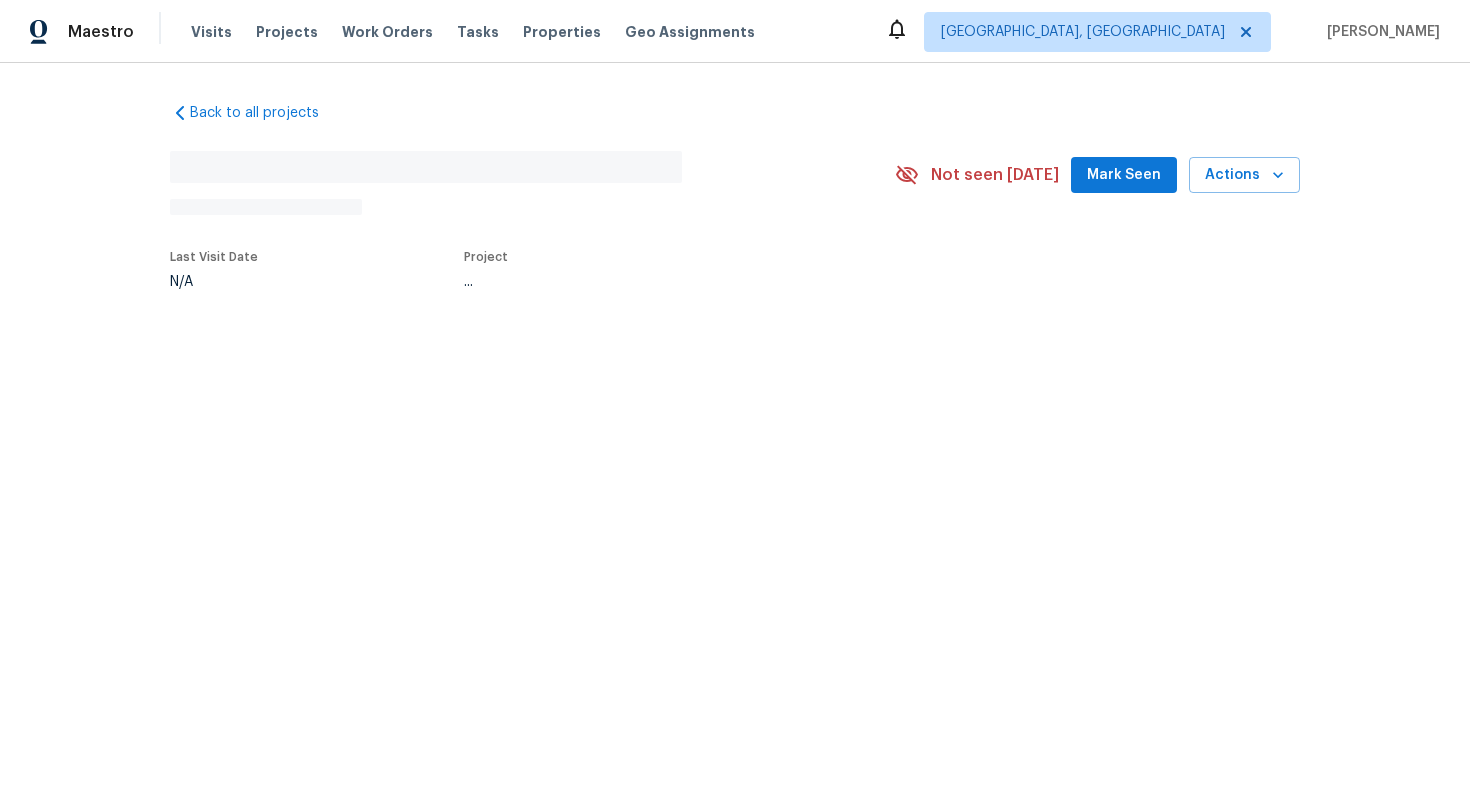 scroll, scrollTop: 0, scrollLeft: 0, axis: both 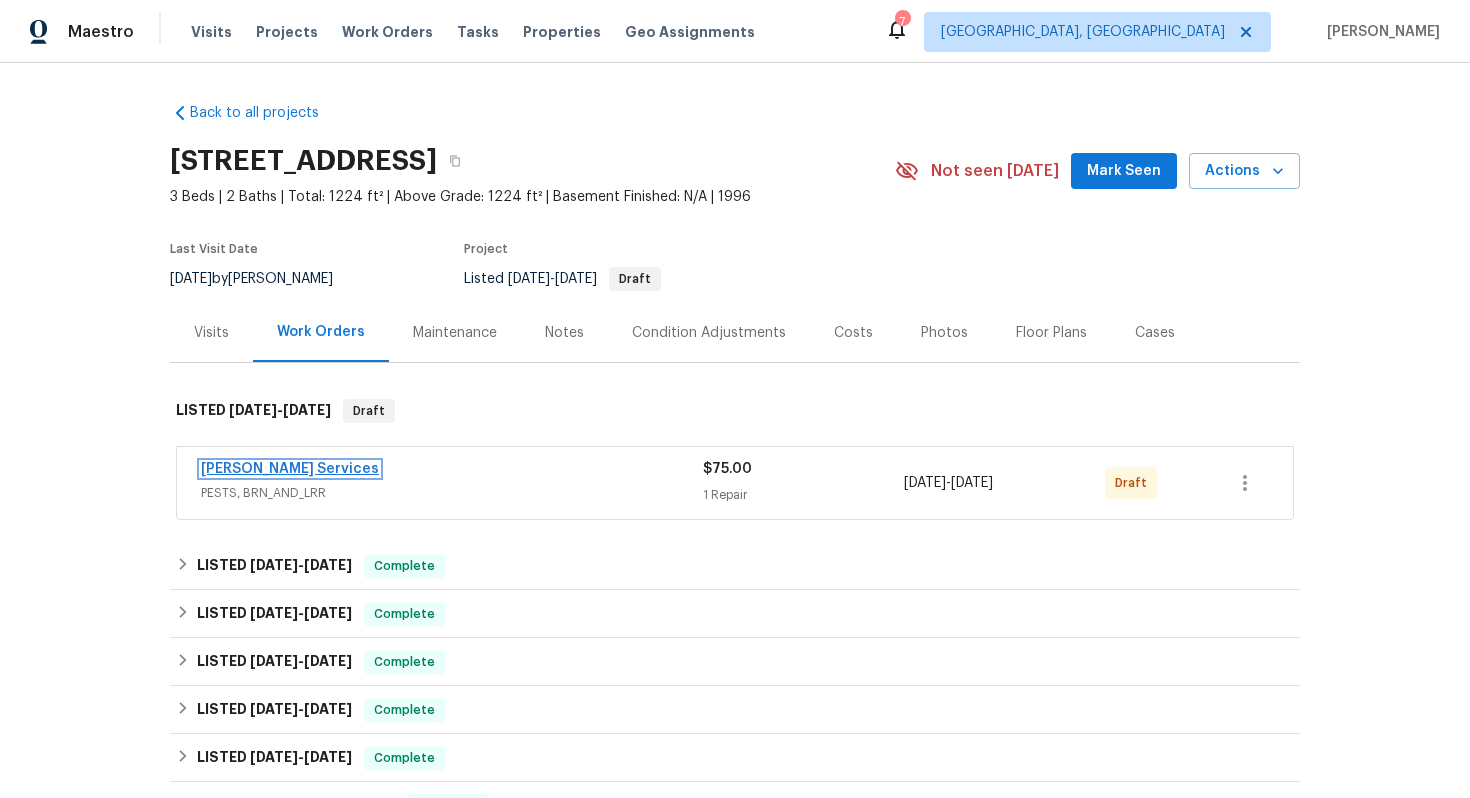 click on "[PERSON_NAME] Services" at bounding box center [290, 469] 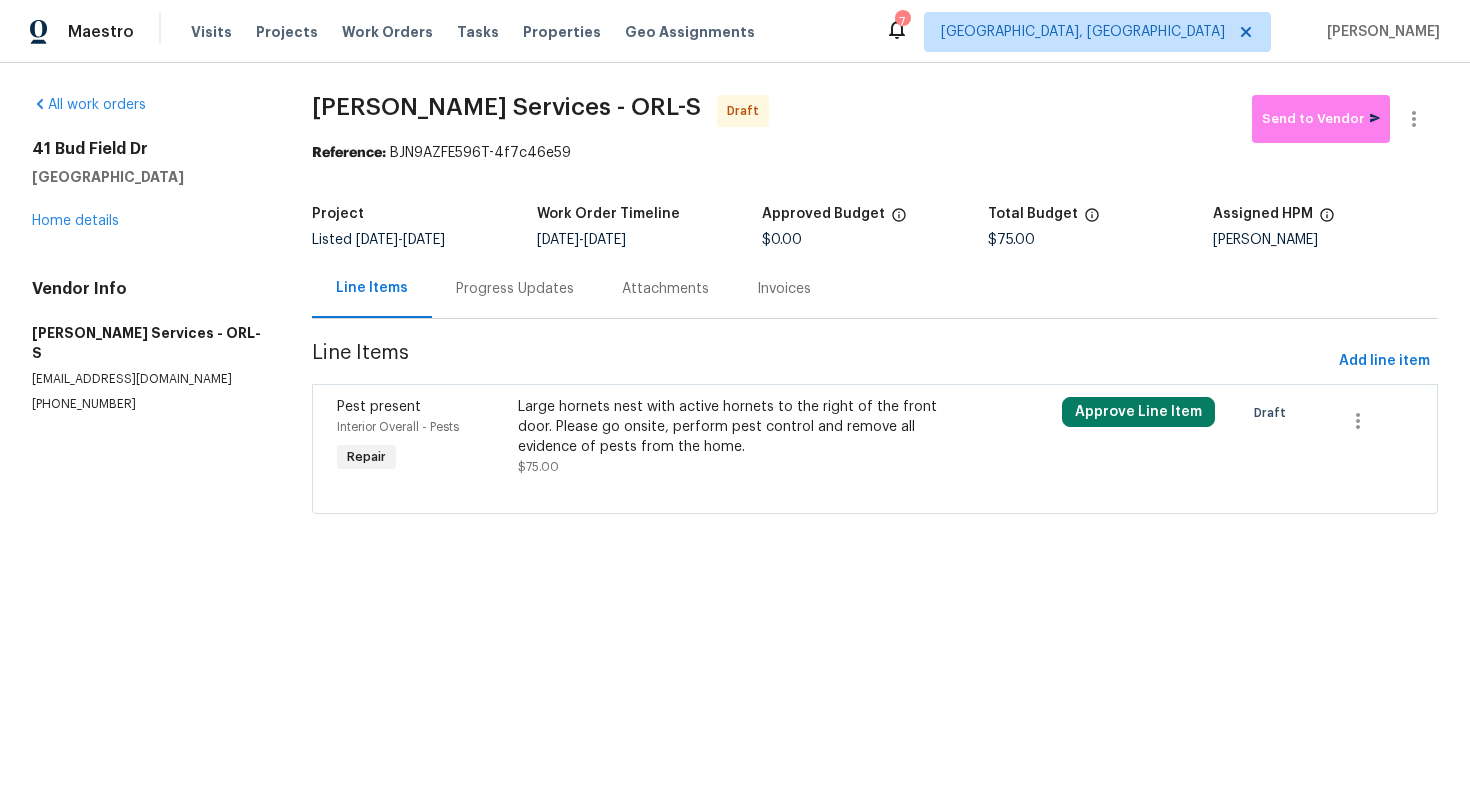 click on "Large hornets nest with active hornets to the right of the front door. Please go onsite, perform pest control and remove all evidence of pests from the home." at bounding box center [738, 427] 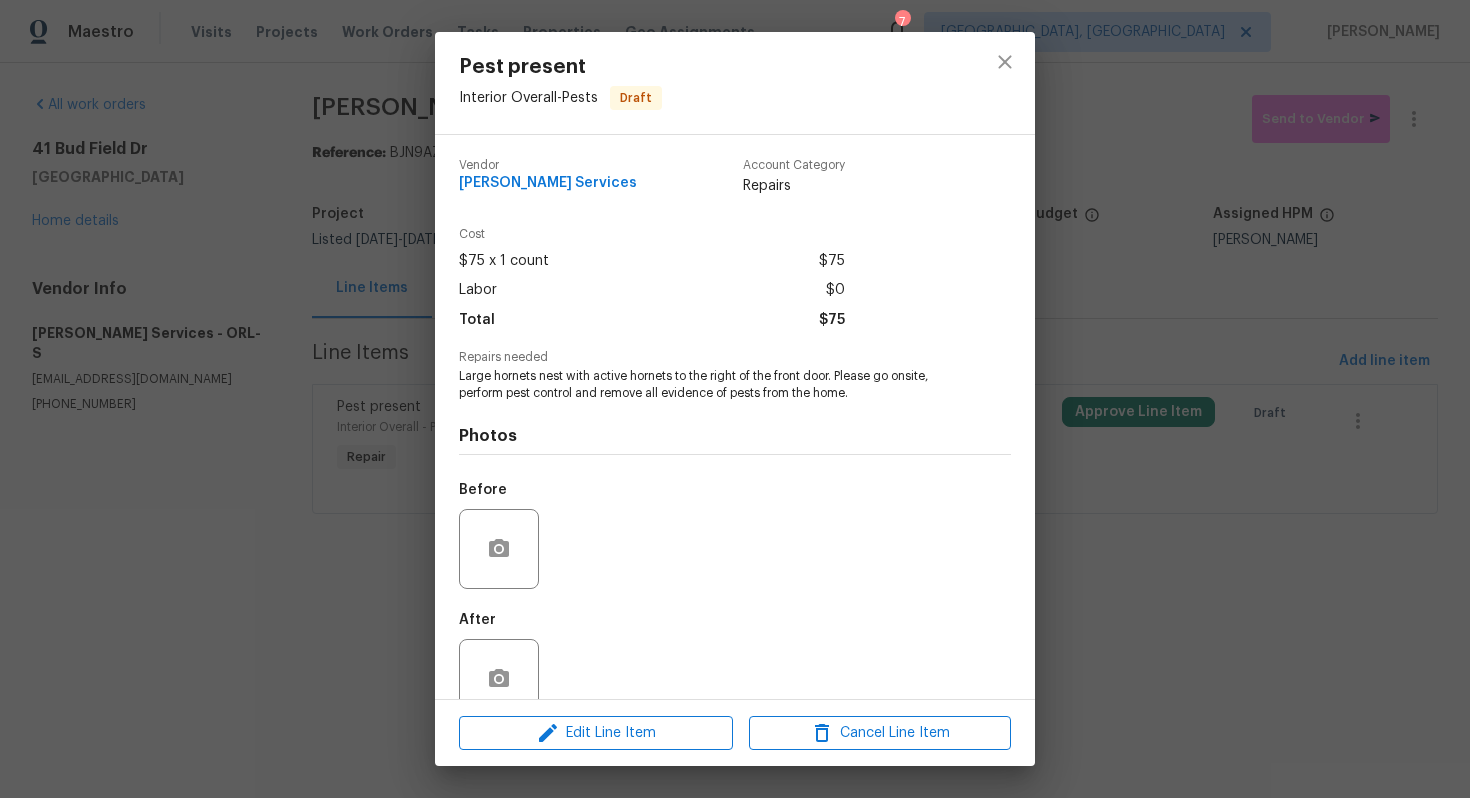 scroll, scrollTop: 40, scrollLeft: 0, axis: vertical 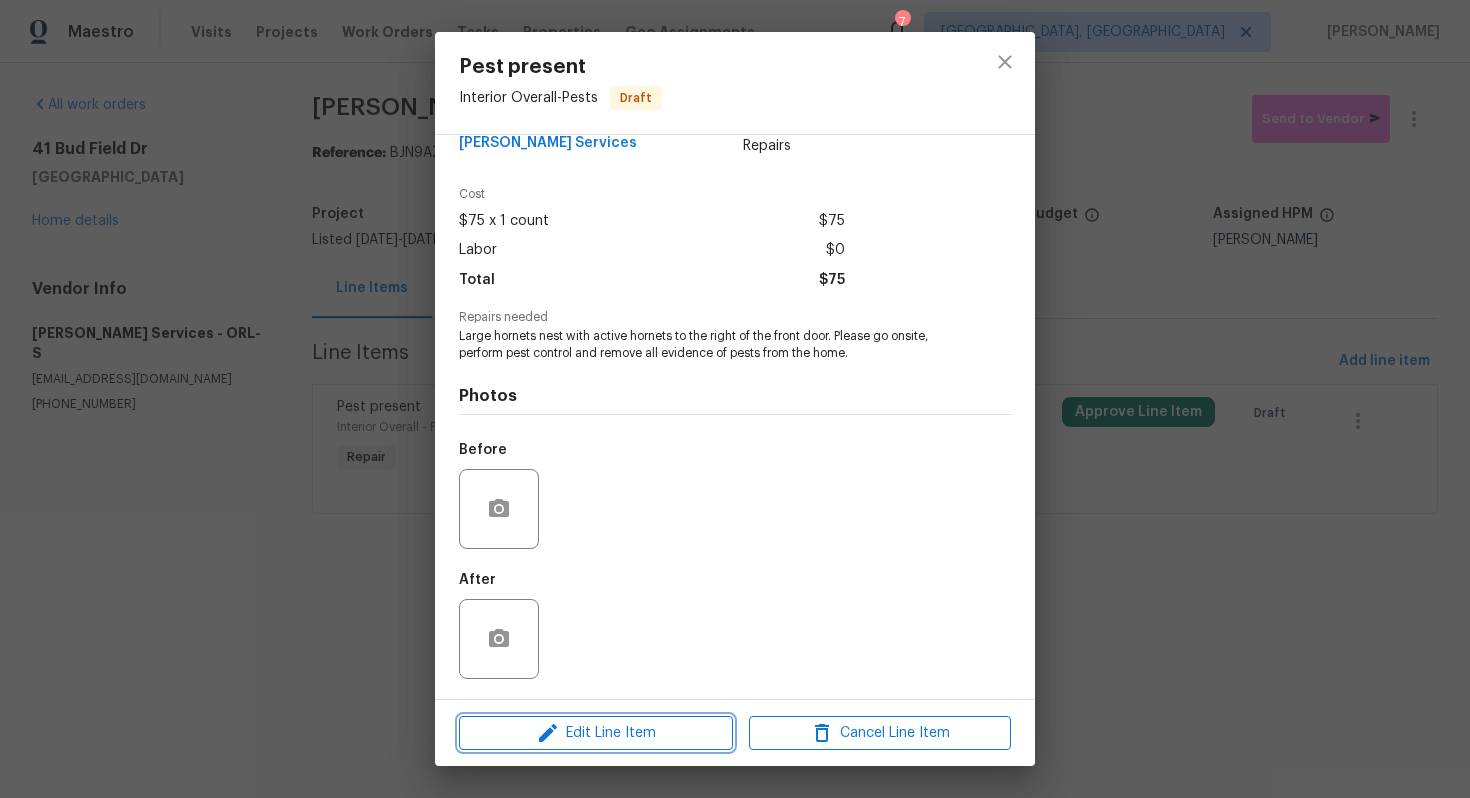 click on "Edit Line Item" at bounding box center [596, 733] 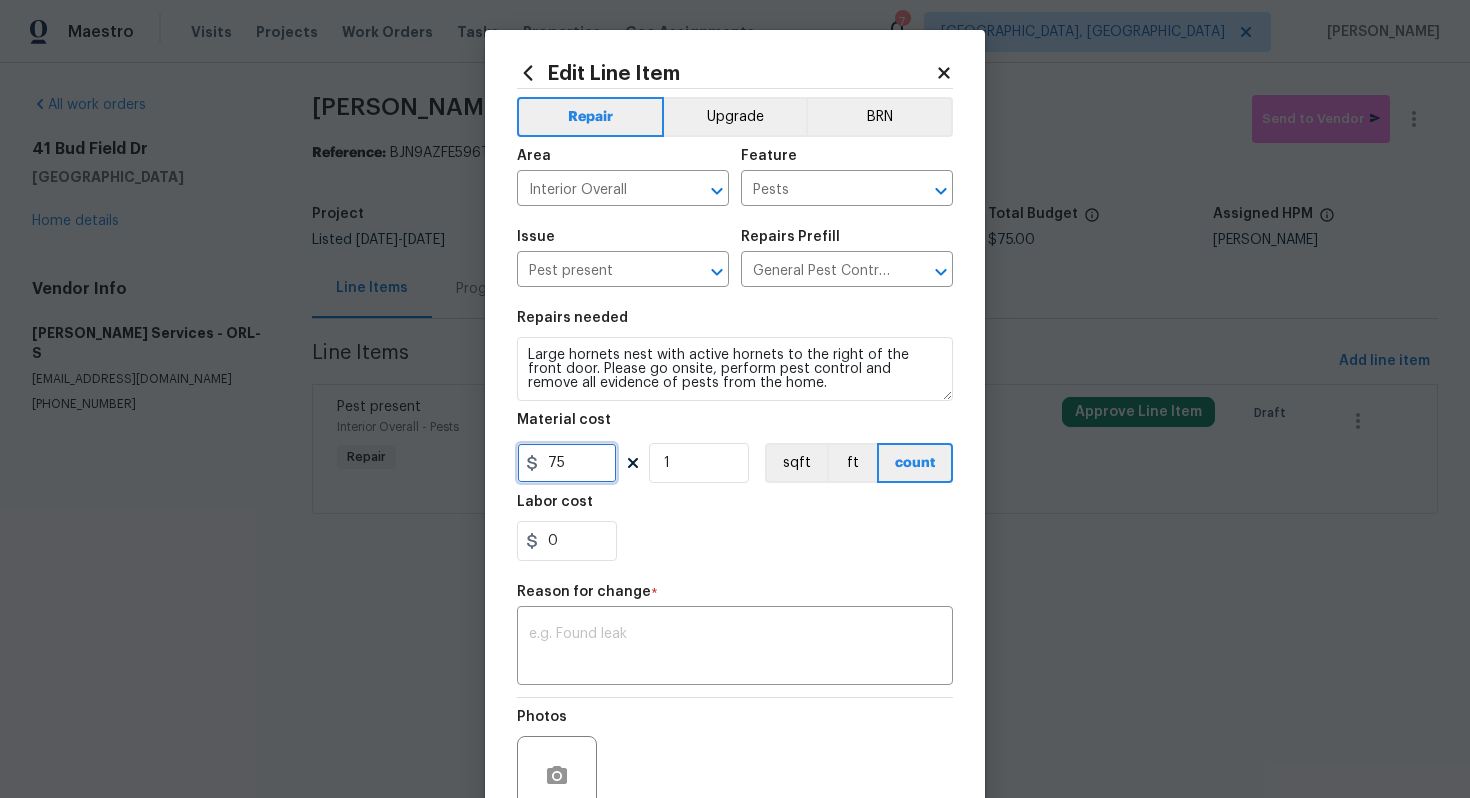 click on "75" at bounding box center (567, 463) 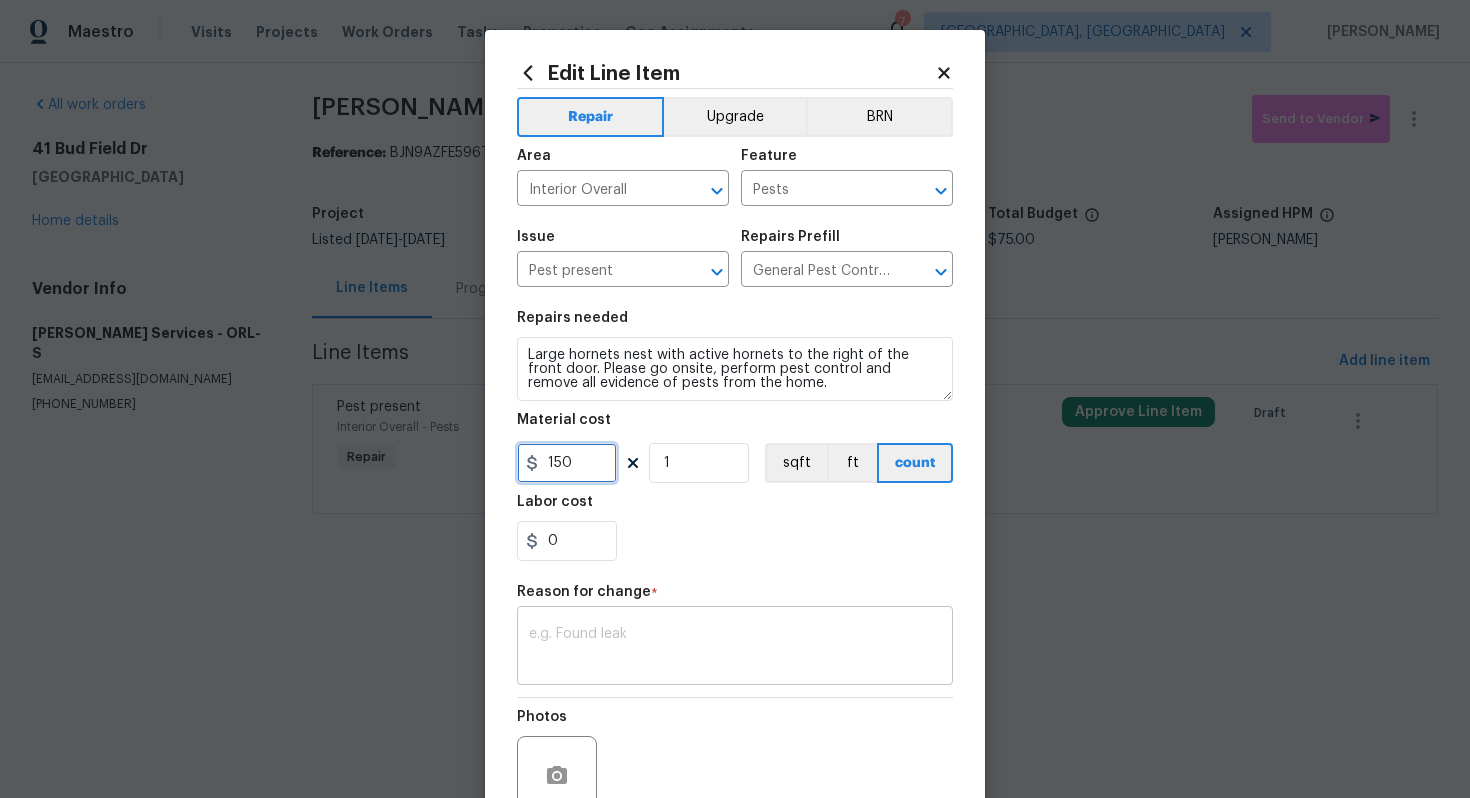 type on "150" 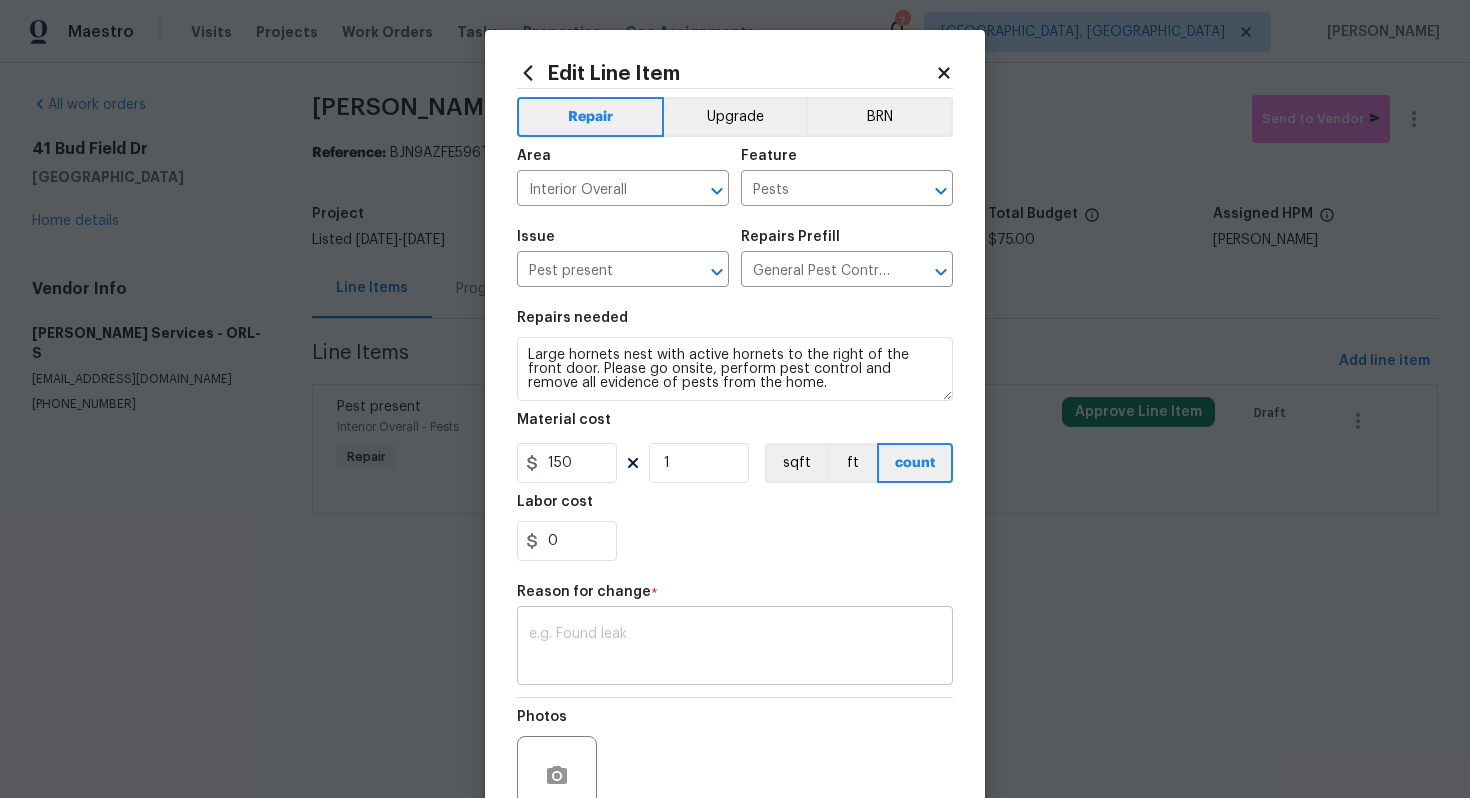 click at bounding box center [735, 648] 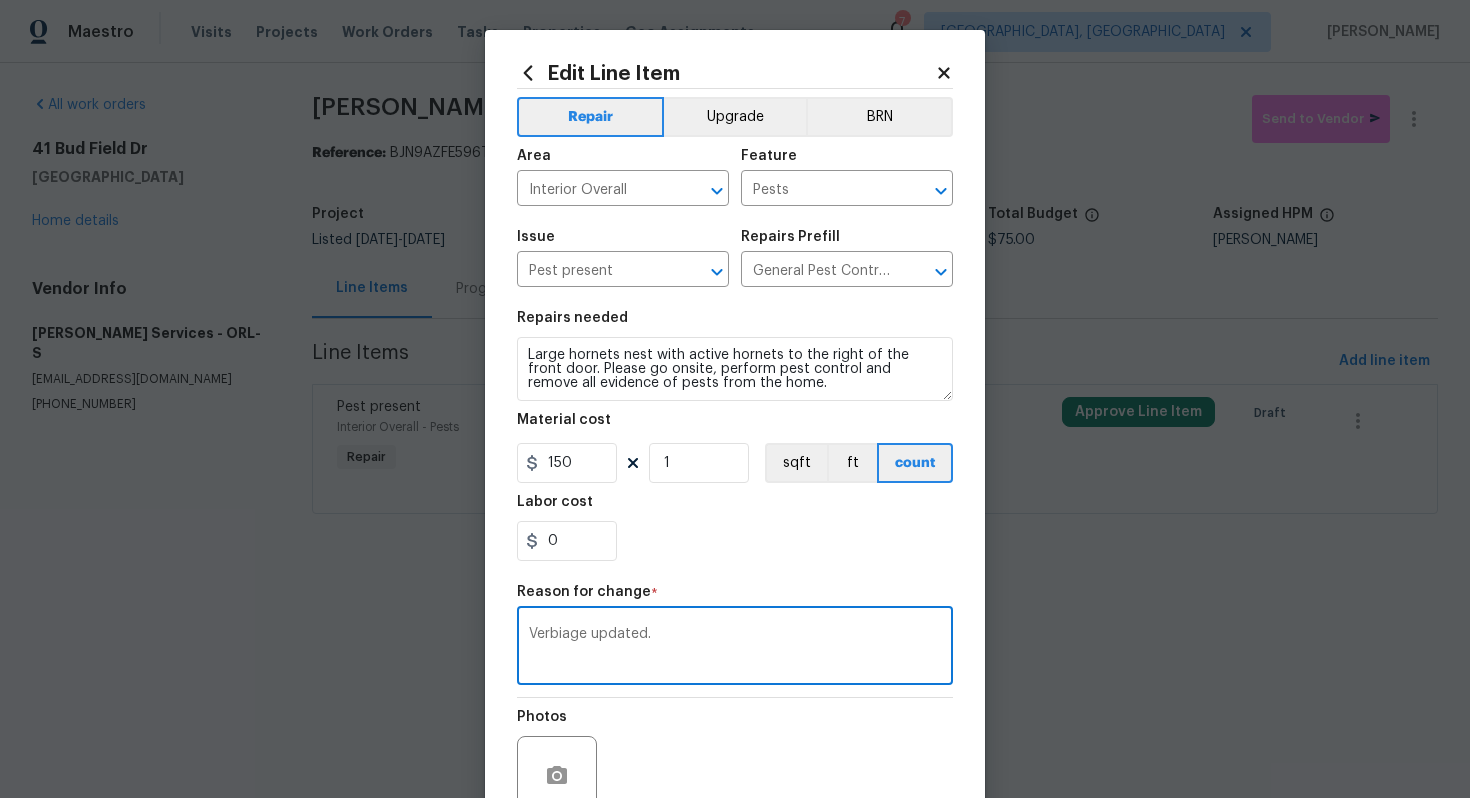 scroll, scrollTop: 188, scrollLeft: 0, axis: vertical 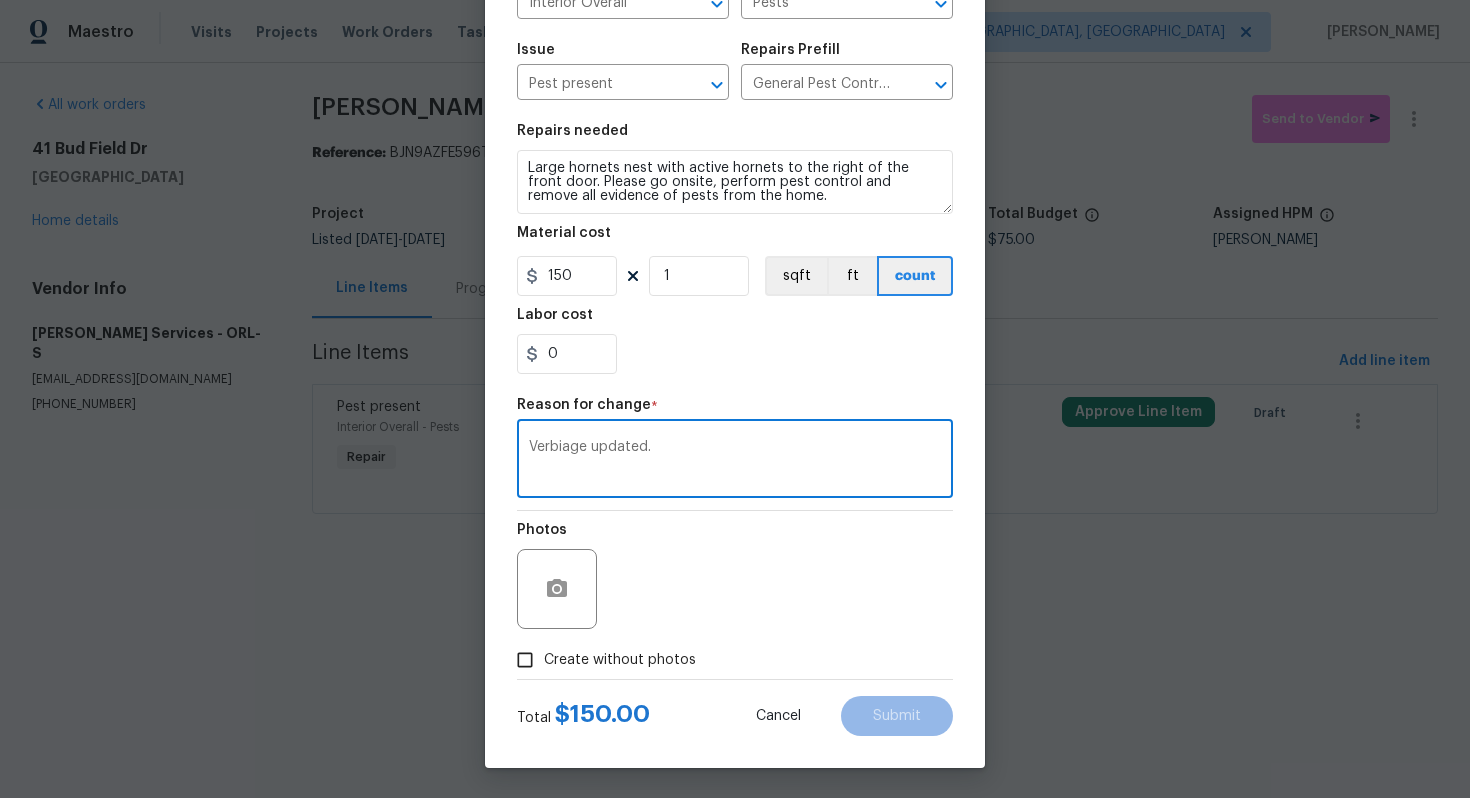 type on "Verbiage updated." 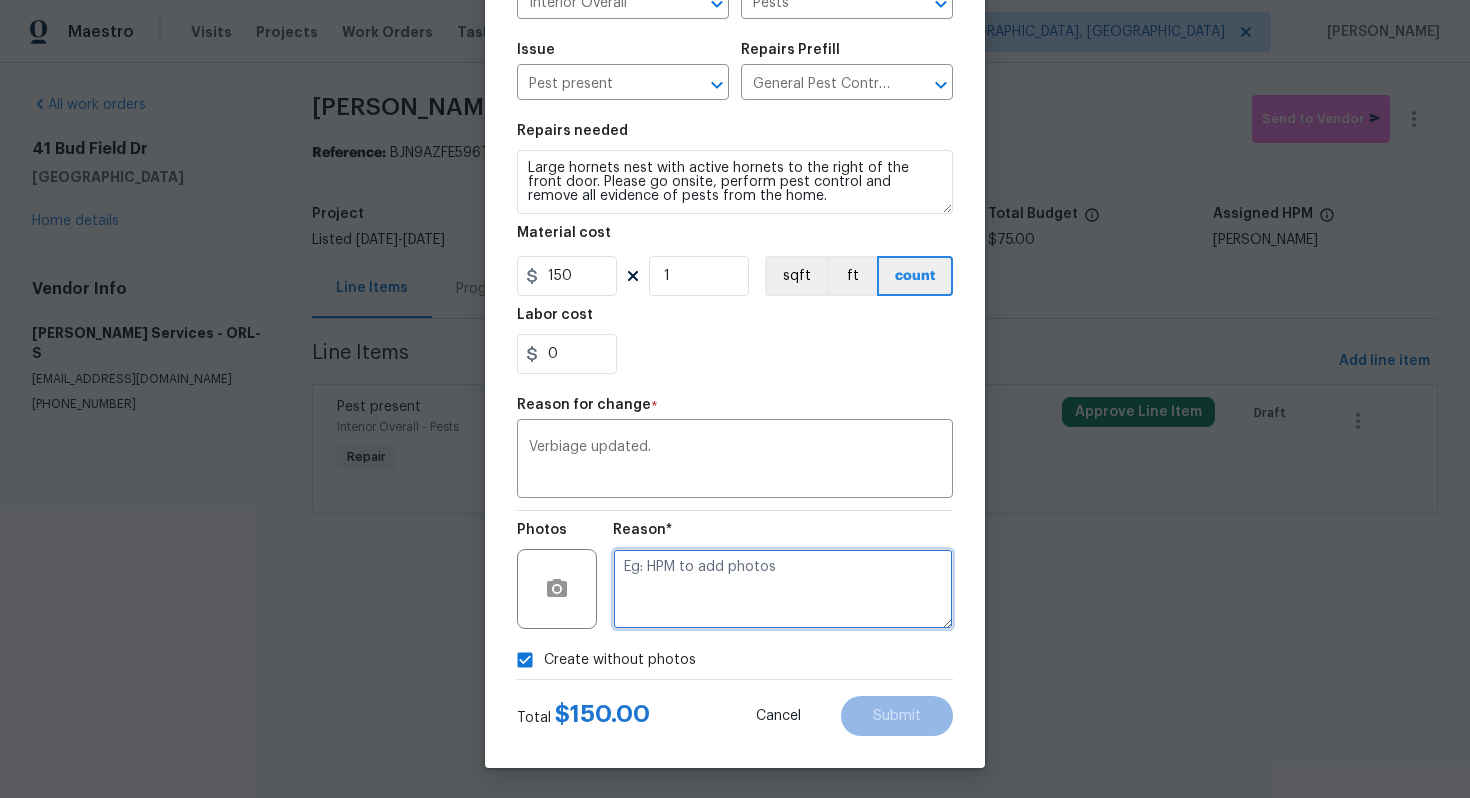 click at bounding box center (783, 589) 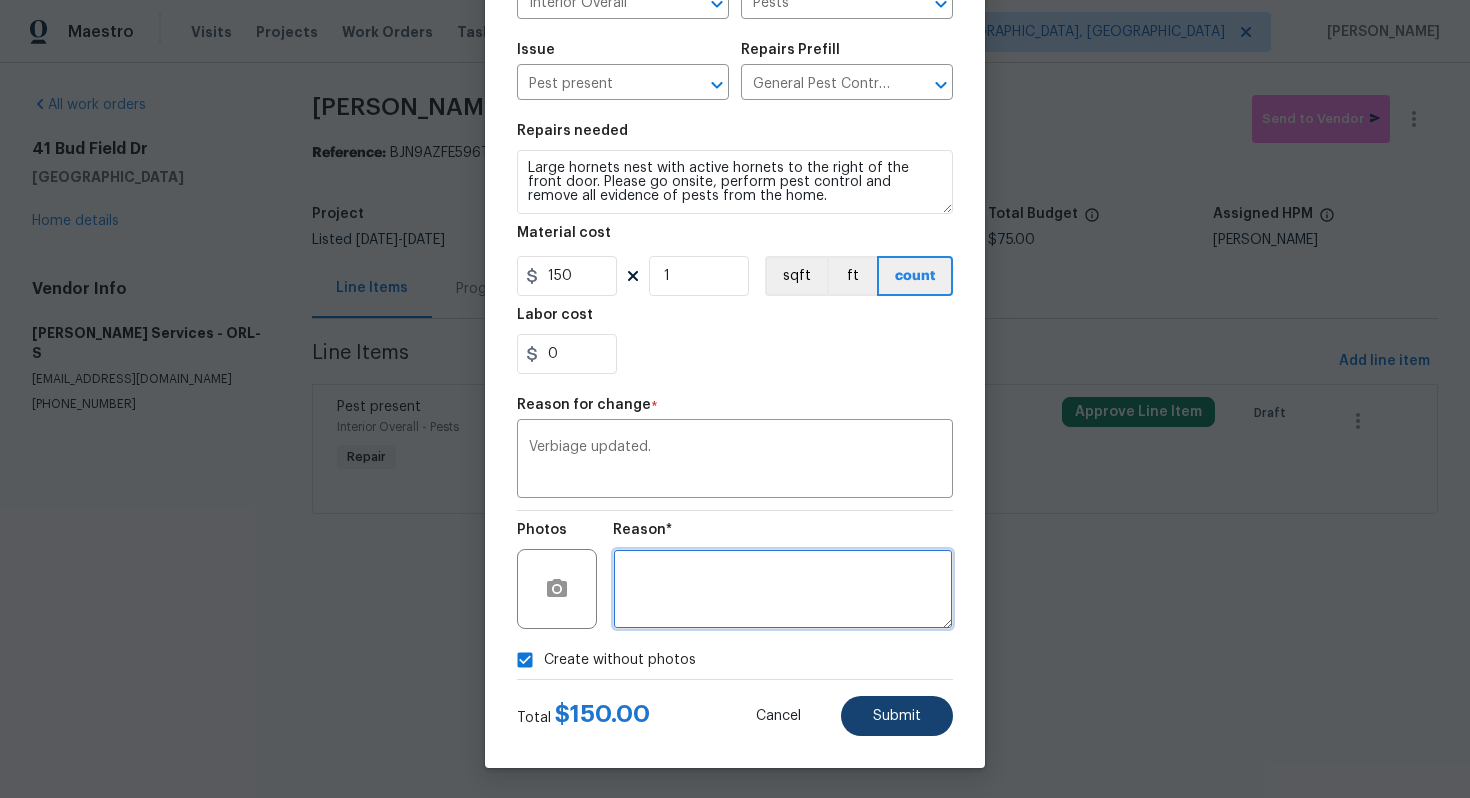 type 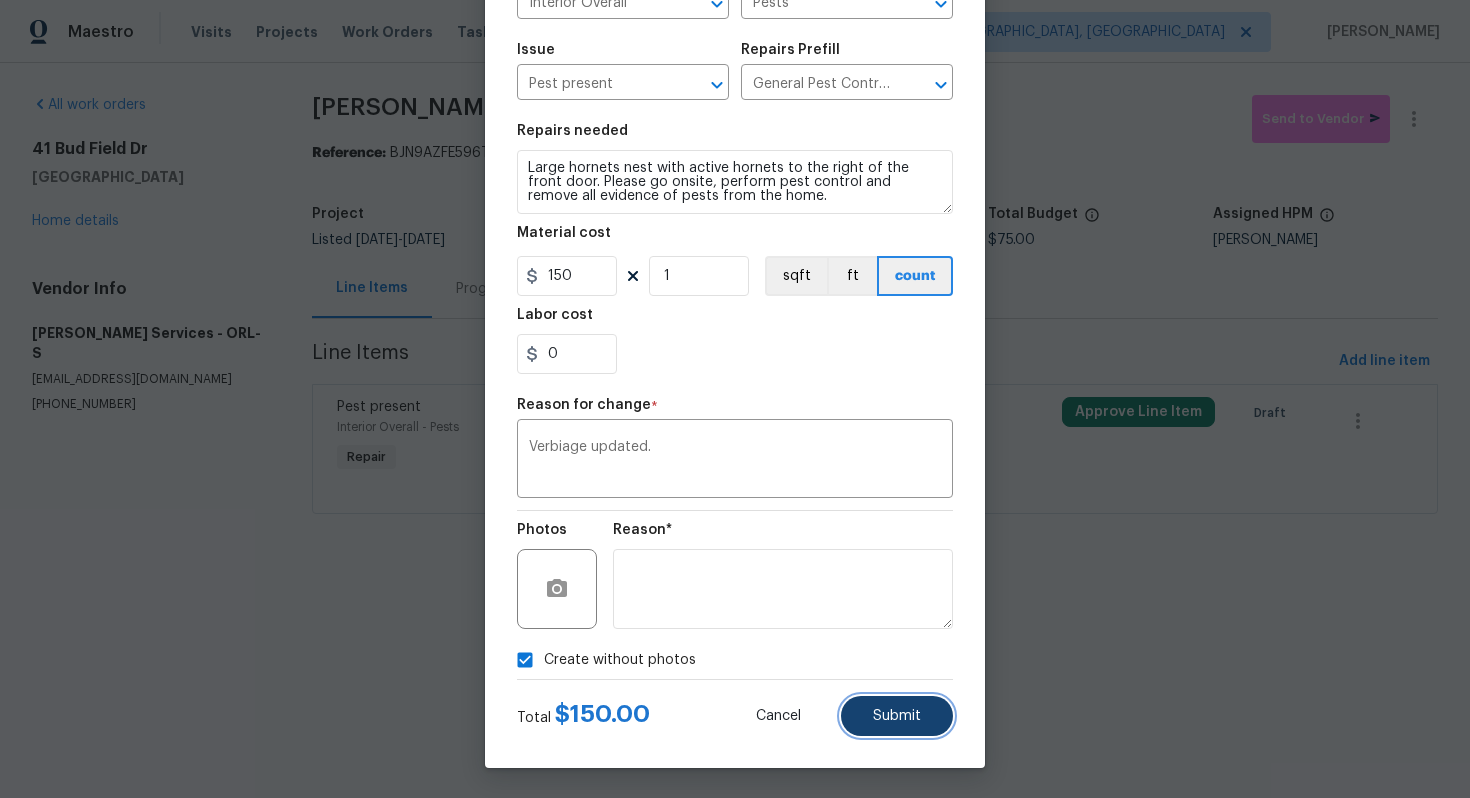 click on "Submit" at bounding box center (897, 716) 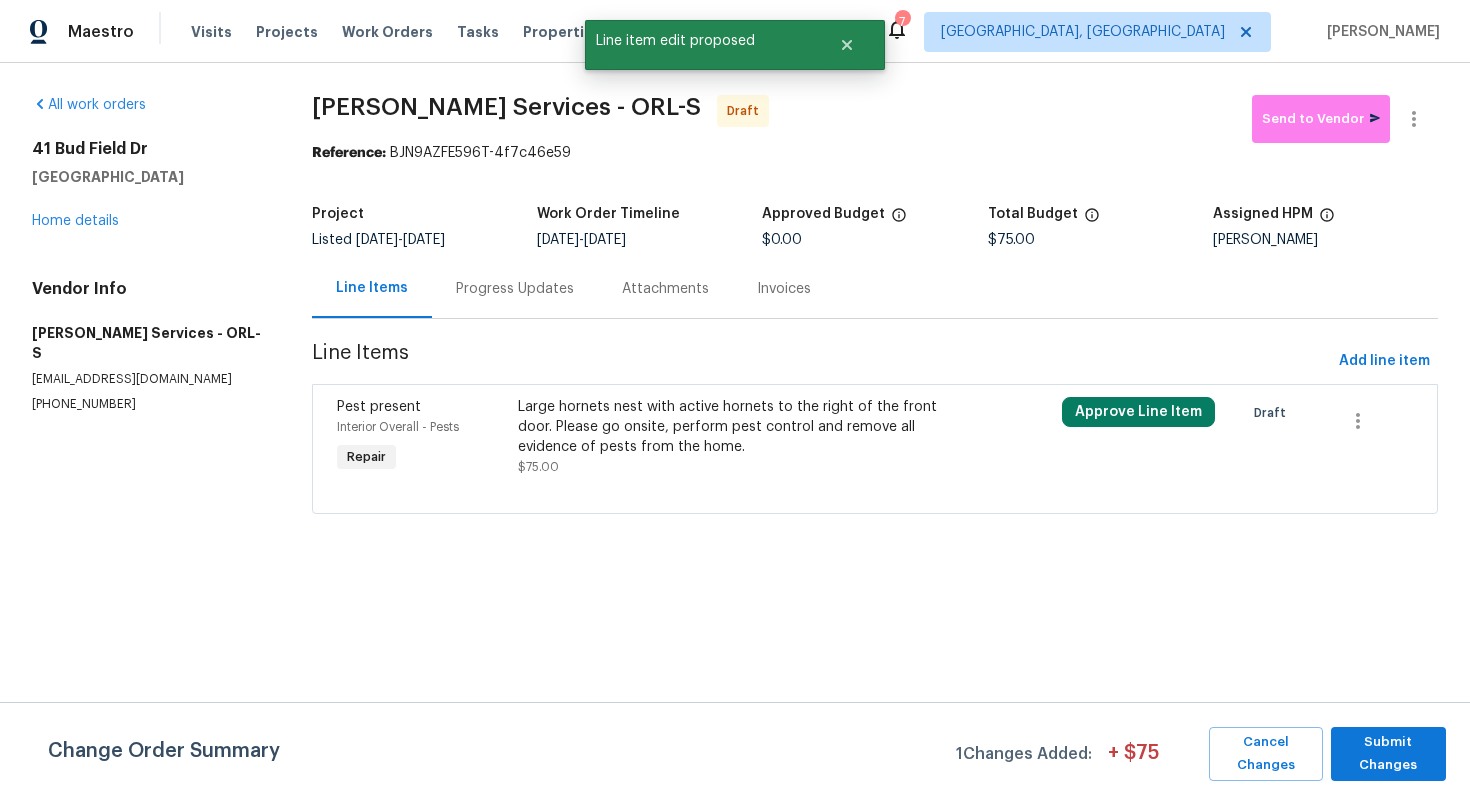 scroll, scrollTop: 0, scrollLeft: 0, axis: both 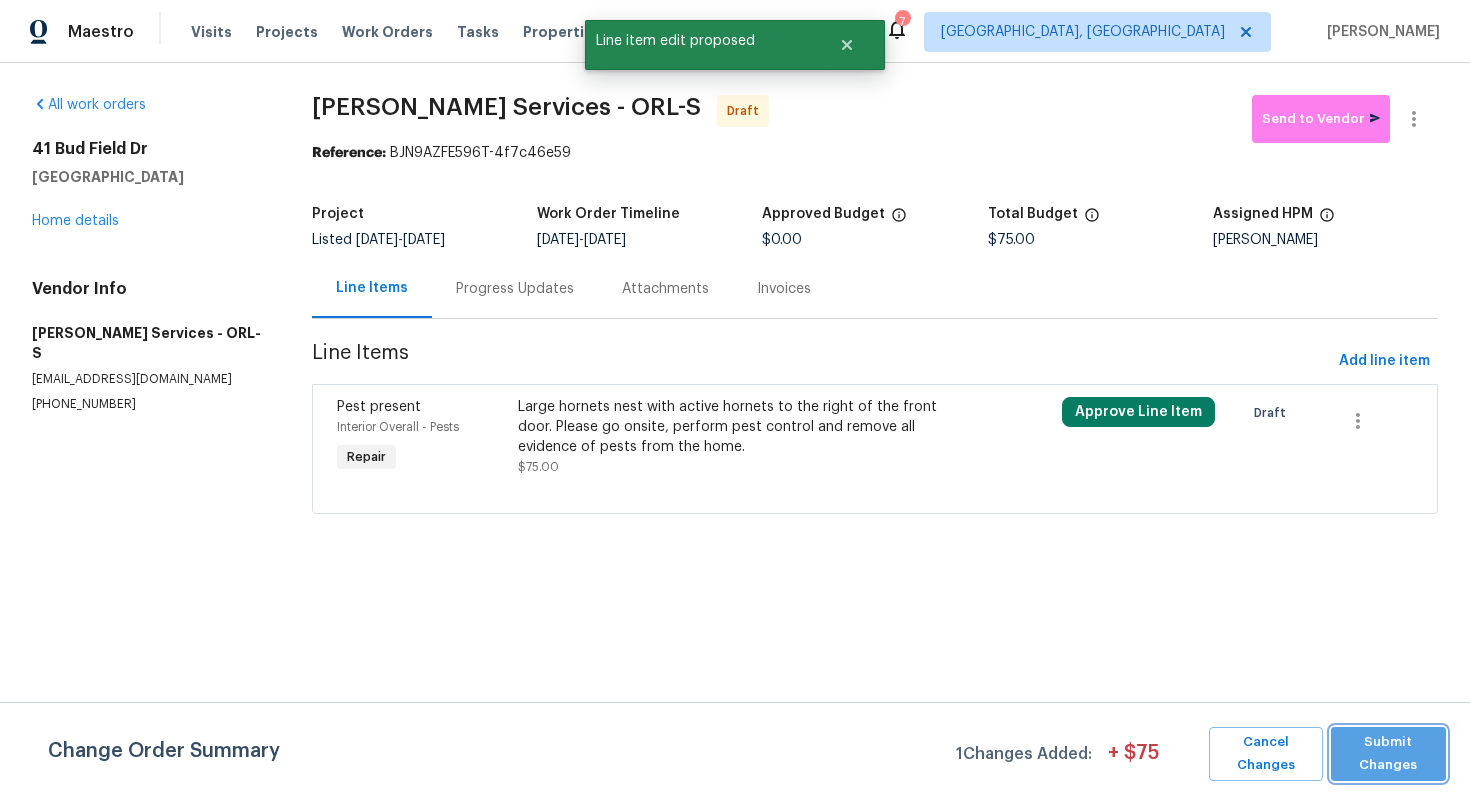 click on "Submit Changes" at bounding box center (1388, 754) 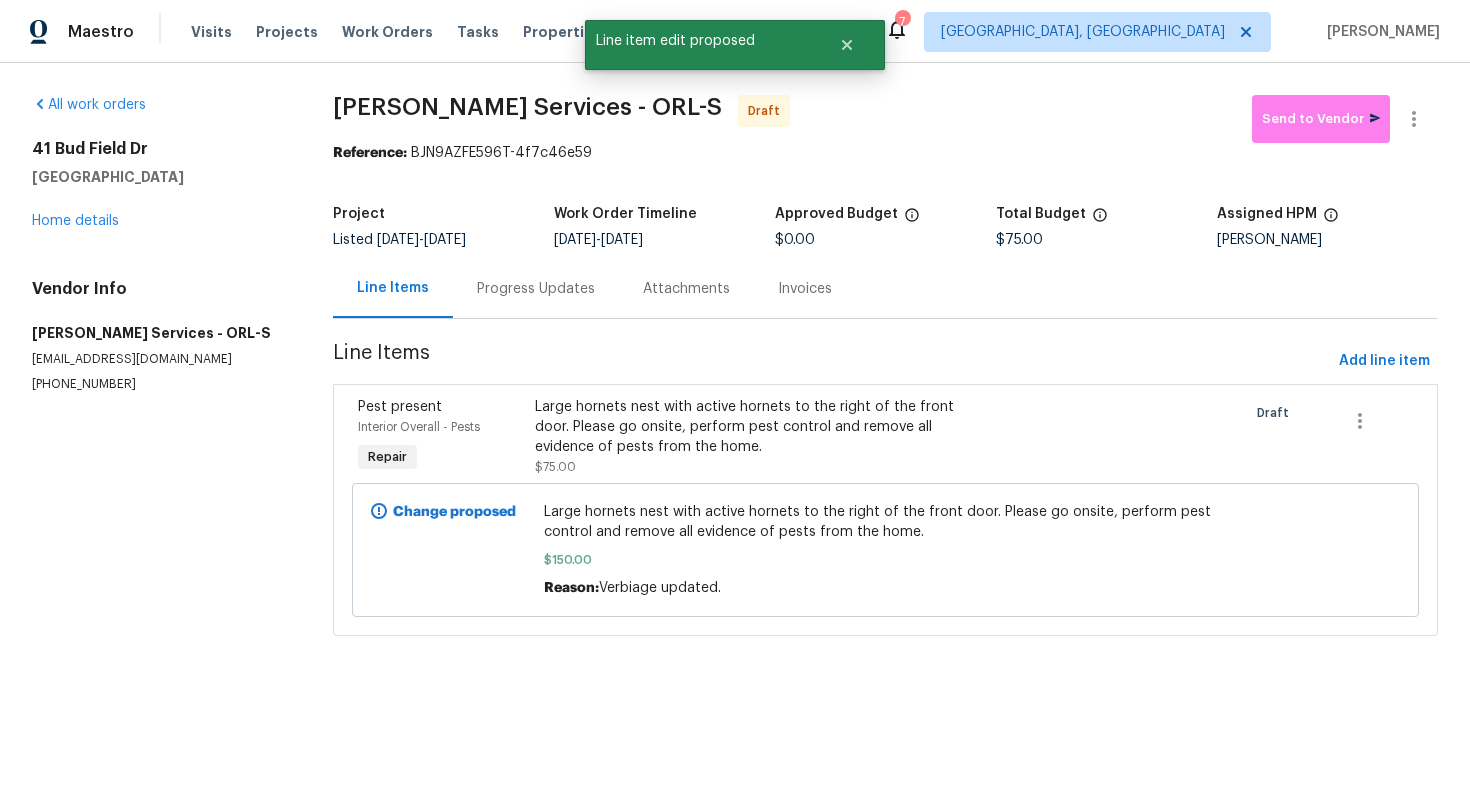 click on "Progress Updates" at bounding box center (536, 289) 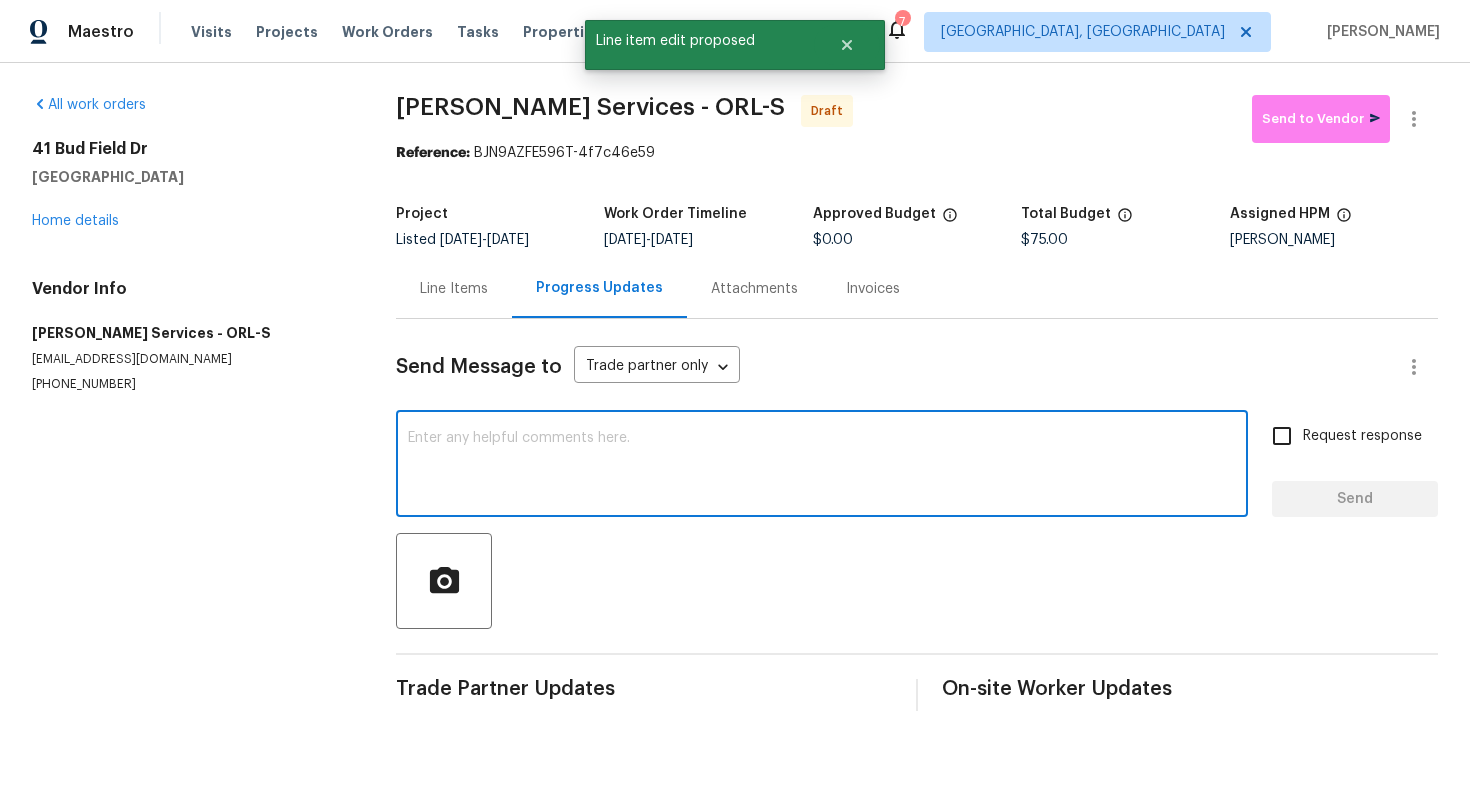 click at bounding box center (822, 466) 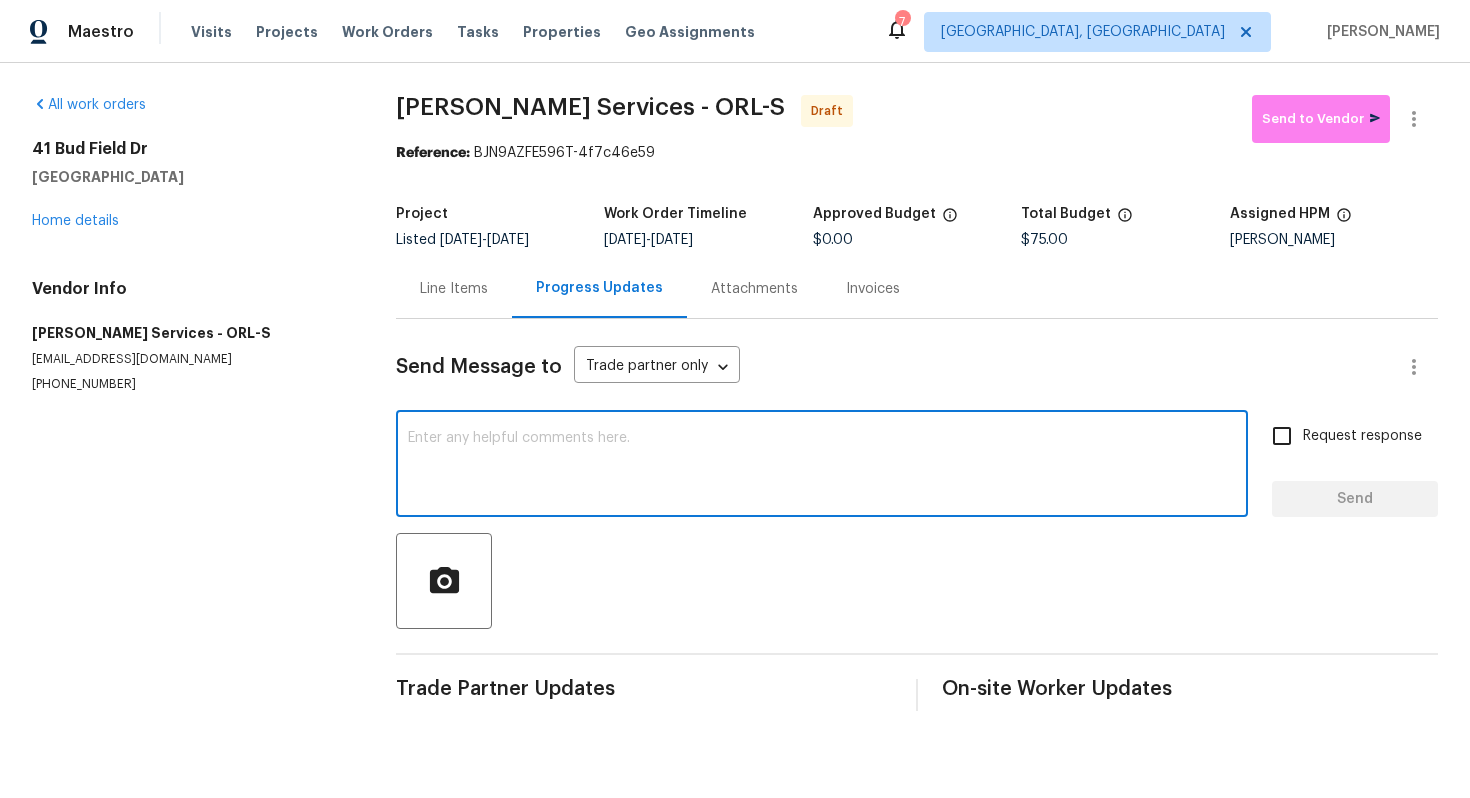 click at bounding box center [822, 466] 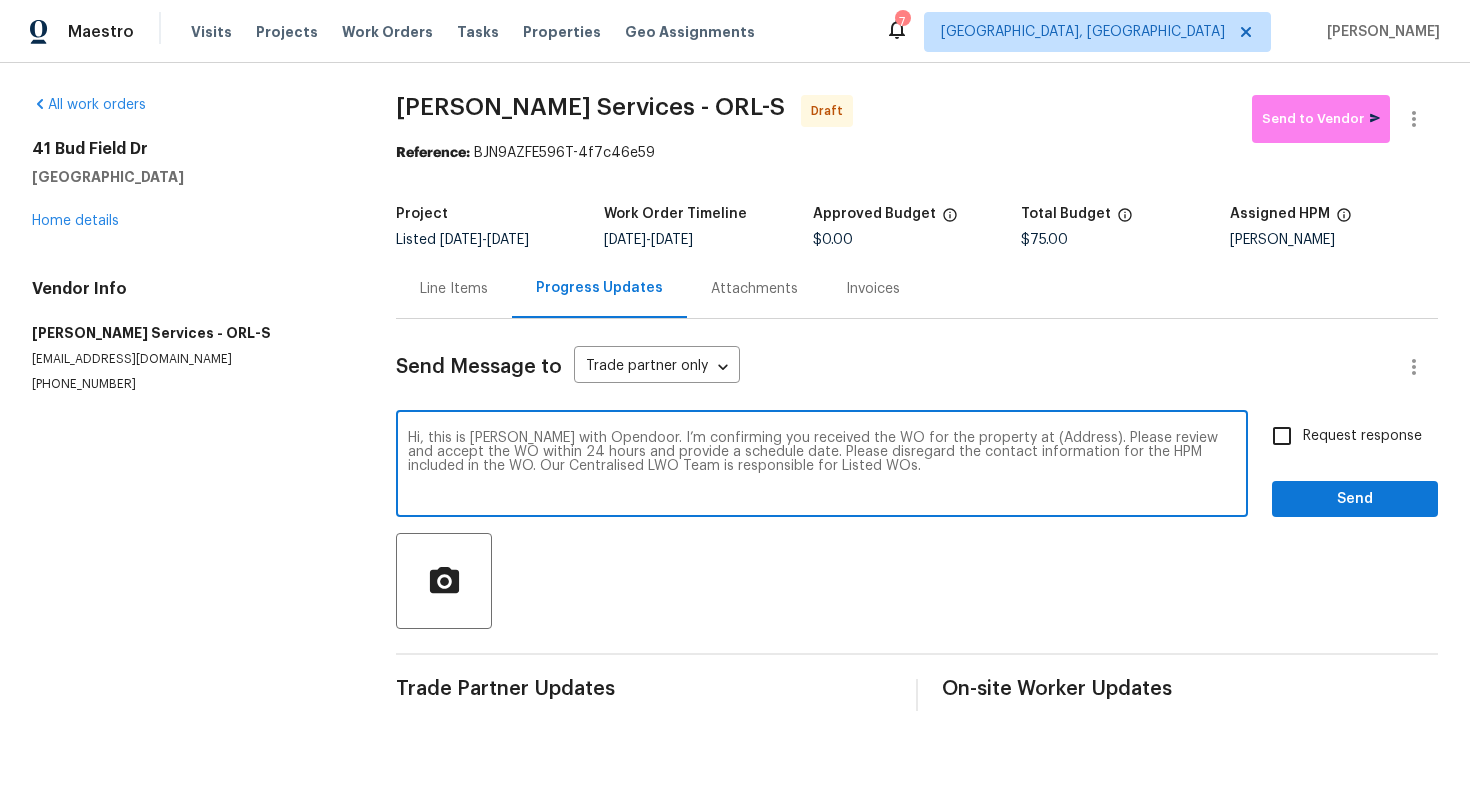 drag, startPoint x: 1048, startPoint y: 439, endPoint x: 987, endPoint y: 438, distance: 61.008198 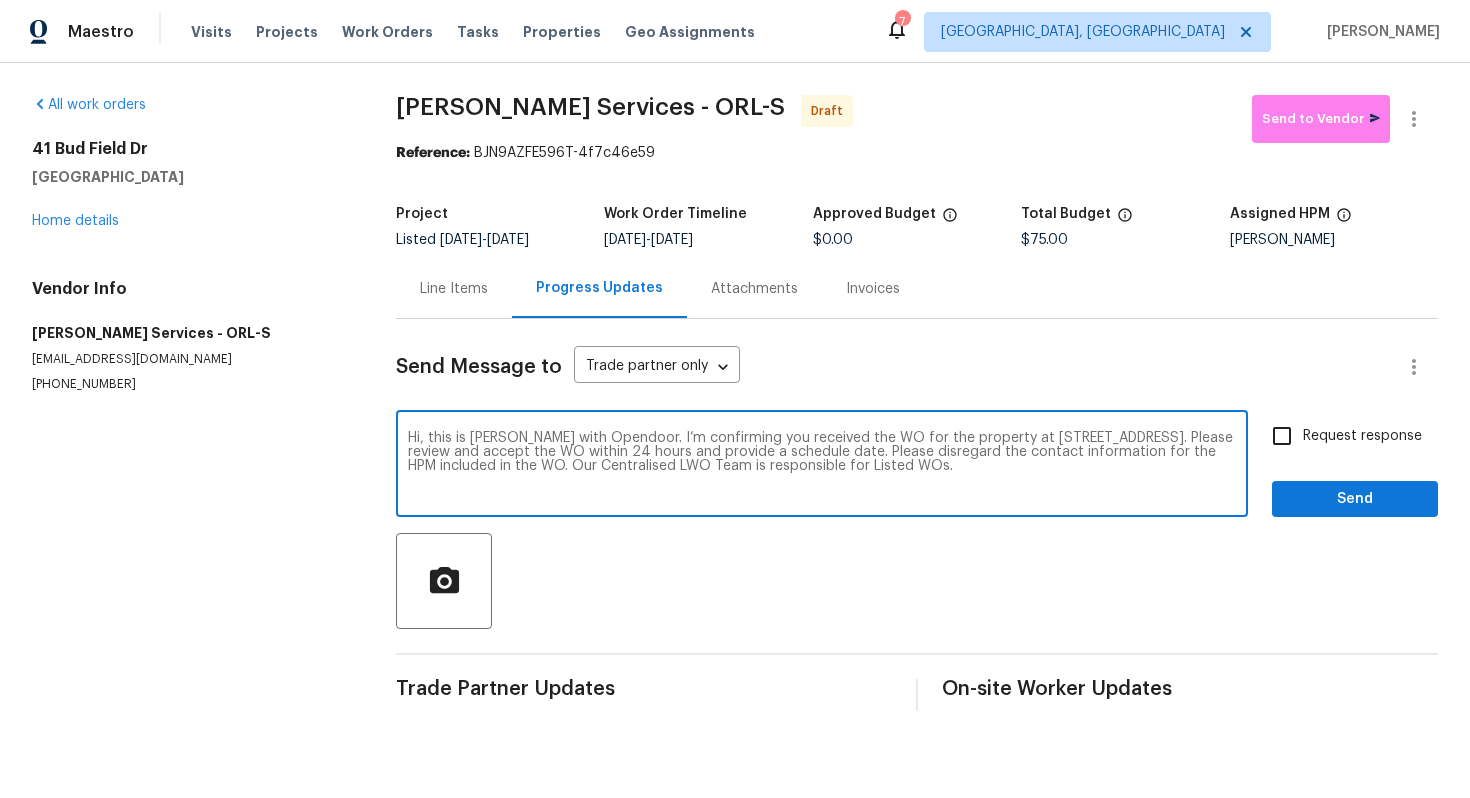 type on "Hi, this is Arvind with Opendoor. I’m confirming you received the WO for the property at 41 Bud Field Dr, Palm Coast, FL 32137. Please review and accept the WO within 24 hours and provide a schedule date. Please disregard the contact information for the HPM included in the WO. Our Centralised LWO Team is responsible for Listed WOs." 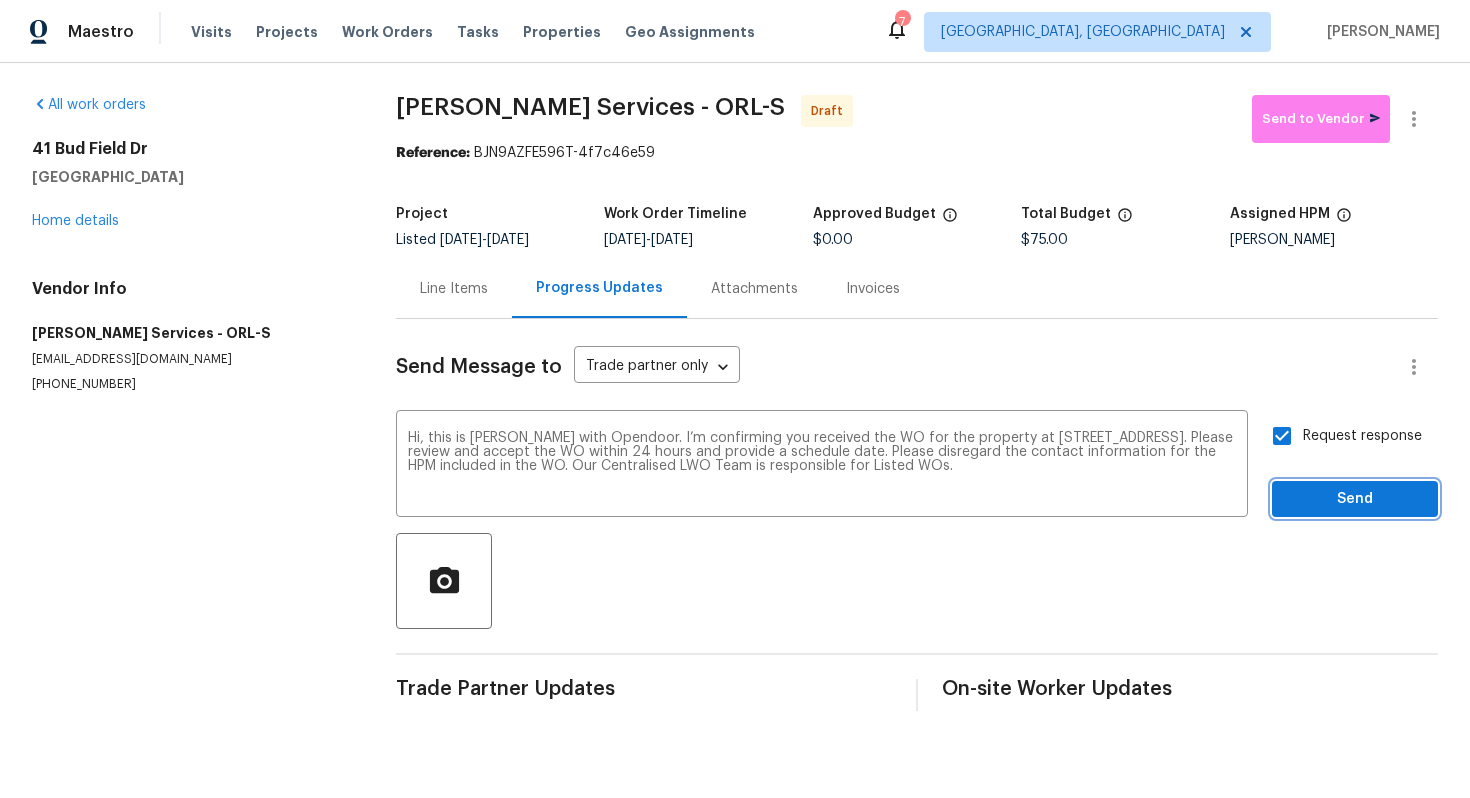 click on "Send" at bounding box center (1355, 499) 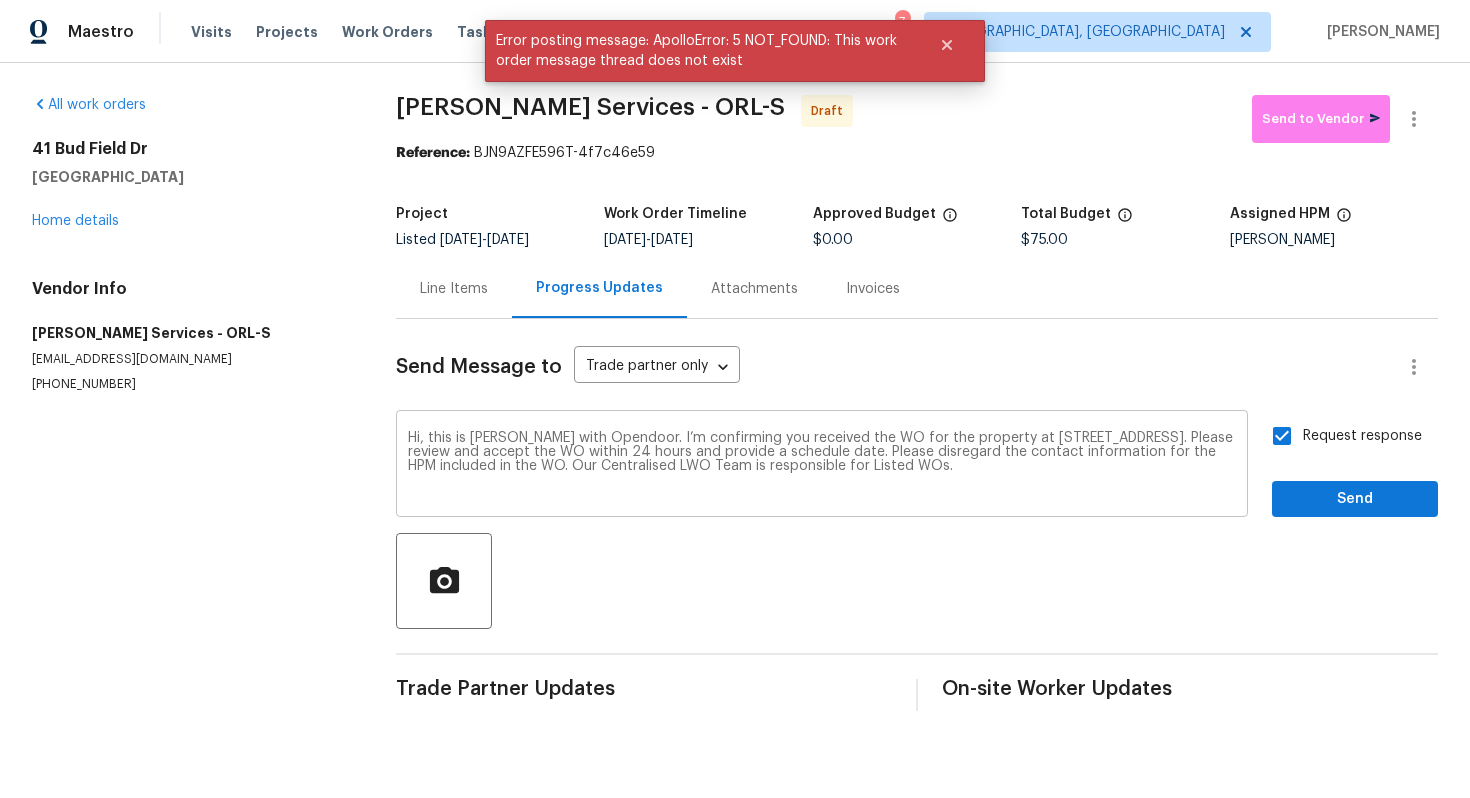 click on "Hi, this is Arvind with Opendoor. I’m confirming you received the WO for the property at 41 Bud Field Dr, Palm Coast, FL 32137. Please review and accept the WO within 24 hours and provide a schedule date. Please disregard the contact information for the HPM included in the WO. Our Centralised LWO Team is responsible for Listed WOs." at bounding box center [822, 466] 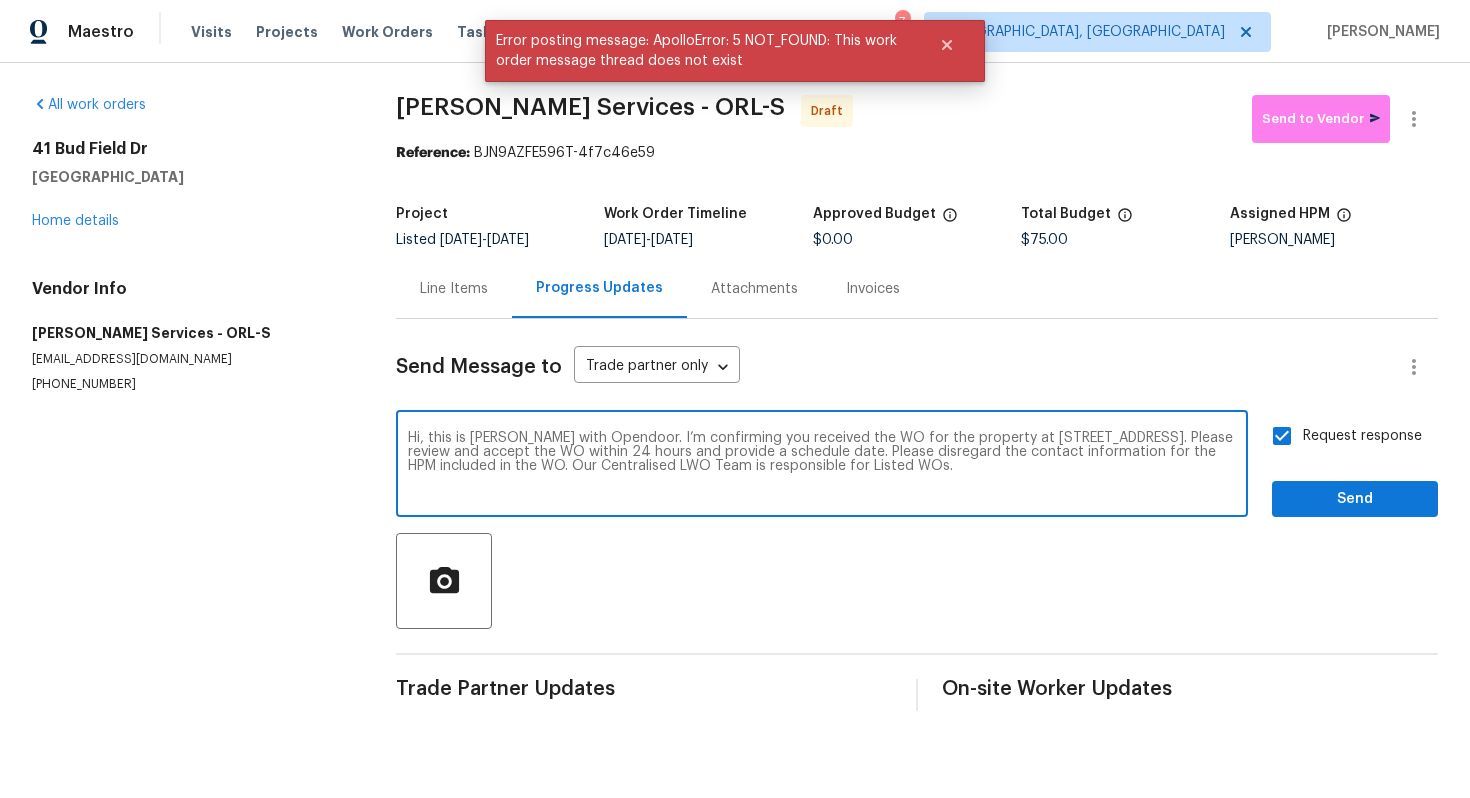 click on "Hi, this is Arvind with Opendoor. I’m confirming you received the WO for the property at 41 Bud Field Dr, Palm Coast, FL 32137. Please review and accept the WO within 24 hours and provide a schedule date. Please disregard the contact information for the HPM included in the WO. Our Centralised LWO Team is responsible for Listed WOs." at bounding box center (822, 466) 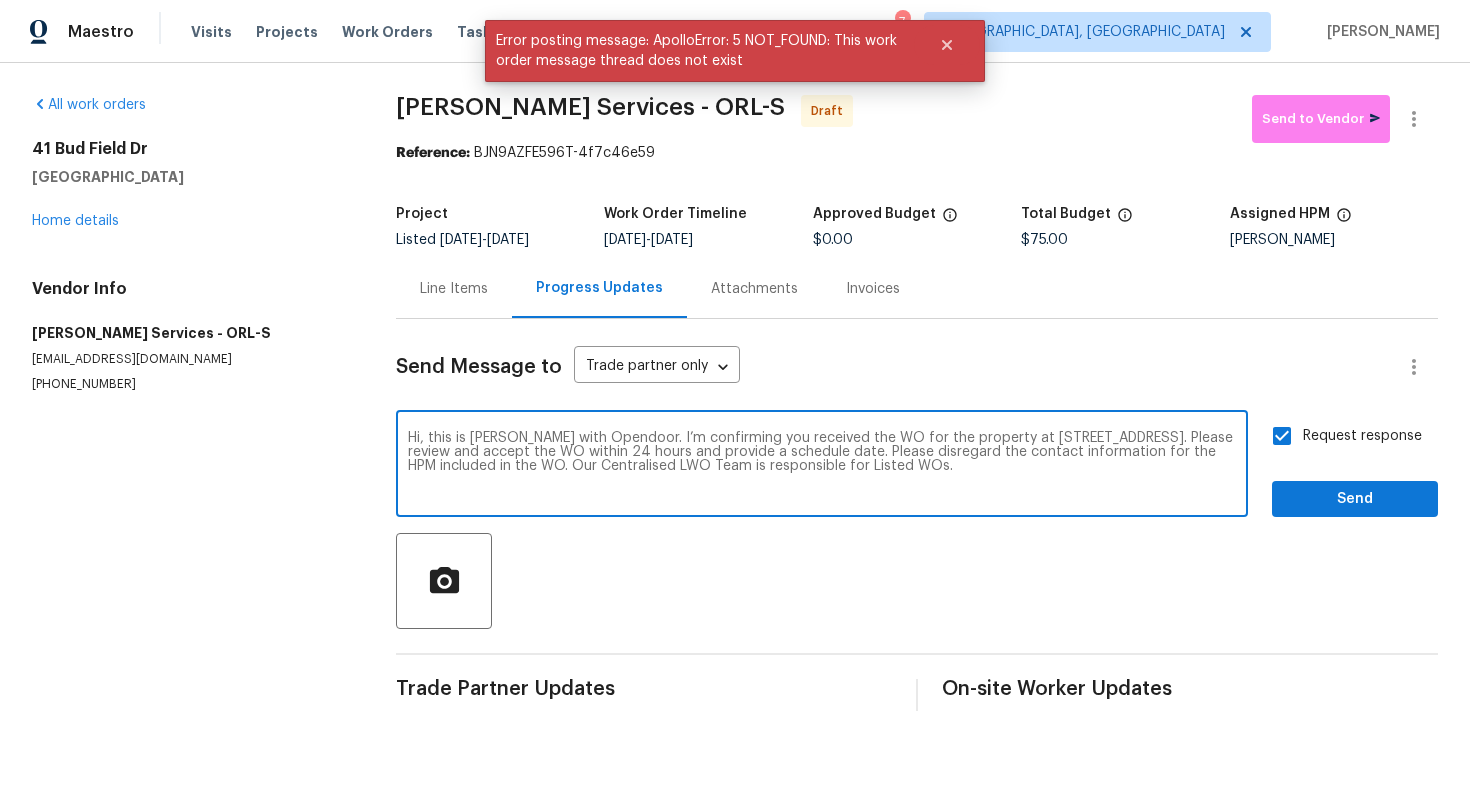 click on "Request response" at bounding box center [1282, 436] 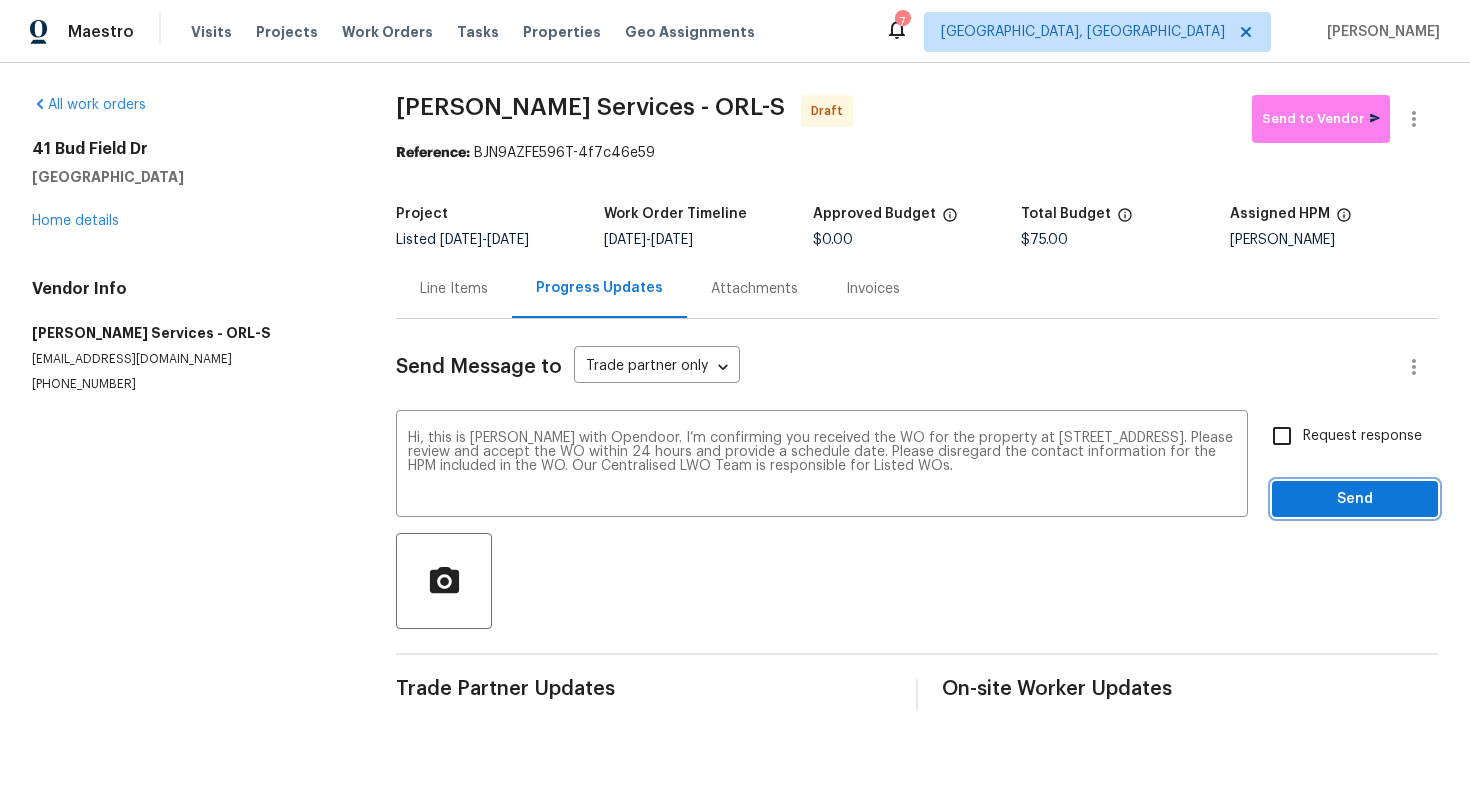 click on "Send" at bounding box center (1355, 499) 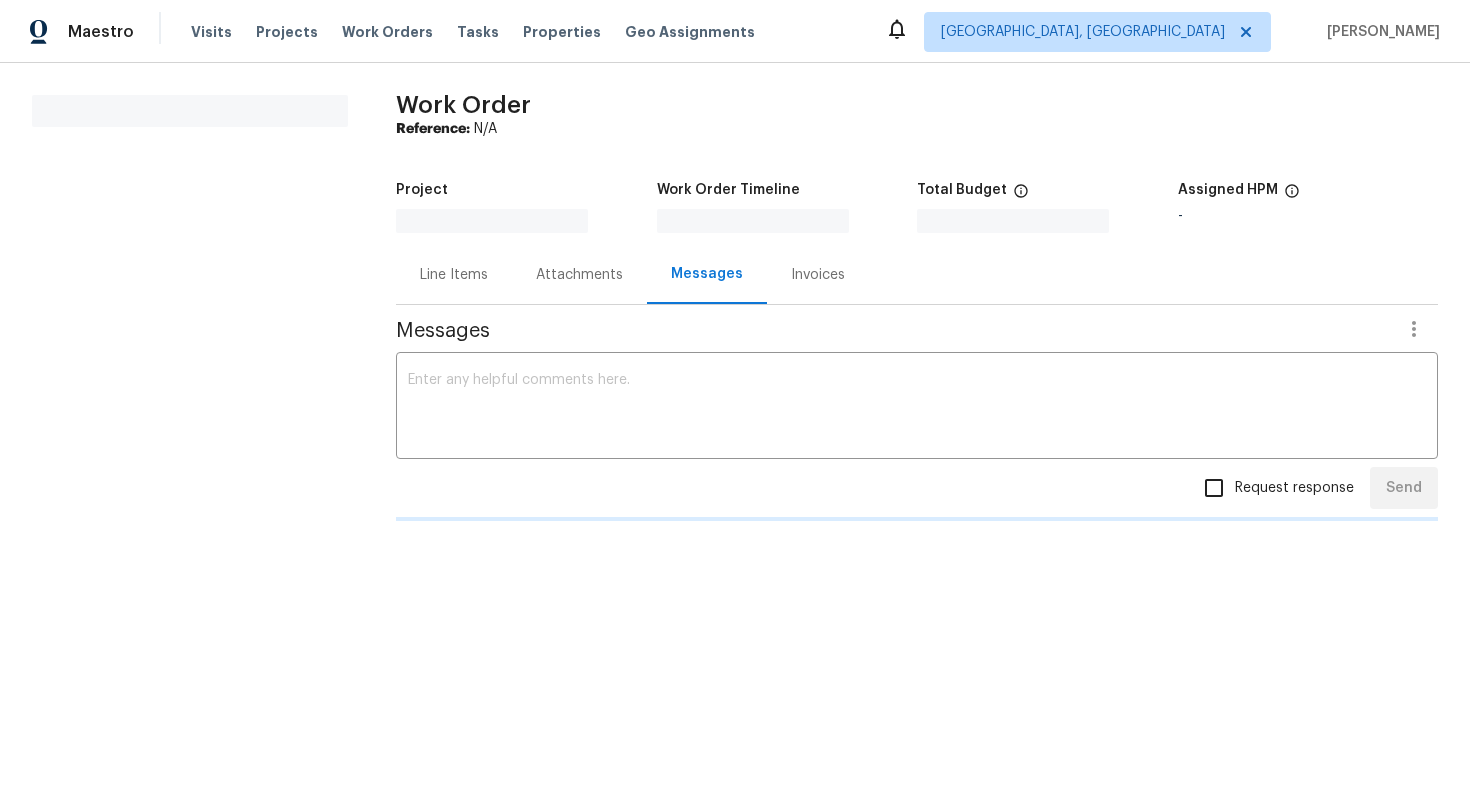 scroll, scrollTop: 0, scrollLeft: 0, axis: both 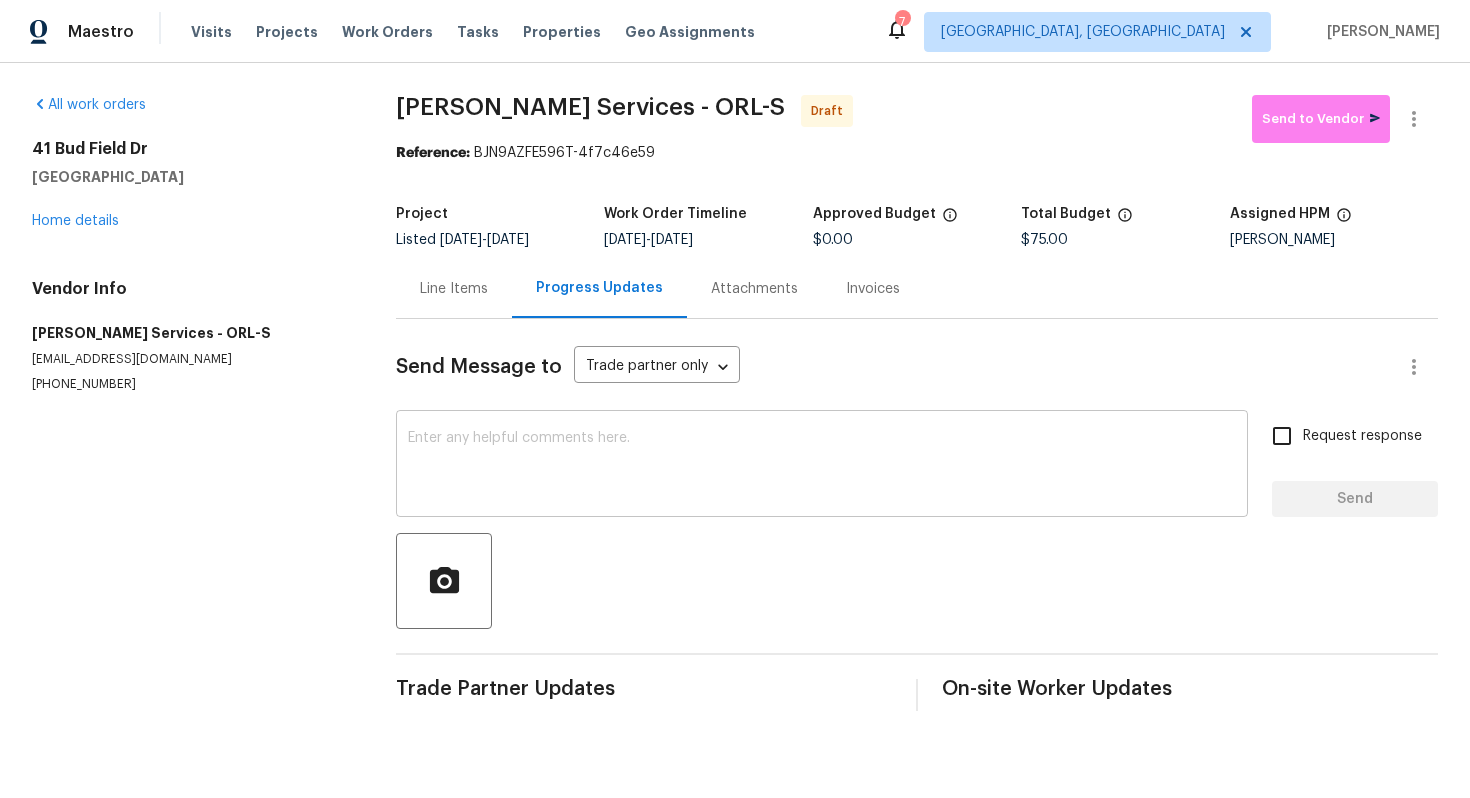 click at bounding box center (822, 466) 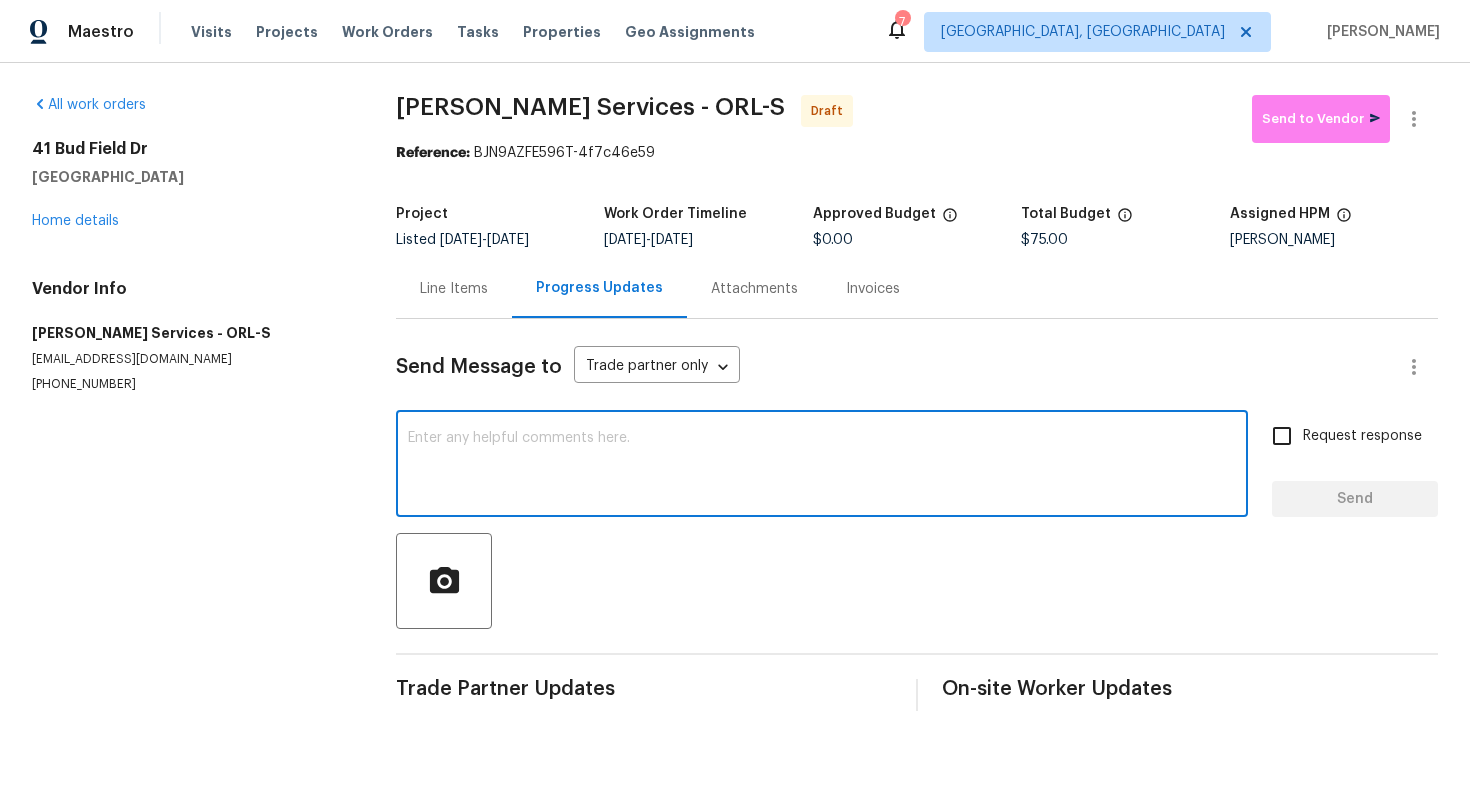 paste on "Hi, this is [PERSON_NAME] with Opendoor. I’m confirming you received the WO for the property at [STREET_ADDRESS]. Please review and accept the WO within 24 hours and provide a schedule date. Please disregard the contact information for the HPM included in the WO. Our Centralised LWO Team is responsible for Listed WOs." 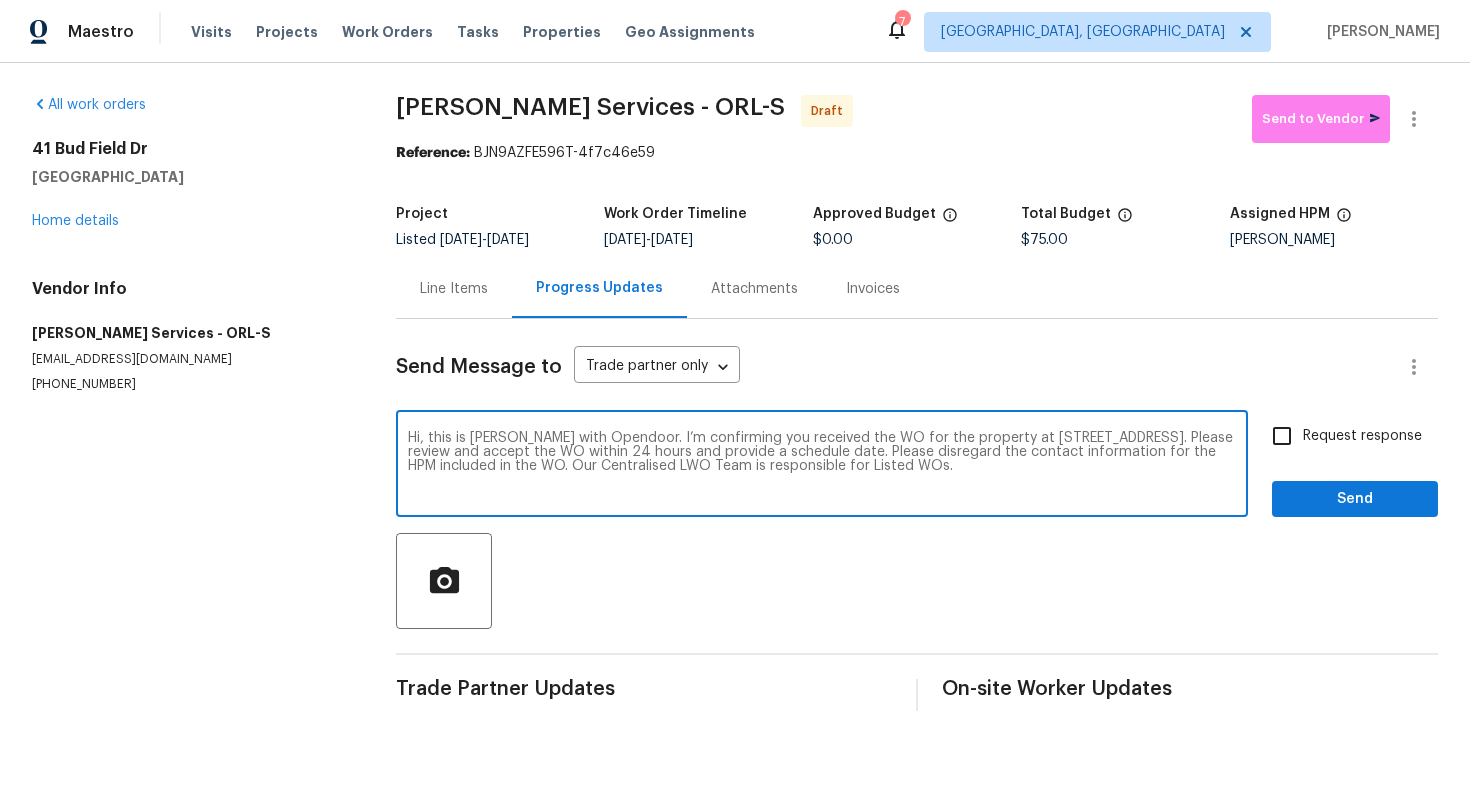 type on "Hi, this is [PERSON_NAME] with Opendoor. I’m confirming you received the WO for the property at [STREET_ADDRESS]. Please review and accept the WO within 24 hours and provide a schedule date. Please disregard the contact information for the HPM included in the WO. Our Centralised LWO Team is responsible for Listed WOs." 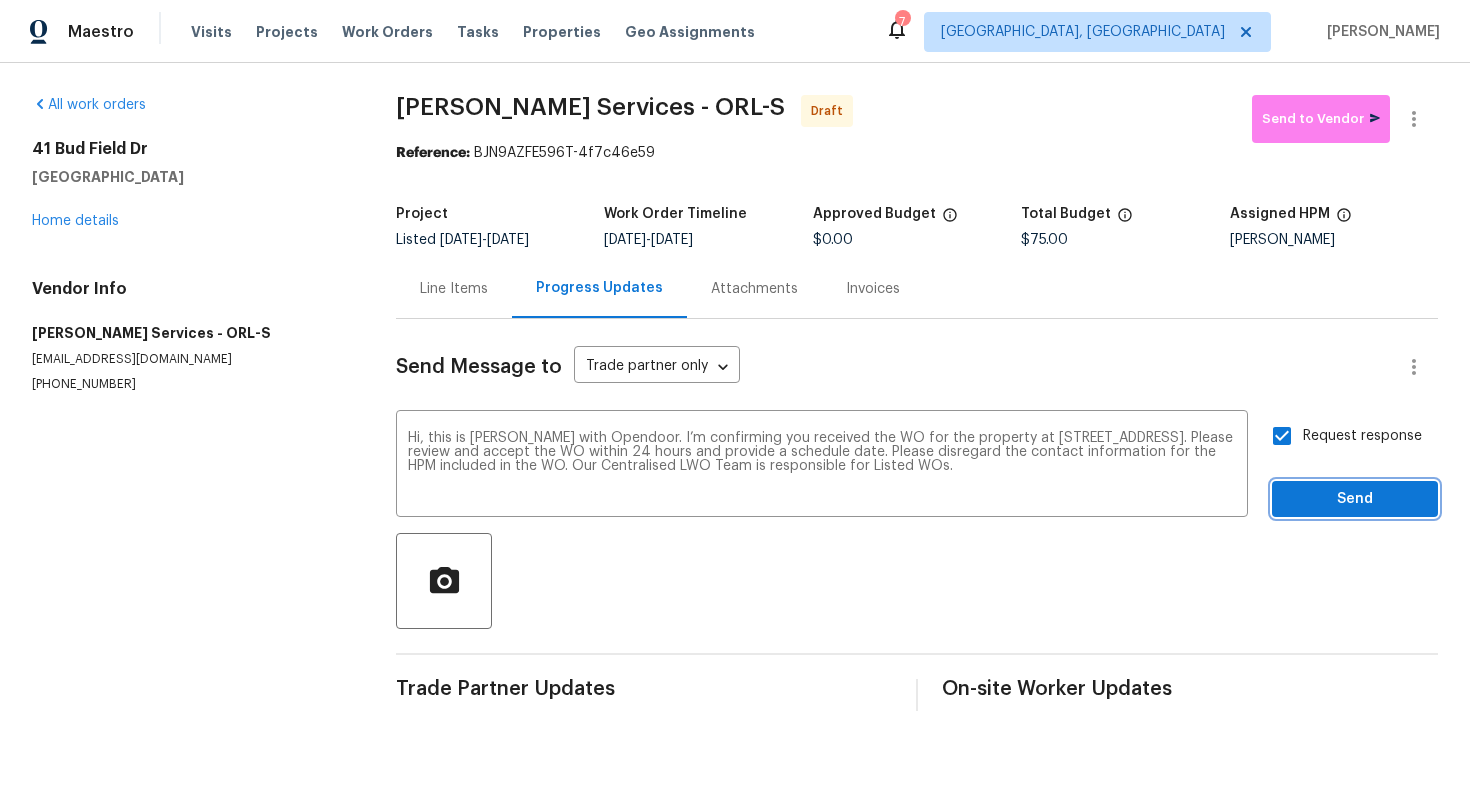click on "Send" at bounding box center [1355, 499] 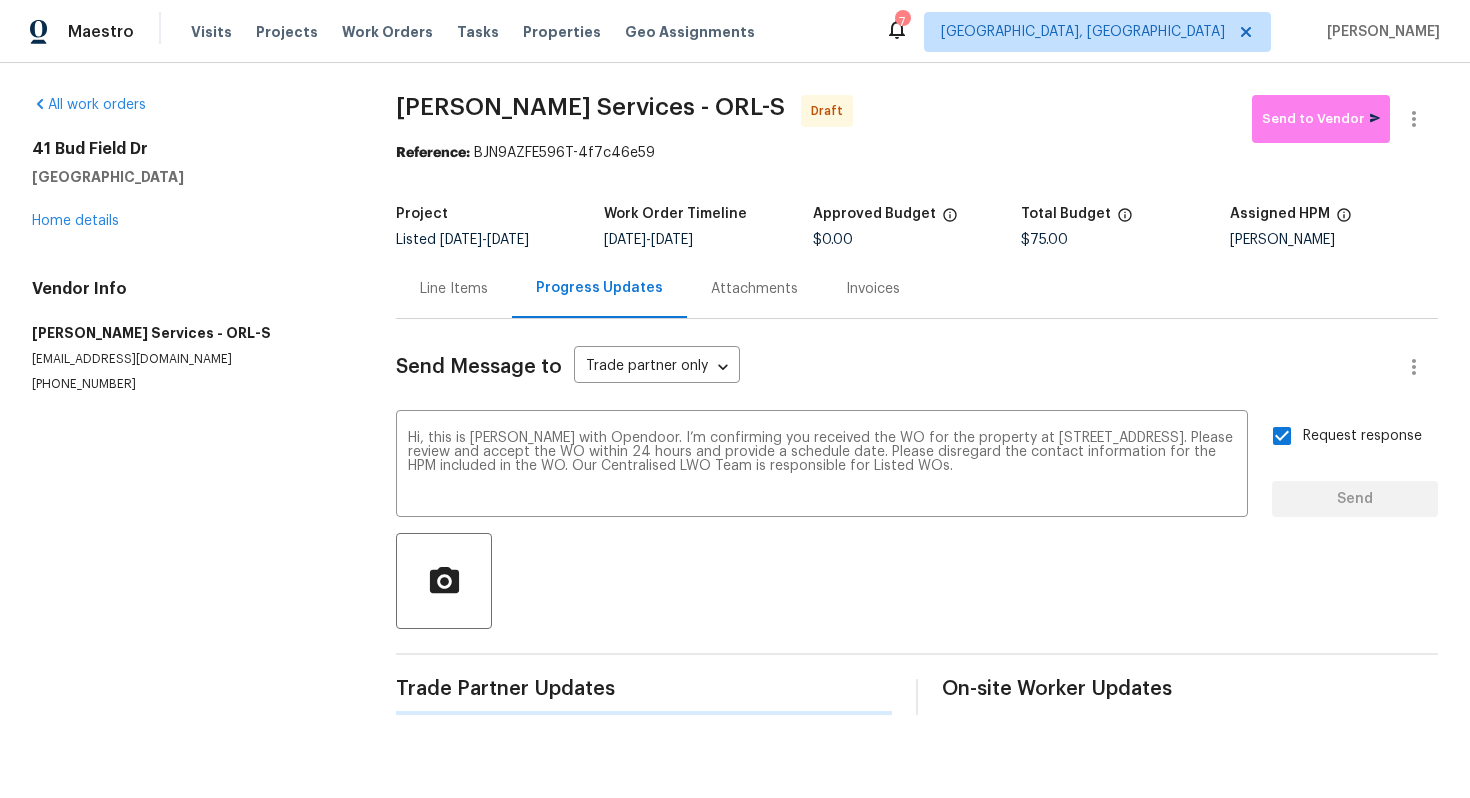 type 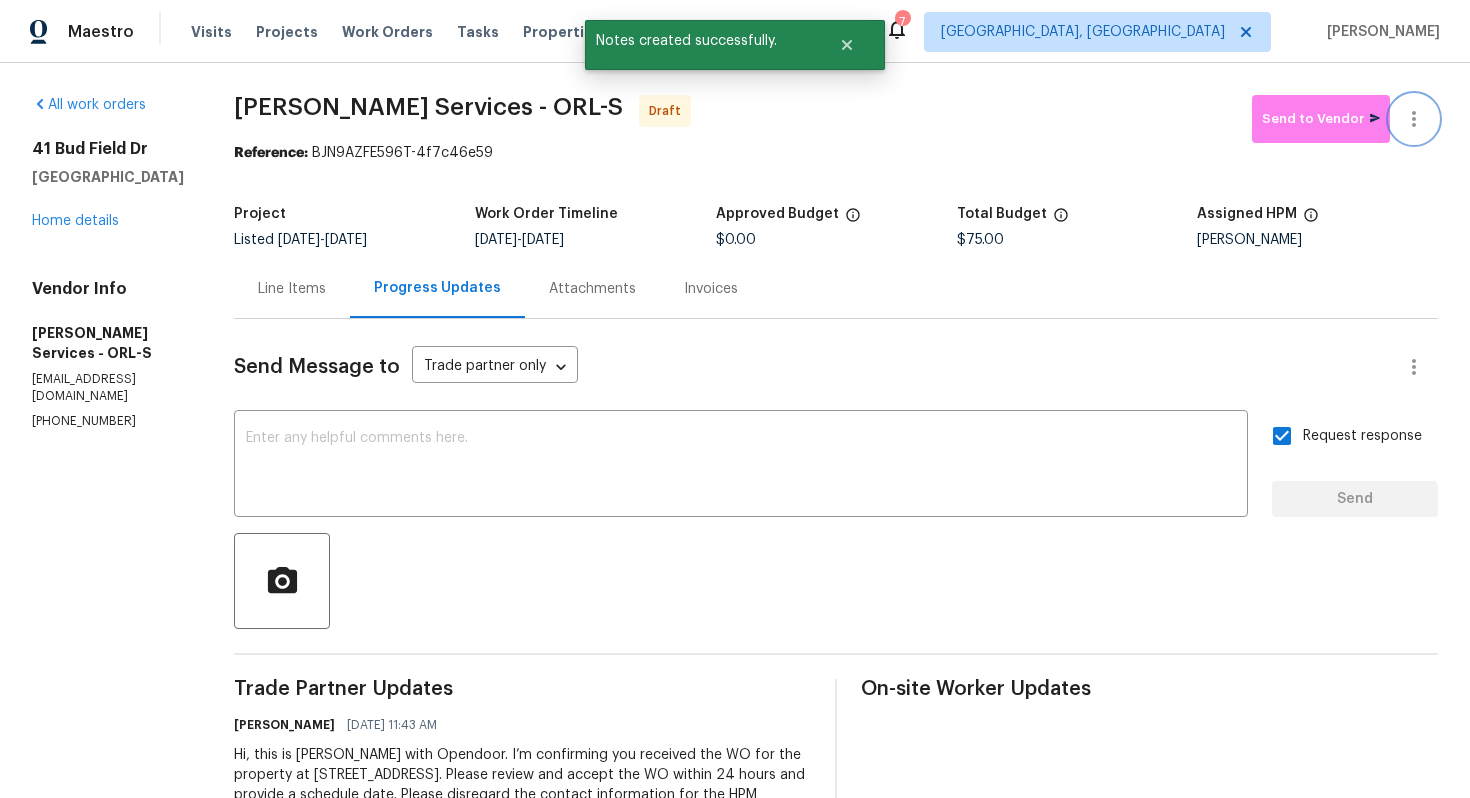 click 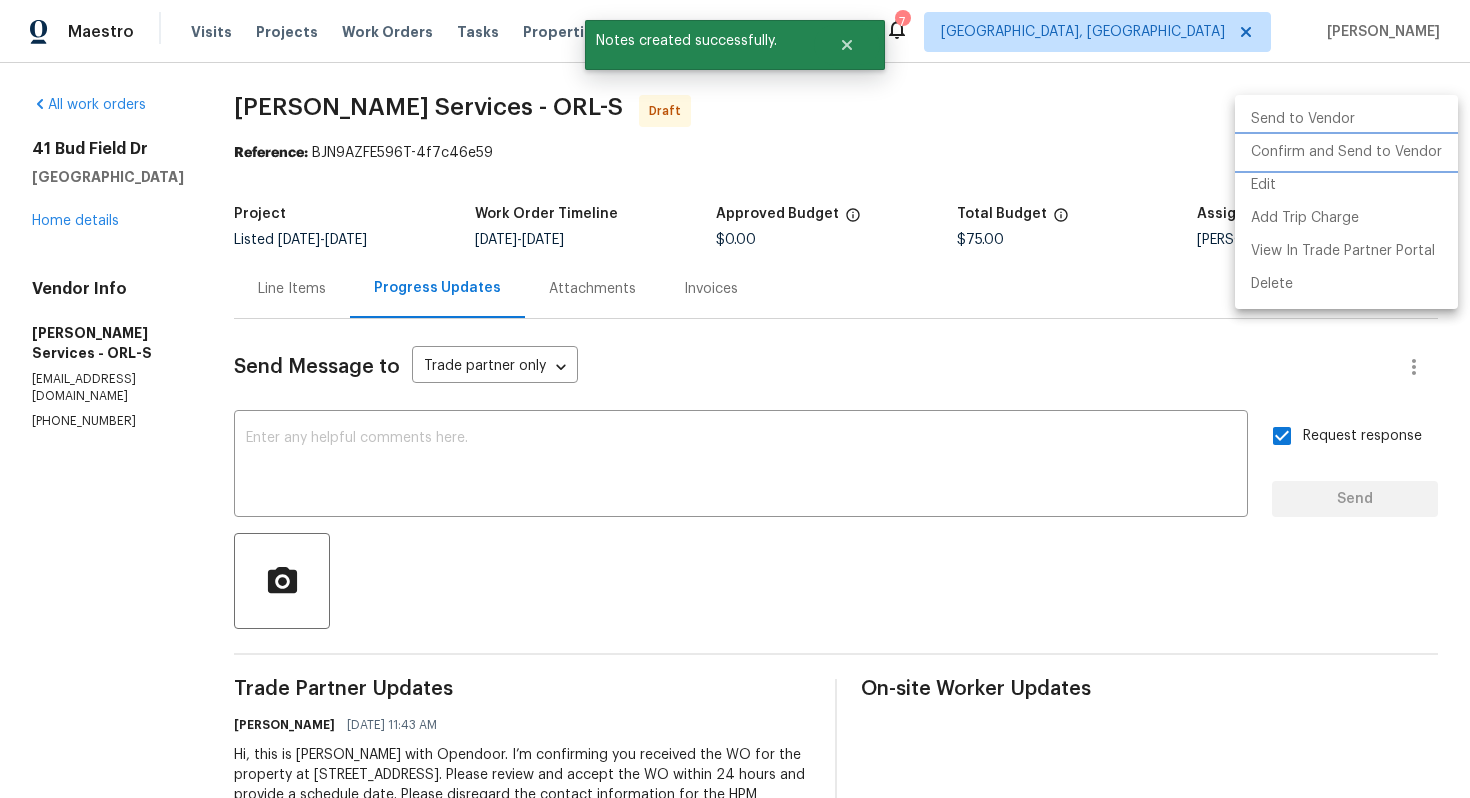 click on "Confirm and Send to Vendor" at bounding box center [1346, 152] 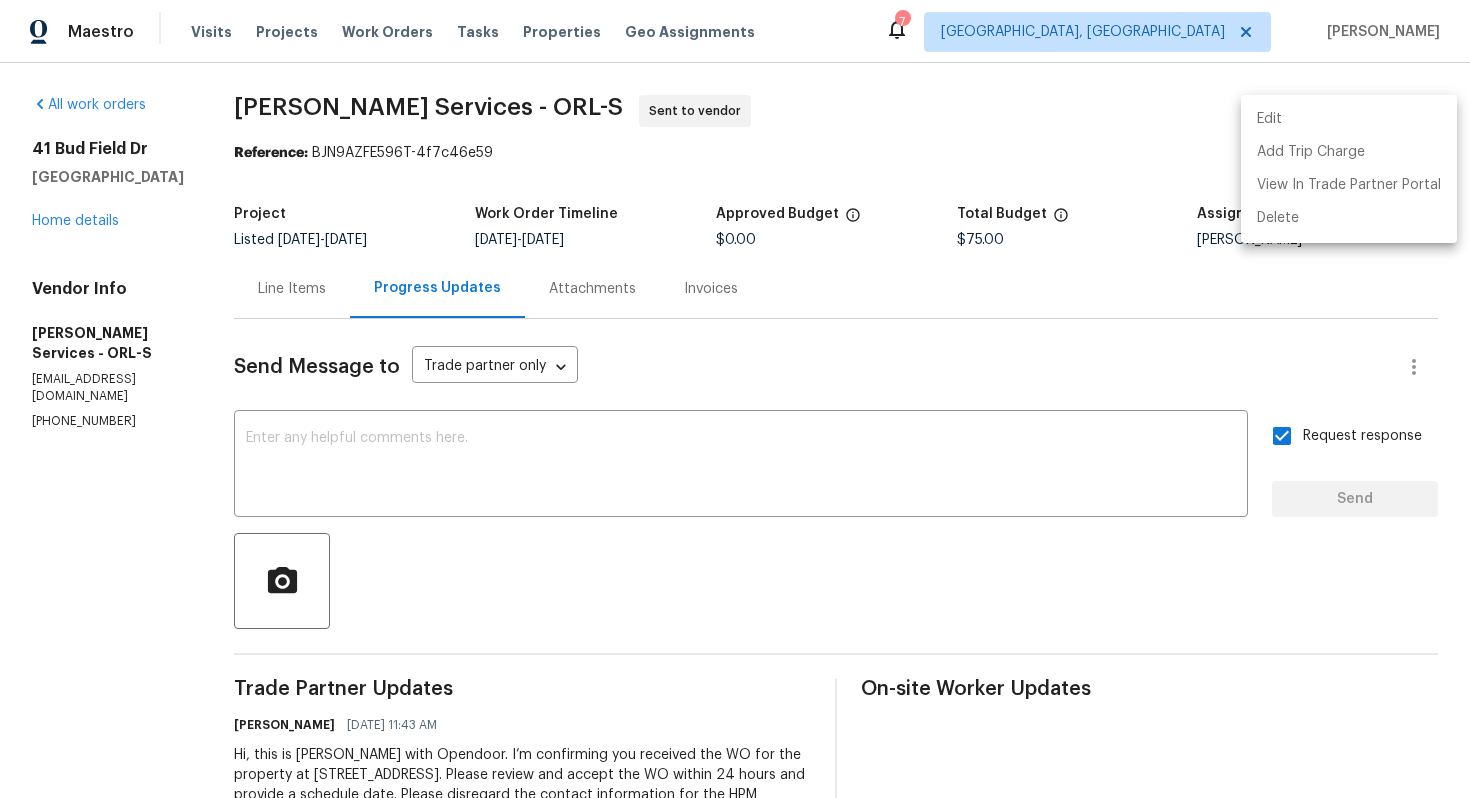 click at bounding box center (735, 399) 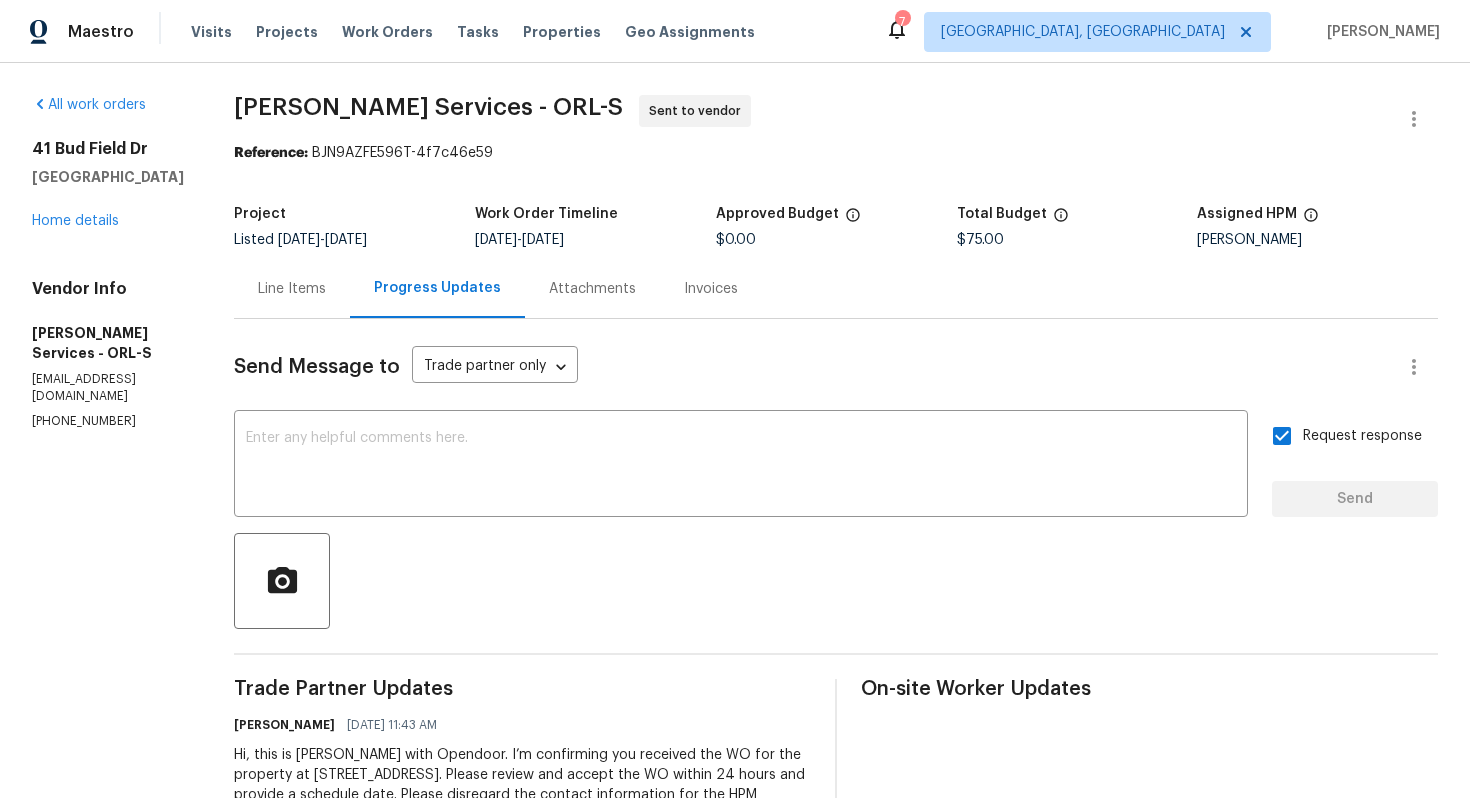 click on "[PERSON_NAME] Services - ORL-S" at bounding box center (428, 107) 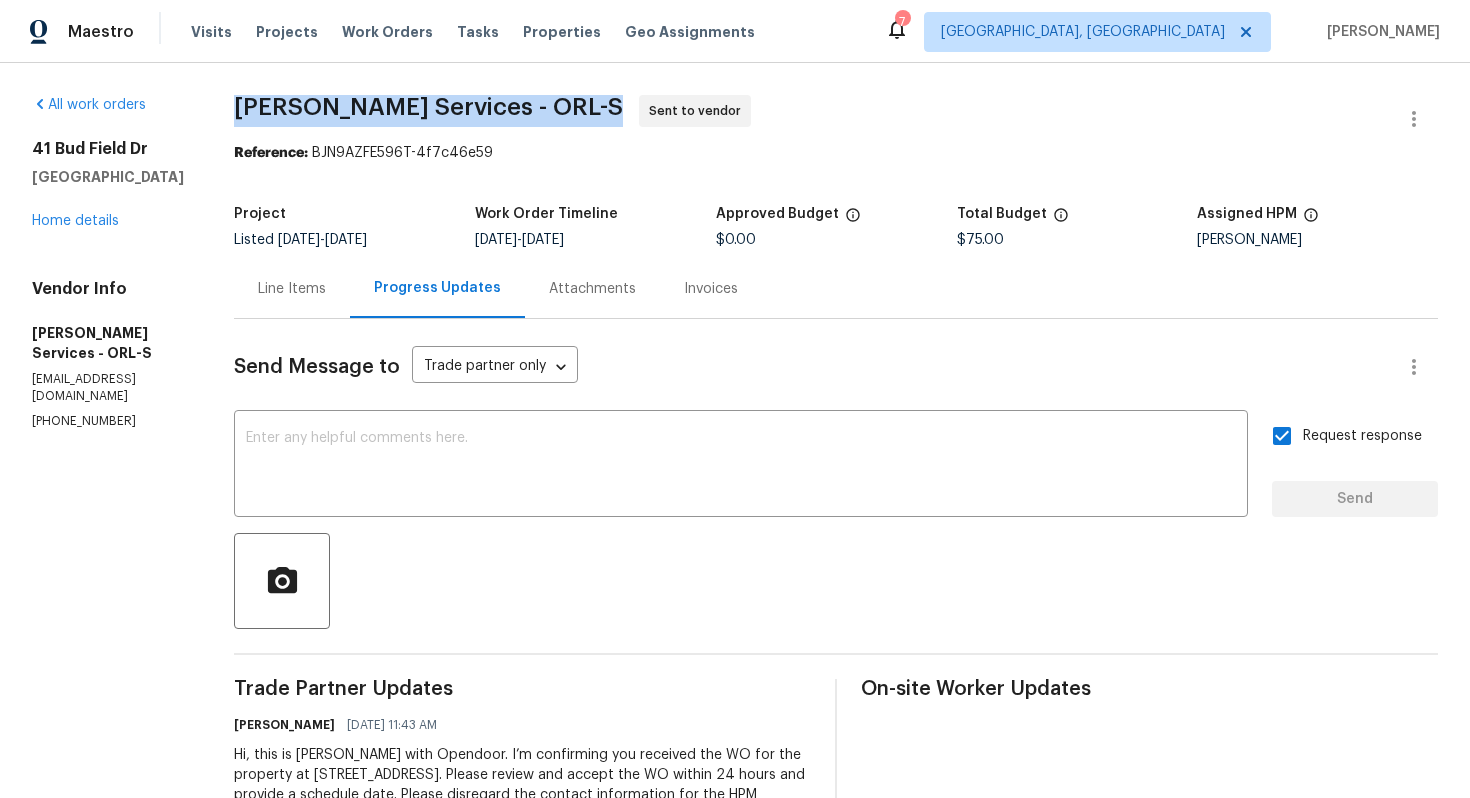 click on "[PERSON_NAME] Services - ORL-S" at bounding box center [428, 107] 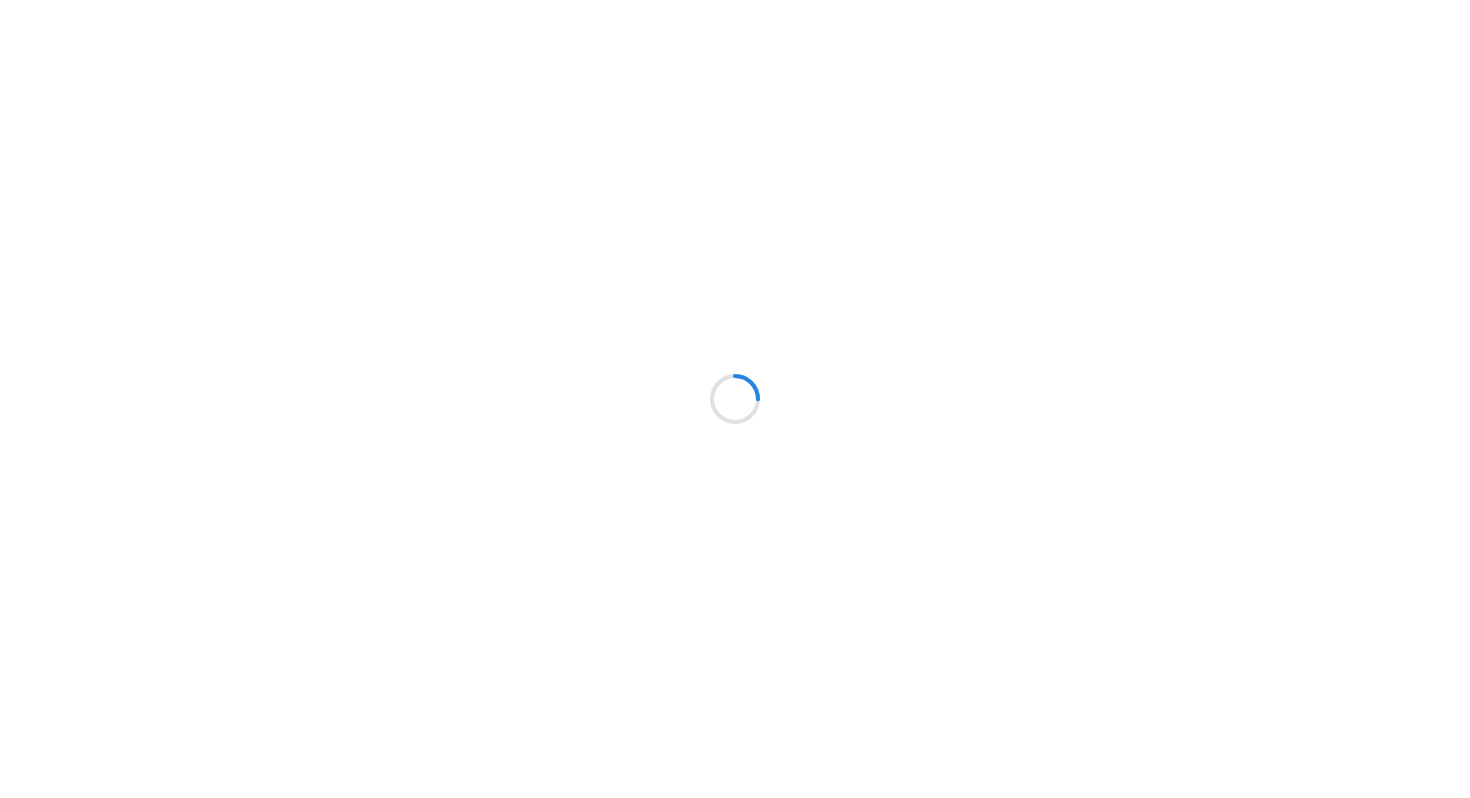 scroll, scrollTop: 0, scrollLeft: 0, axis: both 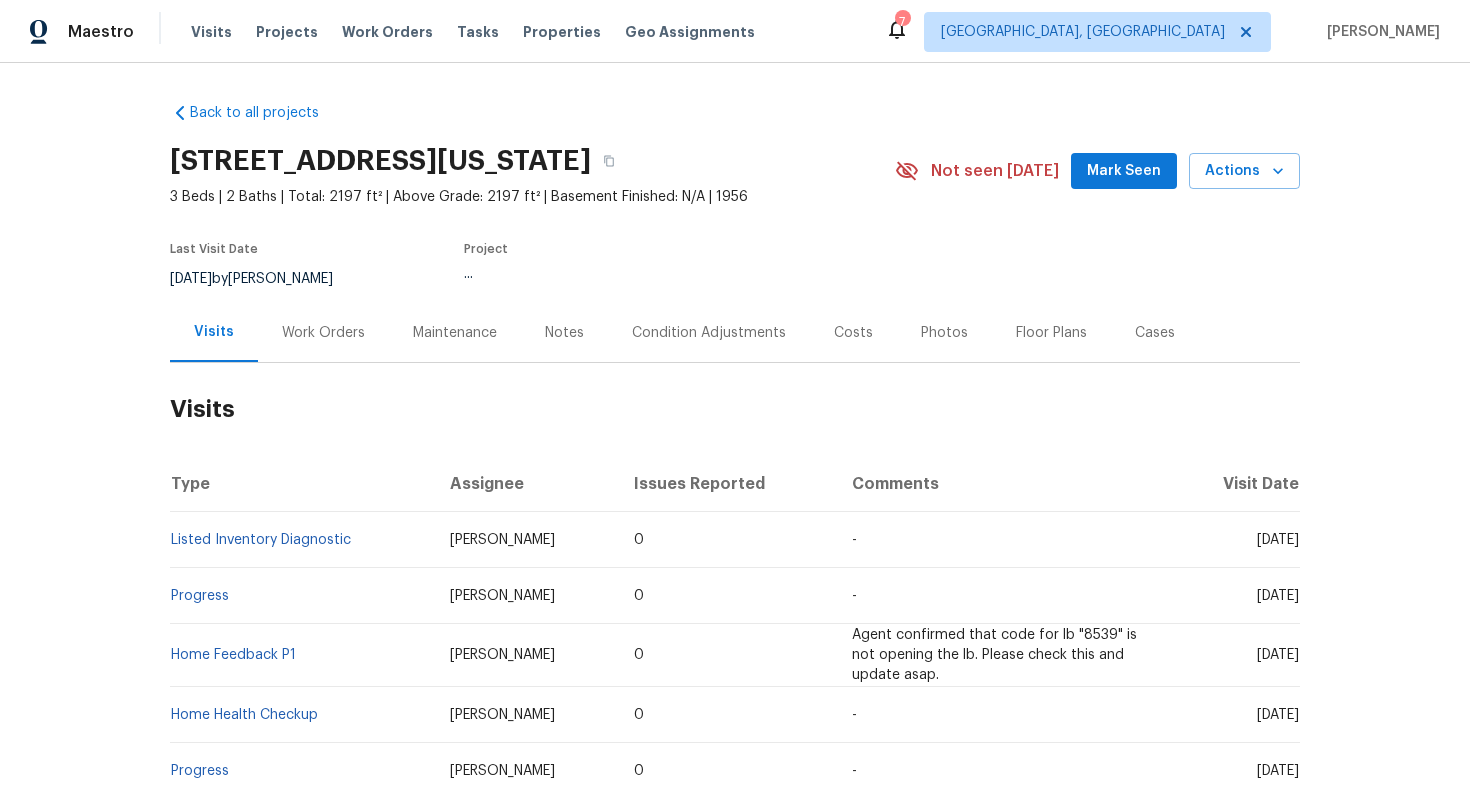 click on "Work Orders" at bounding box center (323, 332) 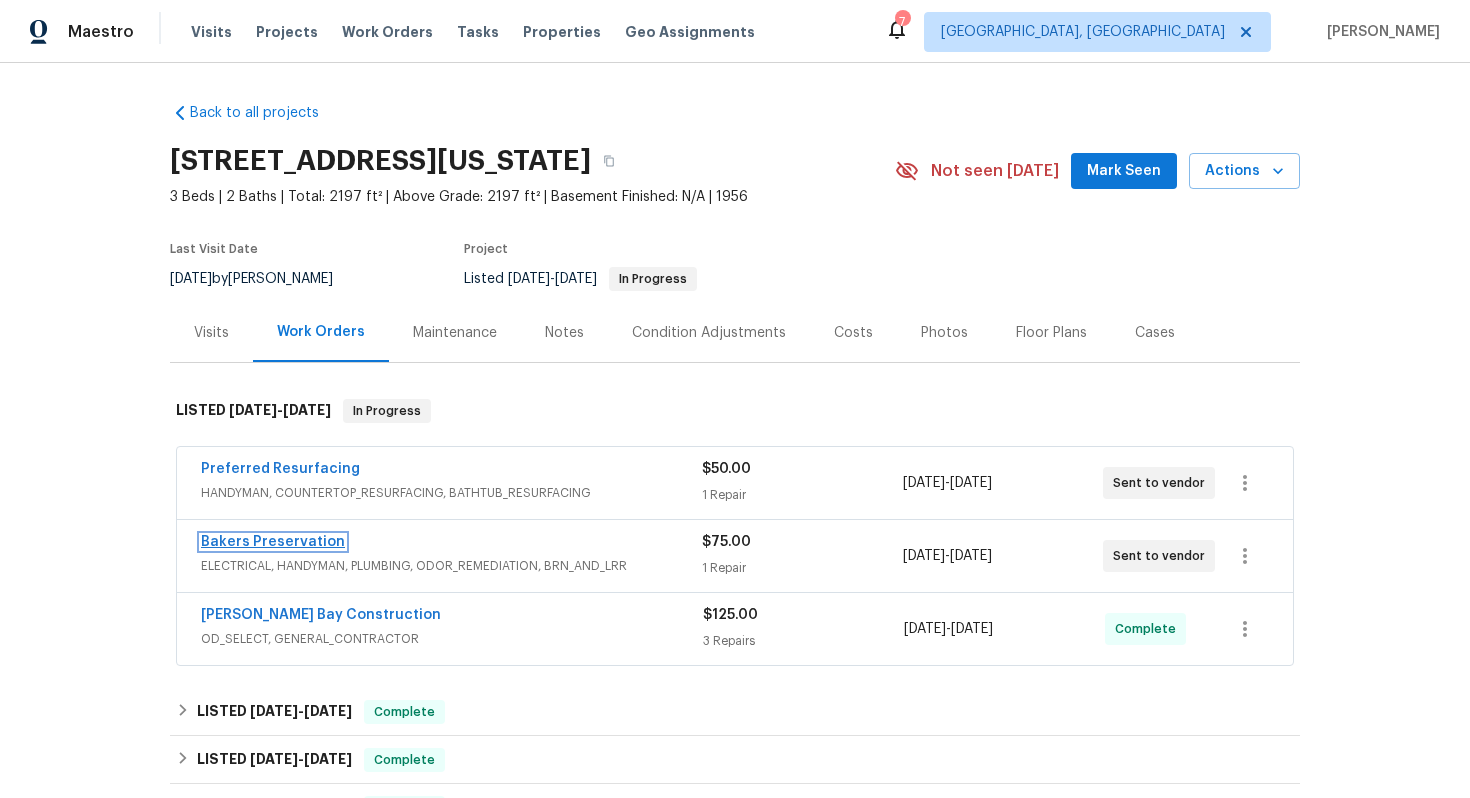 click on "Bakers Preservation" at bounding box center [273, 542] 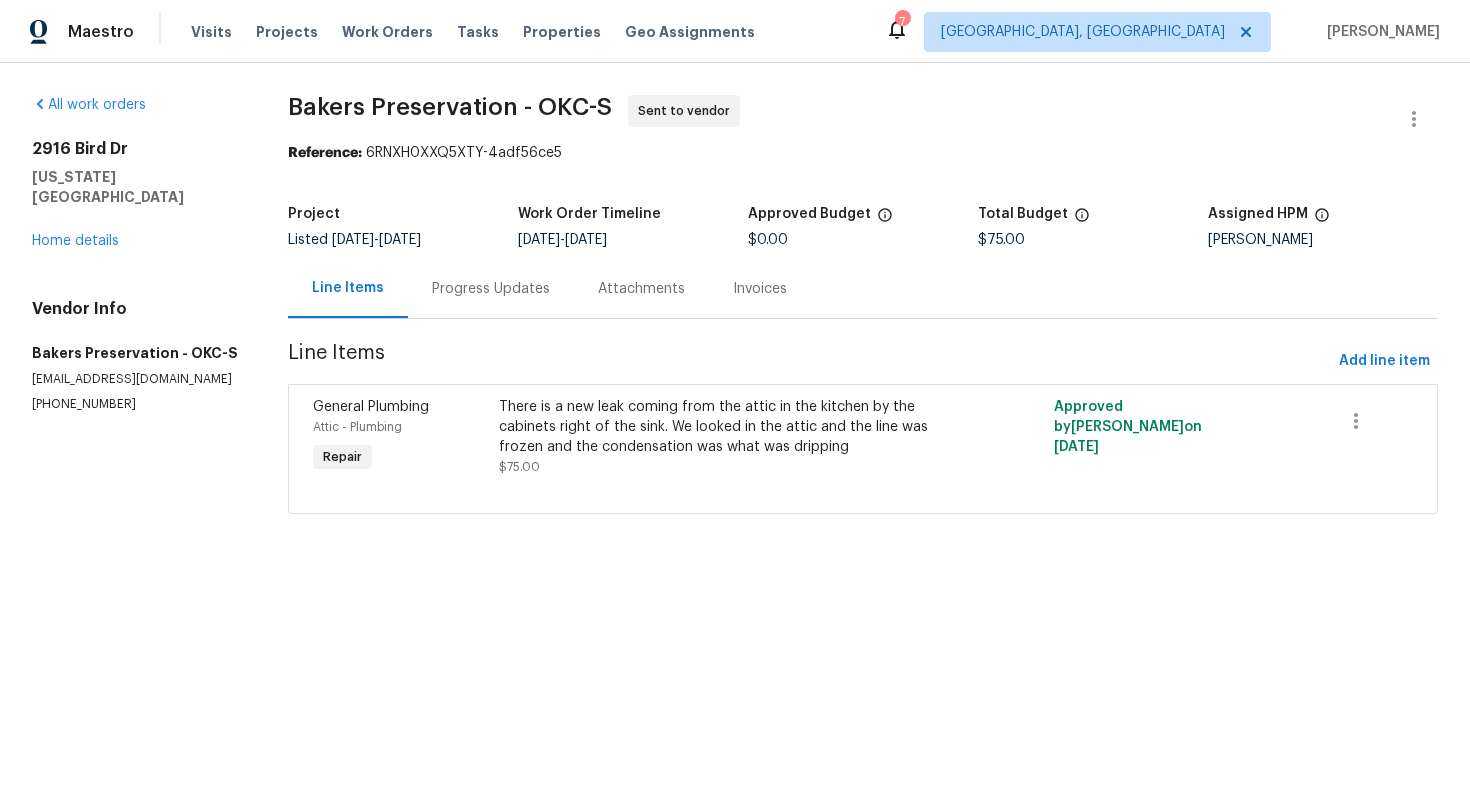 click on "Progress Updates" at bounding box center [491, 289] 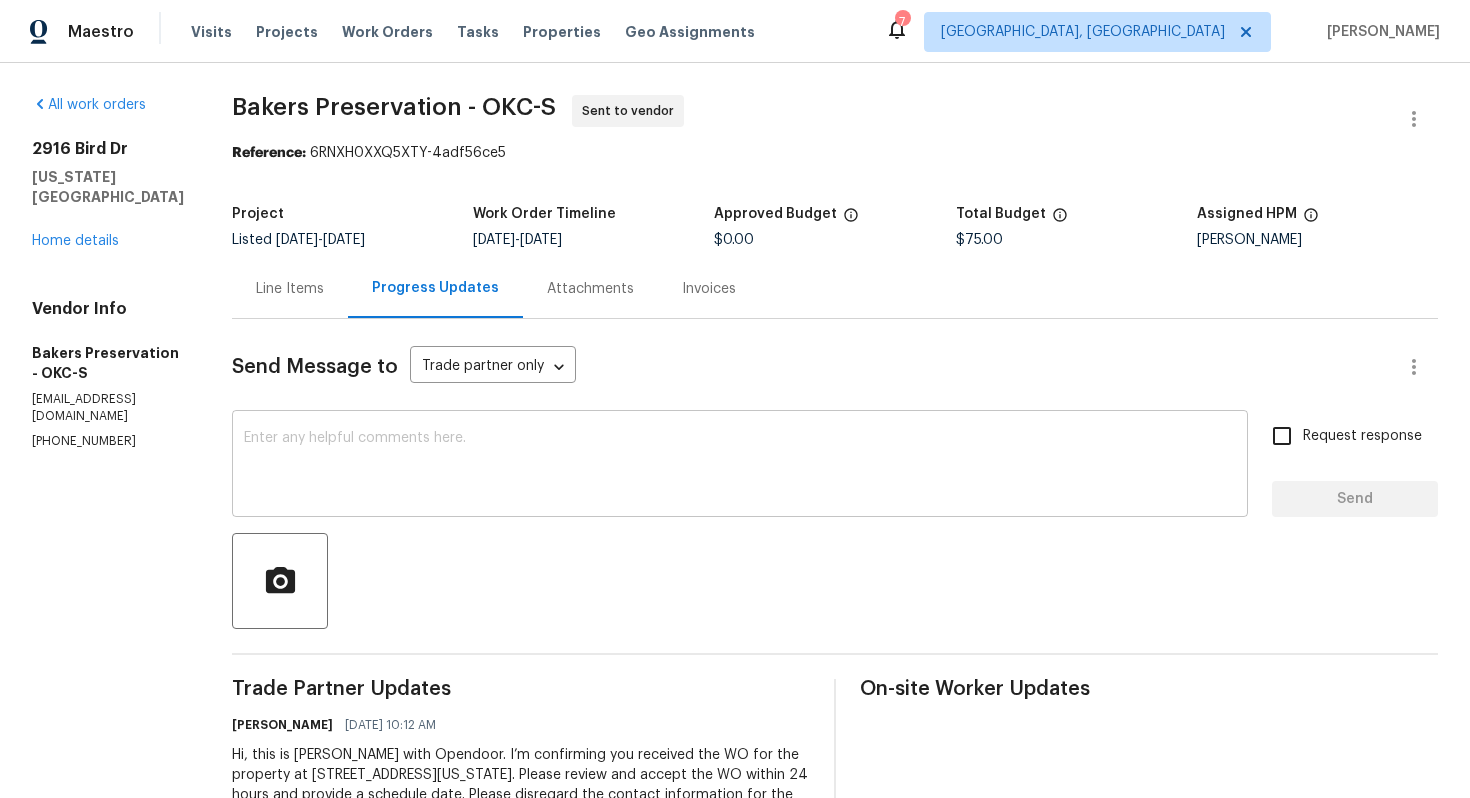 click at bounding box center [740, 466] 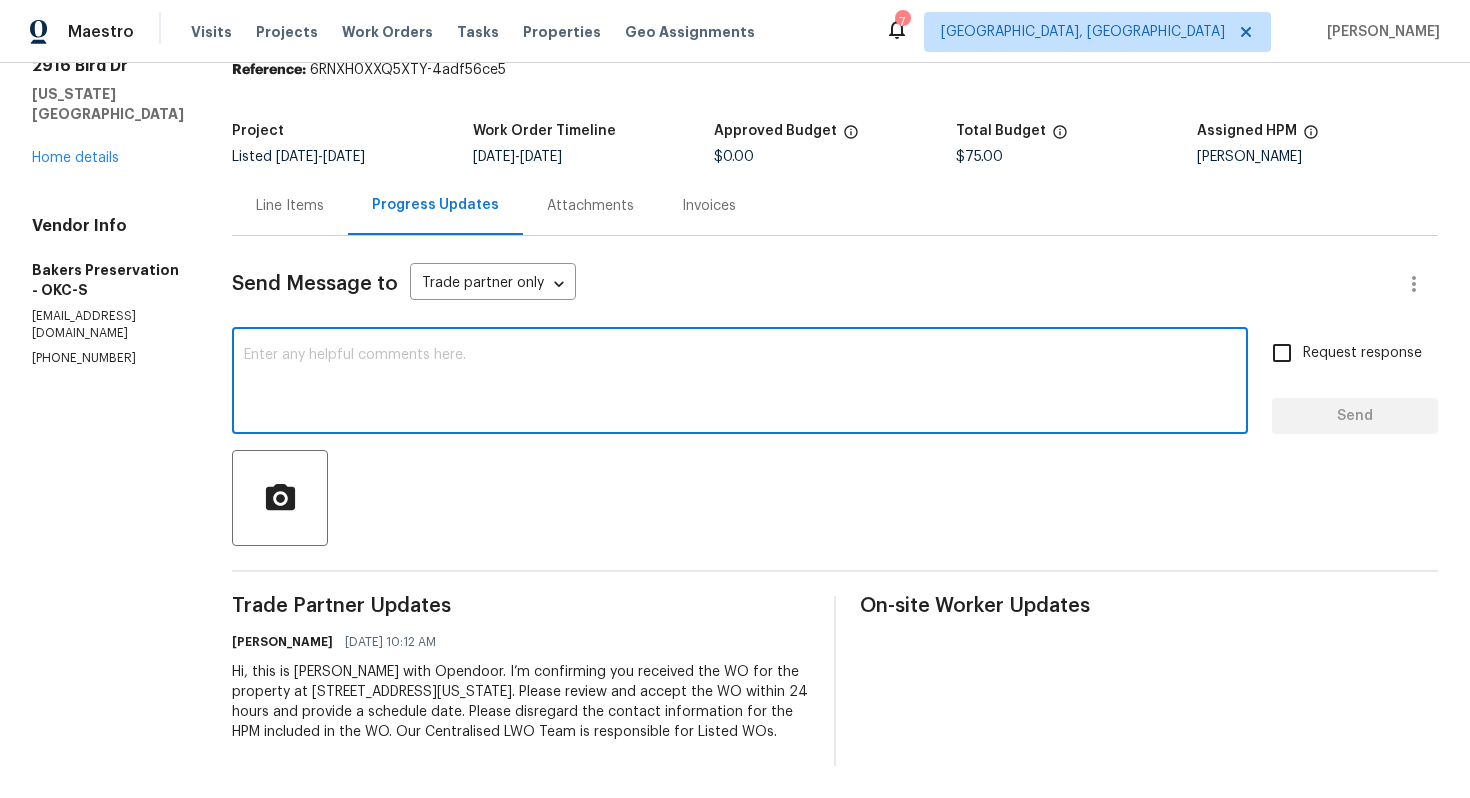 scroll, scrollTop: 0, scrollLeft: 0, axis: both 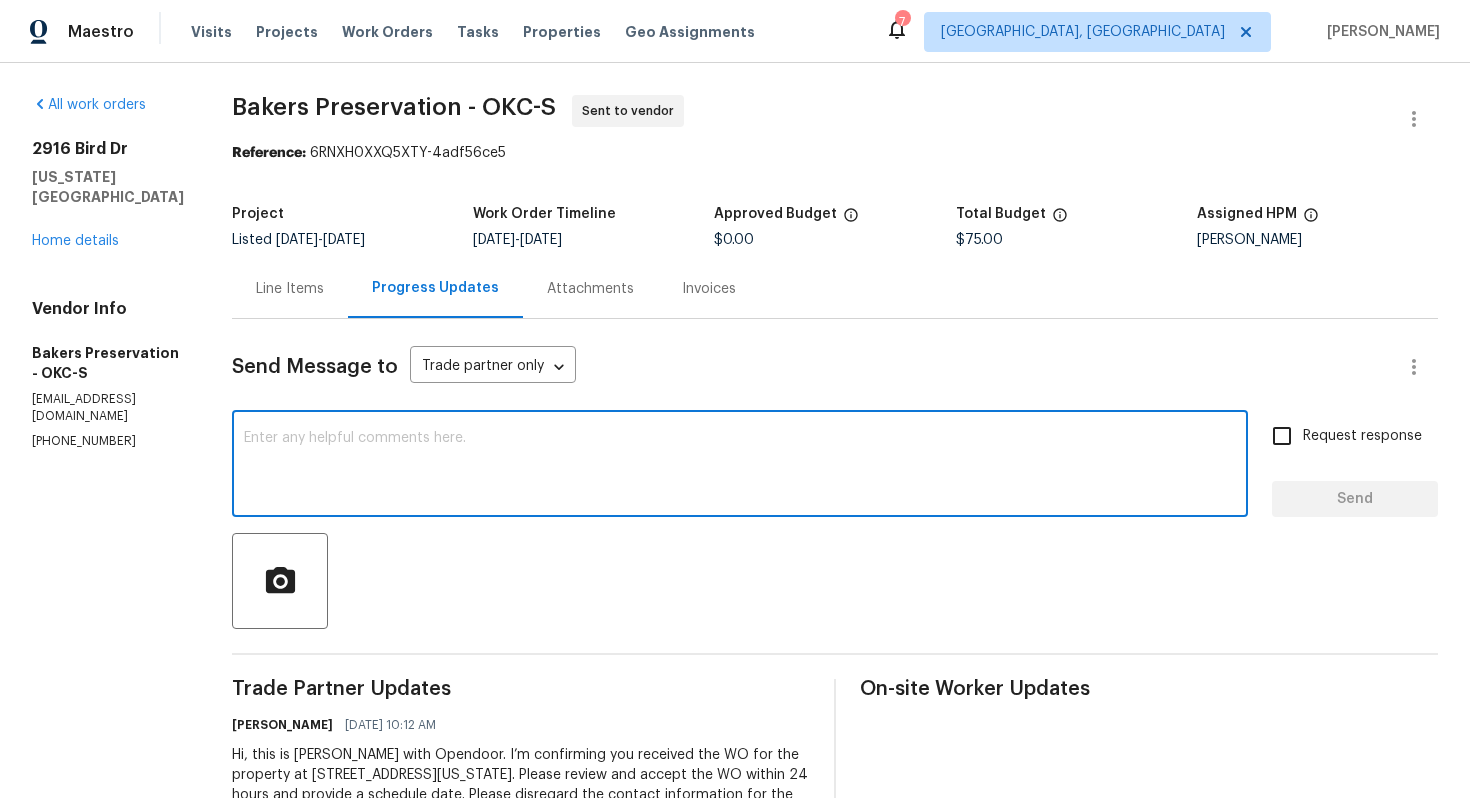 click on "x ​" at bounding box center [740, 466] 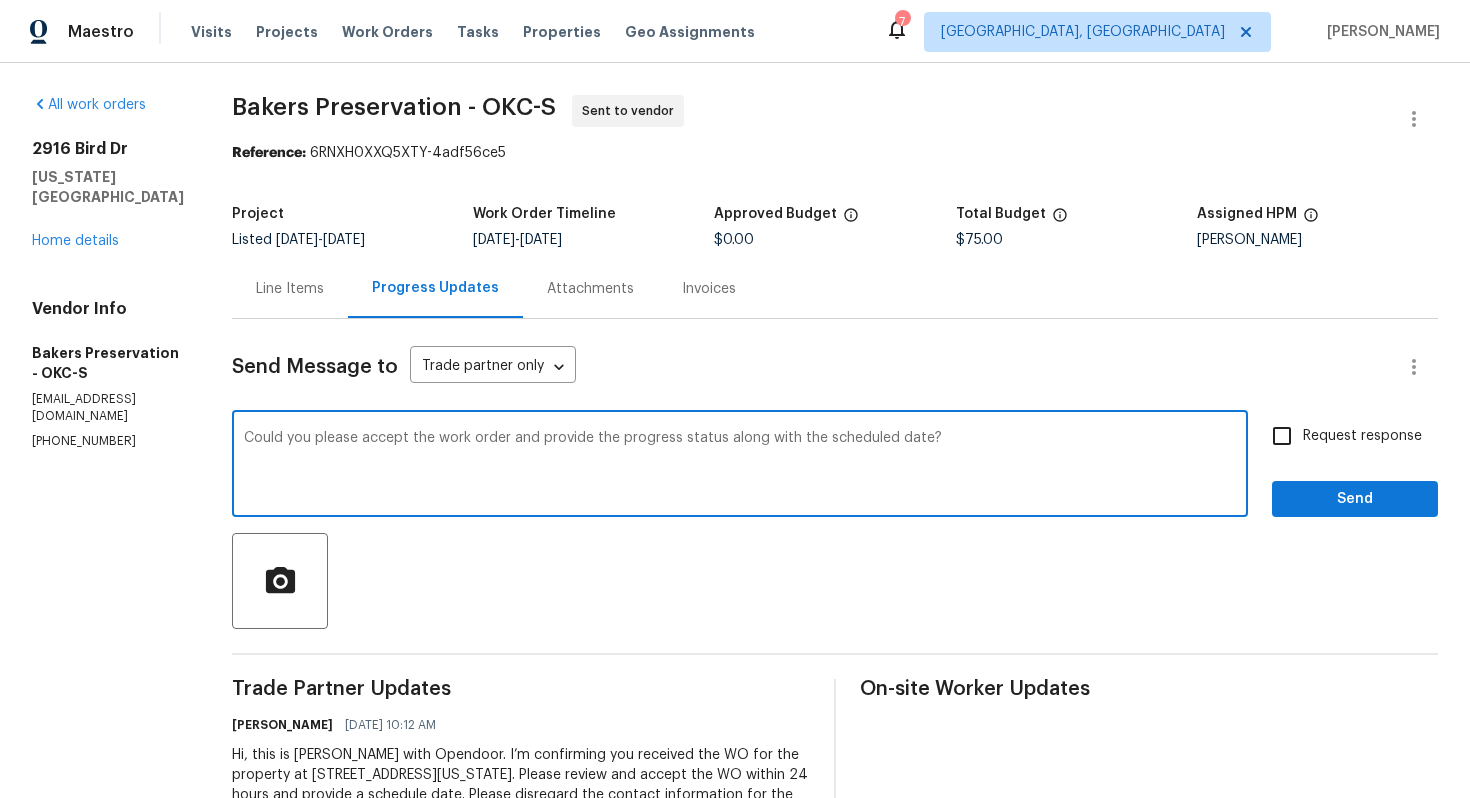 click on "Could you please accept the work order and provide the progress status along with the scheduled date?" at bounding box center (740, 466) 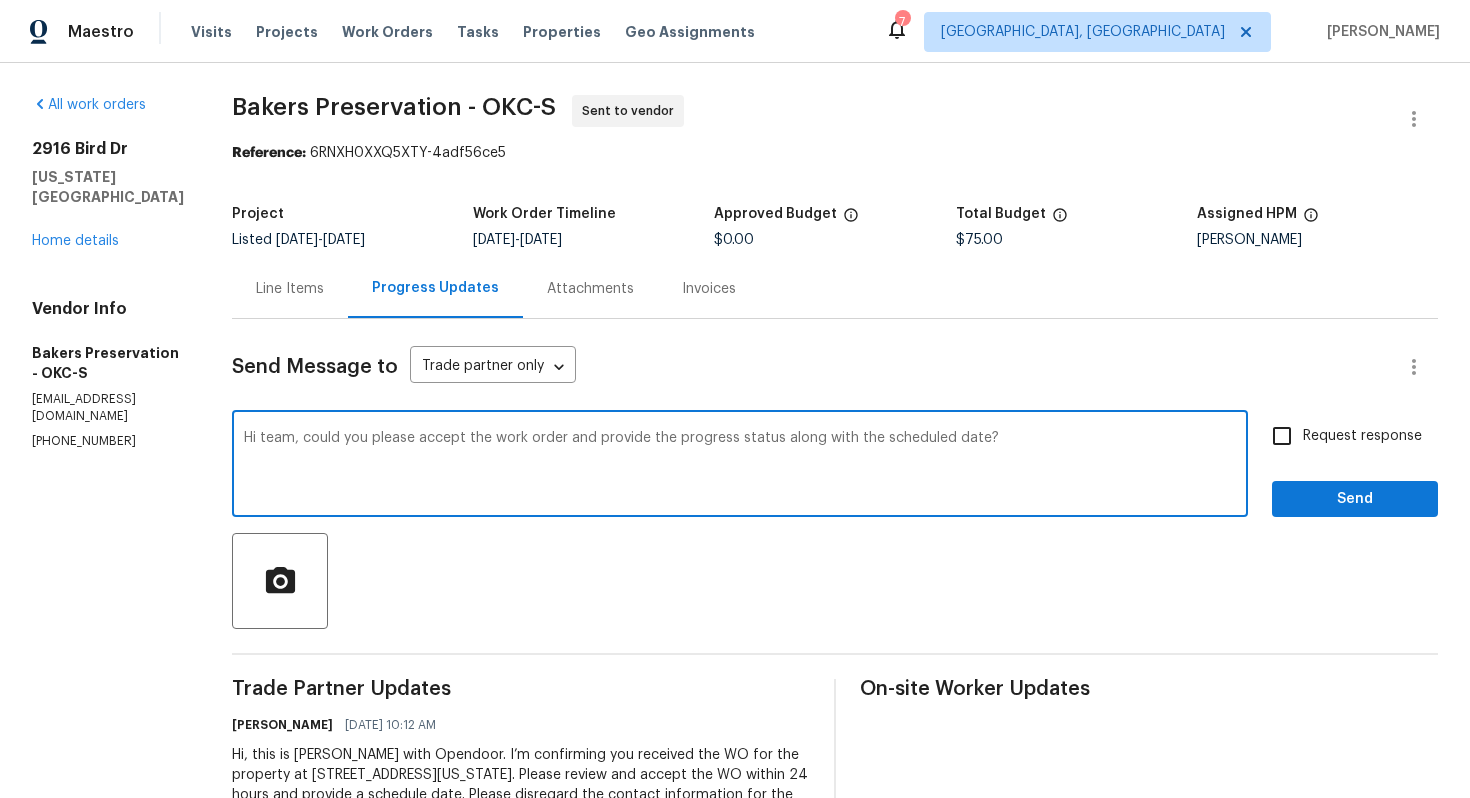 click on "Hi team, could you please accept the work order and provide the progress status along with the scheduled date?" at bounding box center [740, 466] 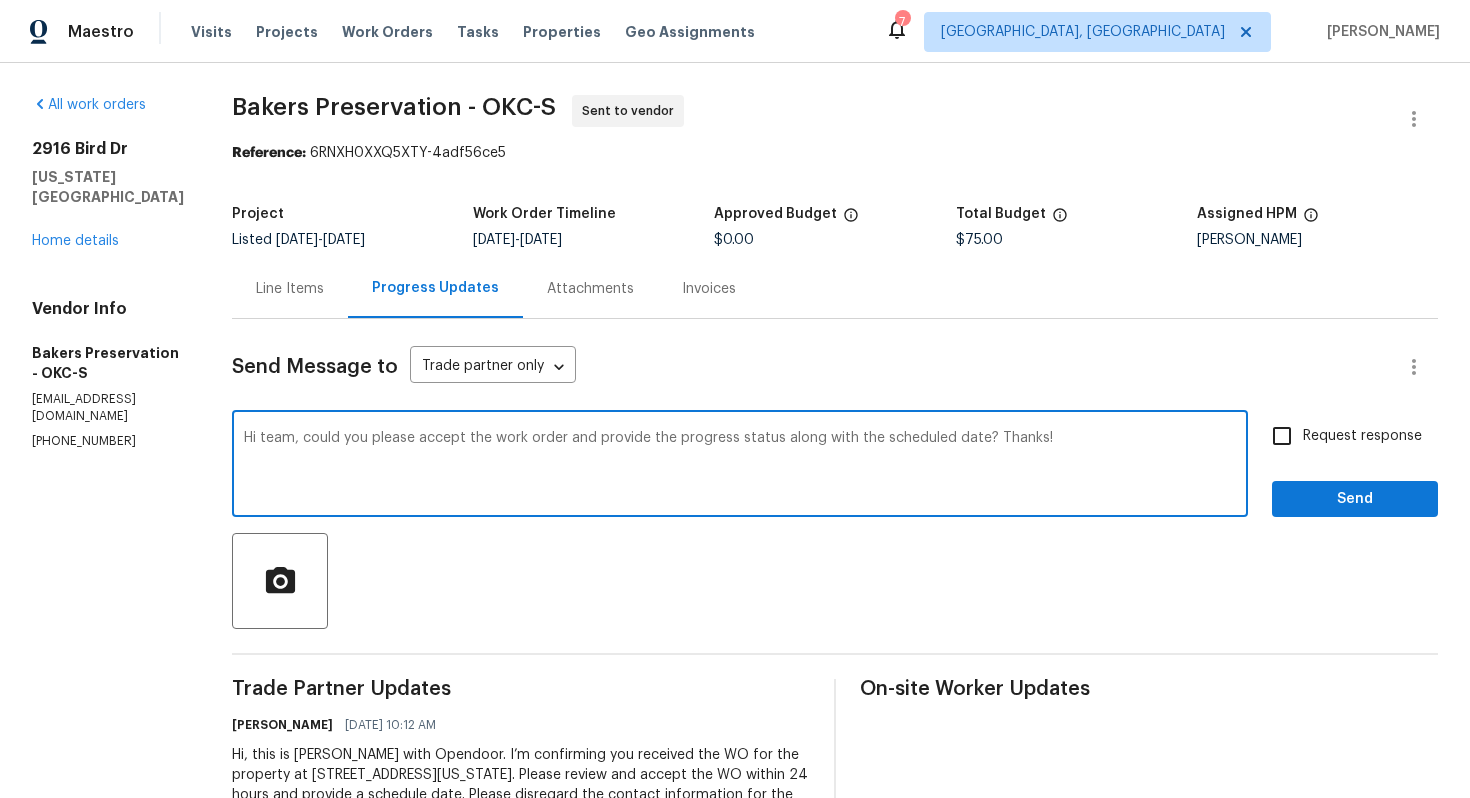 type on "Hi team, could you please accept the work order and provide the progress status along with the scheduled date? Thanks!" 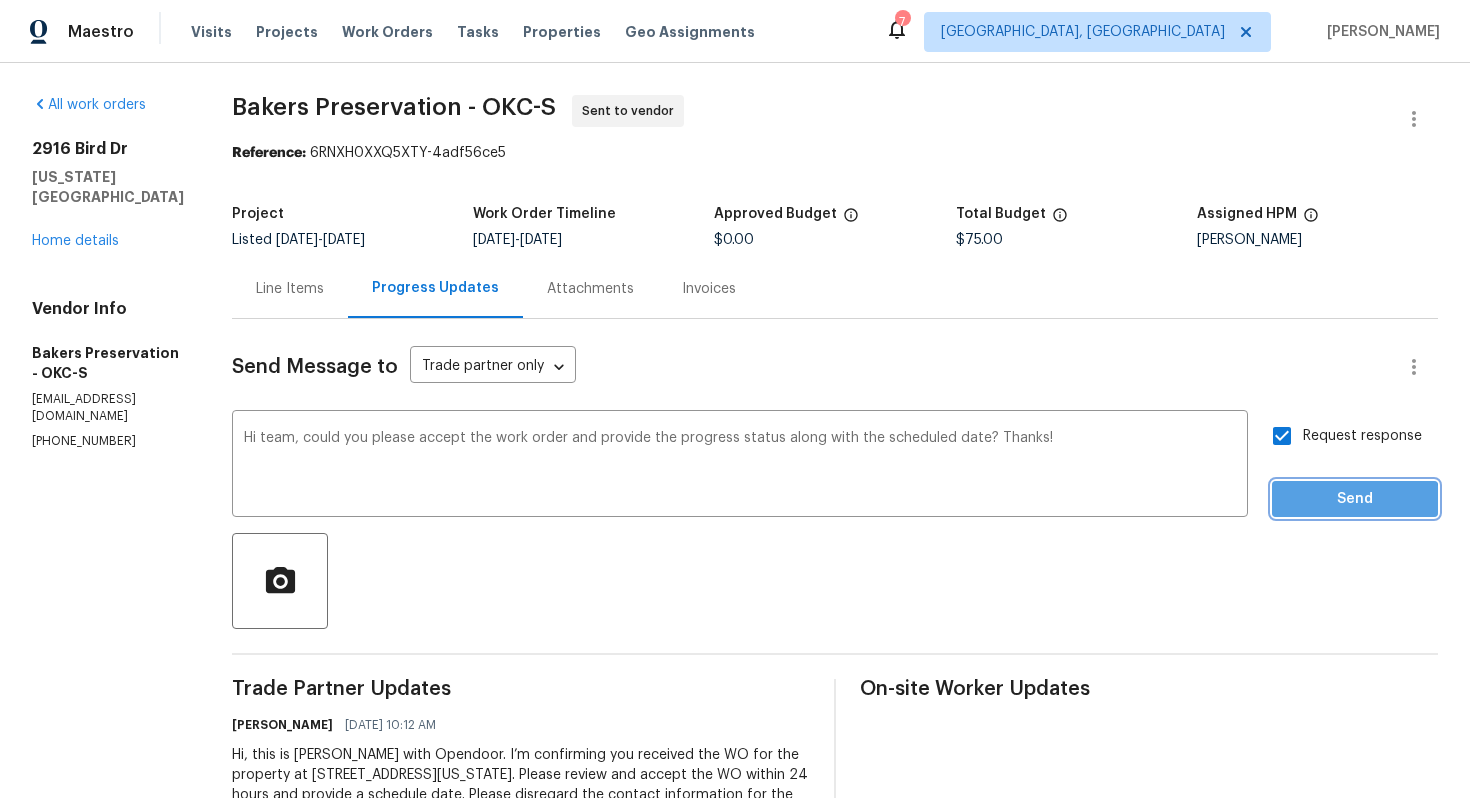 click on "Send" at bounding box center (1355, 499) 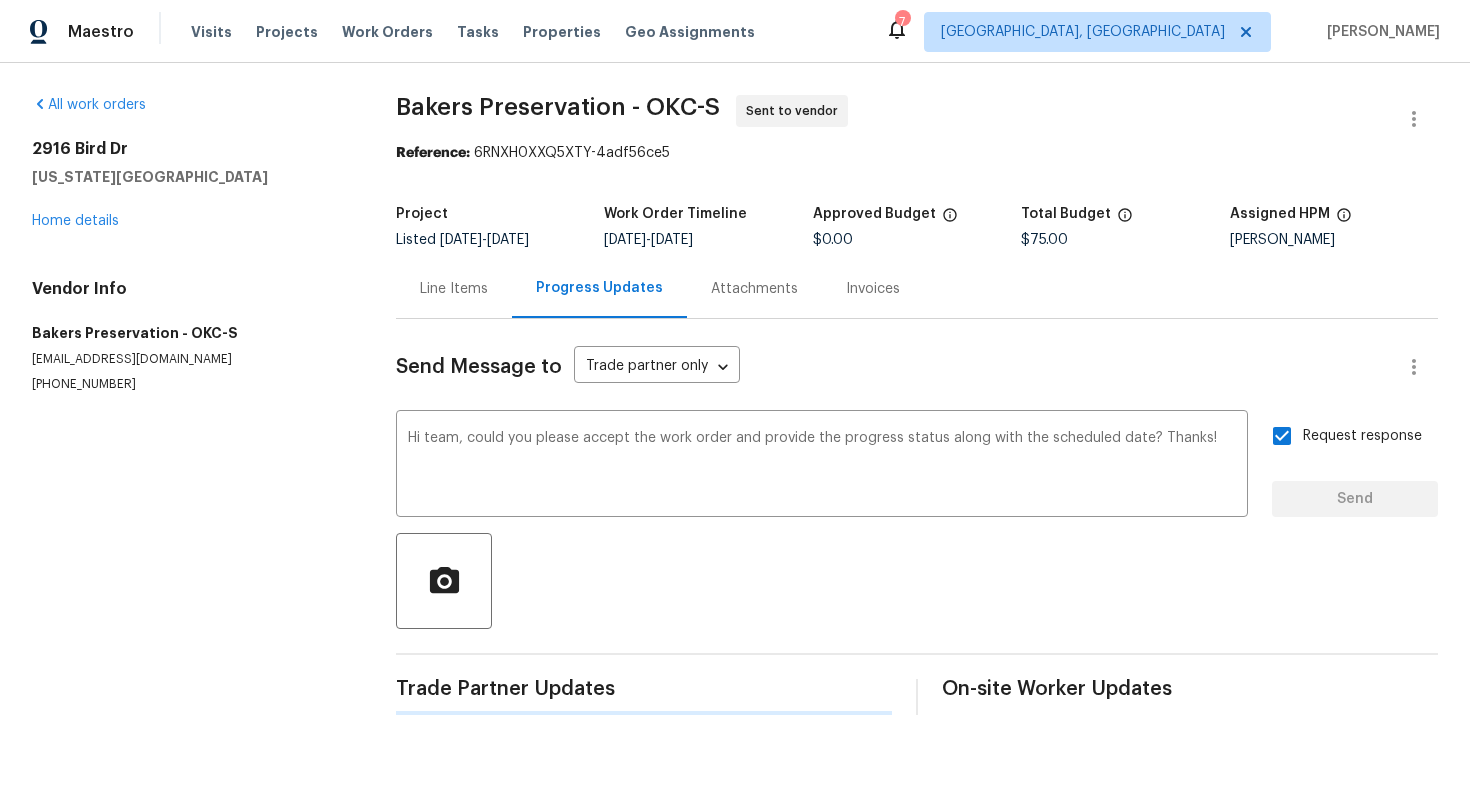 type 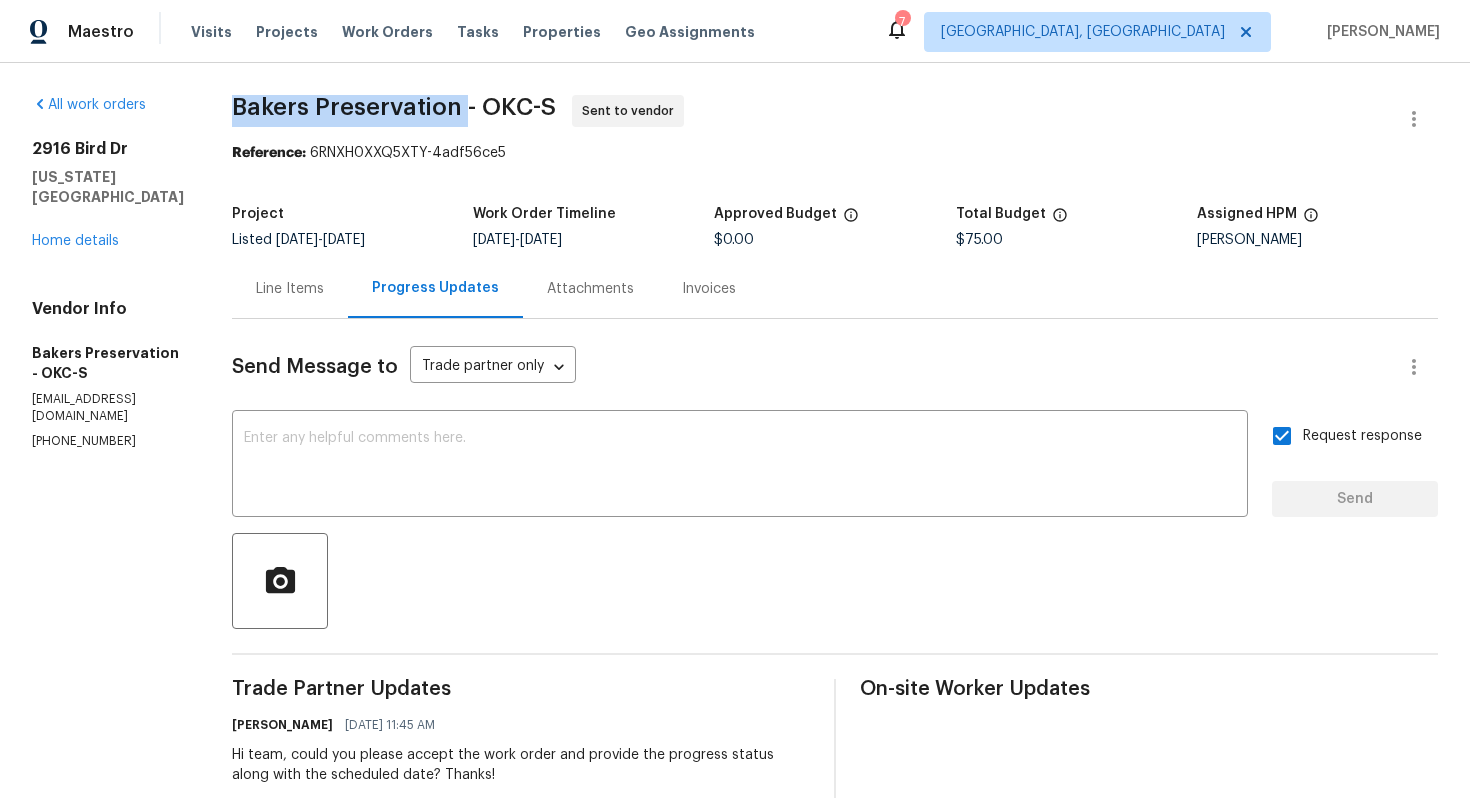 drag, startPoint x: 263, startPoint y: 99, endPoint x: 494, endPoint y: 107, distance: 231.13849 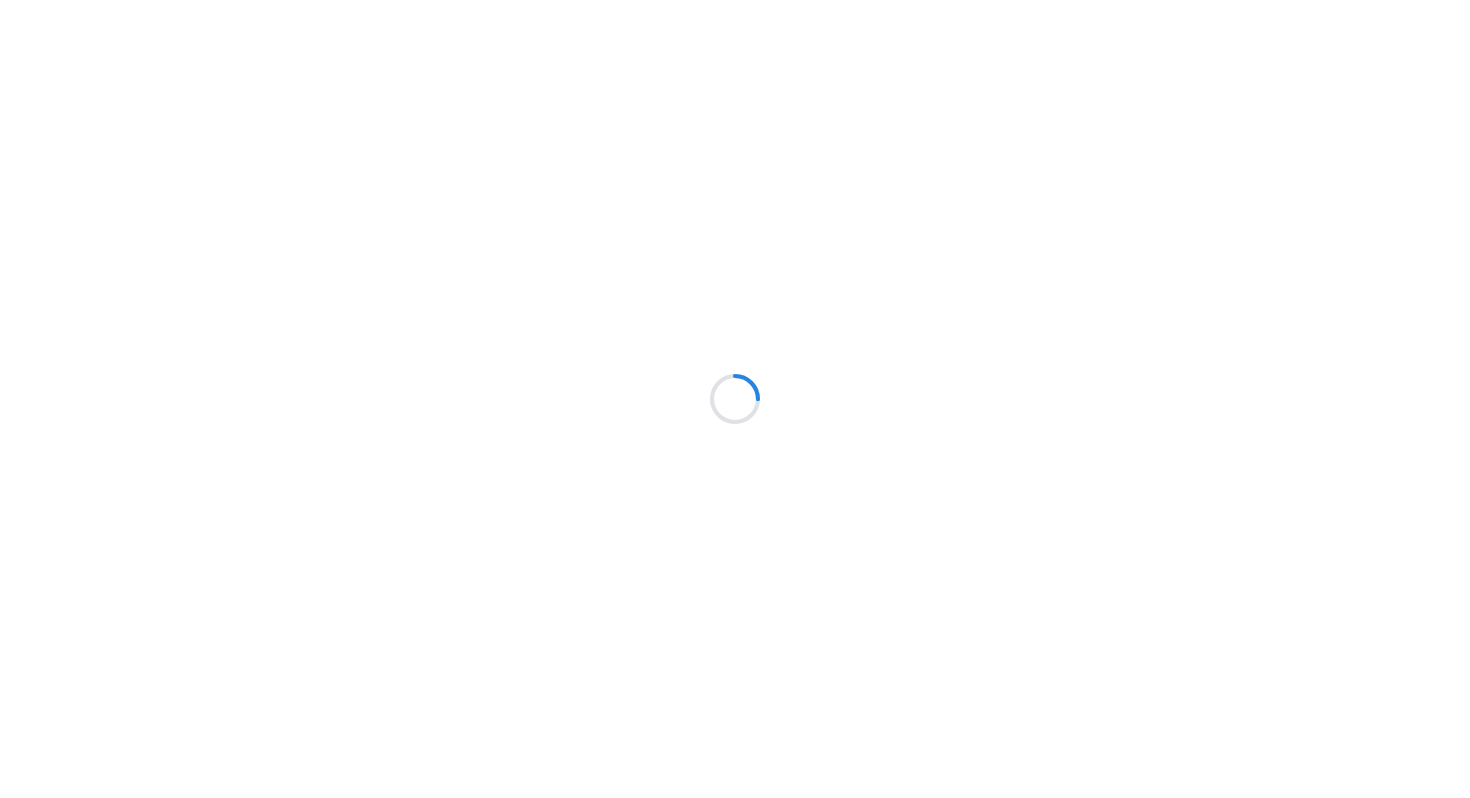 scroll, scrollTop: 0, scrollLeft: 0, axis: both 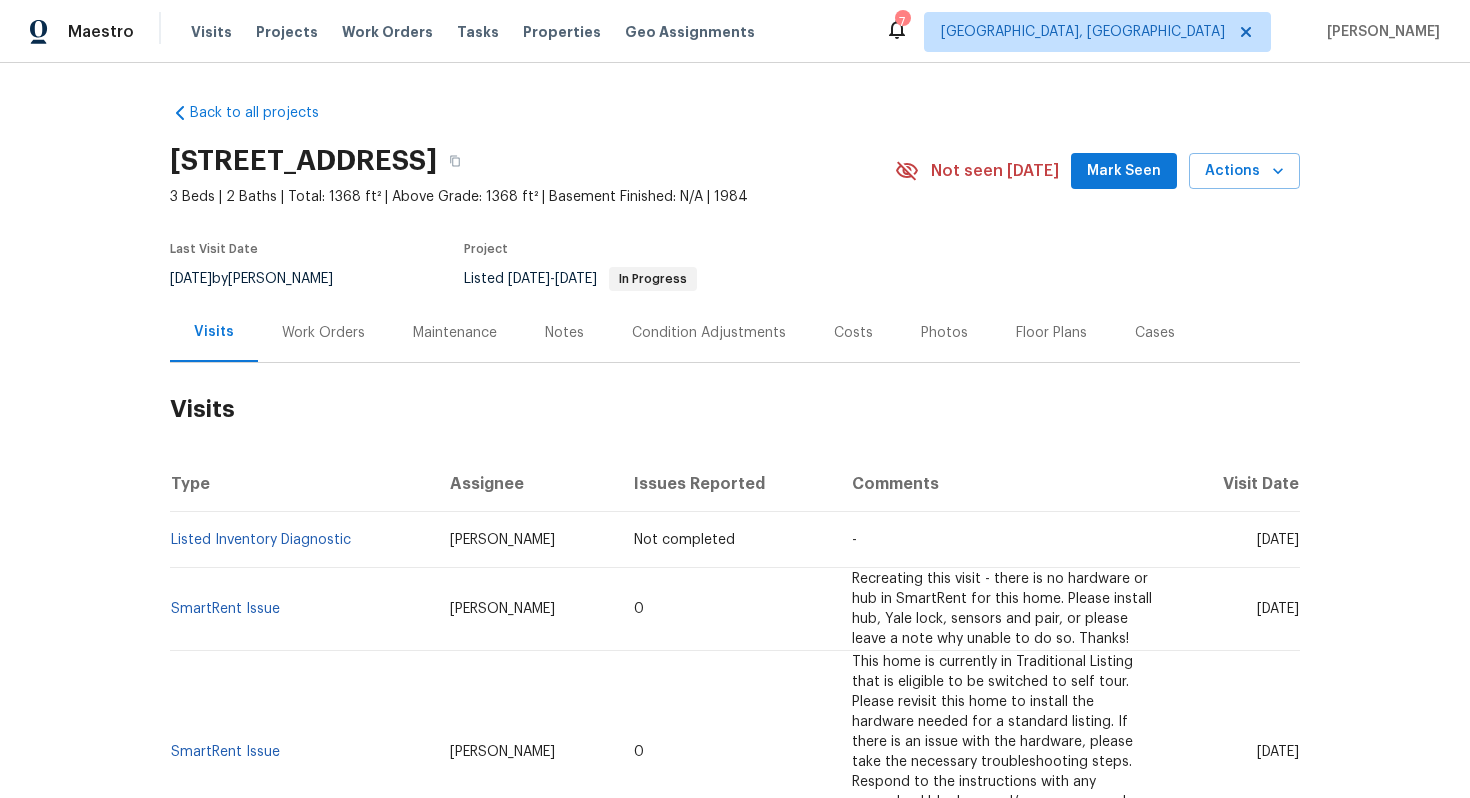 click on "Work Orders" at bounding box center (323, 333) 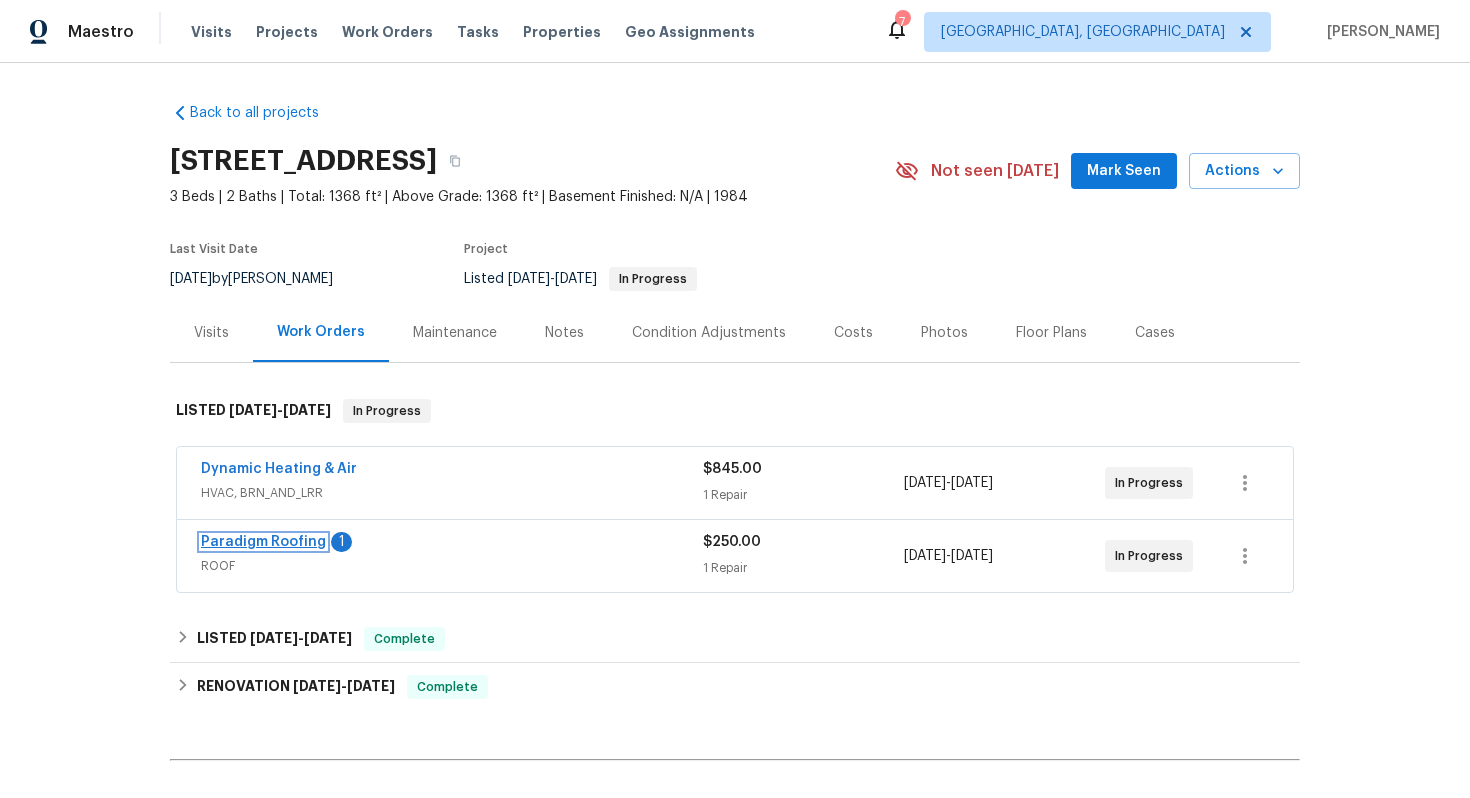 click on "Paradigm Roofing" at bounding box center (263, 542) 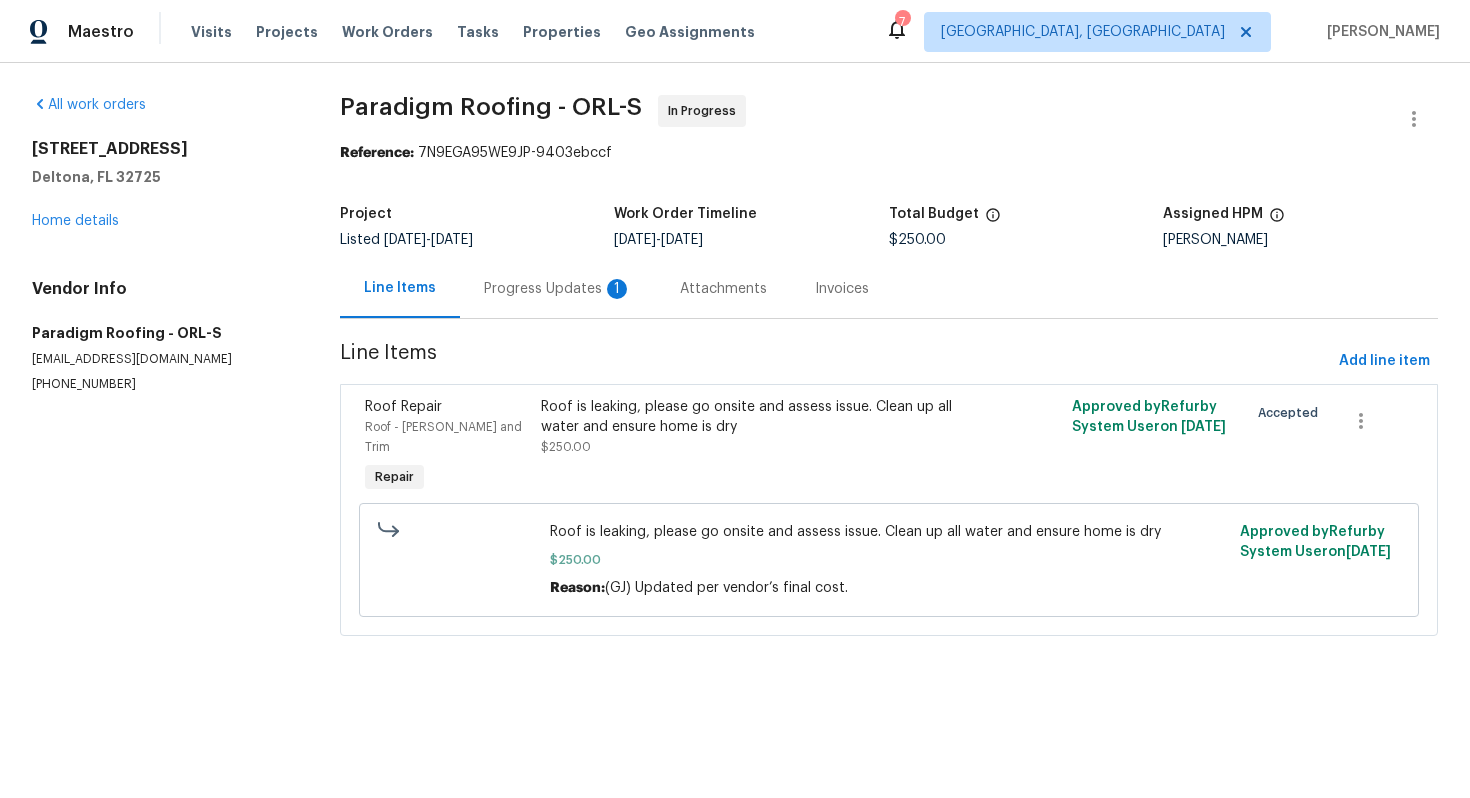 click on "Progress Updates 1" at bounding box center (558, 289) 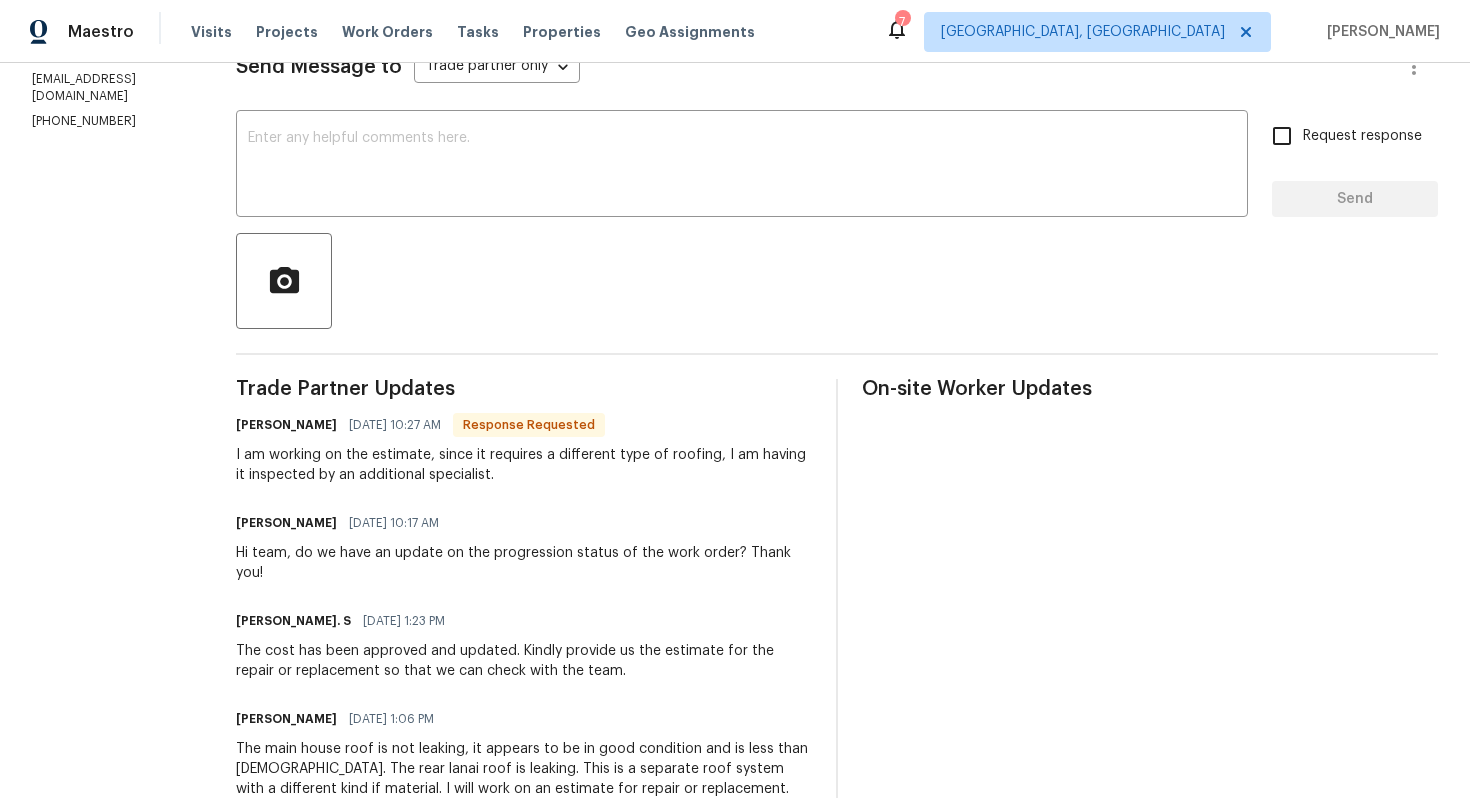 scroll, scrollTop: 271, scrollLeft: 0, axis: vertical 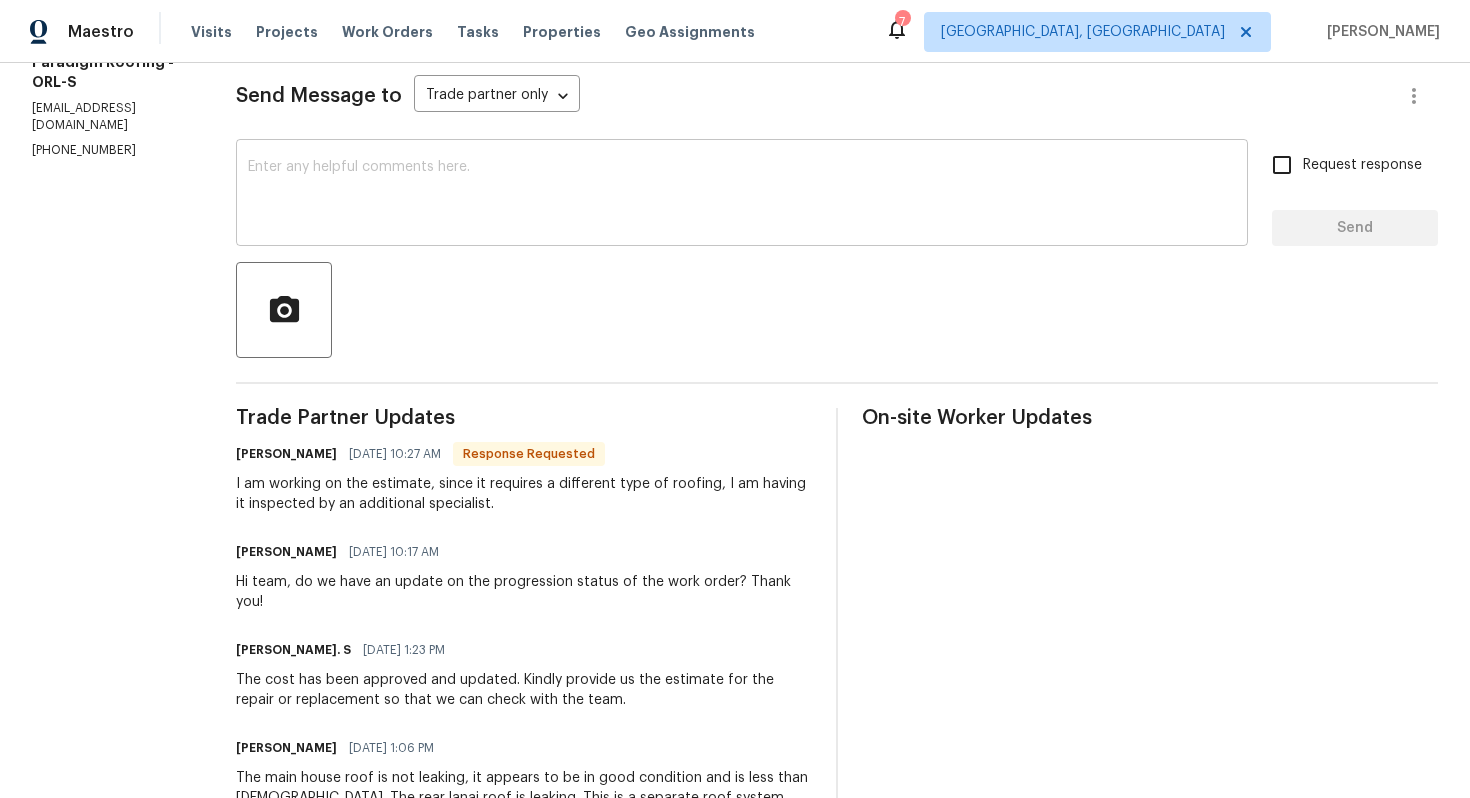 click at bounding box center [742, 195] 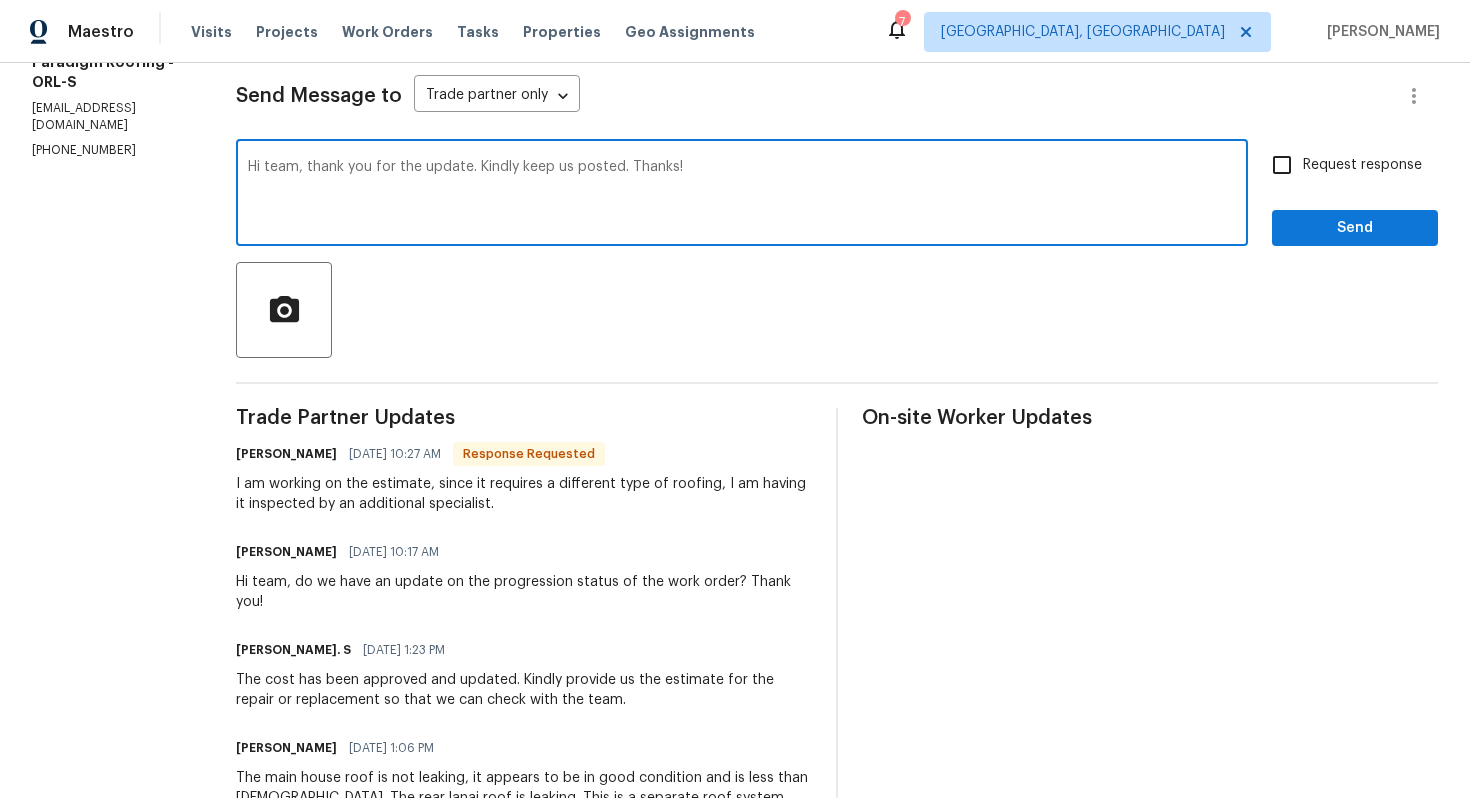 type on "Hi team, thank you for the update. Kindly keep us posted. Thanks!" 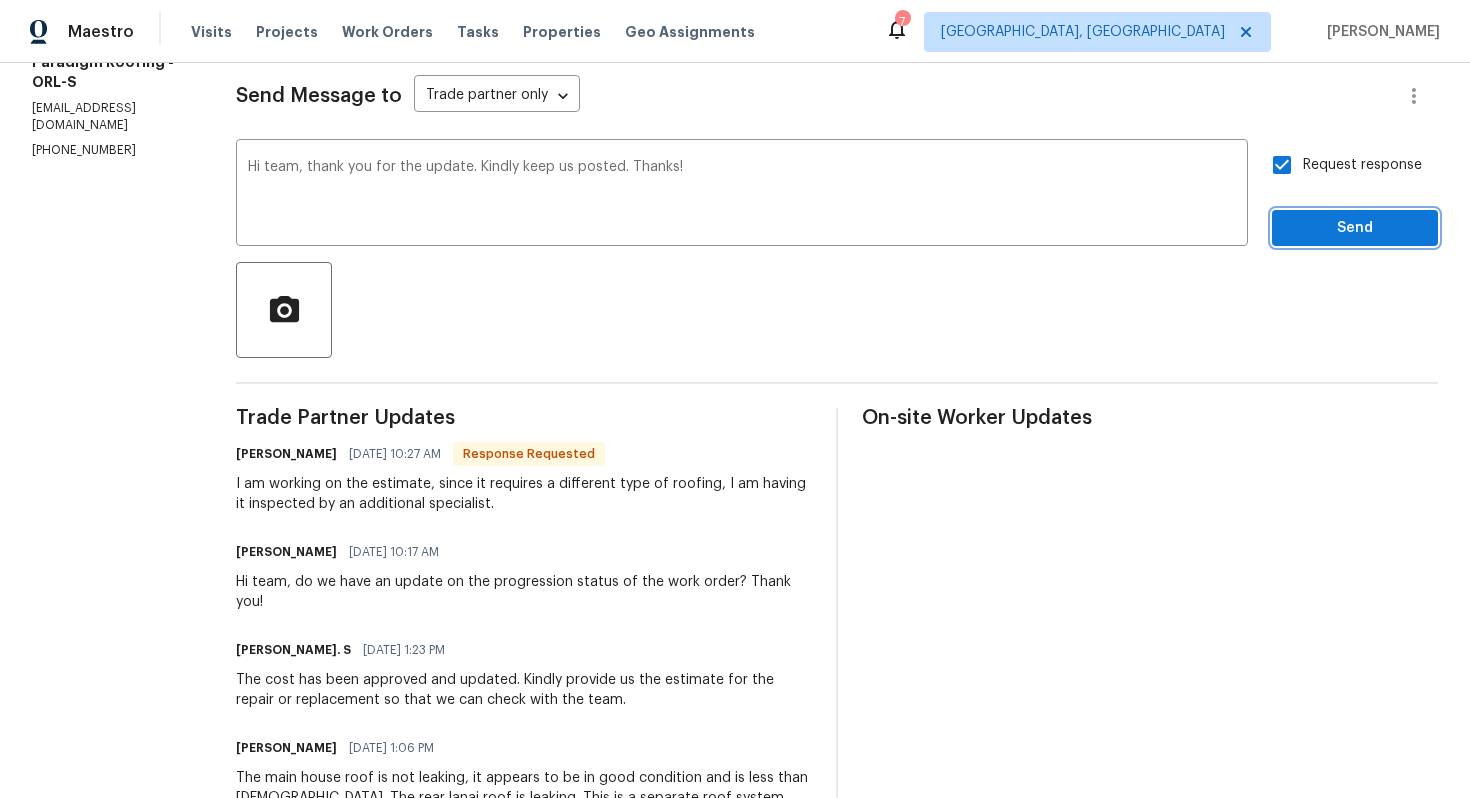 click on "Send" at bounding box center (1355, 228) 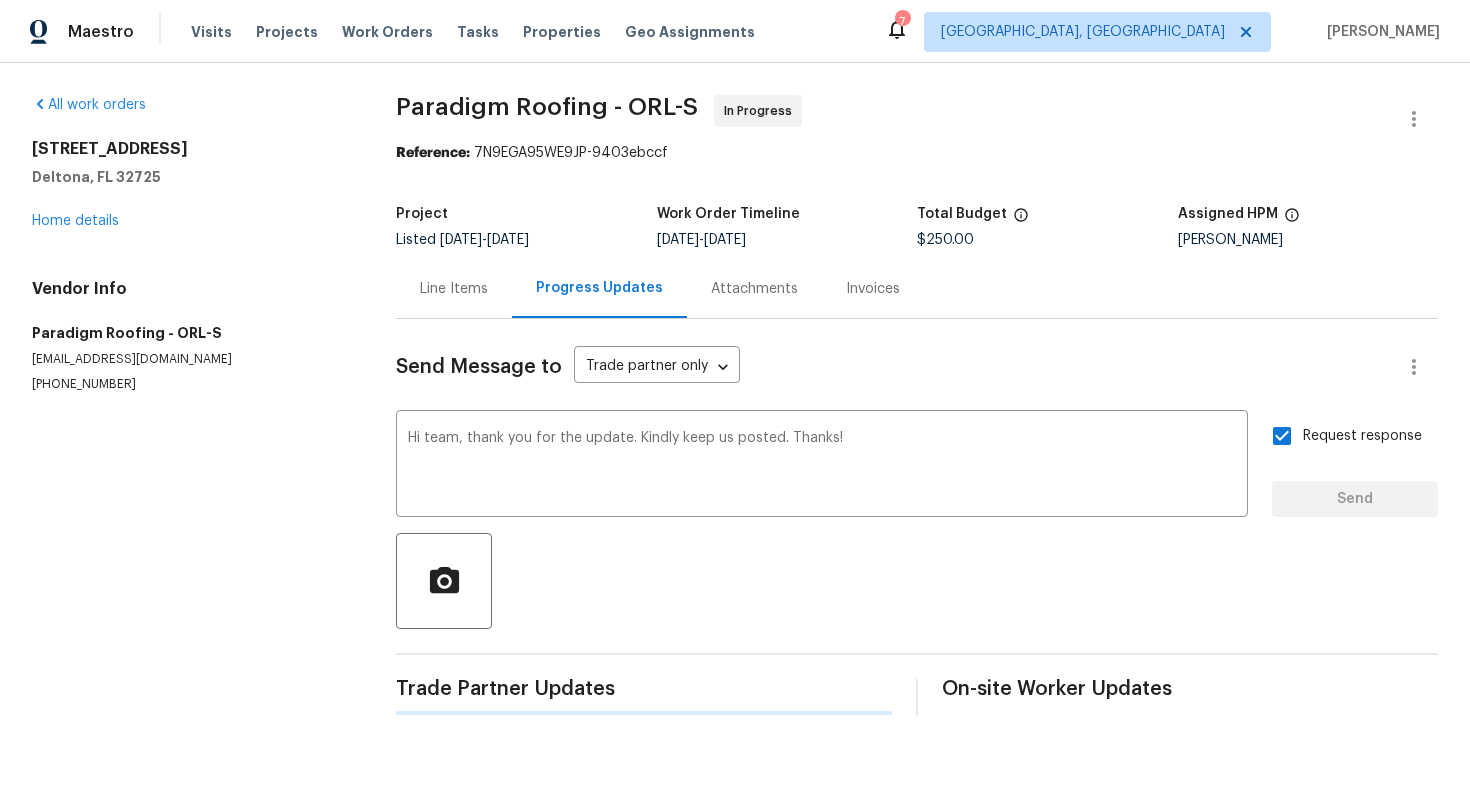 scroll, scrollTop: 0, scrollLeft: 0, axis: both 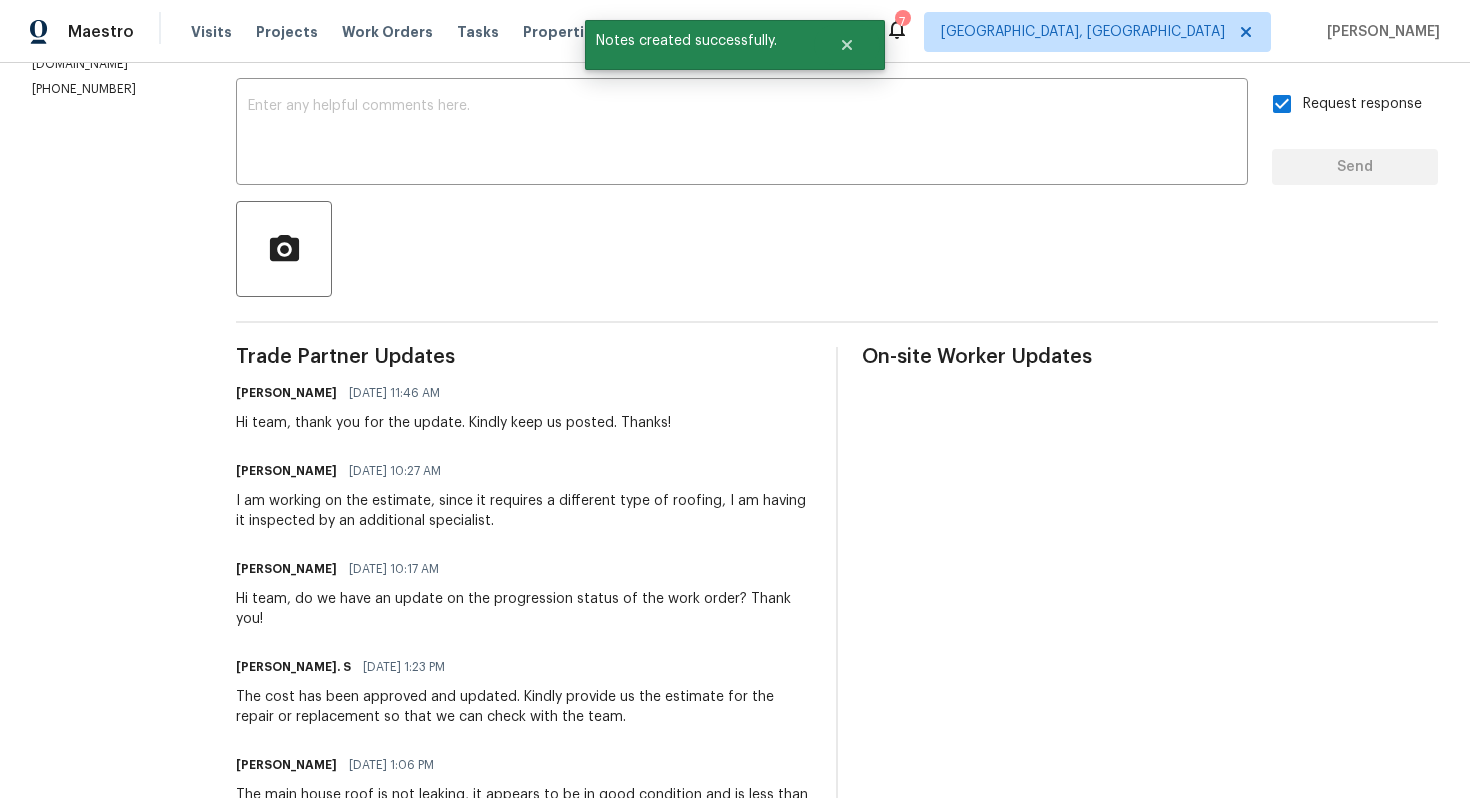 click on "I am working on the estimate, since it requires a different type of
roofing, I am having it inspected by an additional specialist." at bounding box center (524, 511) 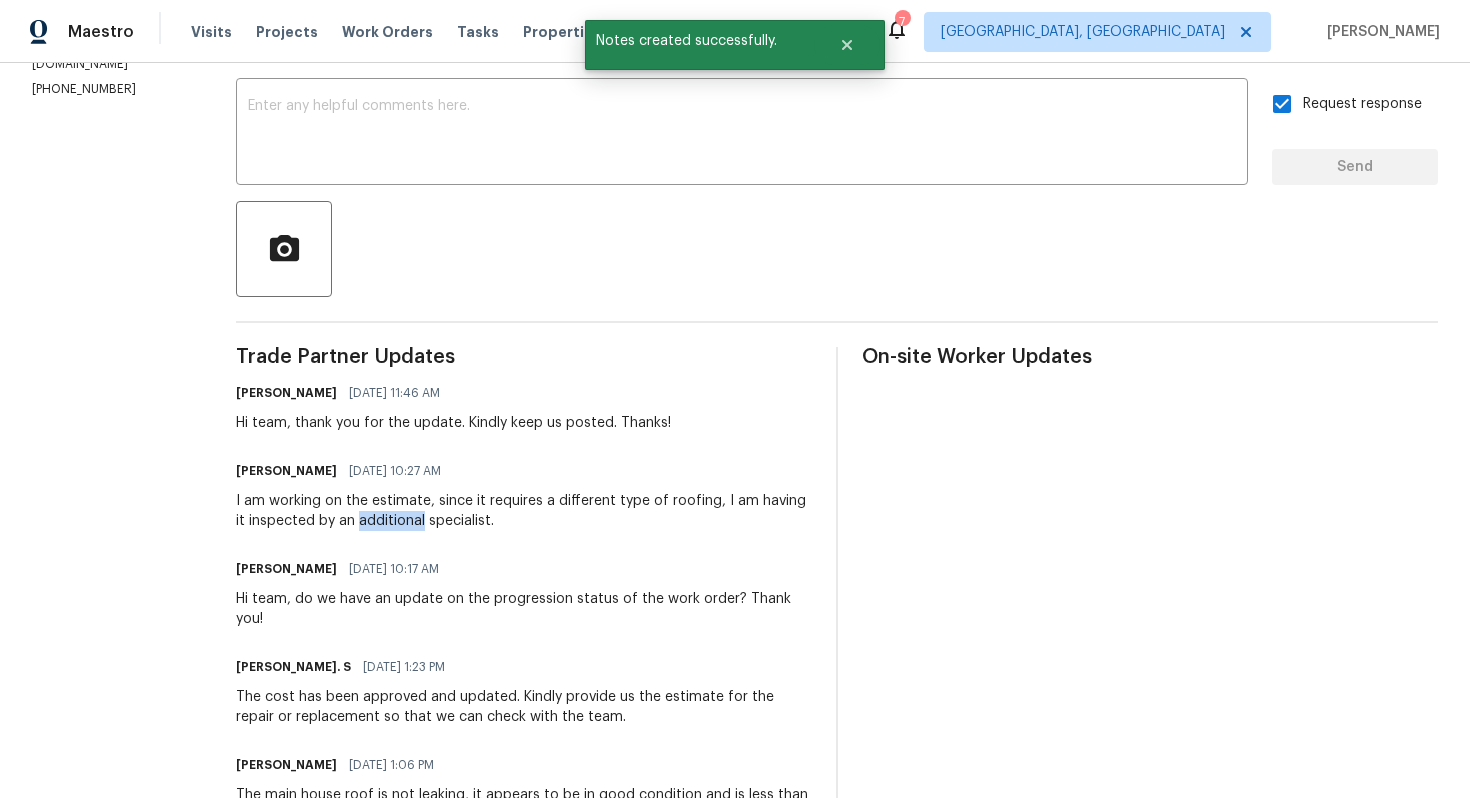 click on "I am working on the estimate, since it requires a different type of
roofing, I am having it inspected by an additional specialist." at bounding box center [524, 511] 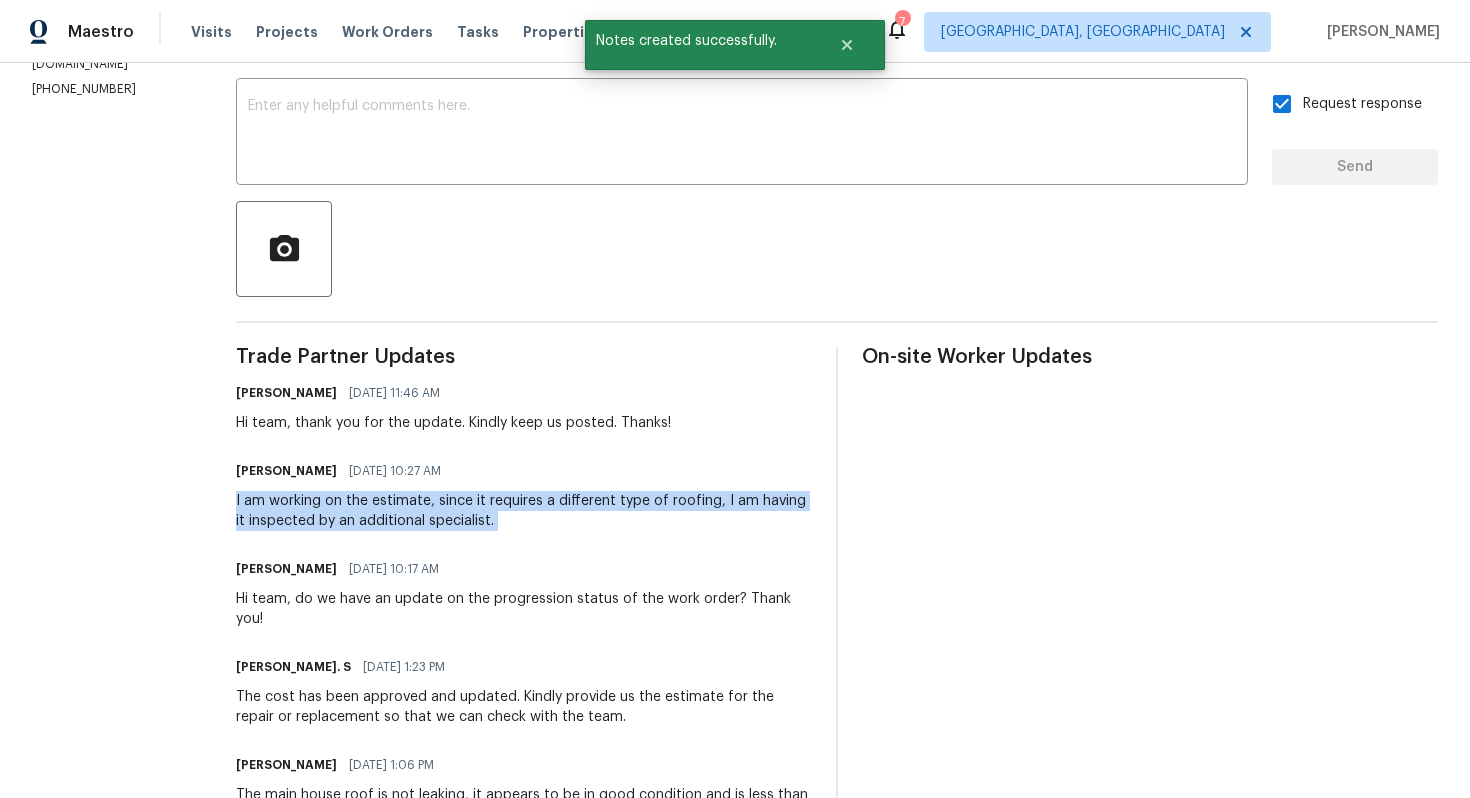 copy on "I am working on the estimate, since it requires a different type of
roofing, I am having it inspected by an additional specialist." 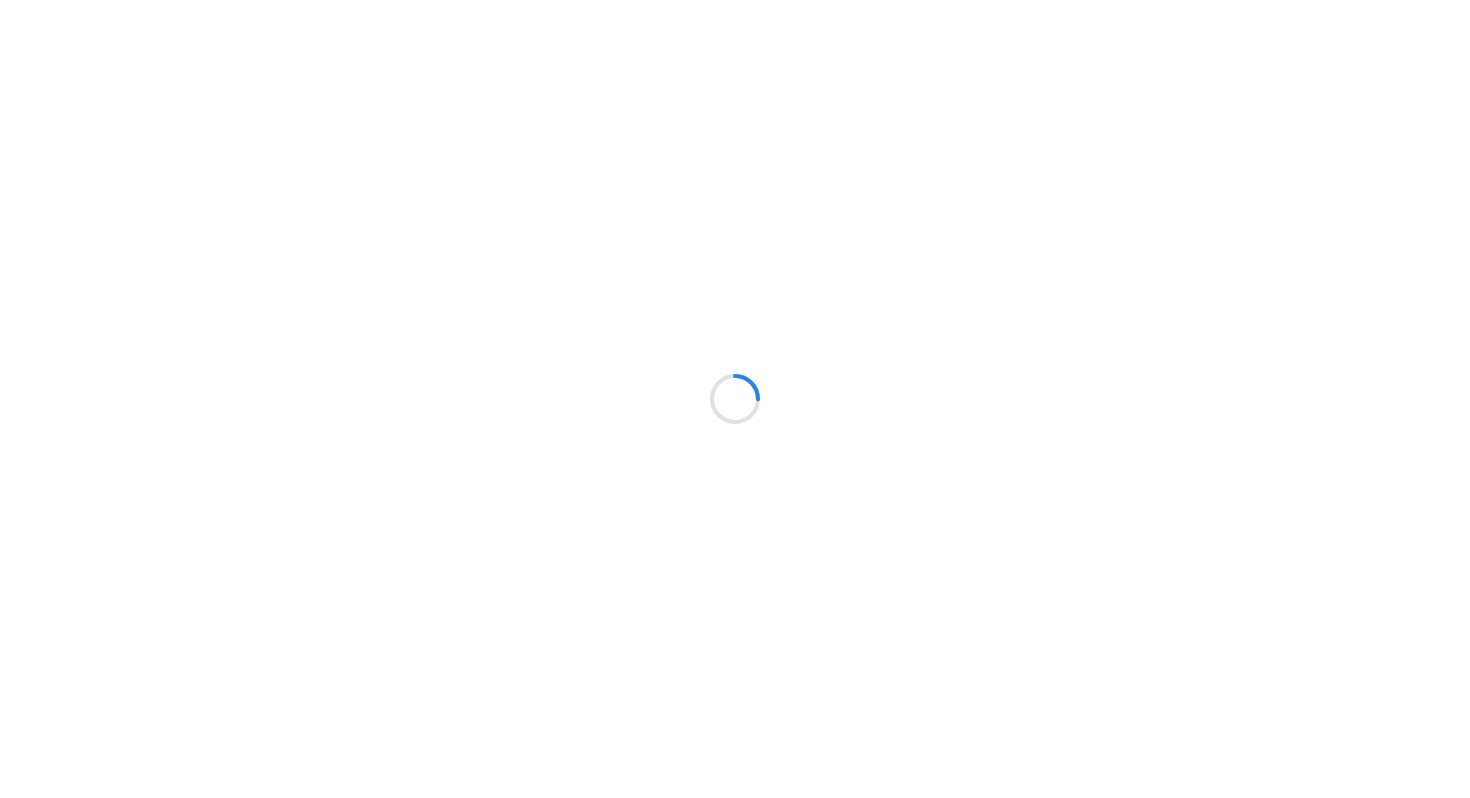 scroll, scrollTop: 0, scrollLeft: 0, axis: both 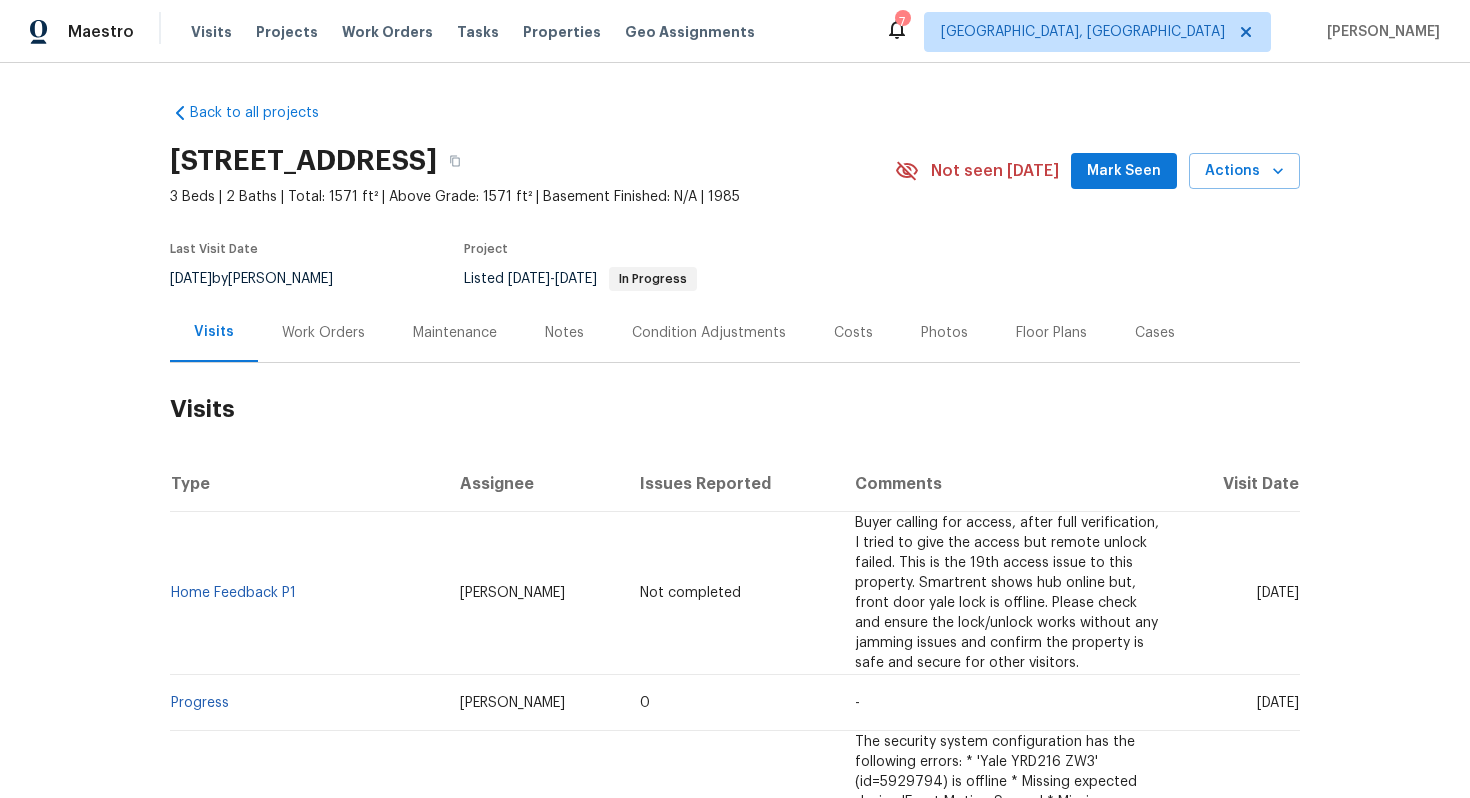 click on "Work Orders" at bounding box center (323, 332) 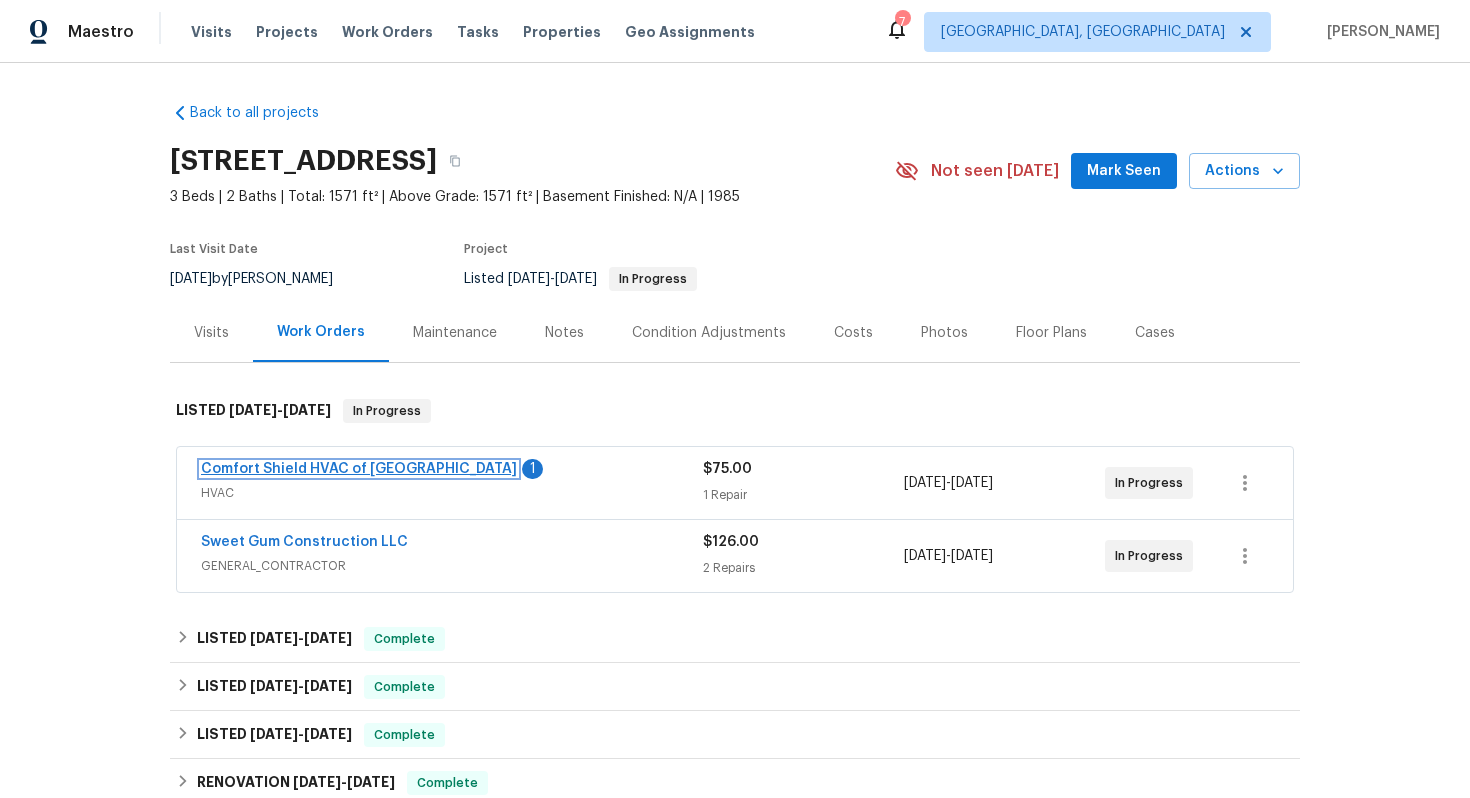 click on "Comfort Shield HVAC of NC" at bounding box center [359, 469] 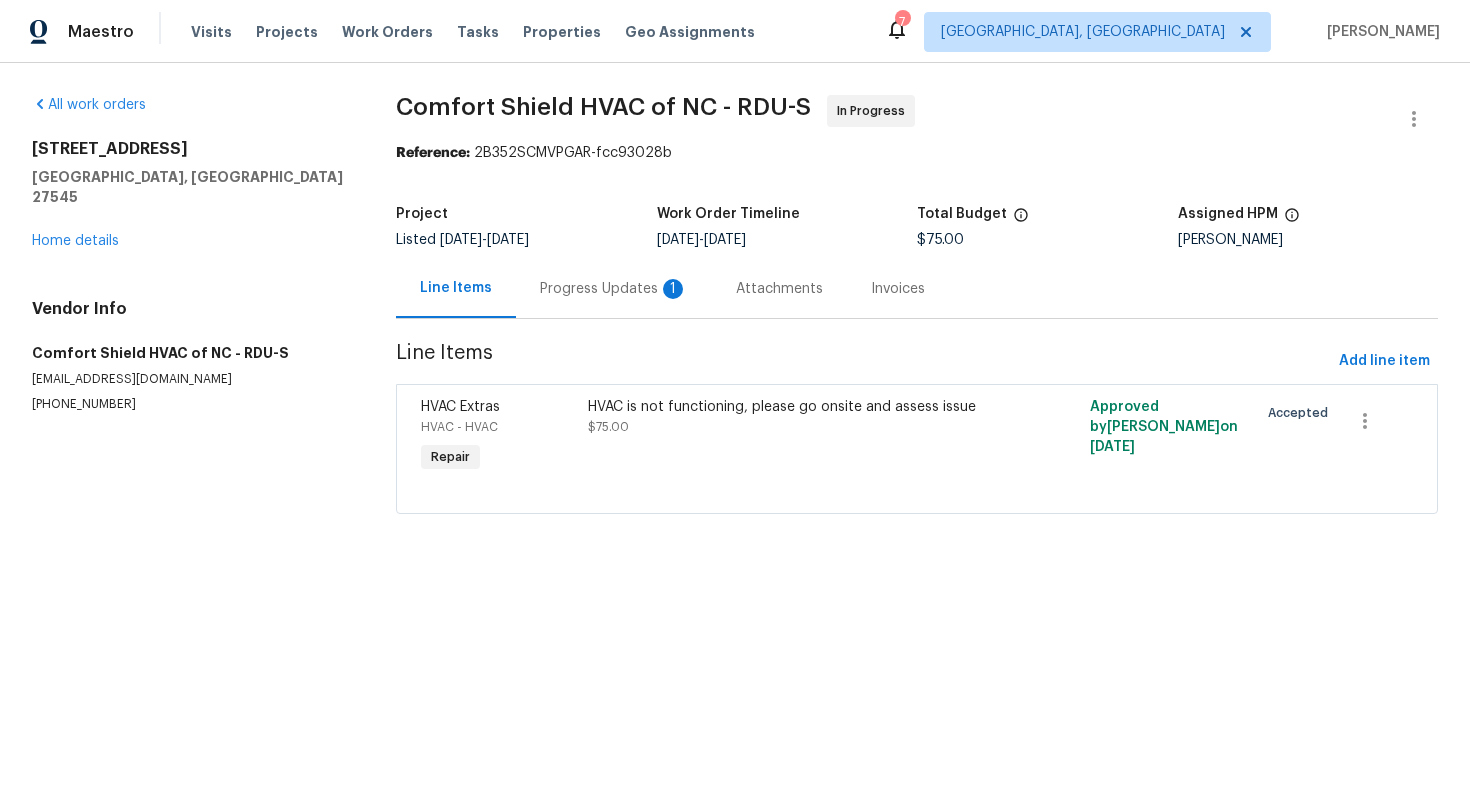 click on "Progress Updates 1" at bounding box center (614, 289) 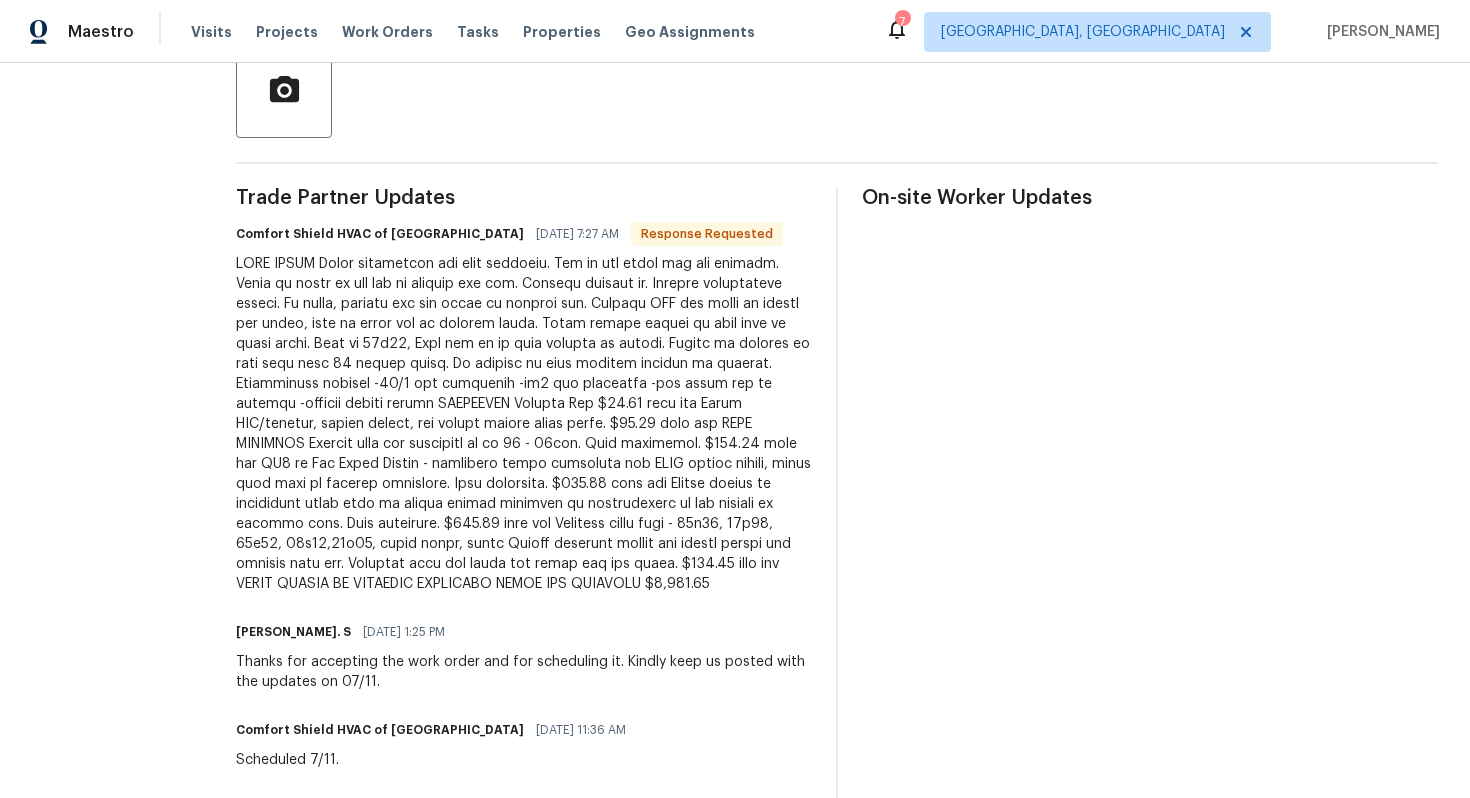 scroll, scrollTop: 0, scrollLeft: 0, axis: both 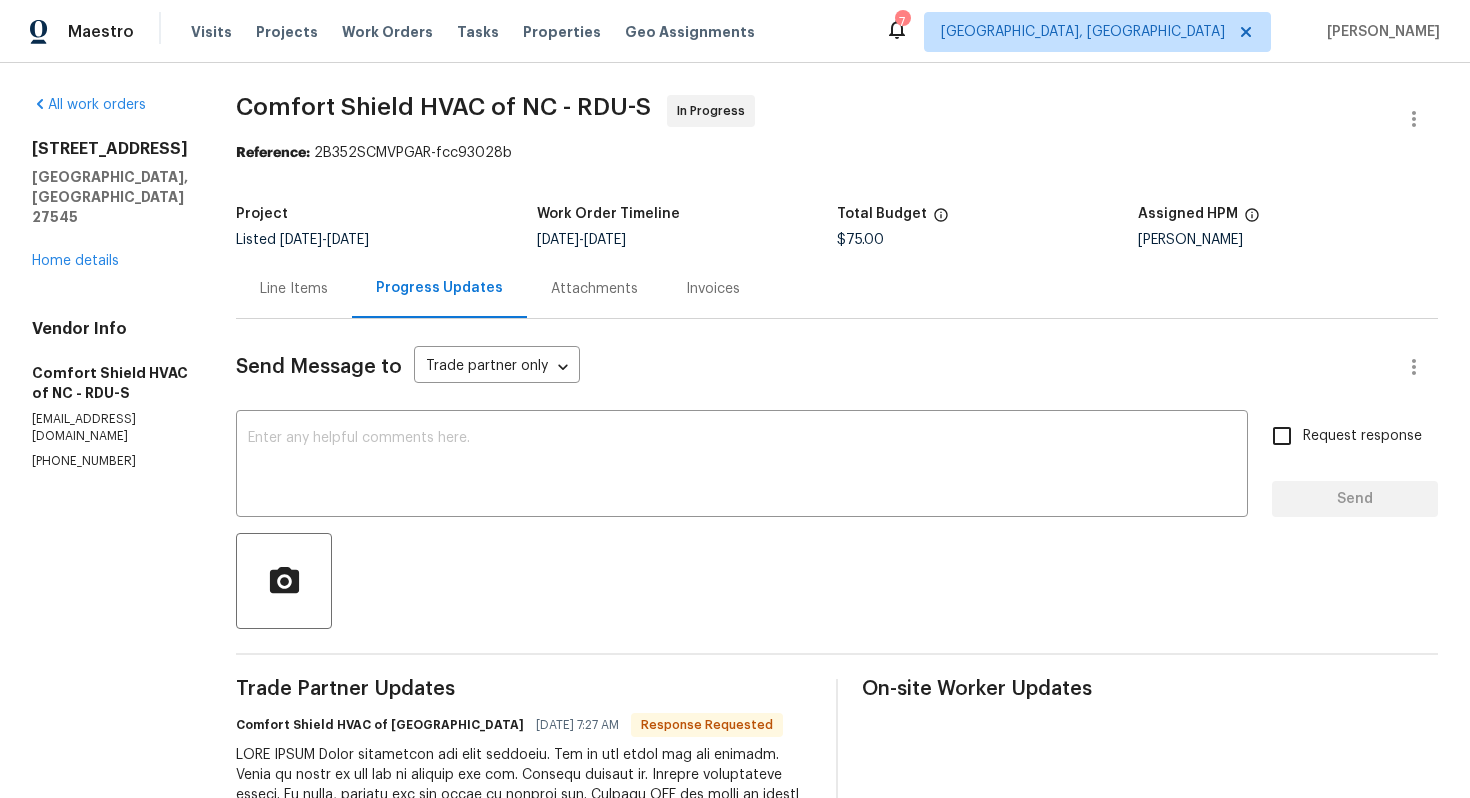 click on "Line Items" at bounding box center [294, 288] 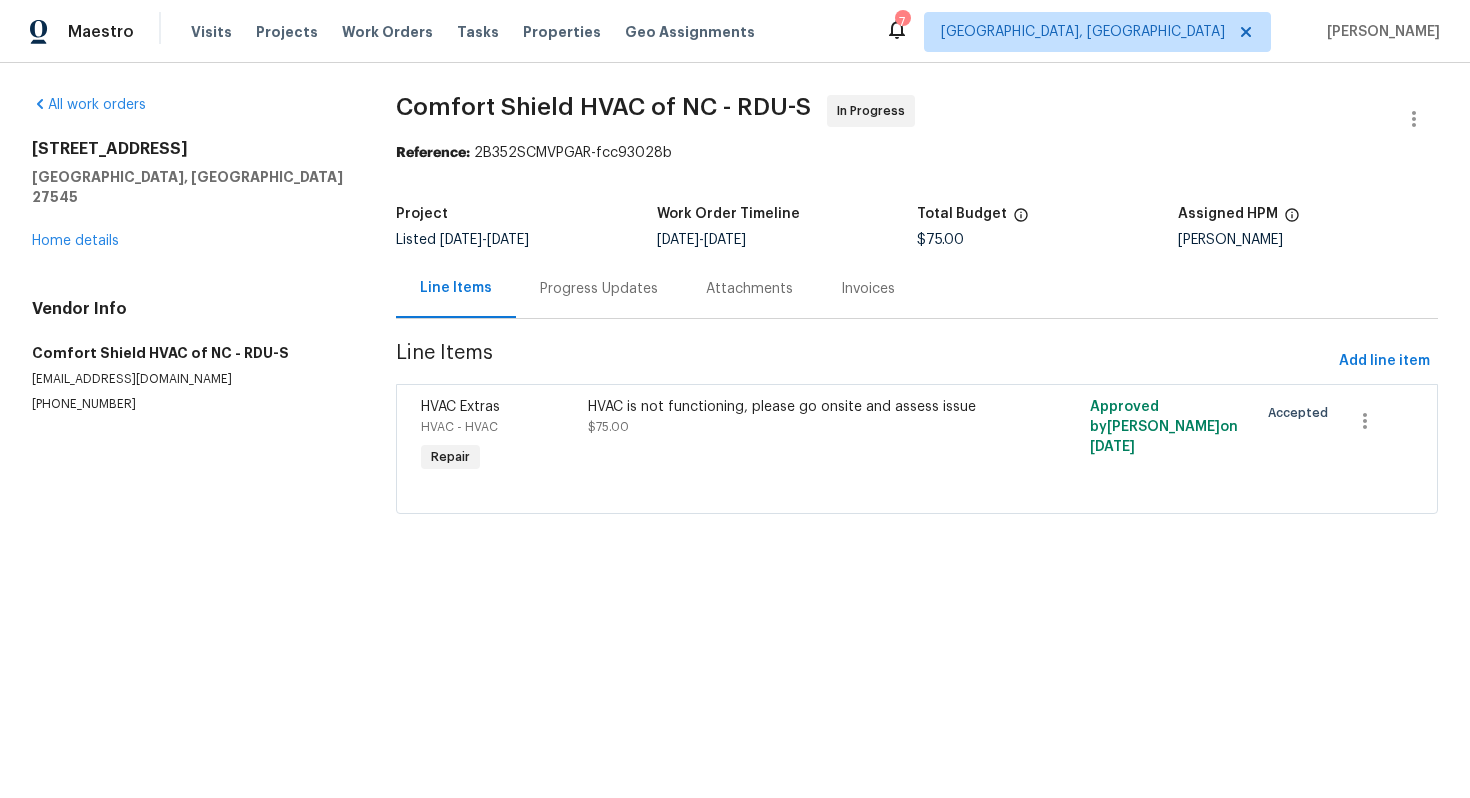 click on "Progress Updates" at bounding box center [599, 288] 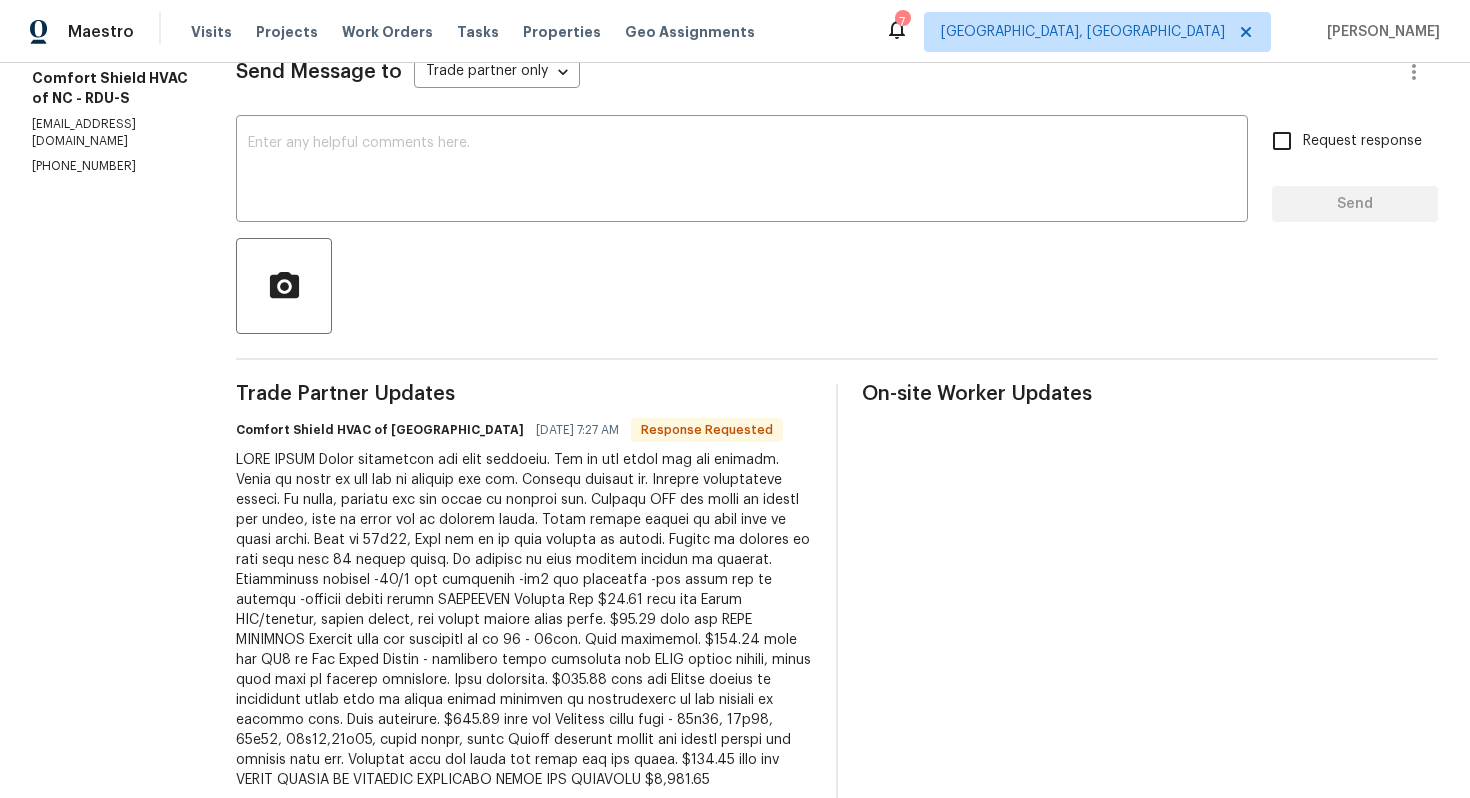 scroll, scrollTop: 290, scrollLeft: 0, axis: vertical 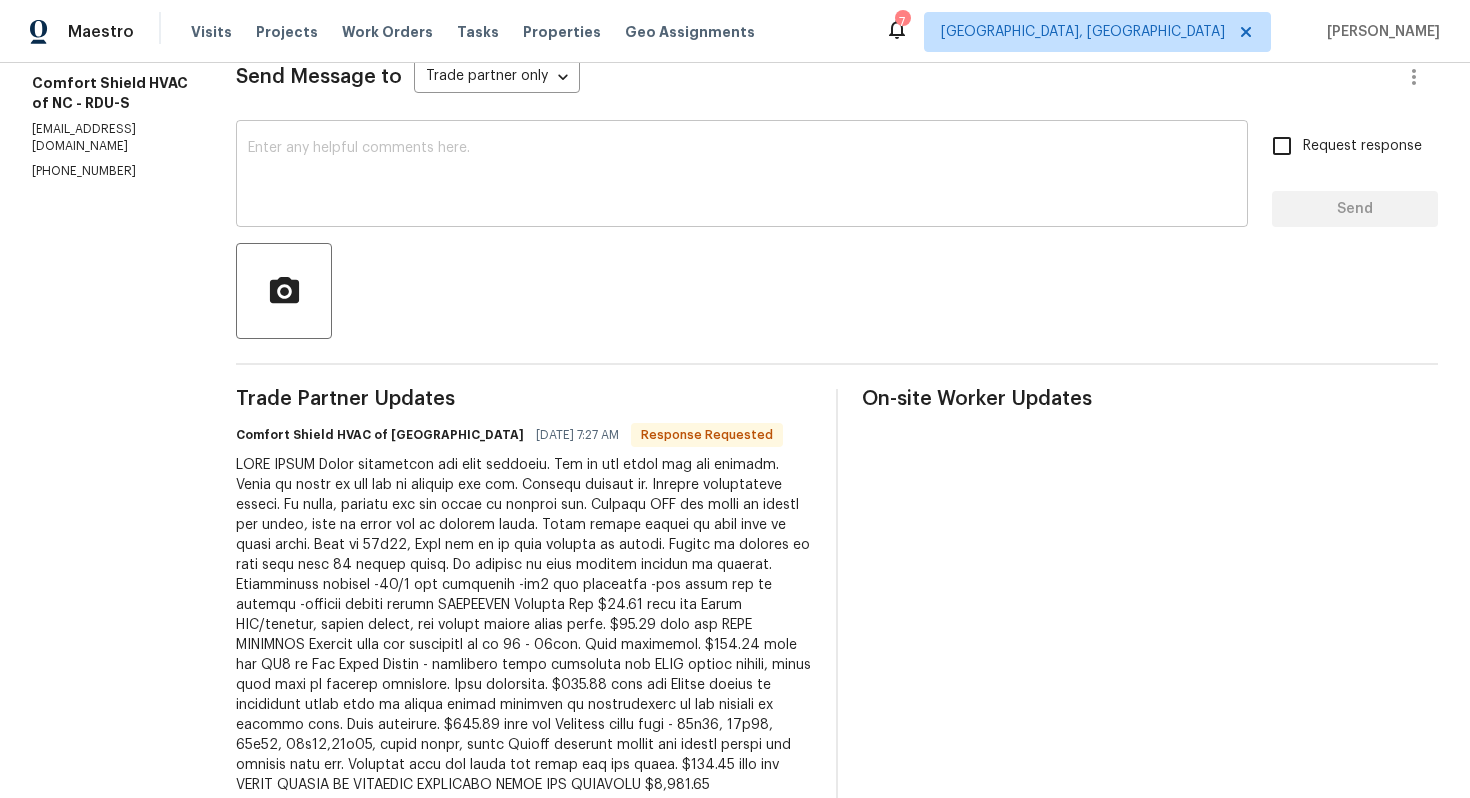 click at bounding box center (742, 176) 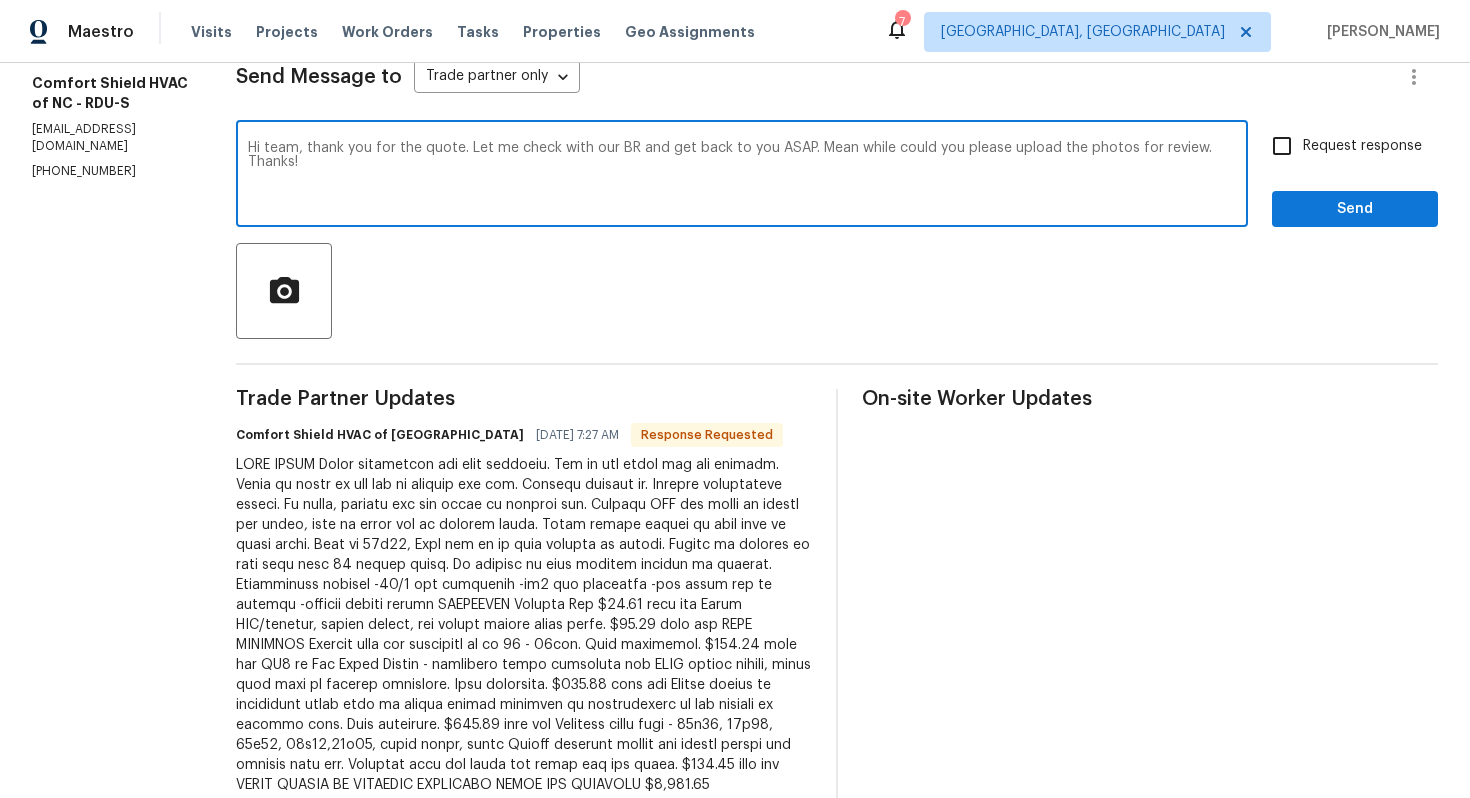 click on "Hi team, thank you for the quote. Let me check with our BR and get back to you ASAP. Mean while could you please upload the photos for review. Thanks!" at bounding box center [742, 176] 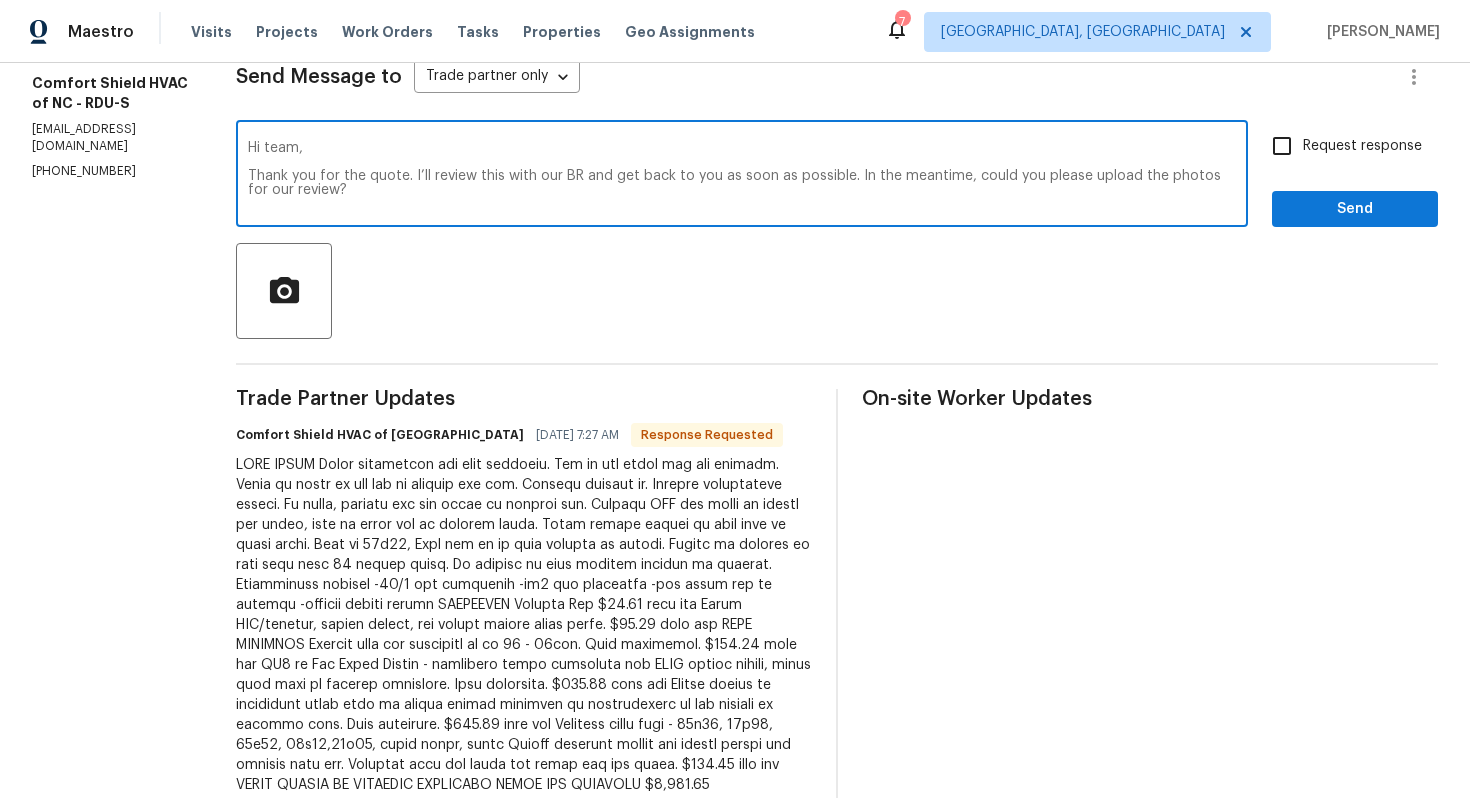 scroll, scrollTop: 14, scrollLeft: 0, axis: vertical 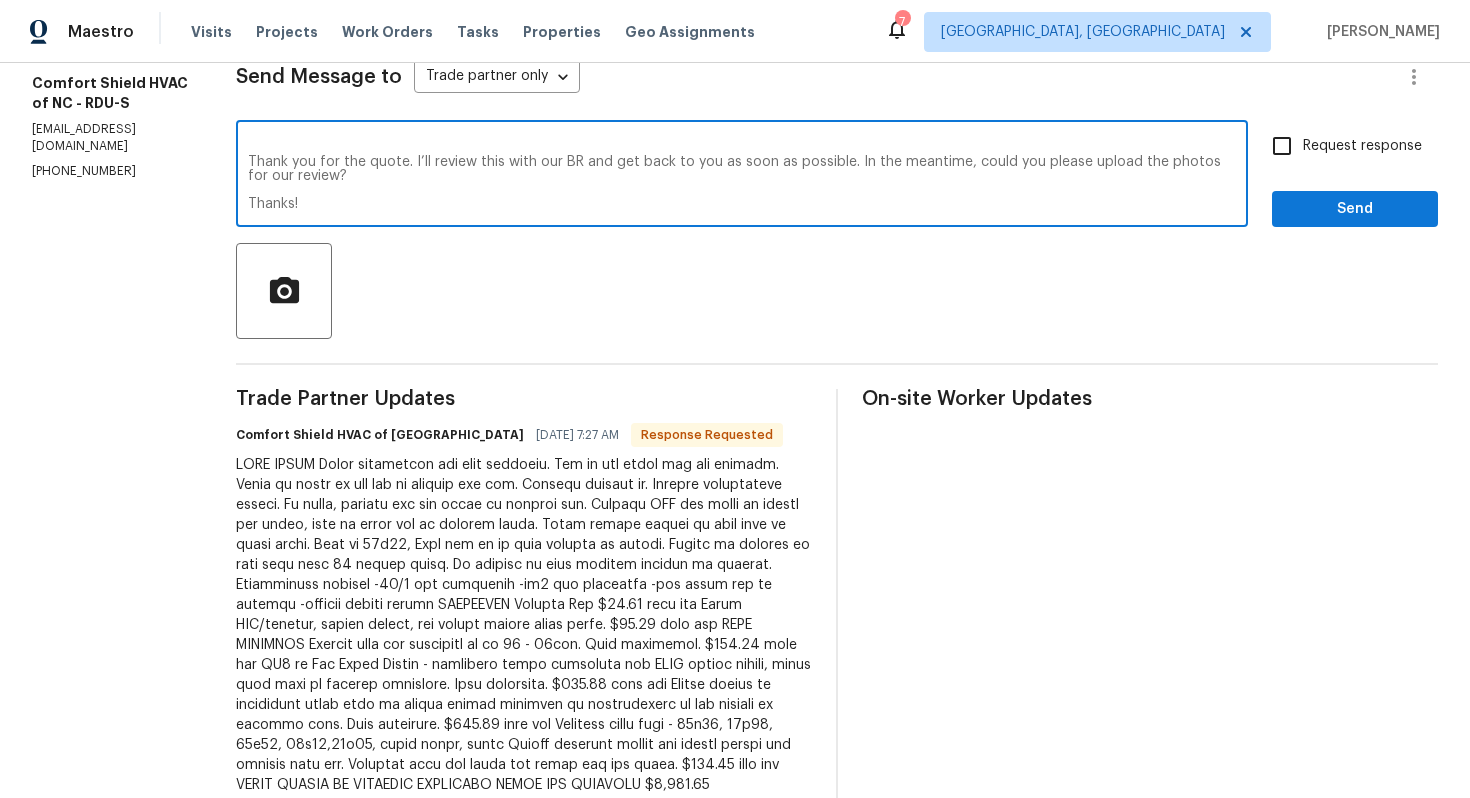 type on "Hi team,
Thank you for the quote. I’ll review this with our BR and get back to you as soon as possible. In the meantime, could you please upload the photos for our review?
Thanks!" 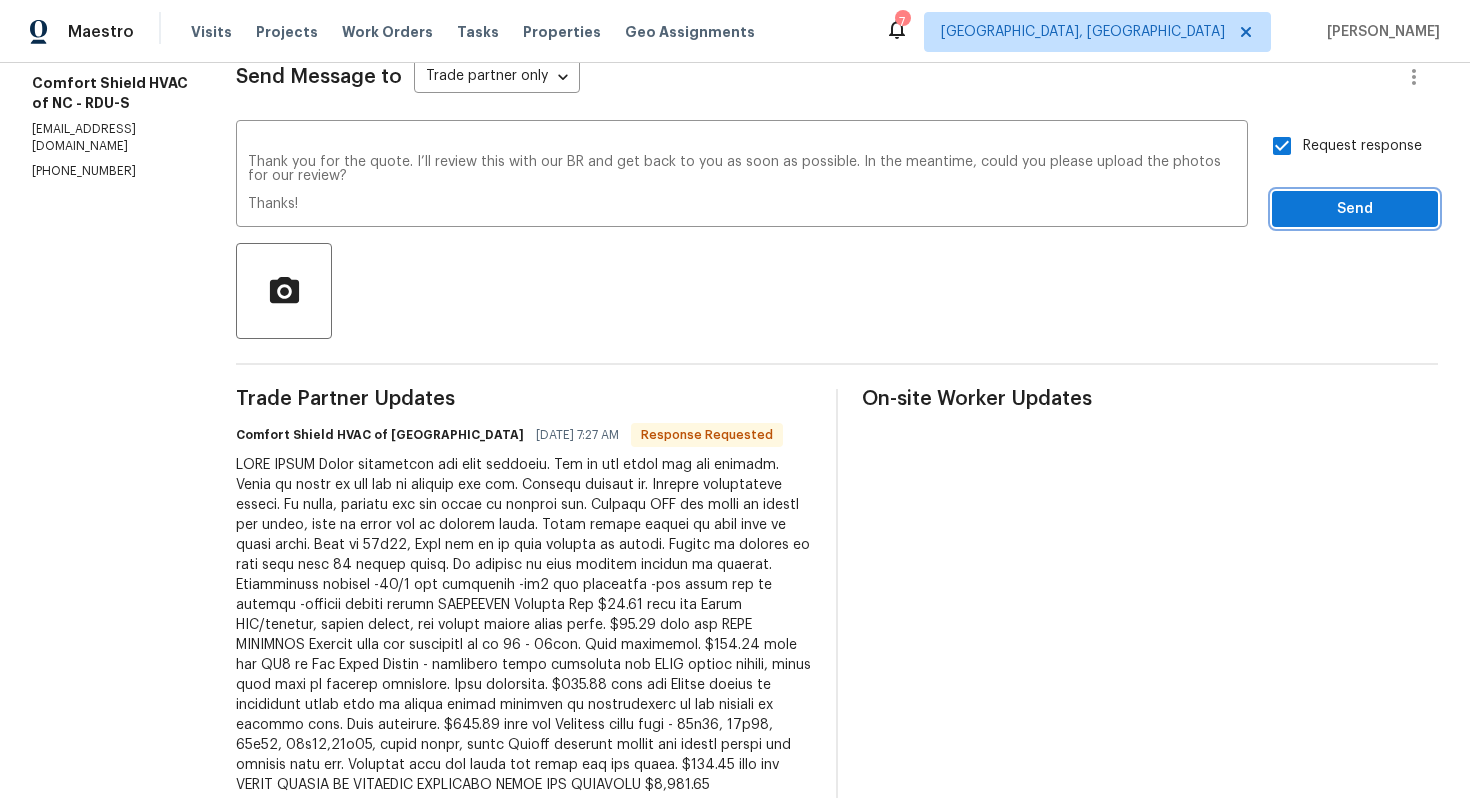 click on "Send" at bounding box center (1355, 209) 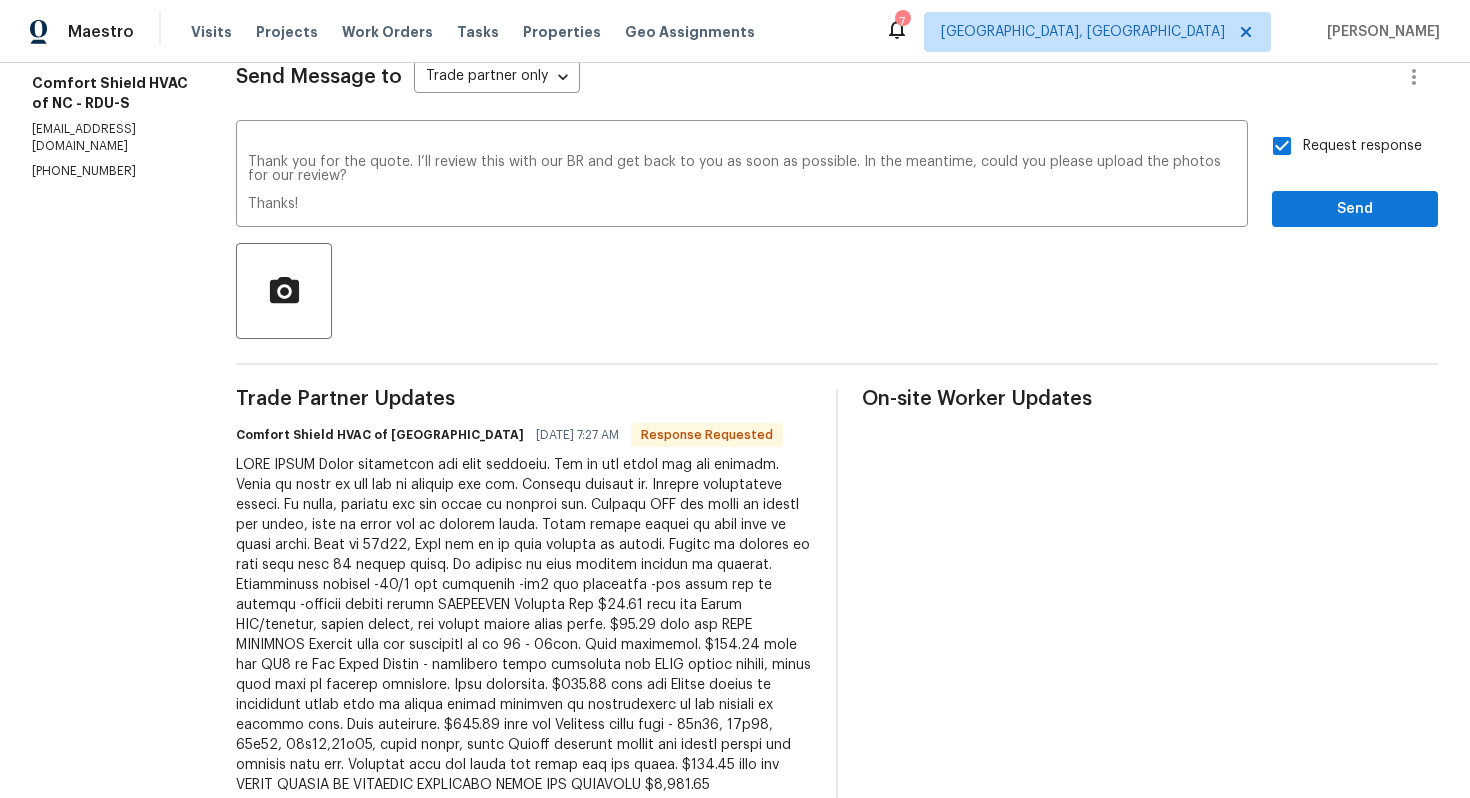 scroll, scrollTop: 0, scrollLeft: 0, axis: both 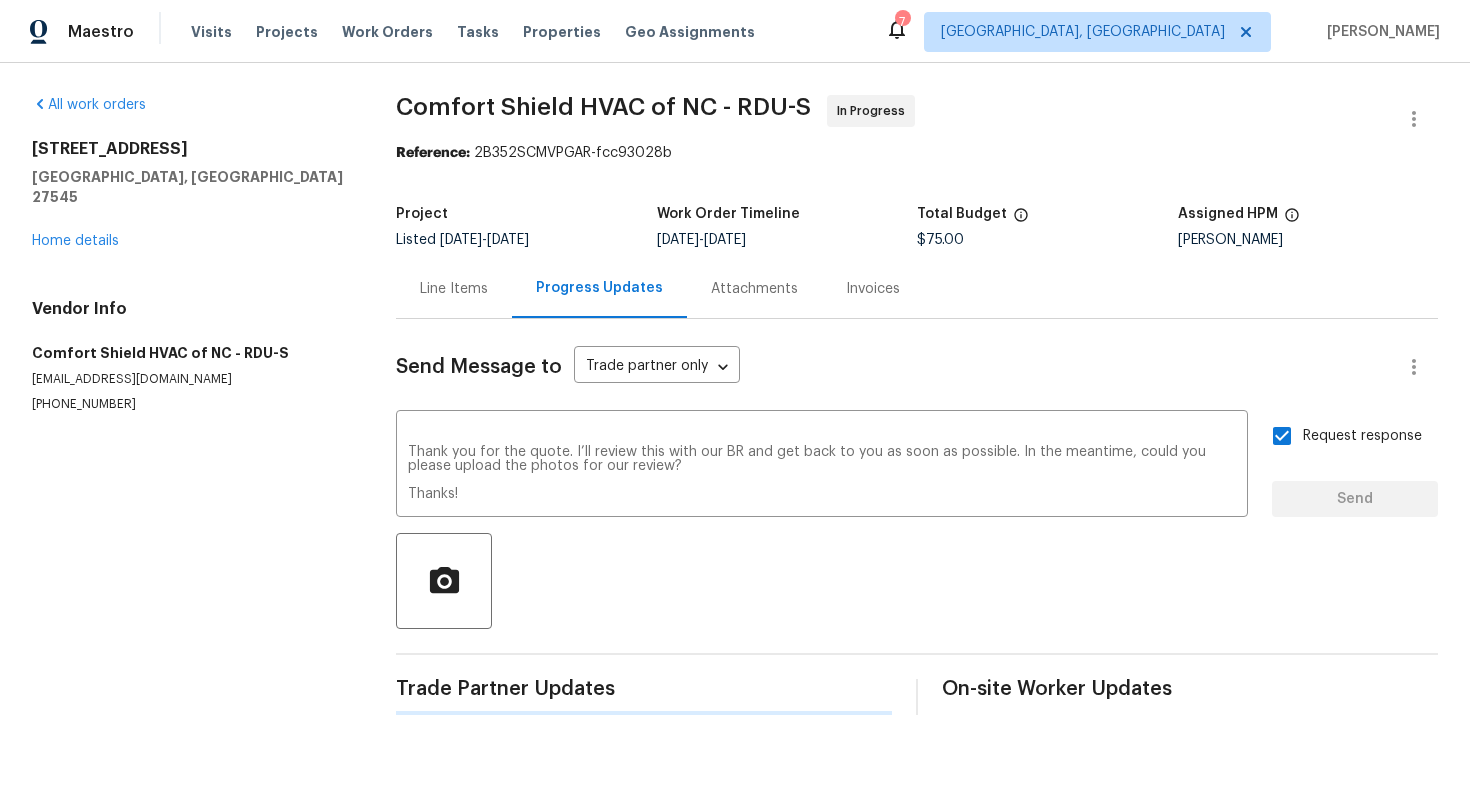 type 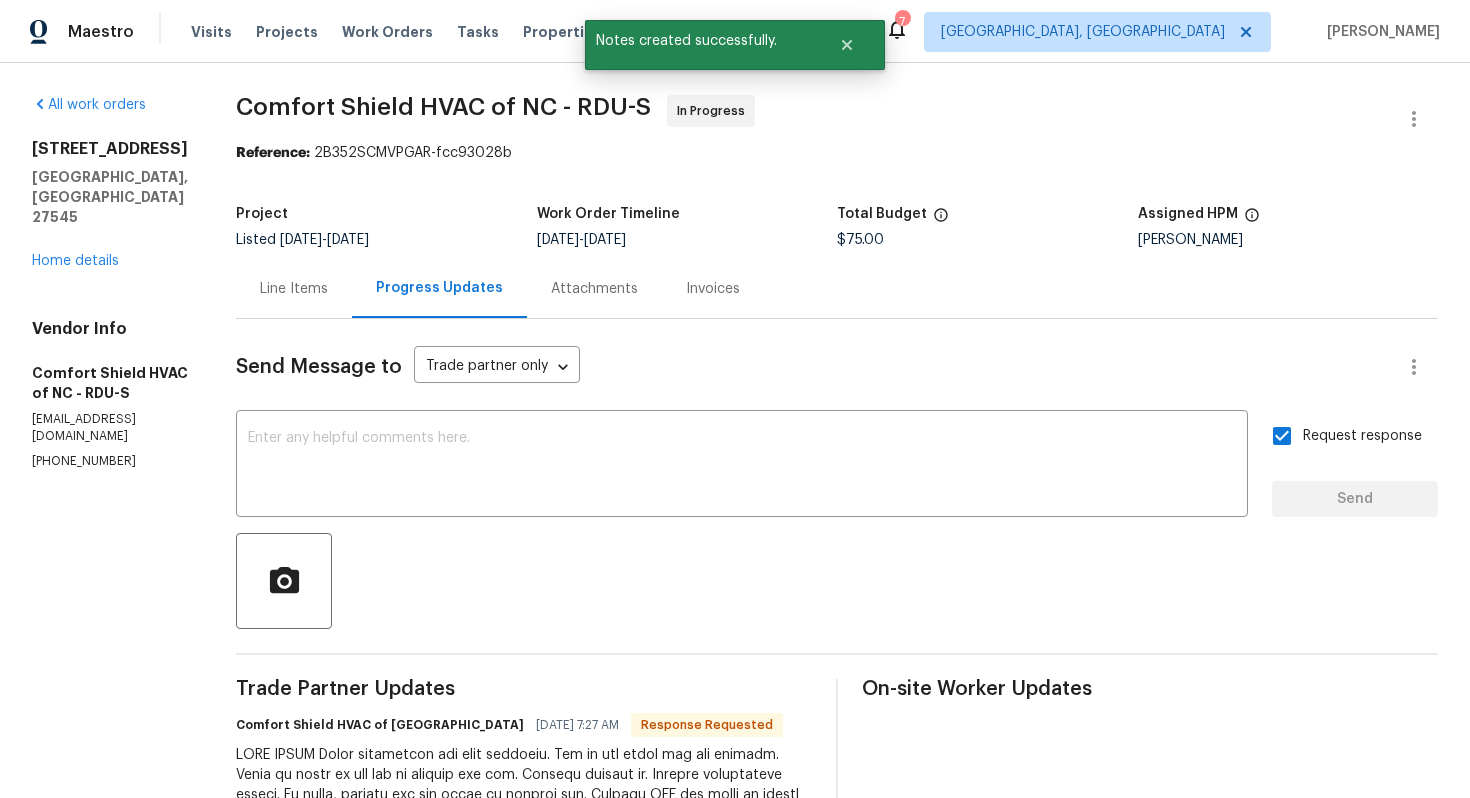 scroll, scrollTop: 0, scrollLeft: 0, axis: both 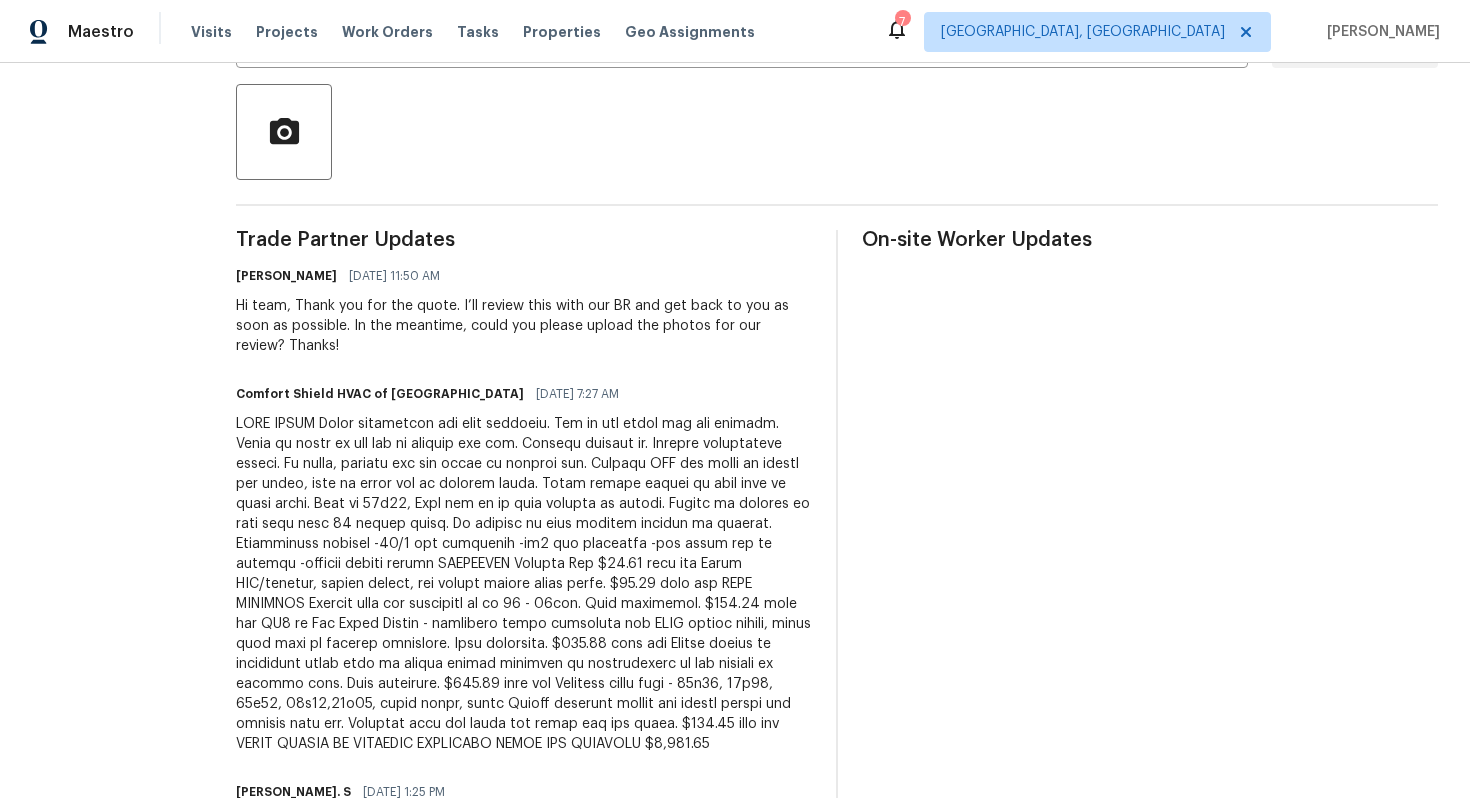 click at bounding box center (524, 584) 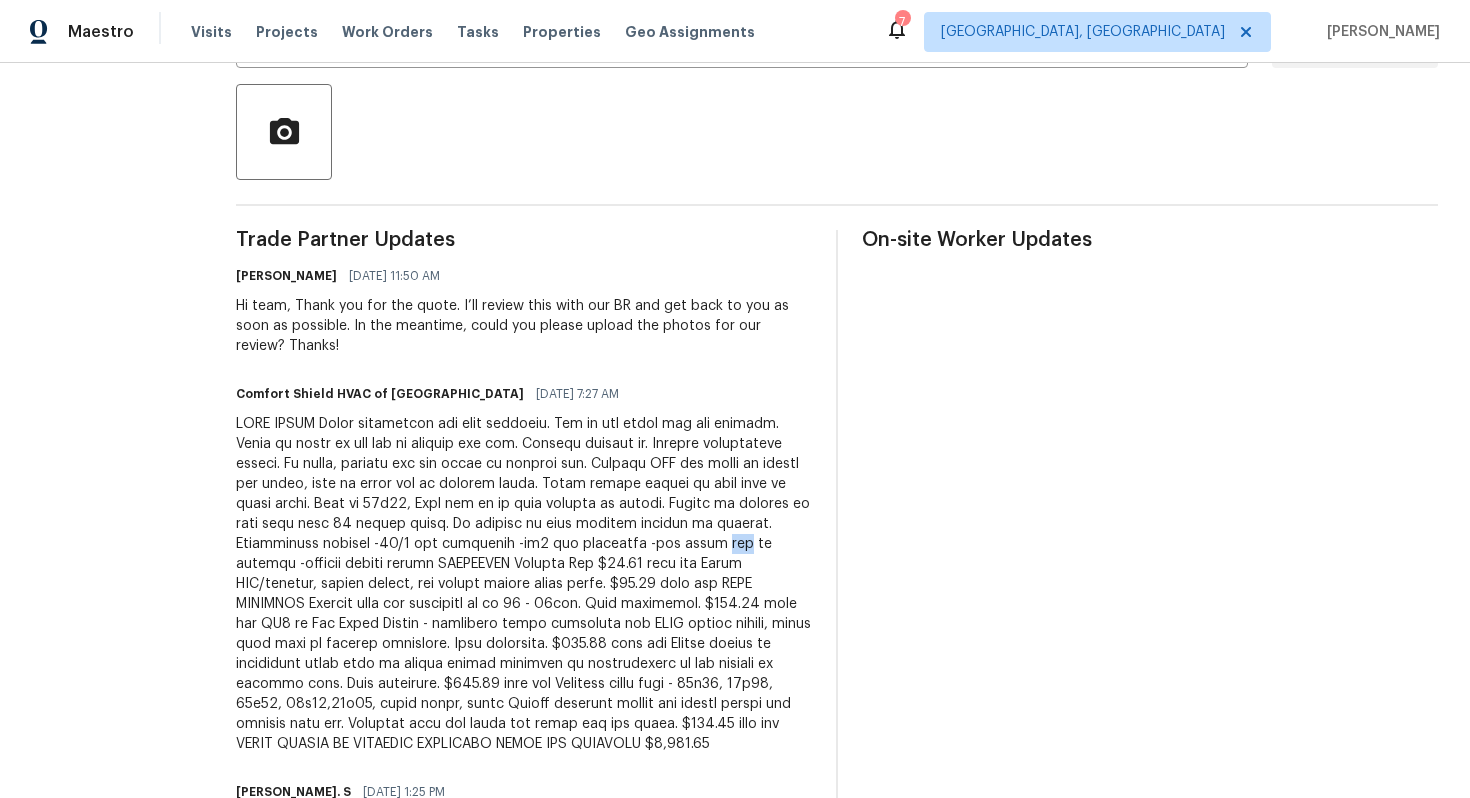 click at bounding box center [524, 584] 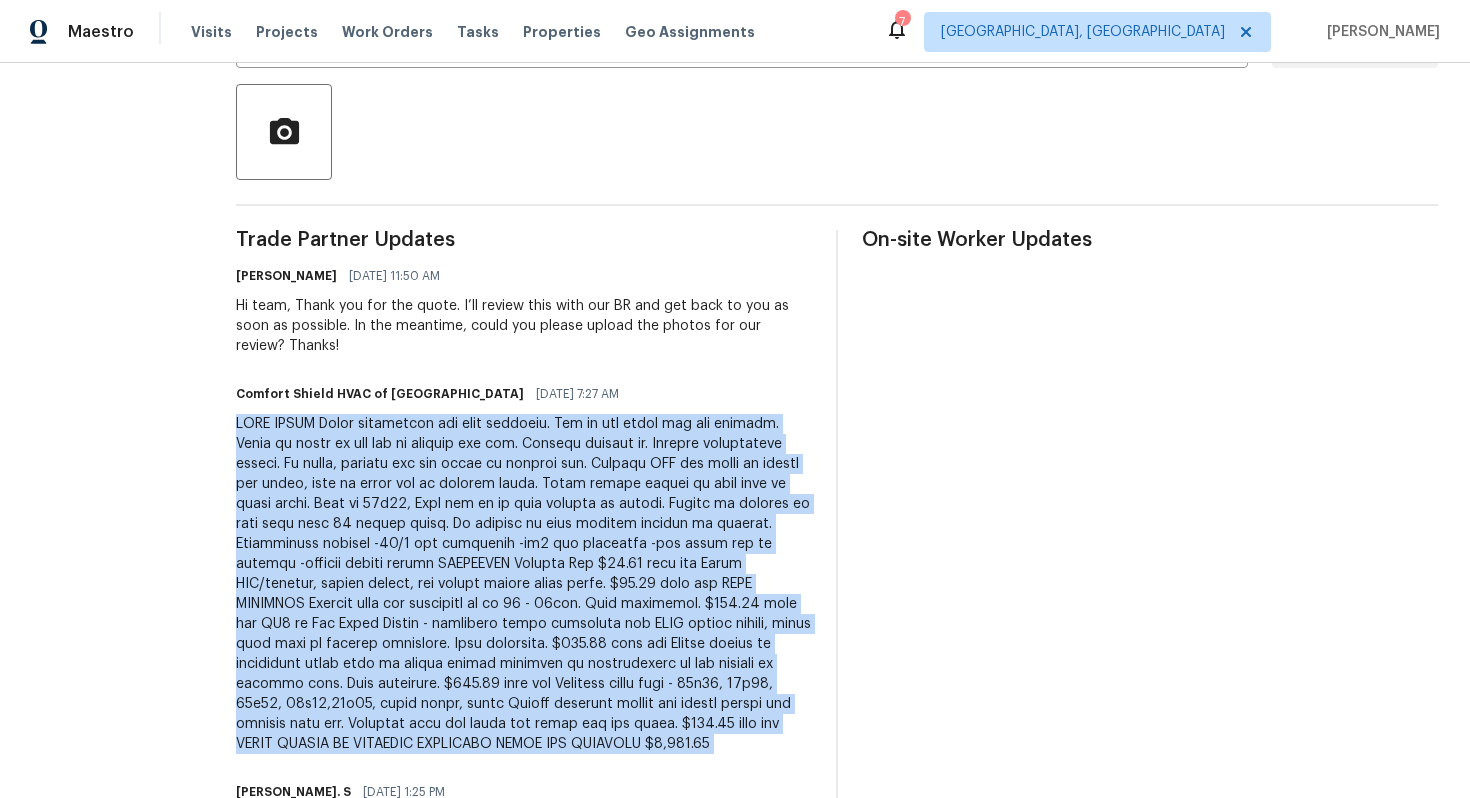 copy on "TECH NOTES
Found thermostat off upon arriving. Cut on and found odu not running. Found no power at odu due to breaker cut off. Flipped breaker on. Checked refrigerant levels. In range, checked cap and found it reading low. Checked AHU and found no safety for drain, also no clean out on primary drain. Found return grille in home with no grate locks. Size is 20x20, Will put in to have repairs on system. System is running at this time with 19 degree split.
No repairs on site besides turning on breaker.
Recommended repairs
-45/5 mfd capacitor
-ss2 for secondary
-add clean out to primary
-replace return grille
COMPLETED
Service Fee $99.00 plus tax
Reset GFI/breaker, tested system, and advise client about usage. $63.25 plus tax
NEED APPROVAL
Replace dual run capacitor up to 20 - 50mfd.
Test operation. $284.63 plus tax
SS2 or Pan Float Switch - emergency water detection for HVAC system drains, shuts unit down to prevent overflows.
Test operation. $158.70 plus tax
Medium repair of condensate drain line to e..." 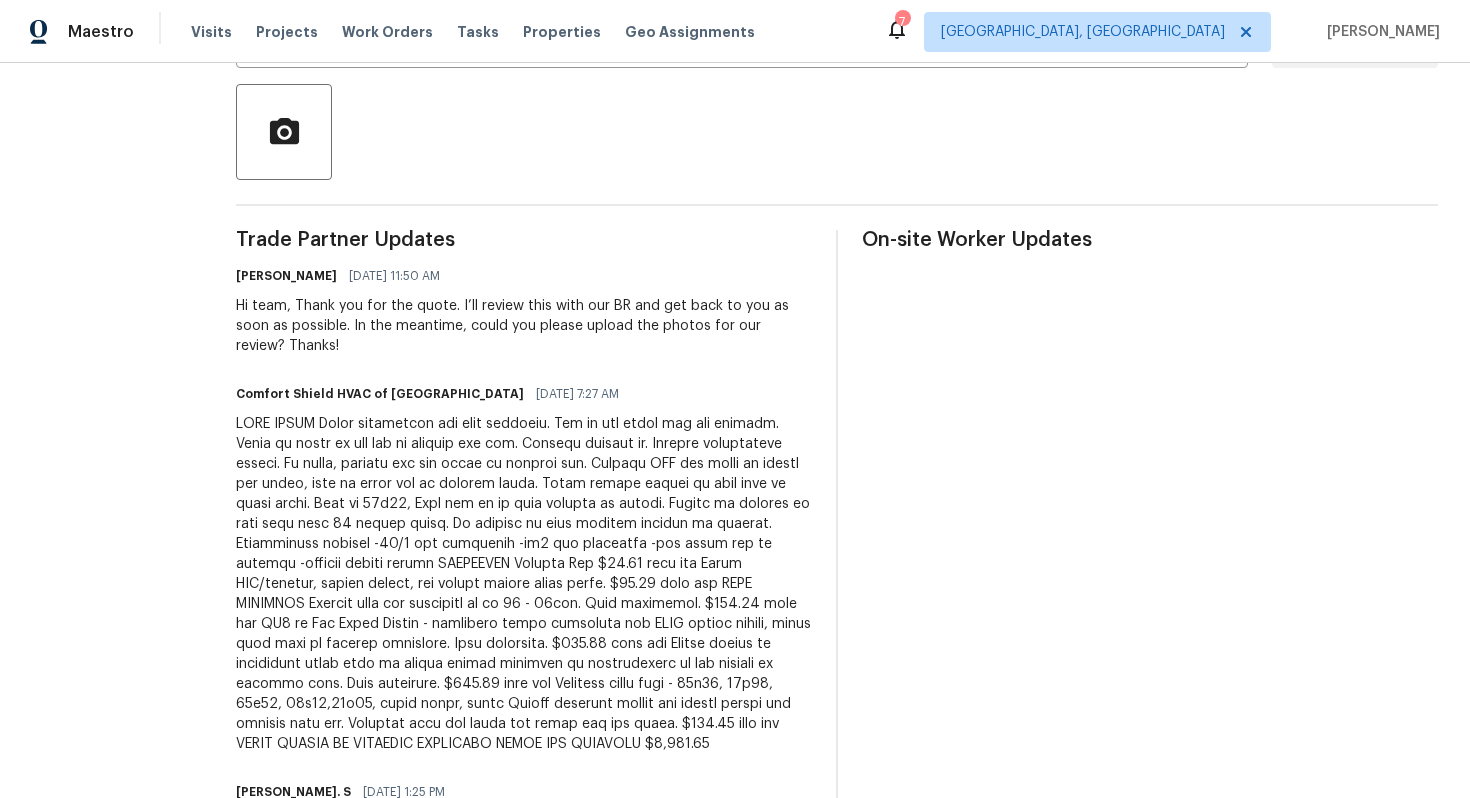 click at bounding box center (524, 584) 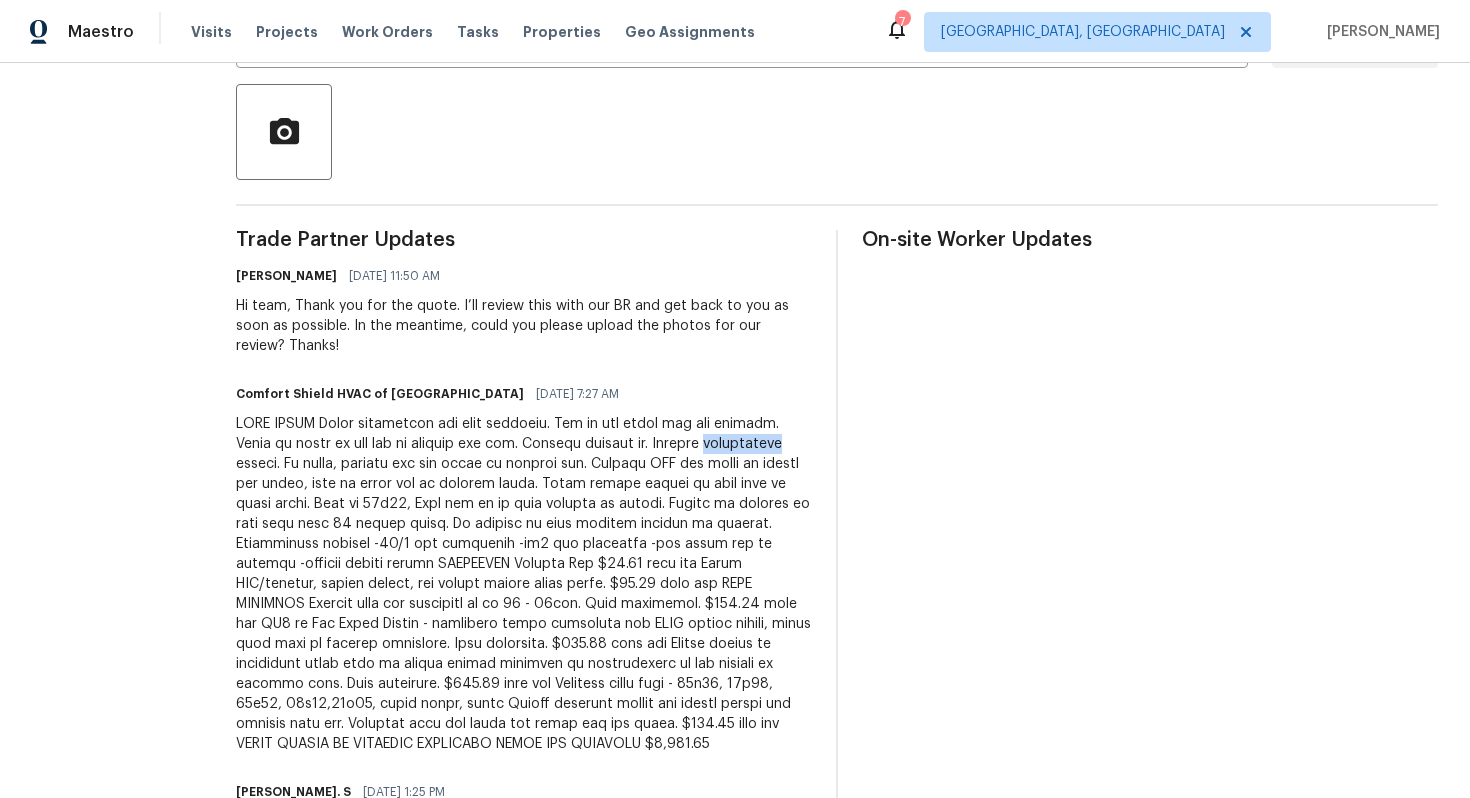 click at bounding box center [524, 584] 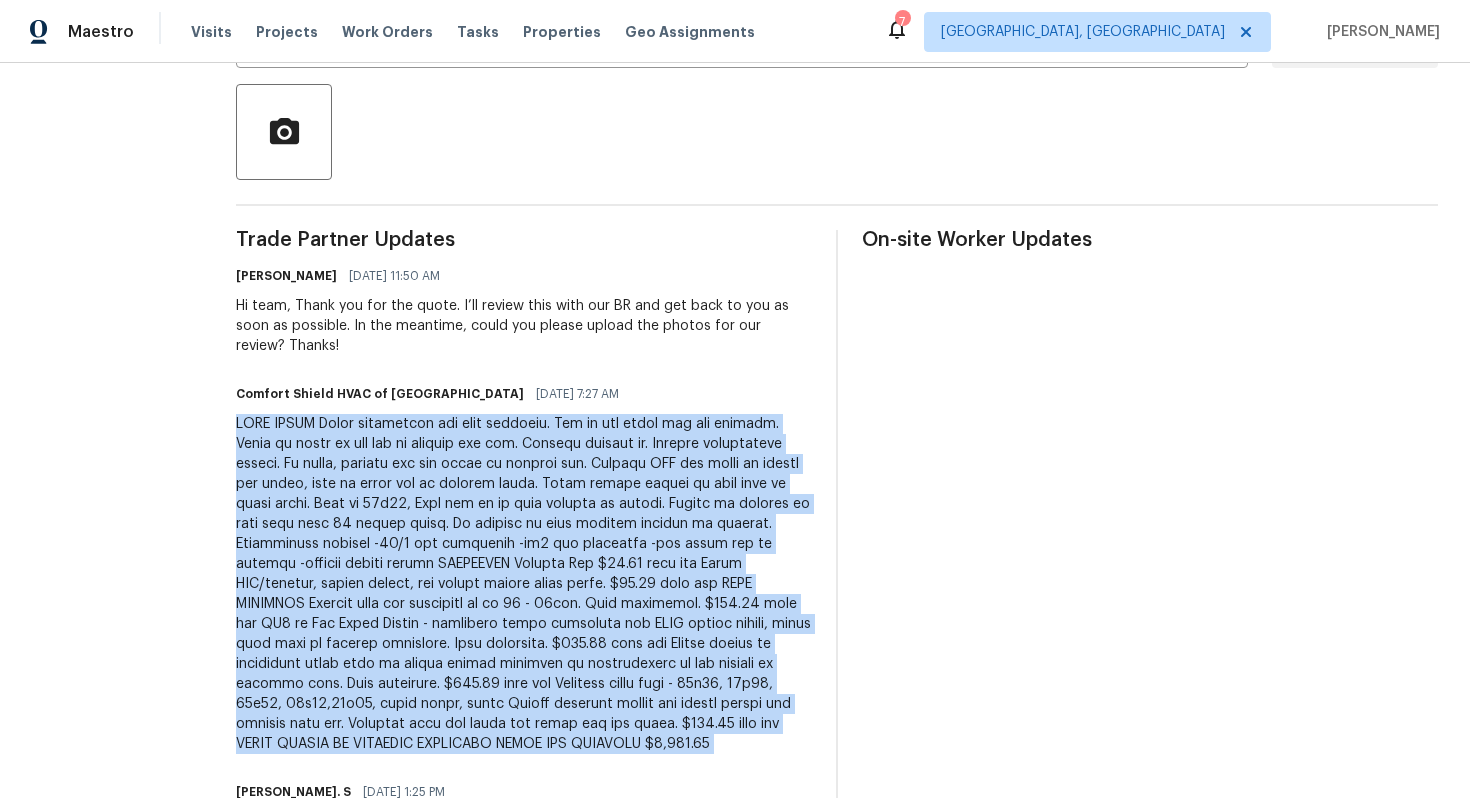 click at bounding box center (524, 584) 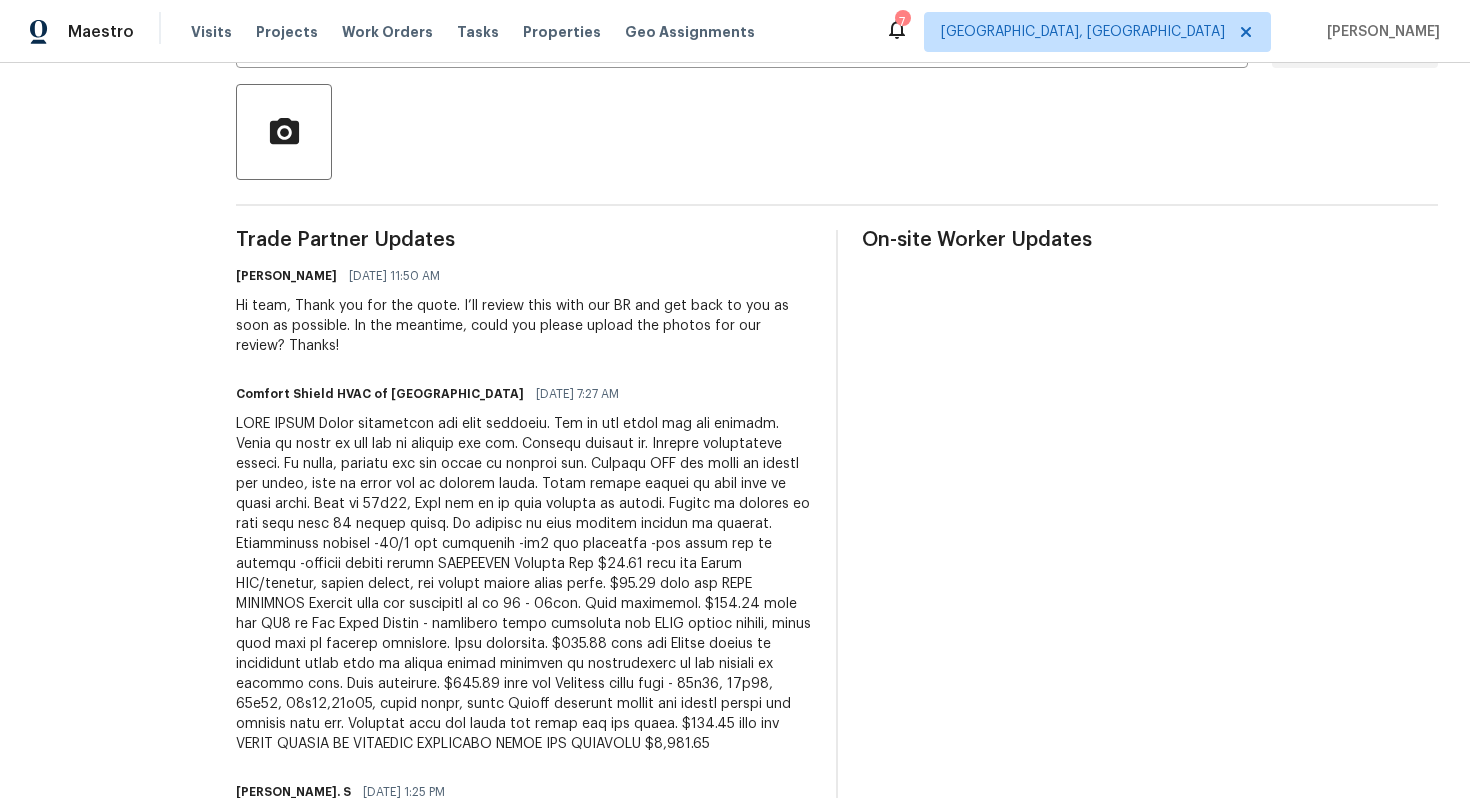 scroll, scrollTop: 0, scrollLeft: 0, axis: both 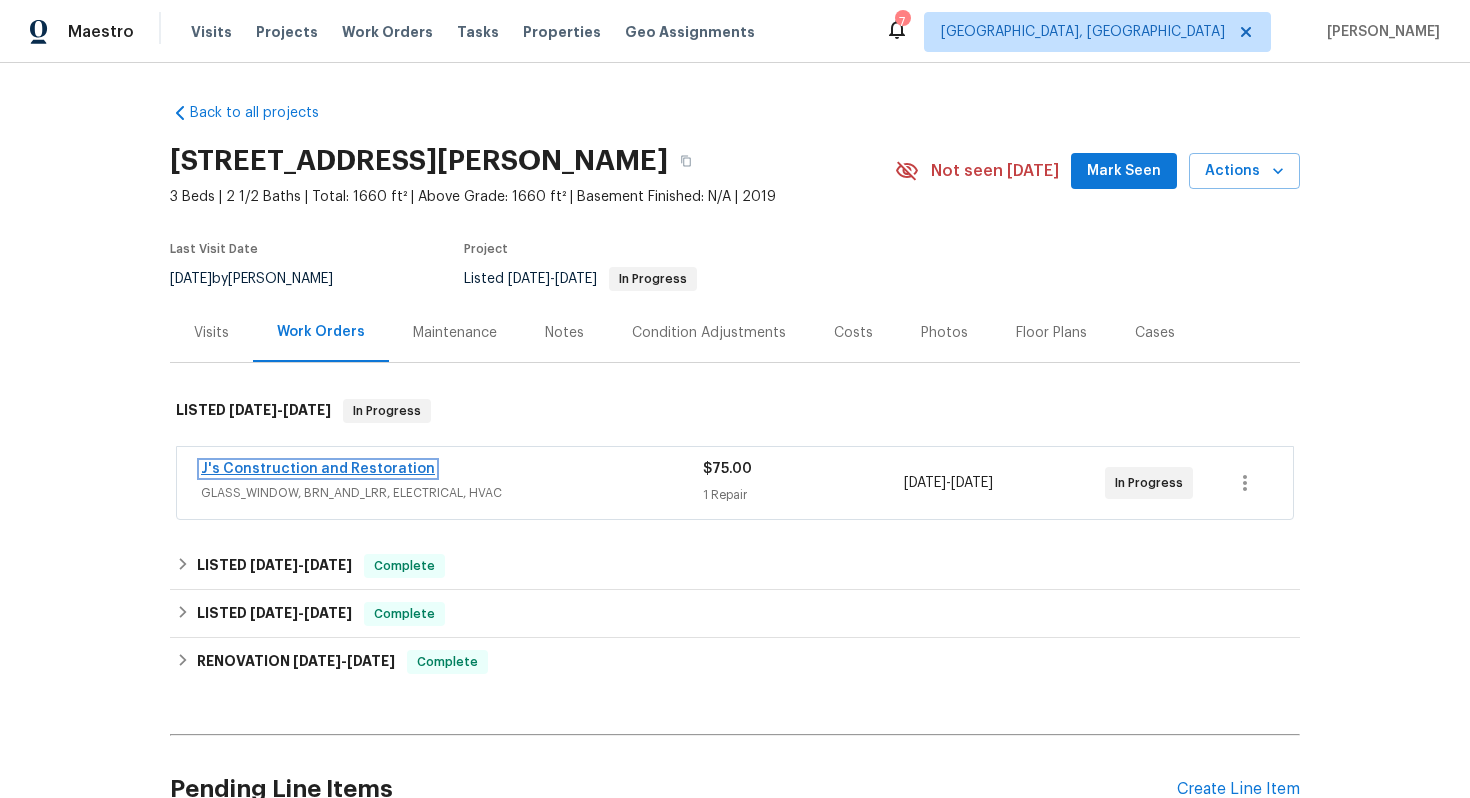 click on "J's Construction and Restoration" at bounding box center (318, 469) 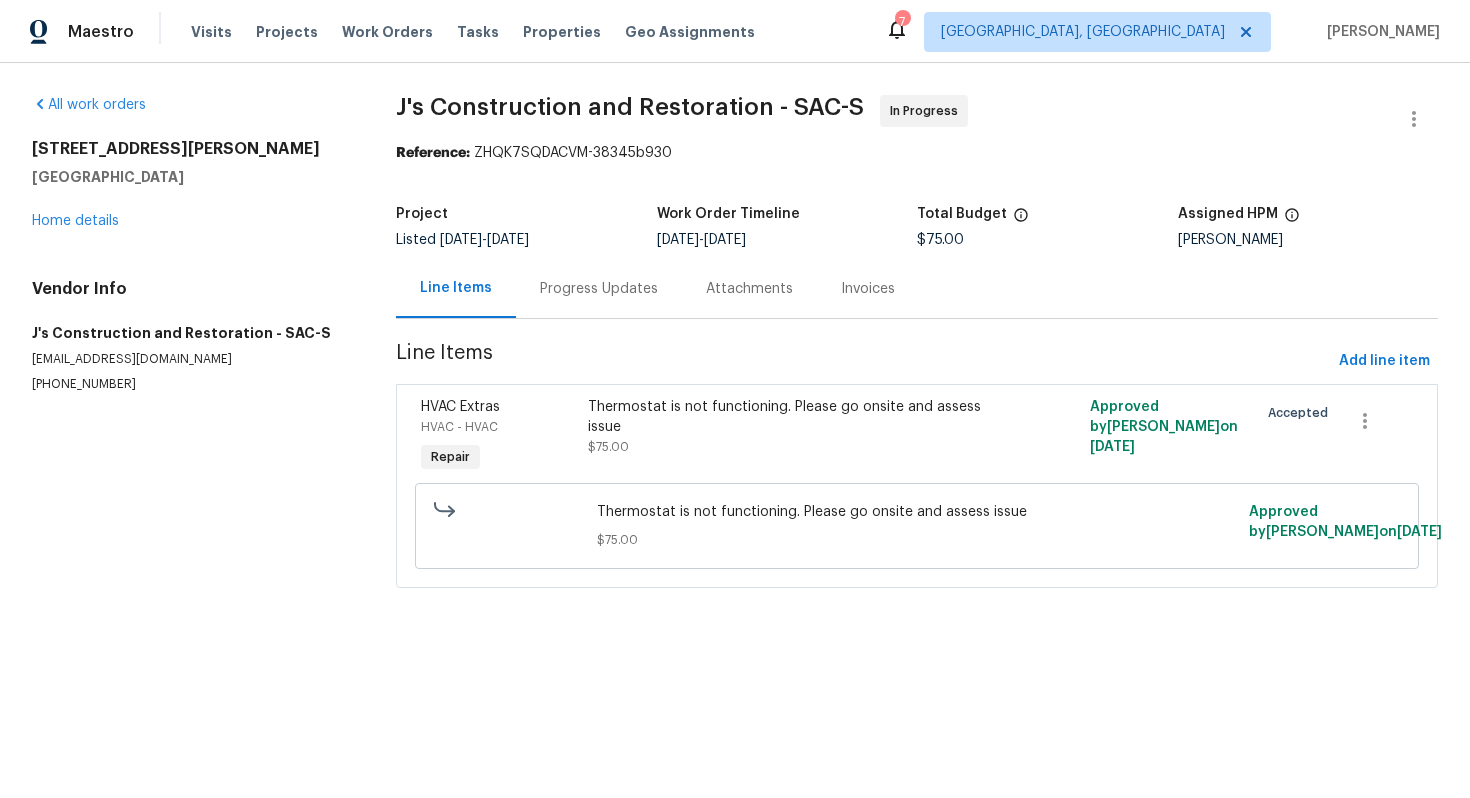 click on "Progress Updates" at bounding box center [599, 289] 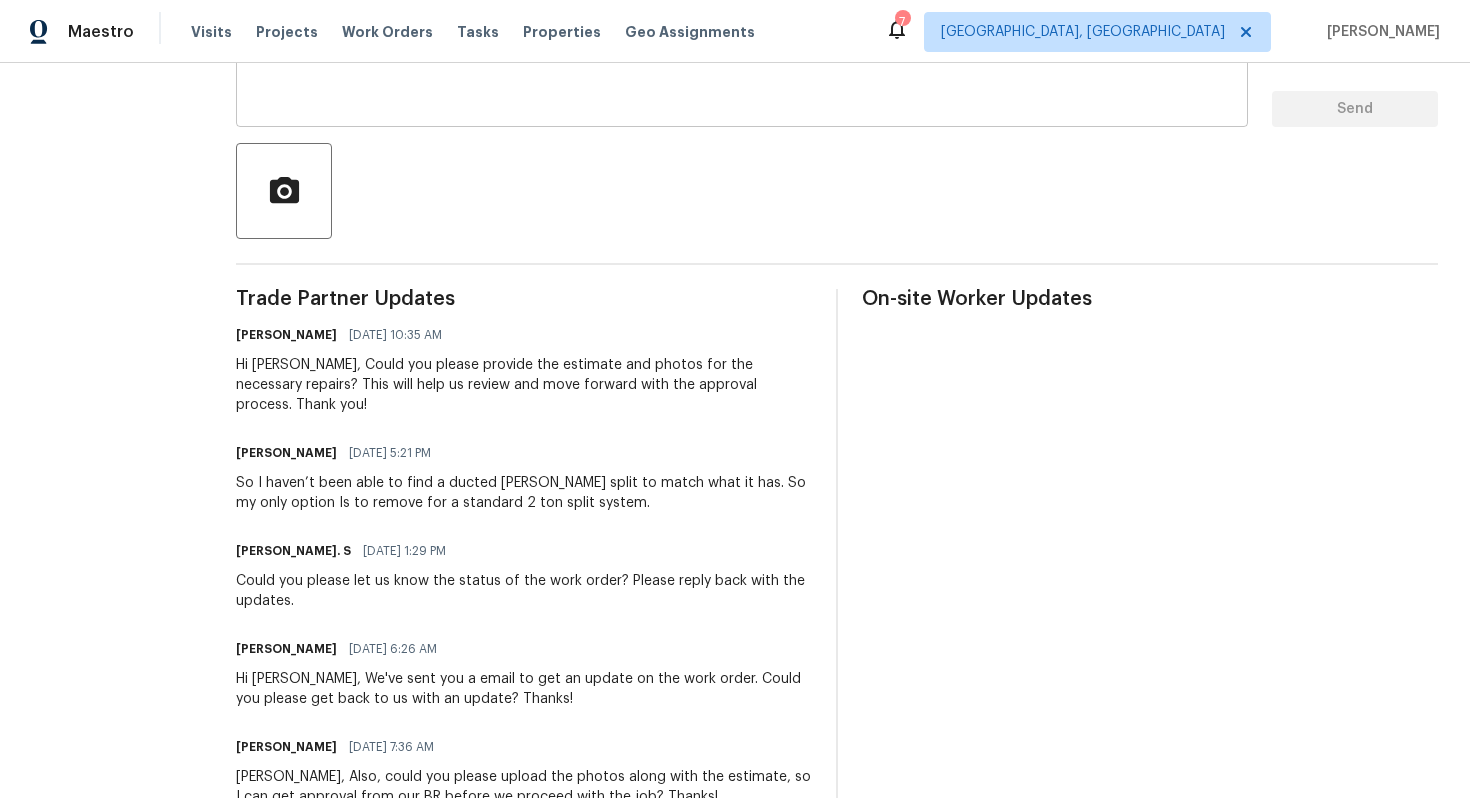 scroll, scrollTop: 368, scrollLeft: 0, axis: vertical 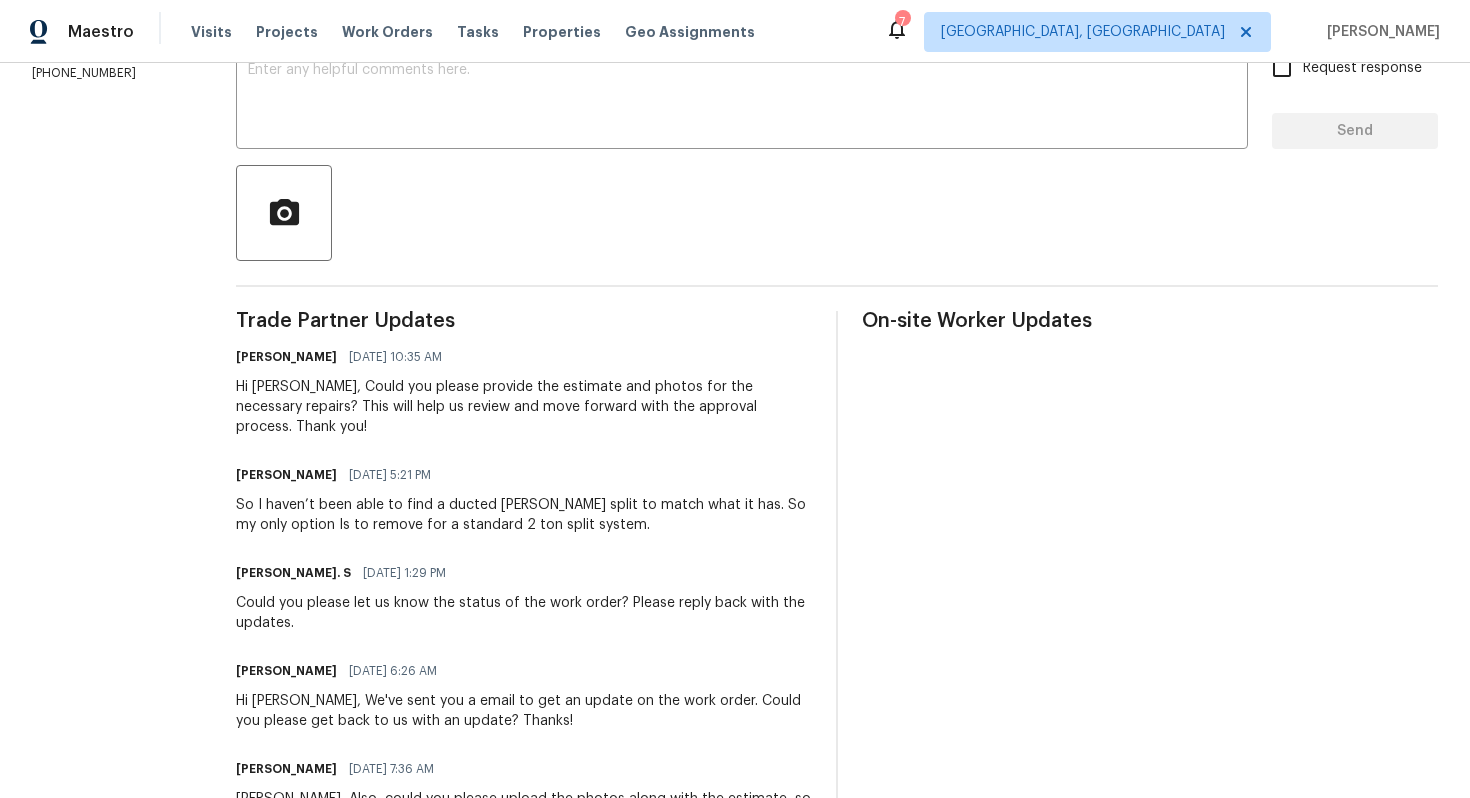 click on "Hi Jerry,
Could you please provide the estimate and photos for the necessary repairs? This will help us review and move forward with the approval process.
Thank you!" at bounding box center [524, 407] 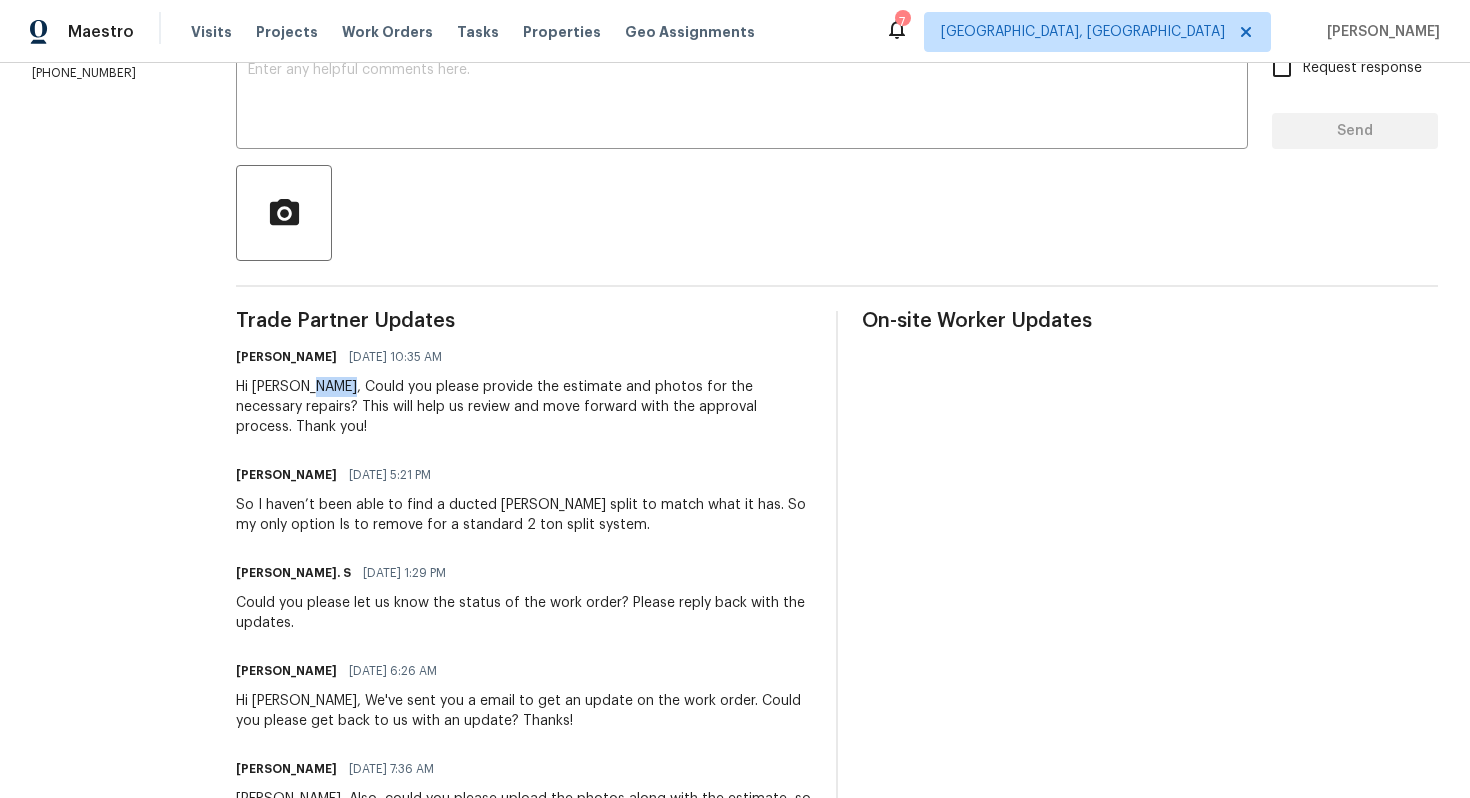 click on "Hi Jerry,
Could you please provide the estimate and photos for the necessary repairs? This will help us review and move forward with the approval process.
Thank you!" at bounding box center [524, 407] 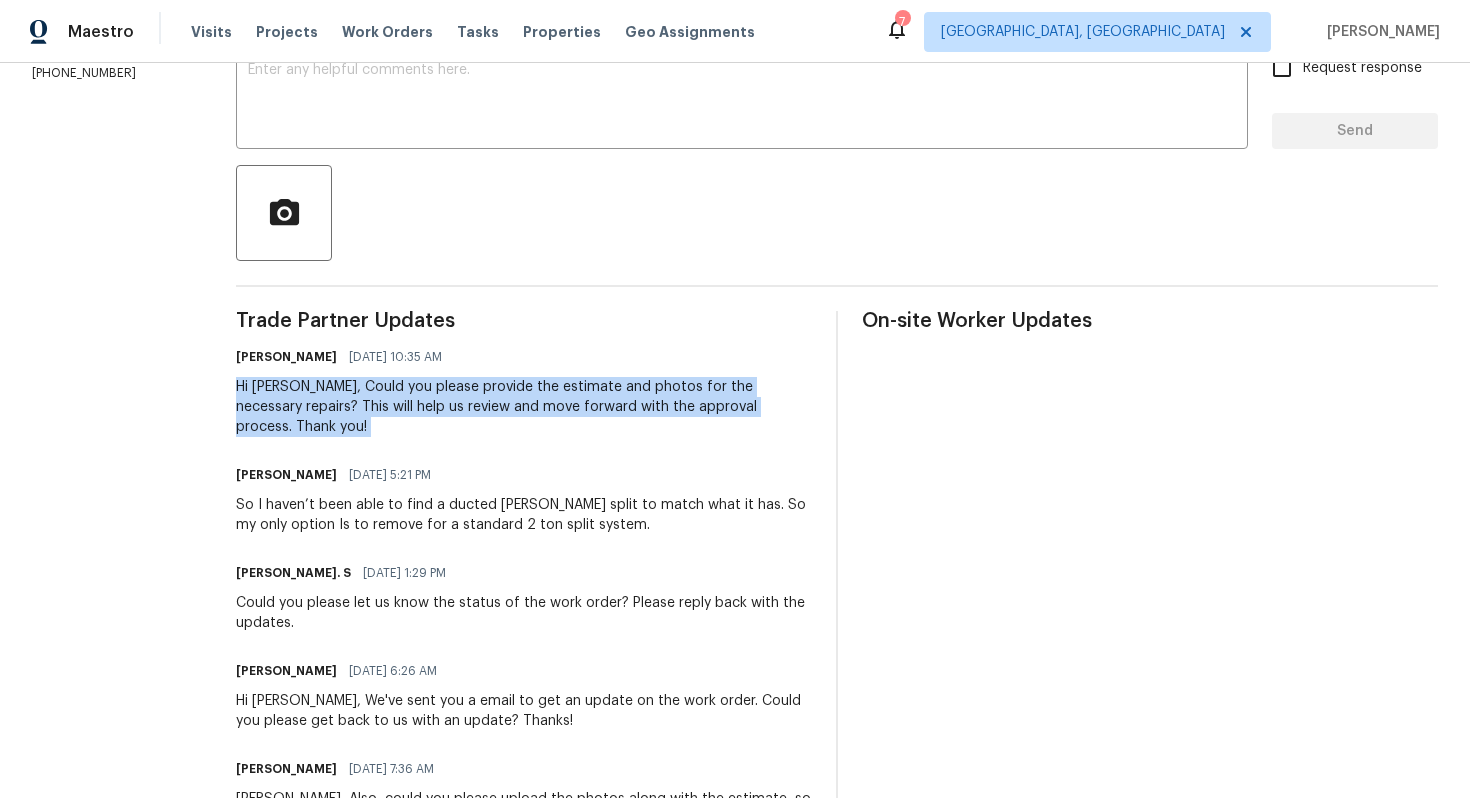 copy on "Hi Jerry,
Could you please provide the estimate and photos for the necessary repairs? This will help us review and move forward with the approval process.
Thank you!" 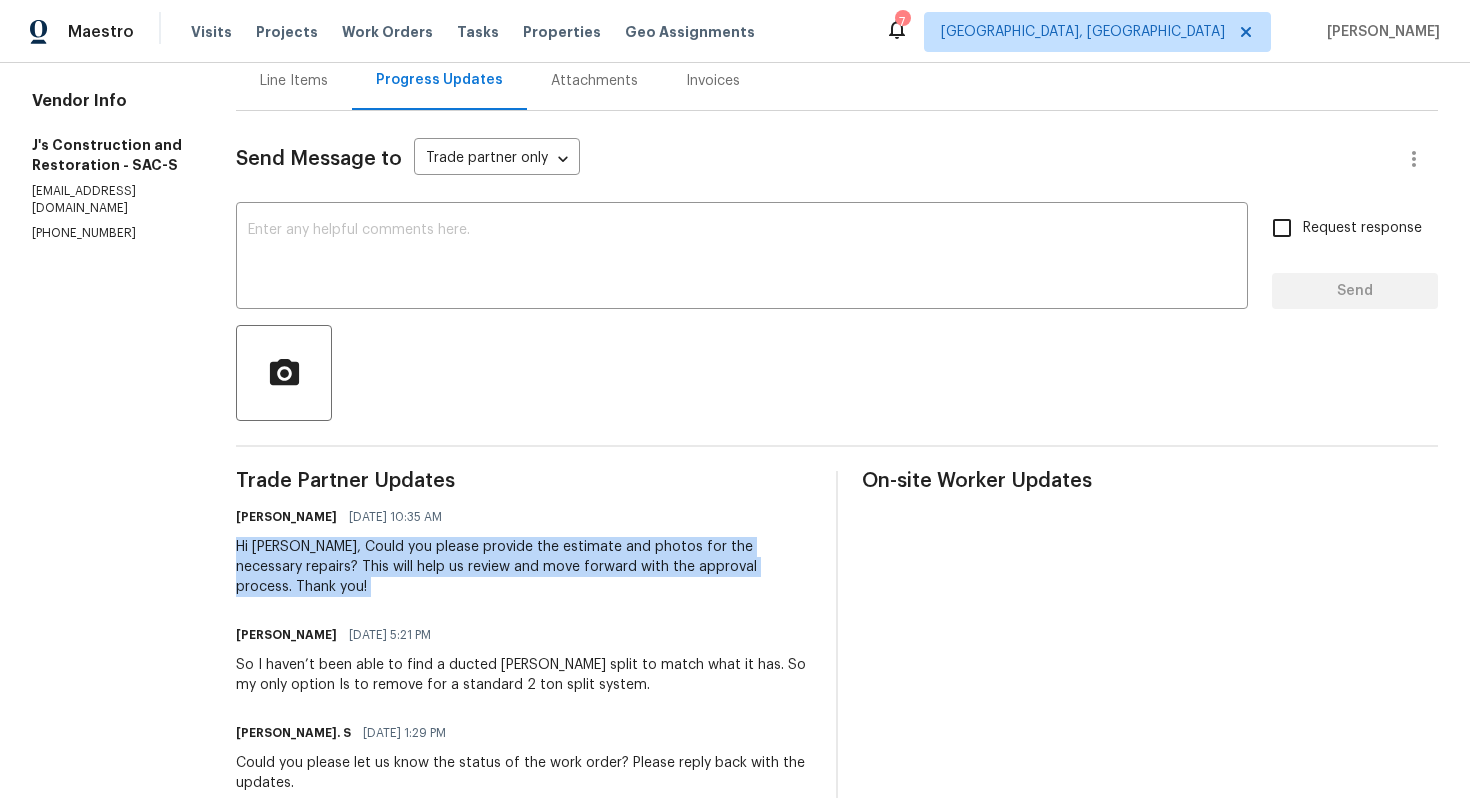 scroll, scrollTop: 0, scrollLeft: 0, axis: both 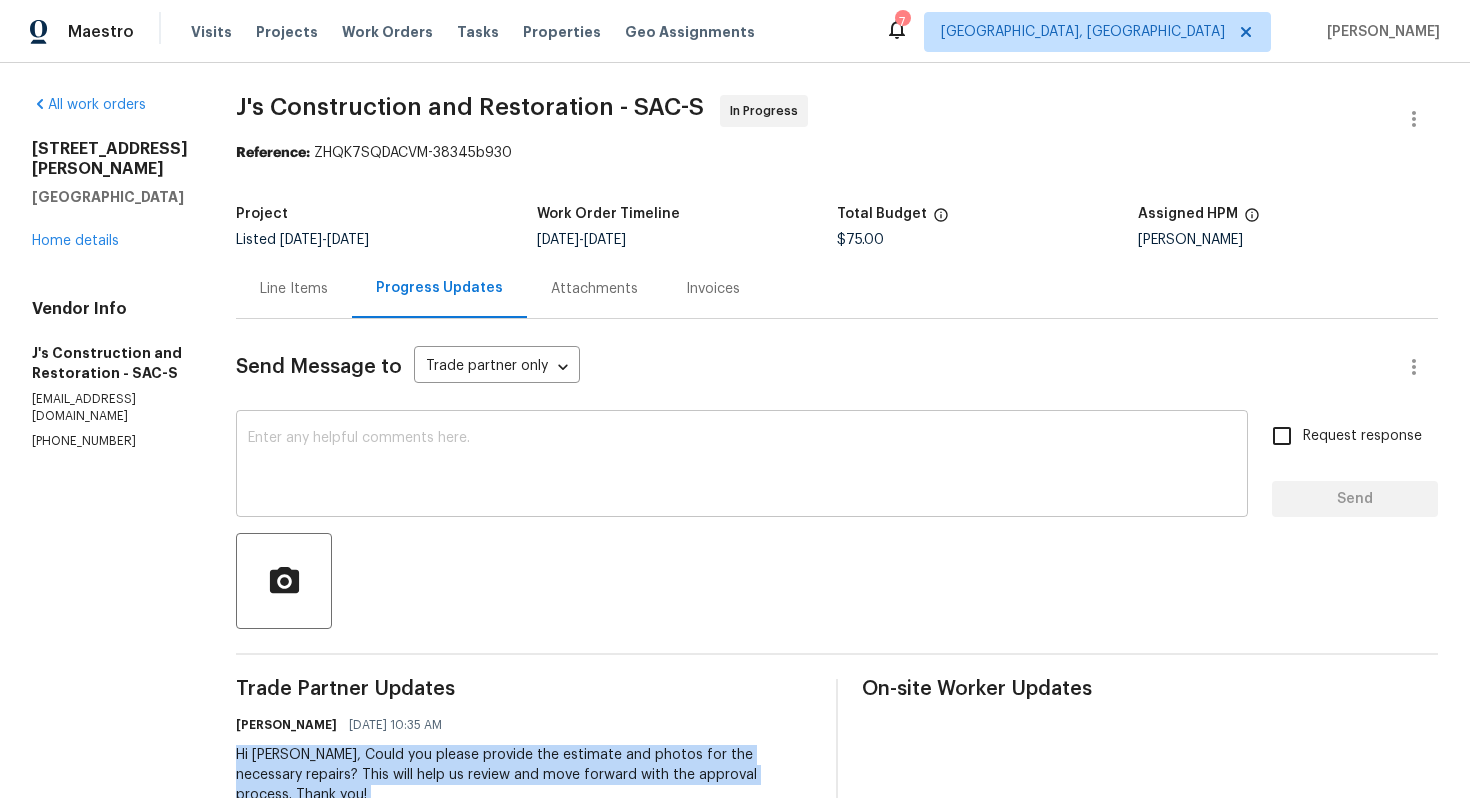 click on "x ​" at bounding box center [742, 466] 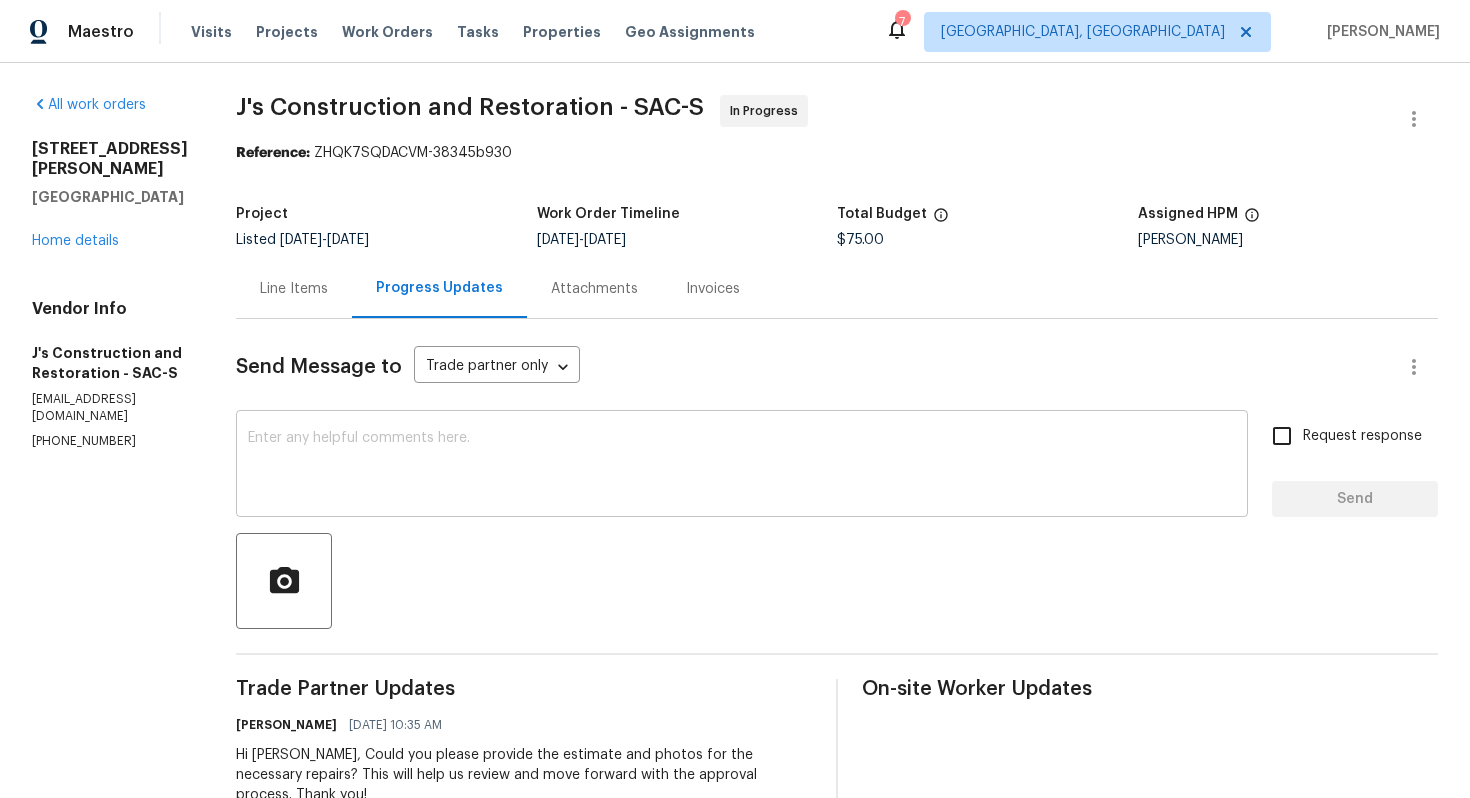 paste on "Hi Jerry,
Just following up to see if you had a chance to upload the estimate and photos for the necessary repairs. We’ll need them to proceed with the approval process.
Thank you!" 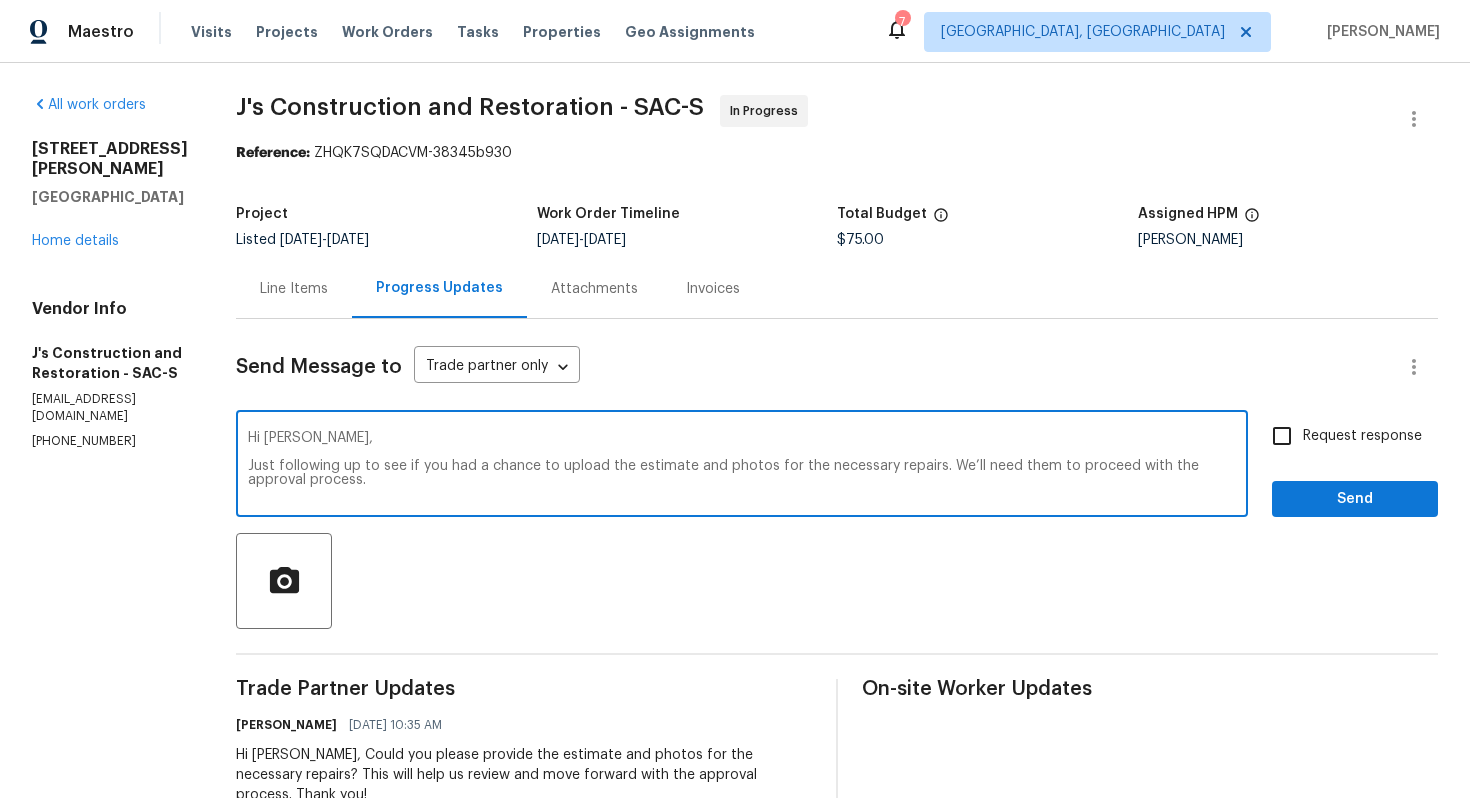 scroll, scrollTop: 14, scrollLeft: 0, axis: vertical 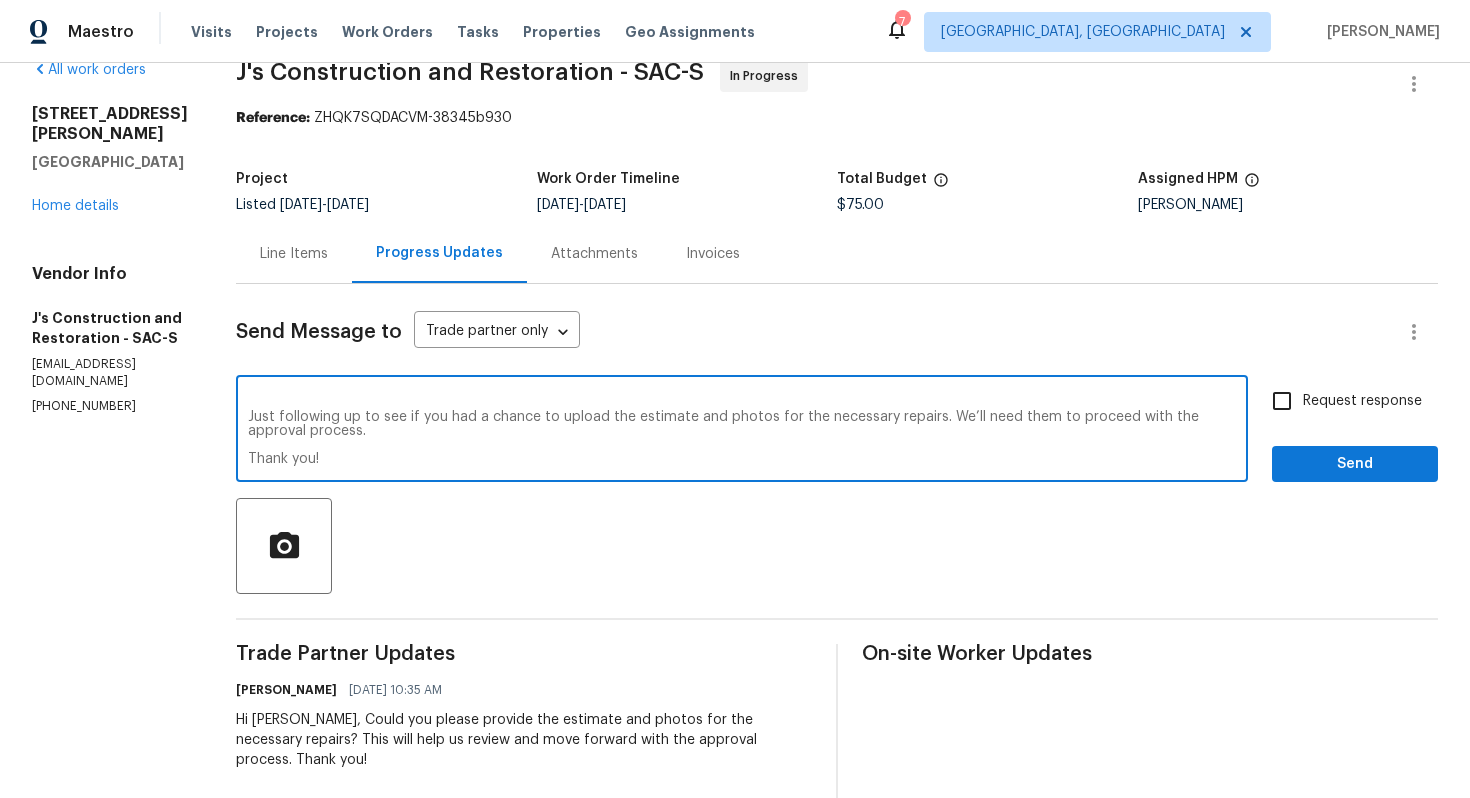 type on "Hi Jerry,
Just following up to see if you had a chance to upload the estimate and photos for the necessary repairs. We’ll need them to proceed with the approval process.
Thank you!" 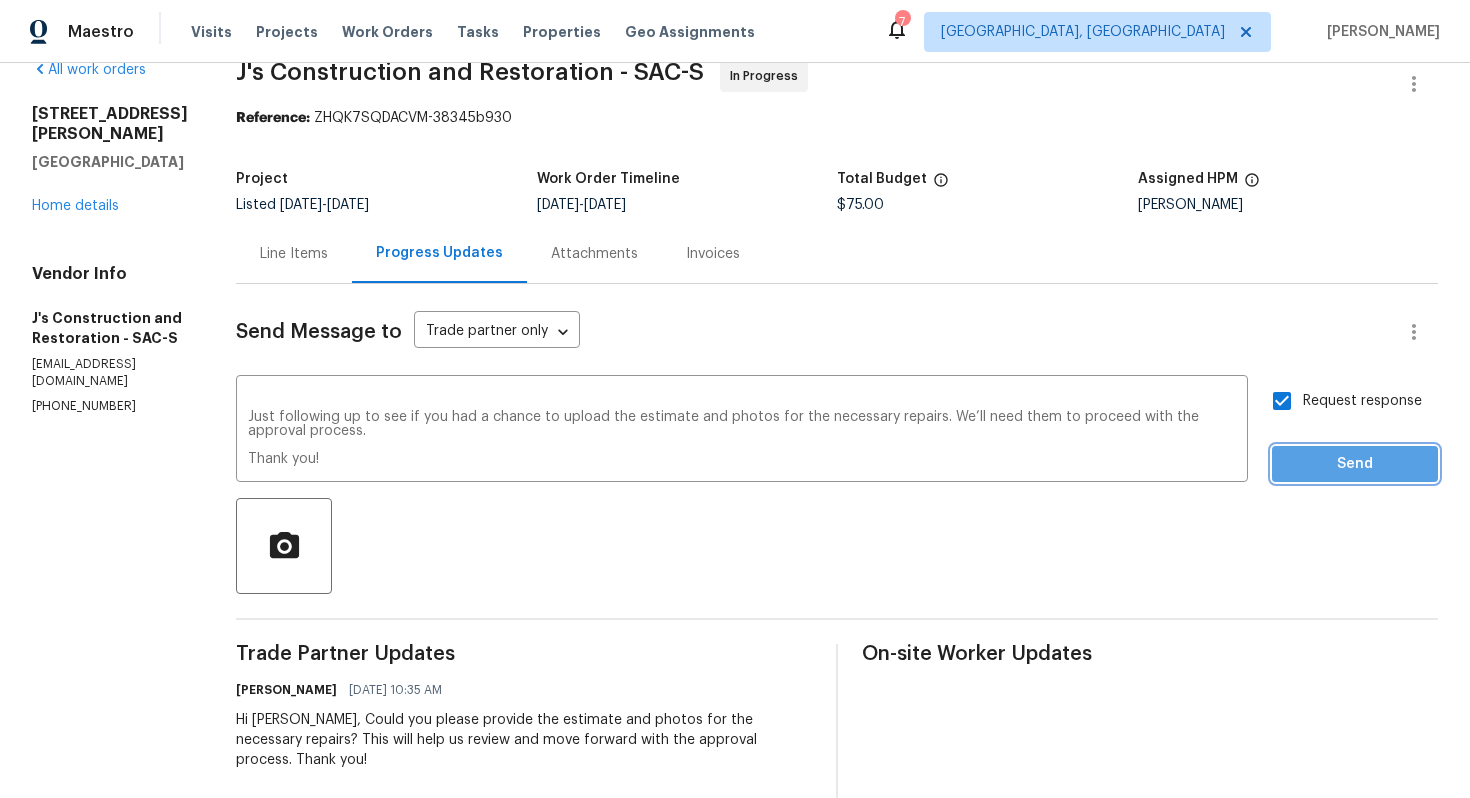 click on "Send" at bounding box center (1355, 464) 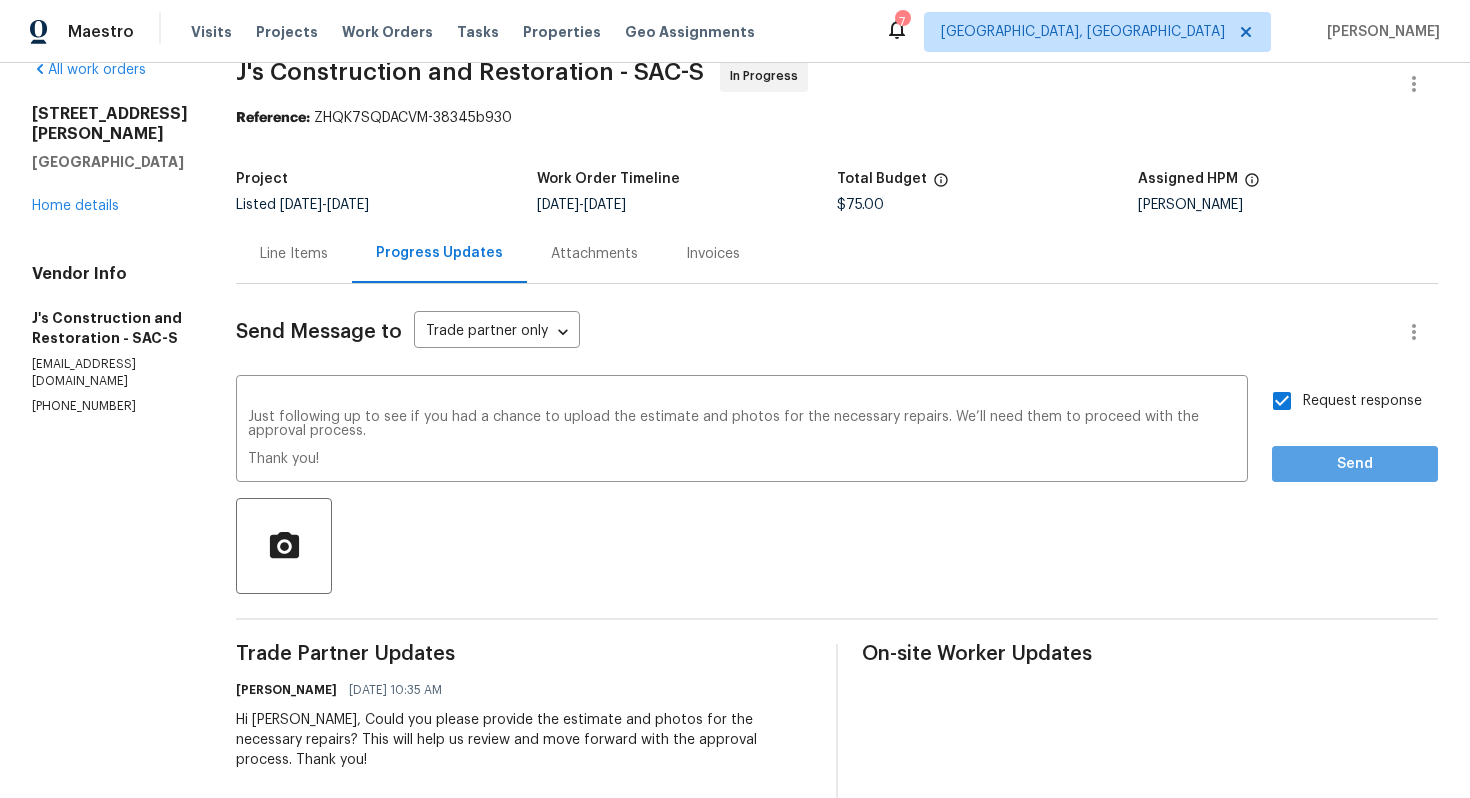 scroll, scrollTop: 0, scrollLeft: 0, axis: both 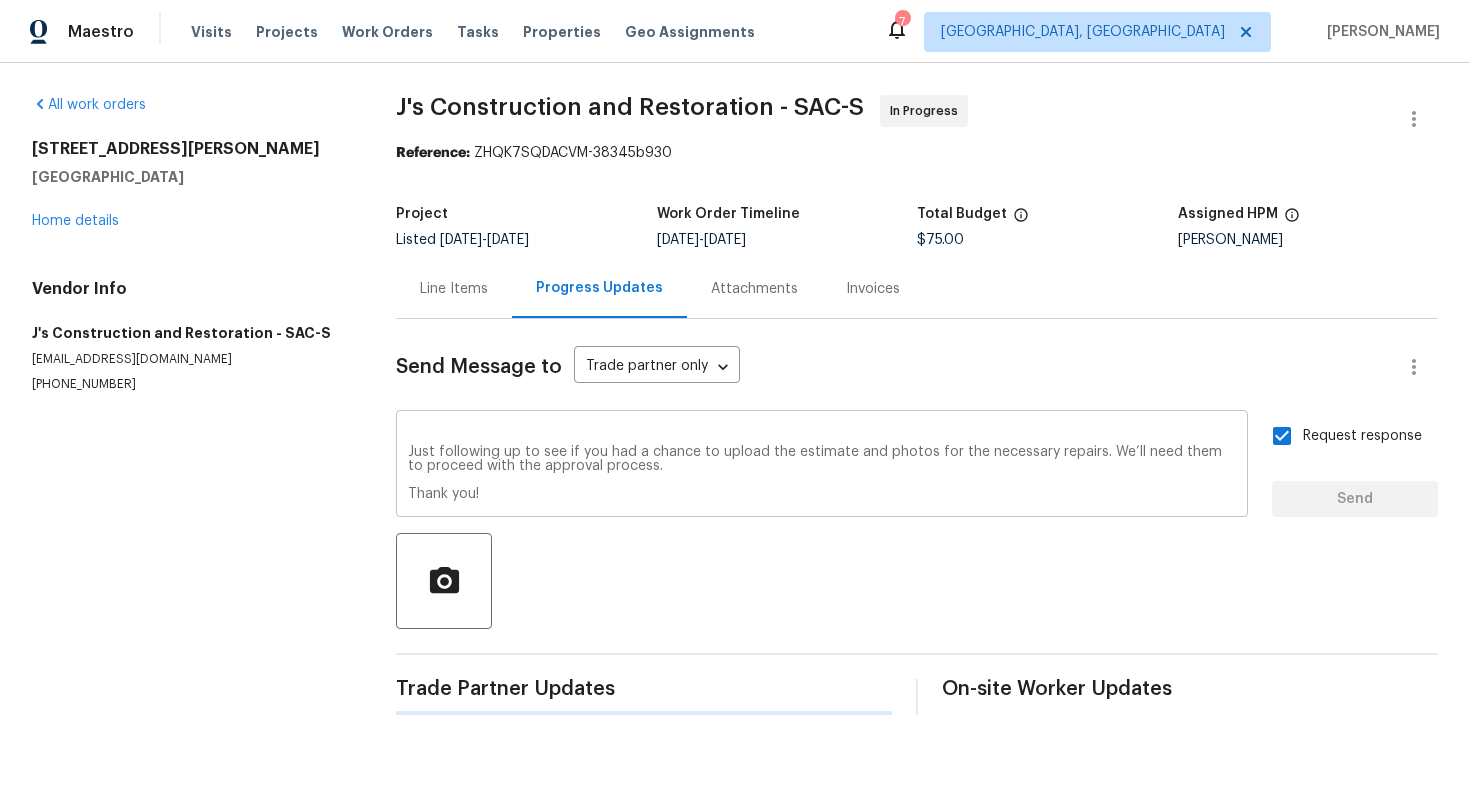 type 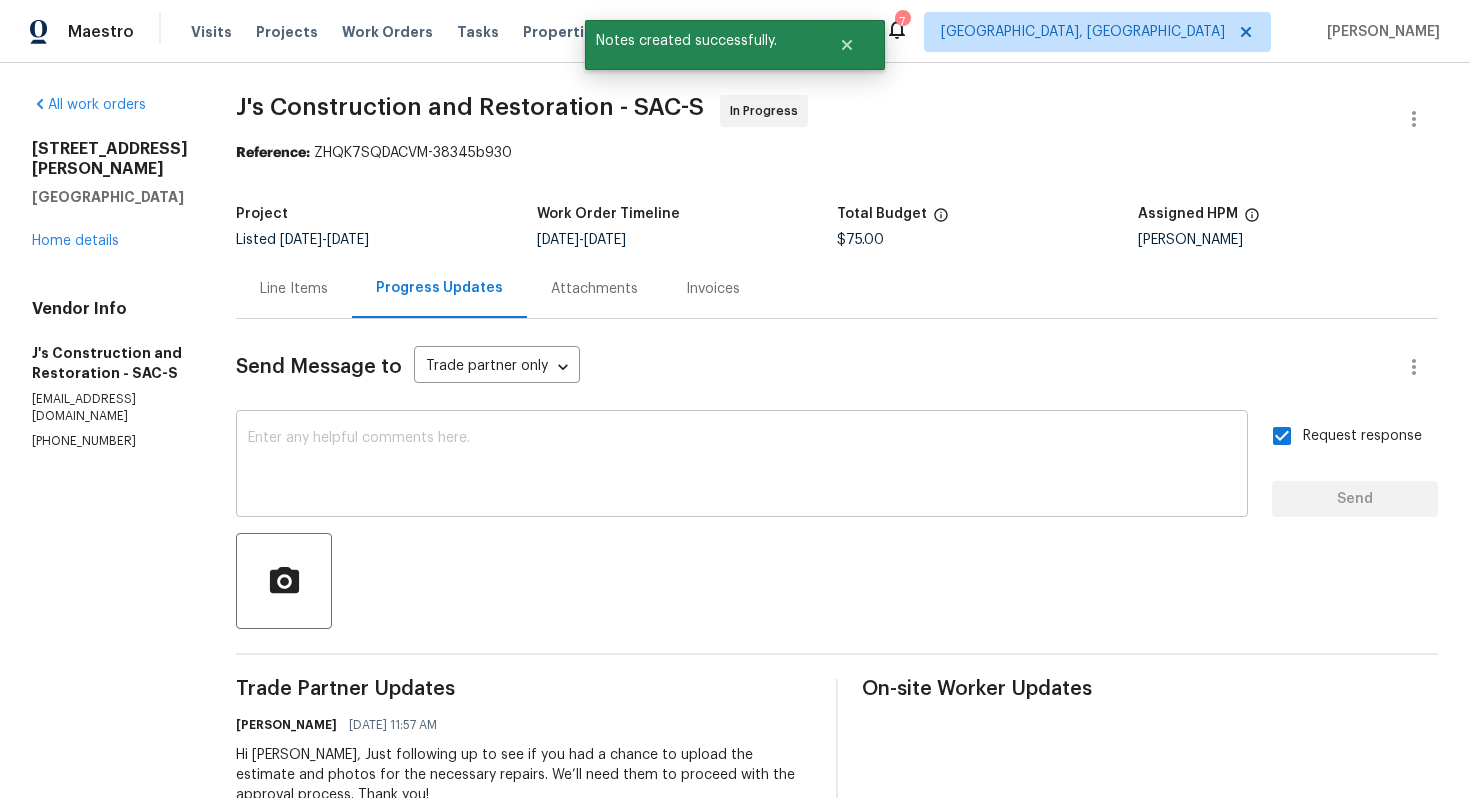 scroll, scrollTop: 0, scrollLeft: 0, axis: both 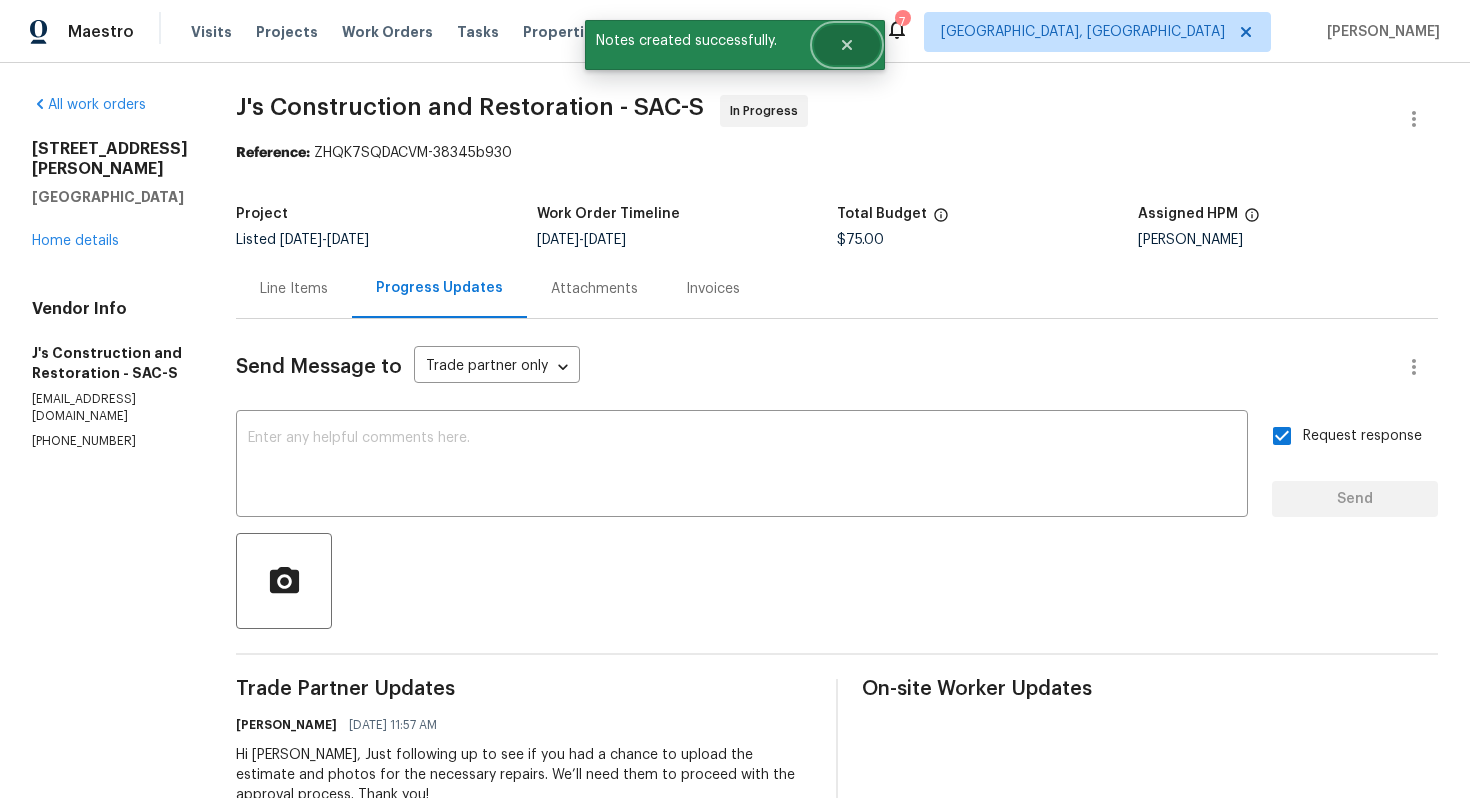click 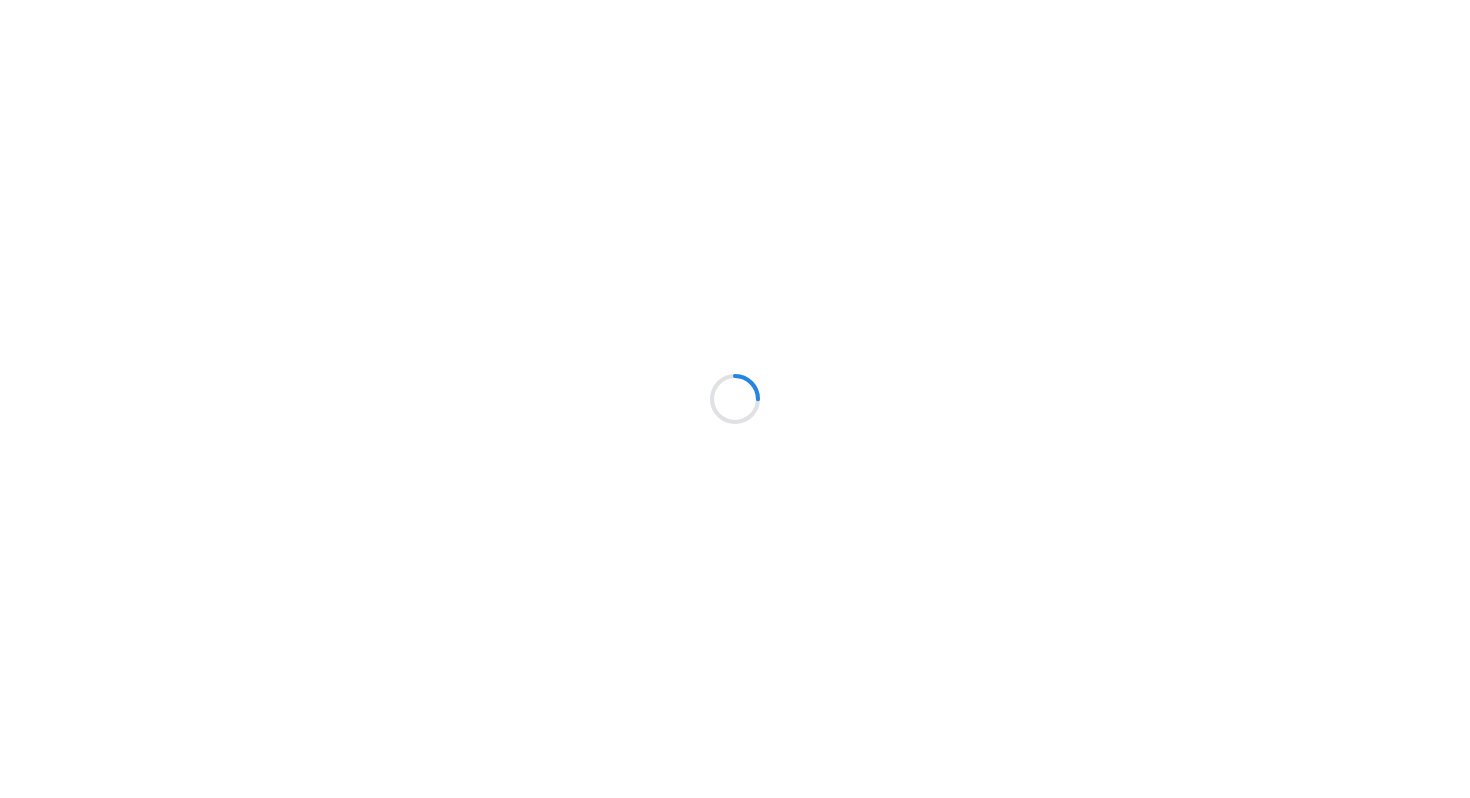 scroll, scrollTop: 0, scrollLeft: 0, axis: both 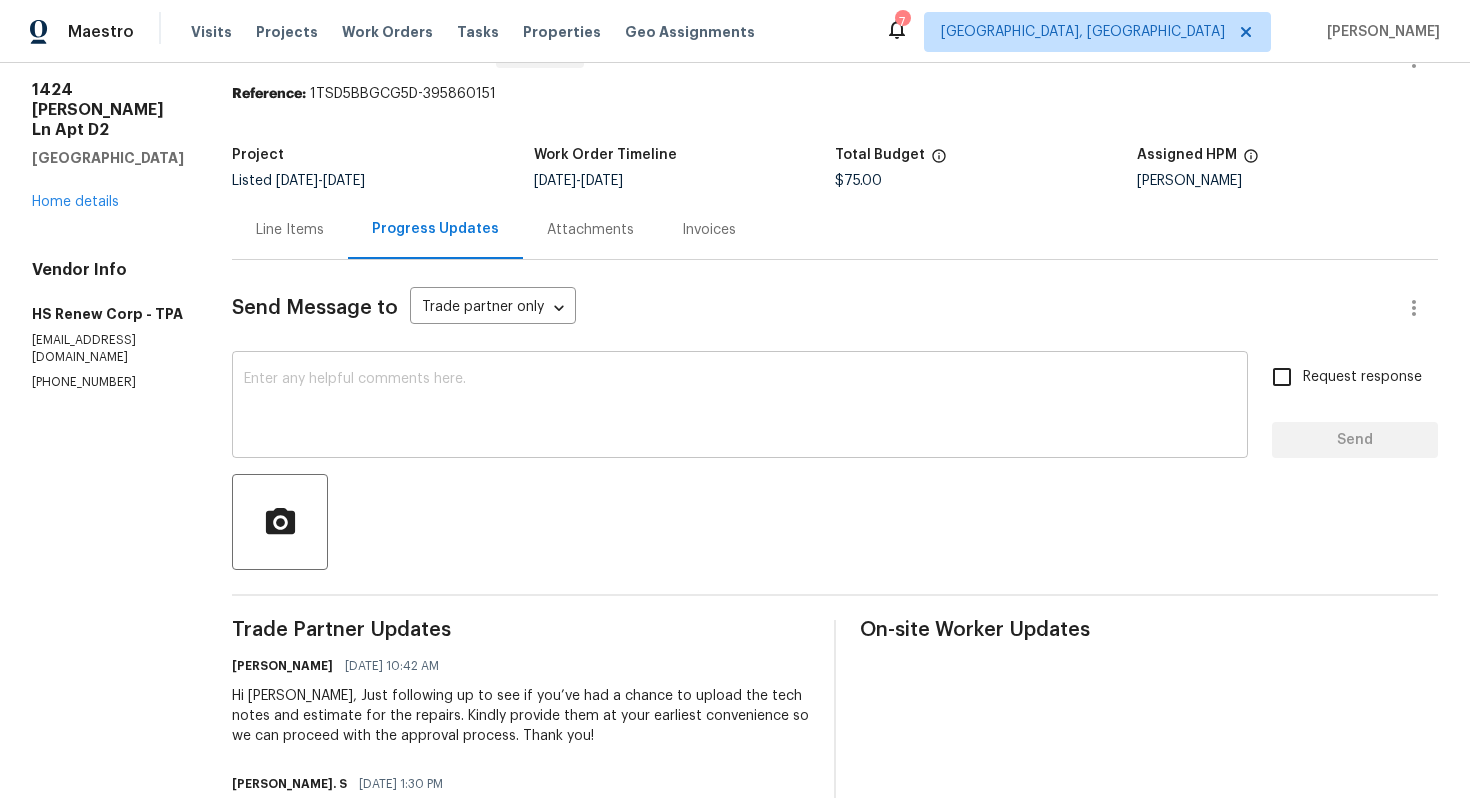 click on "x ​" at bounding box center (740, 407) 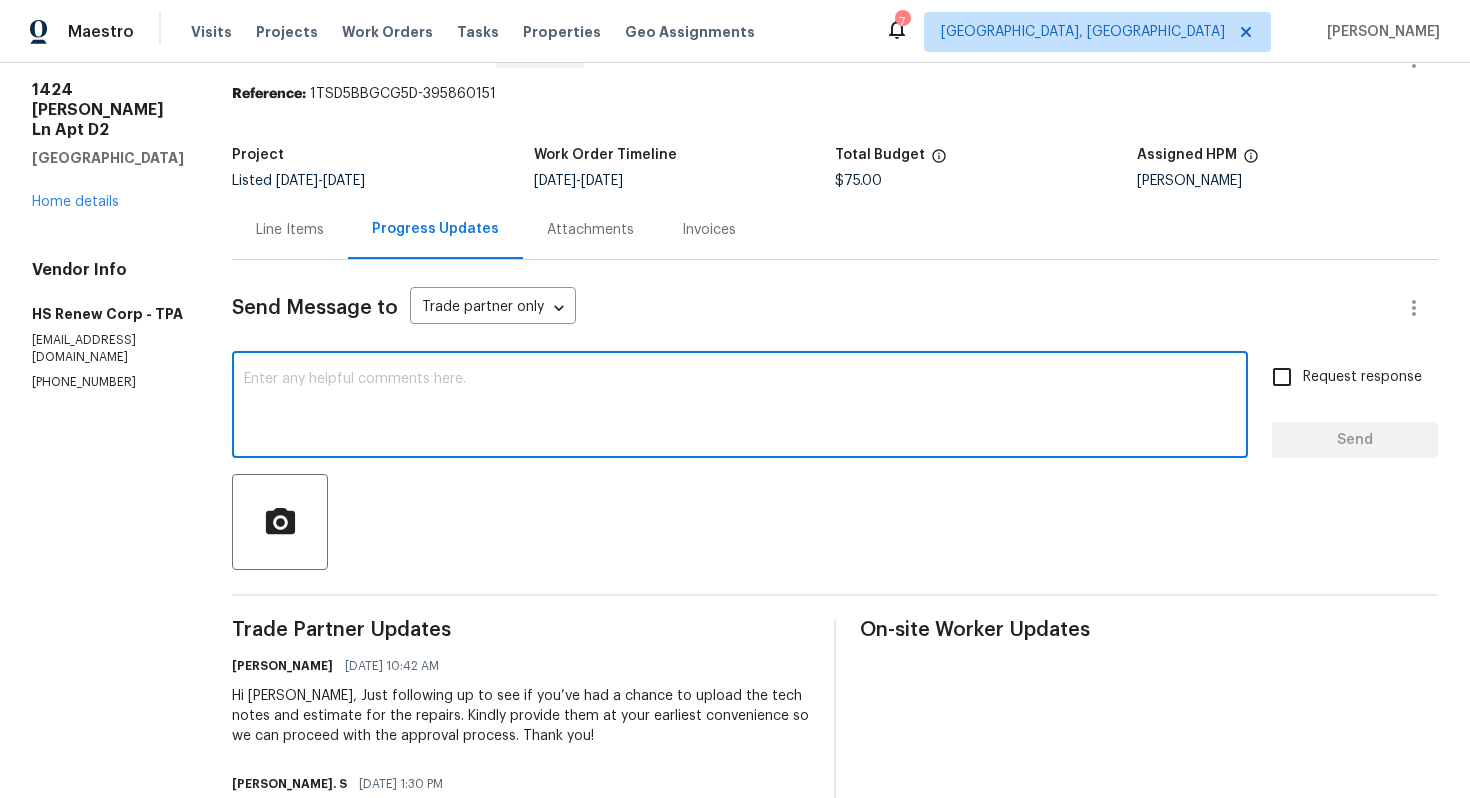 click at bounding box center (740, 407) 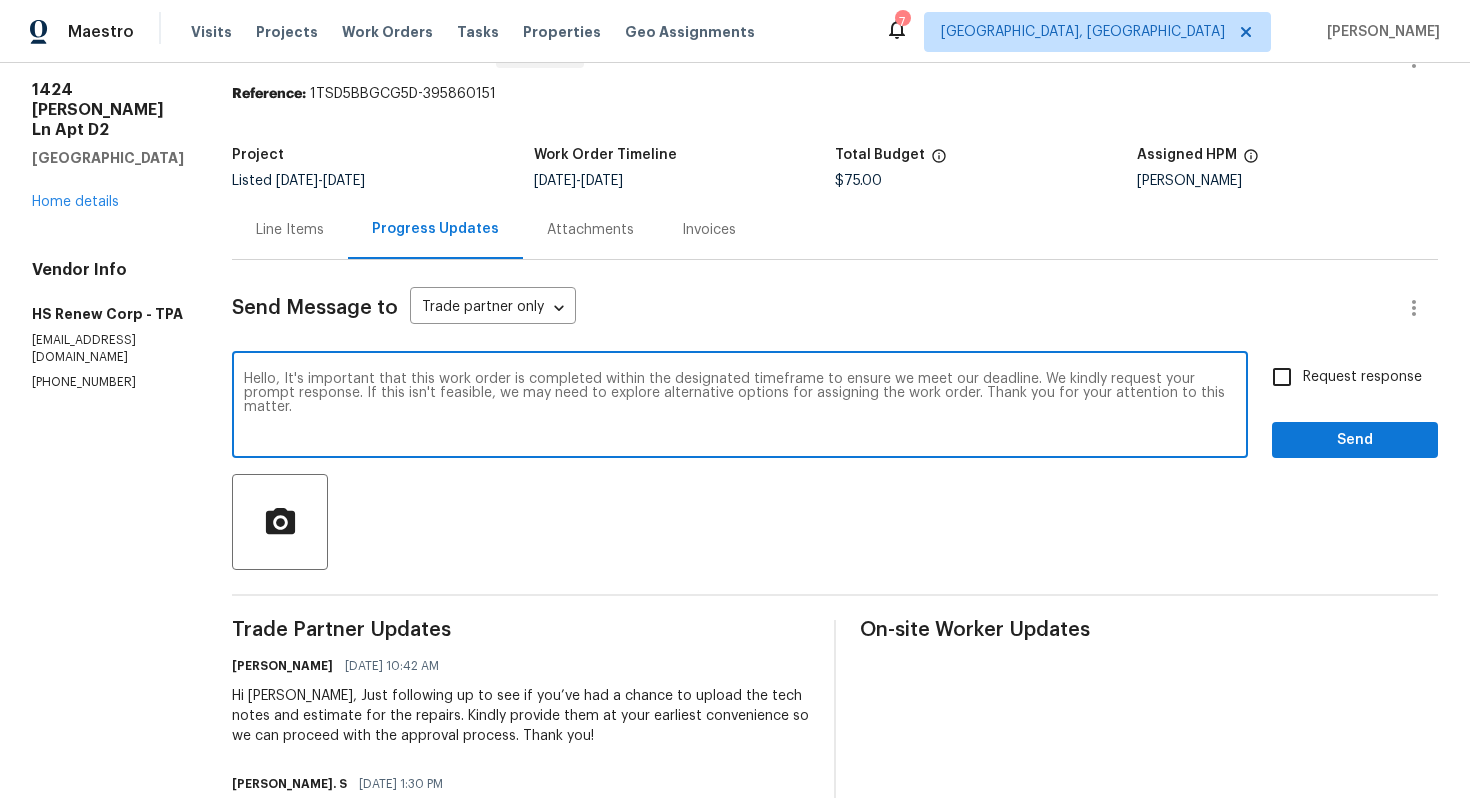 type on "Hello, It's important that this work order is completed within the designated timeframe to ensure we meet our deadline. We kindly request your prompt response. If this isn't feasible, we may need to explore alternative options for assigning the work order. Thank you for your attention to this matter." 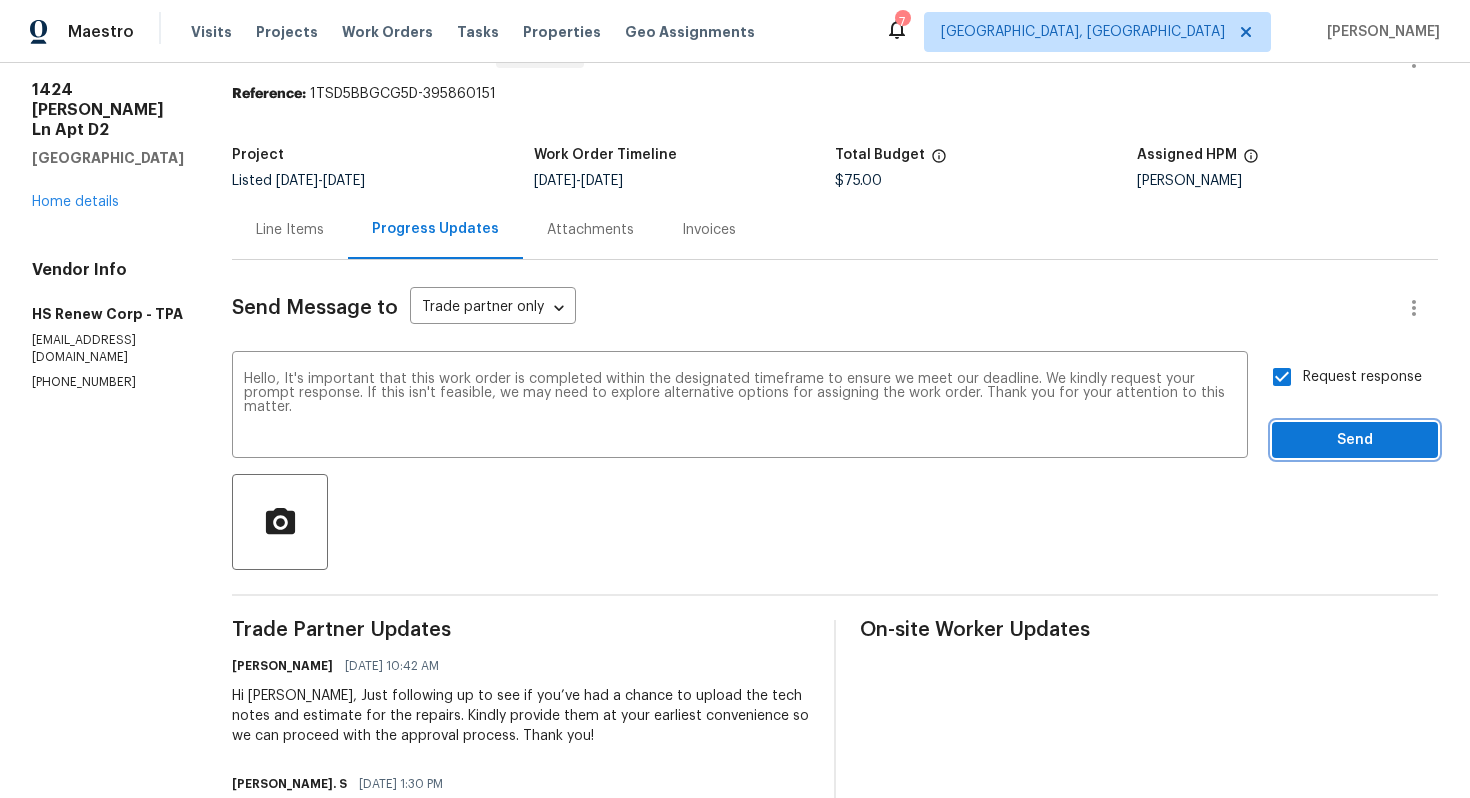click on "Send" at bounding box center [1355, 440] 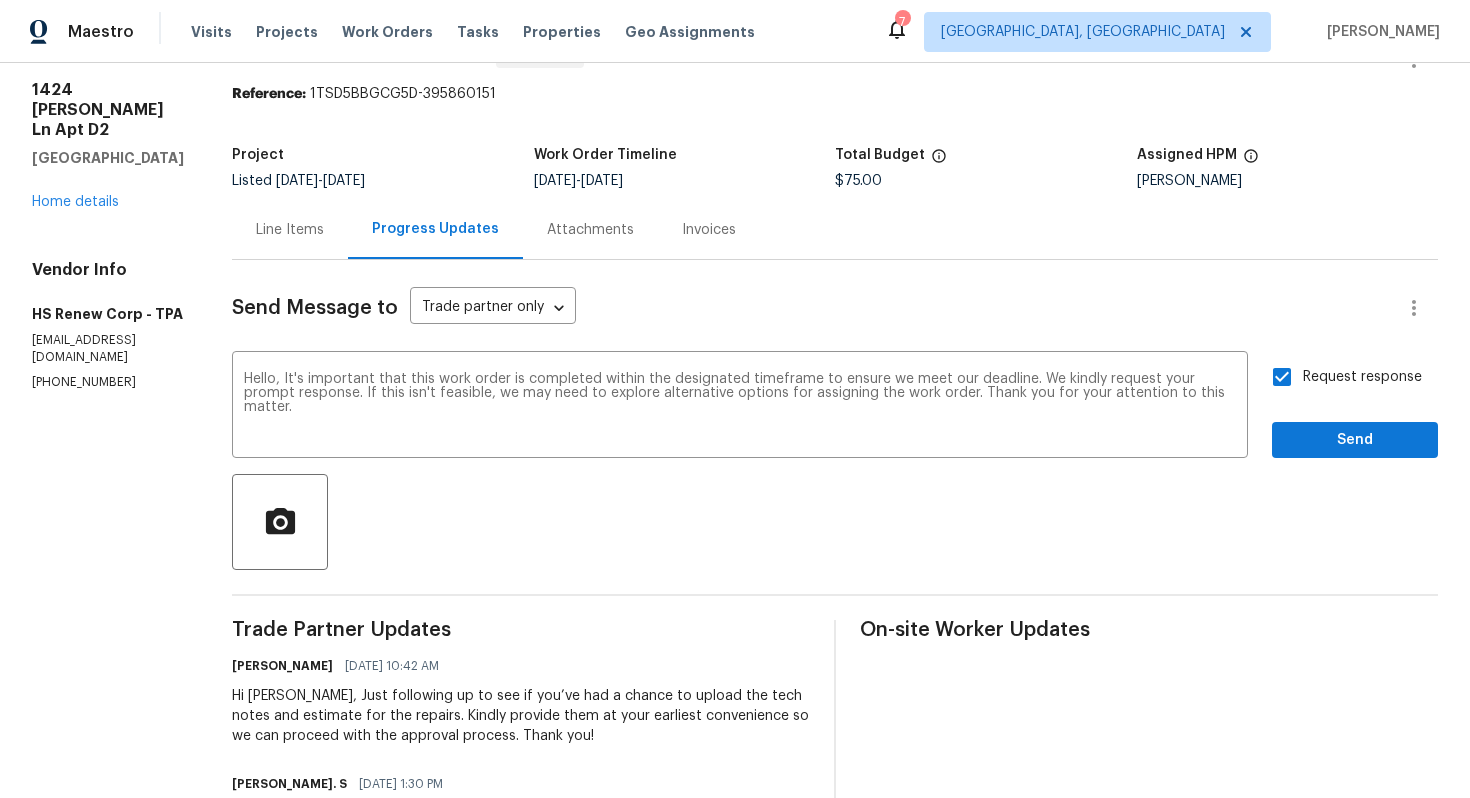 scroll, scrollTop: 0, scrollLeft: 0, axis: both 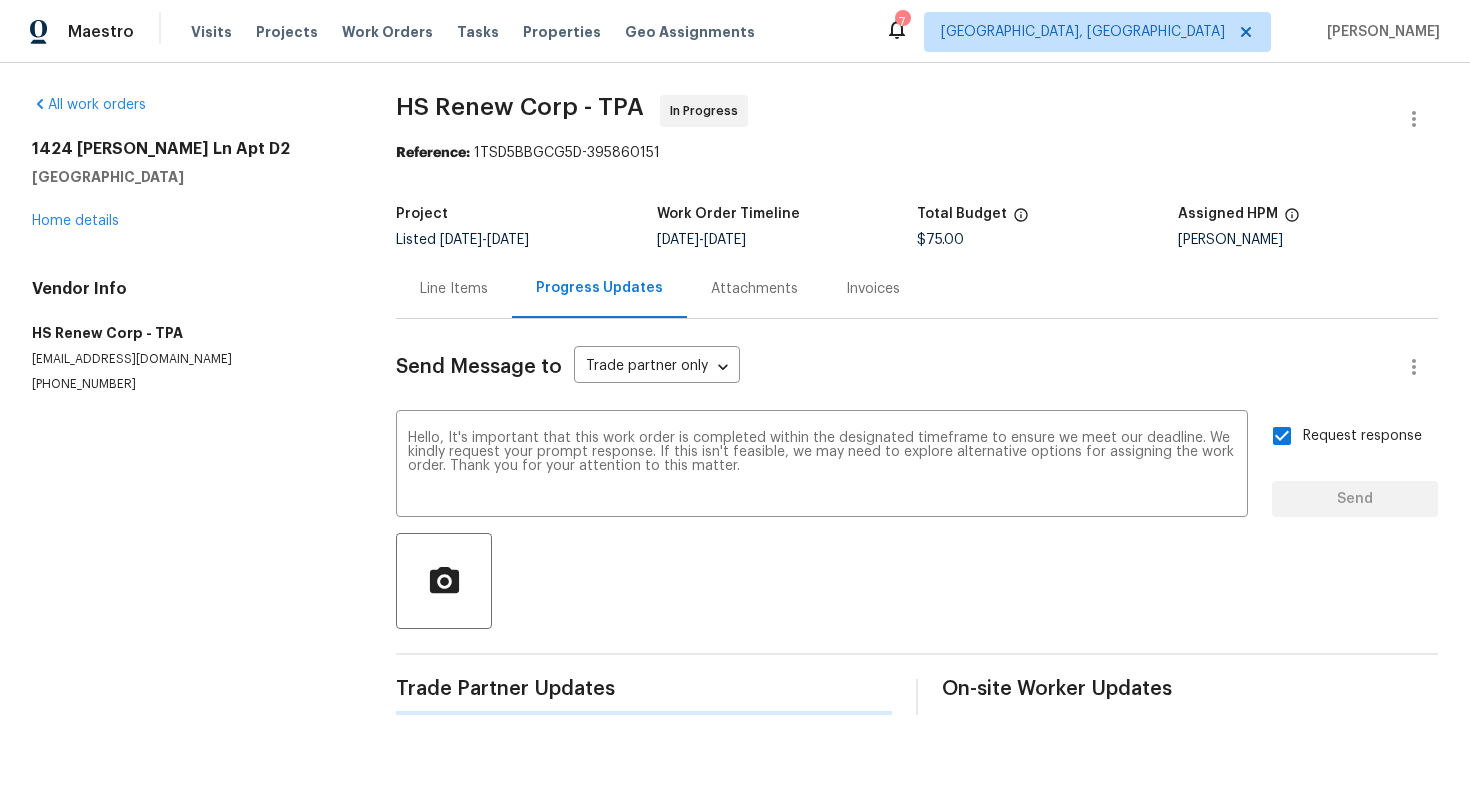 type 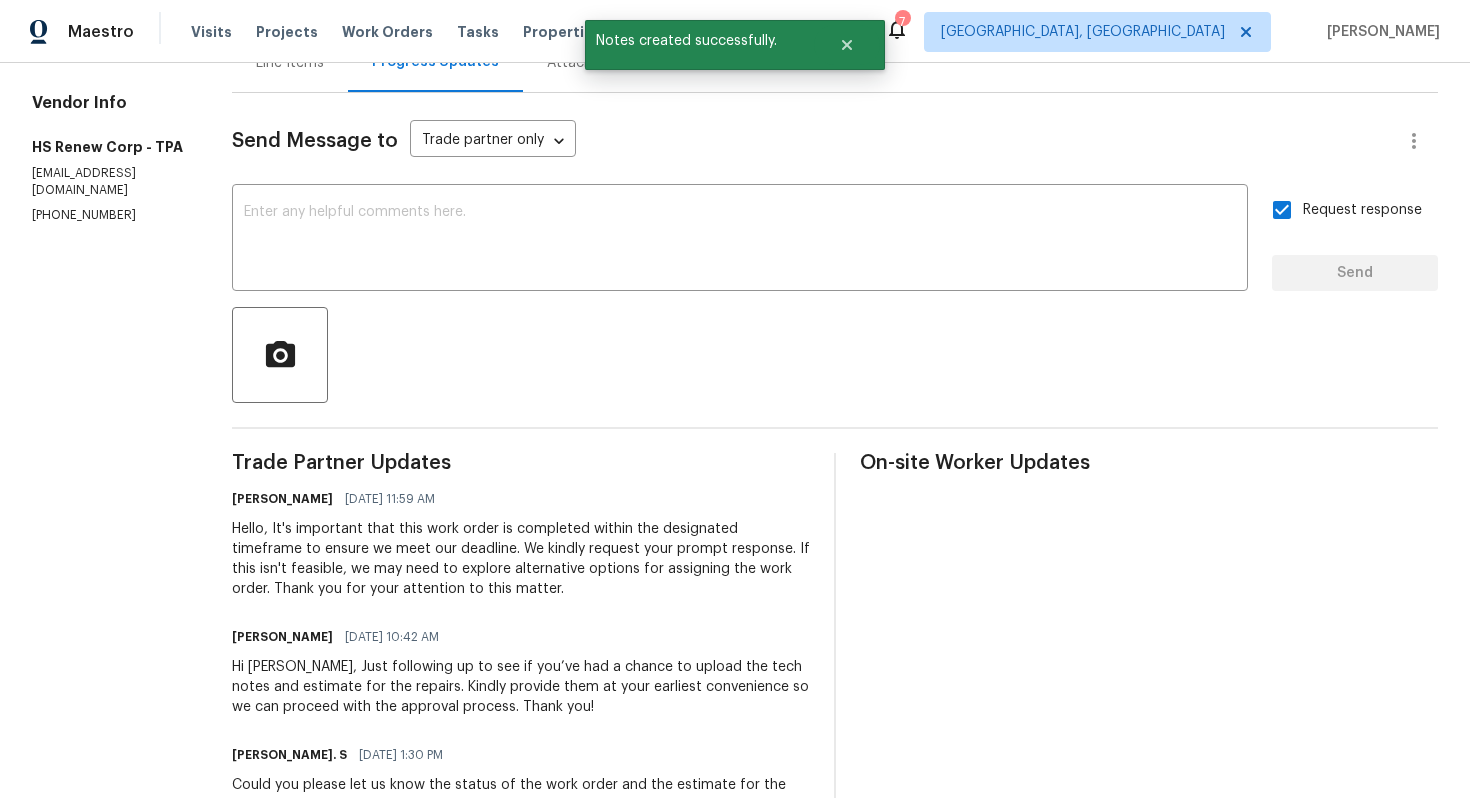 scroll, scrollTop: 0, scrollLeft: 0, axis: both 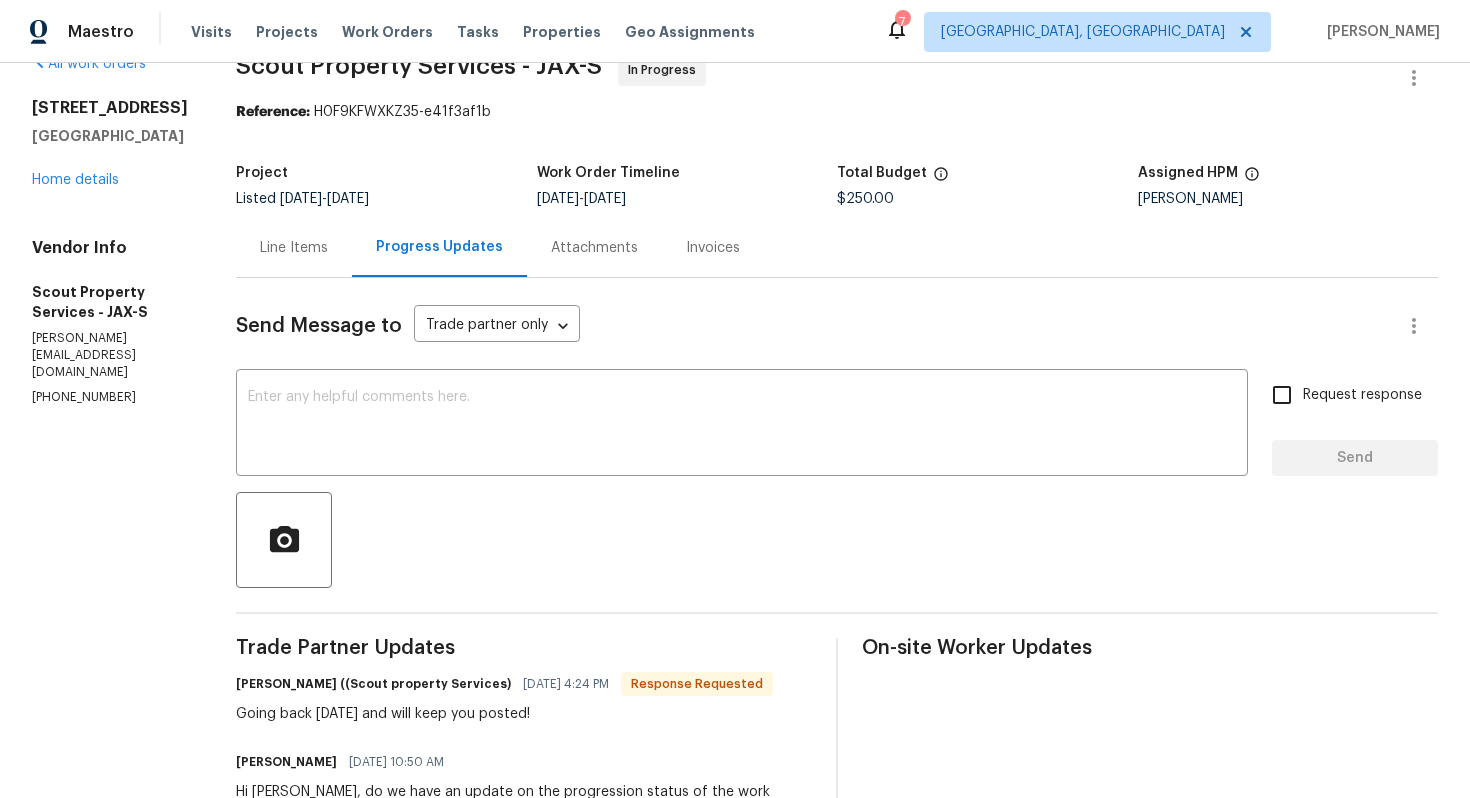 click on "[PERSON_NAME] ((Scout property Services)" at bounding box center (373, 684) 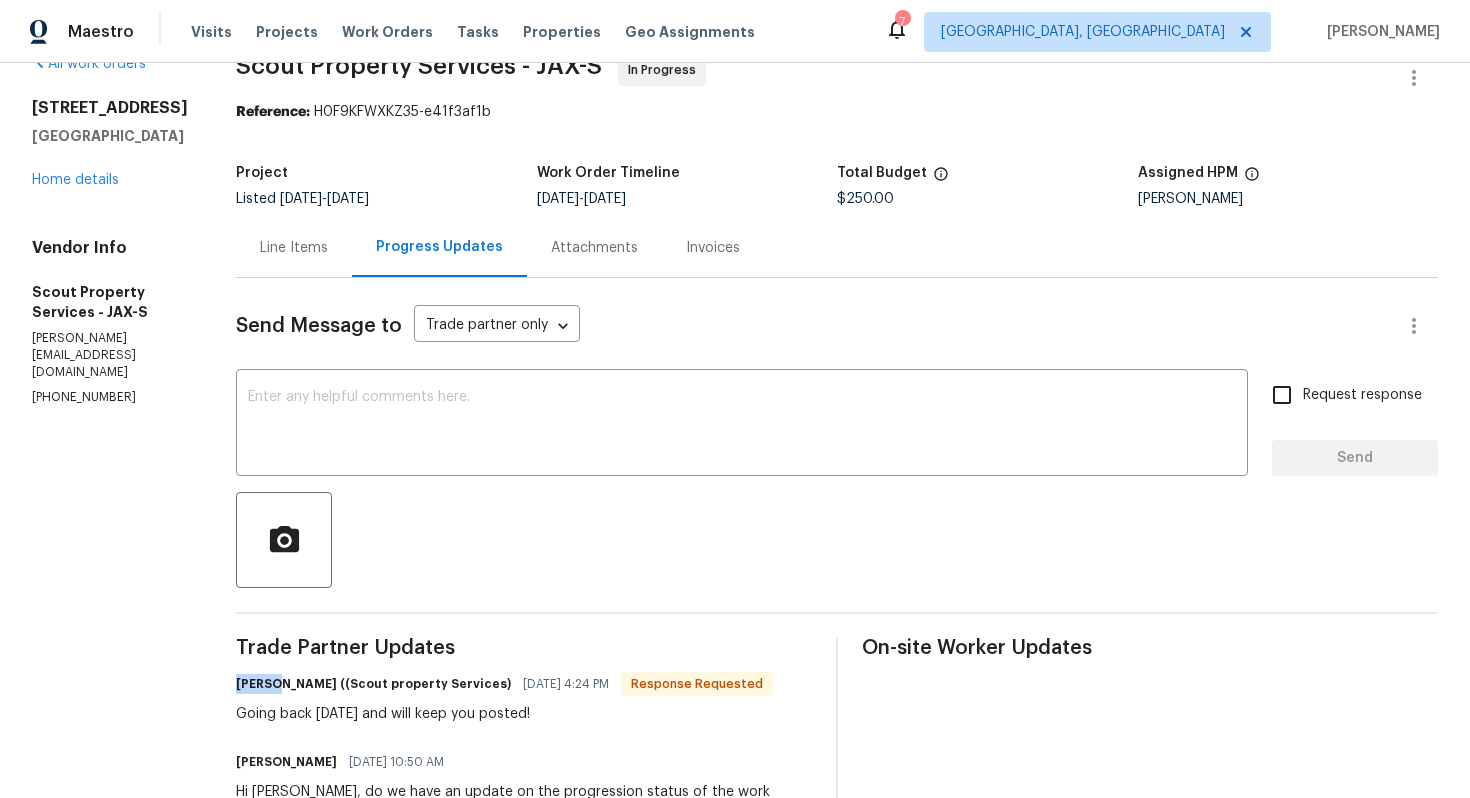 copy on "[PERSON_NAME]" 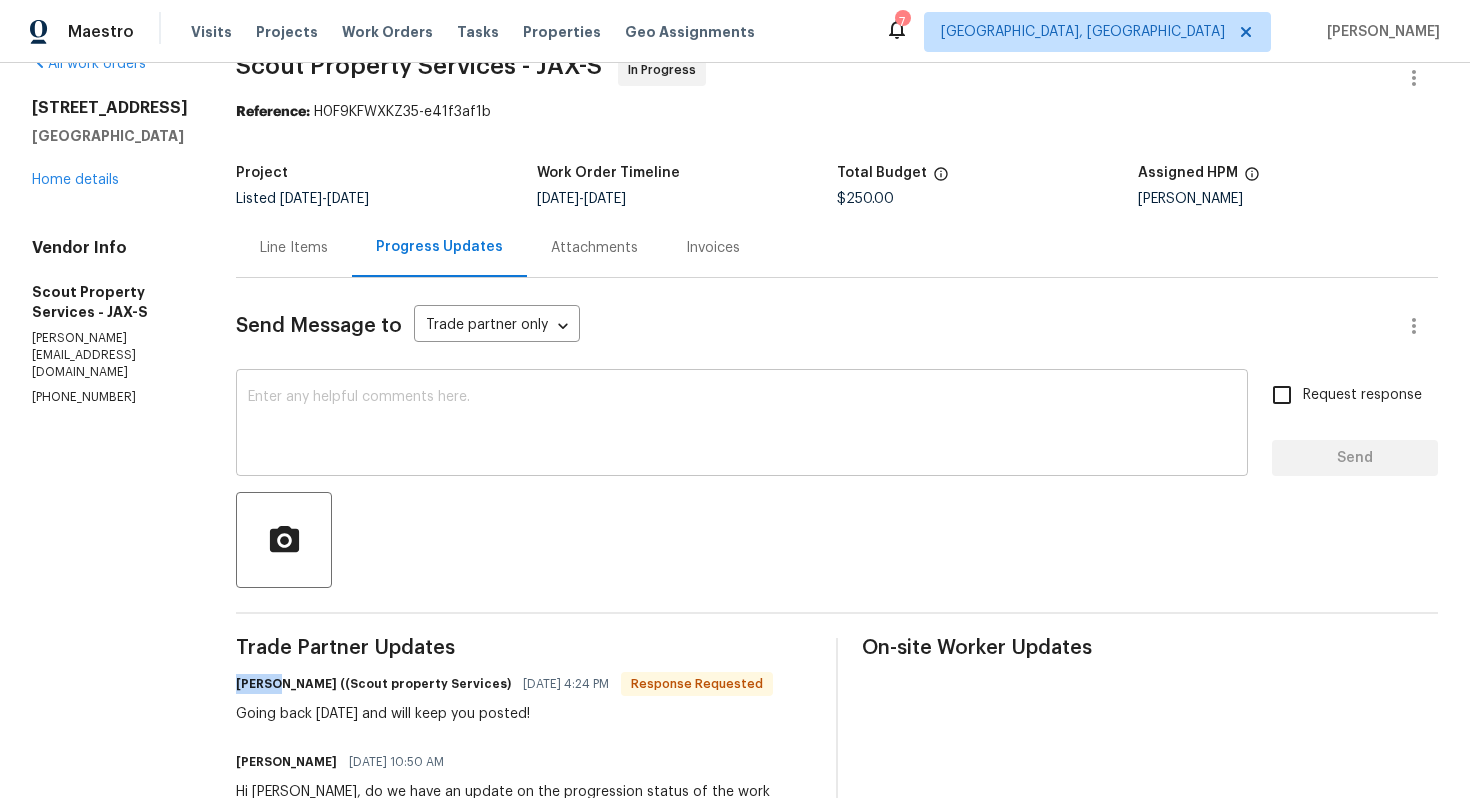 click at bounding box center [742, 425] 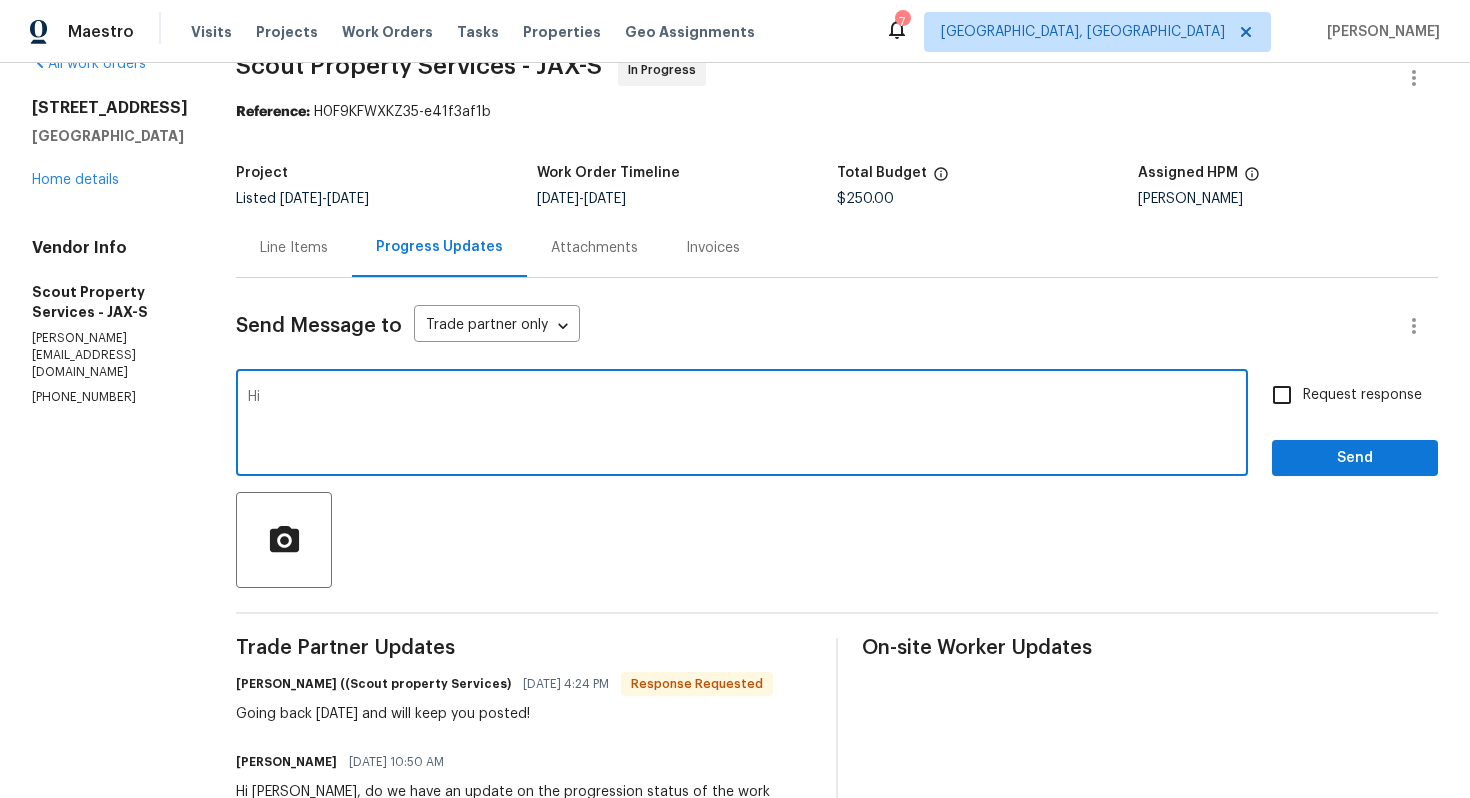 paste on "Trevor" 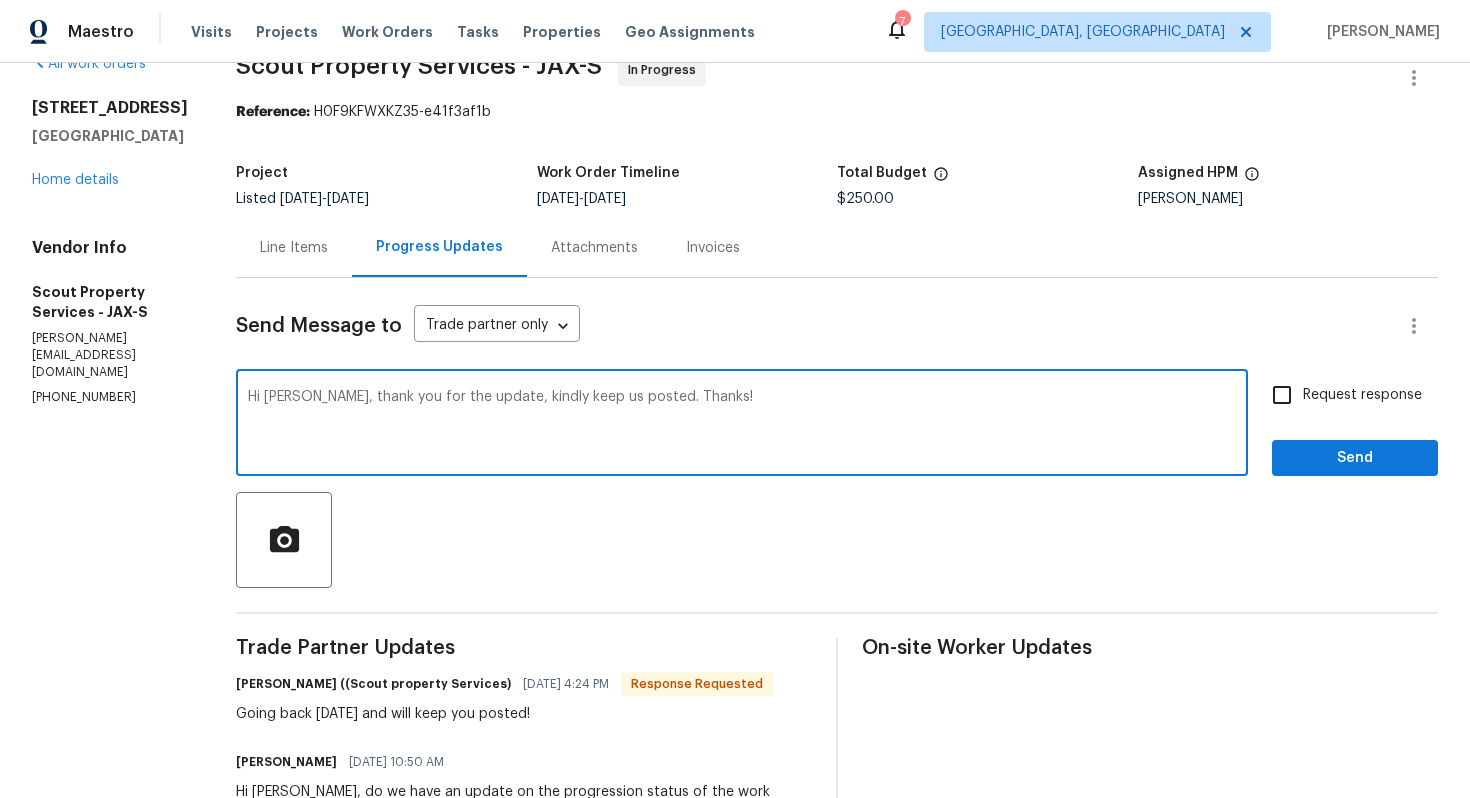 type on "Hi Trevor, thank you for the update, kindly keep us posted. Thanks!" 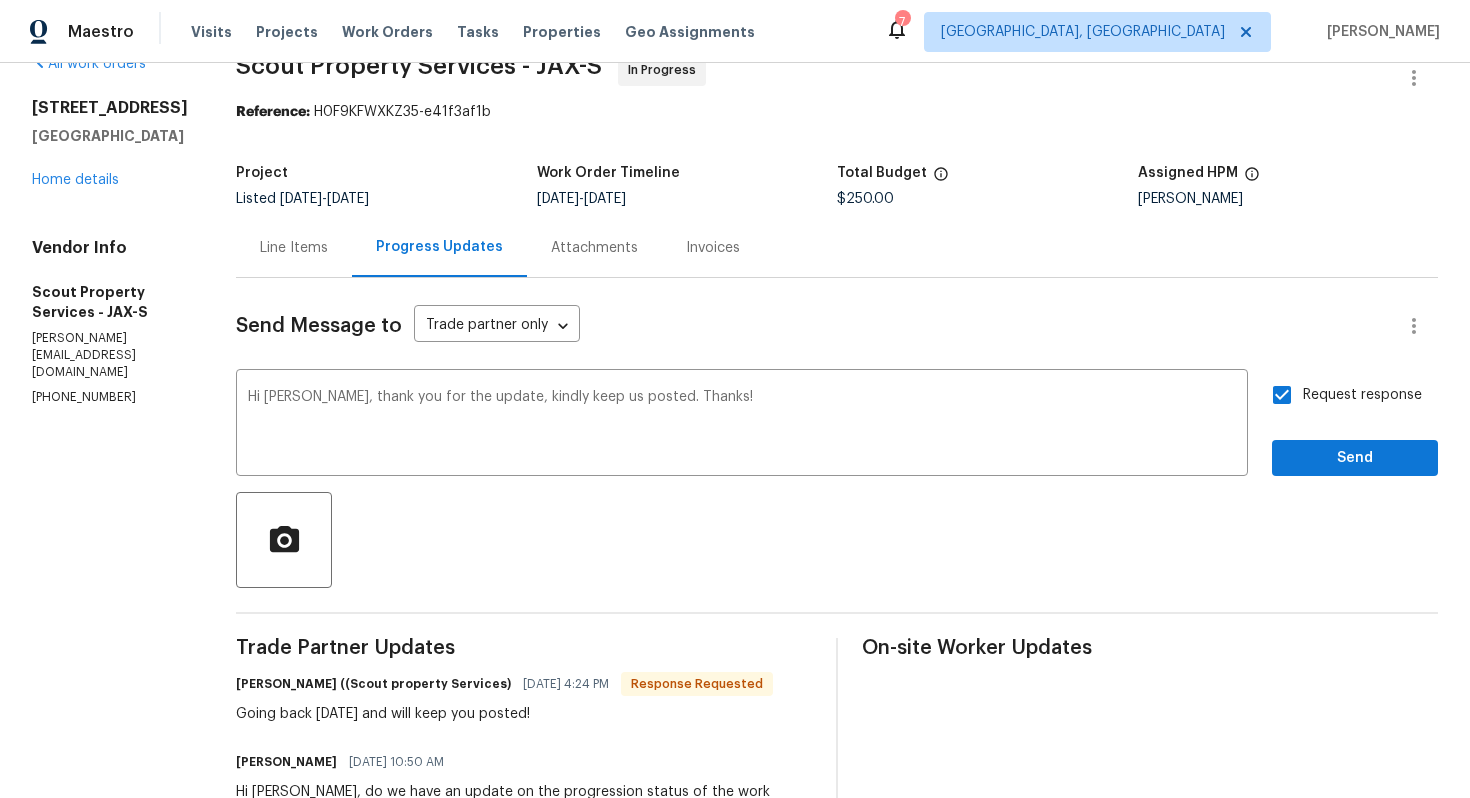 click on "Send Message to Trade partner only Trade partner only ​ Hi Trevor, thank you for the update, kindly keep us posted. Thanks! x ​ Request response Send Trade Partner Updates Trevor Lucas ((Scout property Services)  07/10/2025 4:24 PM Response Requested Going back tomorrow and will keep you posted! Arvind Raj M 07/10/2025 10:50 AM Hi Trevor, do we have an update on the progression status of the work order? Thank you! Glory Joyce. S 07/09/2025 2:35 PM Please send electrician to find out problem with two light fixtures Glory Joyce. S 07/09/2025 1:15 PM Thanks for the update. Let me check with the BR team and will get back to you. Trevor Lucas ((Scout property Services)  07/08/2025 8:20 AM Arvind Raj M 07/08/2025 8:10 AM Hi Trevor, do we have an update on the progression status of the work order? Thank you! Arvind Raj M 07/07/2025 11:14 AM Hi Trevor, thank you for the confirmation. Kindly keep us posted. Thanks! Trevor Lucas ((Scout property Services)  07/07/2025 8:45 AM Should have this complete tomorrow!" at bounding box center [837, 1014] 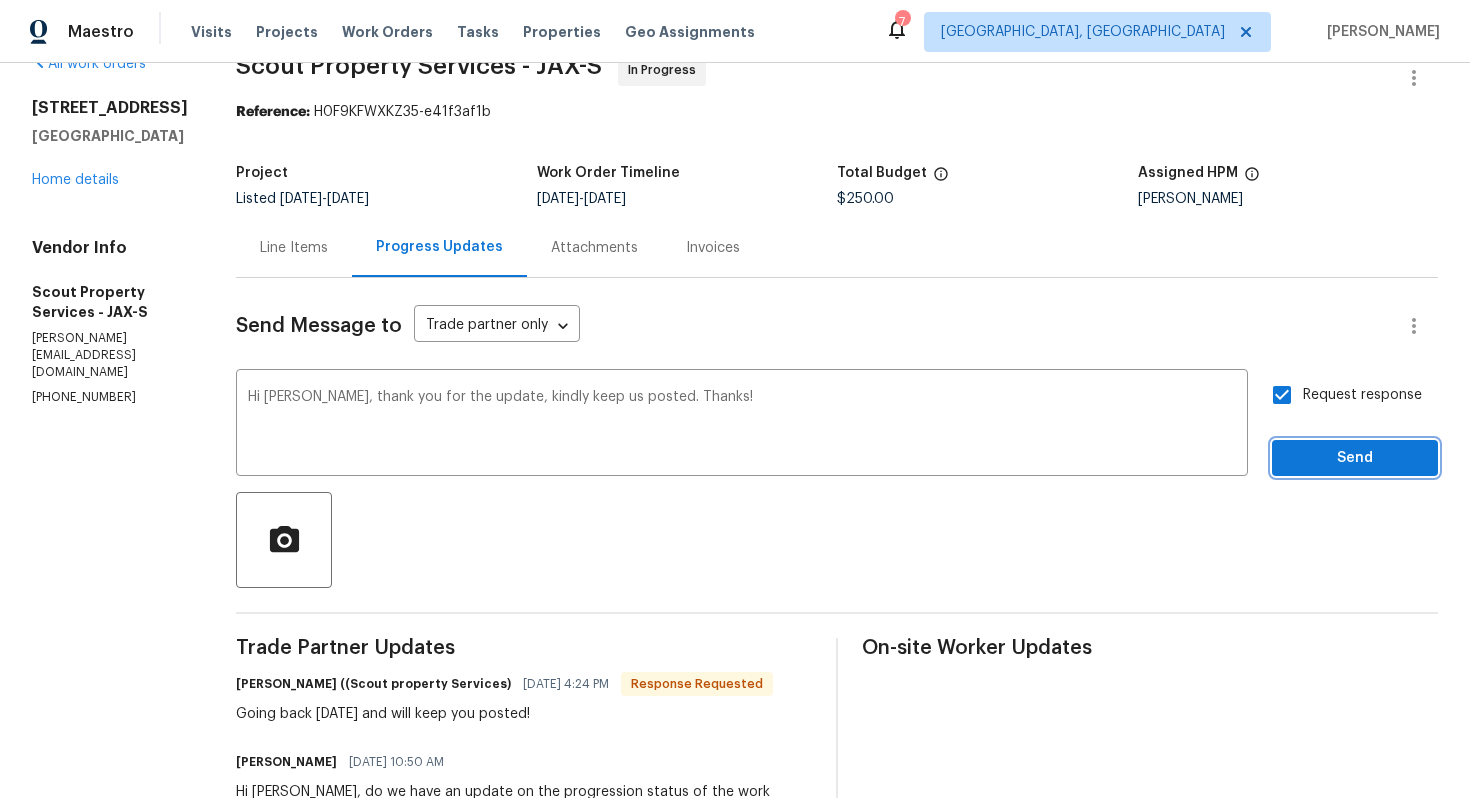 click on "Send" at bounding box center (1355, 458) 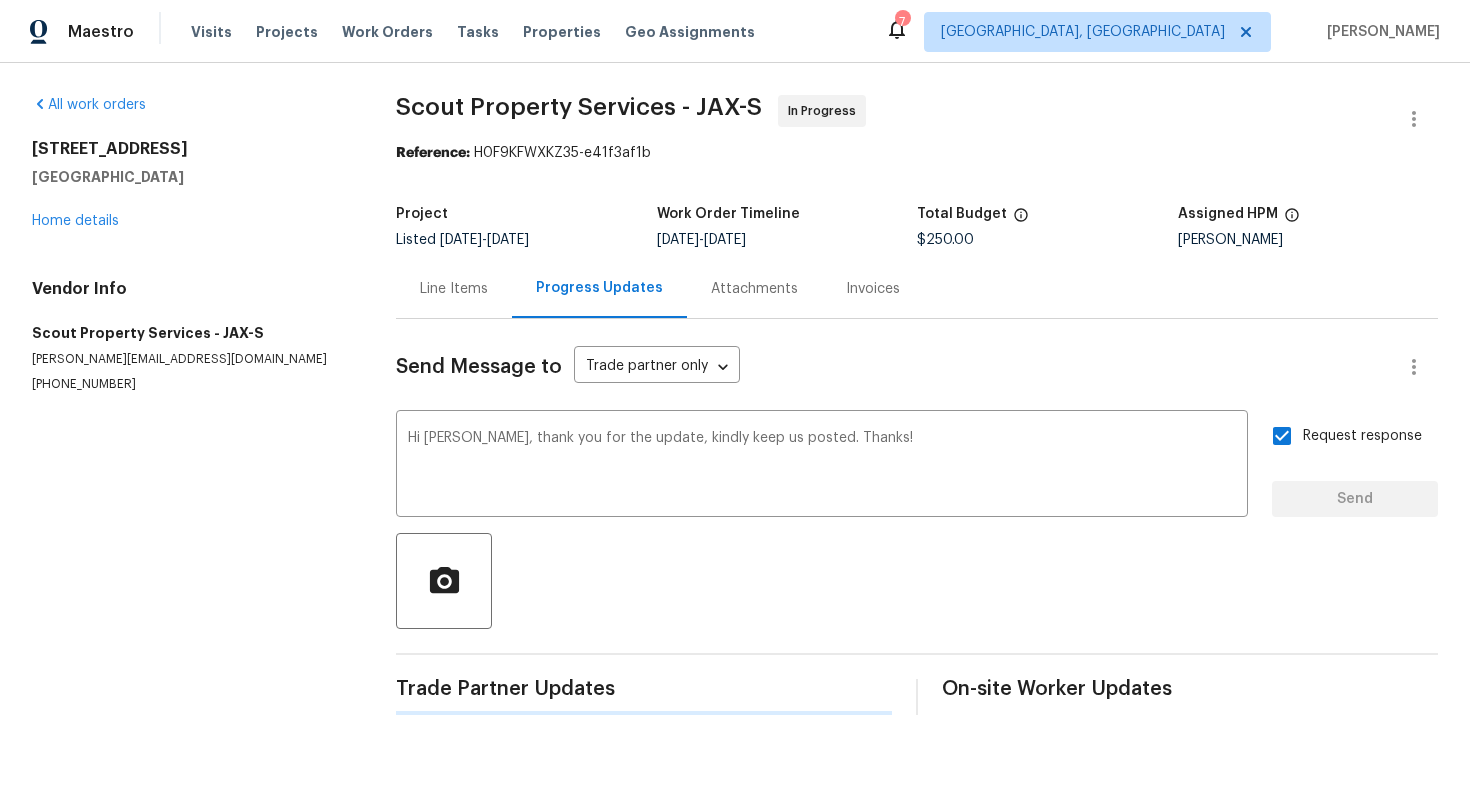 scroll, scrollTop: 0, scrollLeft: 0, axis: both 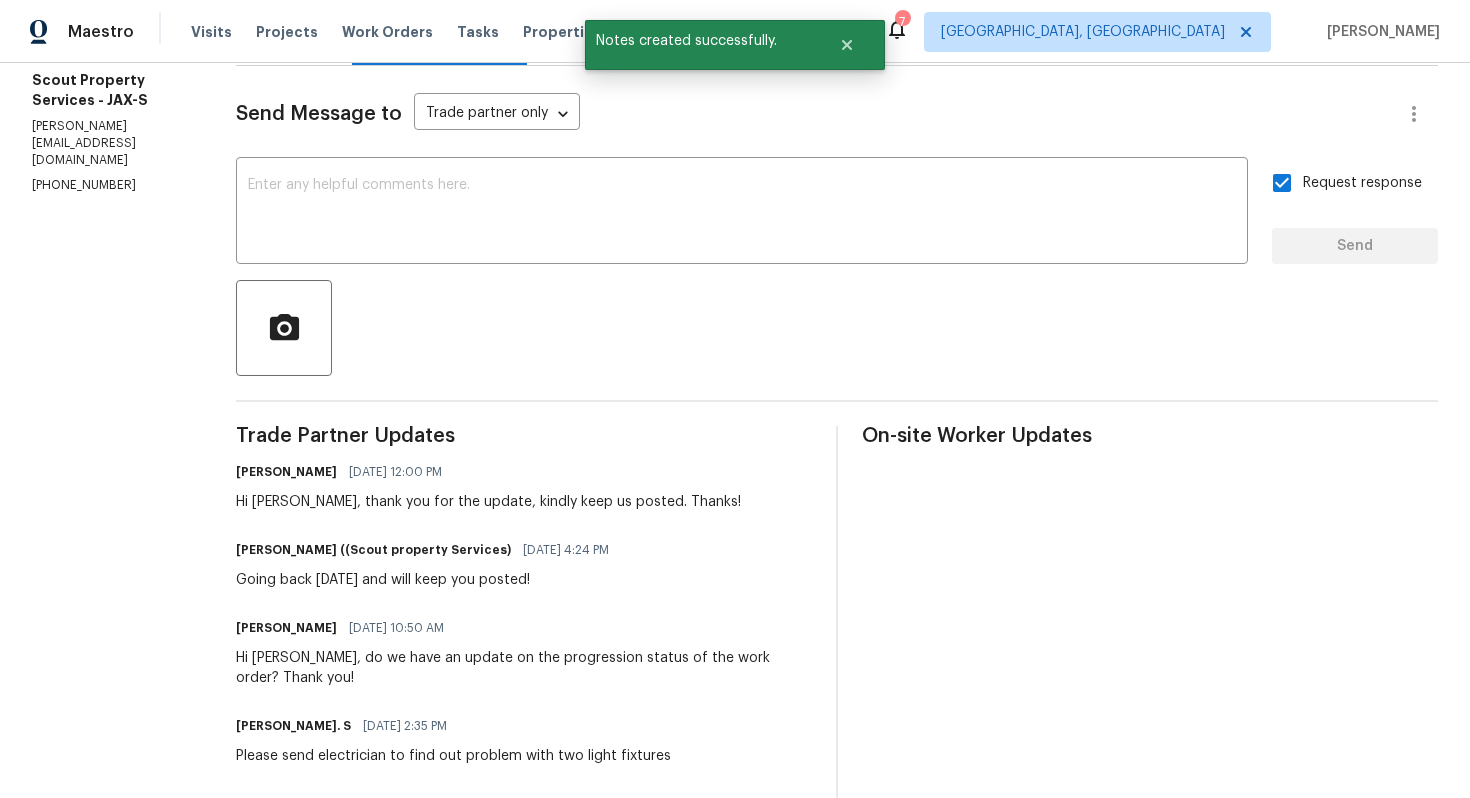 click on "Going back tomorrow and will keep you posted!" at bounding box center (428, 580) 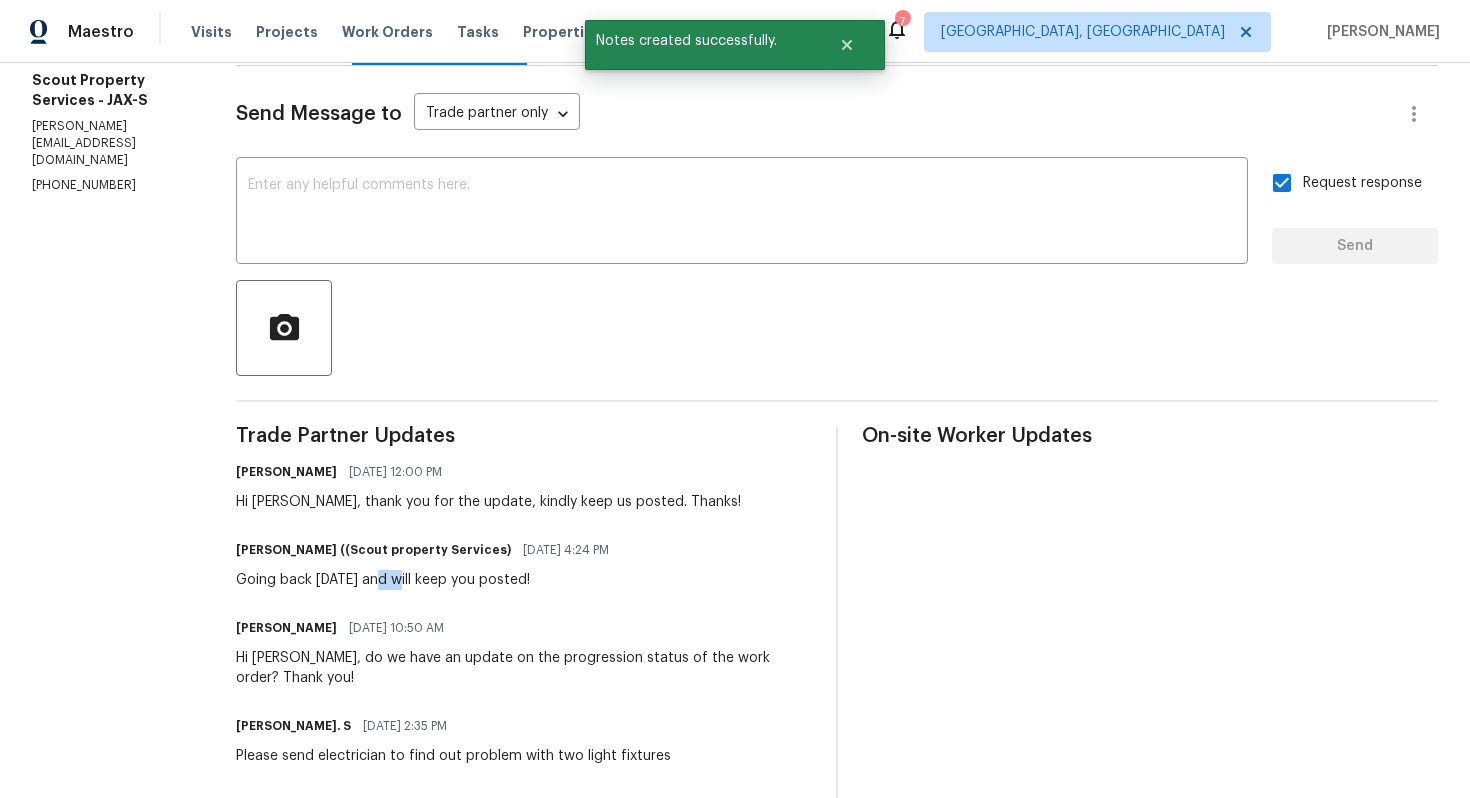 click on "Going back tomorrow and will keep you posted!" at bounding box center (428, 580) 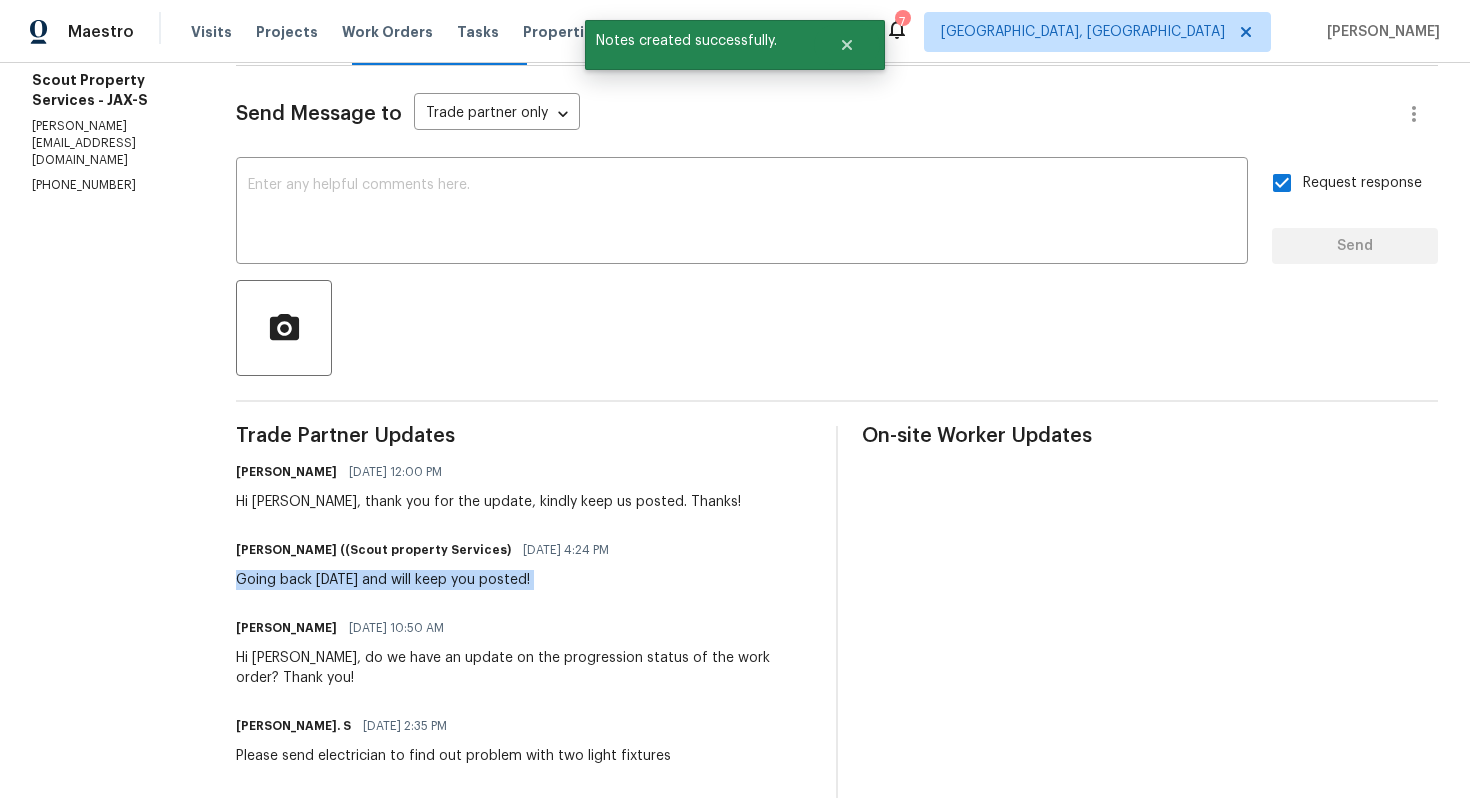 copy on "Going back tomorrow and will keep you posted!" 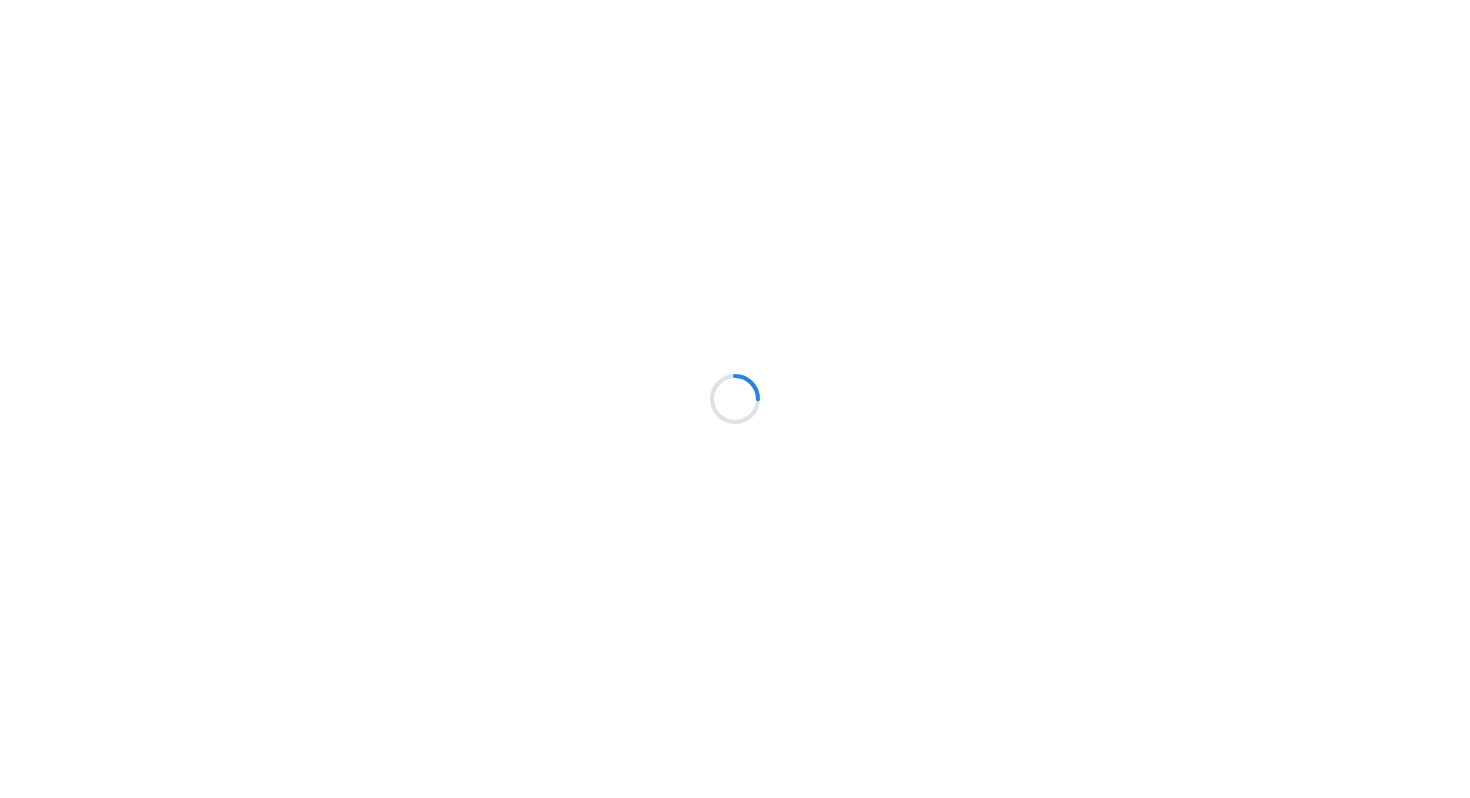scroll, scrollTop: 0, scrollLeft: 0, axis: both 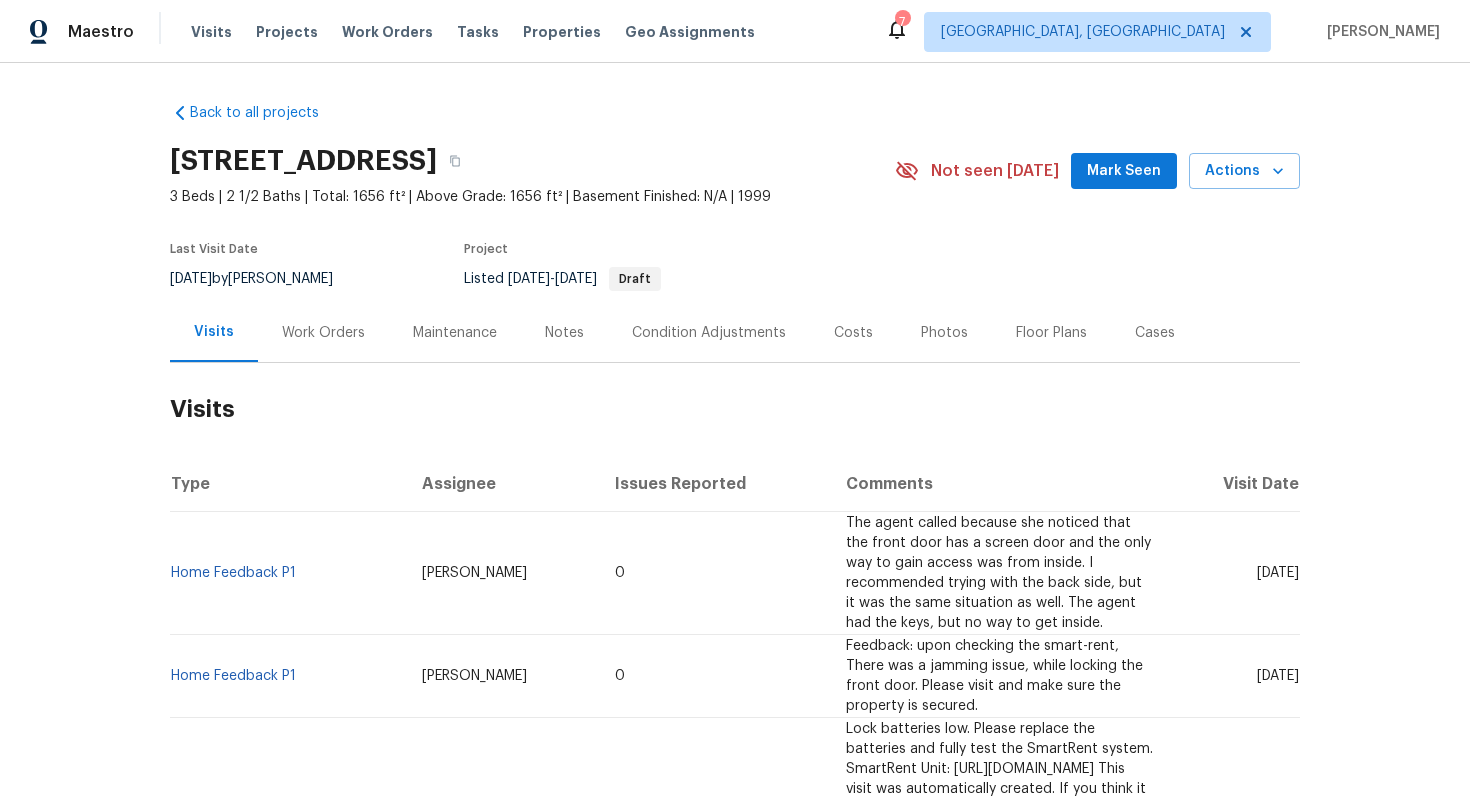 click on "Work Orders" at bounding box center [323, 333] 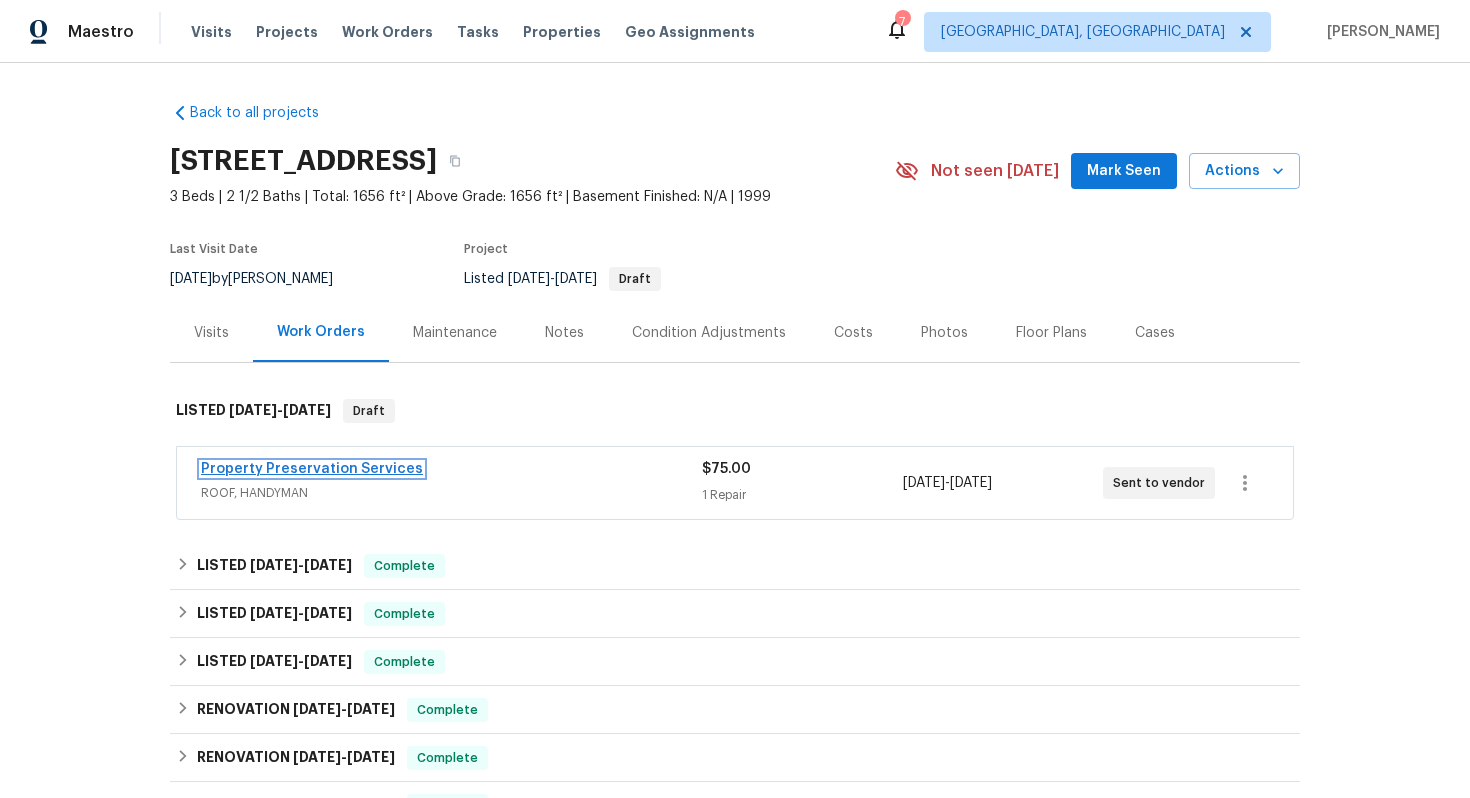 click on "Property Preservation Services" at bounding box center [312, 469] 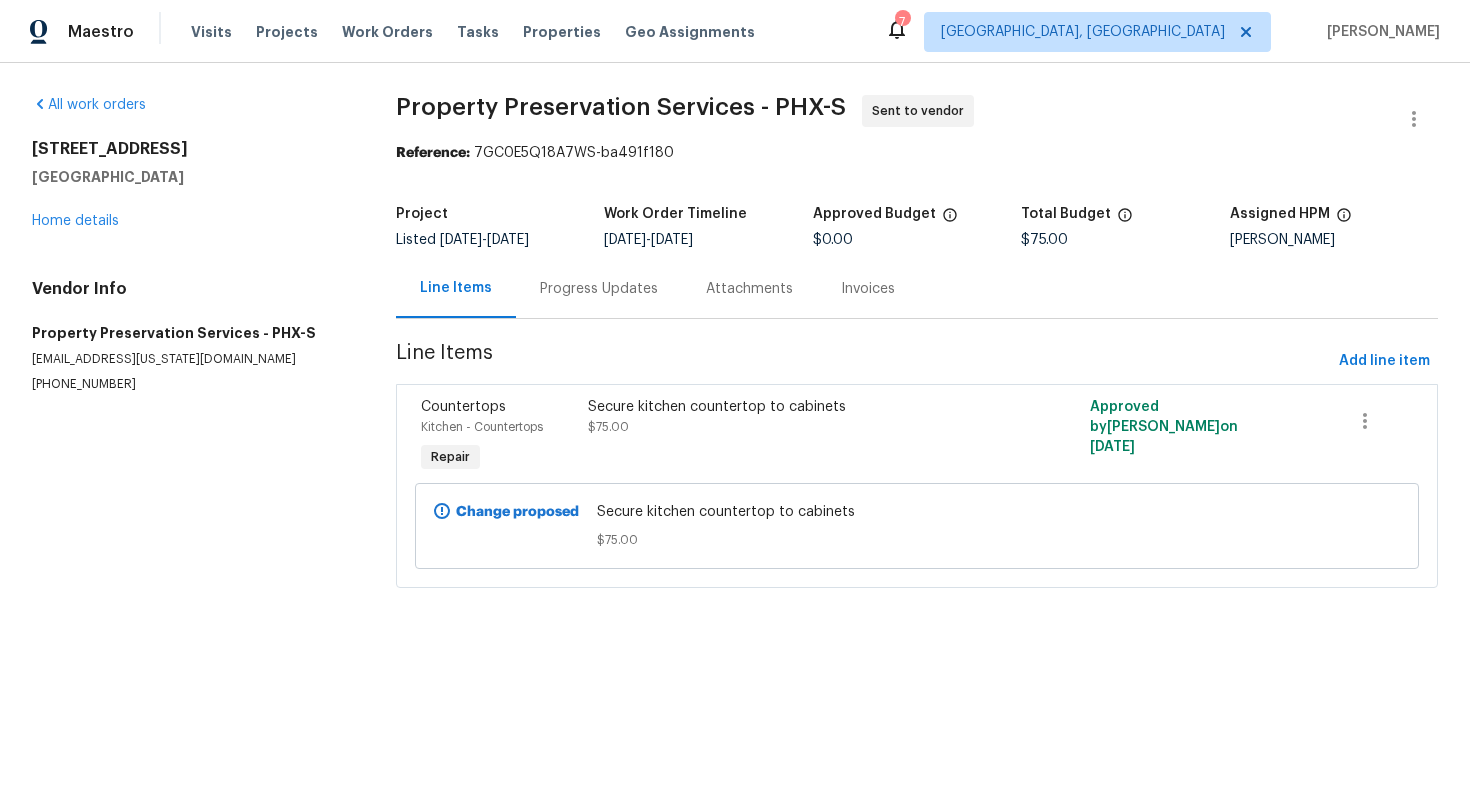 click on "Progress Updates" at bounding box center [599, 288] 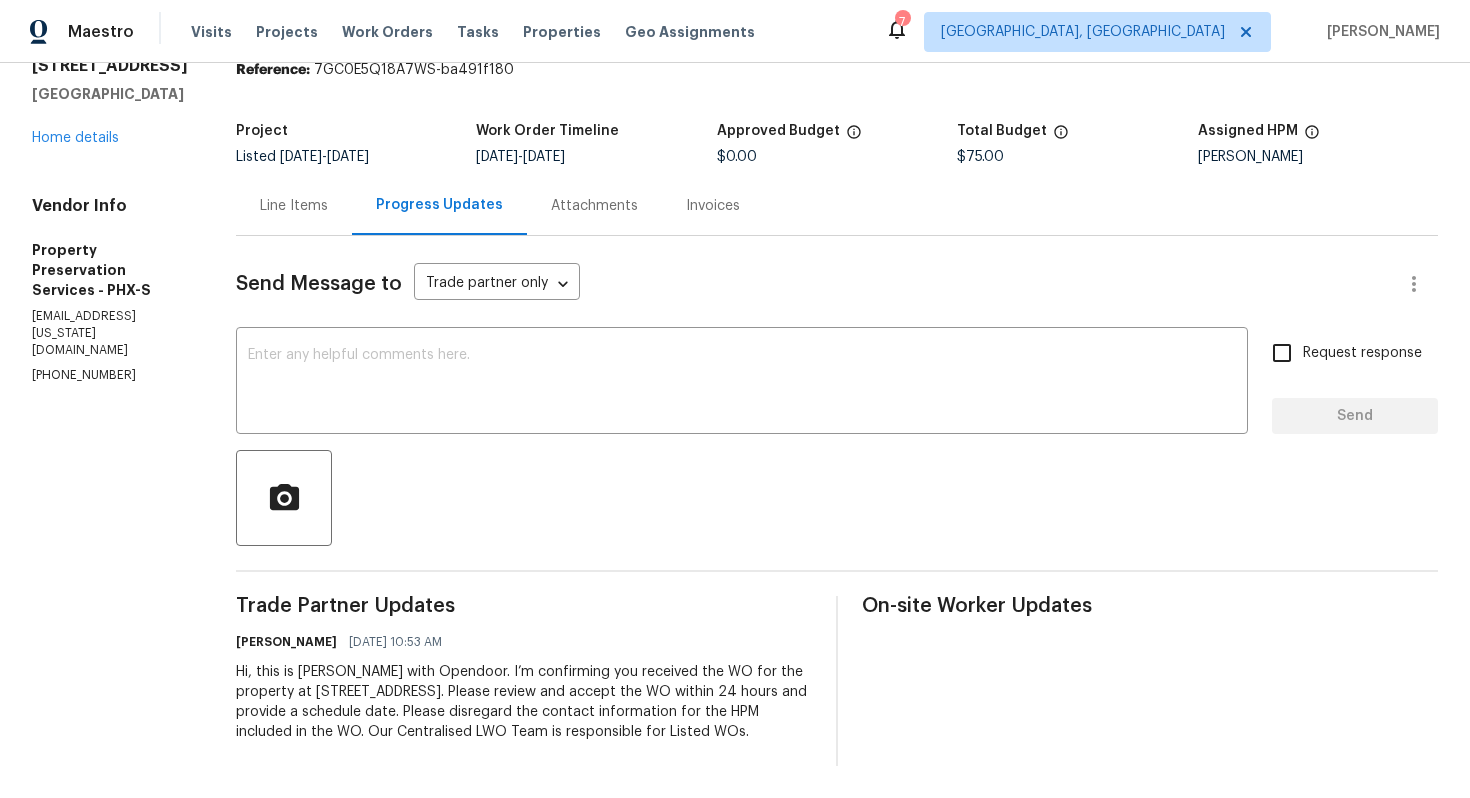 scroll, scrollTop: 0, scrollLeft: 0, axis: both 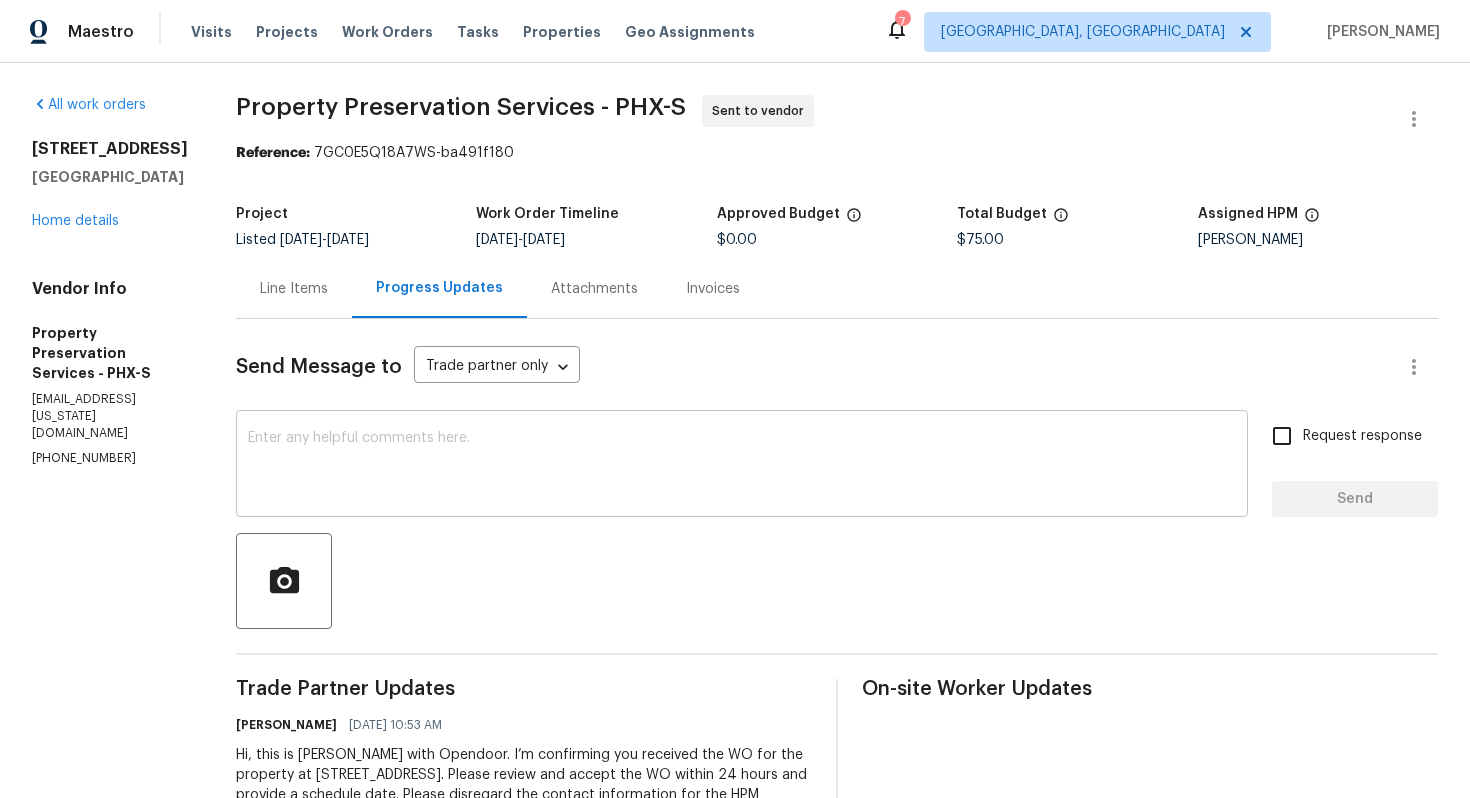 click at bounding box center [742, 466] 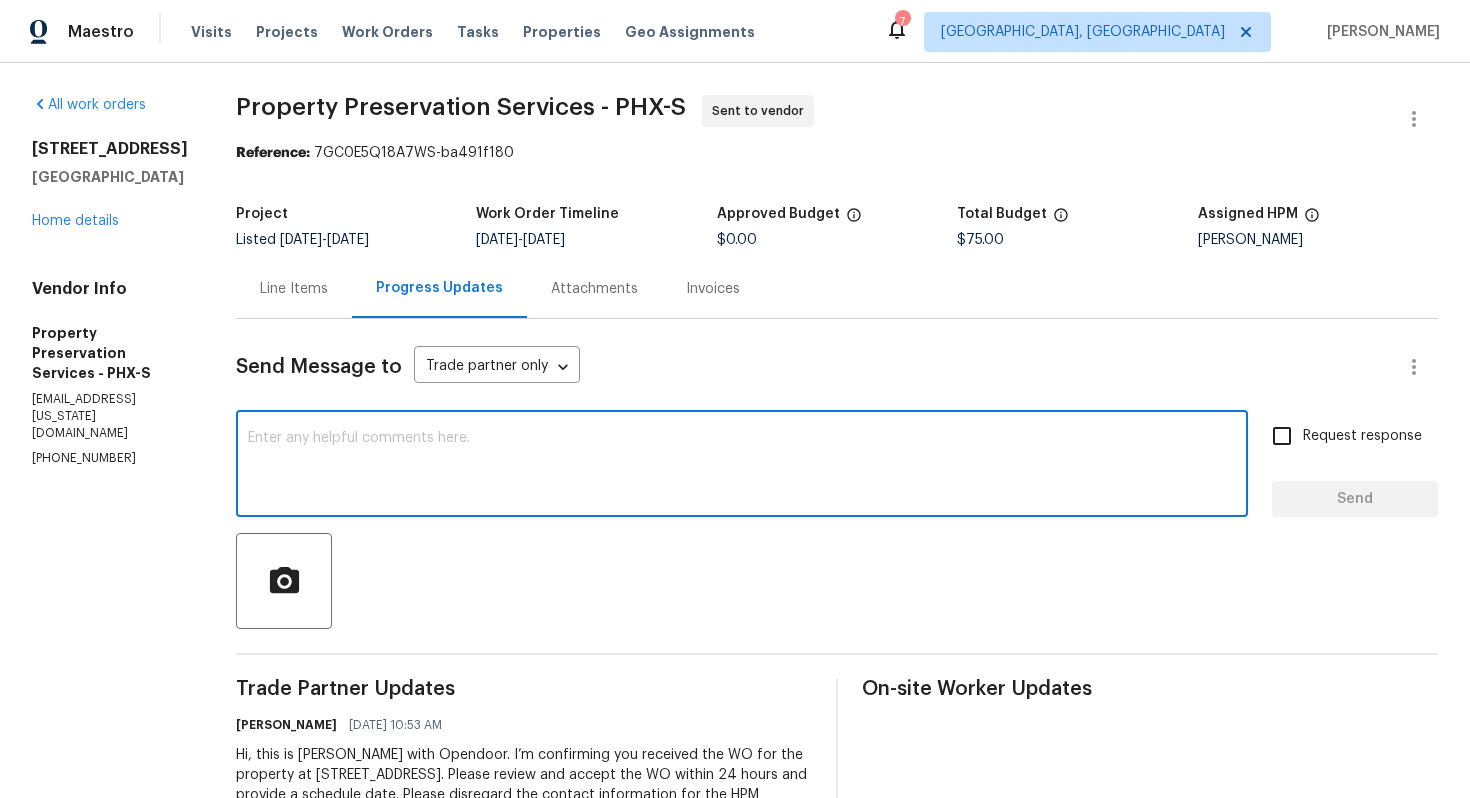 click on "x ​" at bounding box center [742, 466] 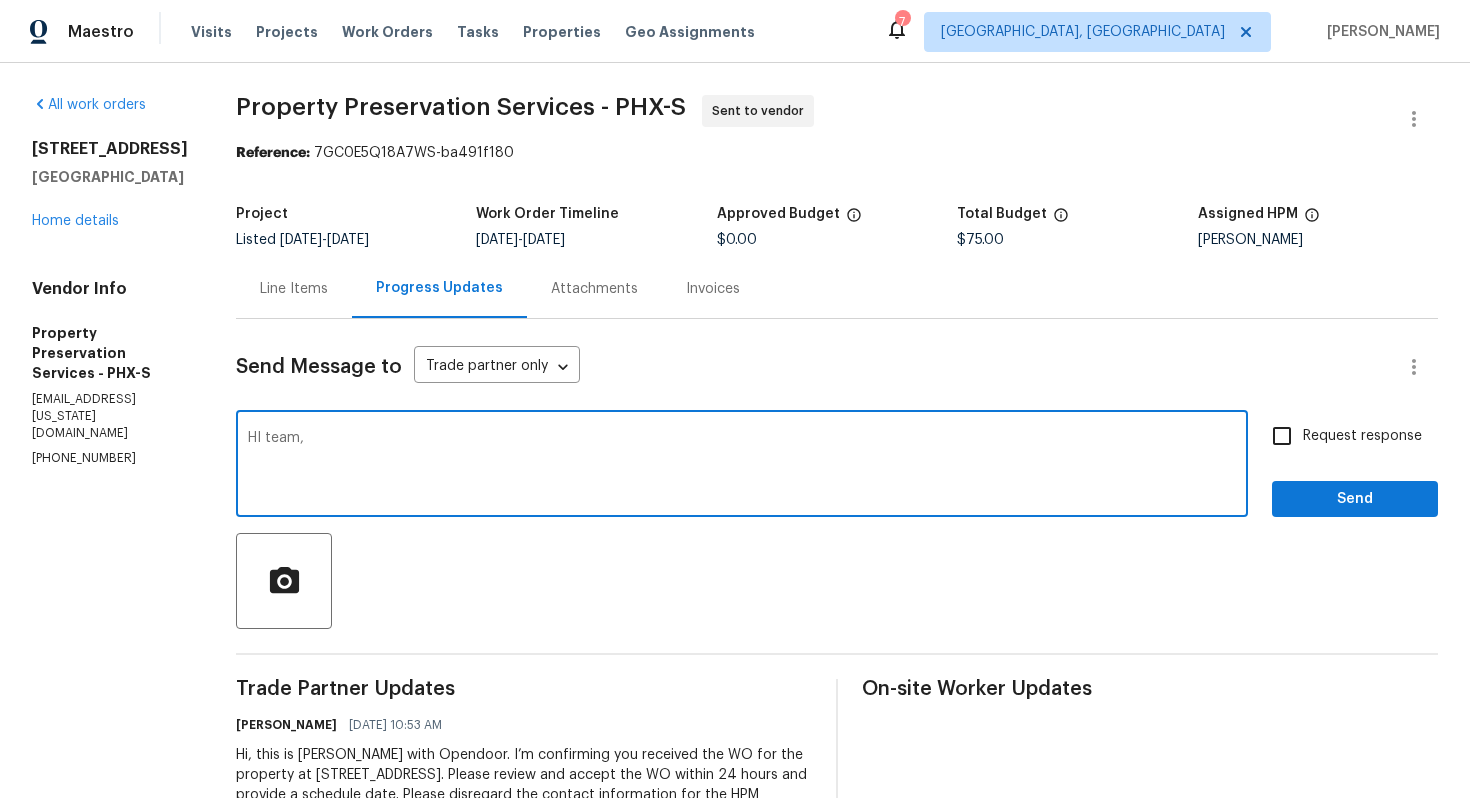 paste on "Could you please accept the work order and provide the progress status along with the scheduled date?" 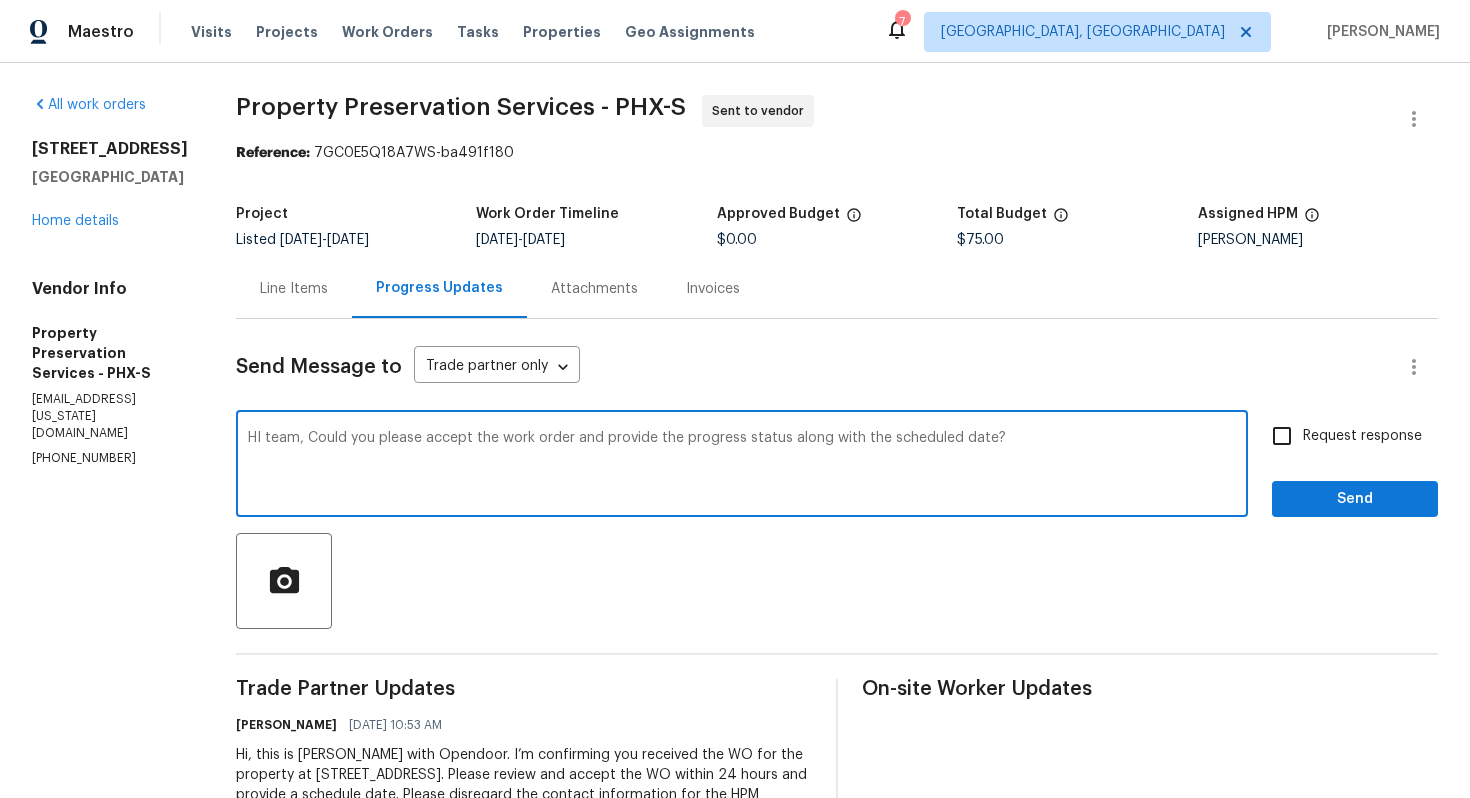 click on "HI team, Could you please accept the work order and provide the progress status along with the scheduled date?" at bounding box center (742, 466) 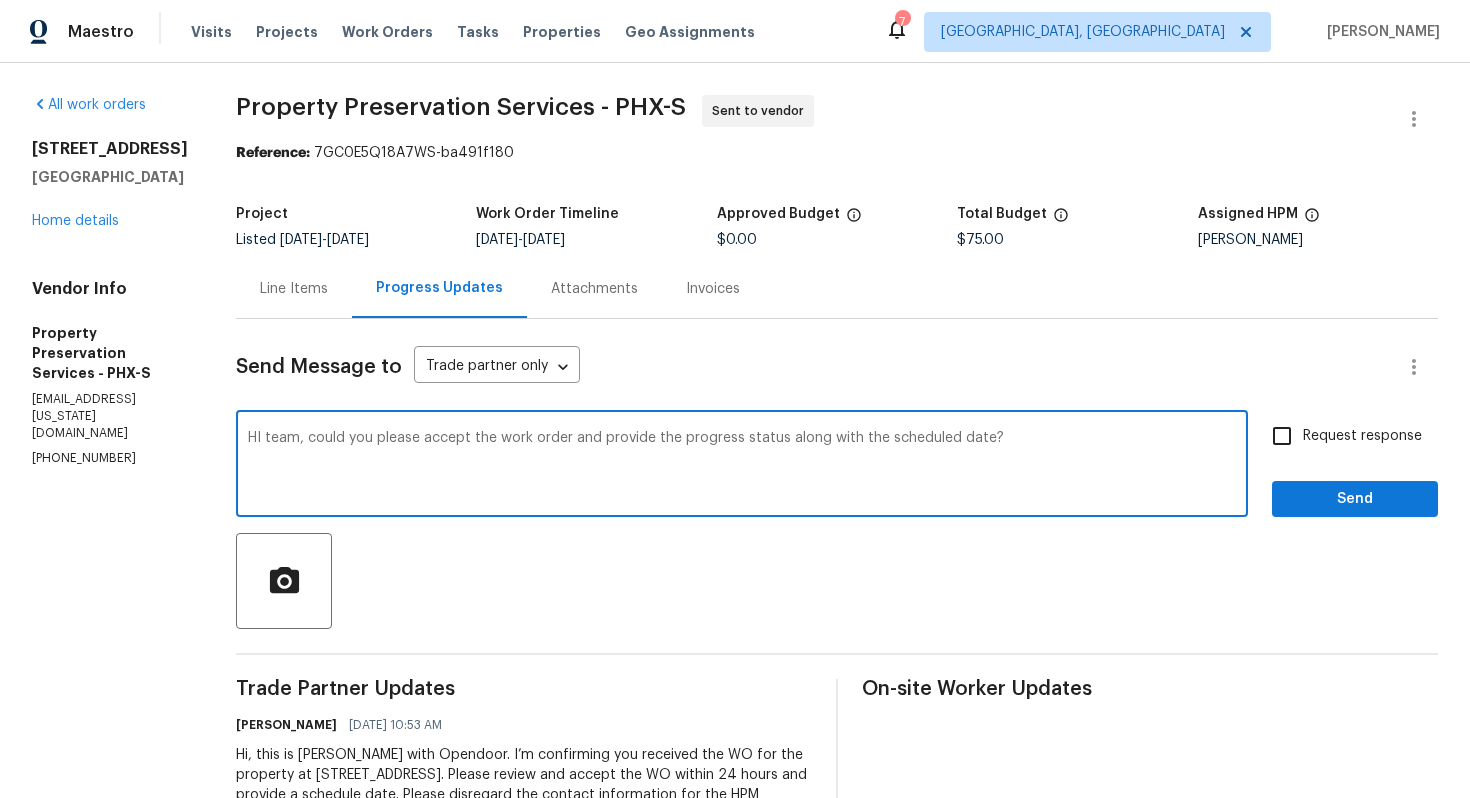 click on "HI team, could you please accept the work order and provide the progress status along with the scheduled date?" at bounding box center (742, 466) 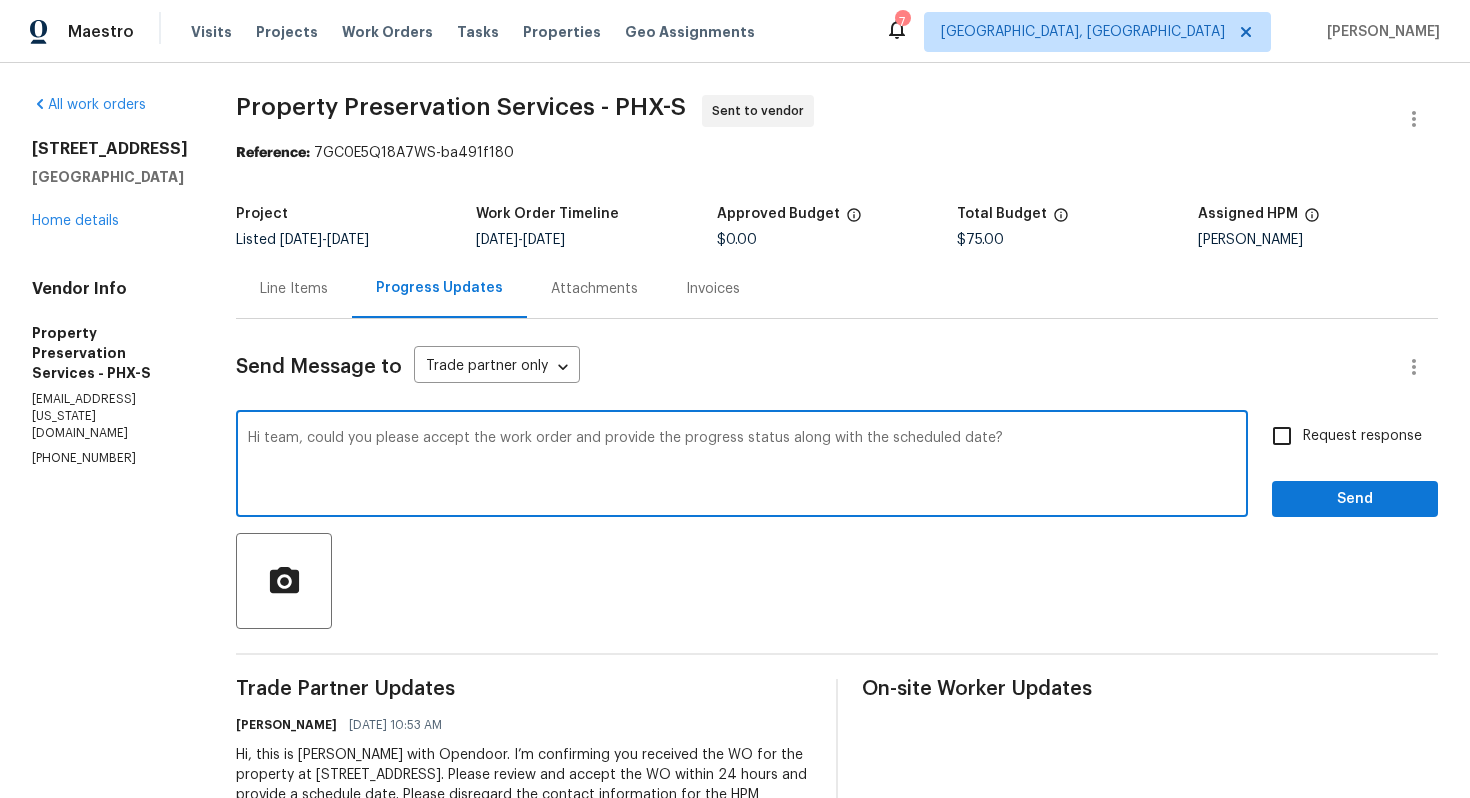 click on "Hi team, could you please accept the work order and provide the progress status along with the scheduled date?" at bounding box center (742, 466) 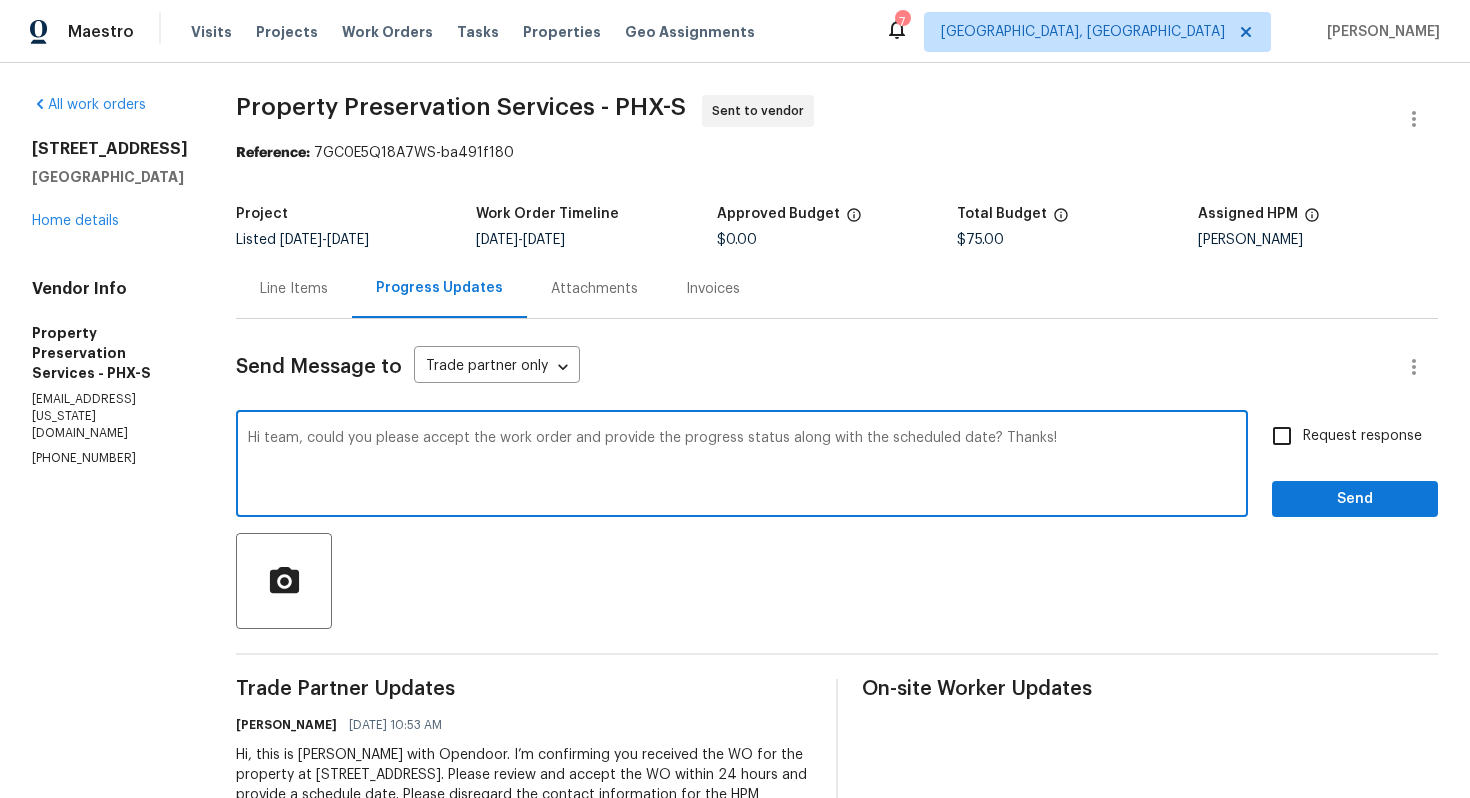 type on "Hi team, could you please accept the work order and provide the progress status along with the scheduled date? Thanks!" 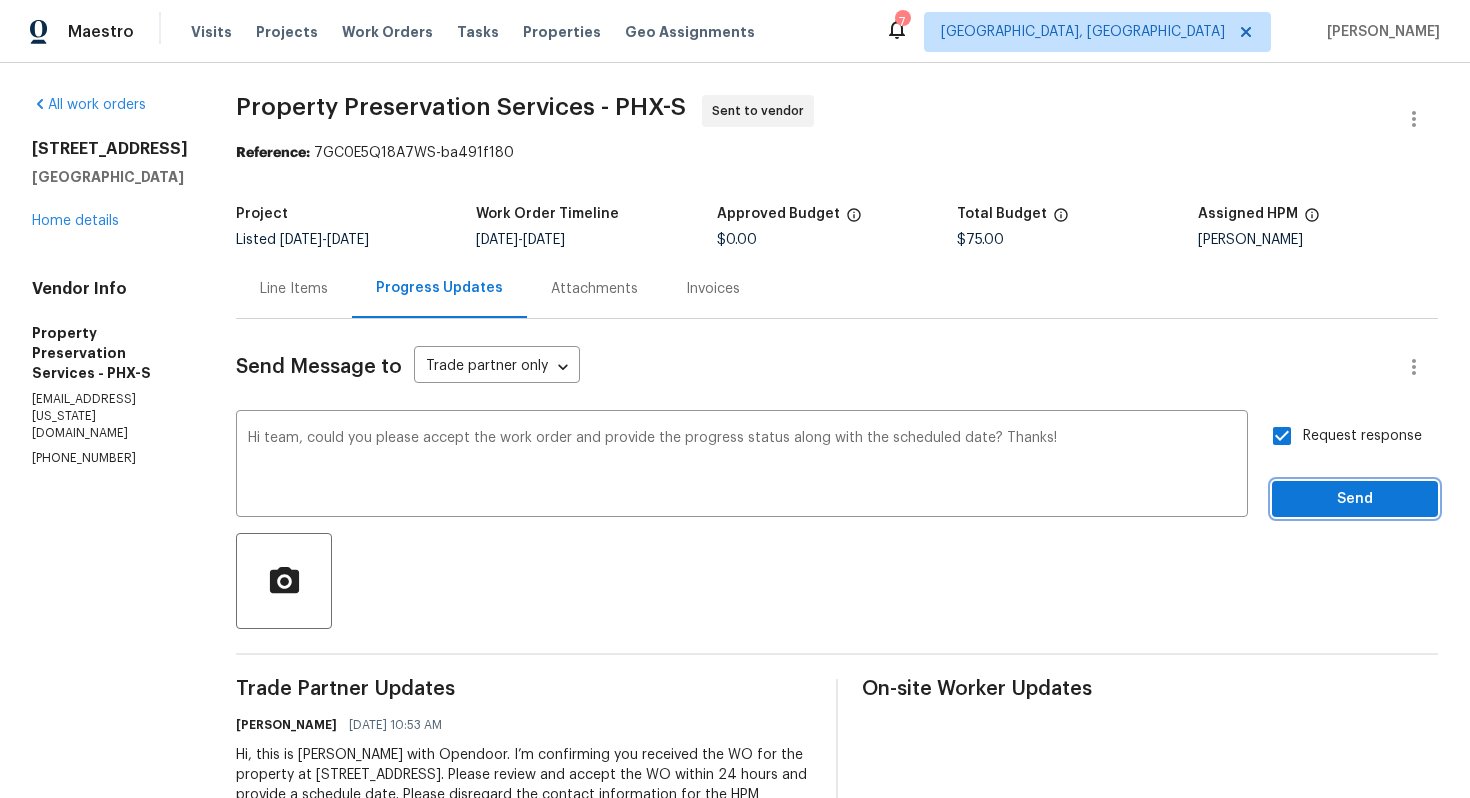 click on "Send" at bounding box center [1355, 499] 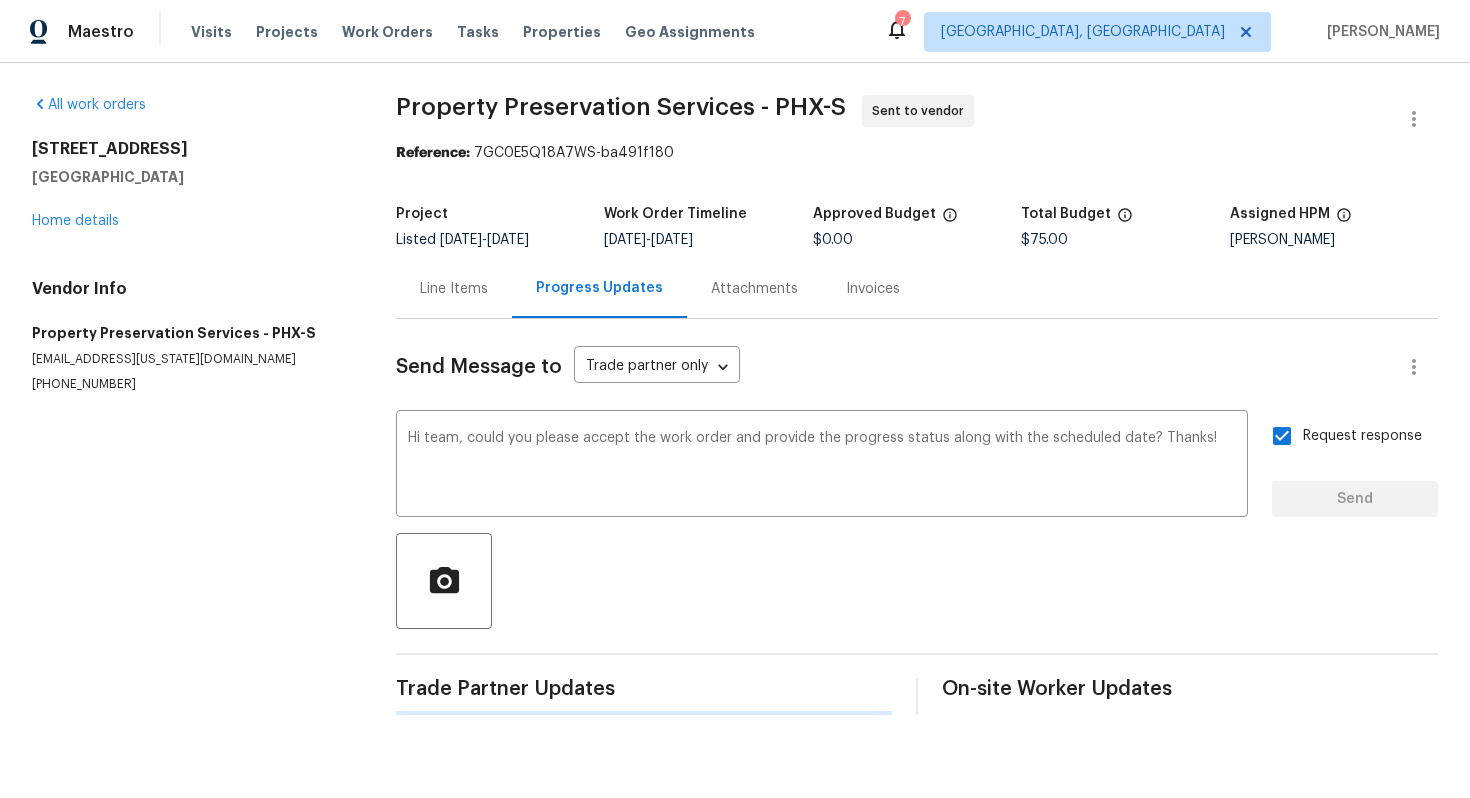 type 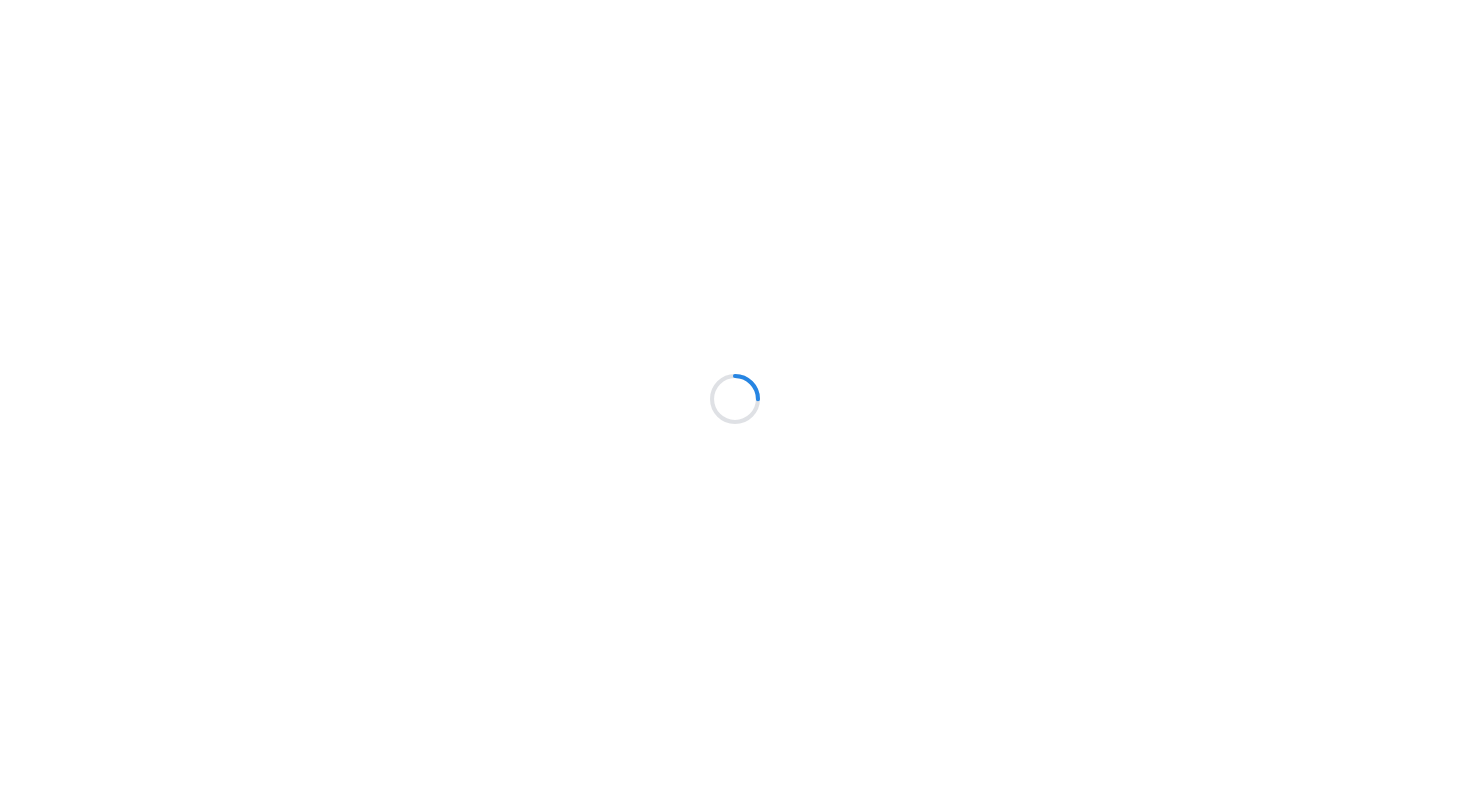scroll, scrollTop: 0, scrollLeft: 0, axis: both 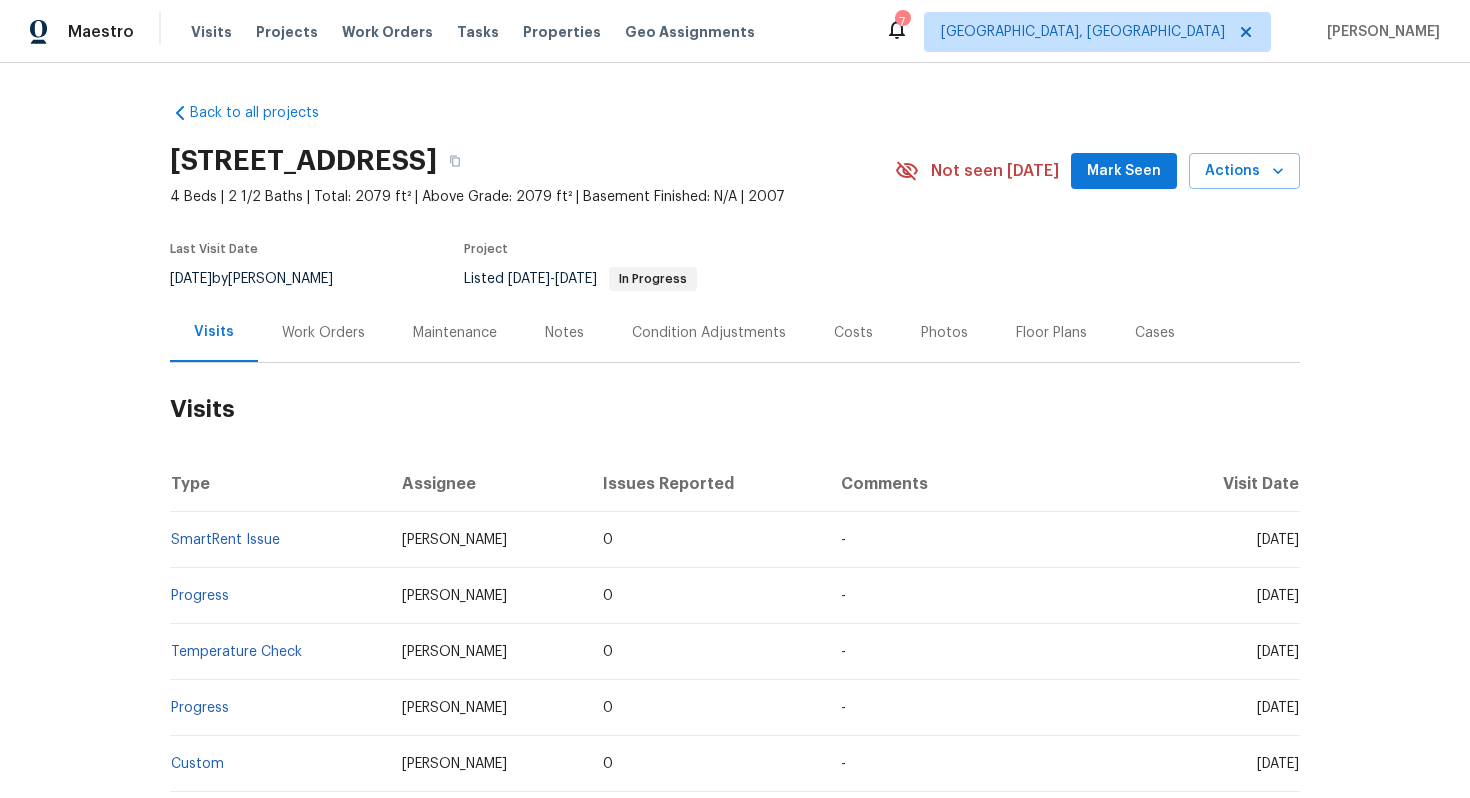 click on "Work Orders" at bounding box center [323, 332] 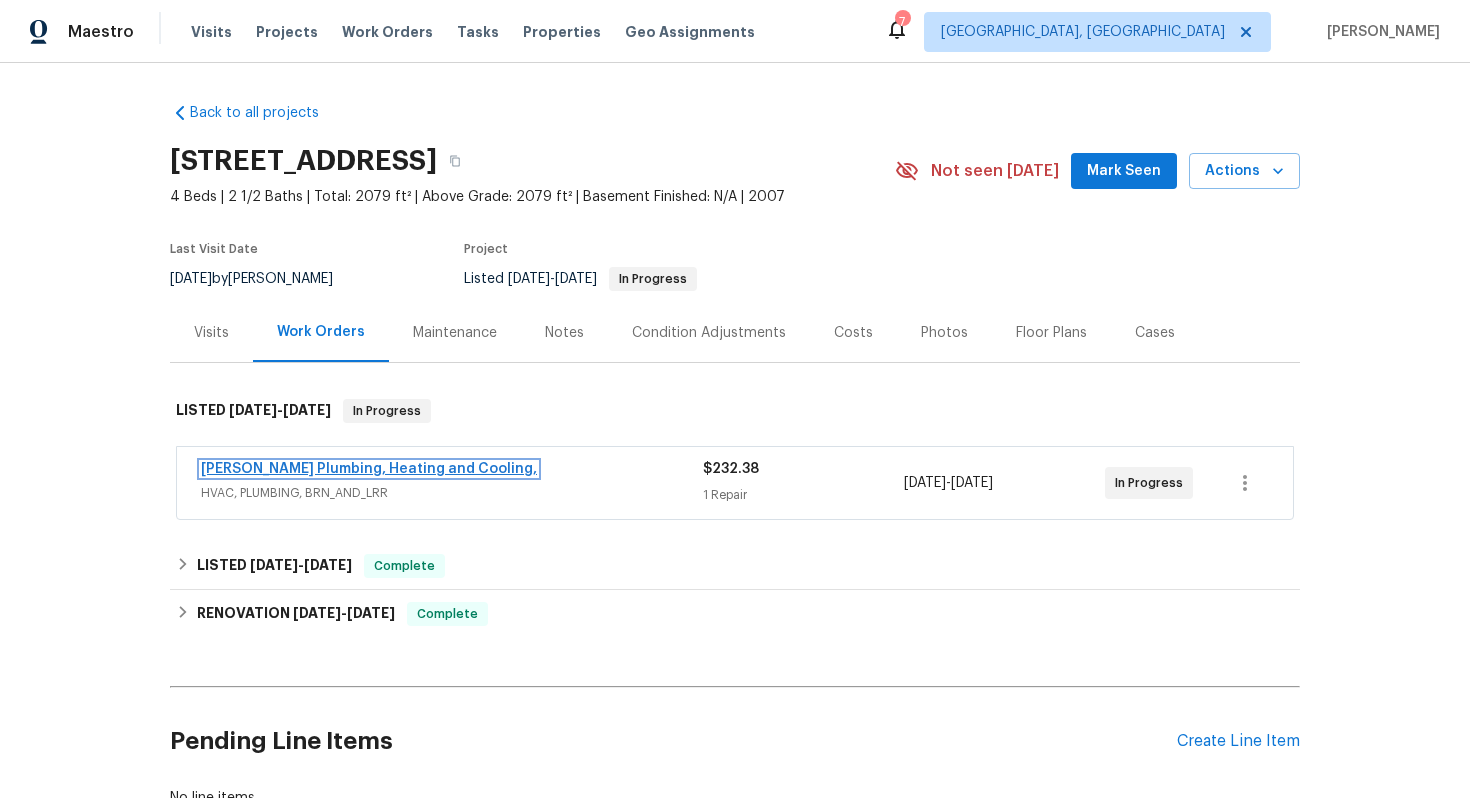 click on "[PERSON_NAME] Plumbing, Heating and Cooling," at bounding box center [369, 469] 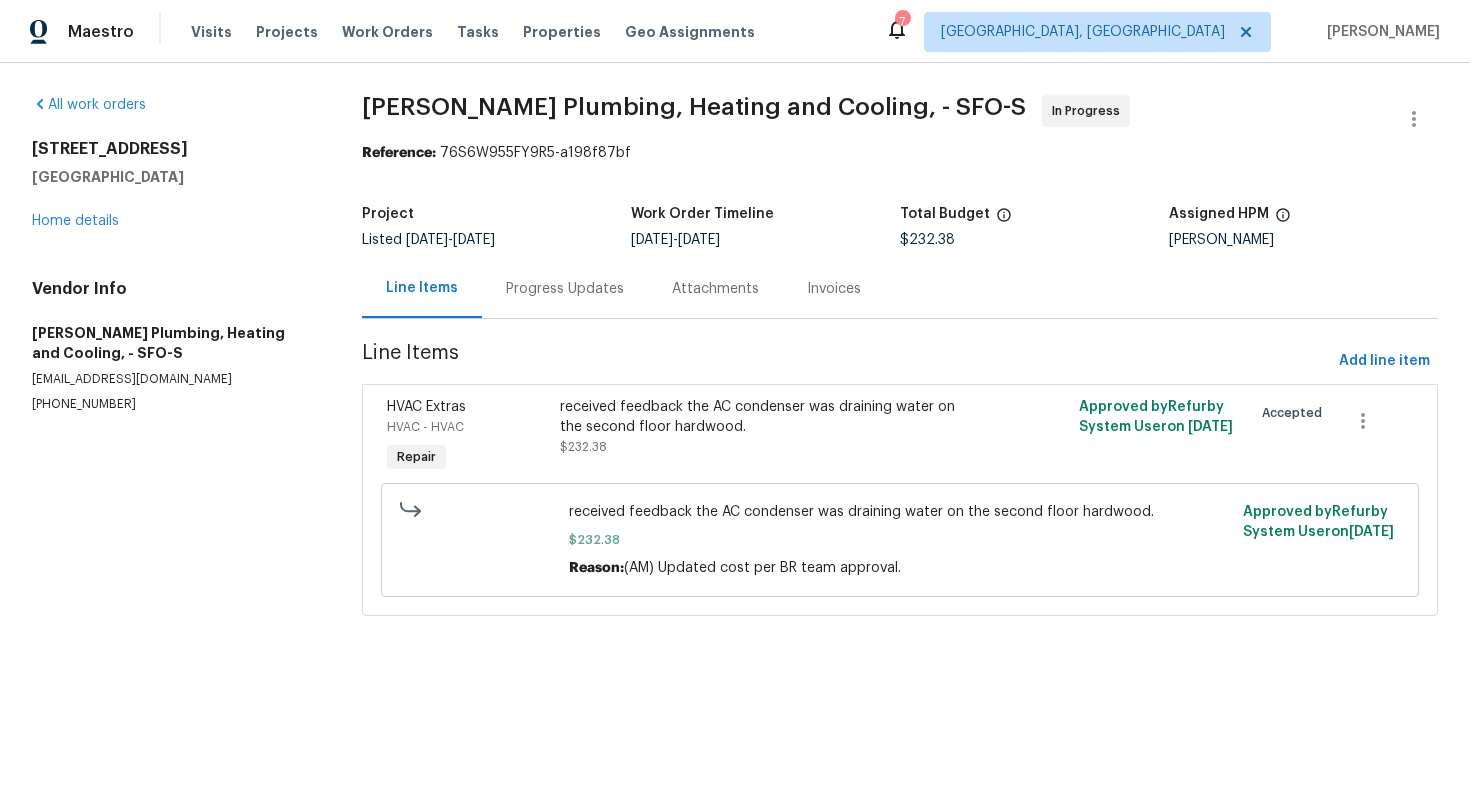 click on "Progress Updates" at bounding box center (565, 288) 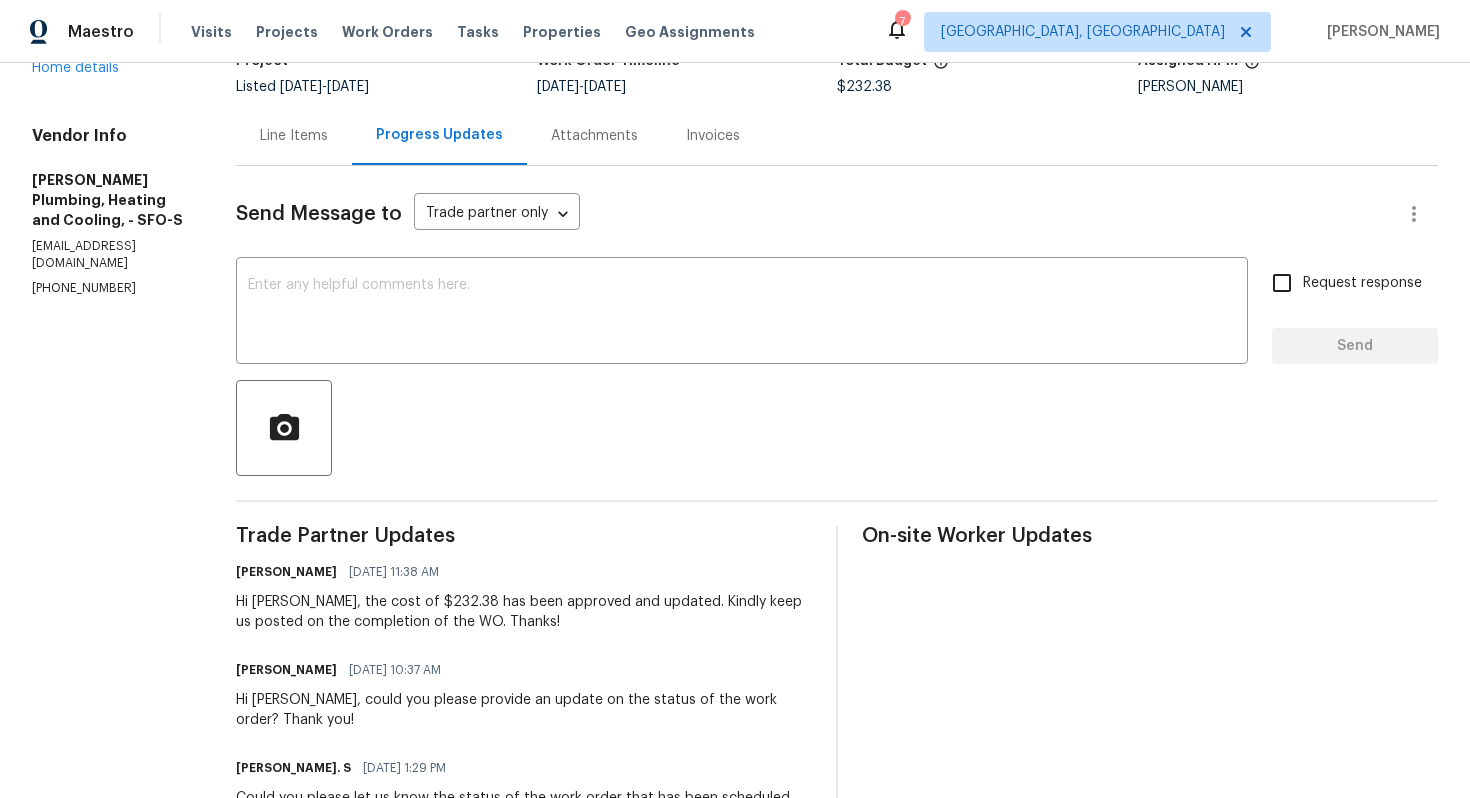 scroll, scrollTop: 142, scrollLeft: 0, axis: vertical 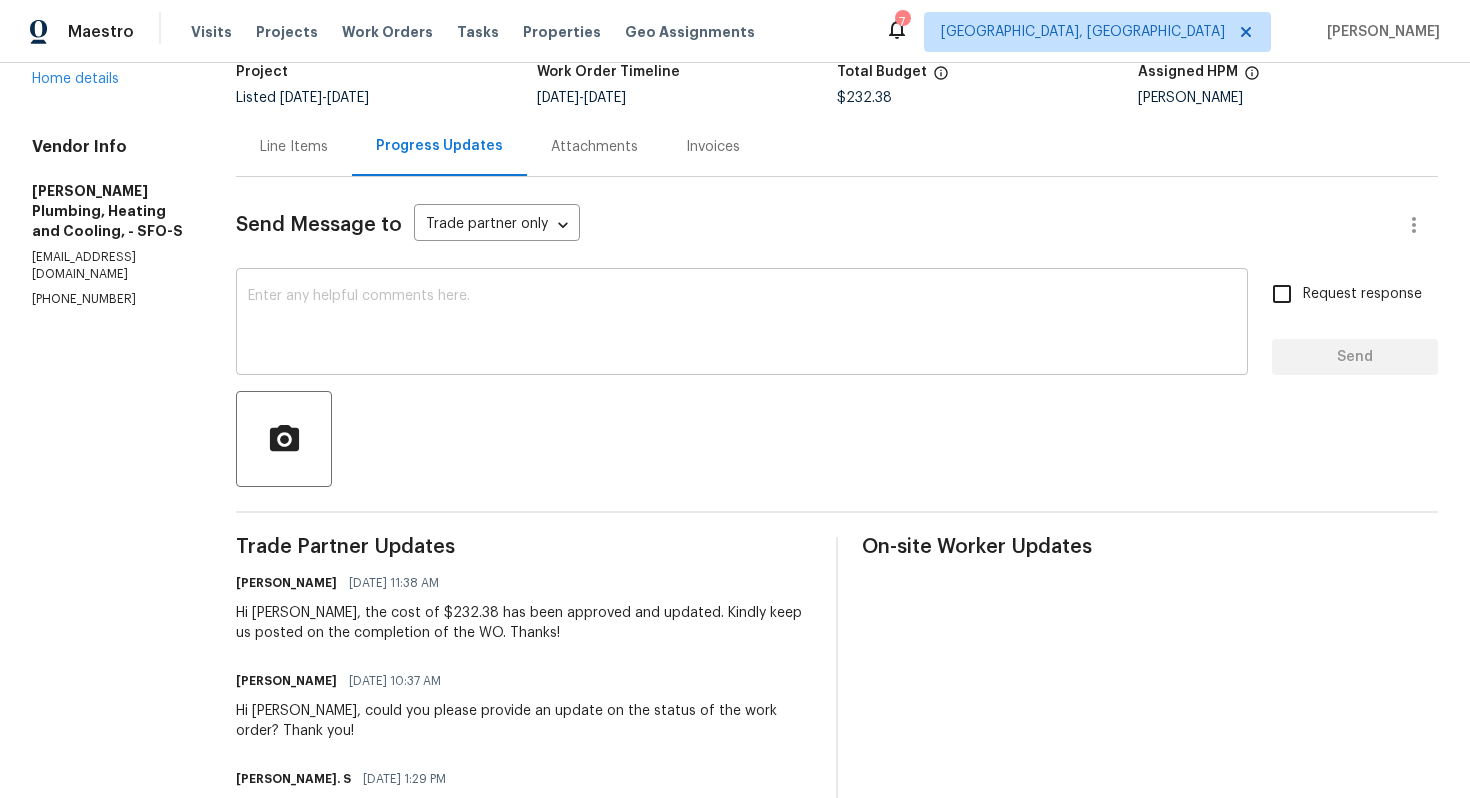 click on "x ​" at bounding box center [742, 324] 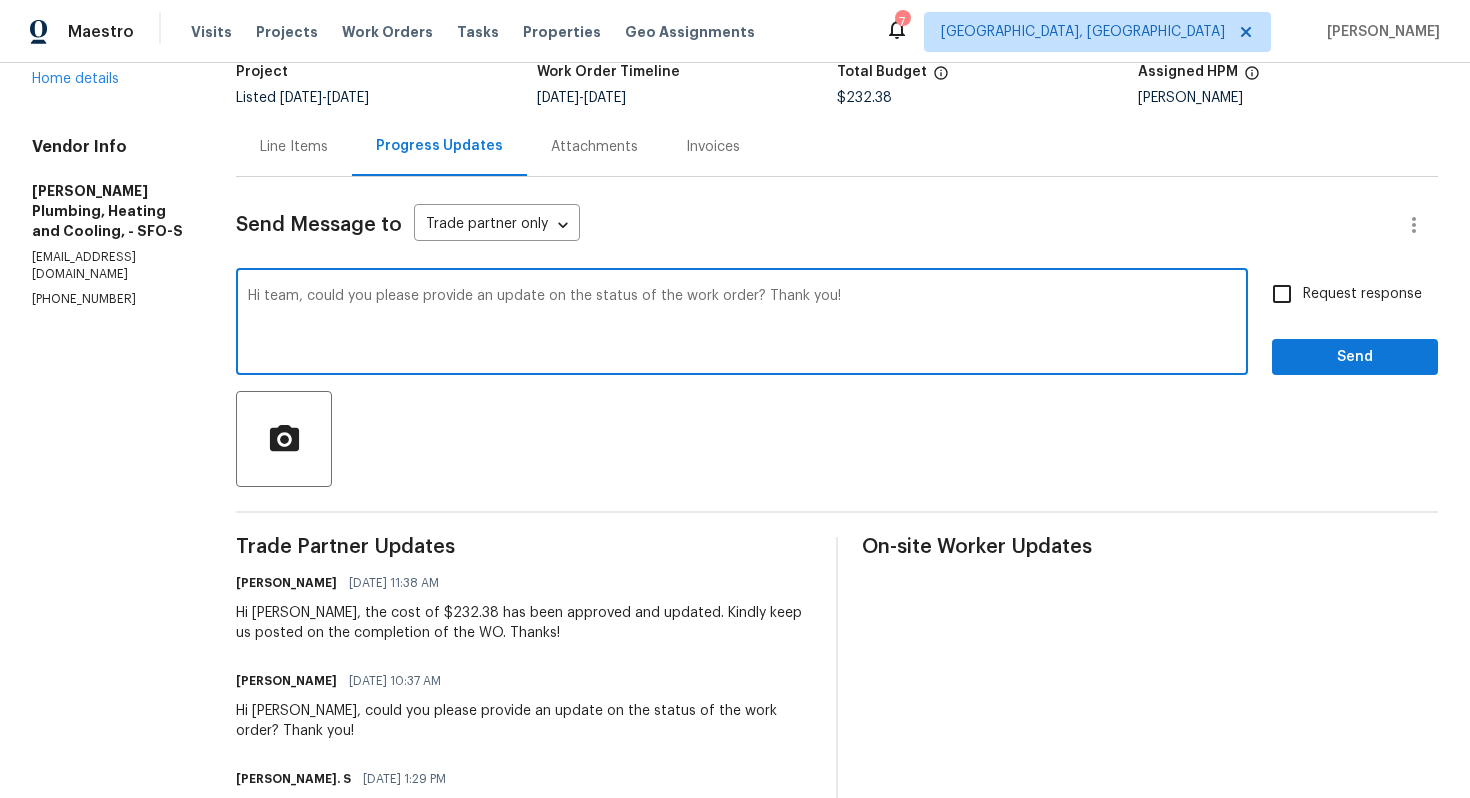 click on "Hi [PERSON_NAME], the cost of $232.38 has been approved and updated. Kindly keep us posted on the completion of the WO. Thanks!" at bounding box center (524, 623) 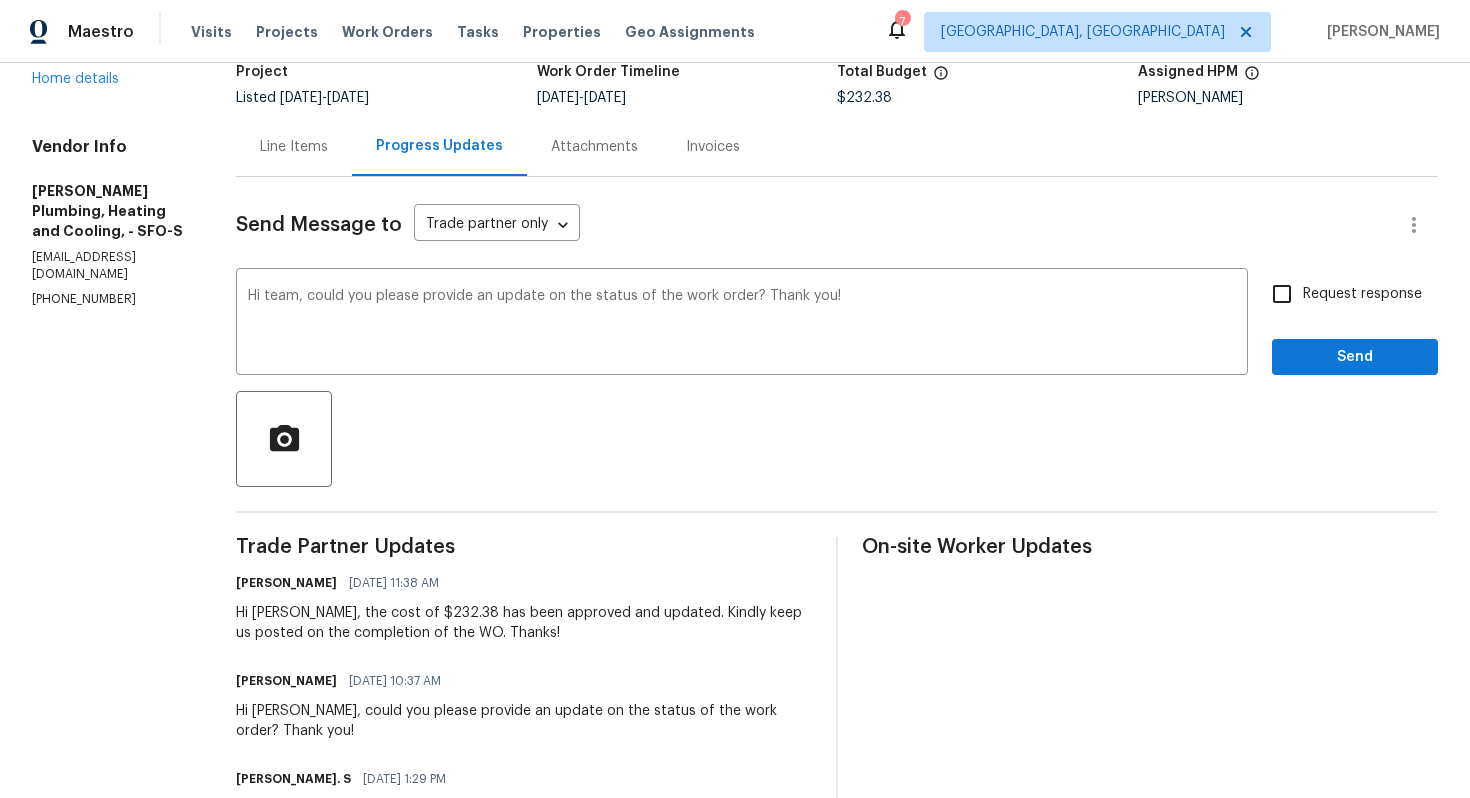 click on "Hi [PERSON_NAME], the cost of $232.38 has been approved and updated. Kindly keep us posted on the completion of the WO. Thanks!" at bounding box center [524, 623] 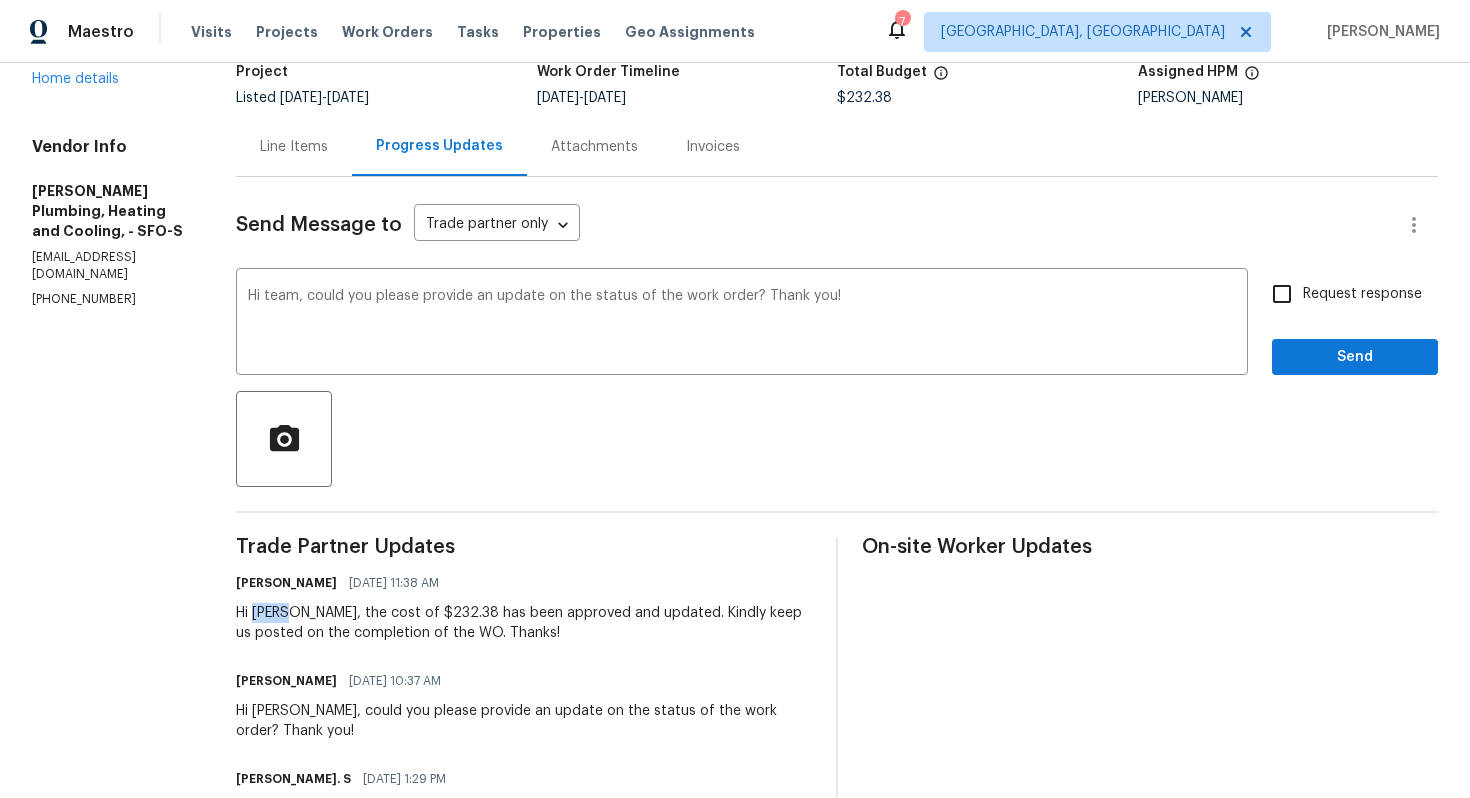 copy on "Kriti" 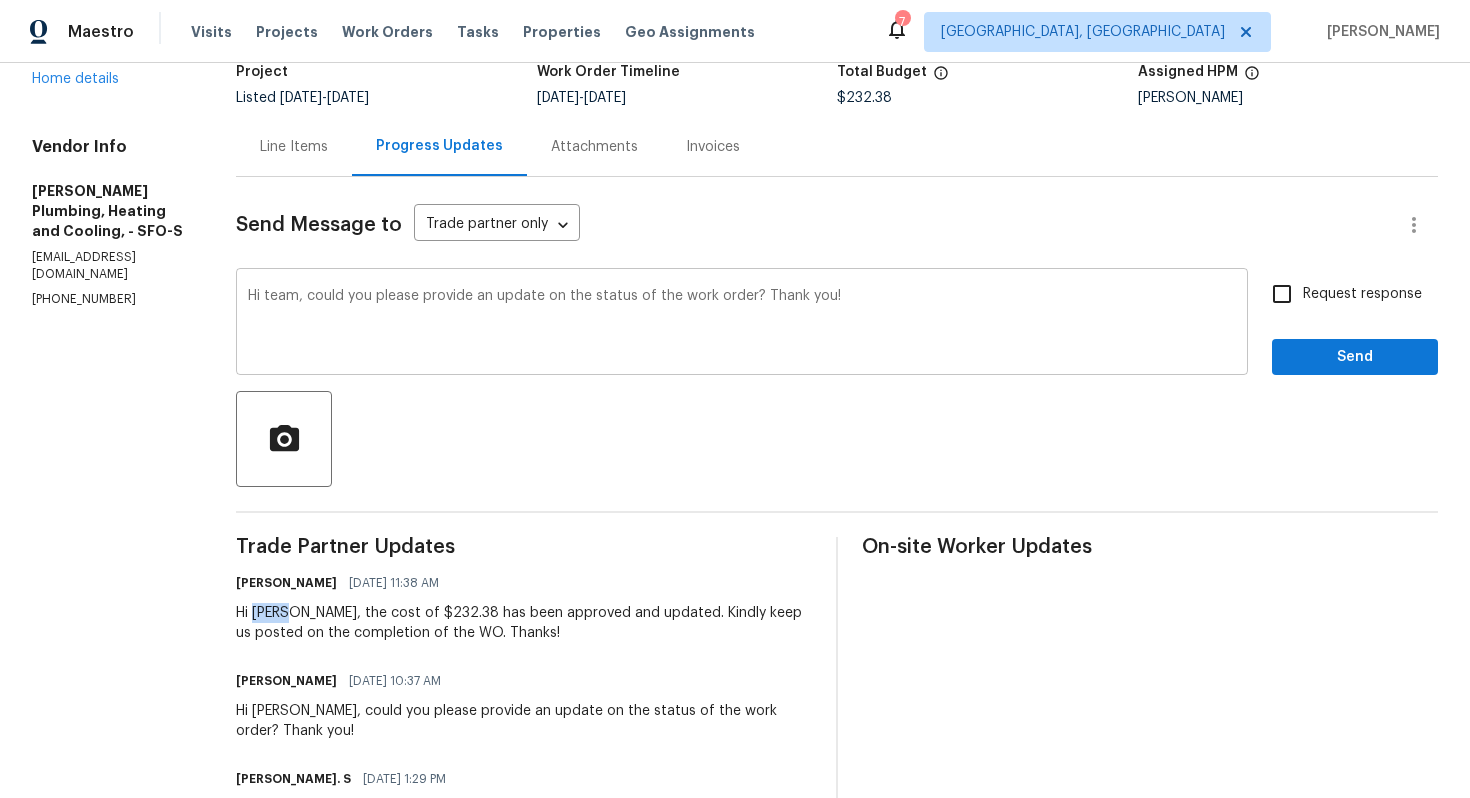 click on "Hi team, could you please provide an update on the status of the work order? Thank you!" at bounding box center [742, 324] 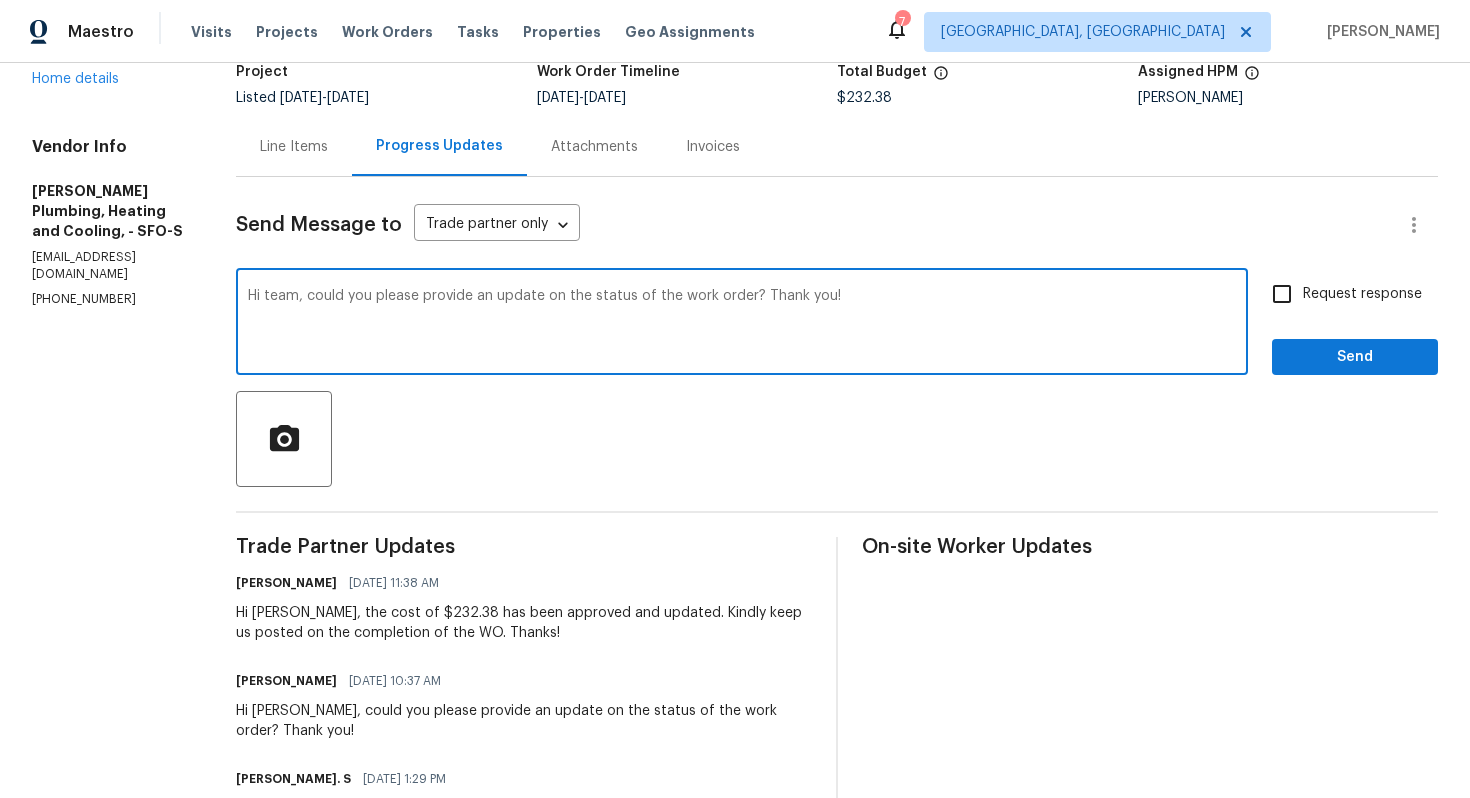 click on "Hi team, could you please provide an update on the status of the work order? Thank you!" at bounding box center (742, 324) 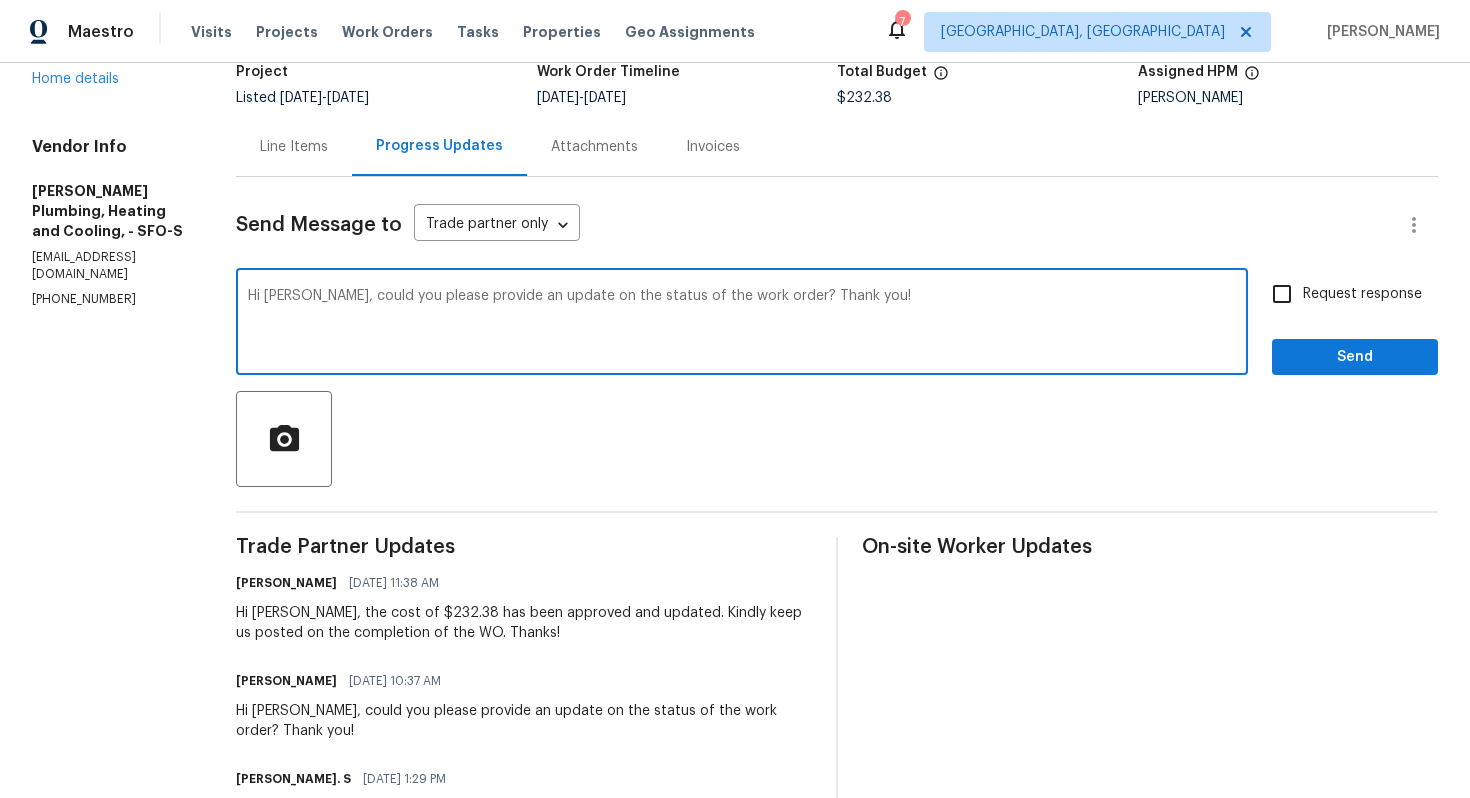 type on "Hi [PERSON_NAME], could you please provide an update on the status of the work order? Thank you!" 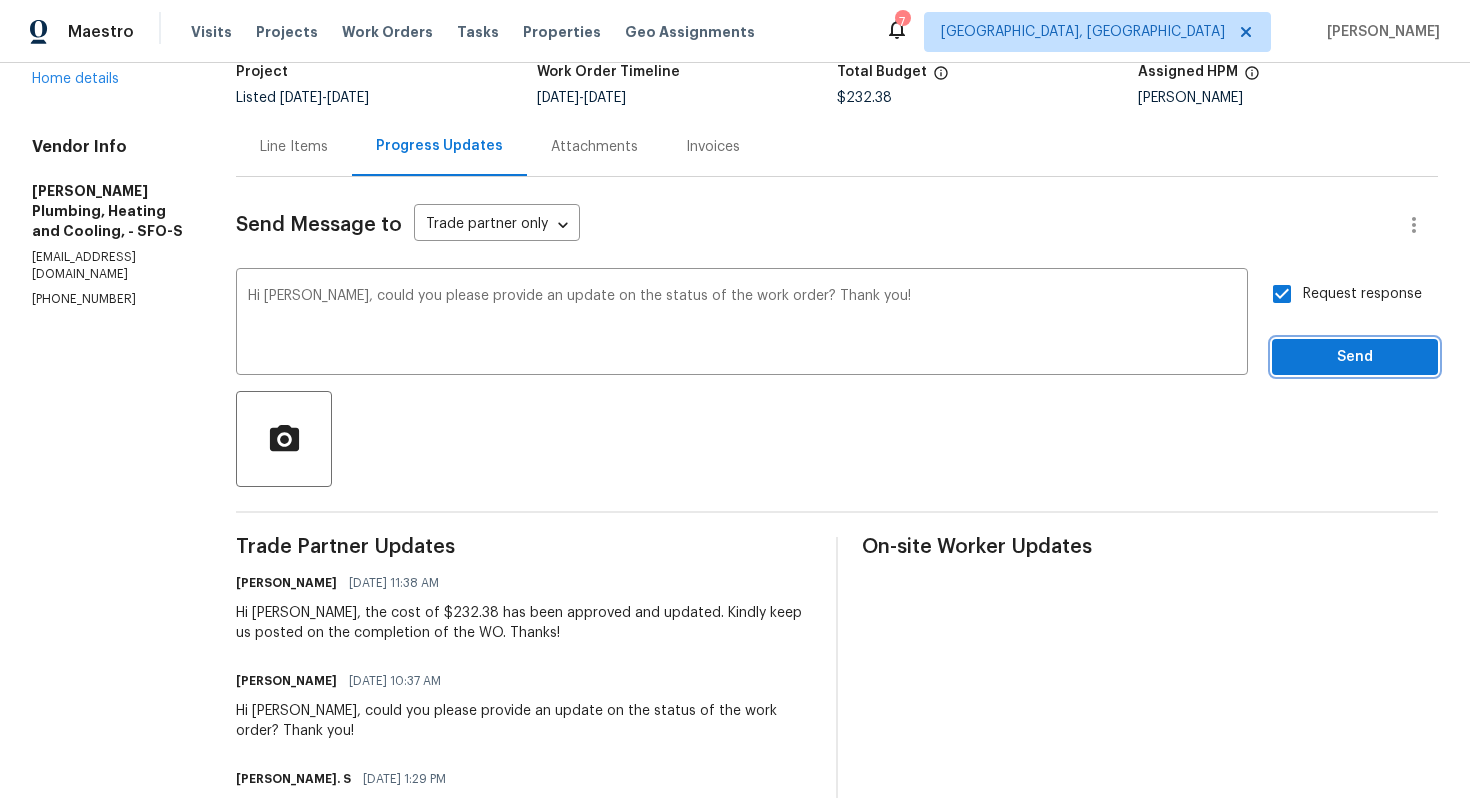 click on "Send" at bounding box center [1355, 357] 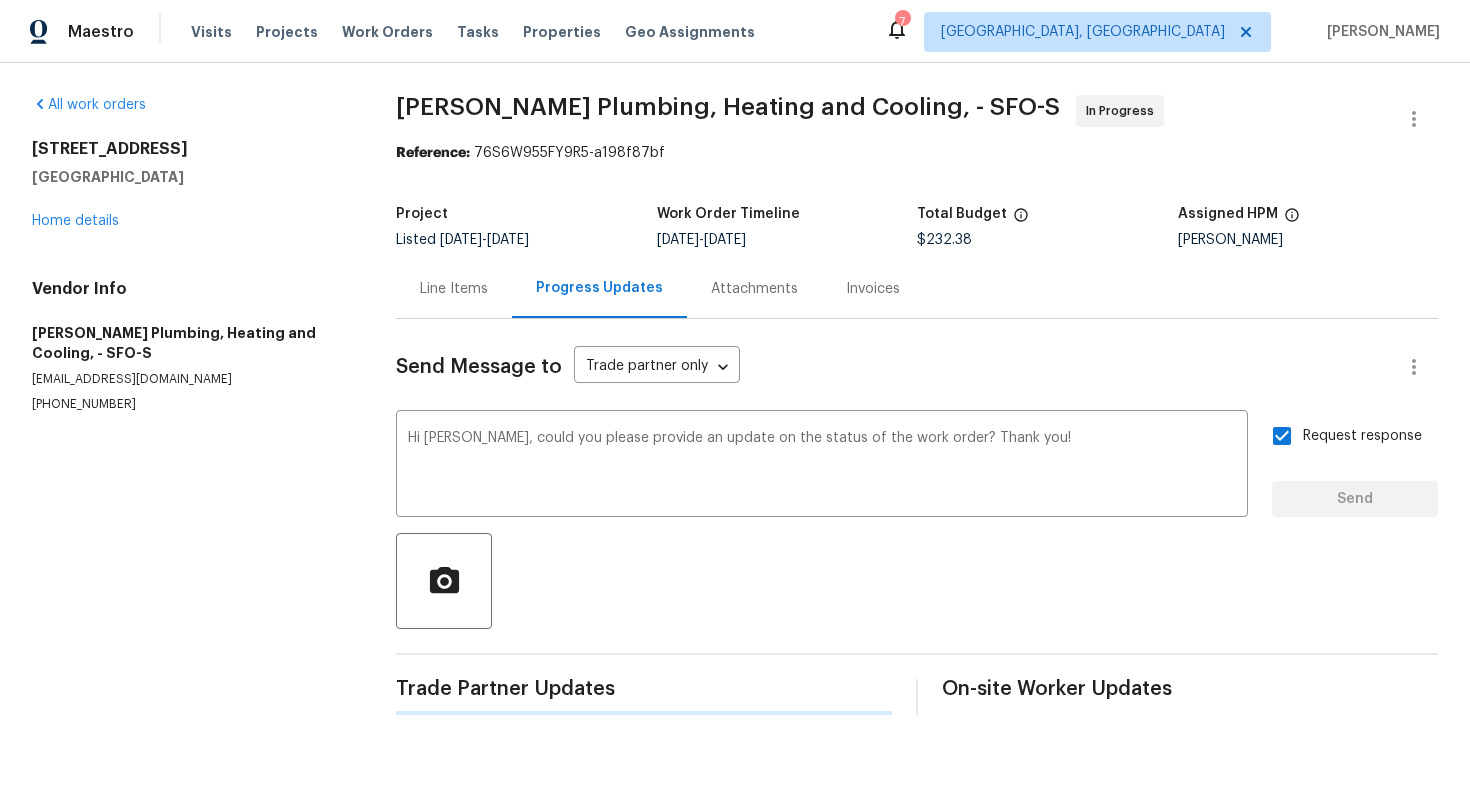 scroll, scrollTop: 0, scrollLeft: 0, axis: both 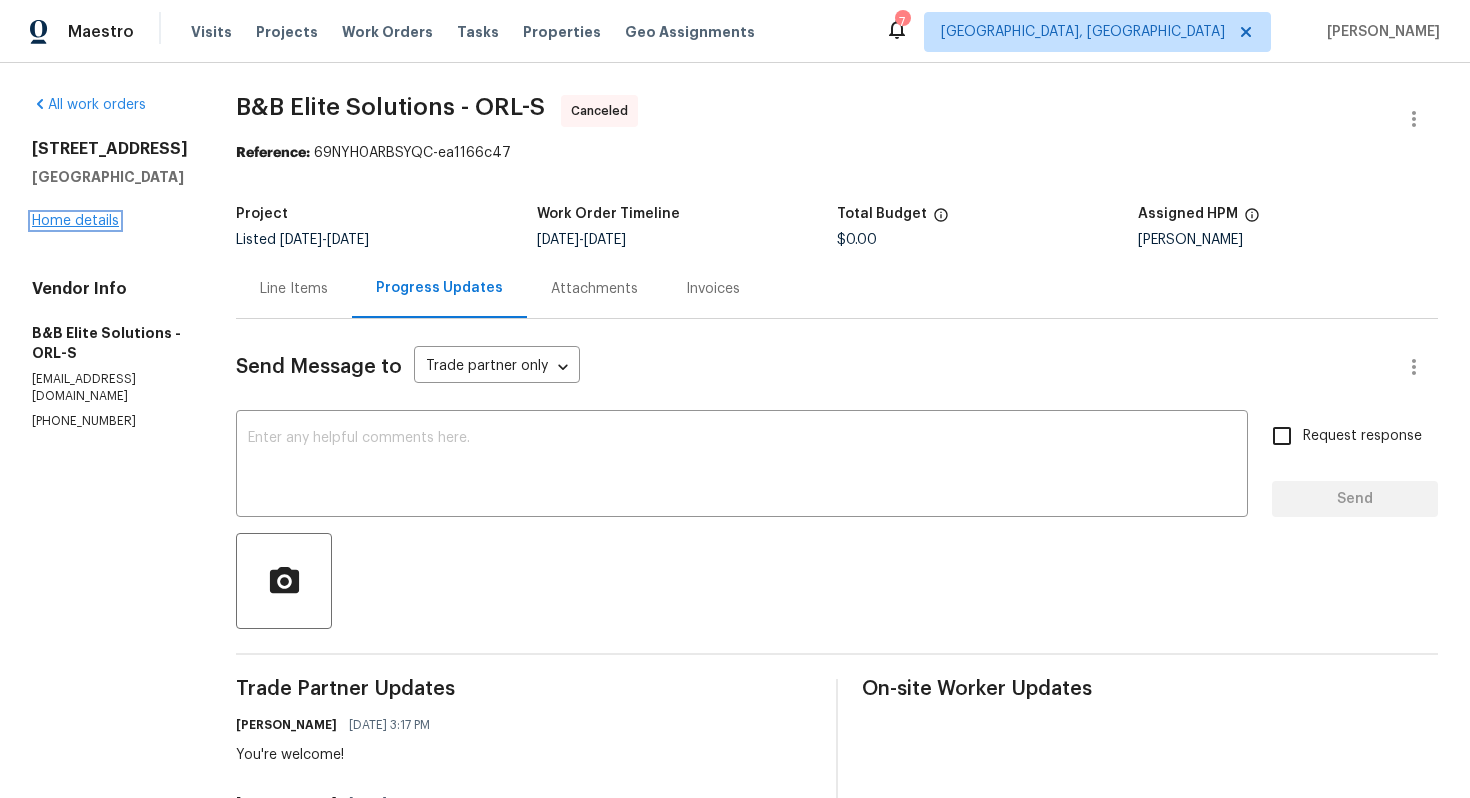 click on "Home details" at bounding box center (75, 221) 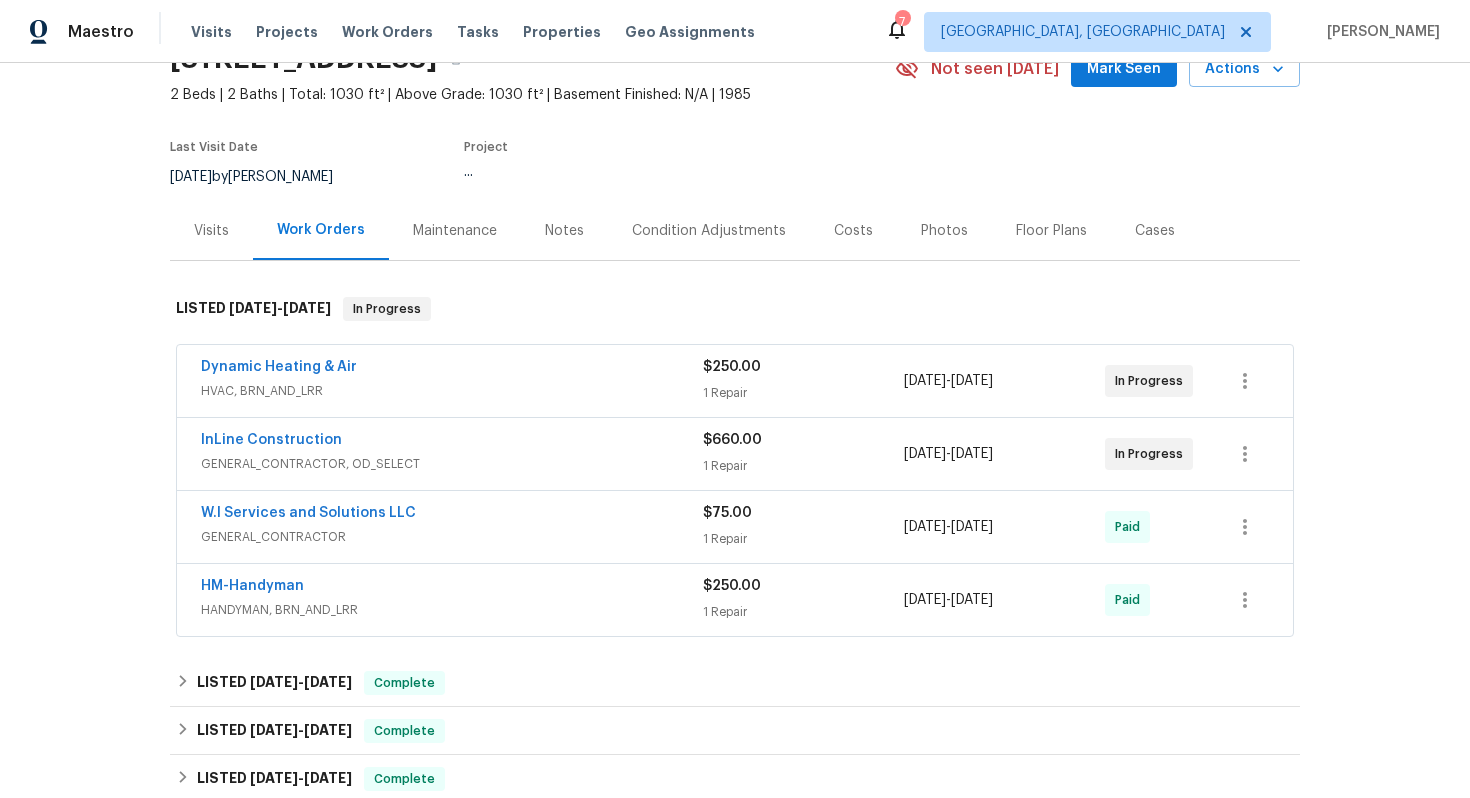 scroll, scrollTop: 157, scrollLeft: 0, axis: vertical 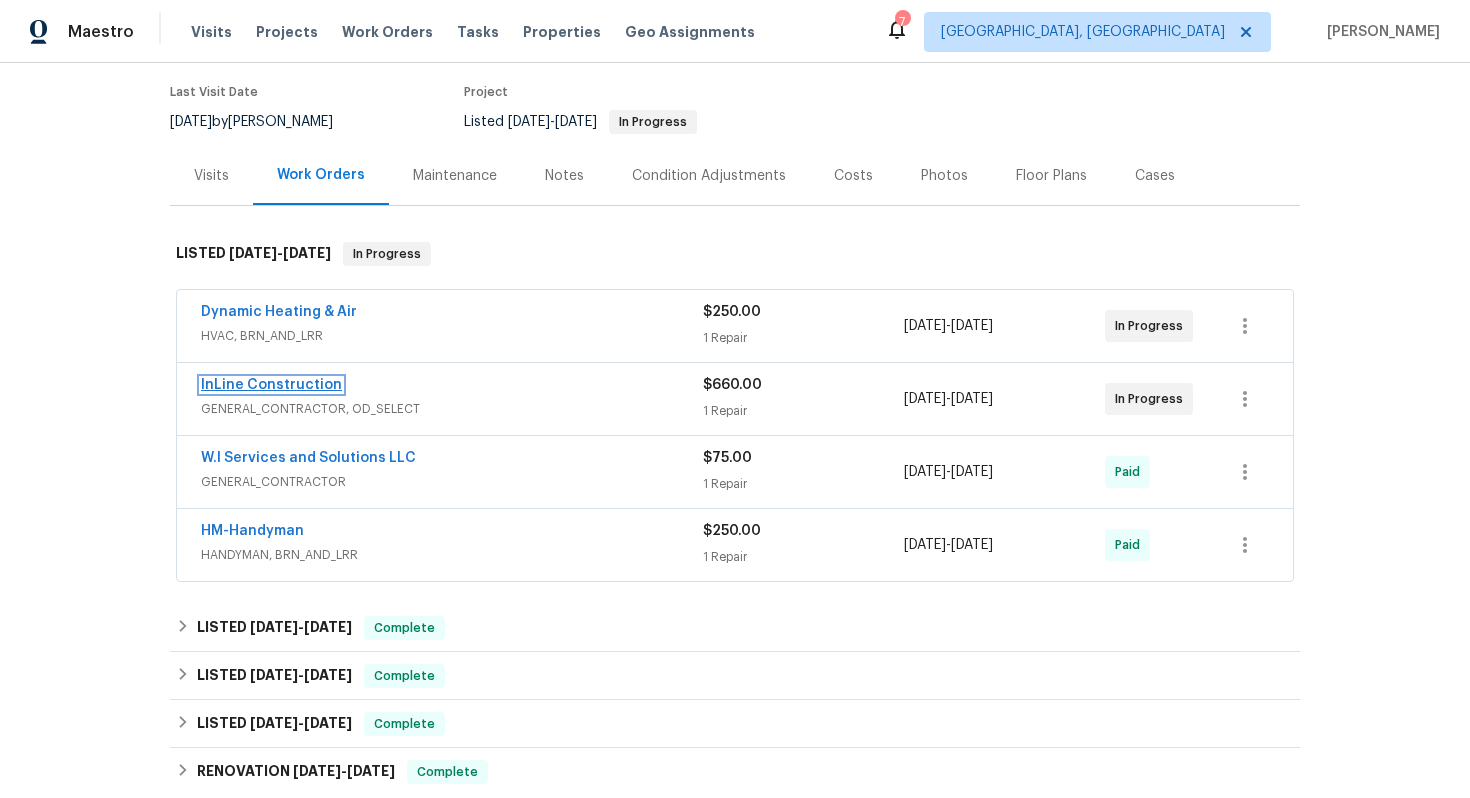 click on "InLine Construction" at bounding box center (271, 385) 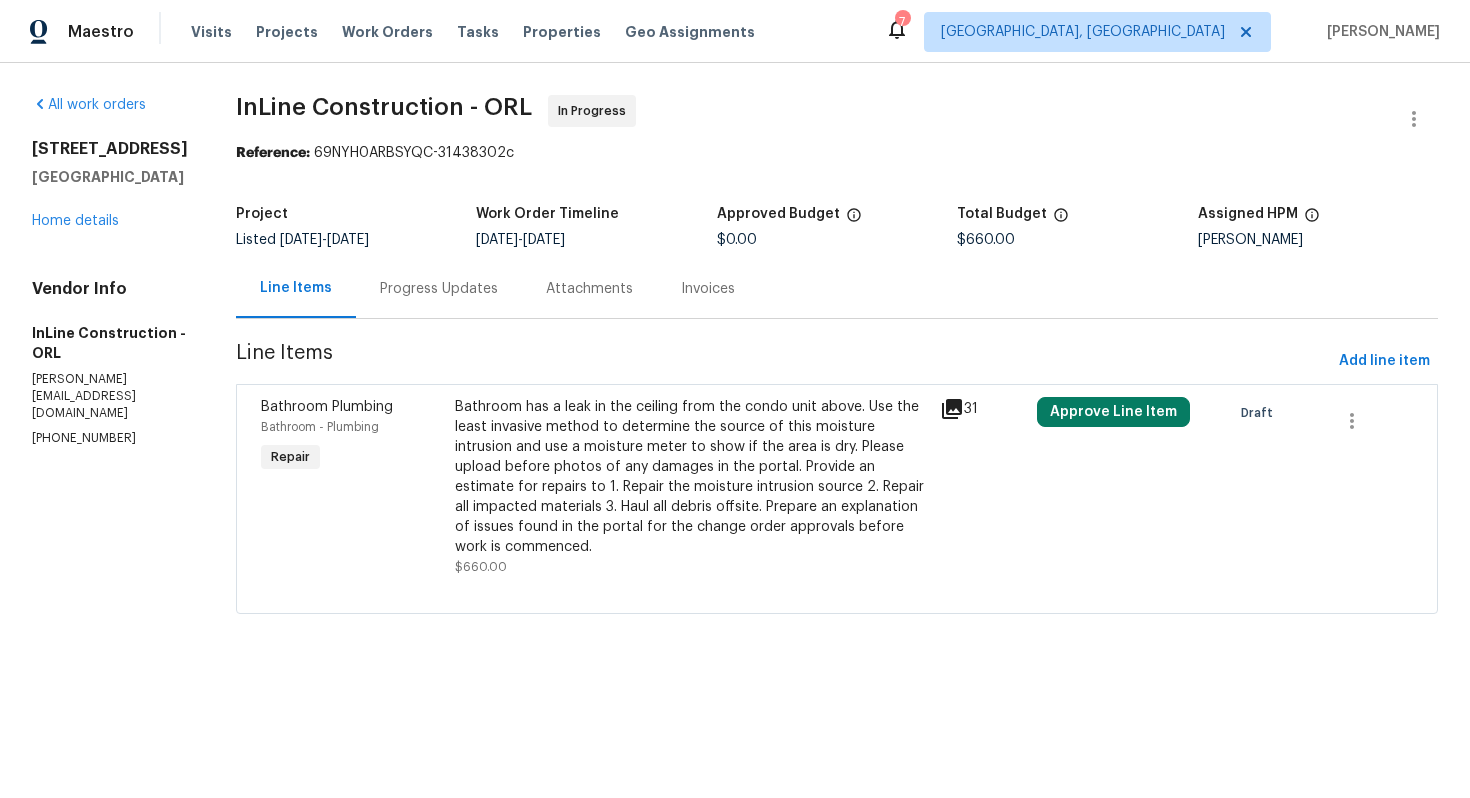 click on "Progress Updates" at bounding box center (439, 289) 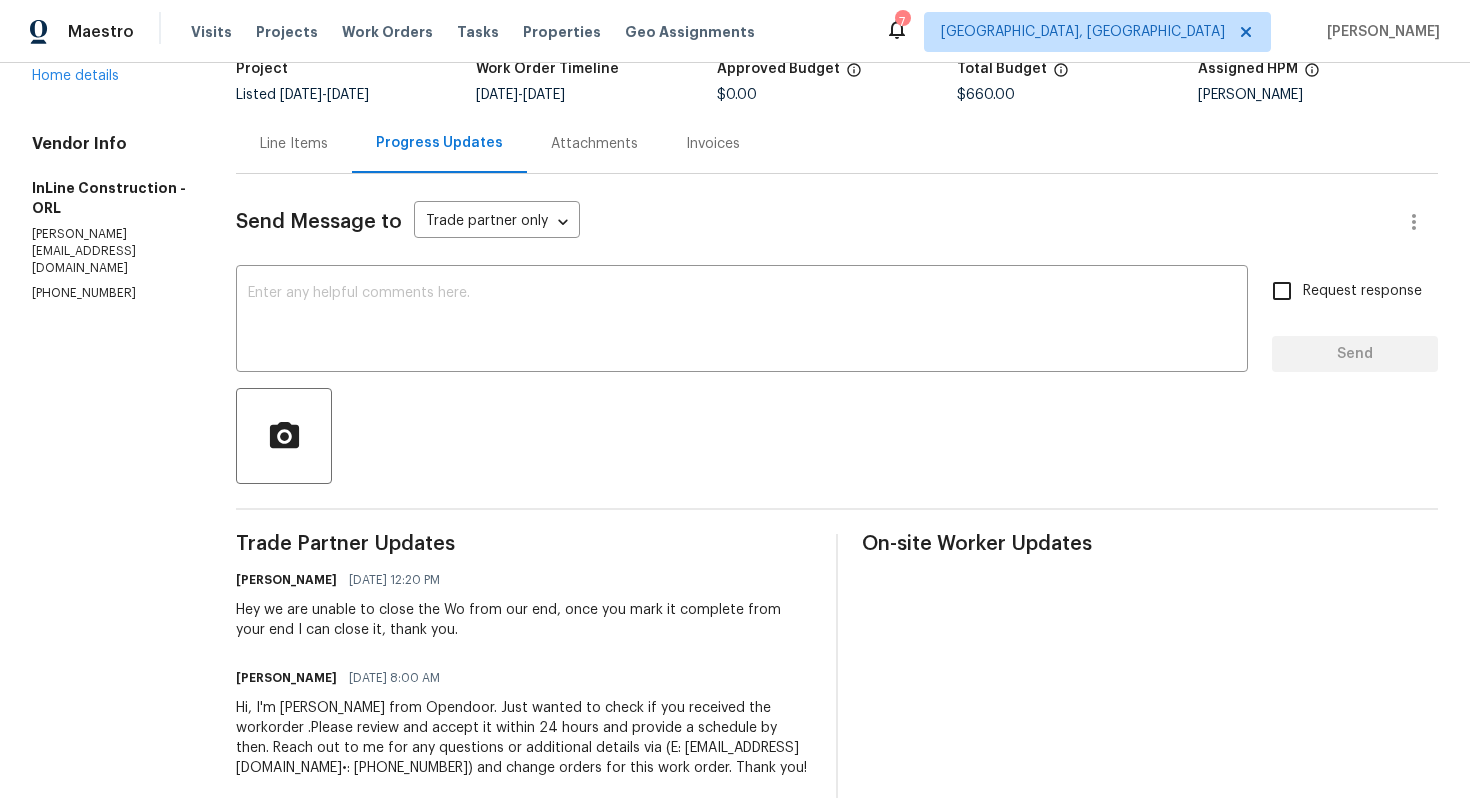 scroll, scrollTop: 181, scrollLeft: 0, axis: vertical 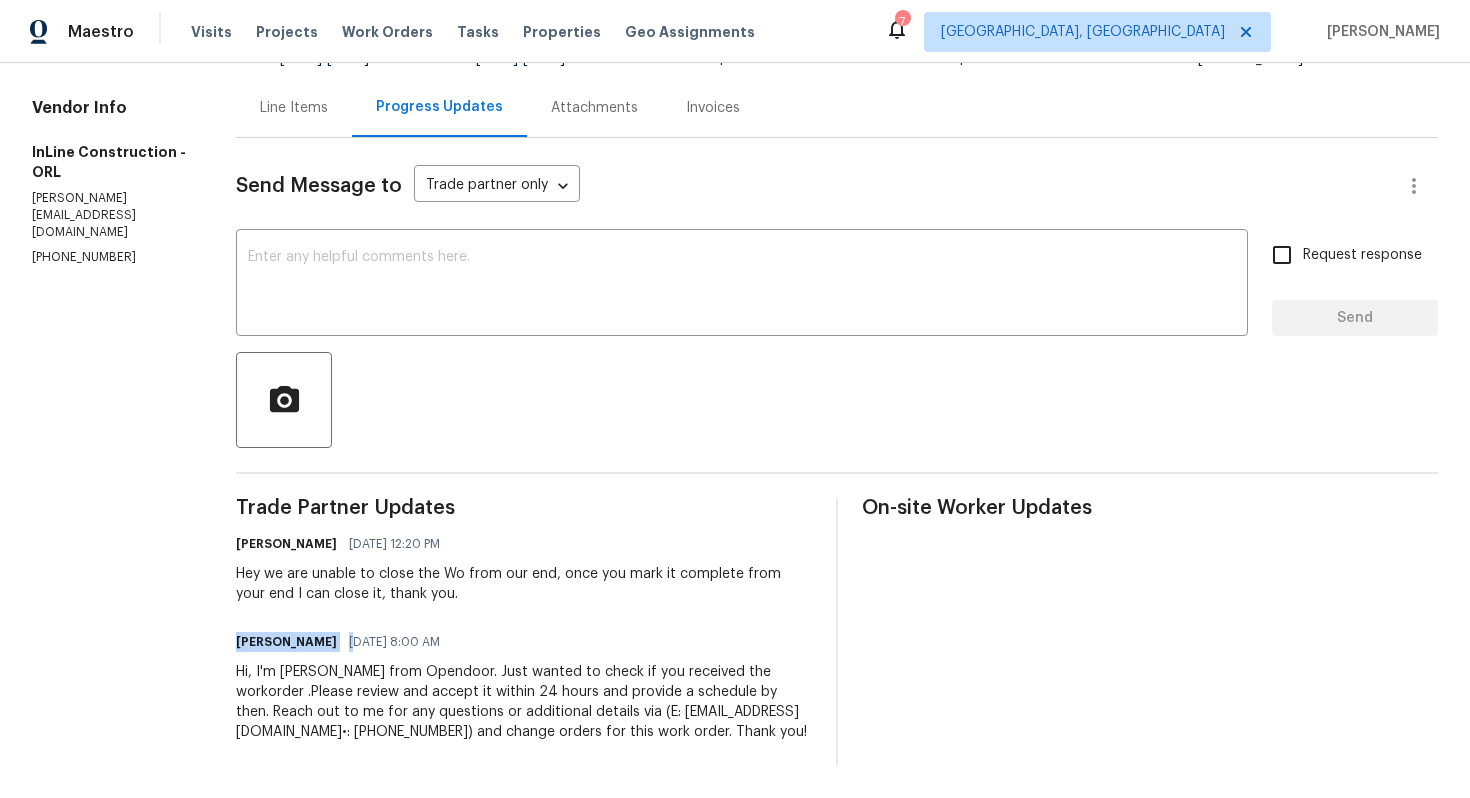 drag, startPoint x: 240, startPoint y: 639, endPoint x: 410, endPoint y: 642, distance: 170.02647 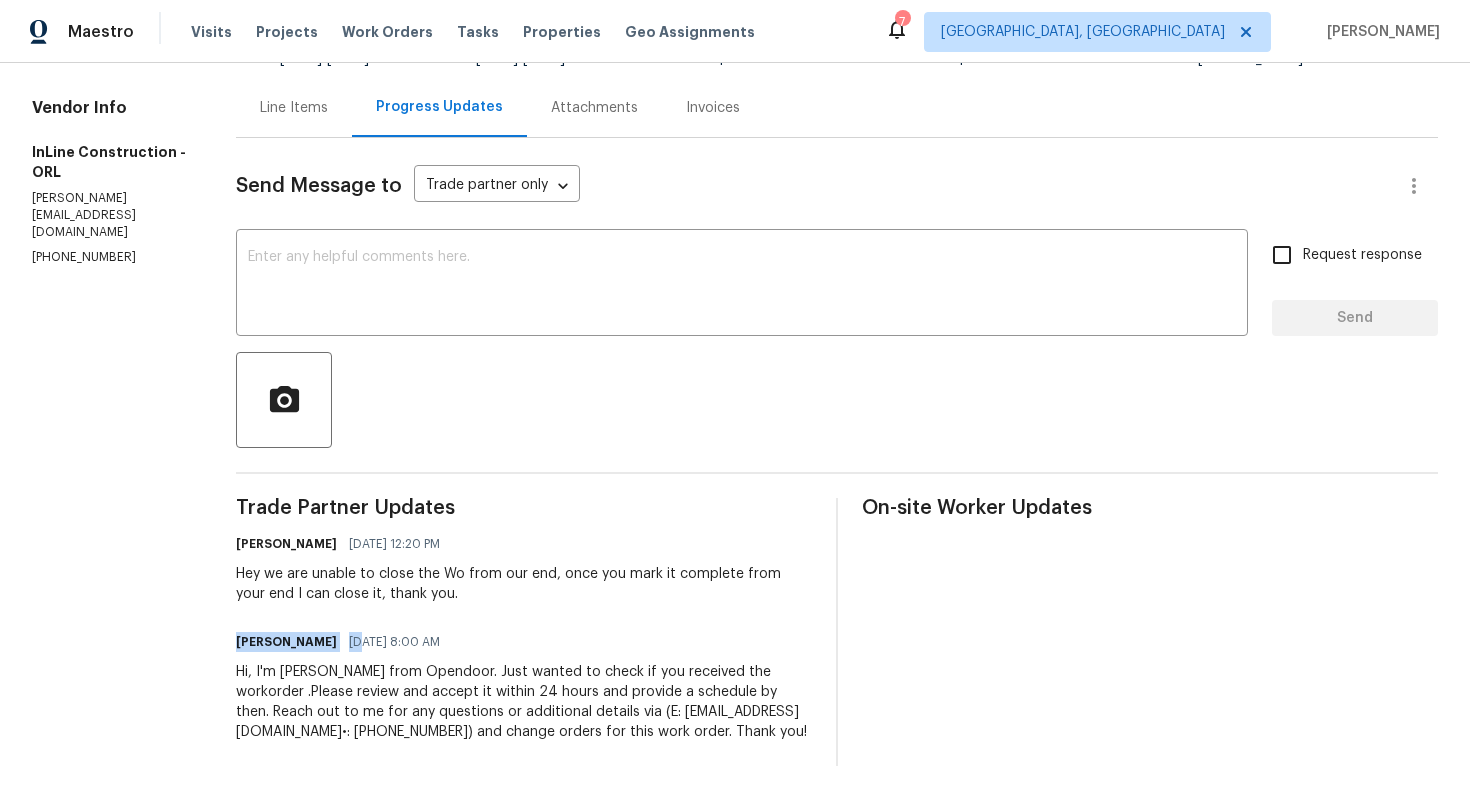 click on "Pranesh Krishnamoorthy" at bounding box center (286, 642) 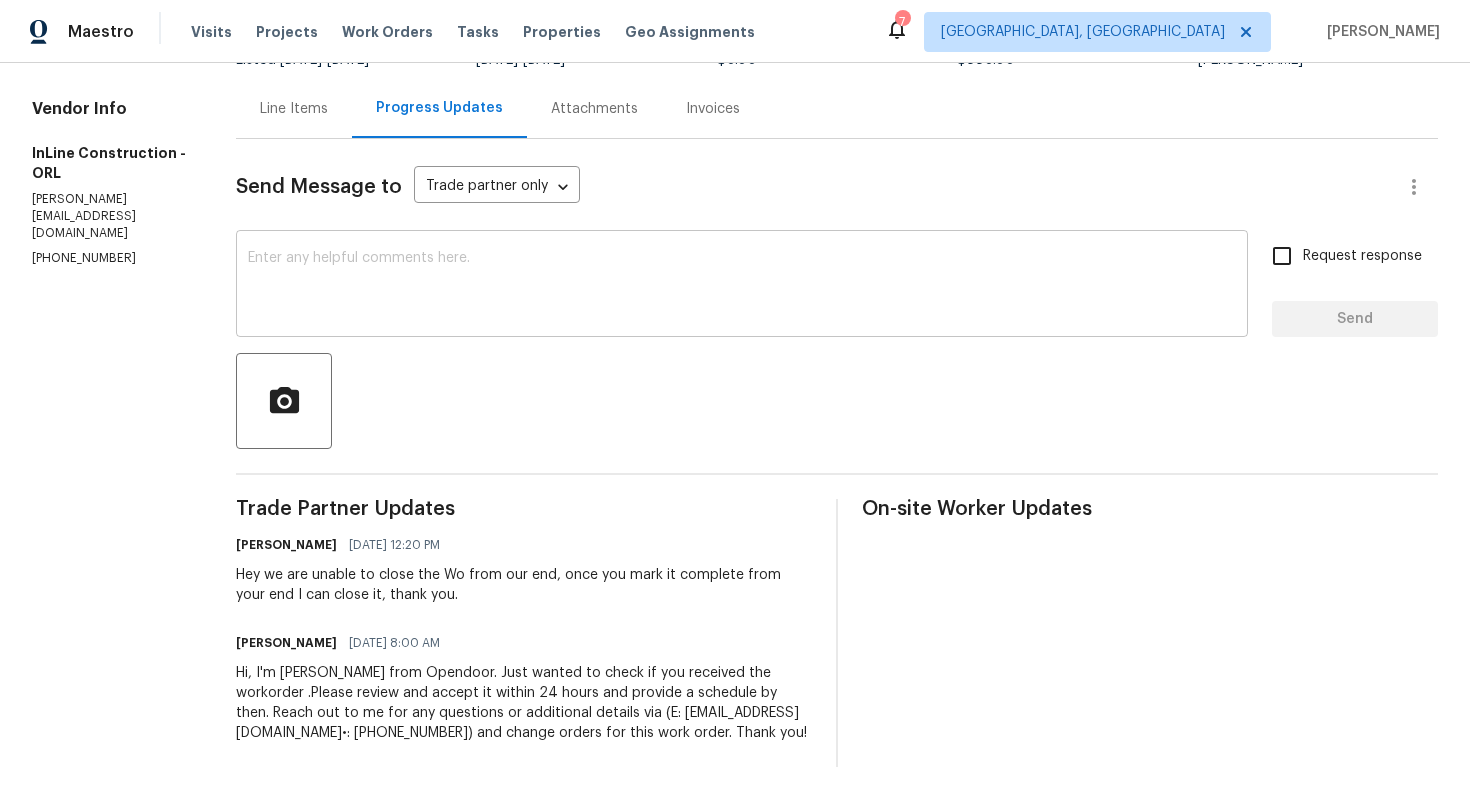 scroll, scrollTop: 0, scrollLeft: 0, axis: both 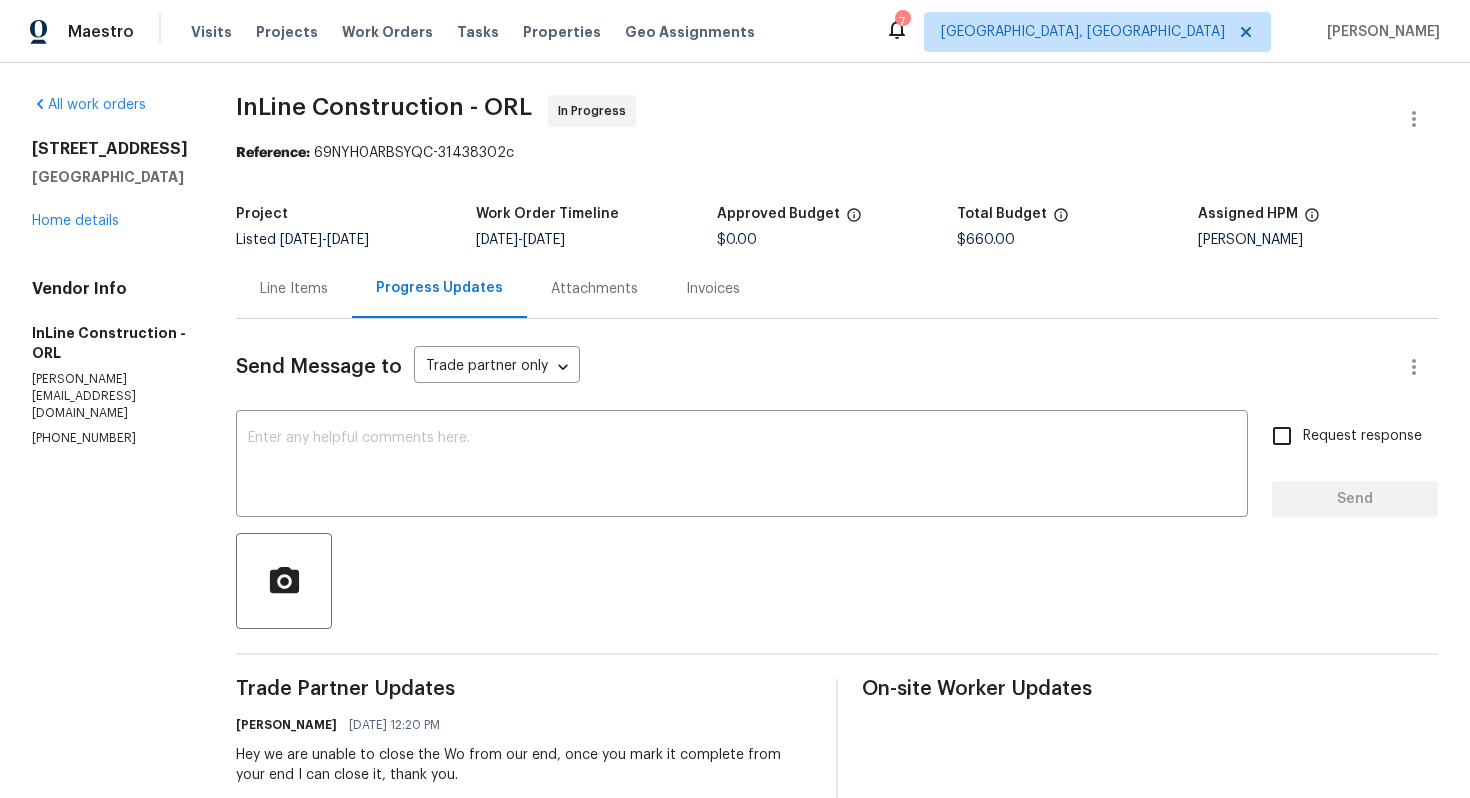 click on "Line Items" at bounding box center [294, 289] 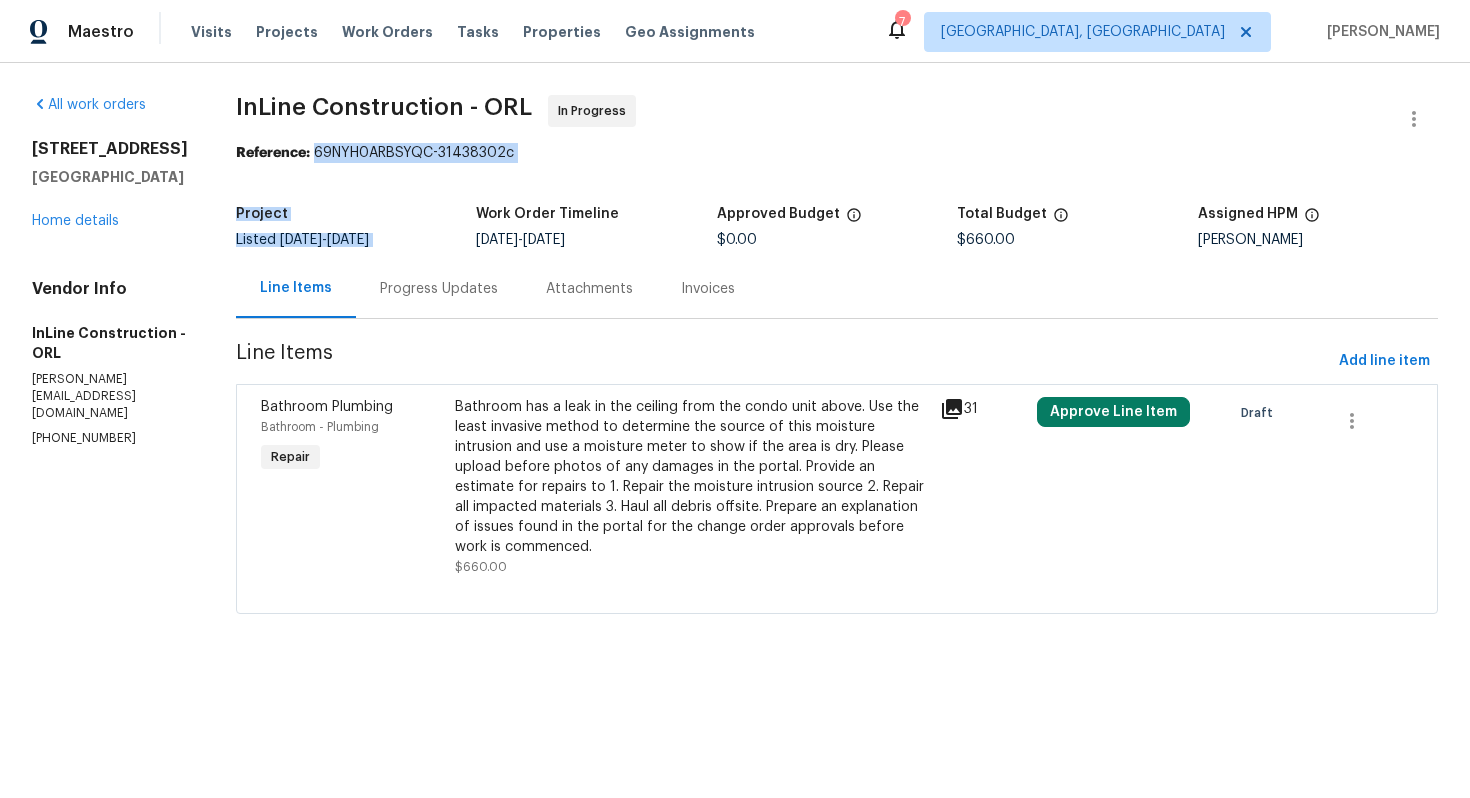 drag, startPoint x: 320, startPoint y: 151, endPoint x: 566, endPoint y: 162, distance: 246.24582 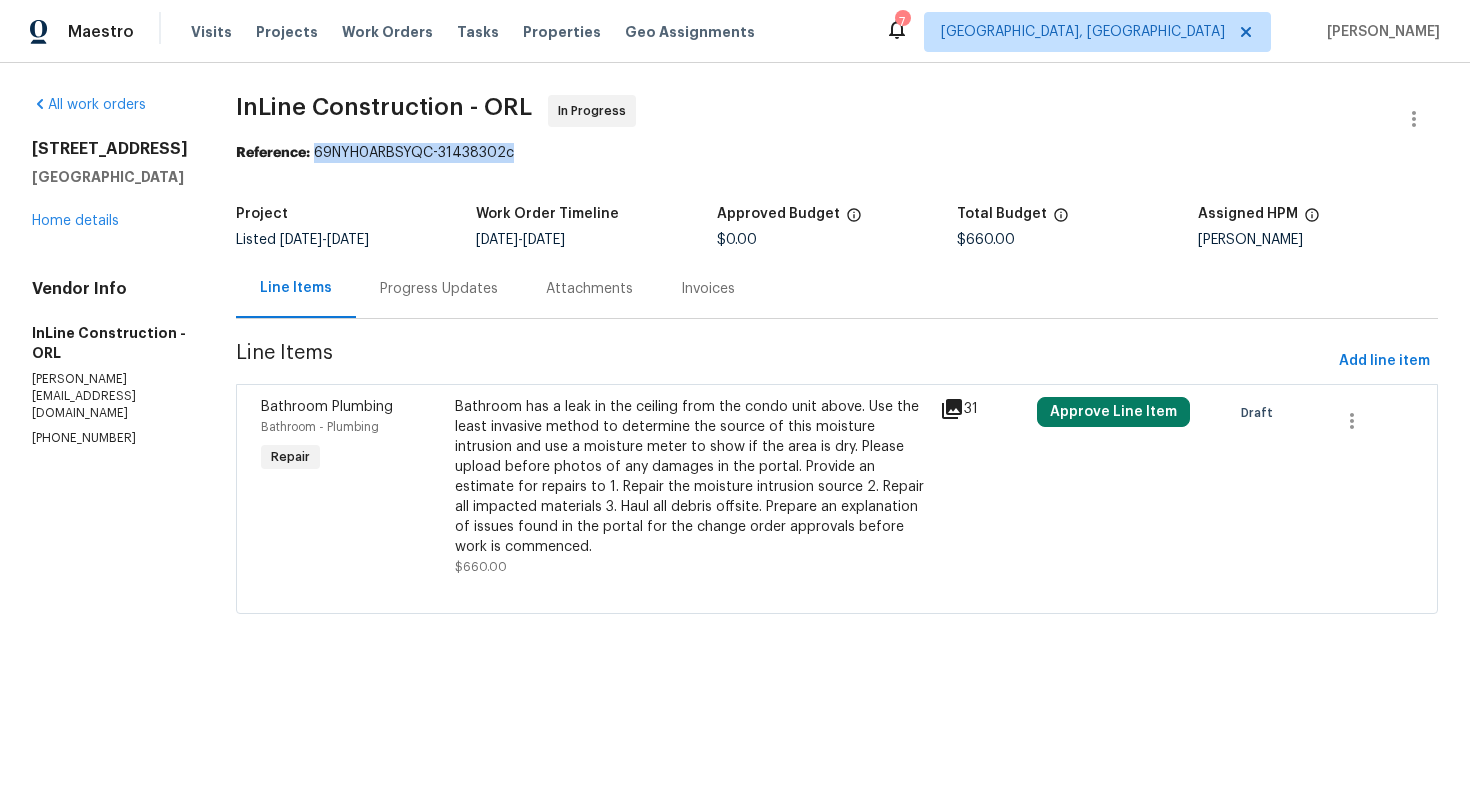 click on "Reference:   69NYH0ARBSYQC-31438302c" at bounding box center [837, 153] 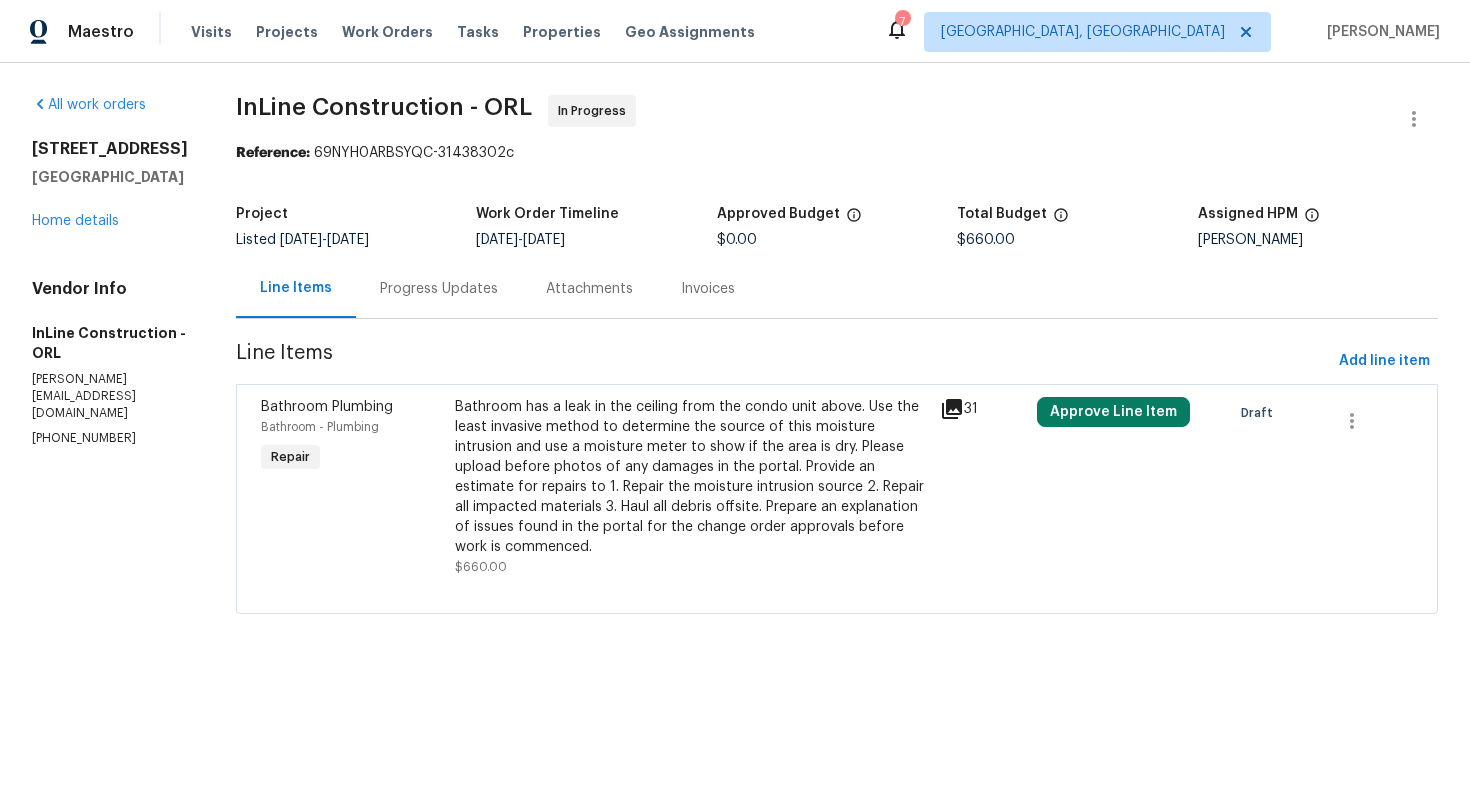 click on "Progress Updates" at bounding box center [439, 288] 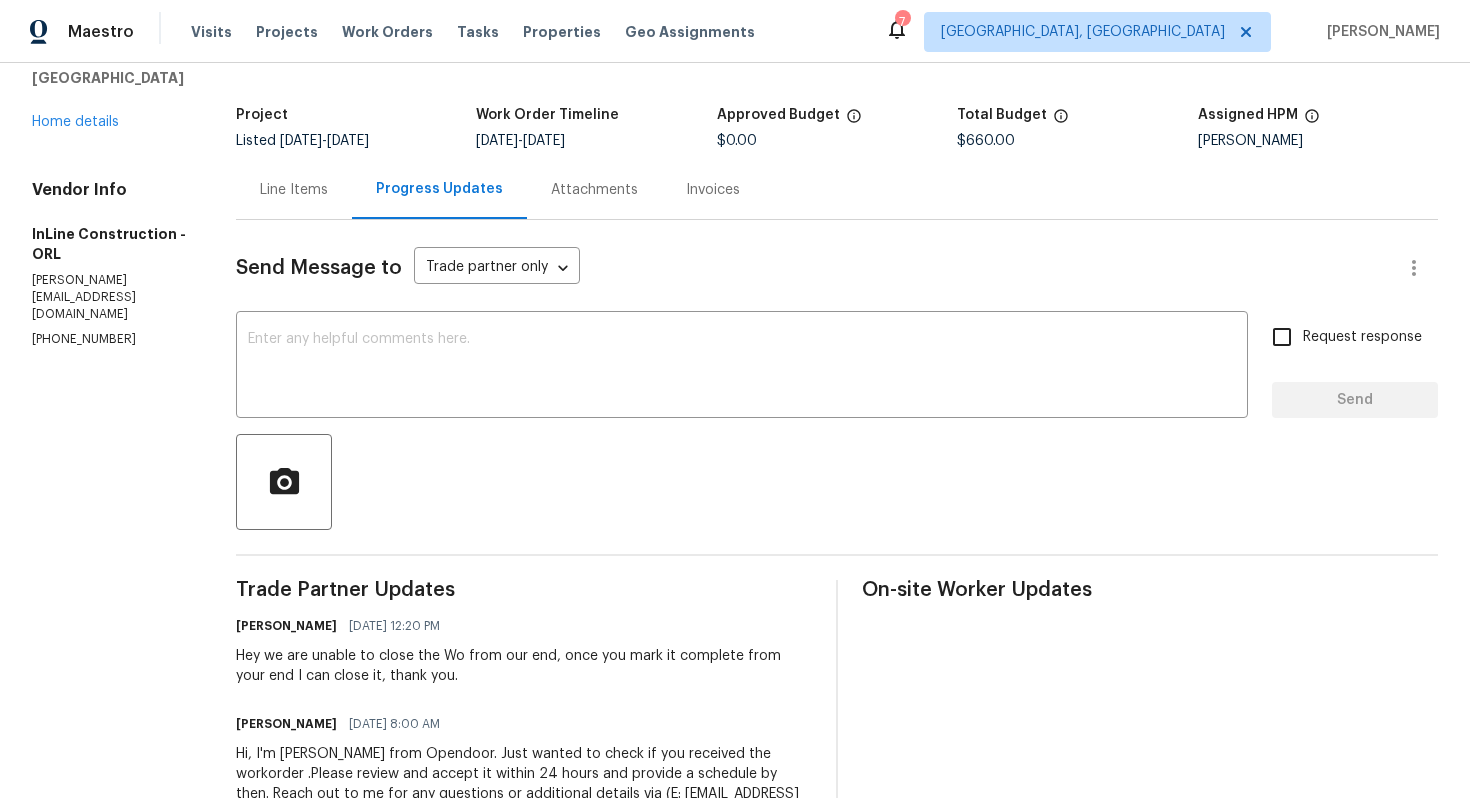 scroll, scrollTop: 0, scrollLeft: 0, axis: both 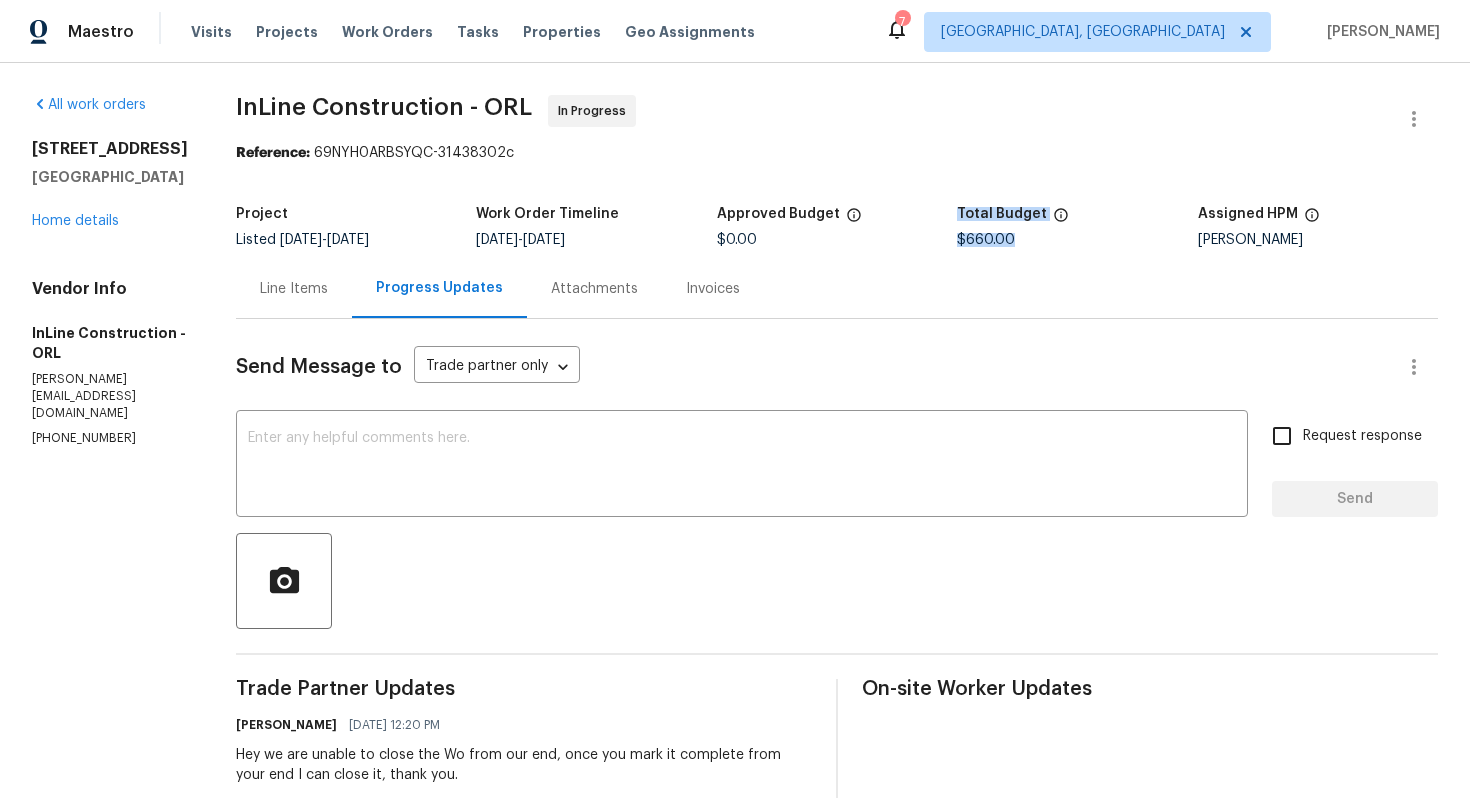 drag, startPoint x: 955, startPoint y: 239, endPoint x: 1056, endPoint y: 239, distance: 101 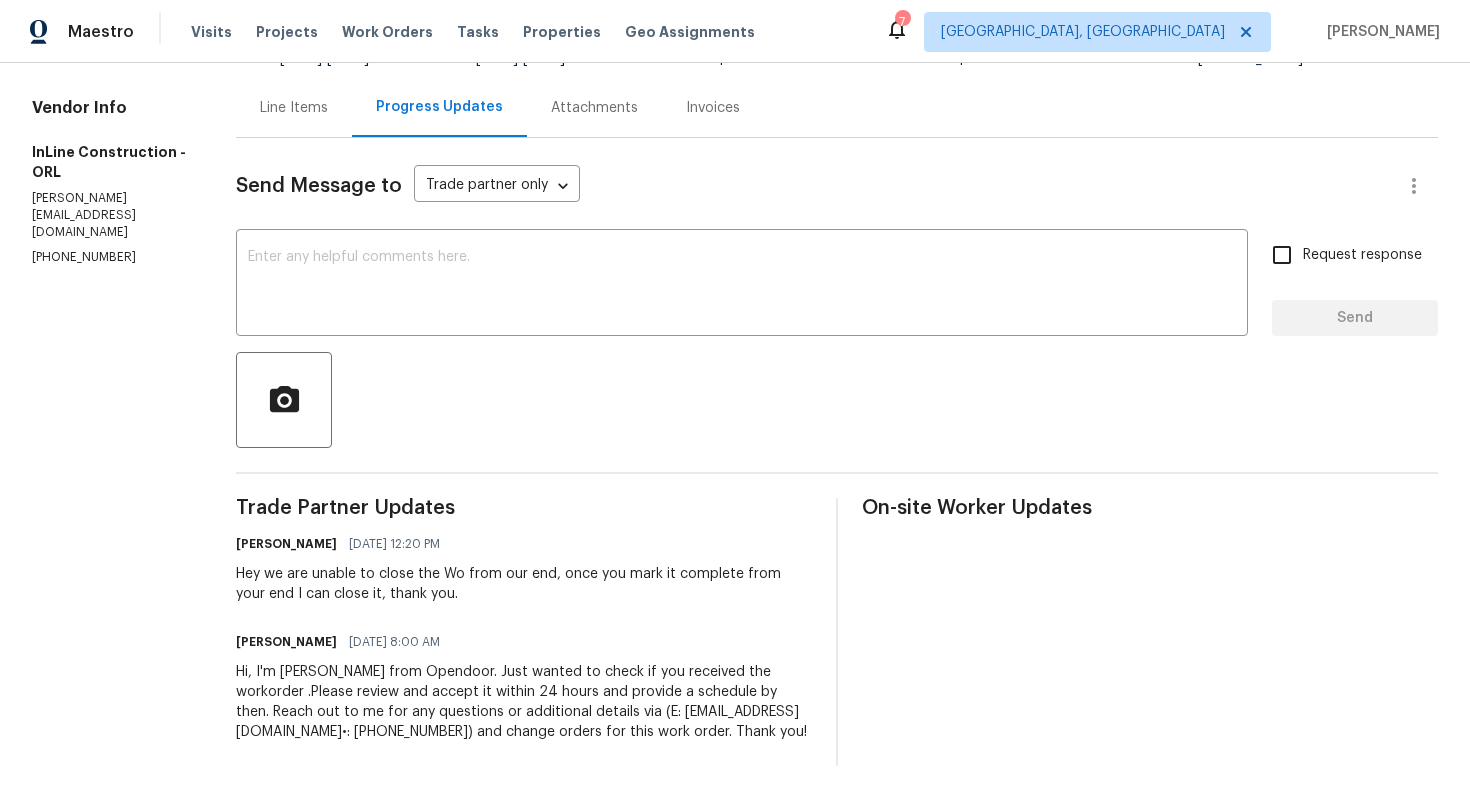 scroll, scrollTop: 0, scrollLeft: 0, axis: both 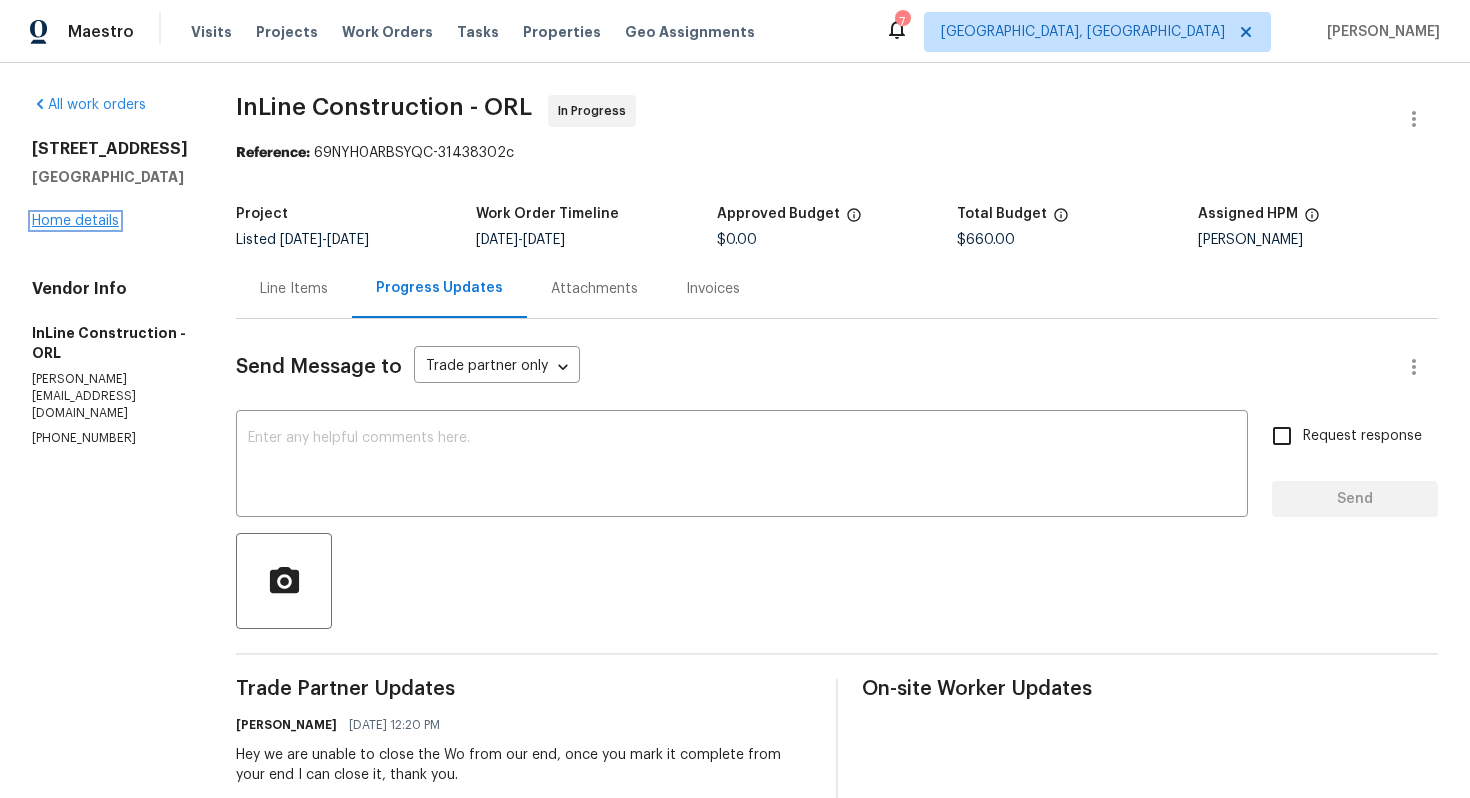 click on "Home details" at bounding box center [75, 221] 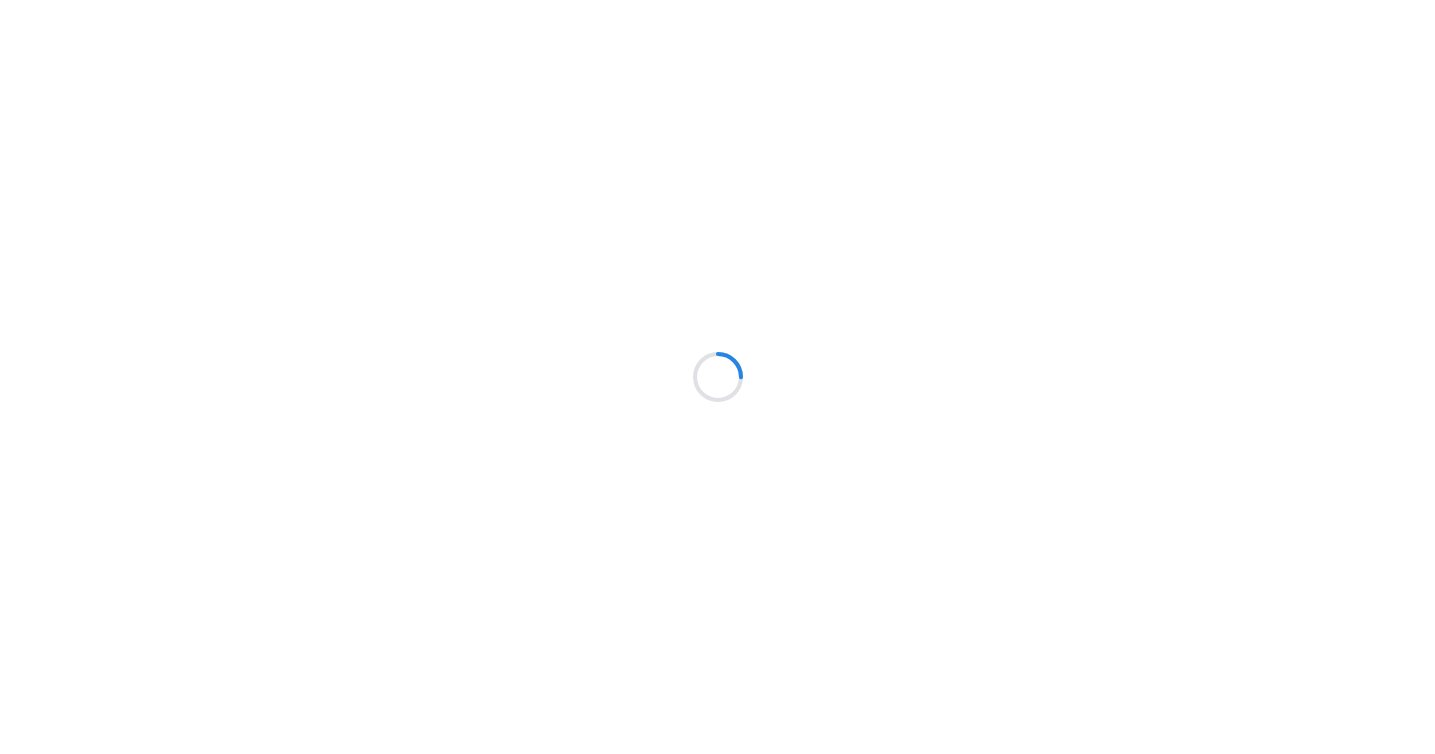 scroll, scrollTop: 0, scrollLeft: 0, axis: both 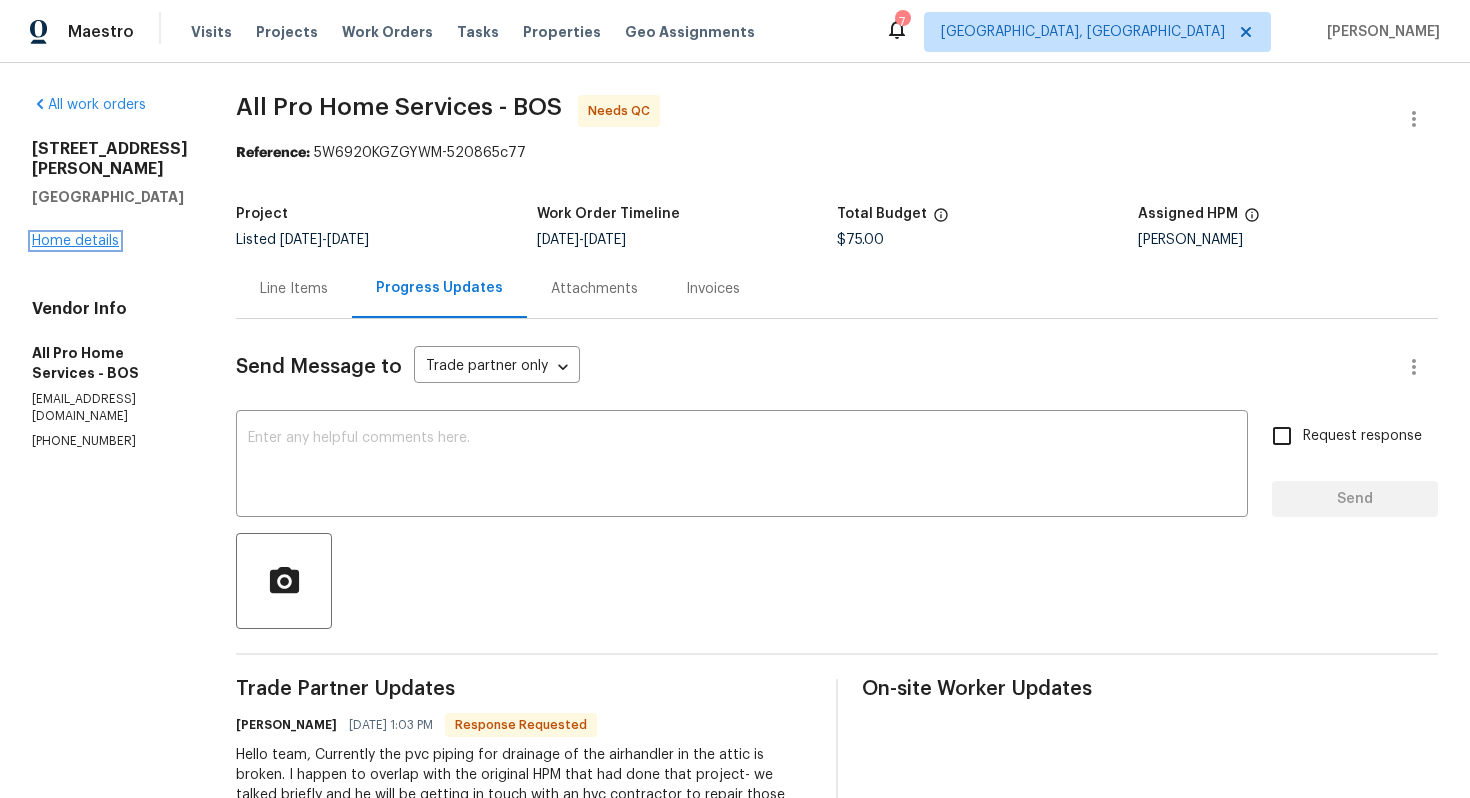 click on "Home details" at bounding box center [75, 241] 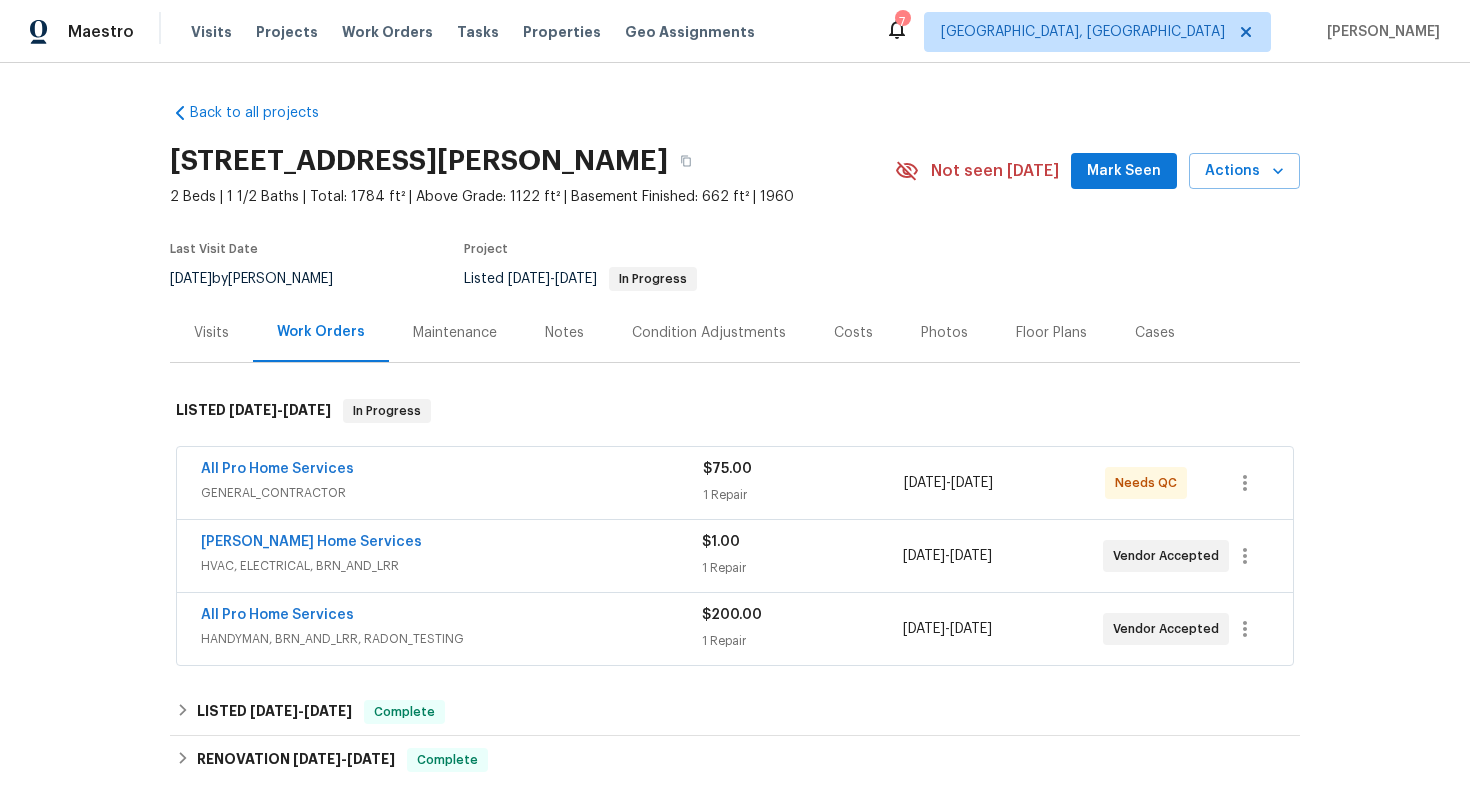 click on "[PERSON_NAME] Home Services" at bounding box center [451, 544] 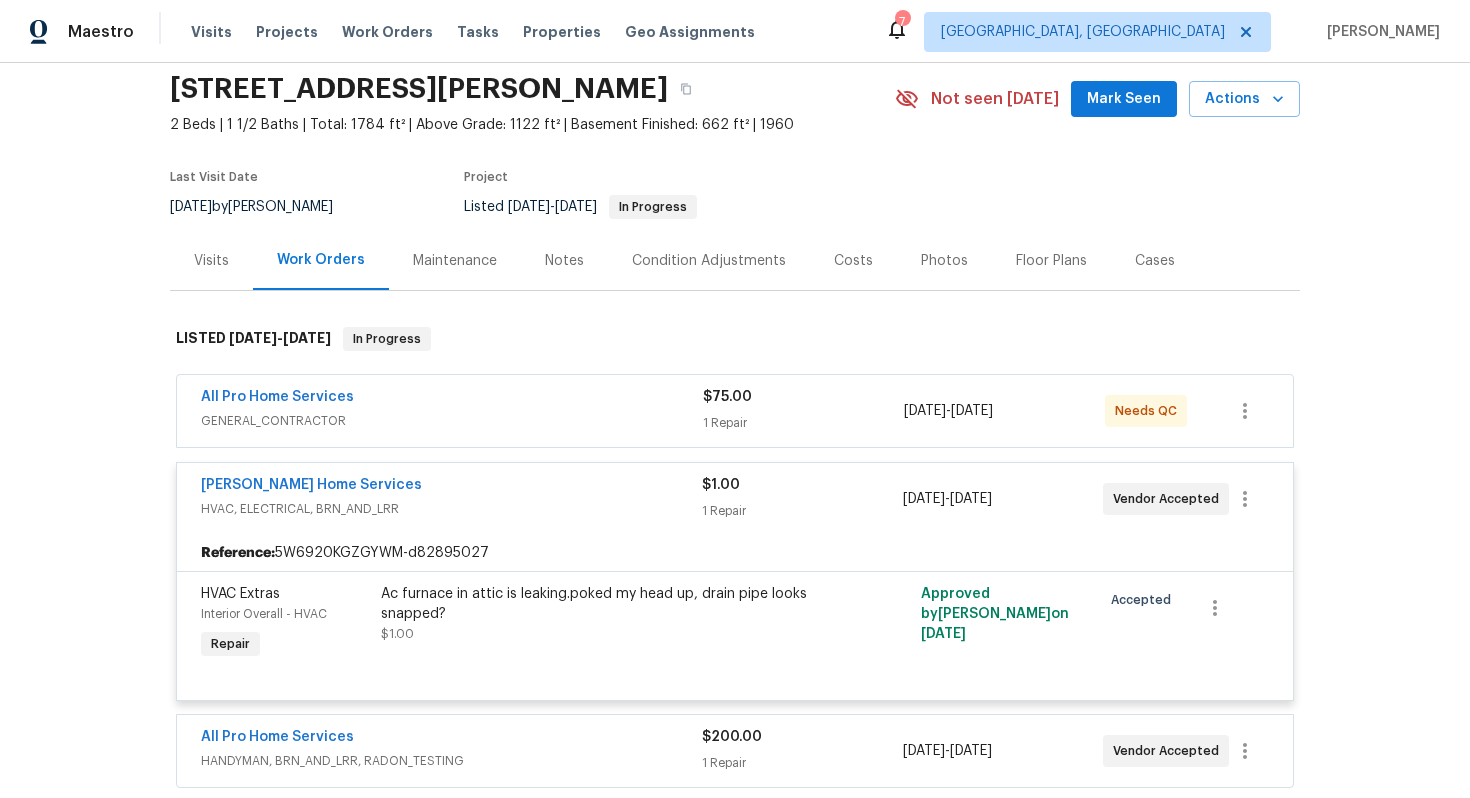 scroll, scrollTop: 92, scrollLeft: 0, axis: vertical 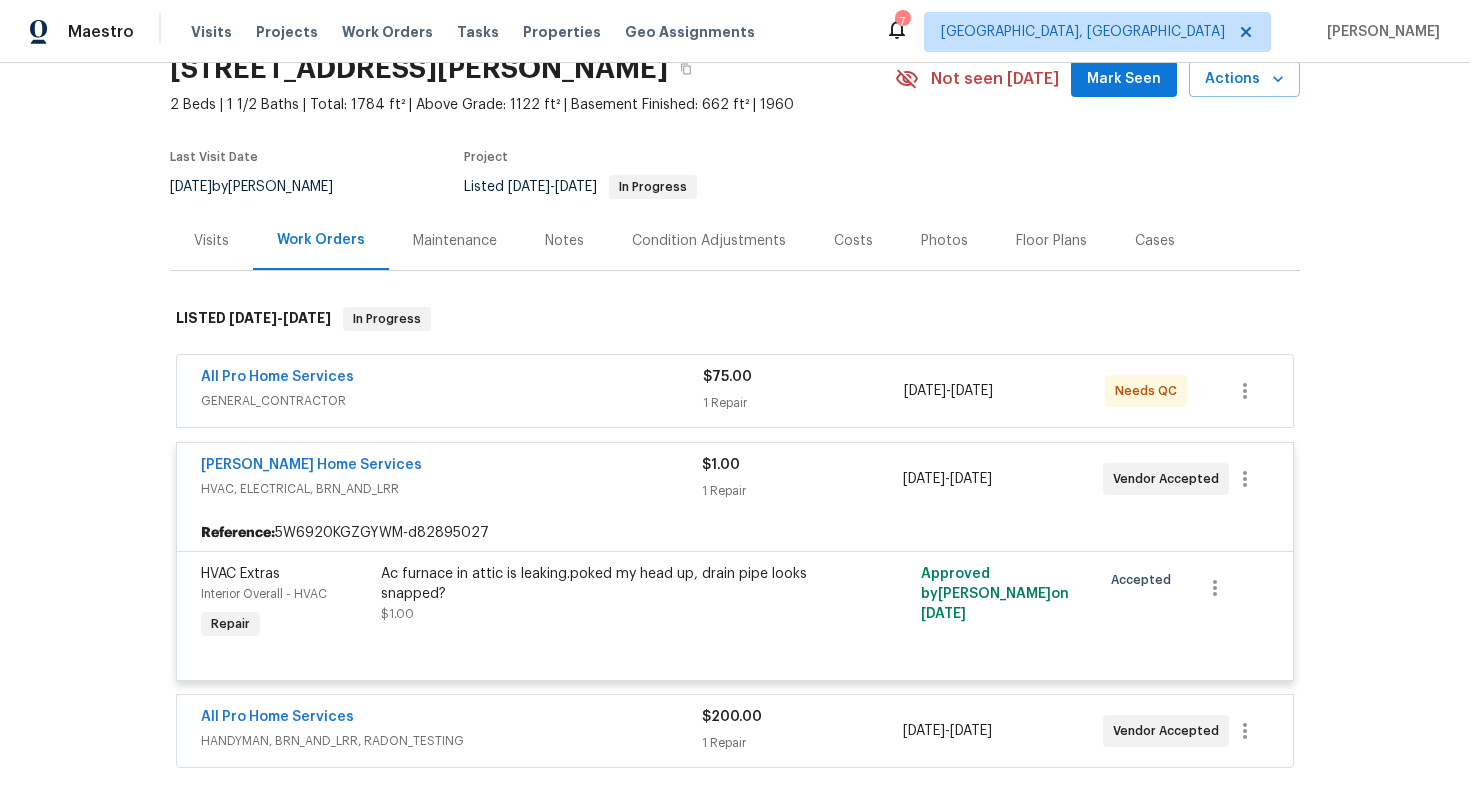 click on "Tingley Home Services" at bounding box center [451, 467] 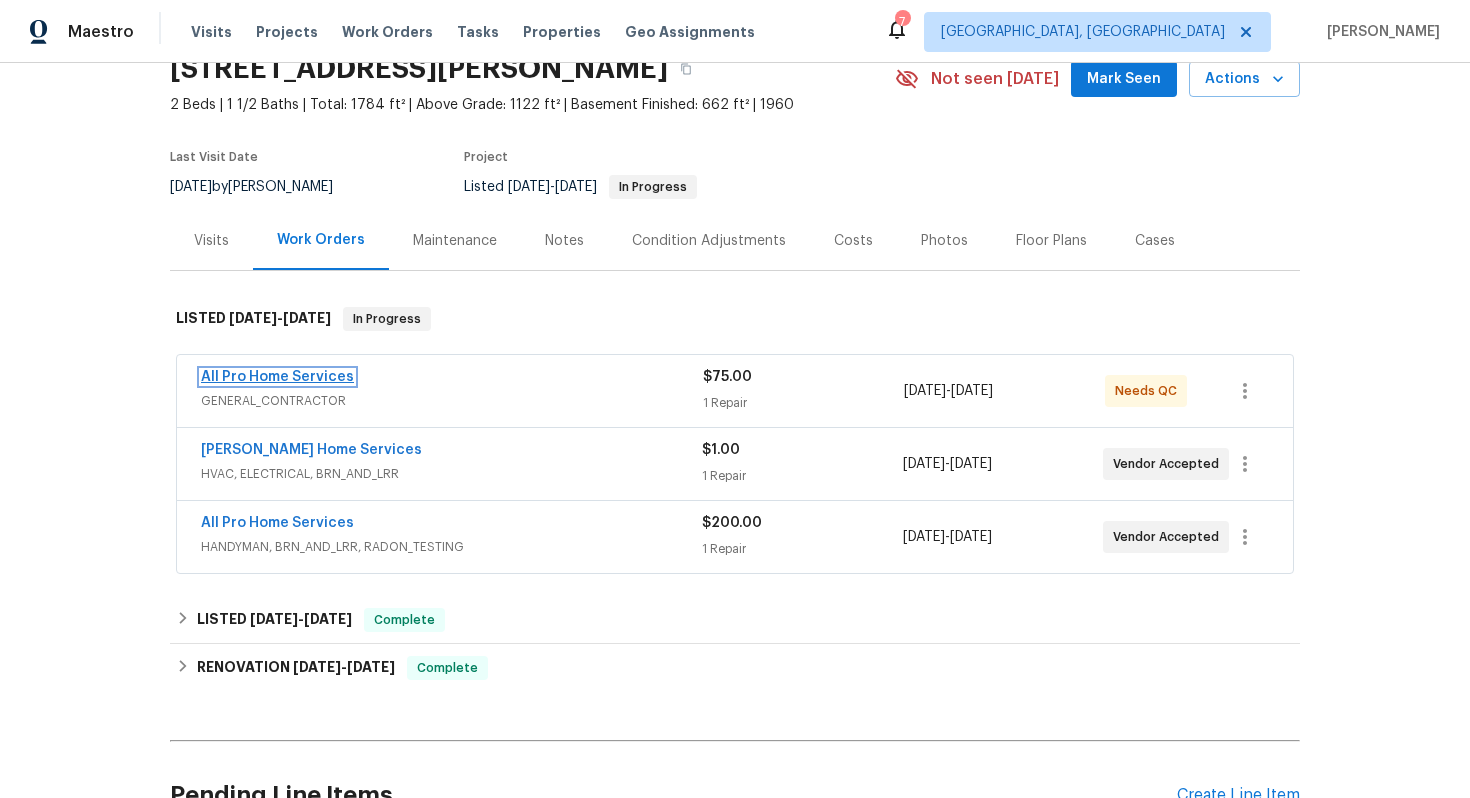 click on "All Pro Home Services" at bounding box center [277, 377] 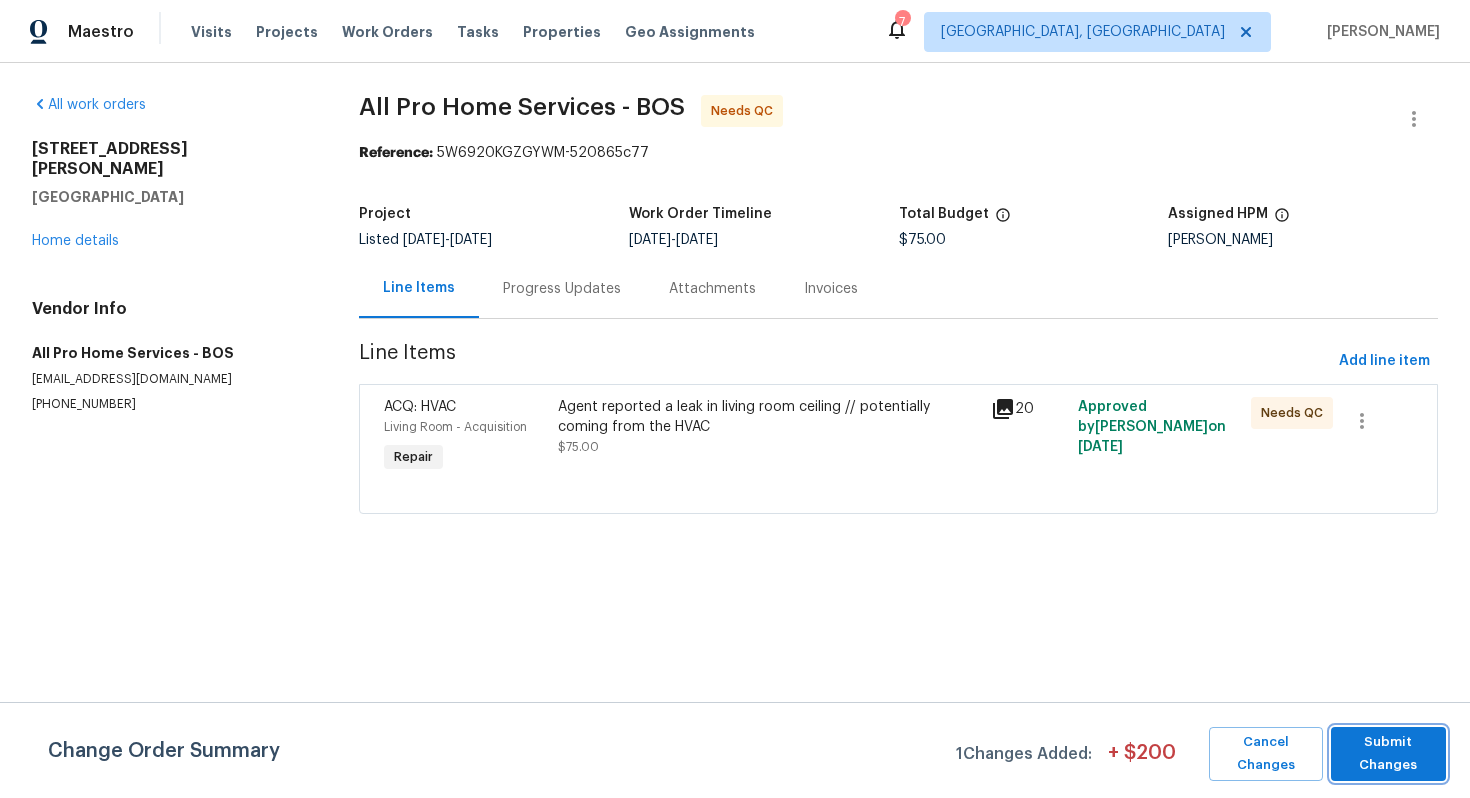 click on "Submit Changes" at bounding box center [1388, 754] 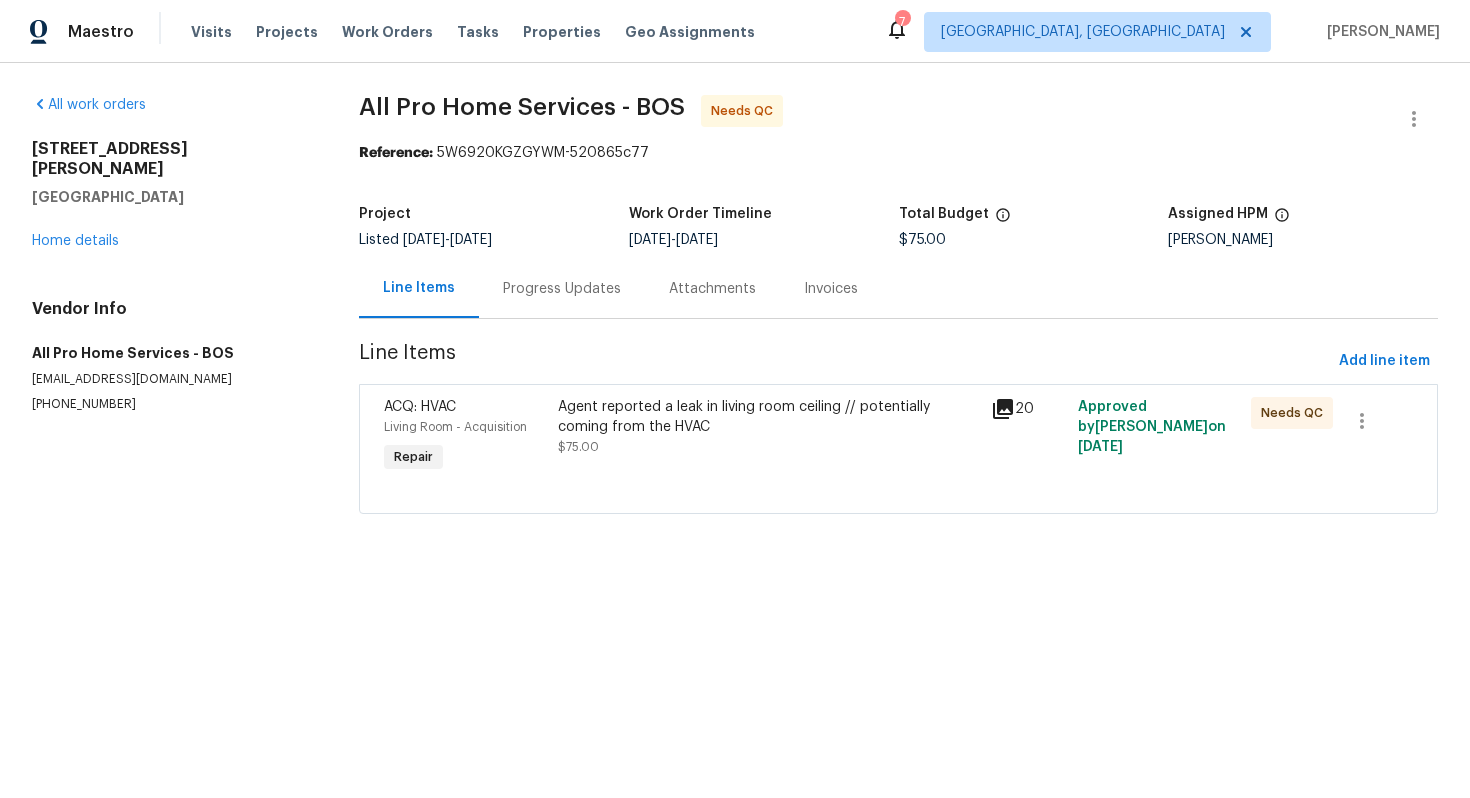 click on "Progress Updates" at bounding box center [562, 288] 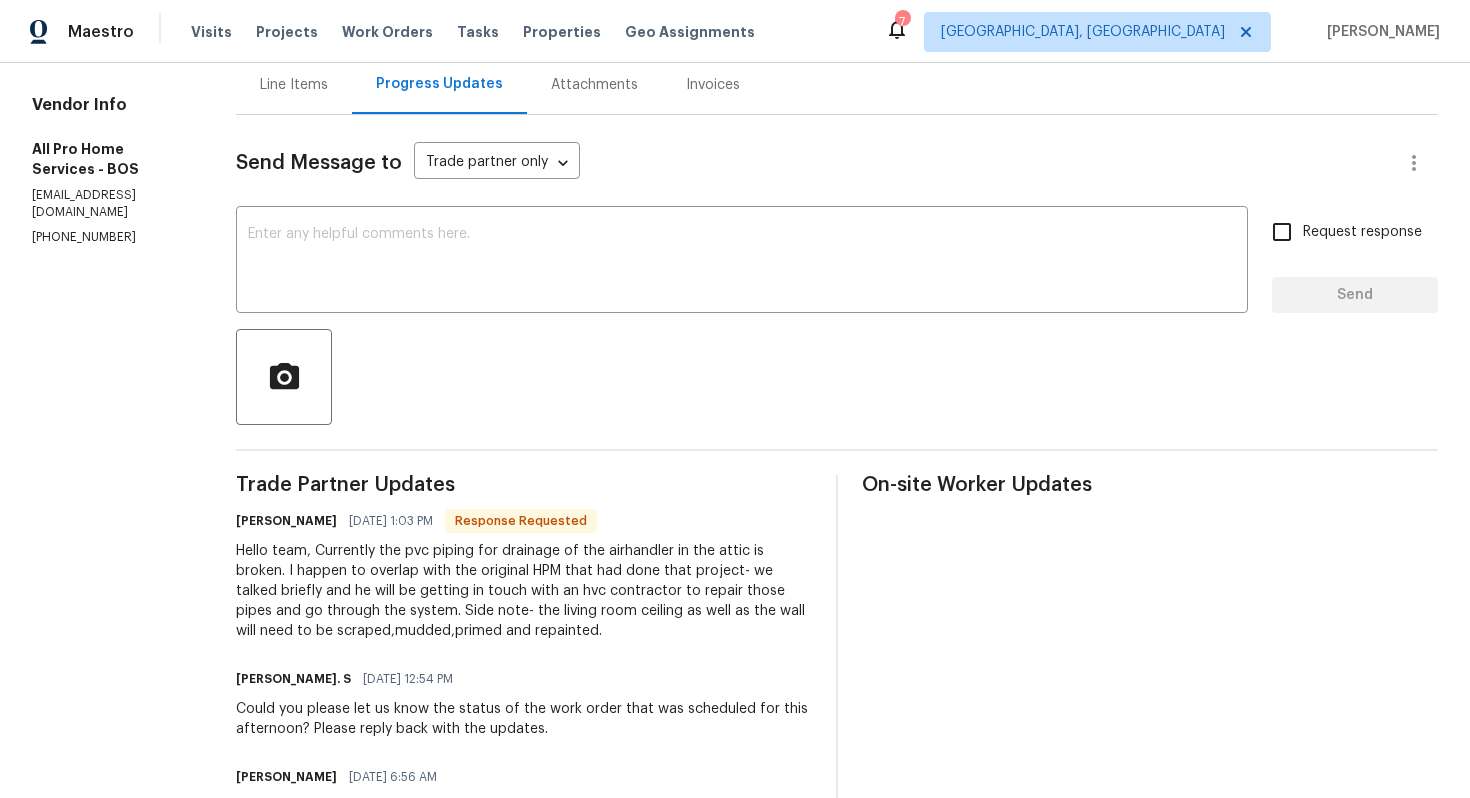 scroll, scrollTop: 210, scrollLeft: 0, axis: vertical 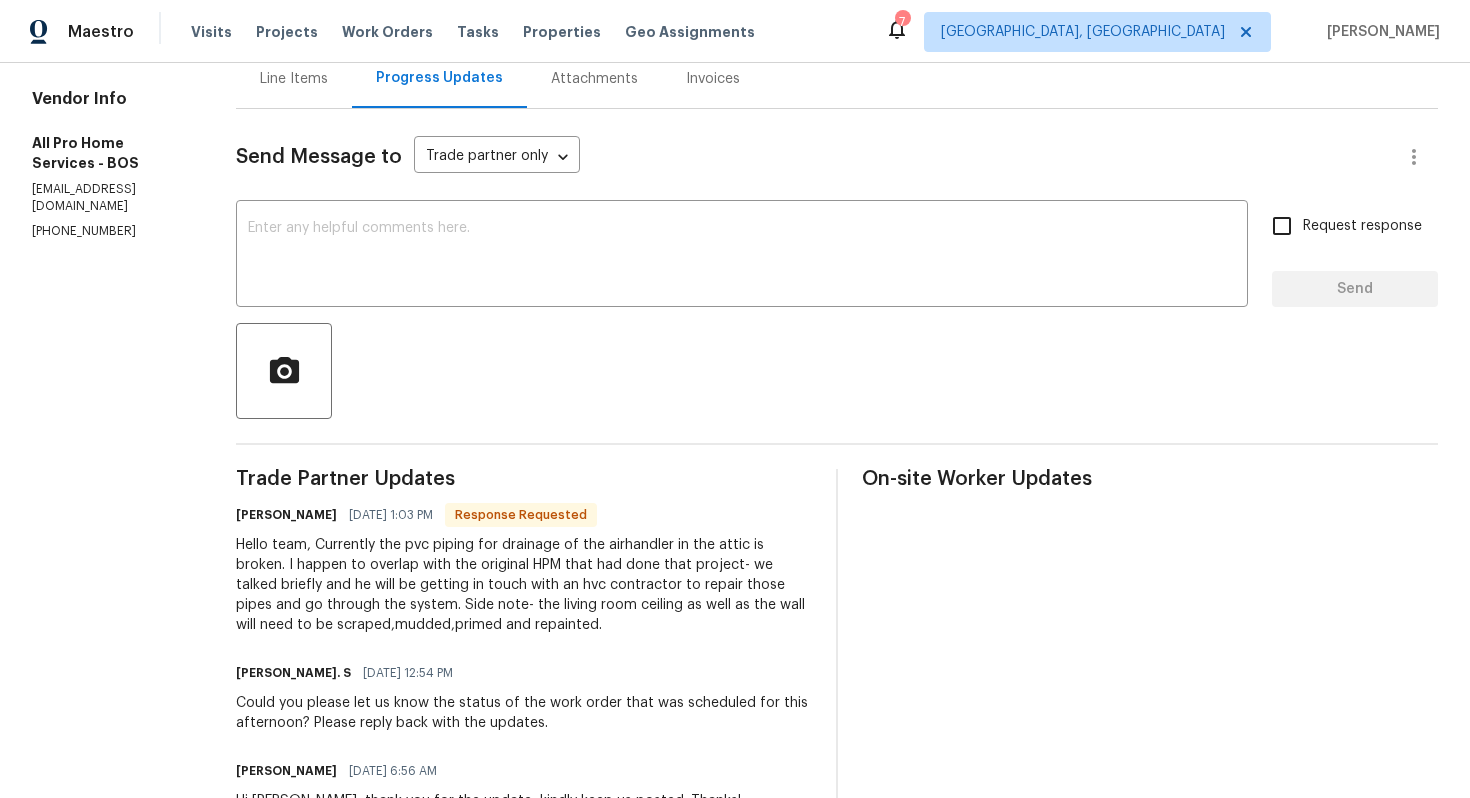 click on "Scott lucrkut" at bounding box center (286, 515) 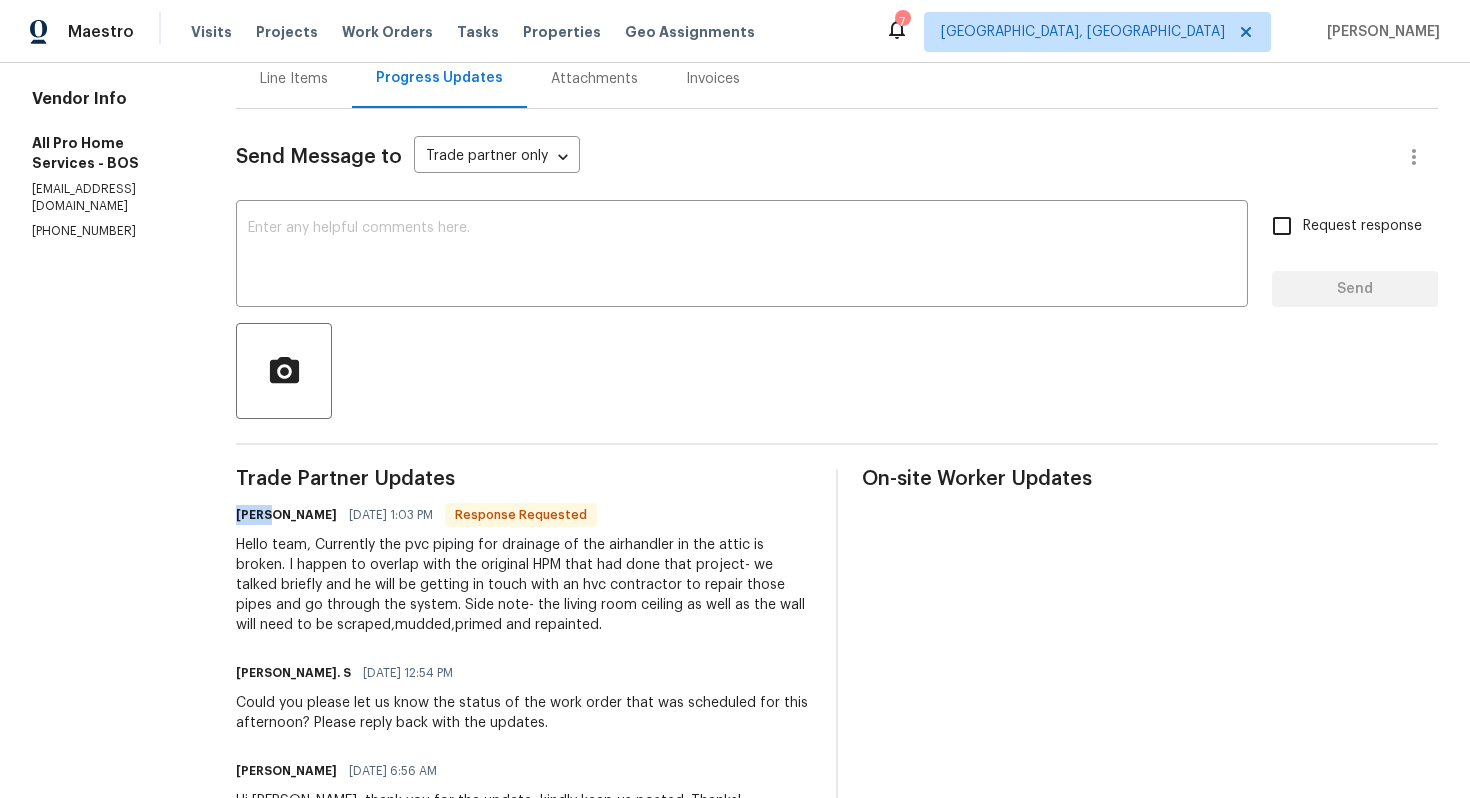 copy on "Scott" 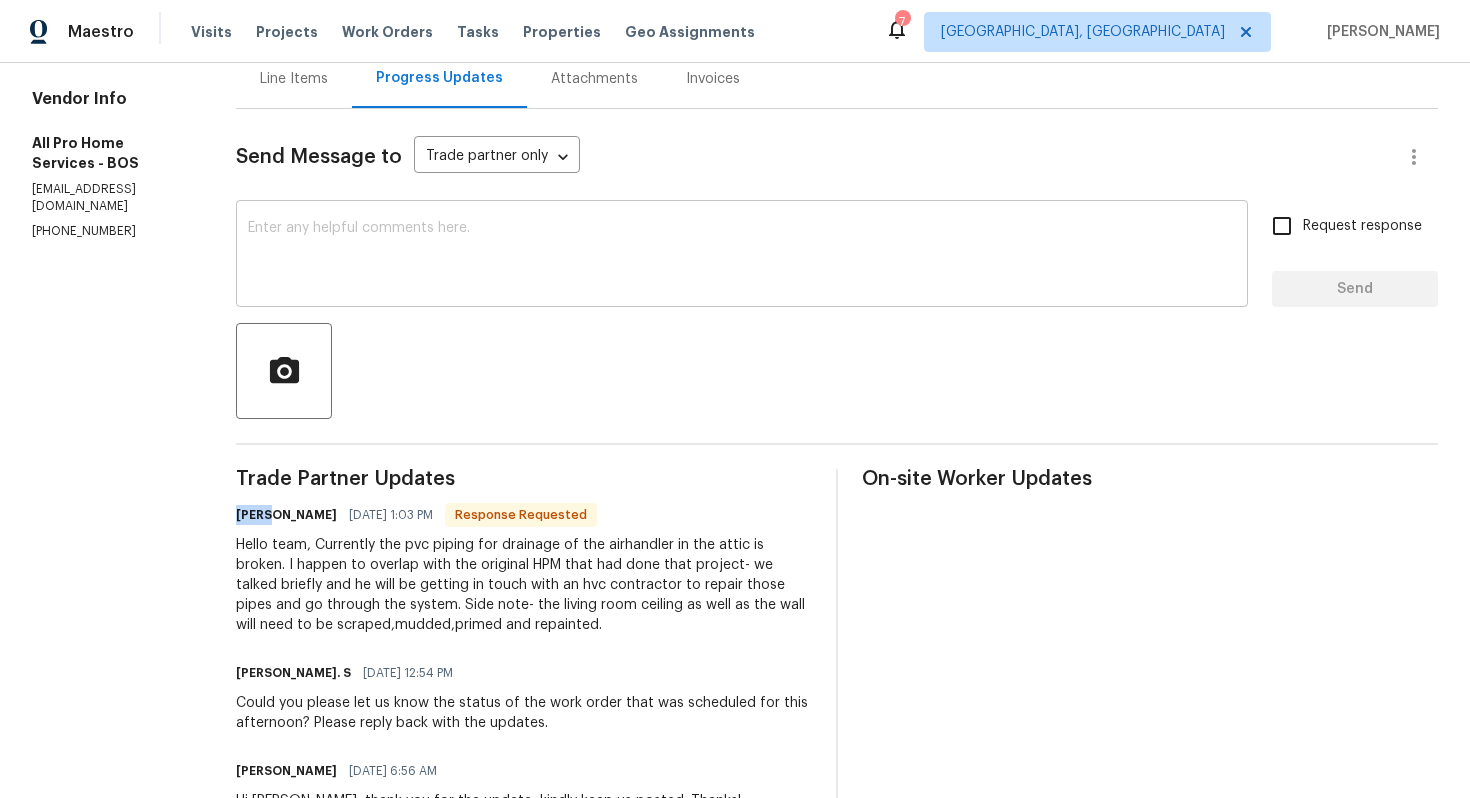 click at bounding box center [742, 256] 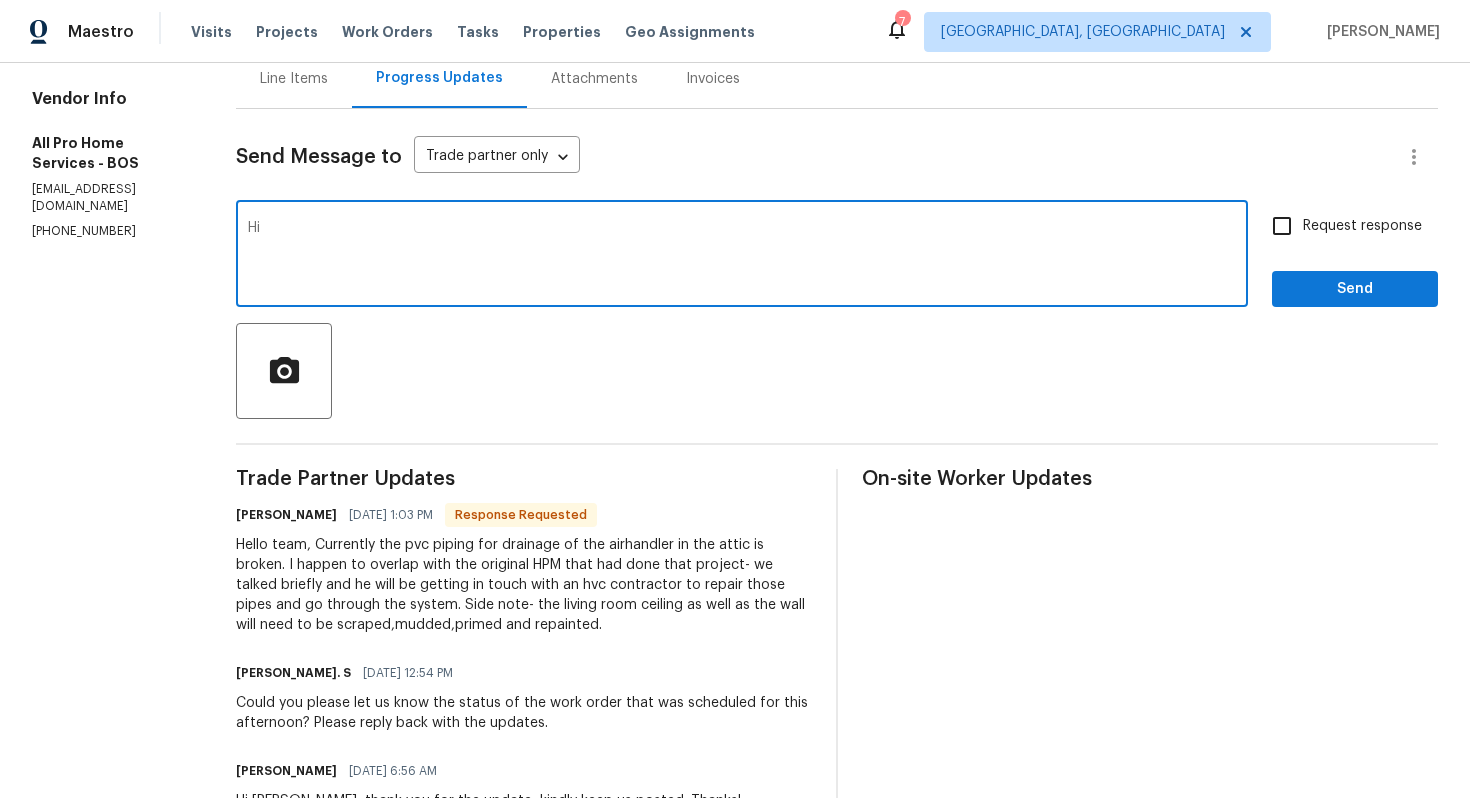 paste on "Scott" 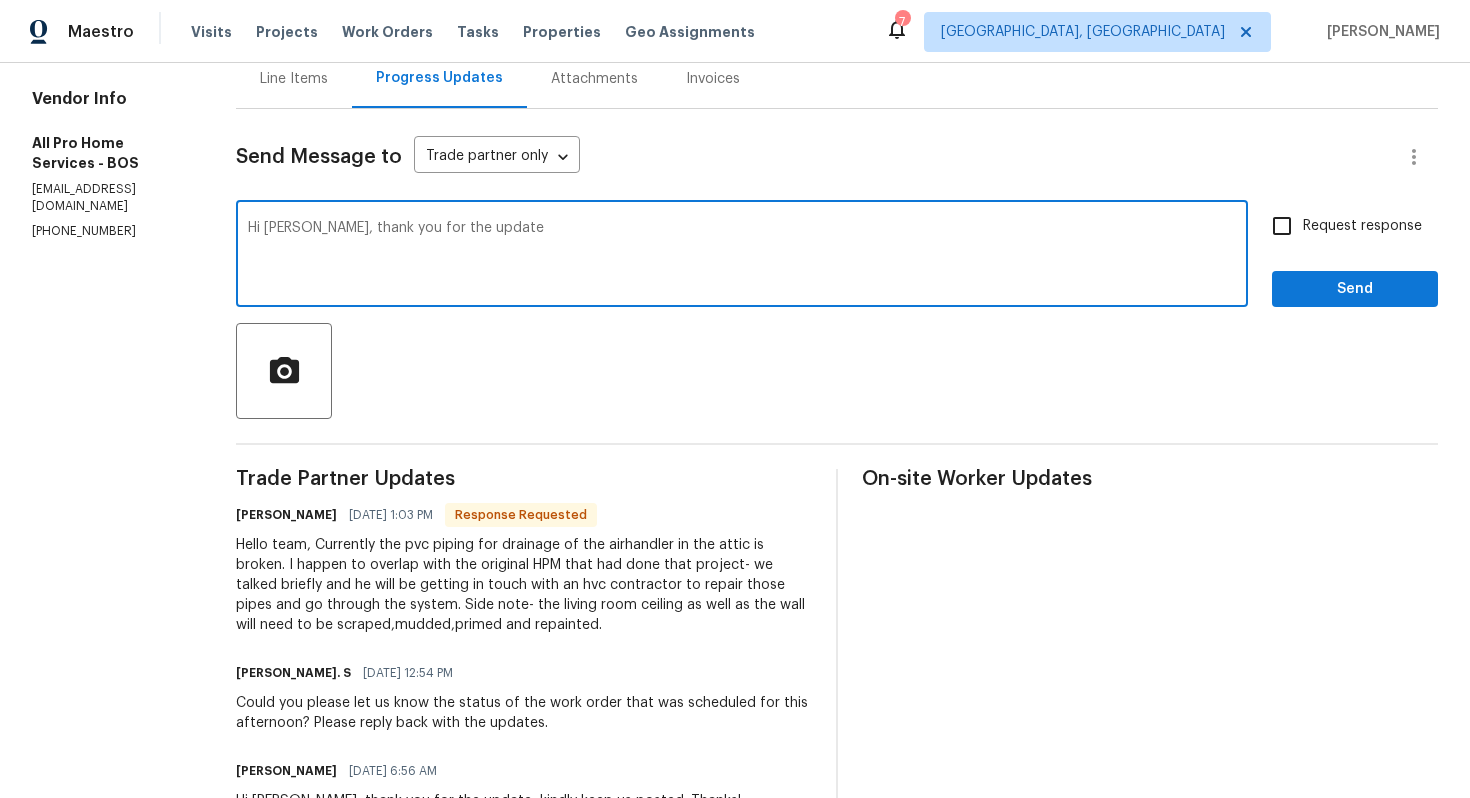 click on "Hi Scott, thank you for the update" at bounding box center [742, 256] 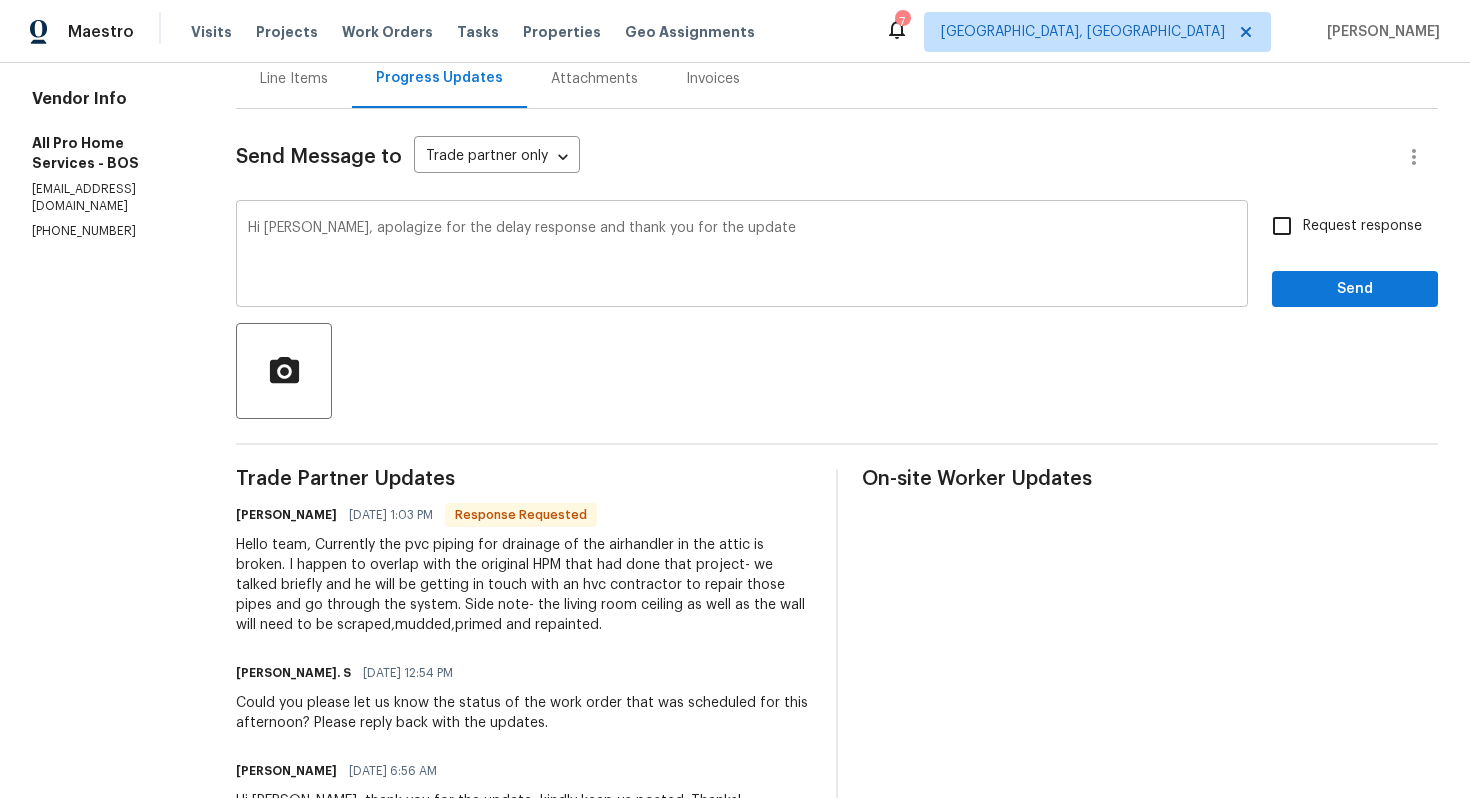 click on "Hi Scott, apolagize for the delay response and thank you for the update" at bounding box center (742, 256) 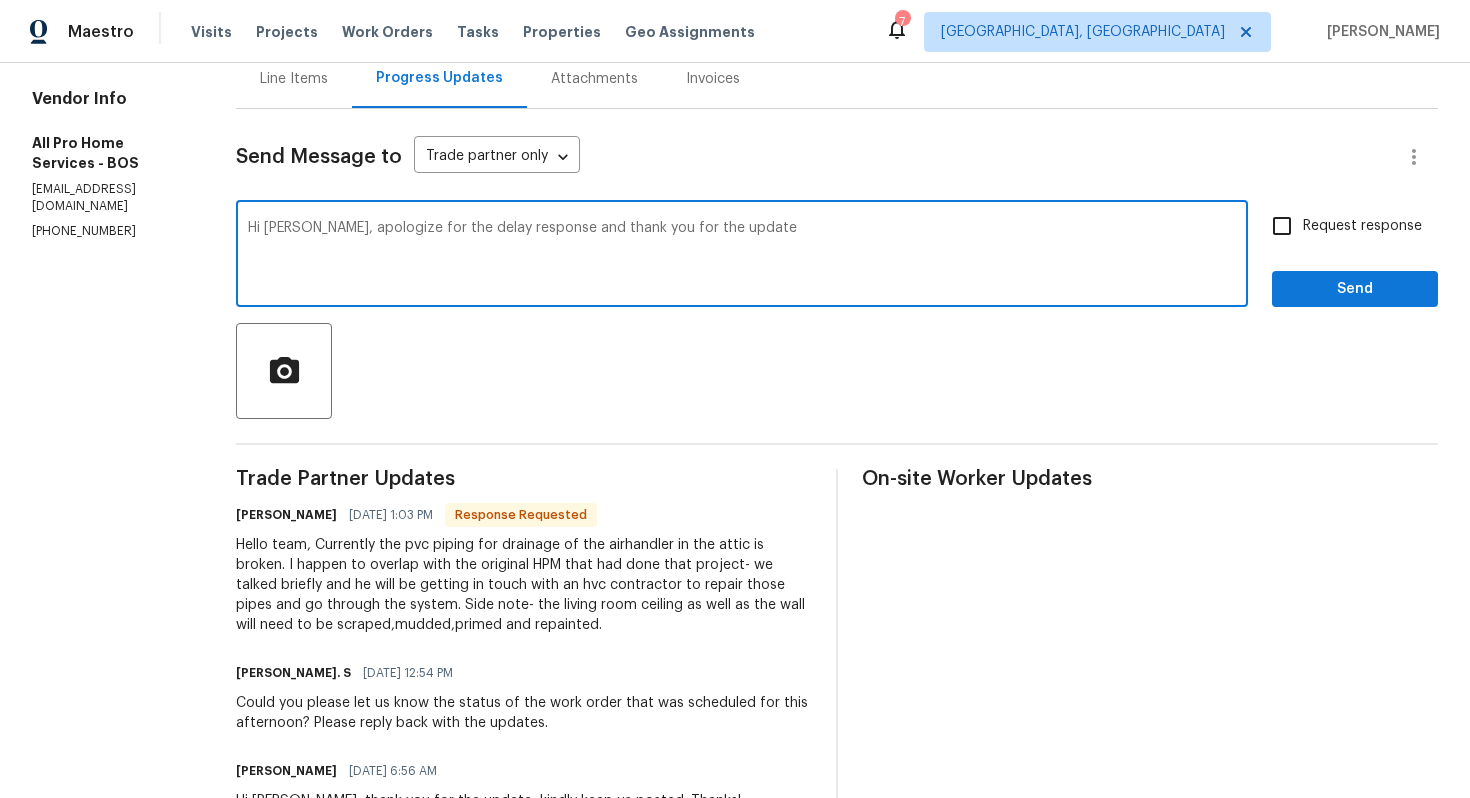 click on "Hi Scott, apologize for the delay response and thank you for the update" at bounding box center [742, 256] 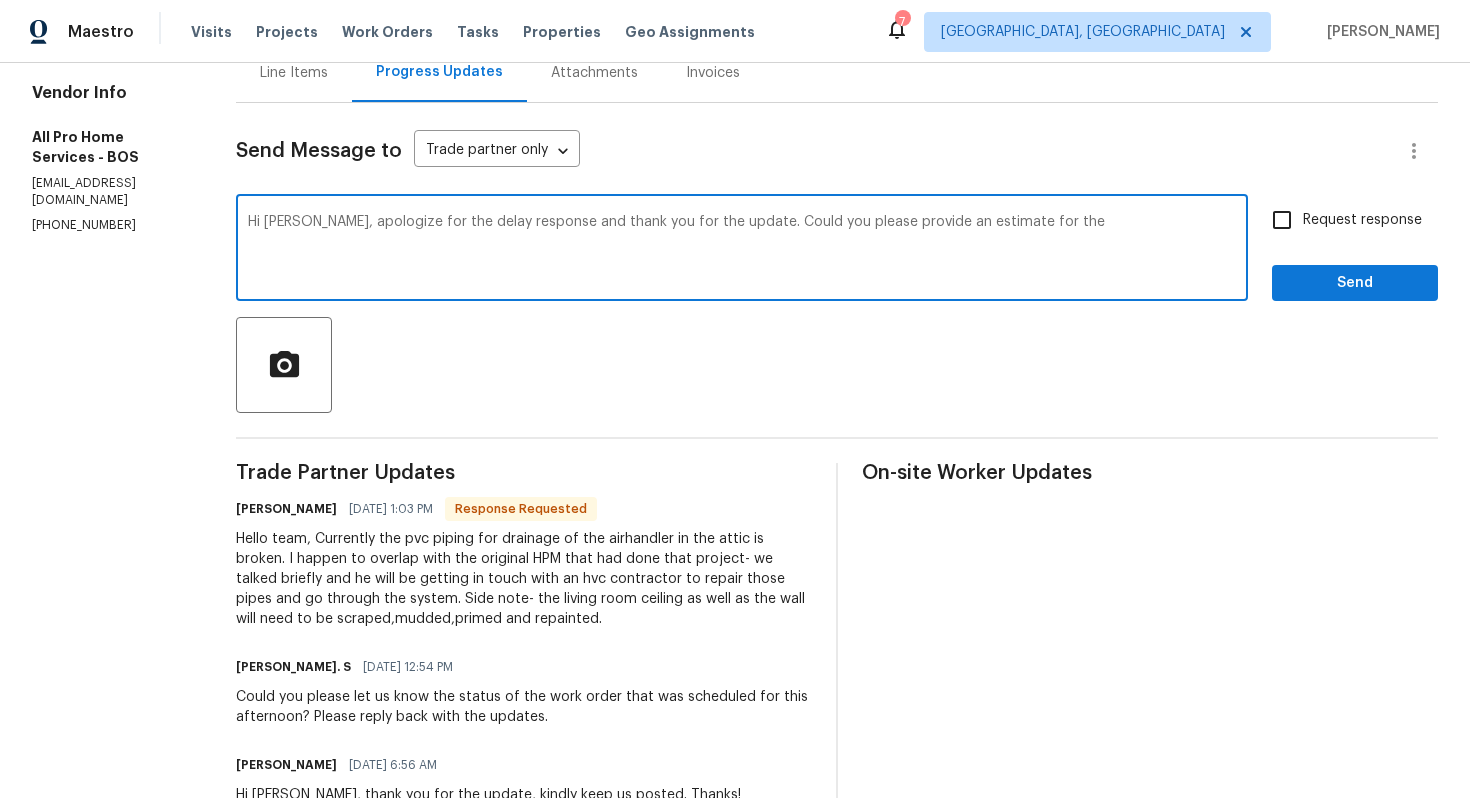 scroll, scrollTop: 227, scrollLeft: 0, axis: vertical 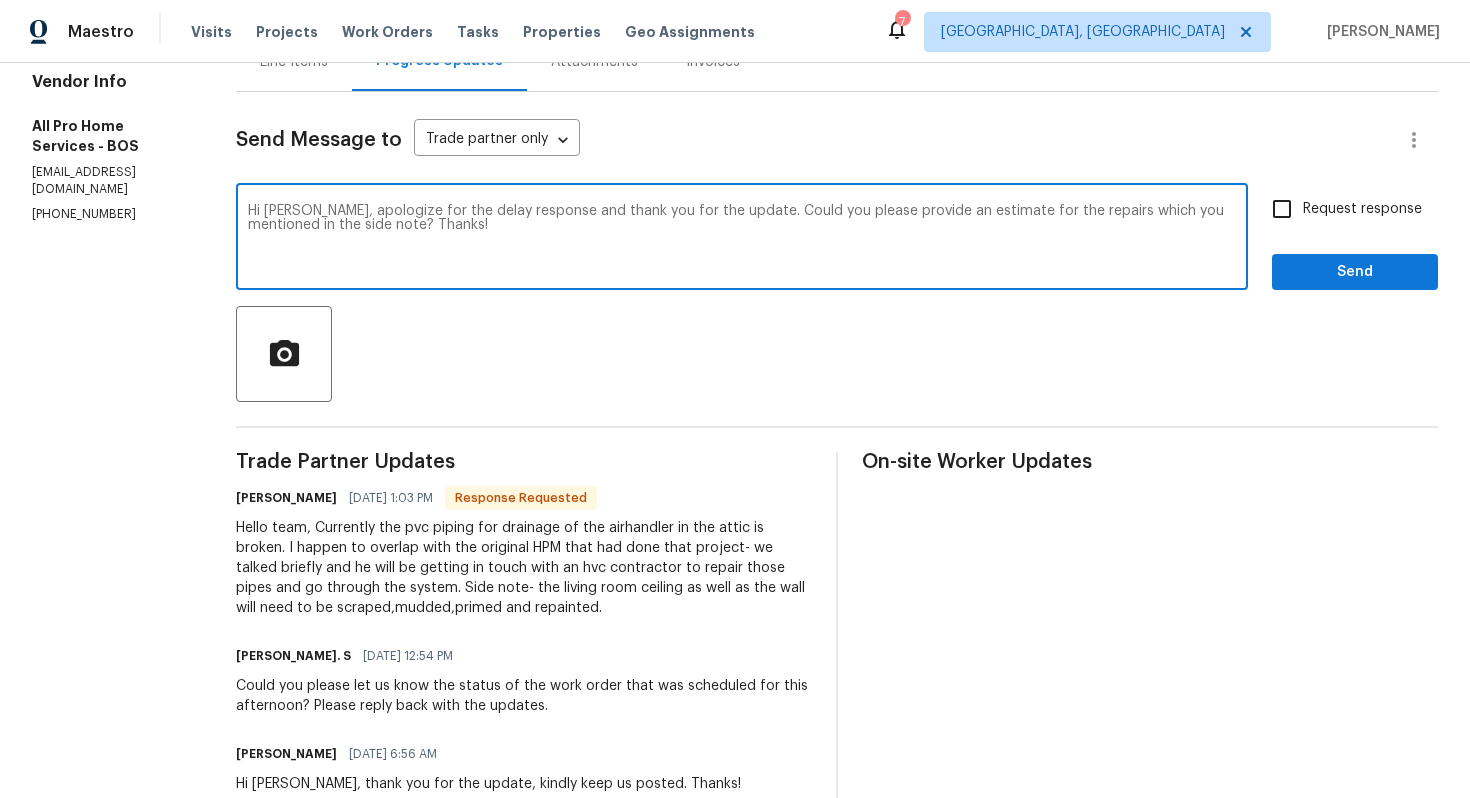 click on "Hi Scott, apologize for the delay response and thank you for the update. Could you please provide an estimate for the repairs which you mentioned in the side note? Thanks!" at bounding box center [742, 239] 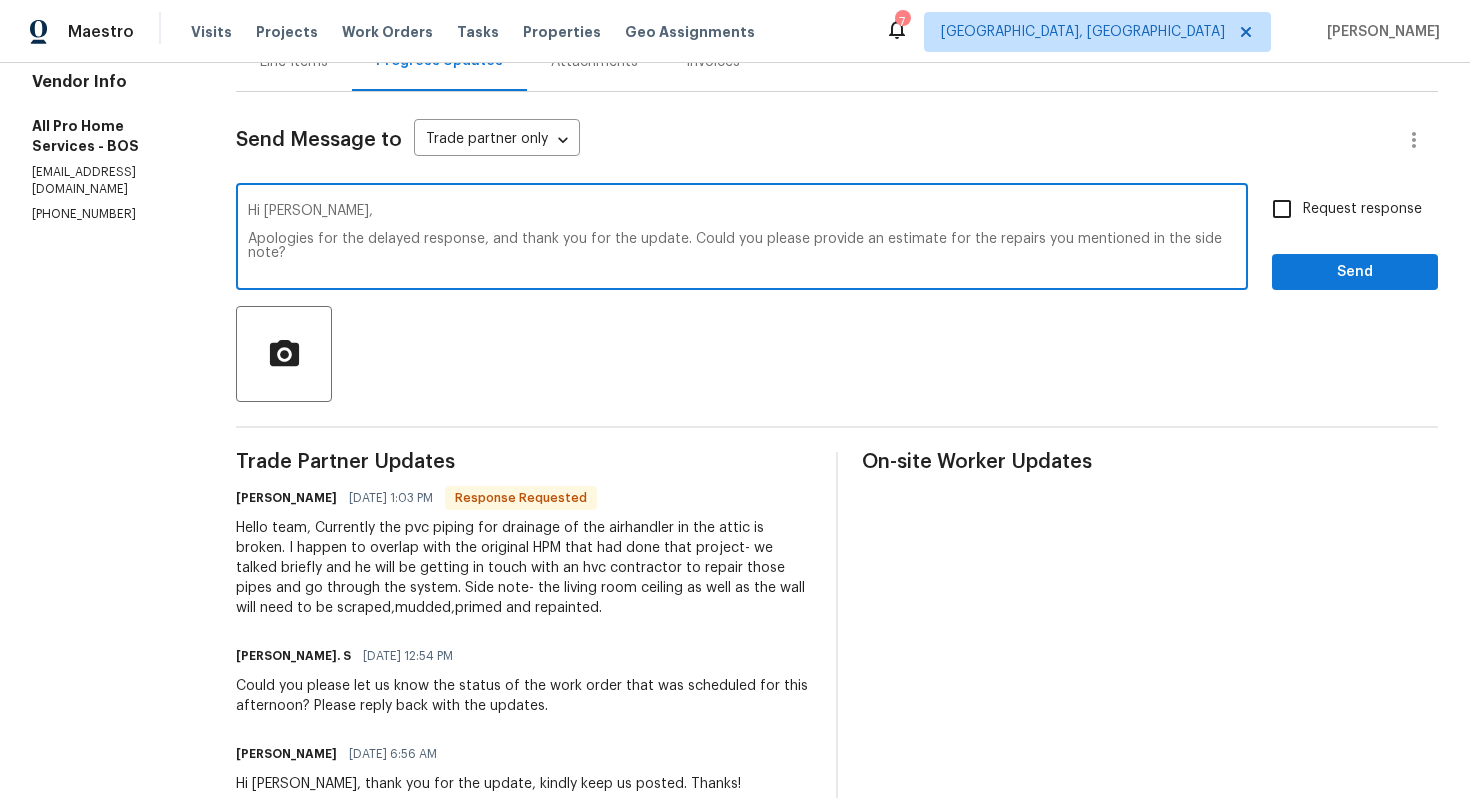 scroll, scrollTop: 14, scrollLeft: 0, axis: vertical 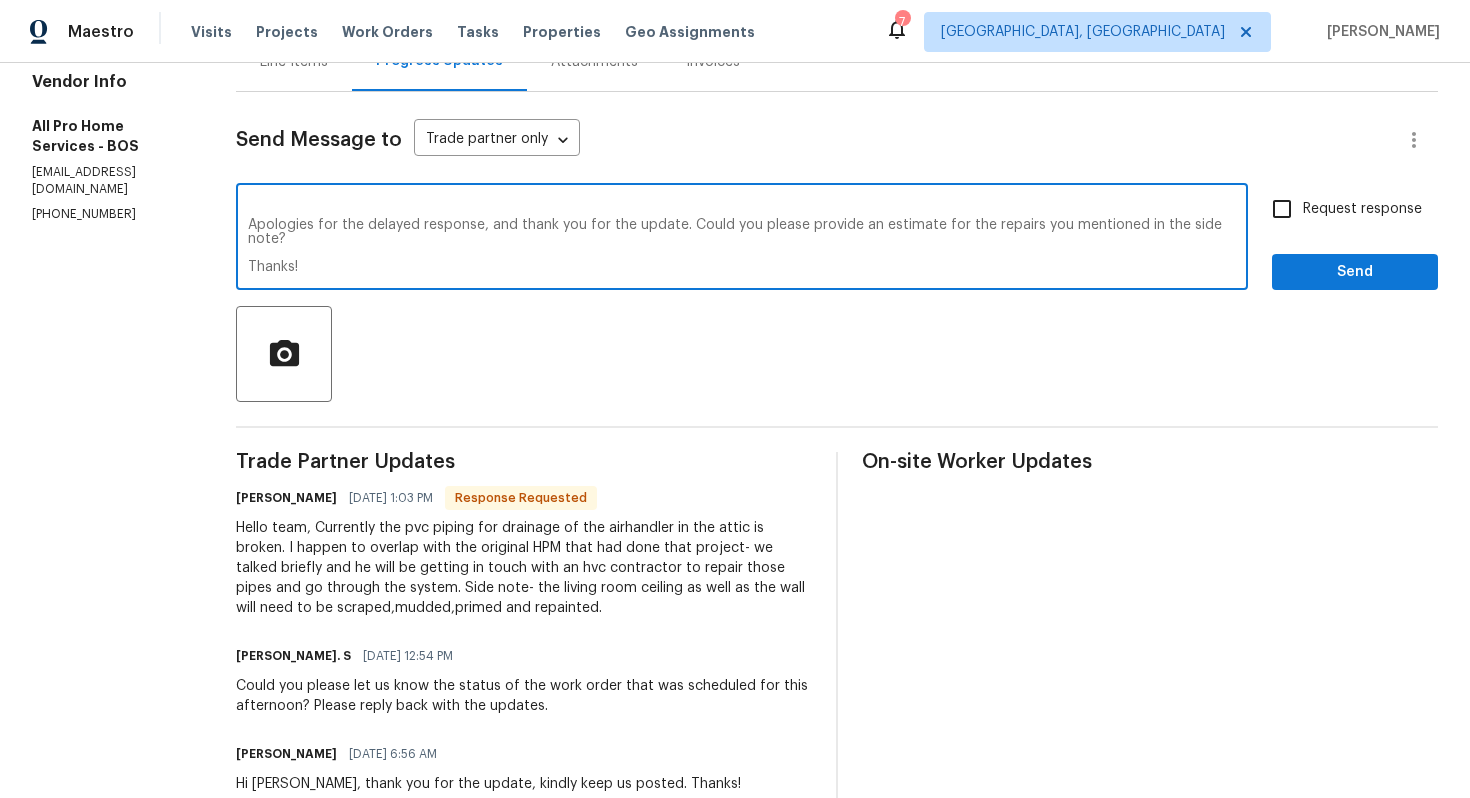 type on "Hi Scott,
Apologies for the delayed response, and thank you for the update. Could you please provide an estimate for the repairs you mentioned in the side note?
Thanks!" 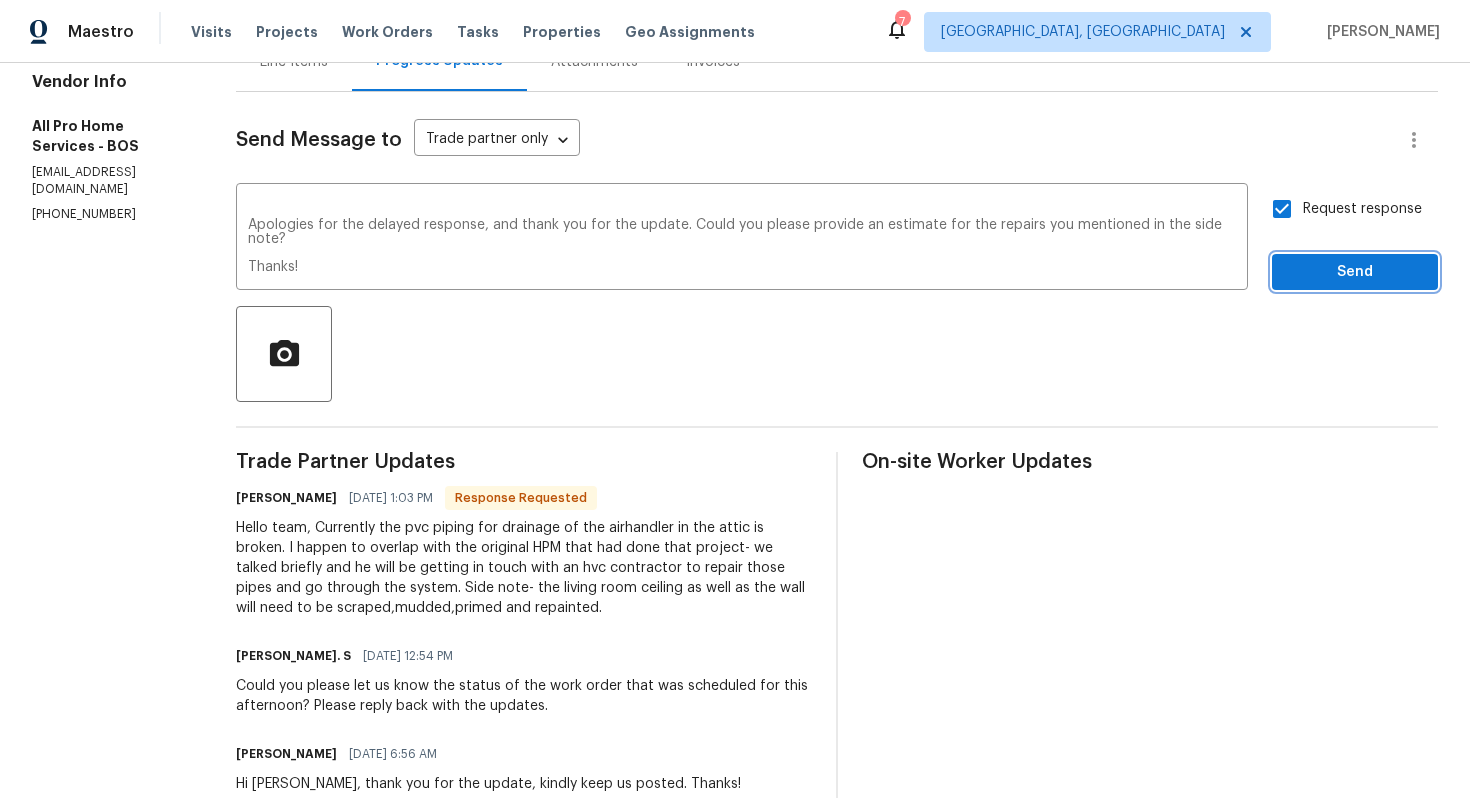 click on "Send" at bounding box center (1355, 272) 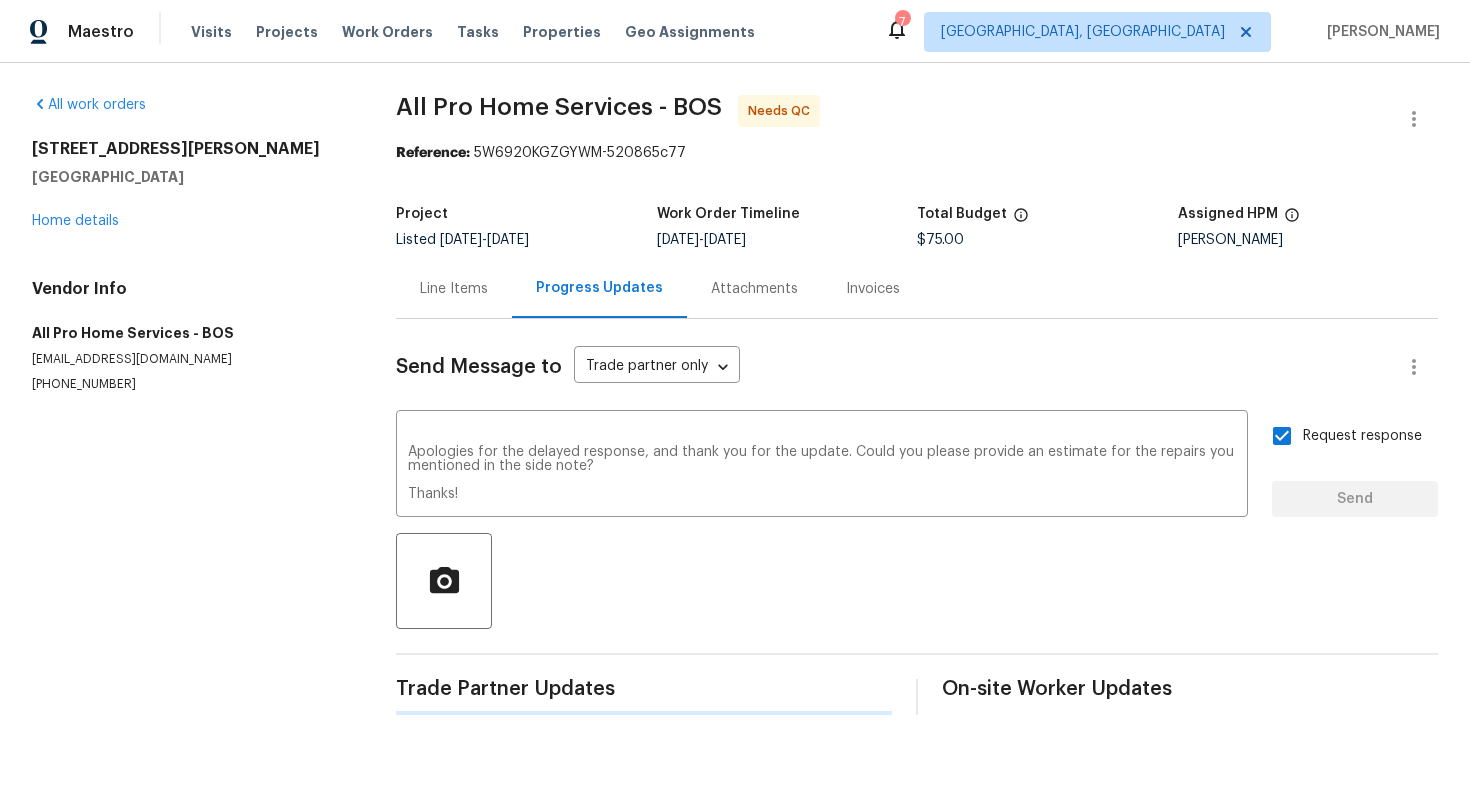 scroll, scrollTop: 0, scrollLeft: 0, axis: both 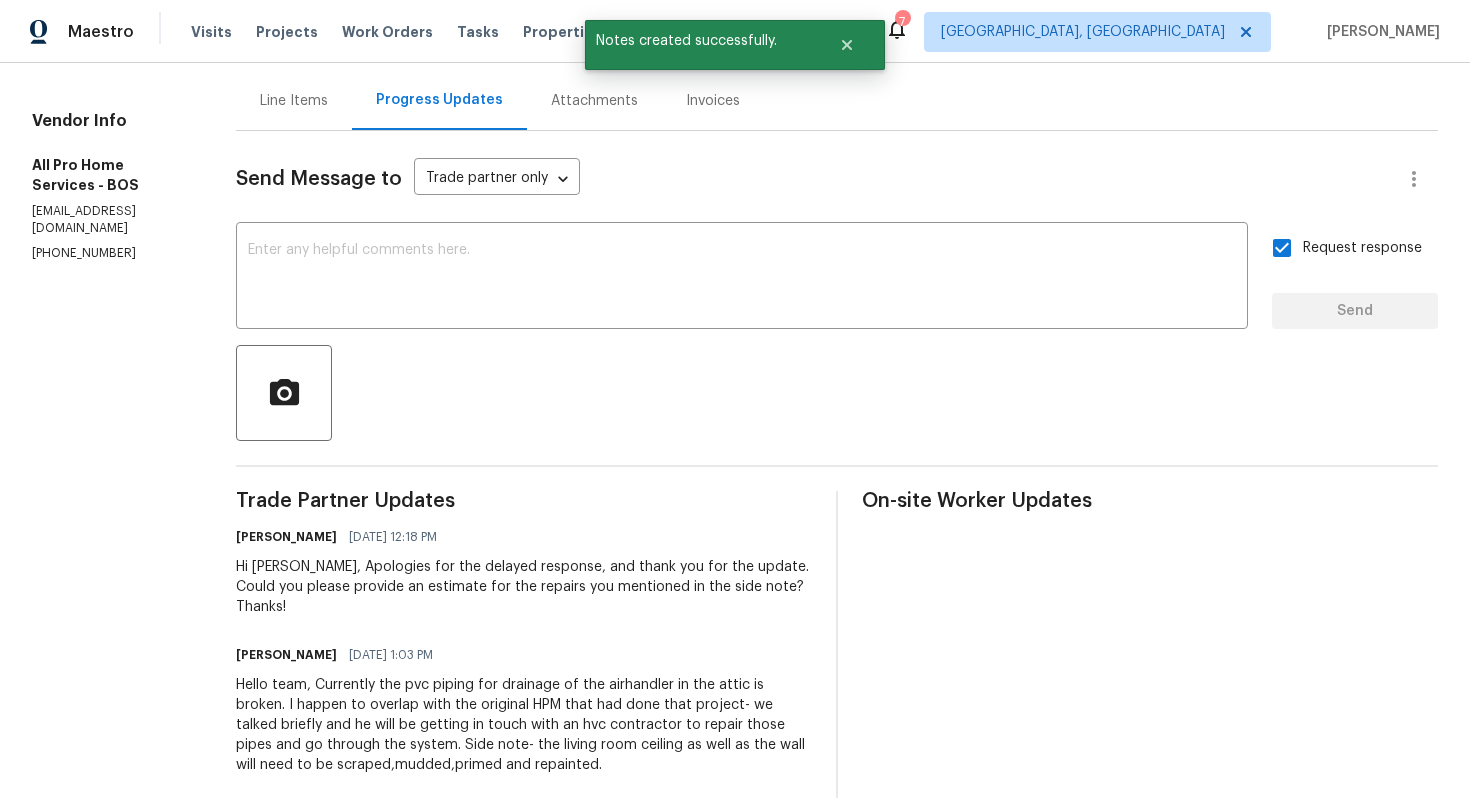 click on "Hello team,
Currently the pvc piping for drainage of the airhandler in the attic is broken. I happen to overlap with the original HPM that had done that project- we talked briefly and he will be getting in touch with an hvc contractor to repair those pipes and go through the system.
Side note- the living room ceiling as well as the wall will need to be scraped,mudded,primed and repainted." at bounding box center [524, 725] 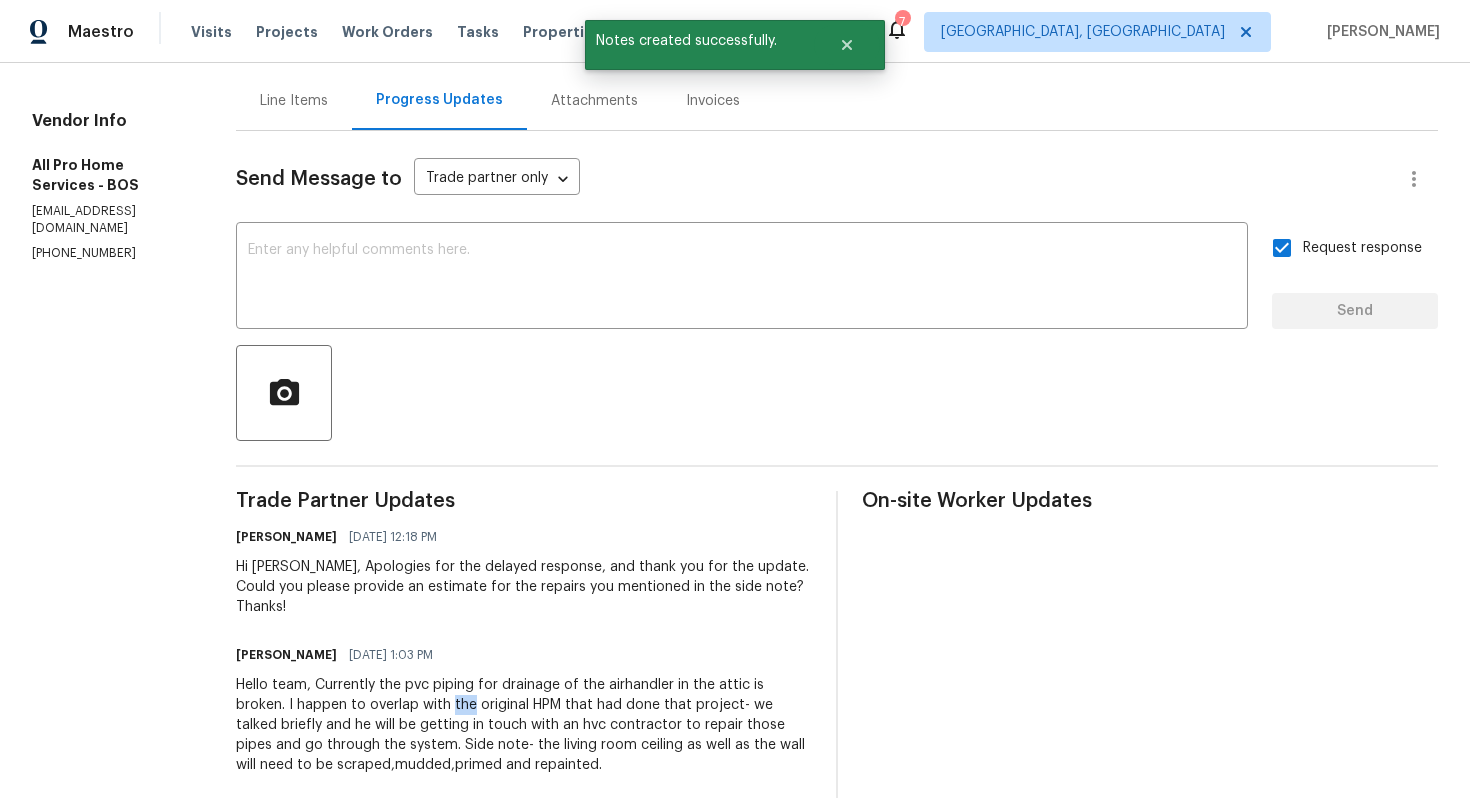 click on "Hello team,
Currently the pvc piping for drainage of the airhandler in the attic is broken. I happen to overlap with the original HPM that had done that project- we talked briefly and he will be getting in touch with an hvc contractor to repair those pipes and go through the system.
Side note- the living room ceiling as well as the wall will need to be scraped,mudded,primed and repainted." at bounding box center [524, 725] 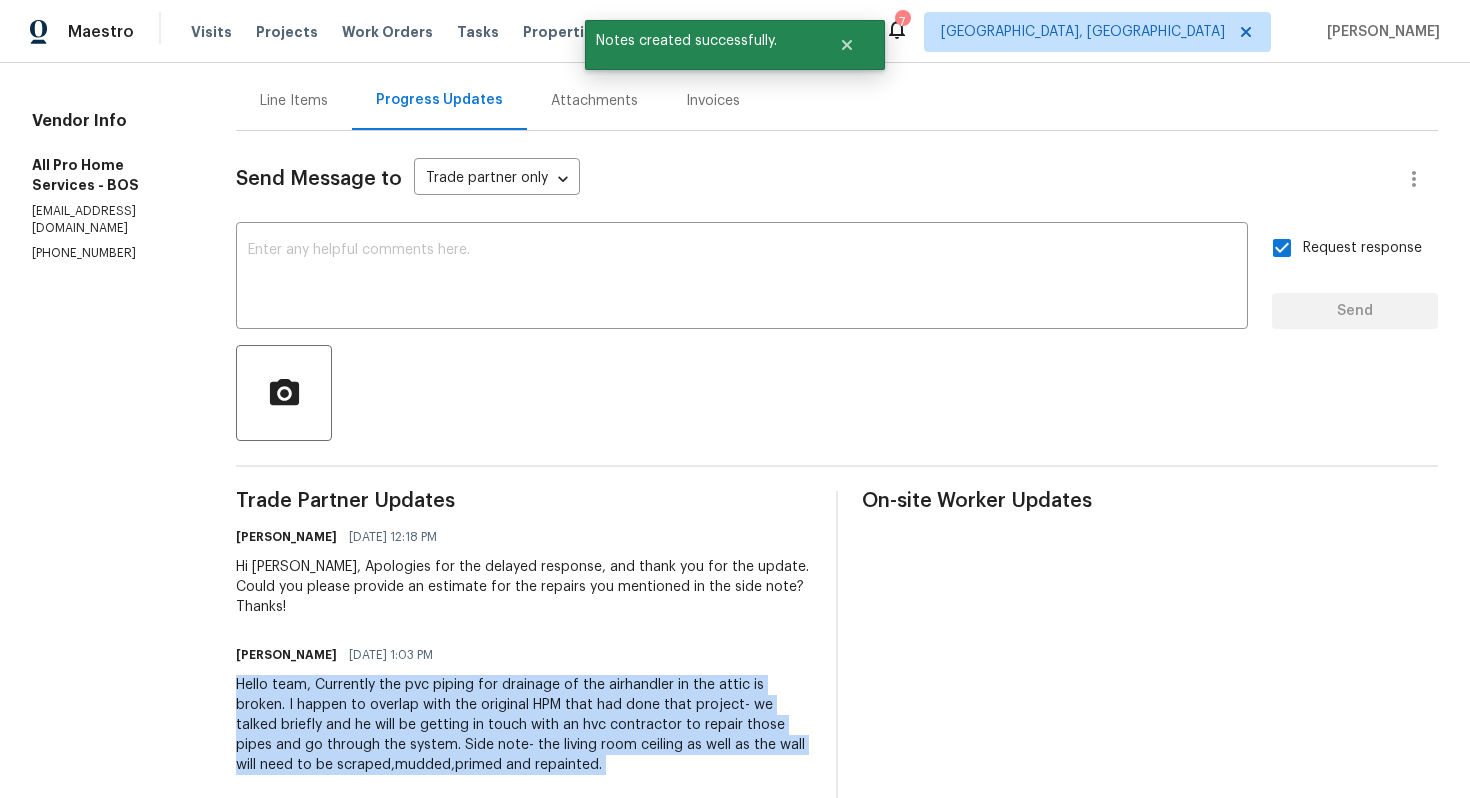 copy on "Hello team,
Currently the pvc piping for drainage of the airhandler in the attic is broken. I happen to overlap with the original HPM that had done that project- we talked briefly and he will be getting in touch with an hvc contractor to repair those pipes and go through the system.
Side note- the living room ceiling as well as the wall will need to be scraped,mudded,primed and repainted." 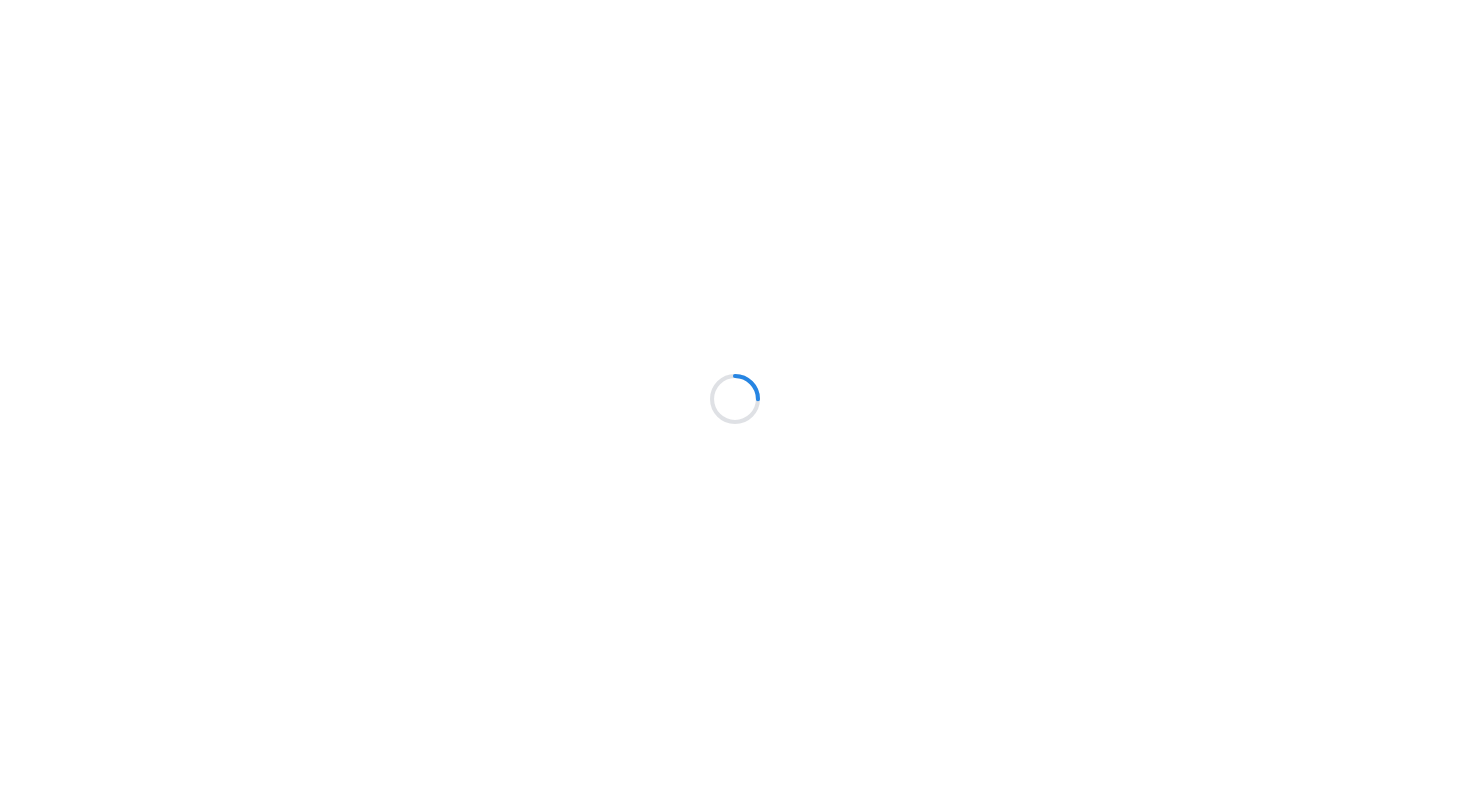 scroll, scrollTop: 0, scrollLeft: 0, axis: both 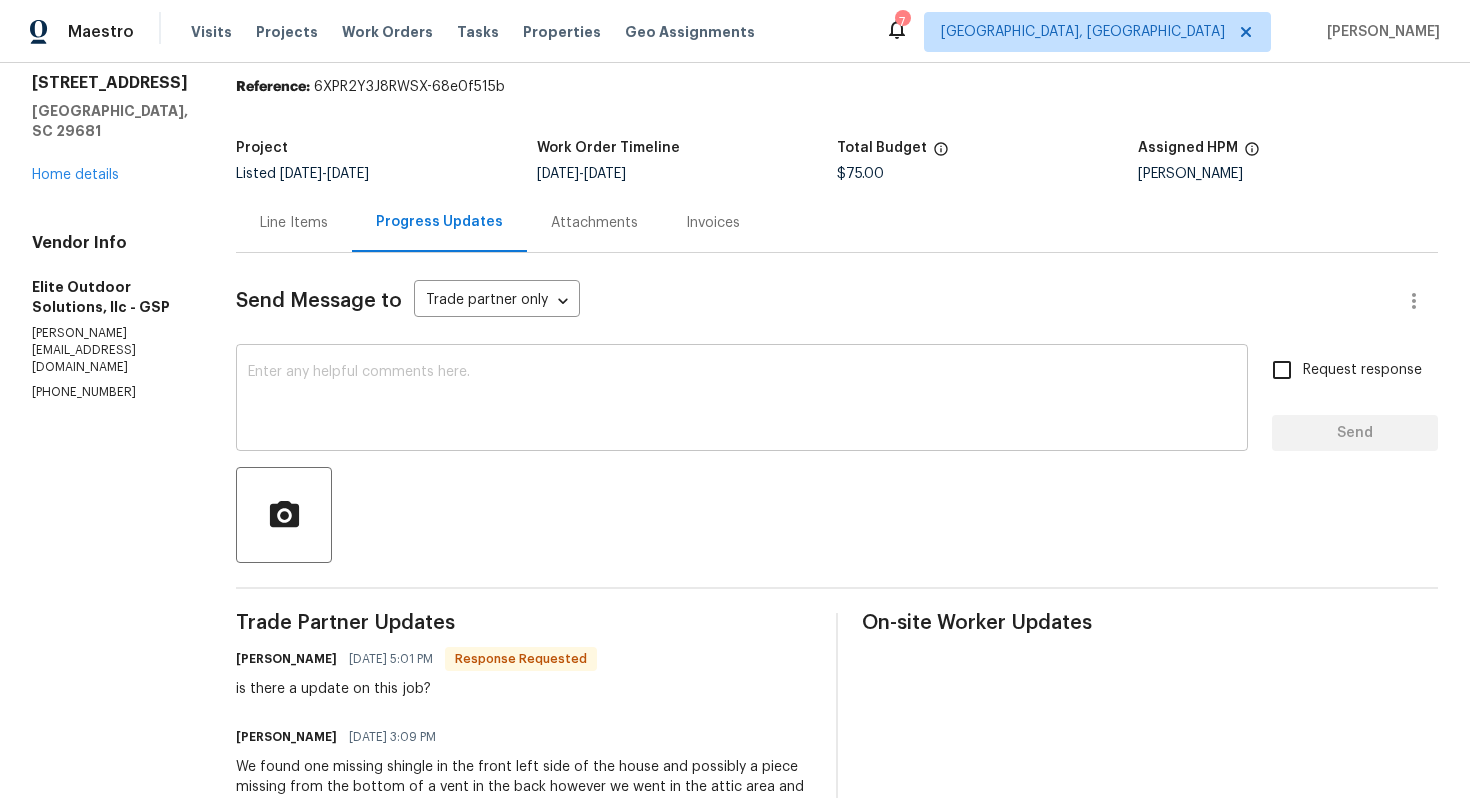 click at bounding box center (742, 400) 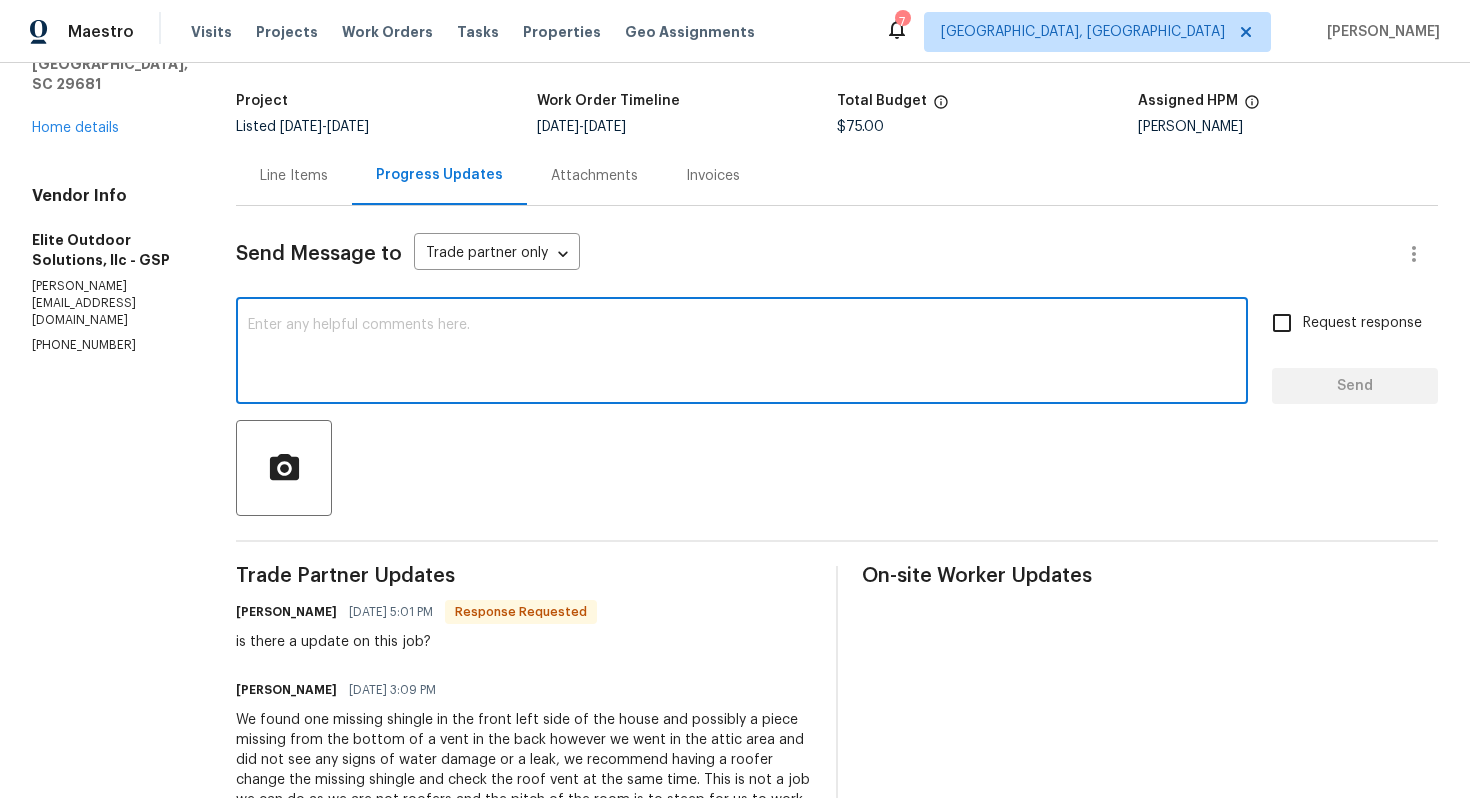 scroll, scrollTop: 0, scrollLeft: 0, axis: both 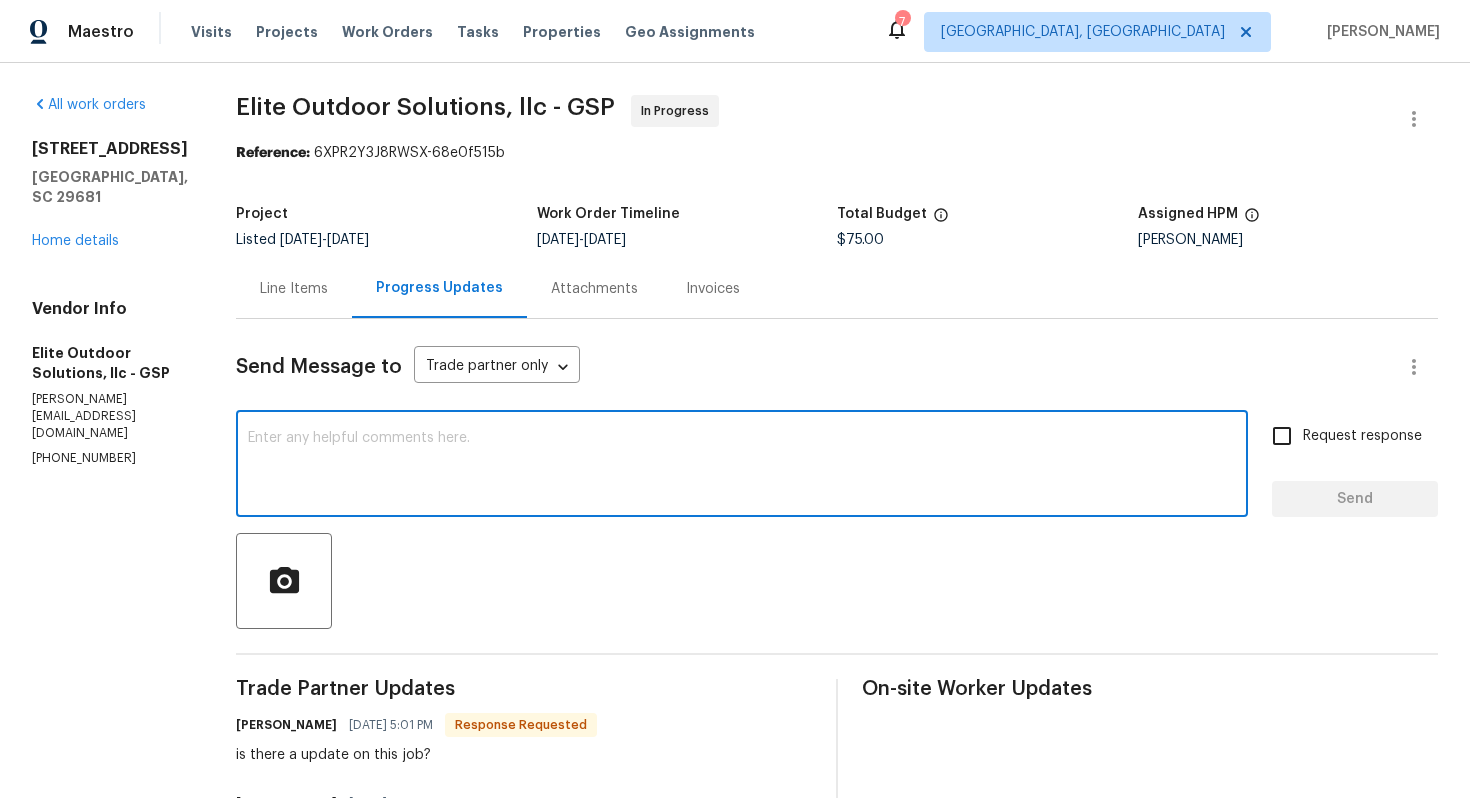 click on "Line Items" at bounding box center [294, 288] 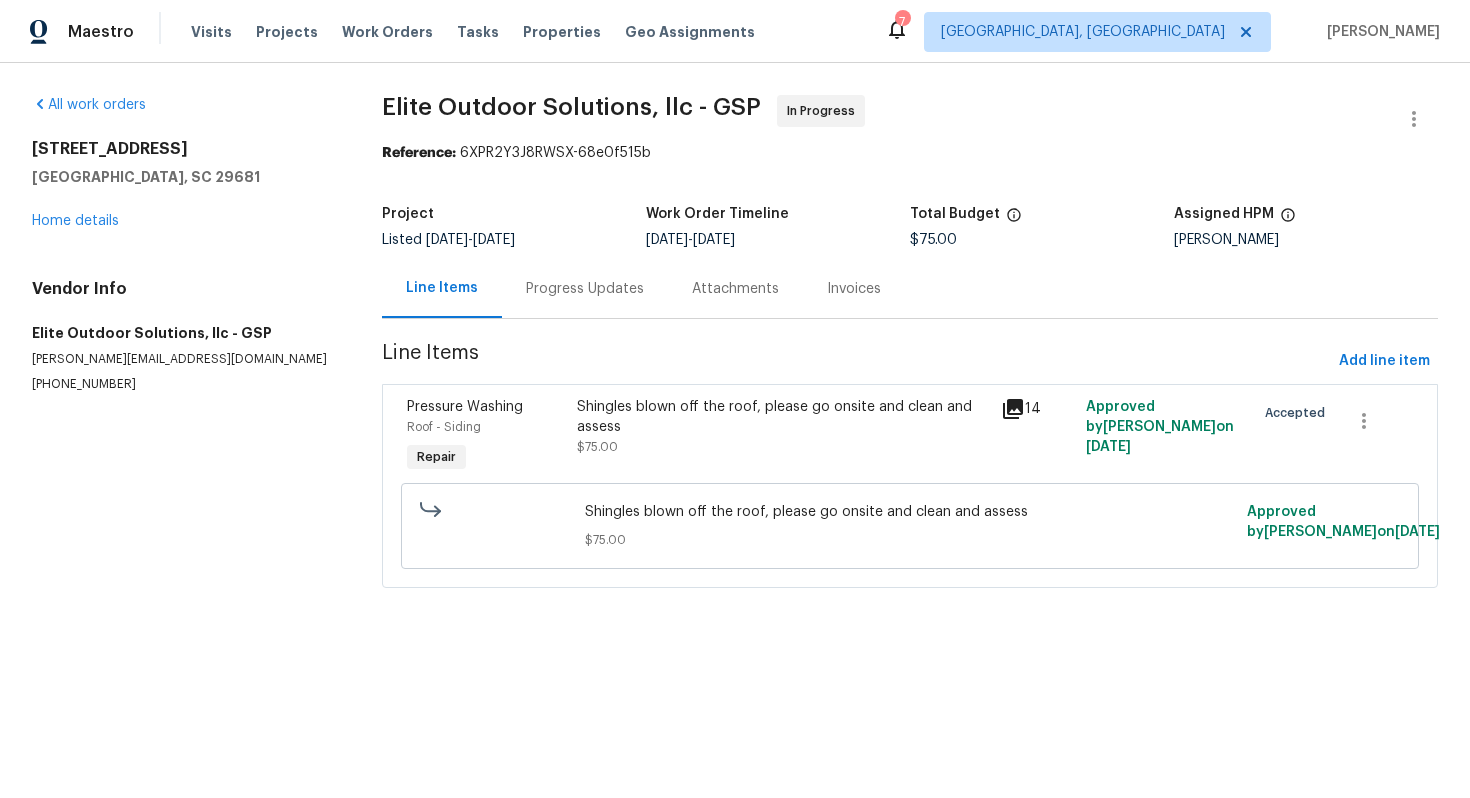click on "Shingles blown off the roof, please go onsite and clean and assess $75.00" at bounding box center [783, 427] 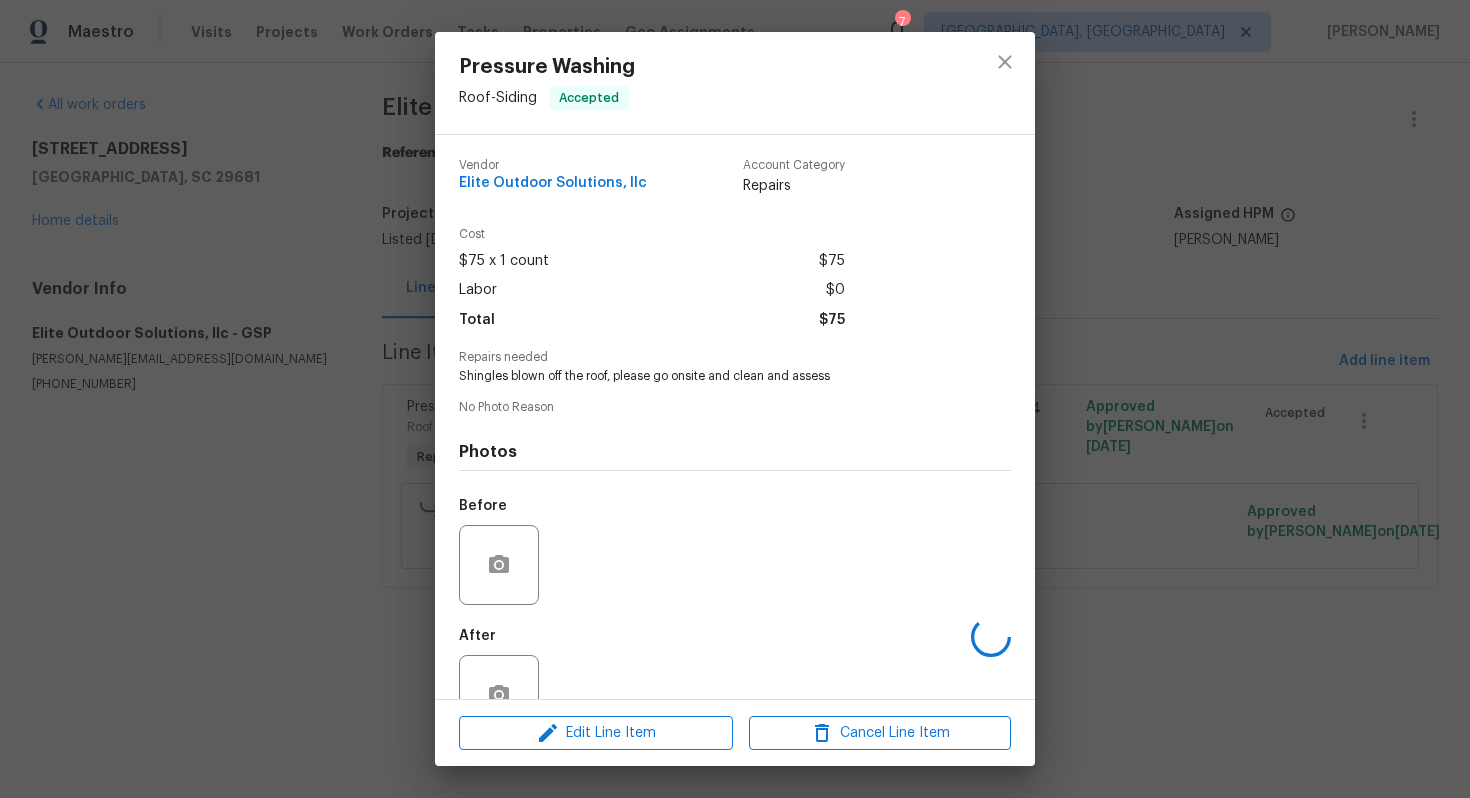scroll, scrollTop: 56, scrollLeft: 0, axis: vertical 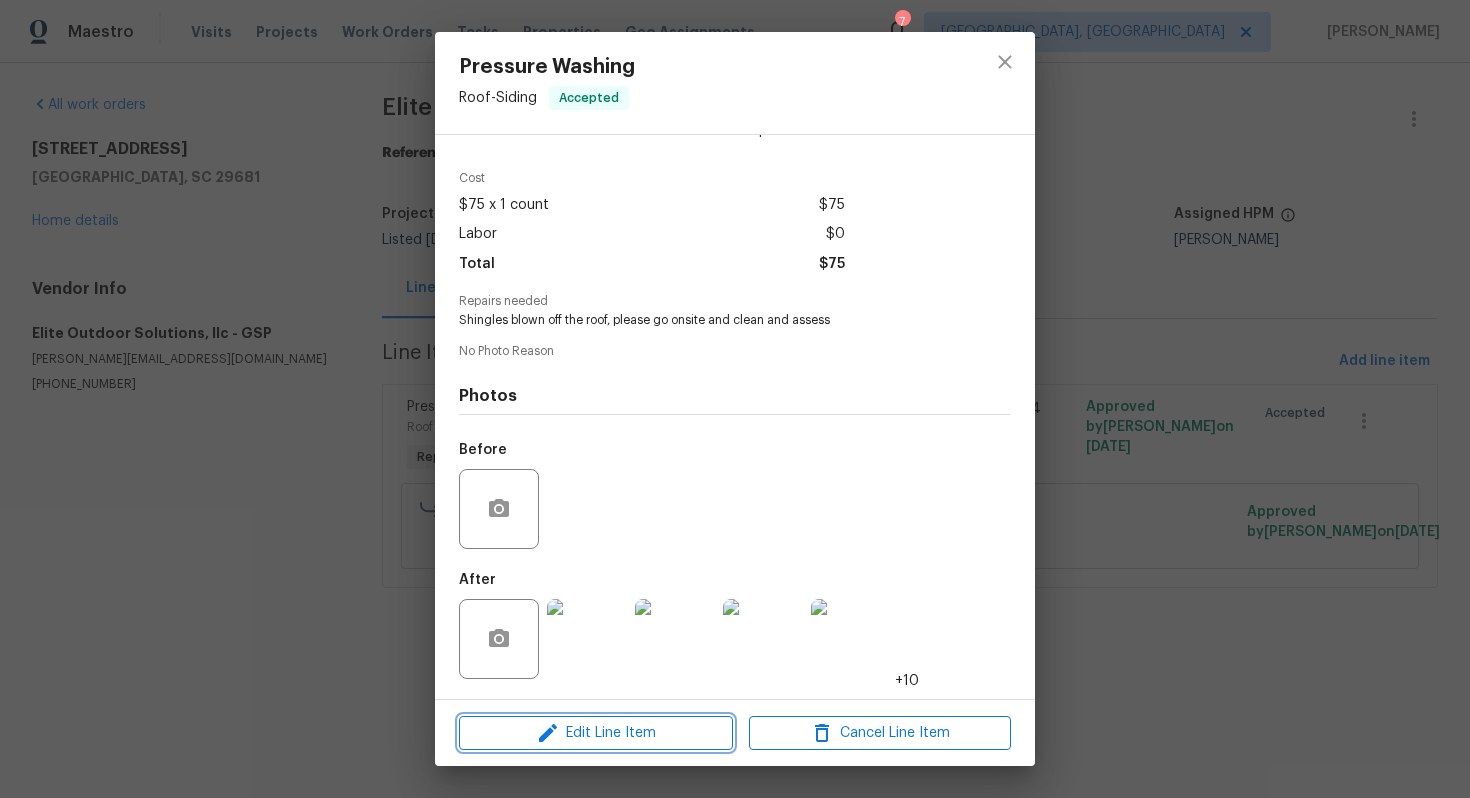 click 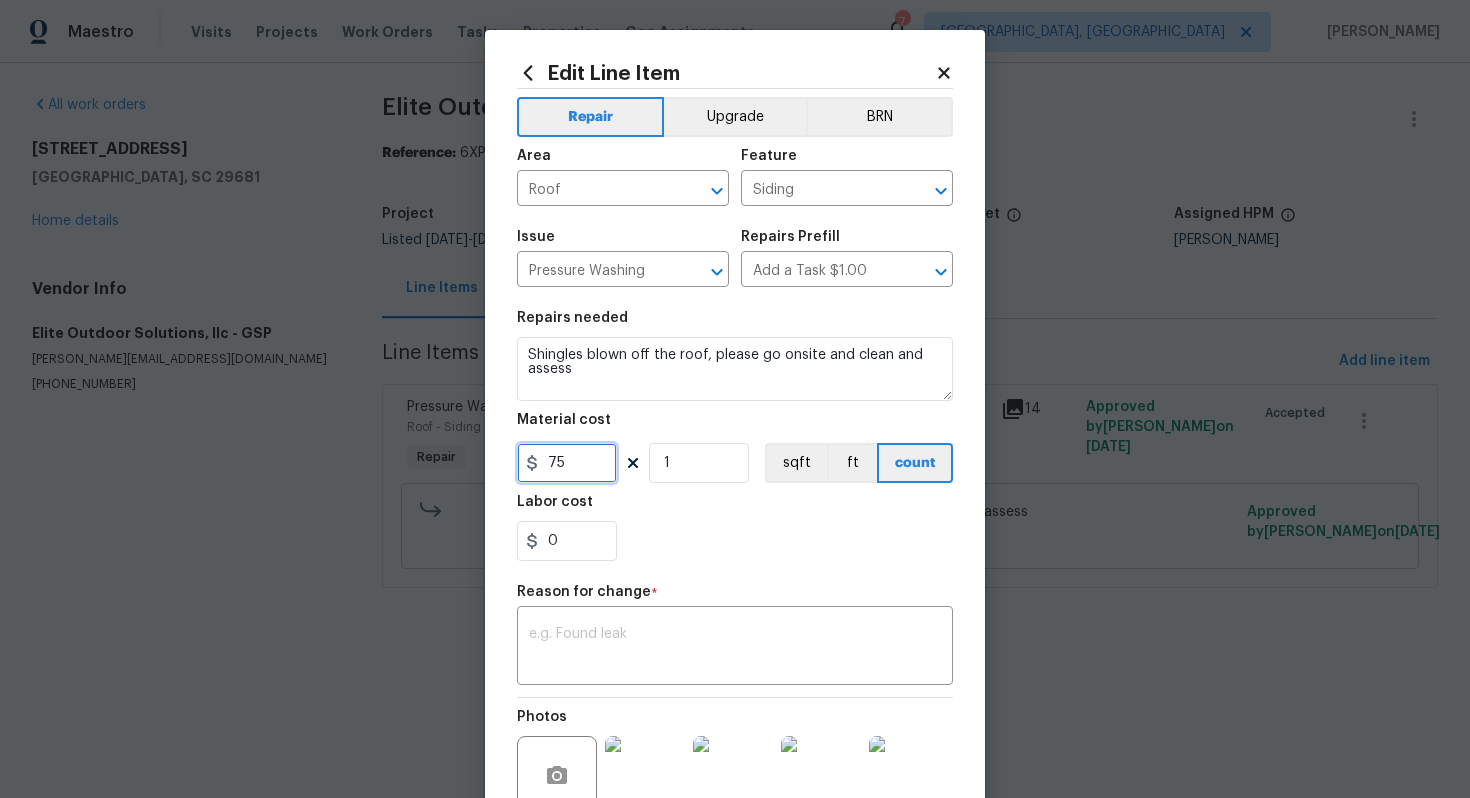 click on "75" at bounding box center (567, 463) 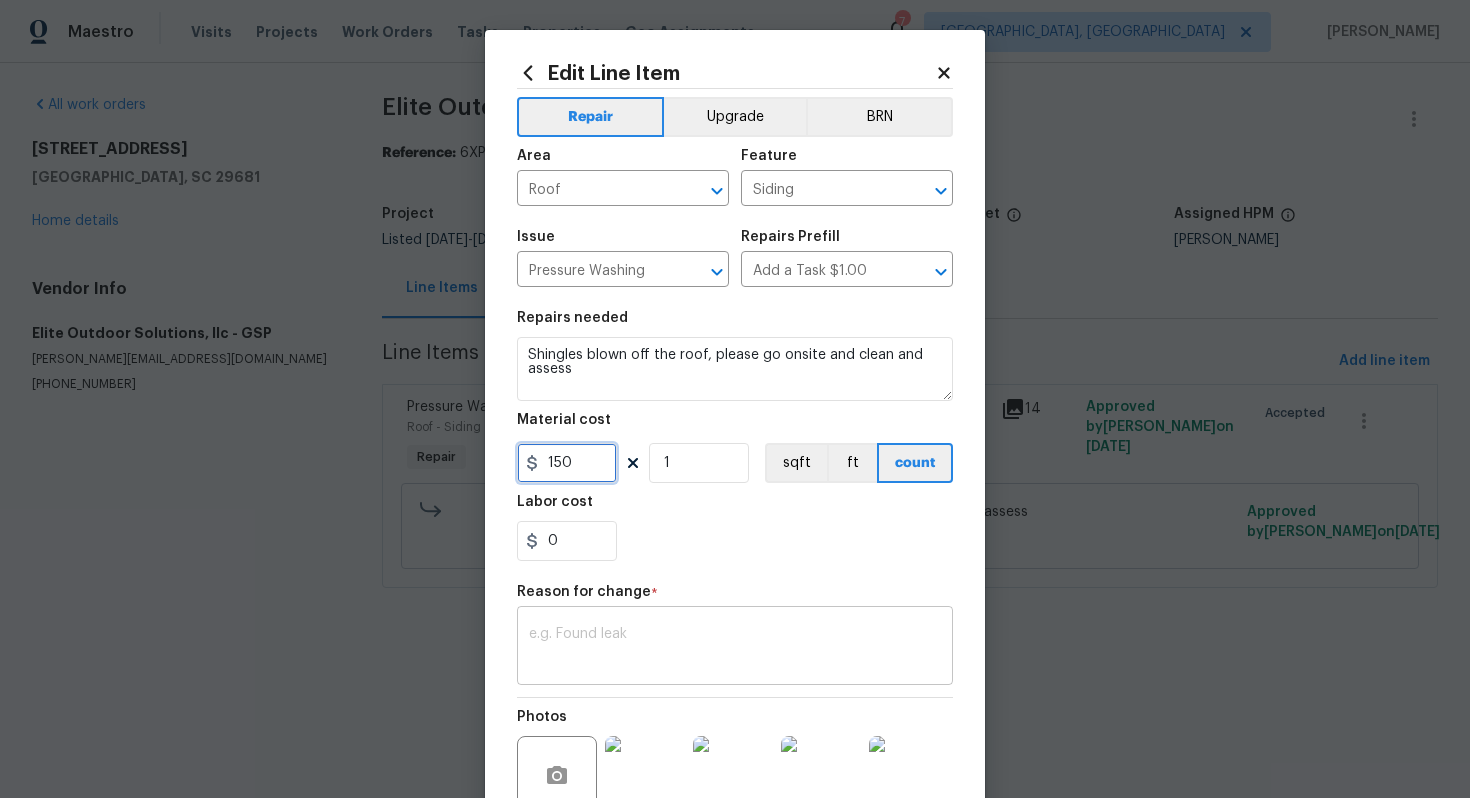 type on "150" 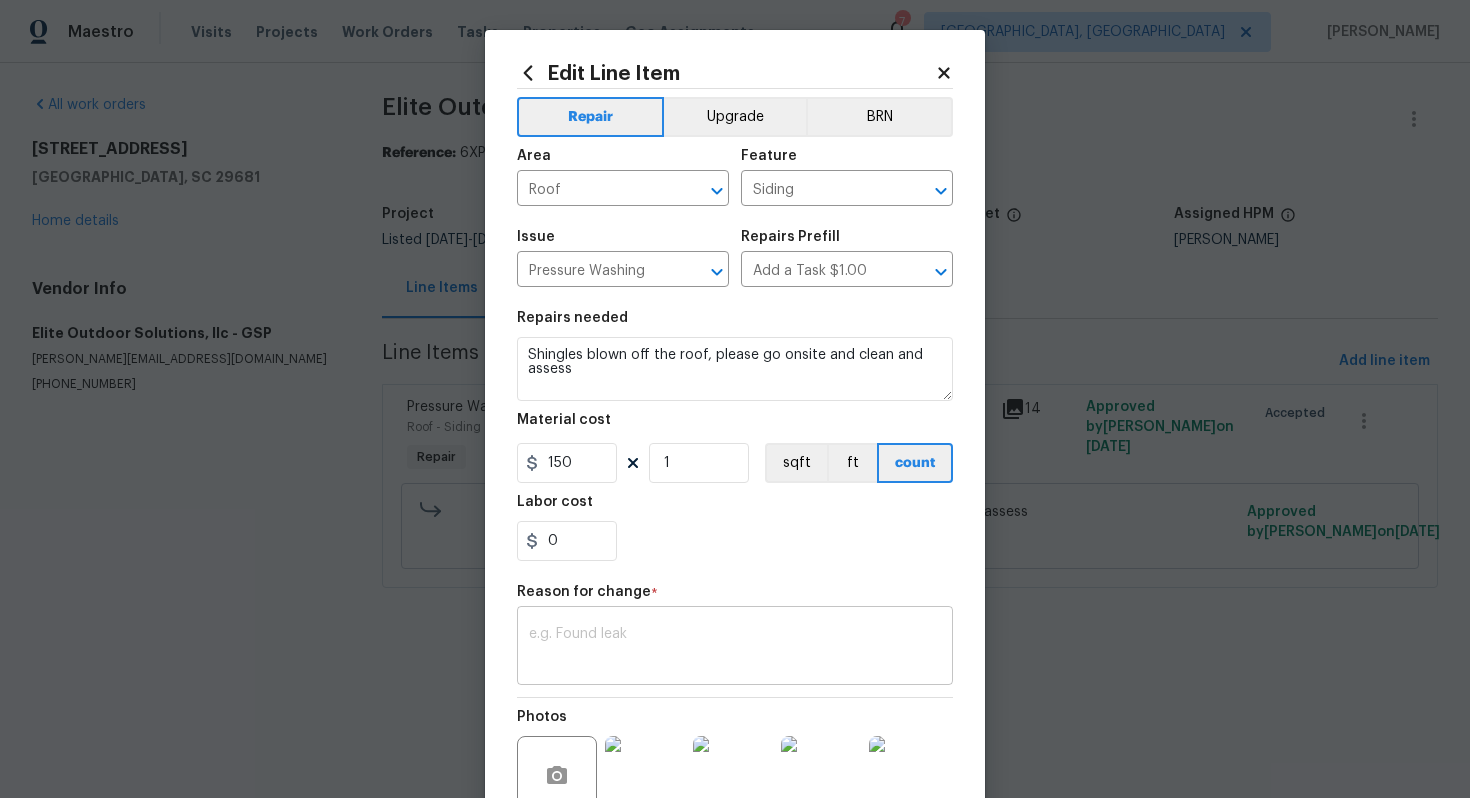 click on "x ​" at bounding box center [735, 648] 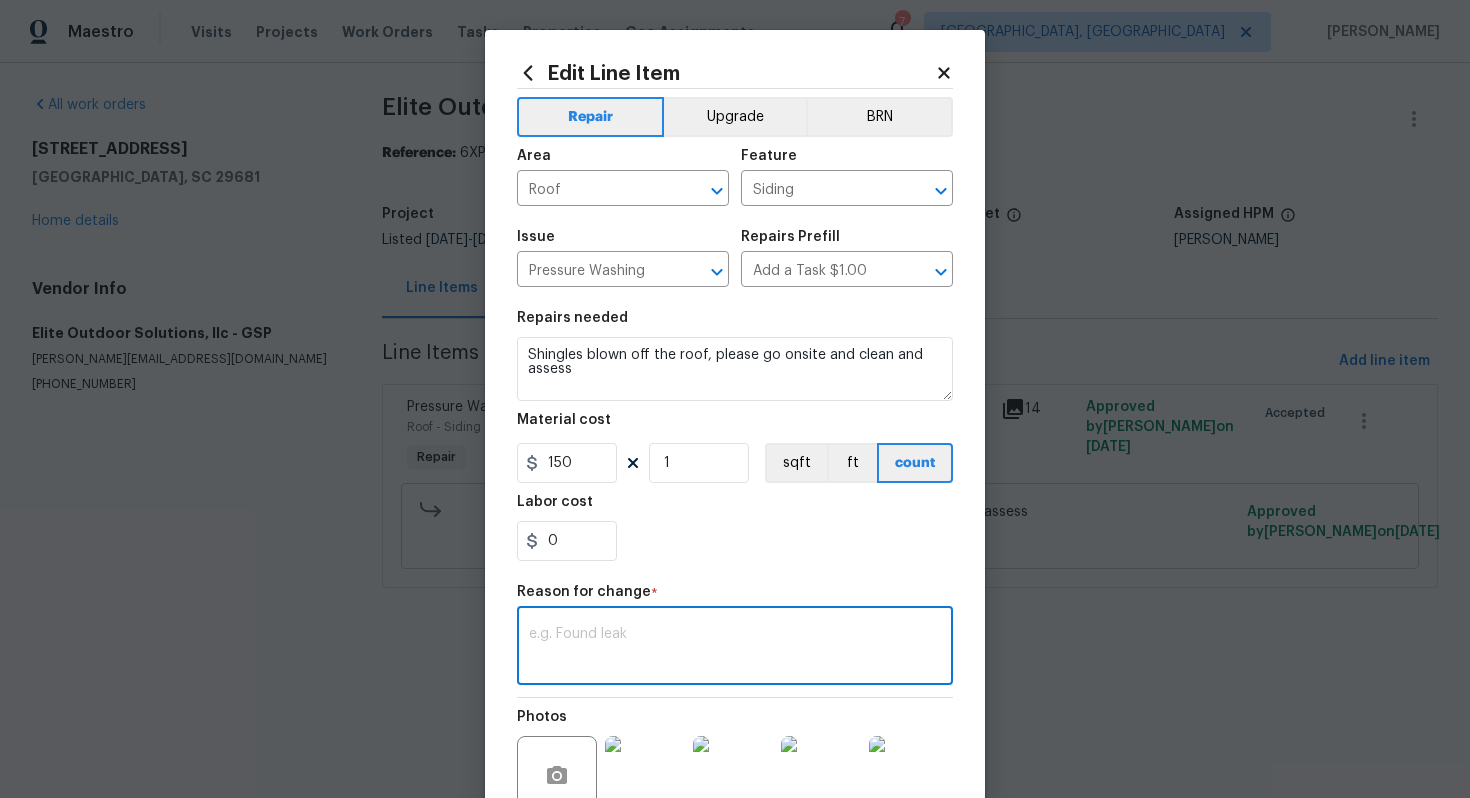 click on "x ​" at bounding box center [735, 648] 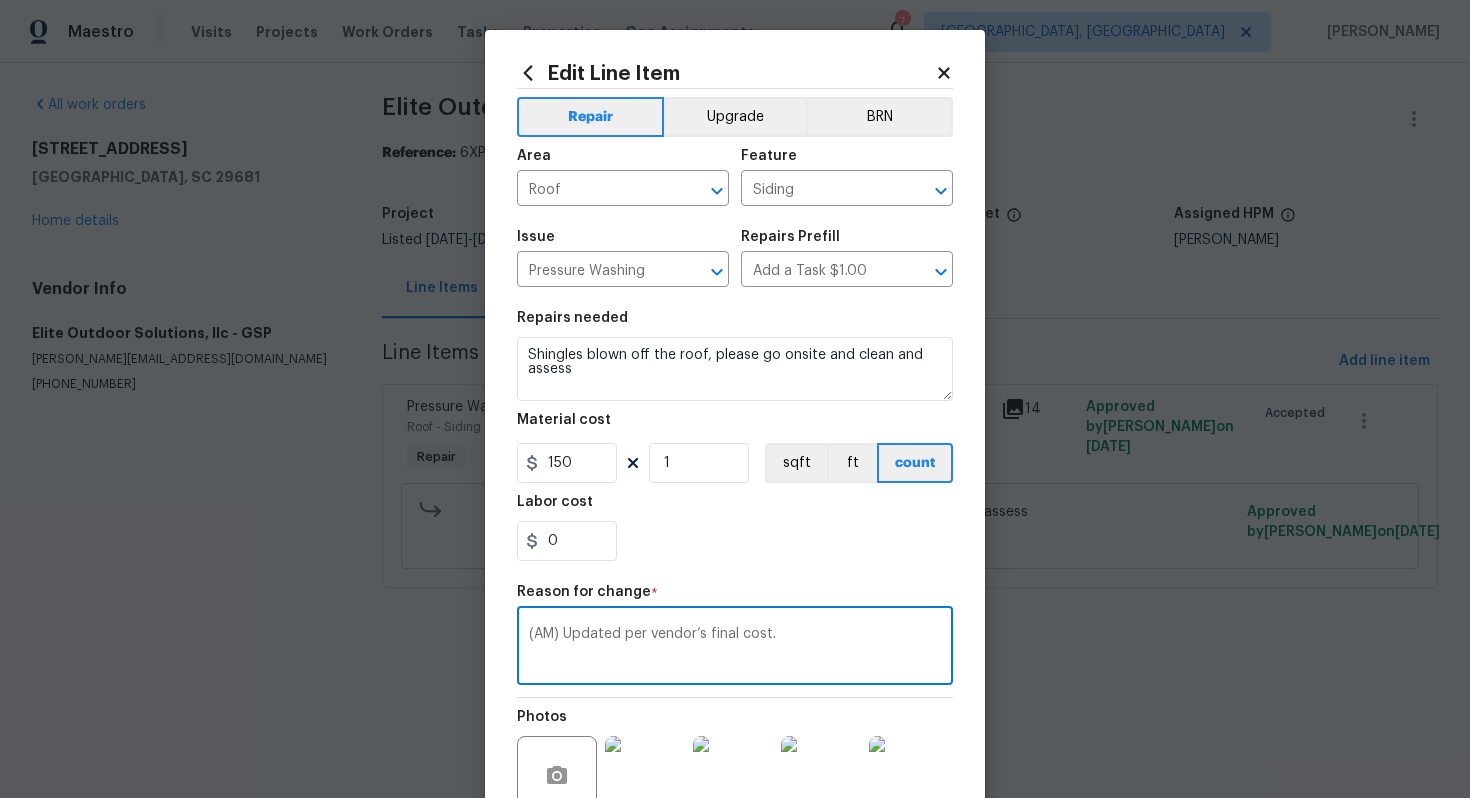 scroll, scrollTop: 208, scrollLeft: 0, axis: vertical 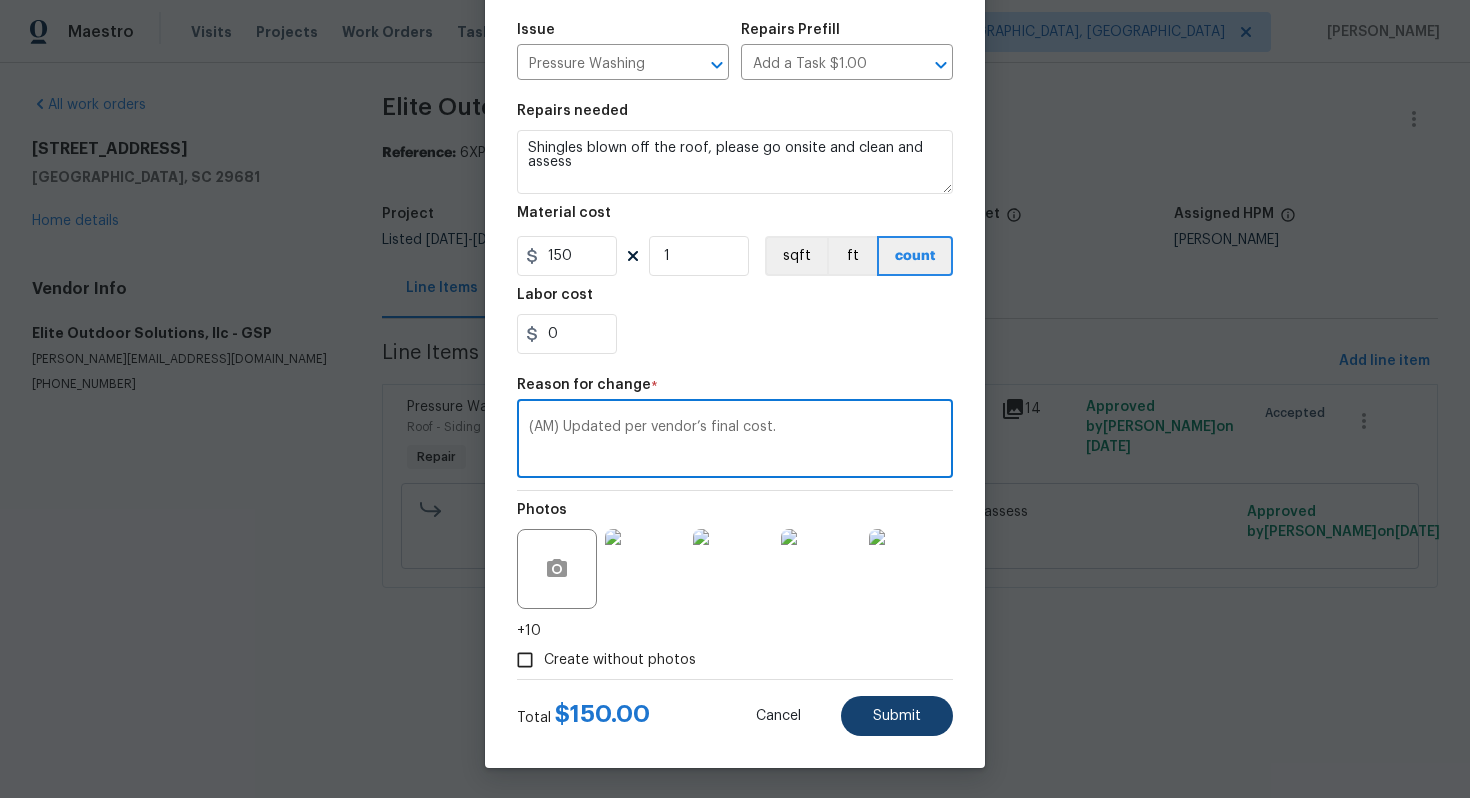type on "(AM) Updated per vendor’s final cost." 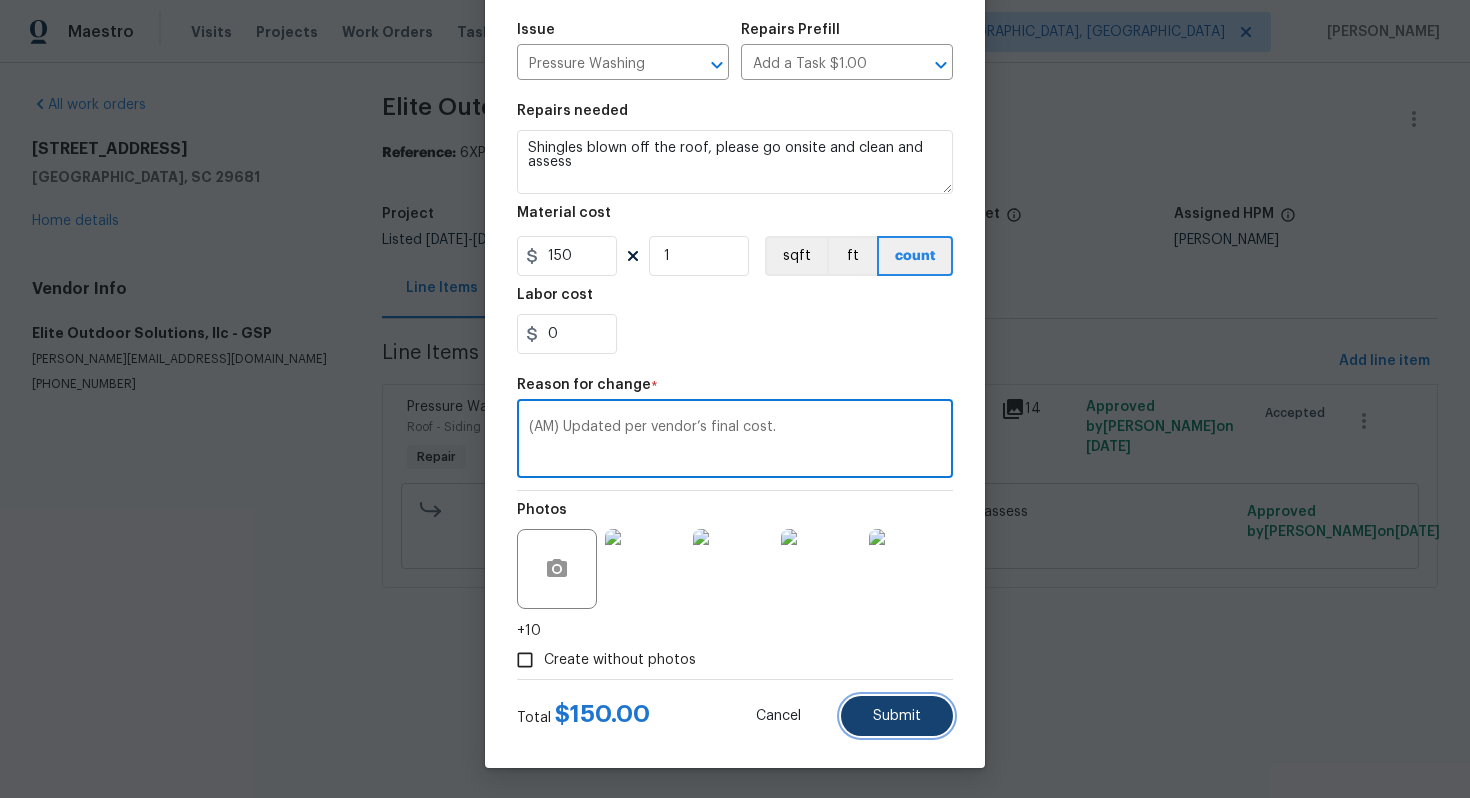 click on "Submit" at bounding box center (897, 716) 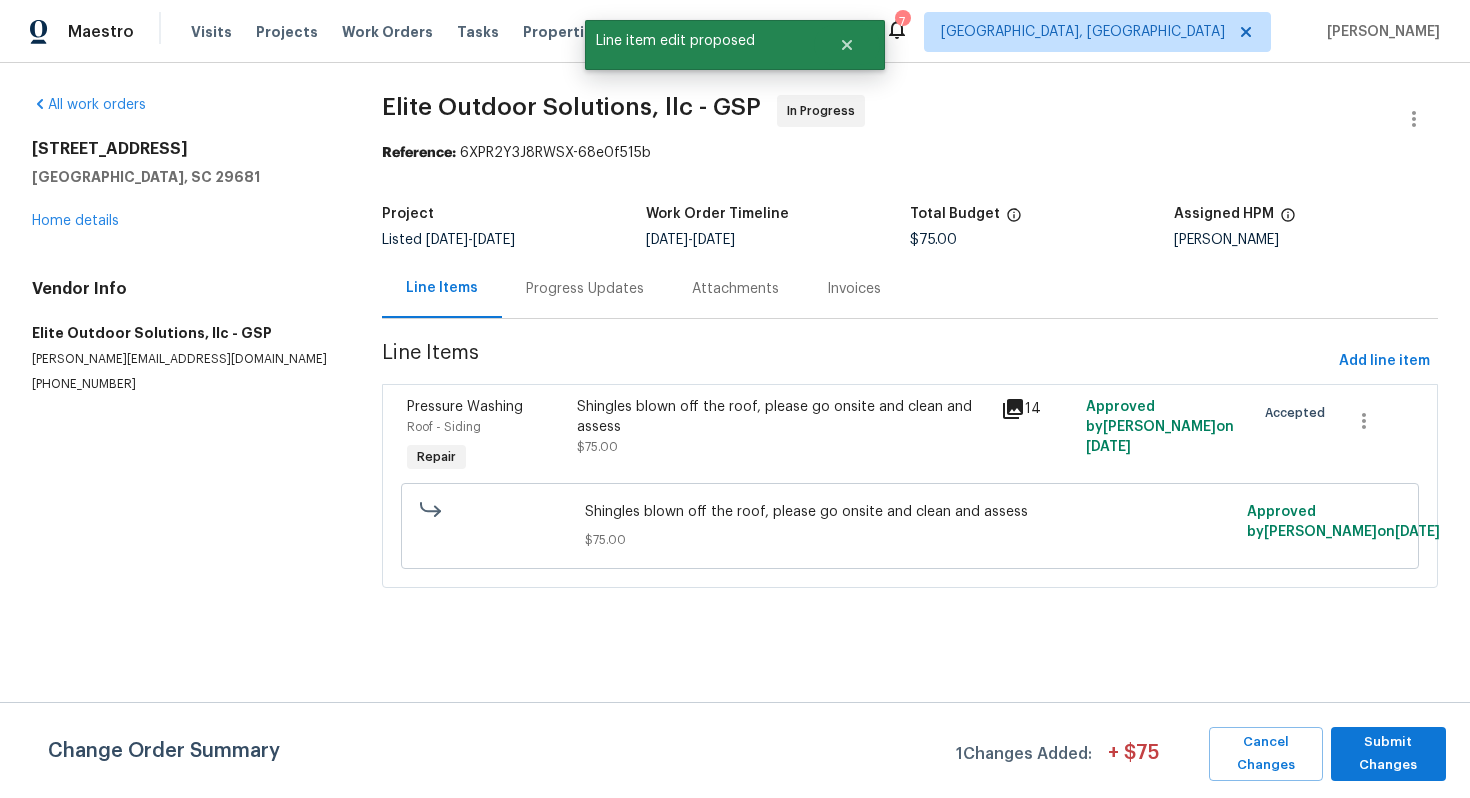 scroll, scrollTop: 0, scrollLeft: 0, axis: both 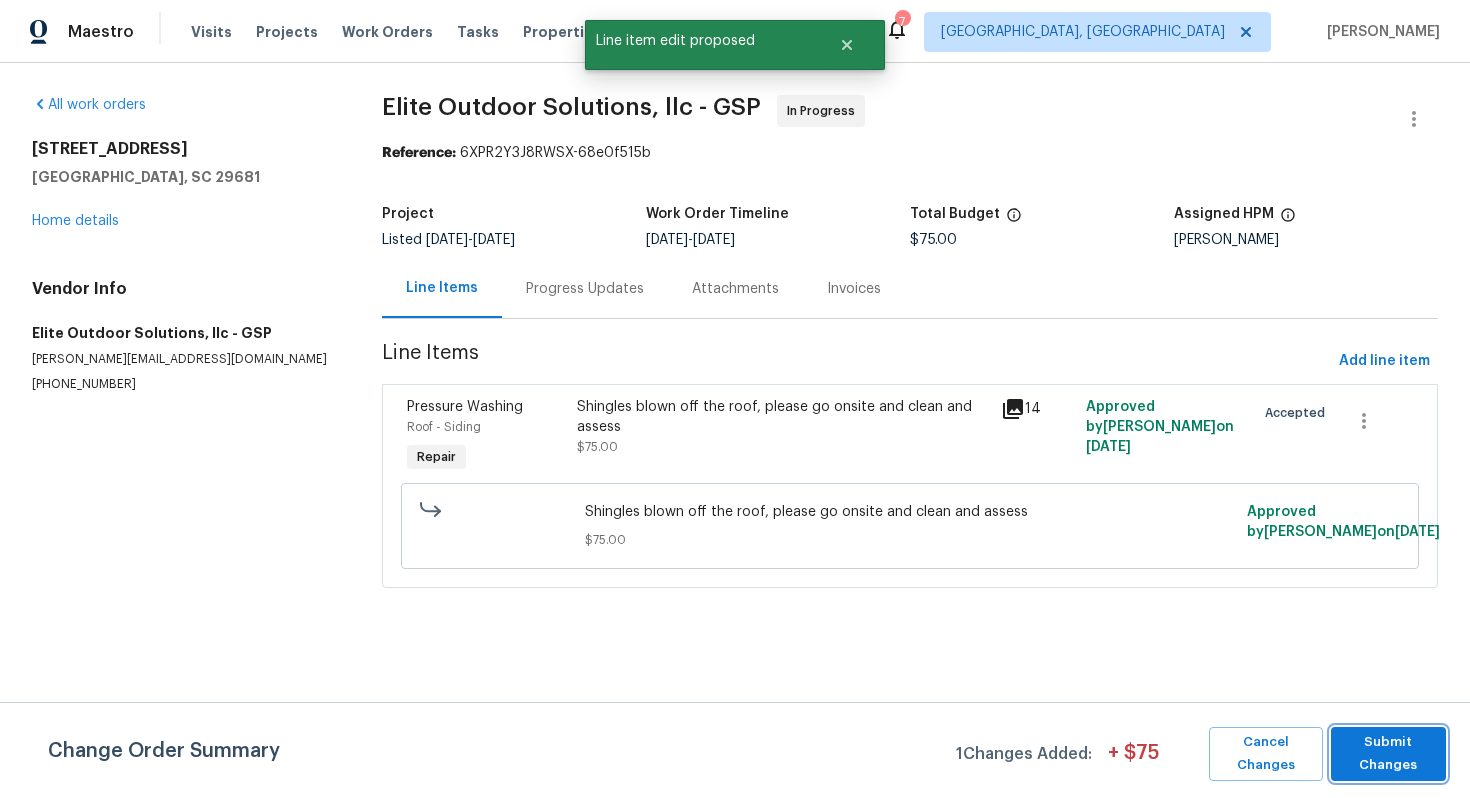 click on "Submit Changes" at bounding box center (1388, 754) 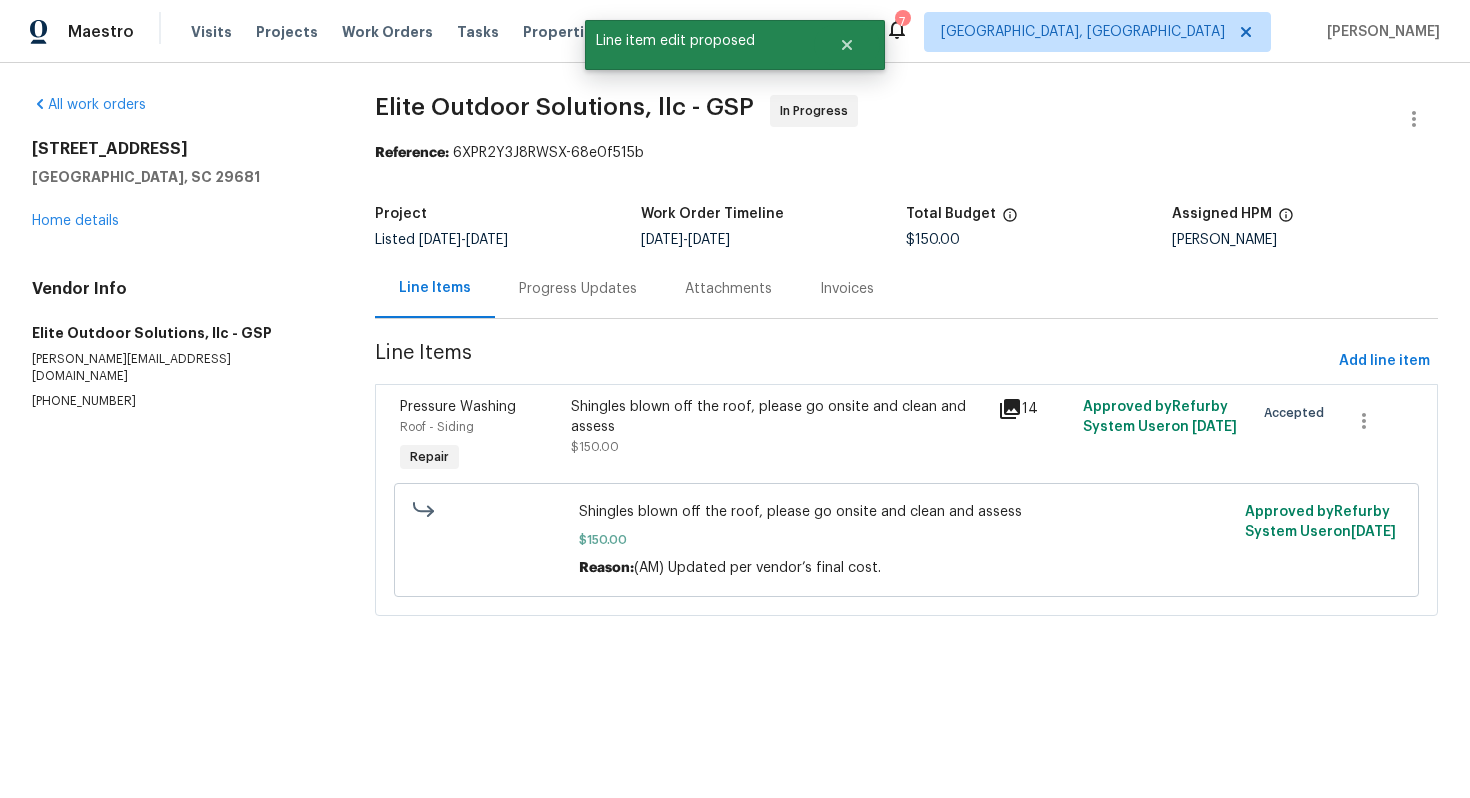 click on "Progress Updates" at bounding box center [578, 288] 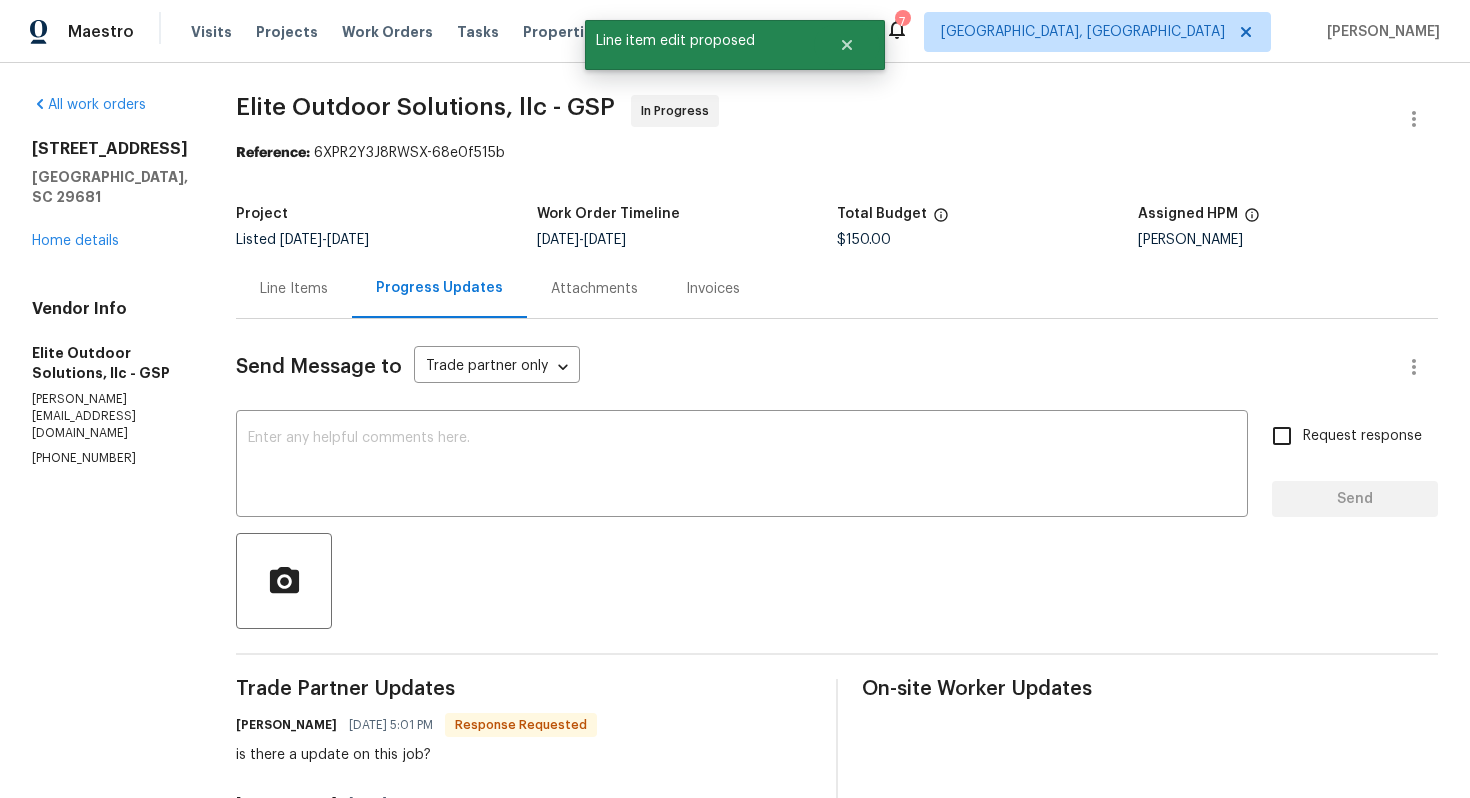 scroll, scrollTop: 129, scrollLeft: 0, axis: vertical 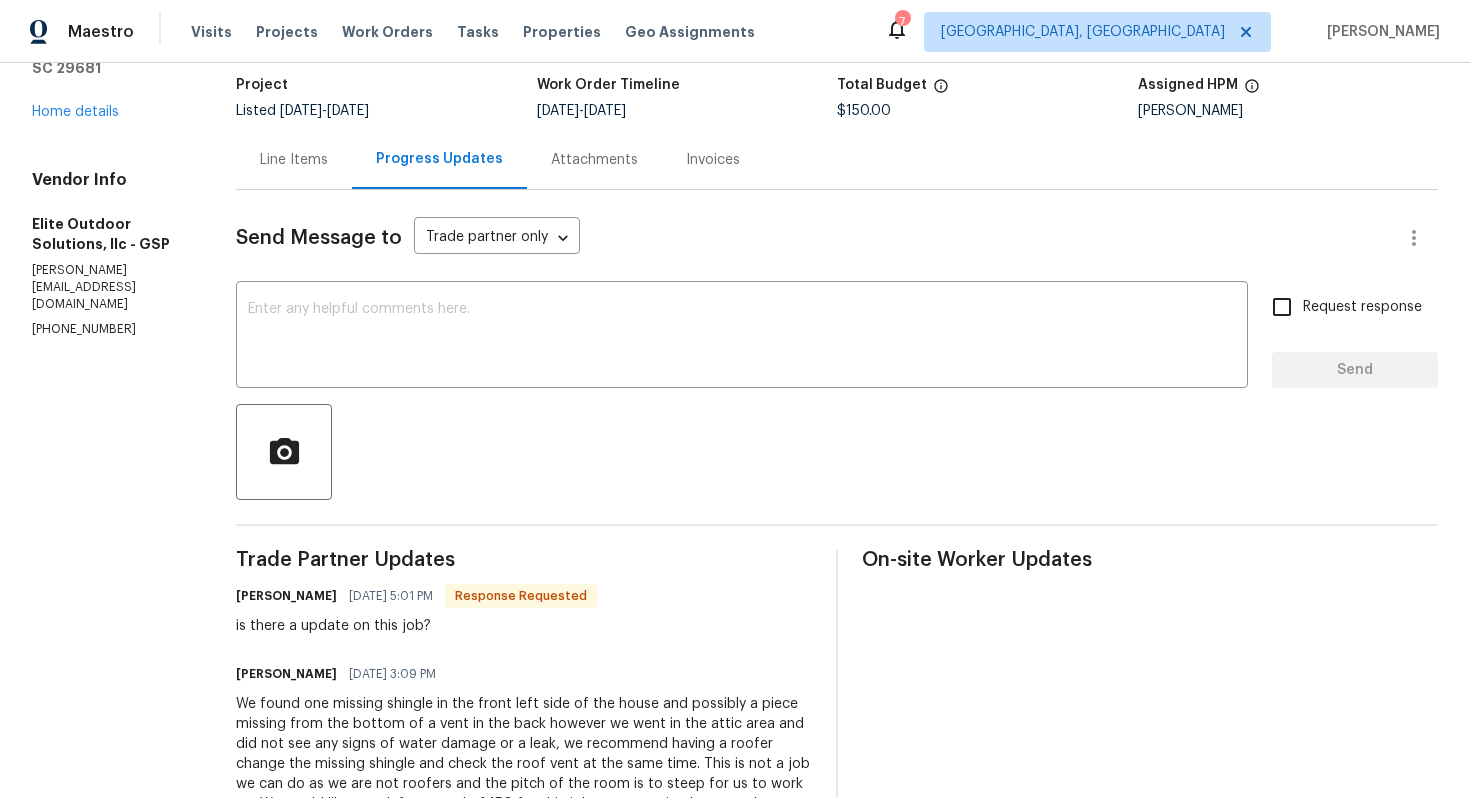 click on "[PERSON_NAME]" at bounding box center (286, 596) 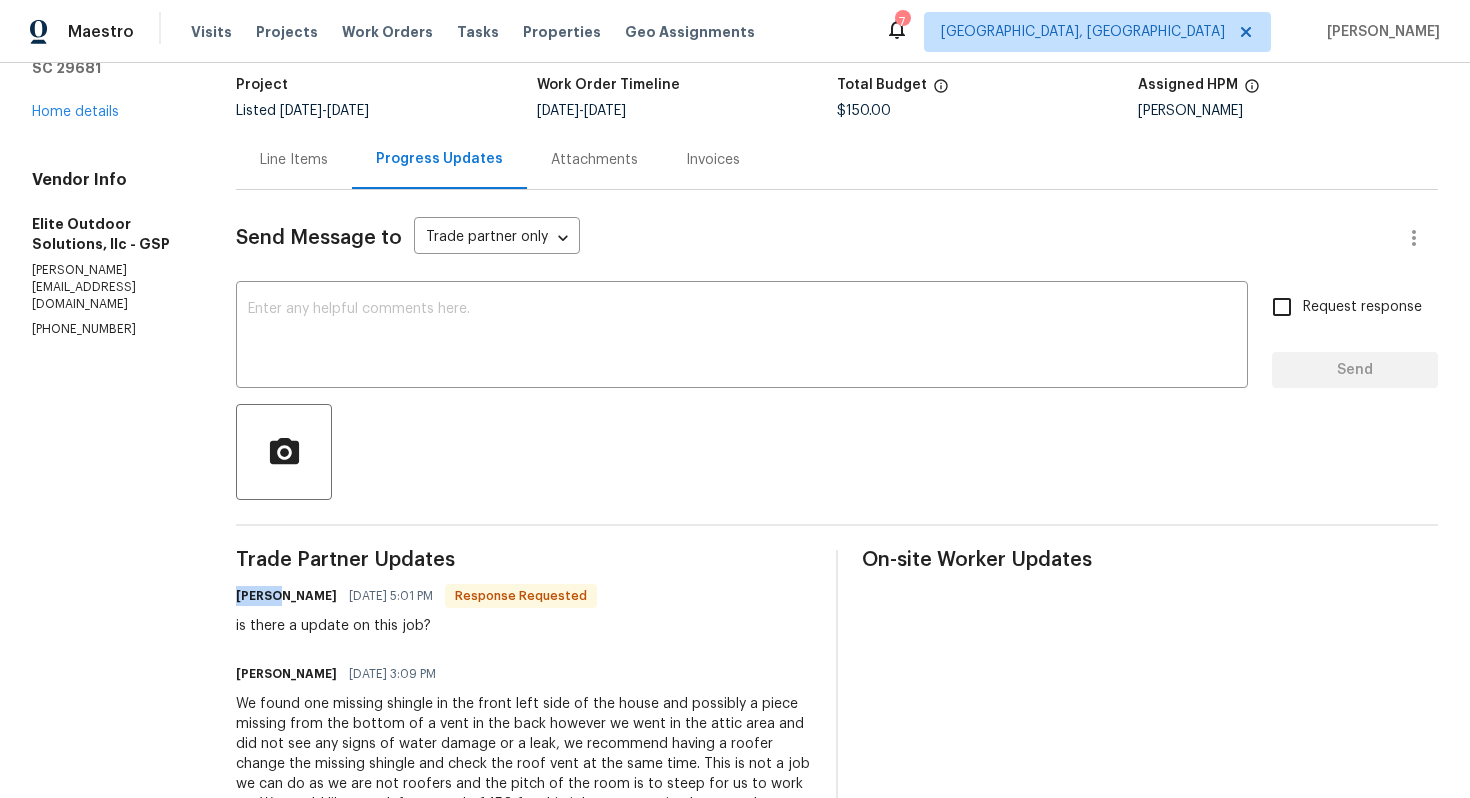 copy on "[PERSON_NAME]" 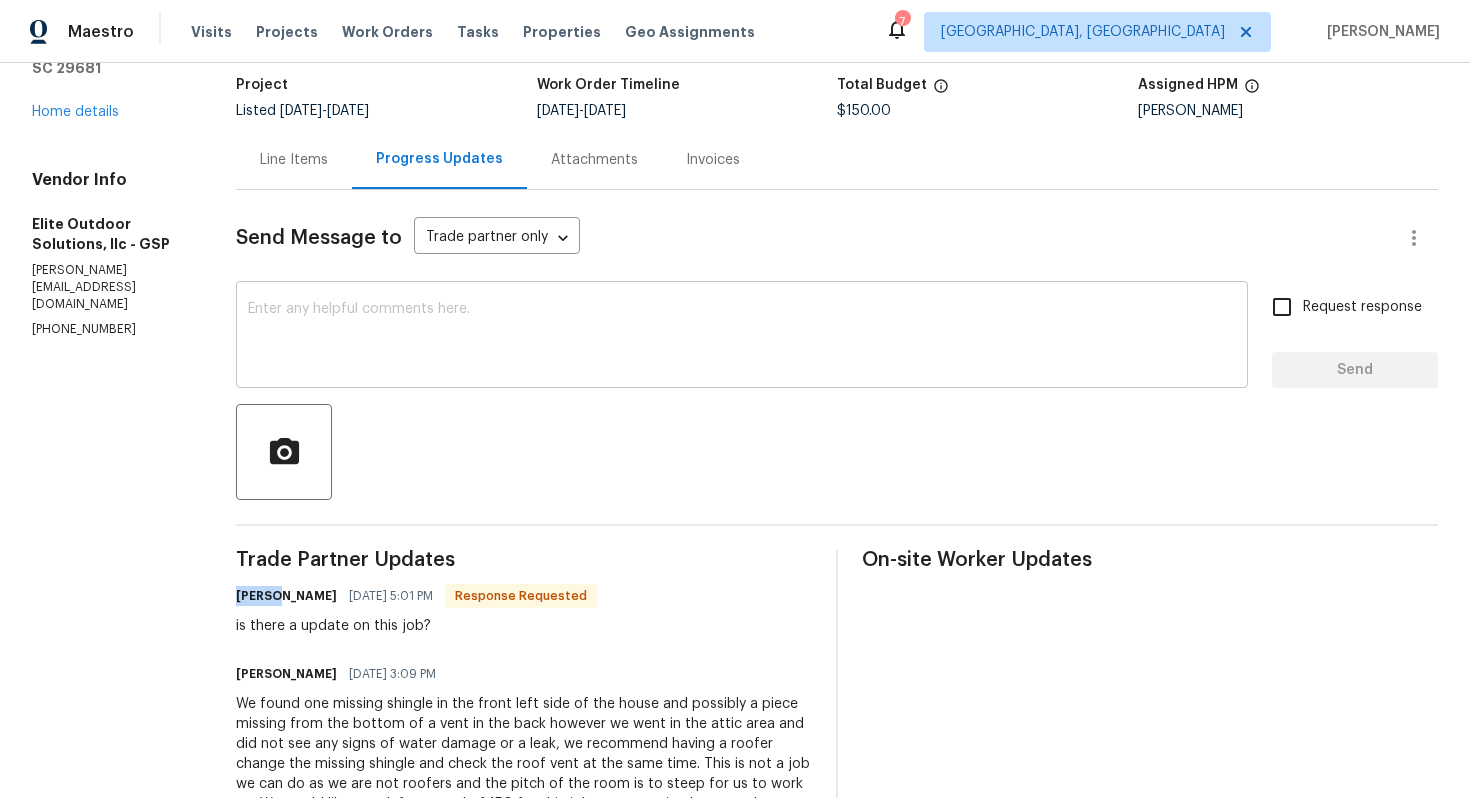 click on "x ​" at bounding box center (742, 337) 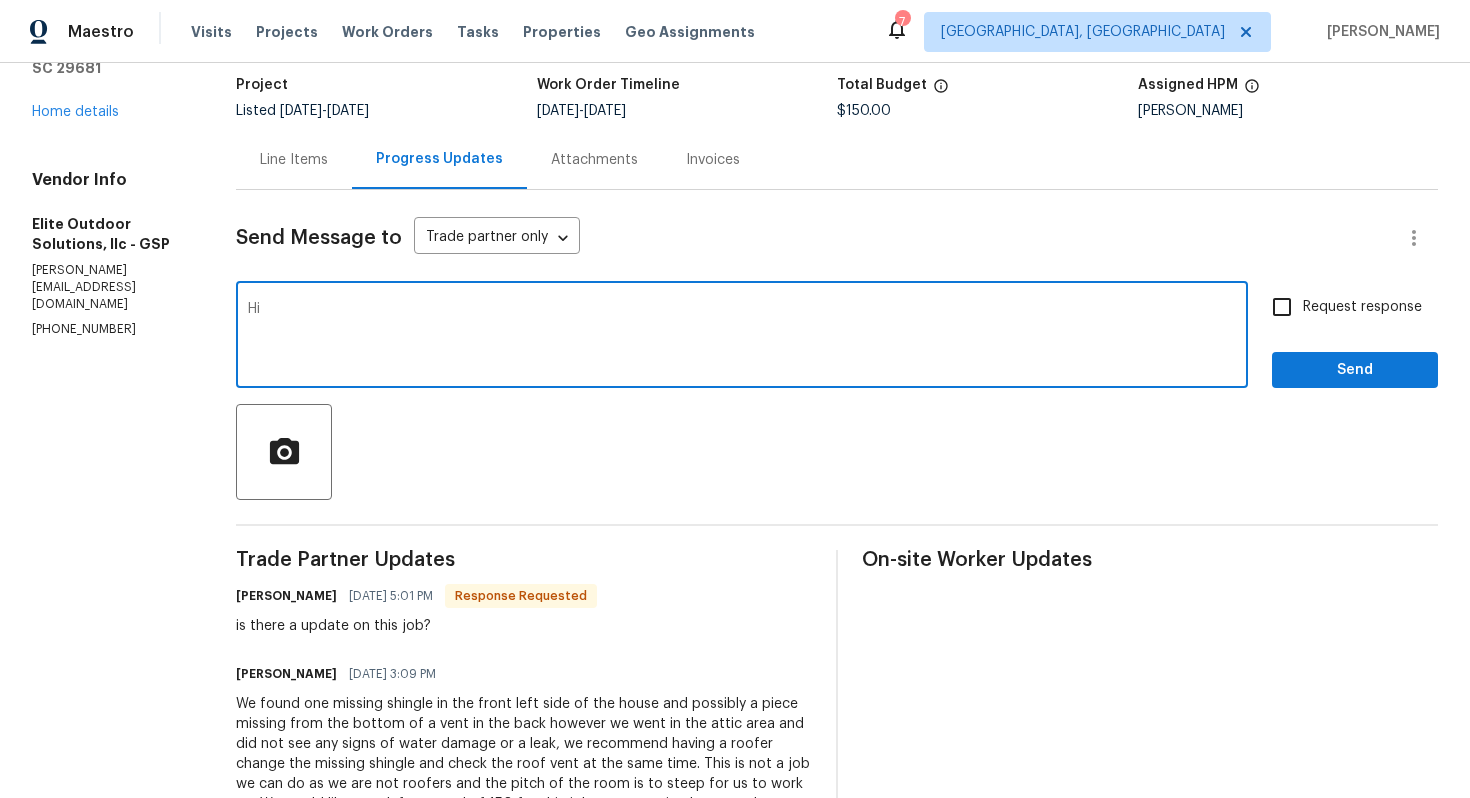 paste on "[PERSON_NAME]" 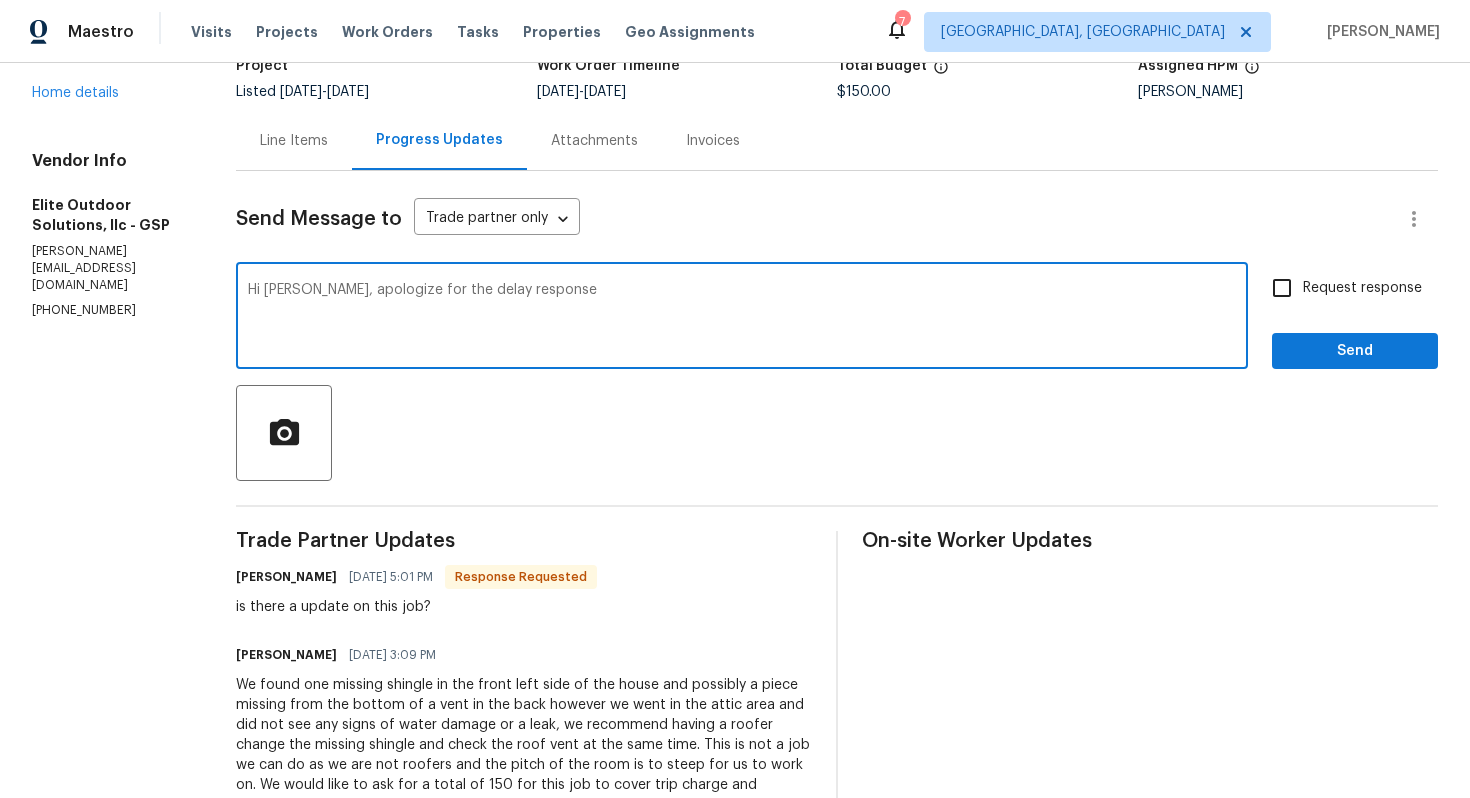 scroll, scrollTop: 149, scrollLeft: 0, axis: vertical 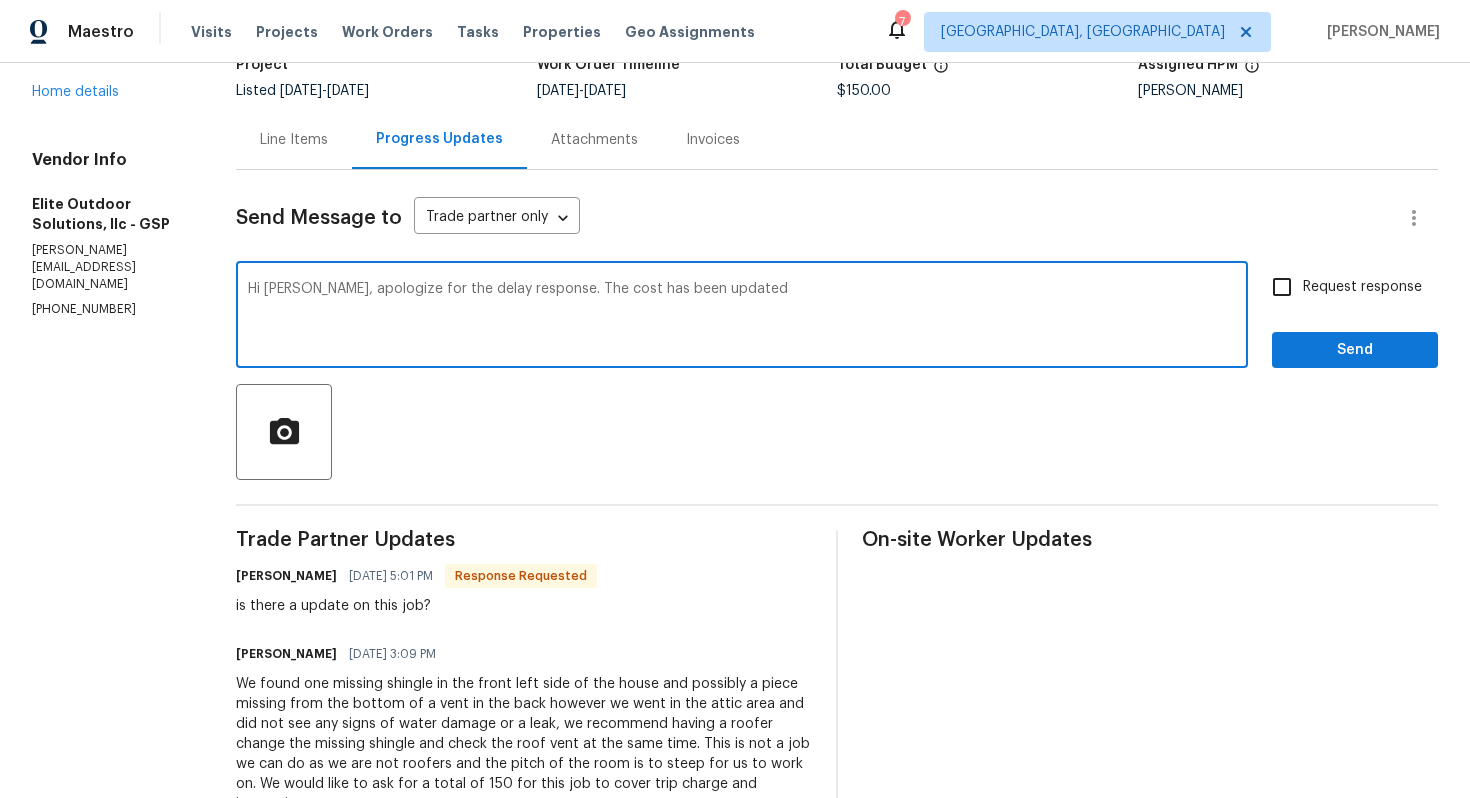 click on "Hi [PERSON_NAME], apologize for the delay response. The cost has been updated" at bounding box center [742, 317] 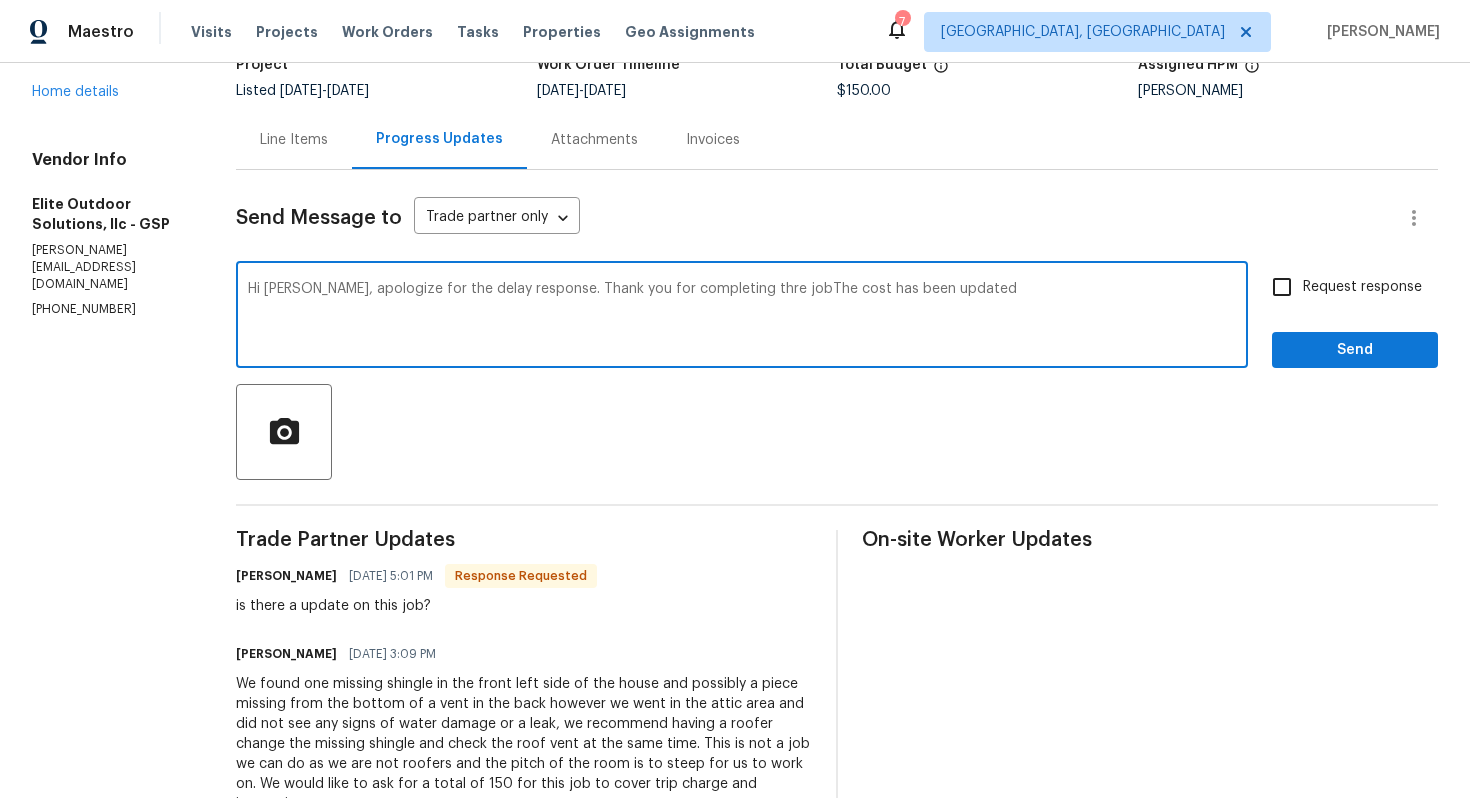click on "Hi [PERSON_NAME], apologize for the delay response. Thank you for completing thre jobThe cost has been updated" at bounding box center [742, 317] 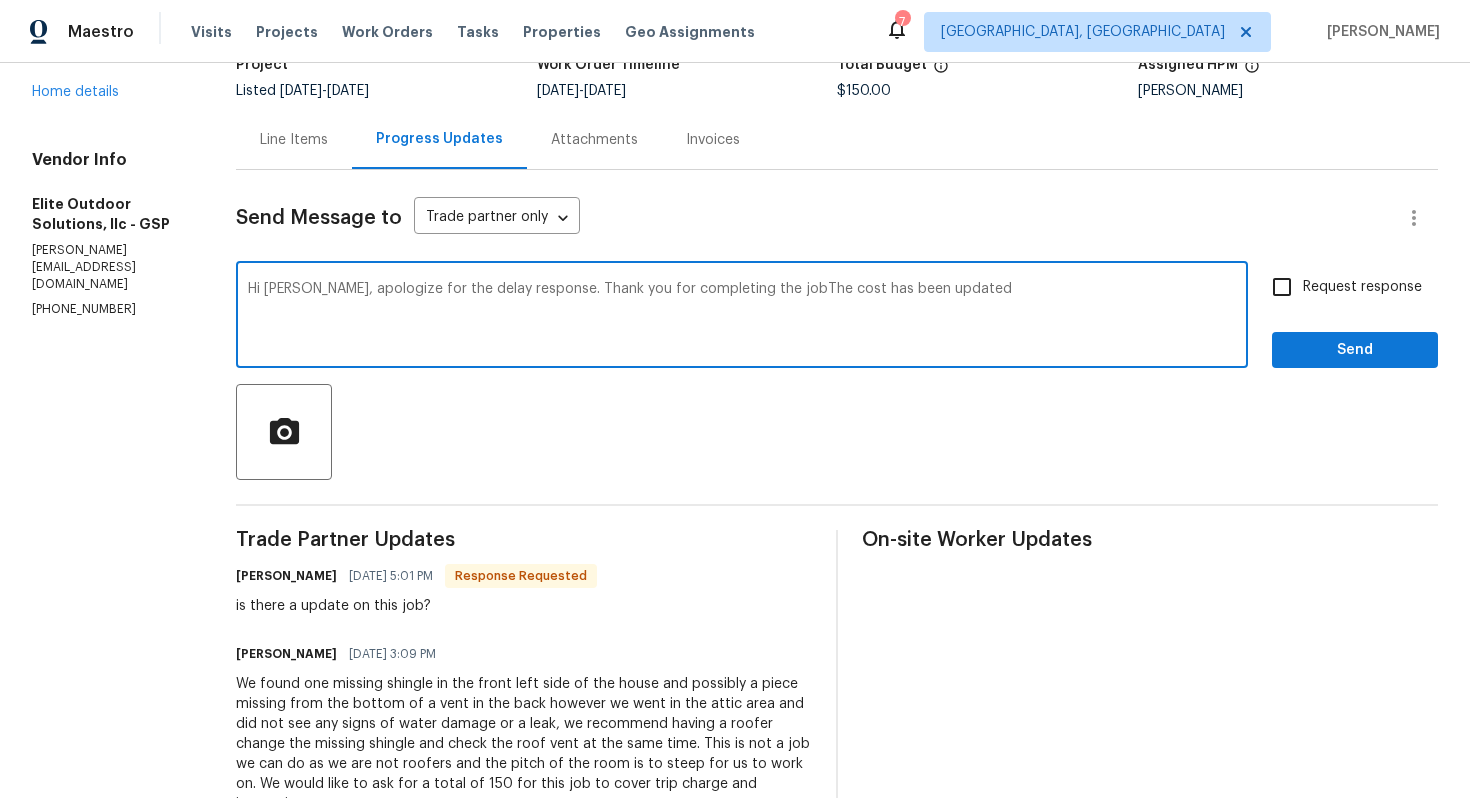 click on "Hi [PERSON_NAME], apologize for the delay response. Thank you for completing the jobThe cost has been updated" at bounding box center [742, 317] 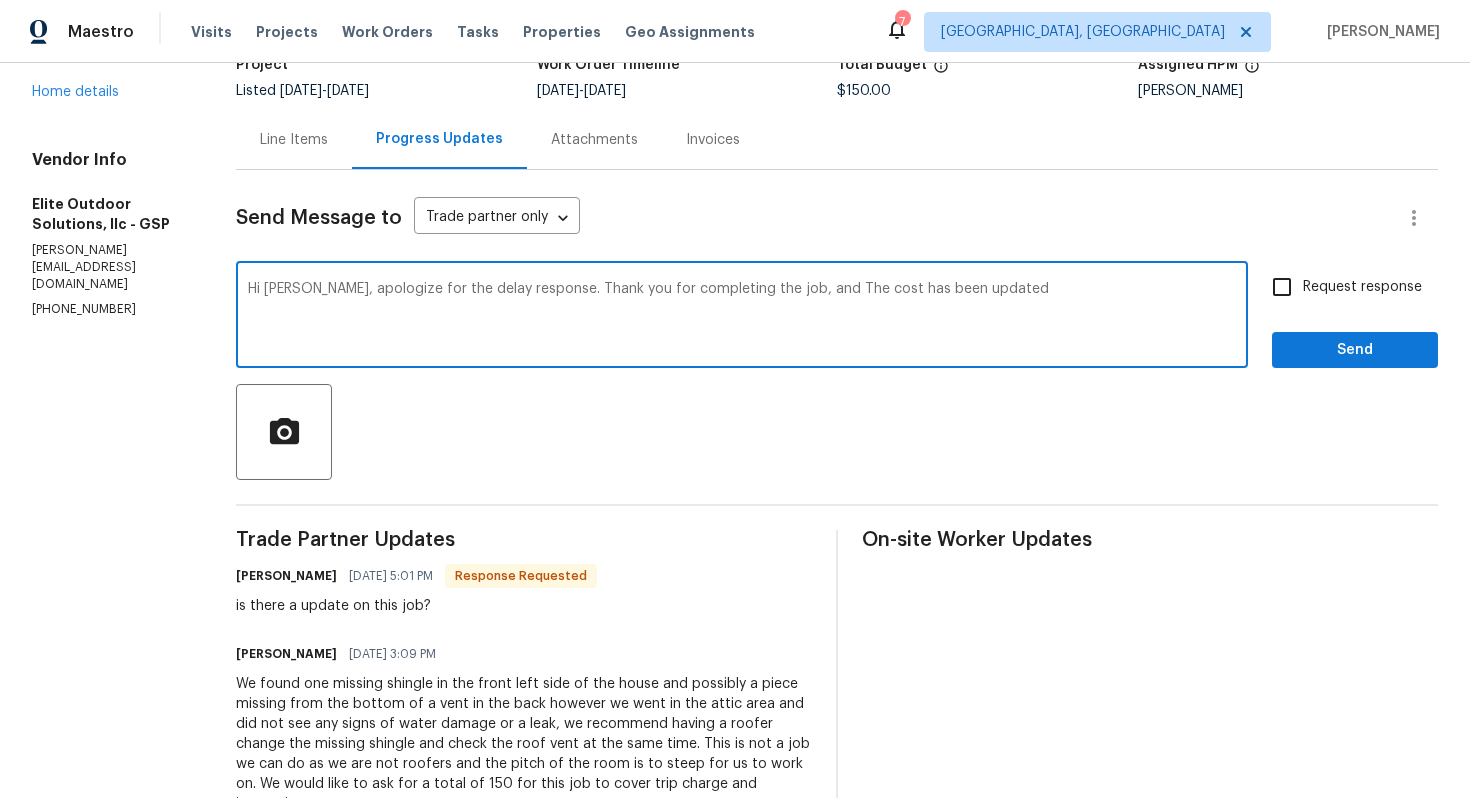 click on "Hi [PERSON_NAME], apologize for the delay response. Thank you for completing the job, and The cost has been updated" at bounding box center (742, 317) 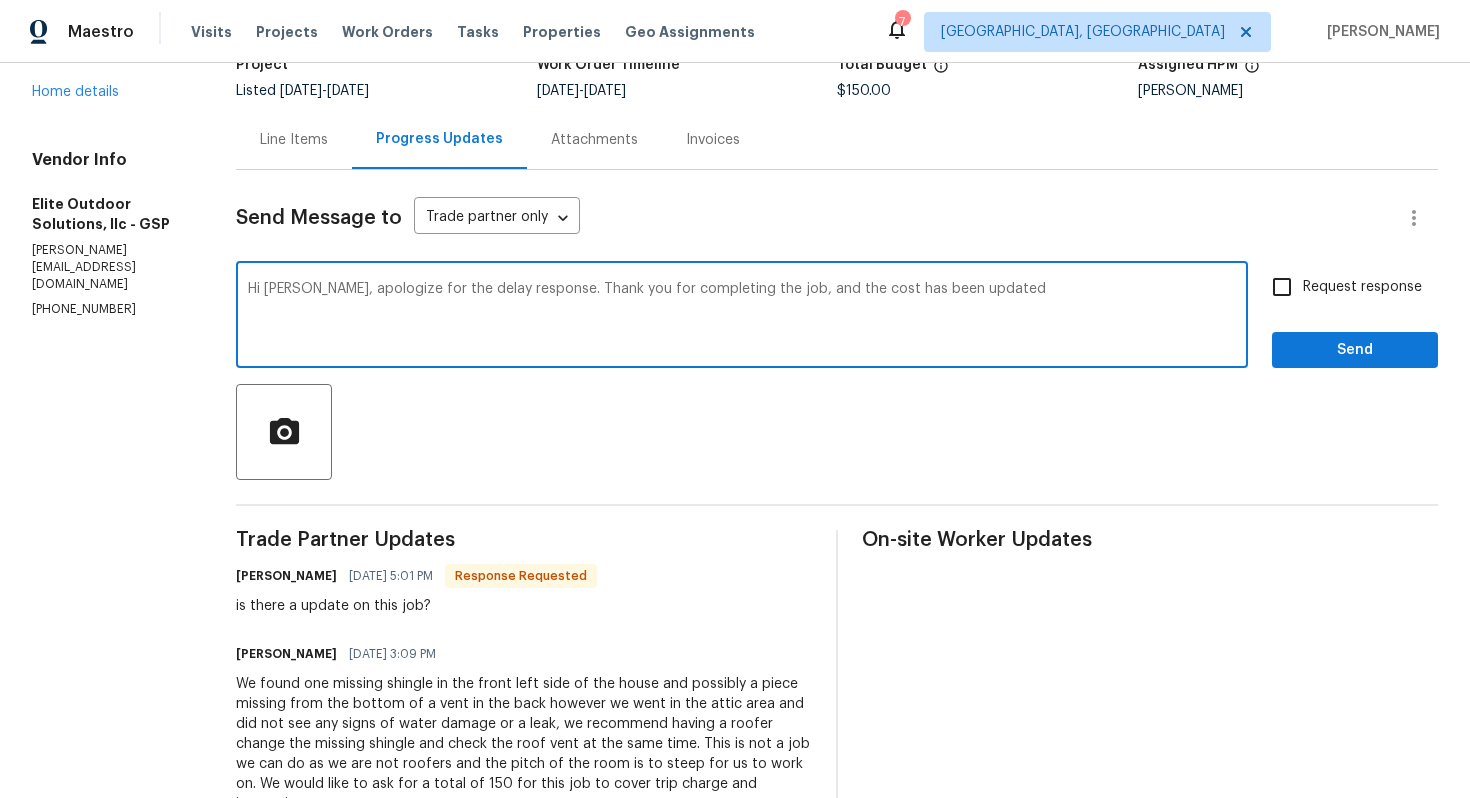 click on "Hi [PERSON_NAME], apologize for the delay response. Thank you for completing the job, and the cost has been updated" at bounding box center [742, 317] 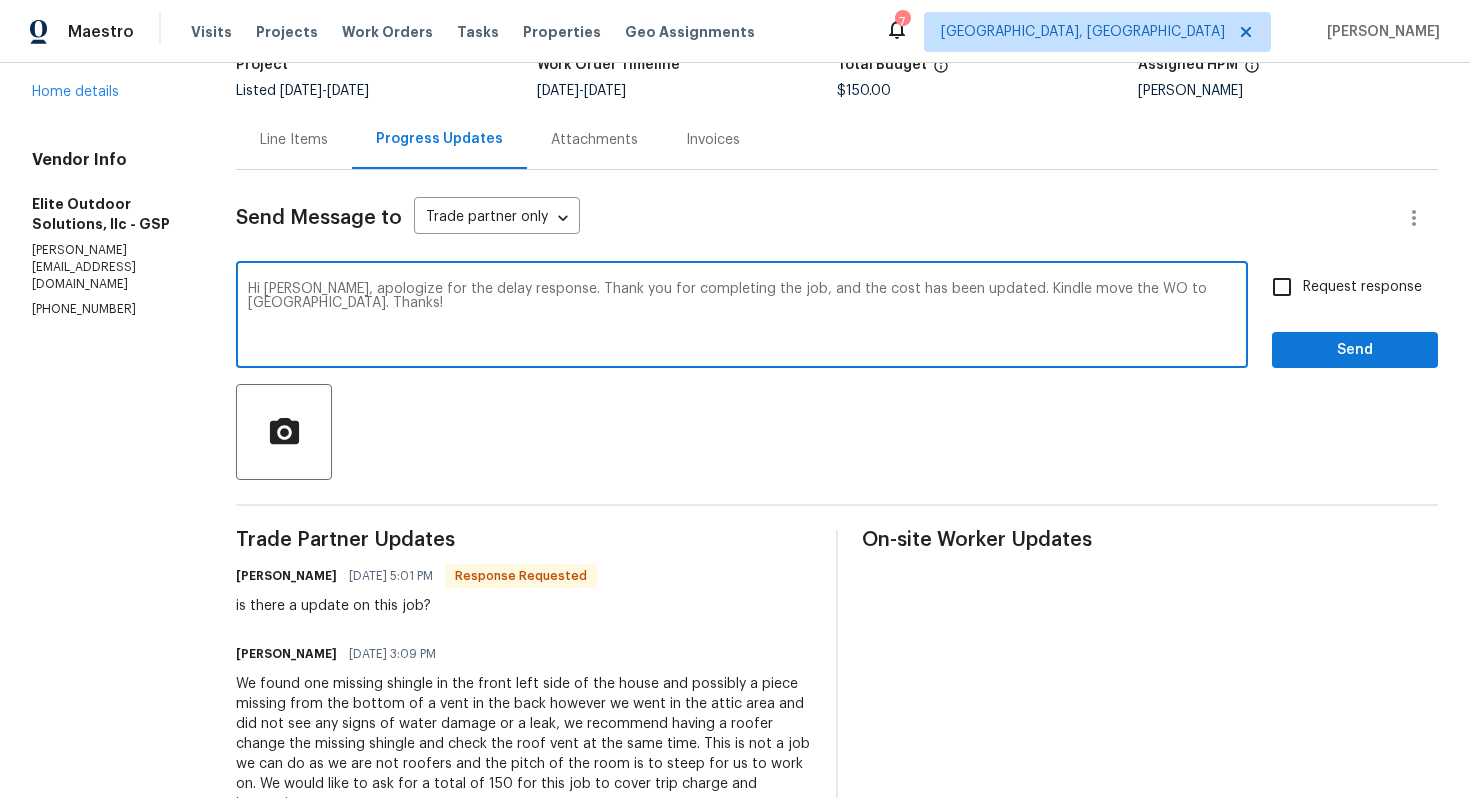 click on "Hi [PERSON_NAME], apologize for the delay response. Thank you for completing the job, and the cost has been updated. Kindle move the WO to [GEOGRAPHIC_DATA]. Thanks!" at bounding box center [742, 317] 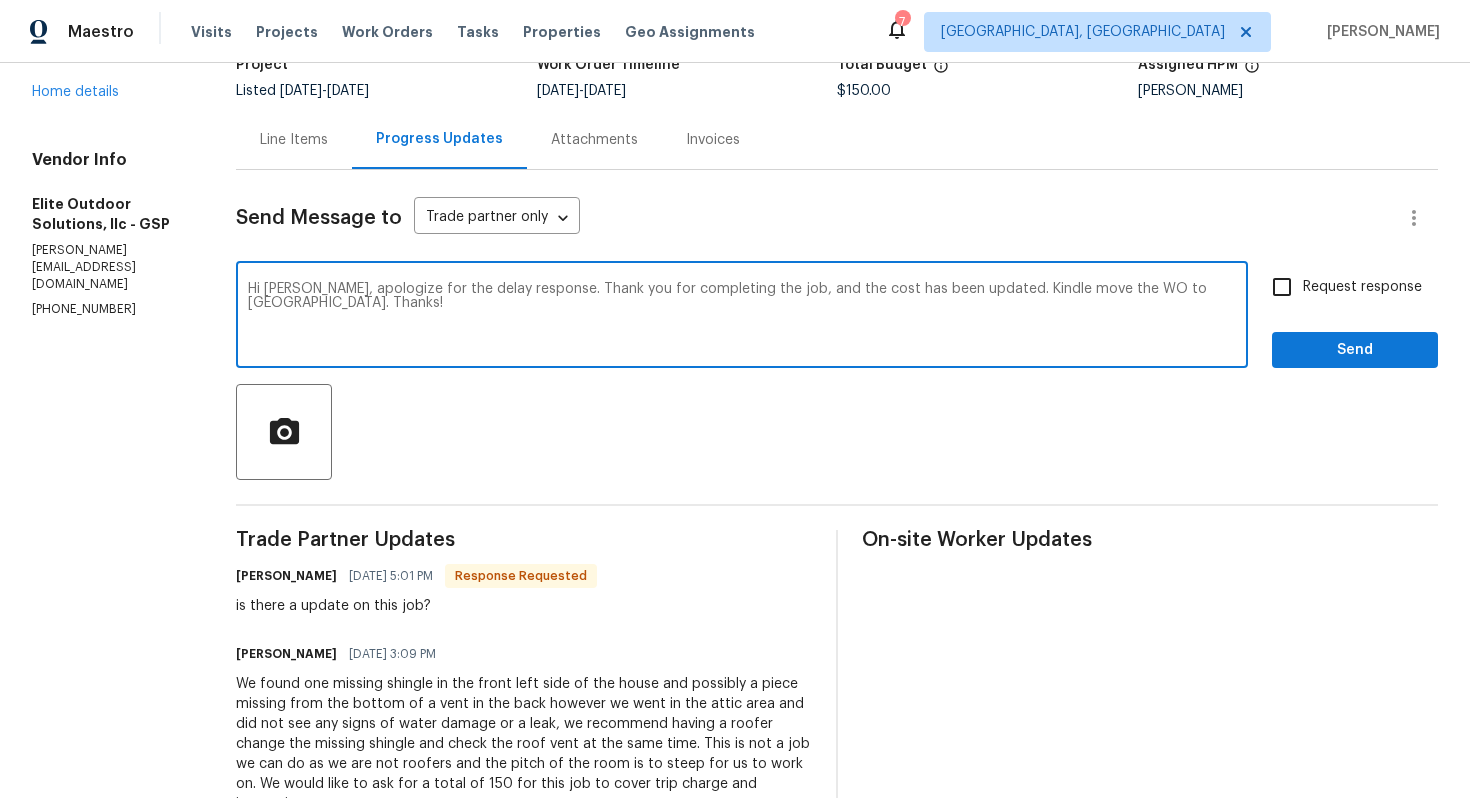 paste on "Apologies for the delayed response, and thank you for completing the job. The cost has been updated—kindly move the WO to QC for approval." 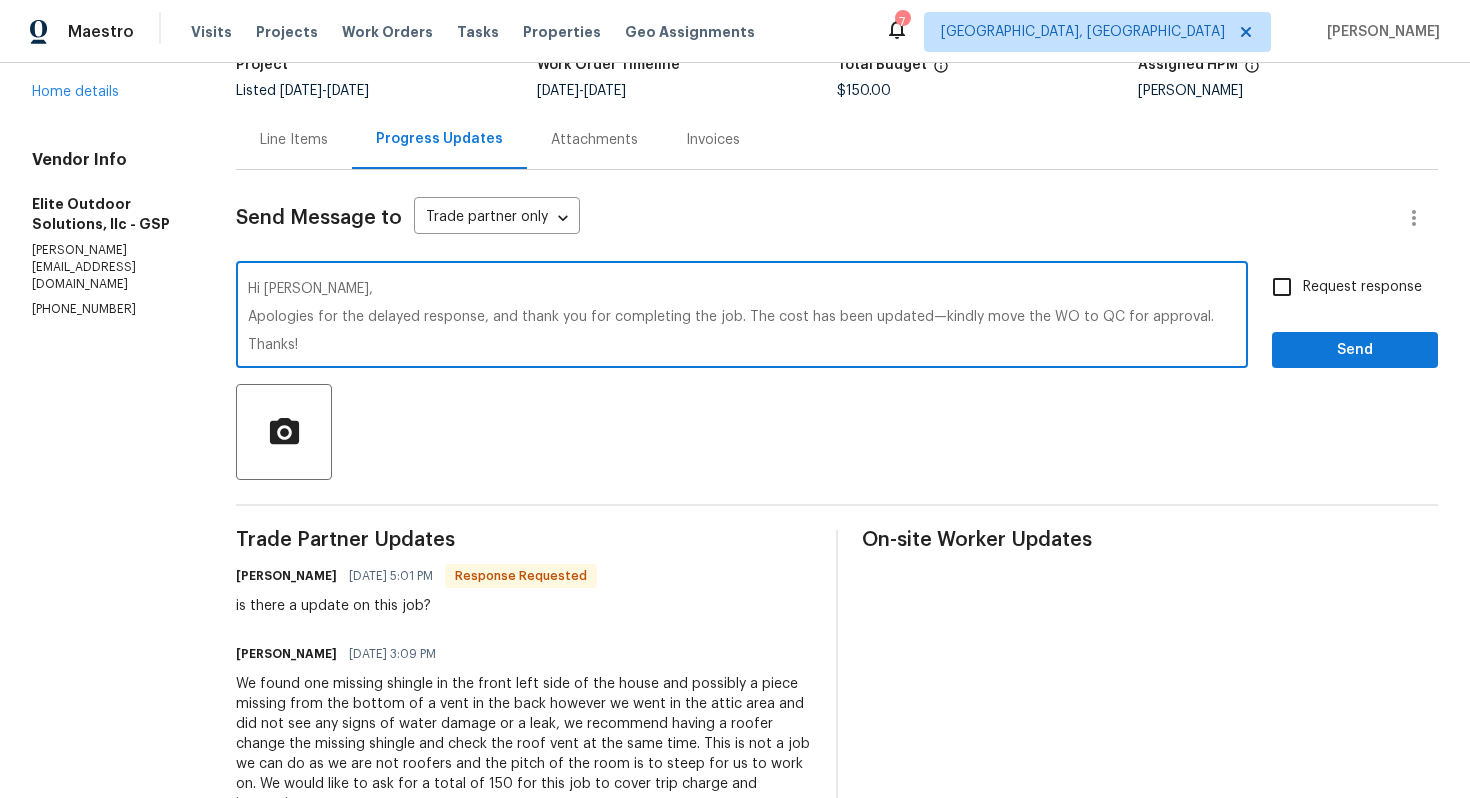 type on "Hi [PERSON_NAME],
Apologies for the delayed response, and thank you for completing the job. The cost has been updated—kindly move the WO to QC for approval.
Thanks!" 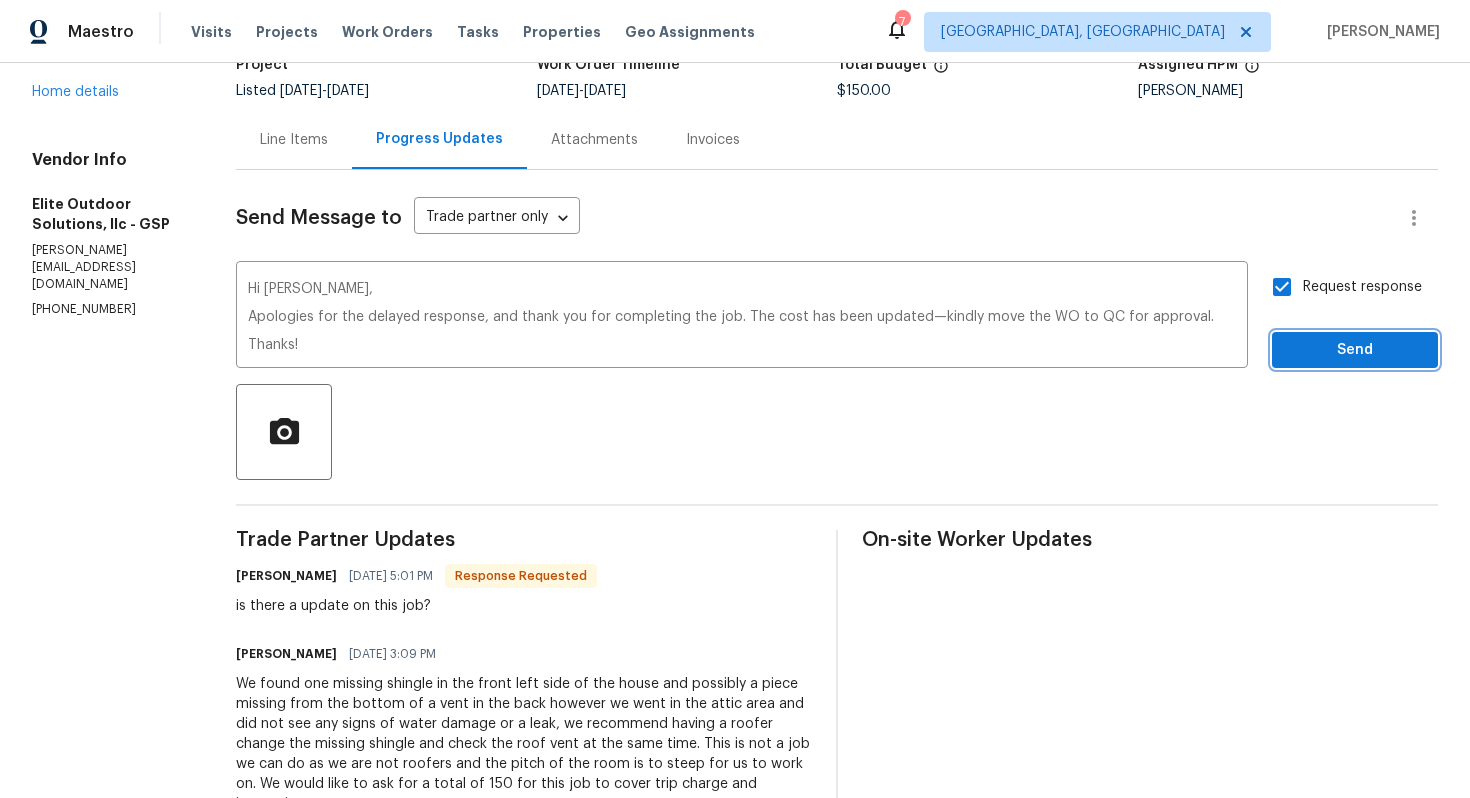 click on "Send" at bounding box center [1355, 350] 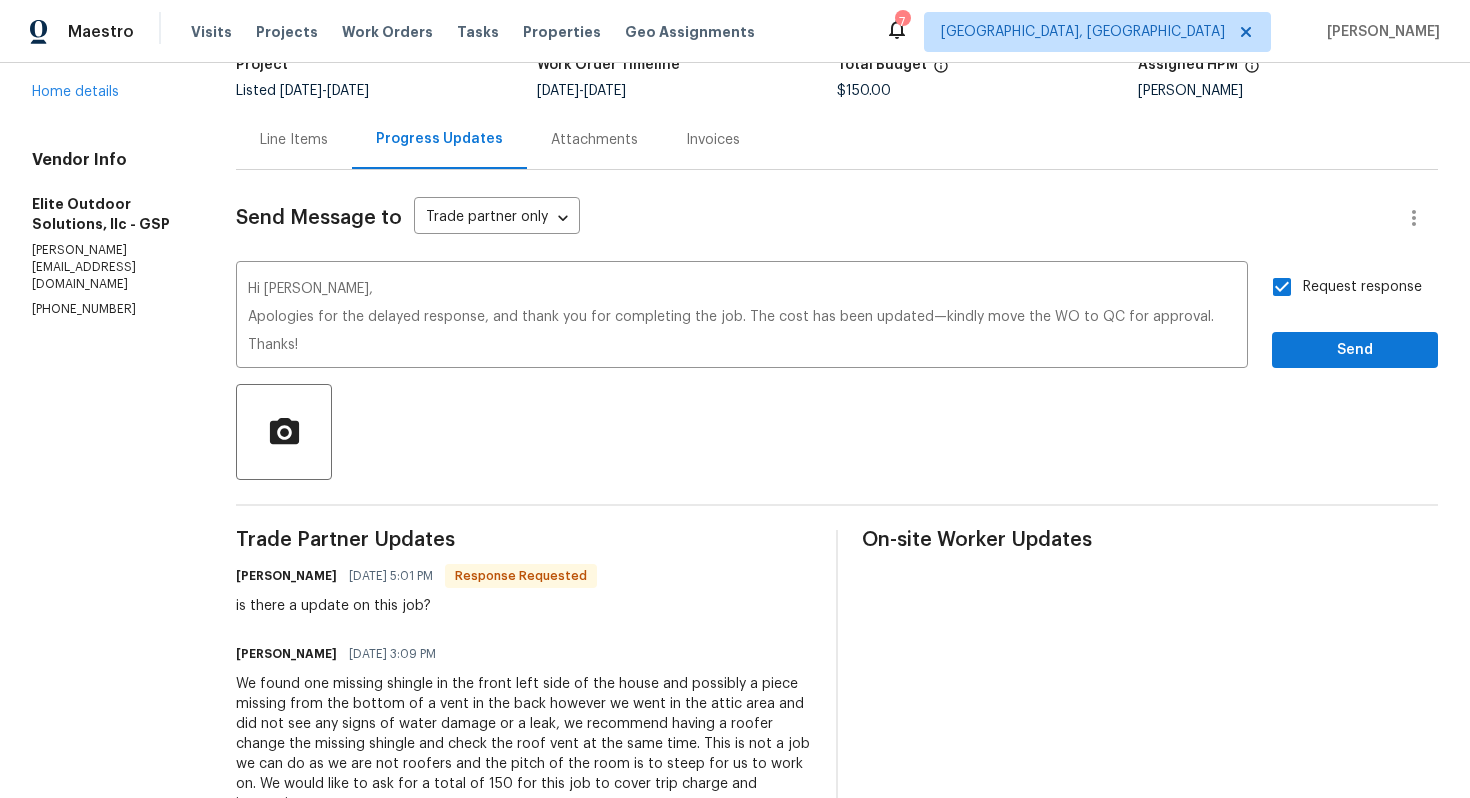 scroll, scrollTop: 0, scrollLeft: 0, axis: both 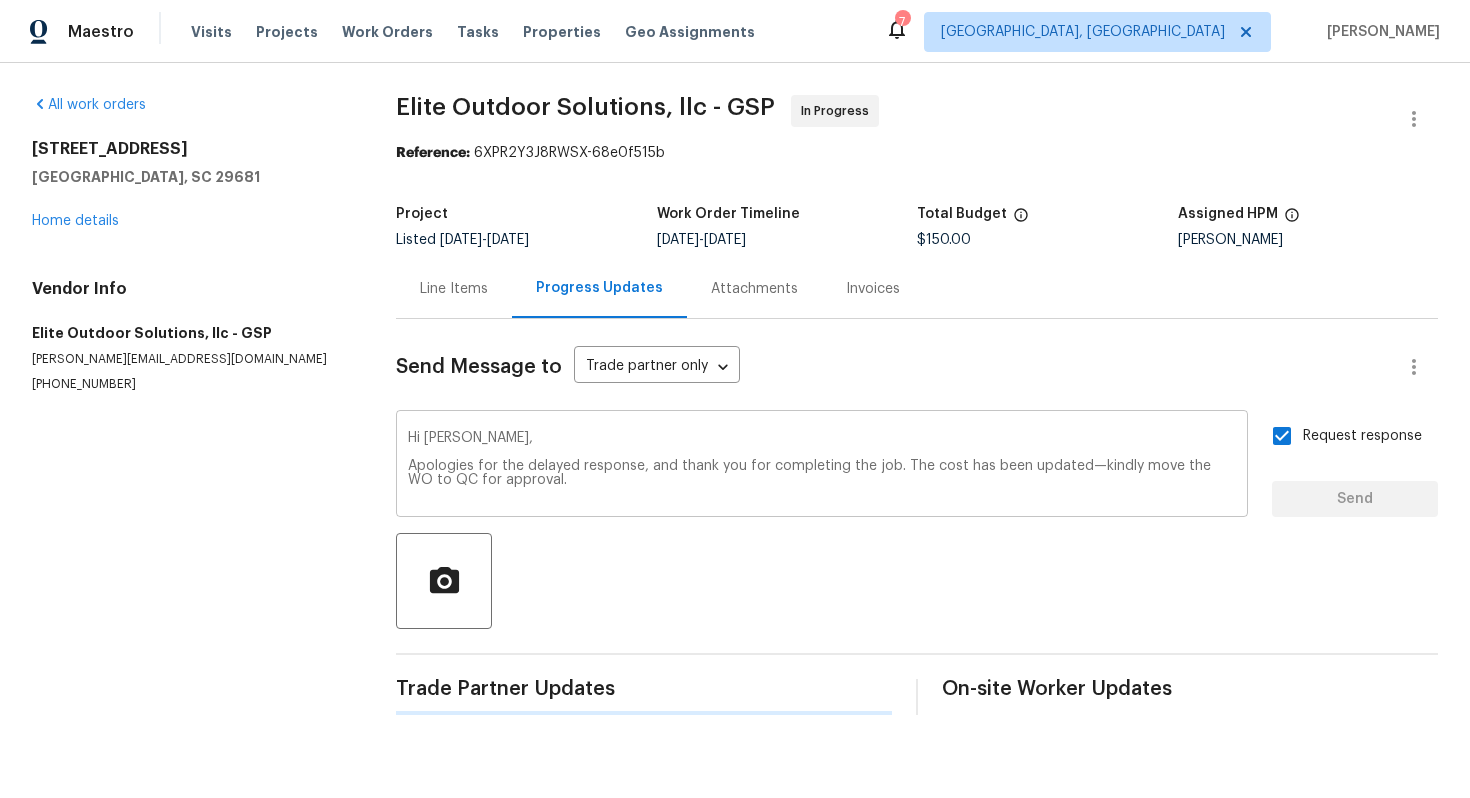 type 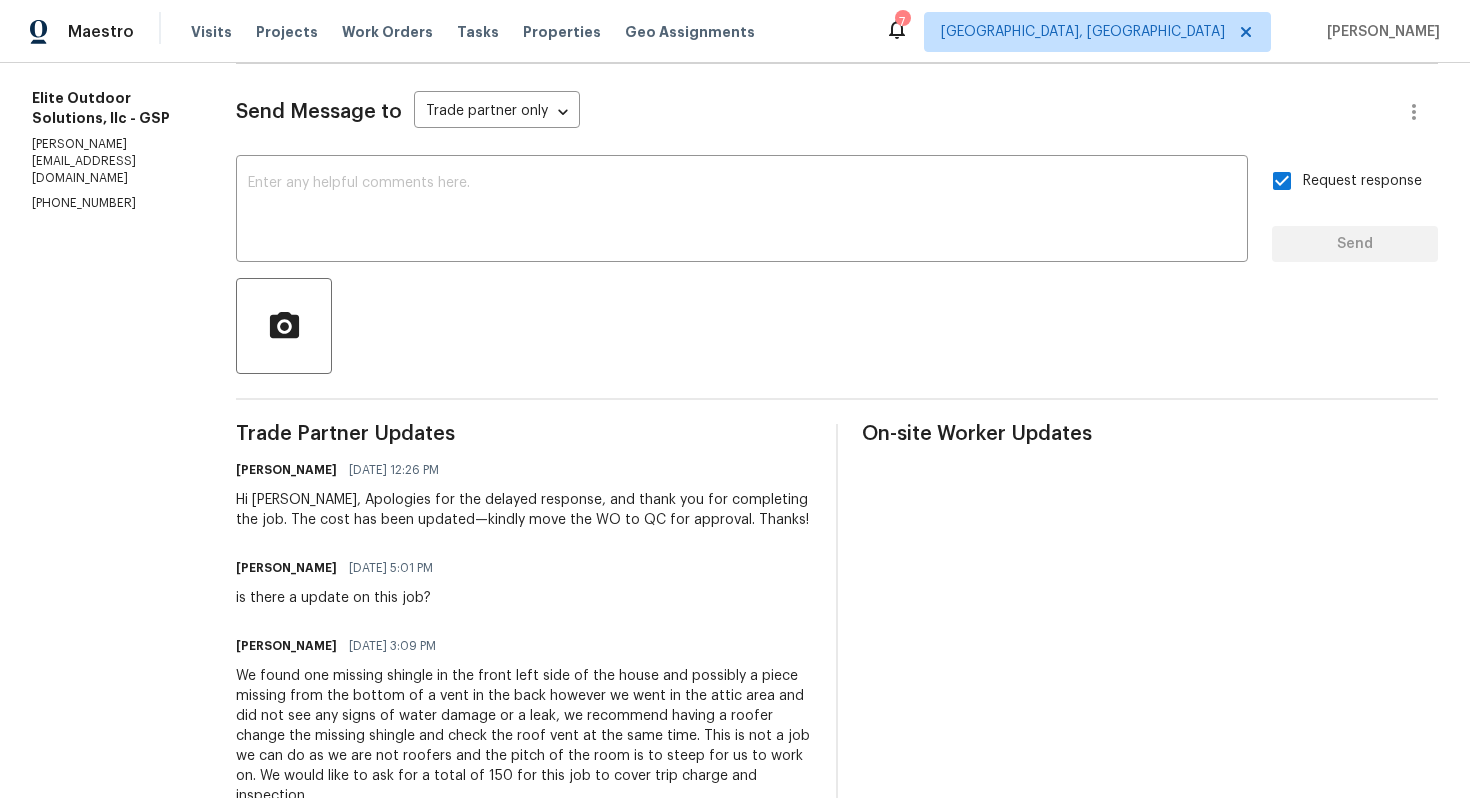 scroll, scrollTop: 0, scrollLeft: 0, axis: both 